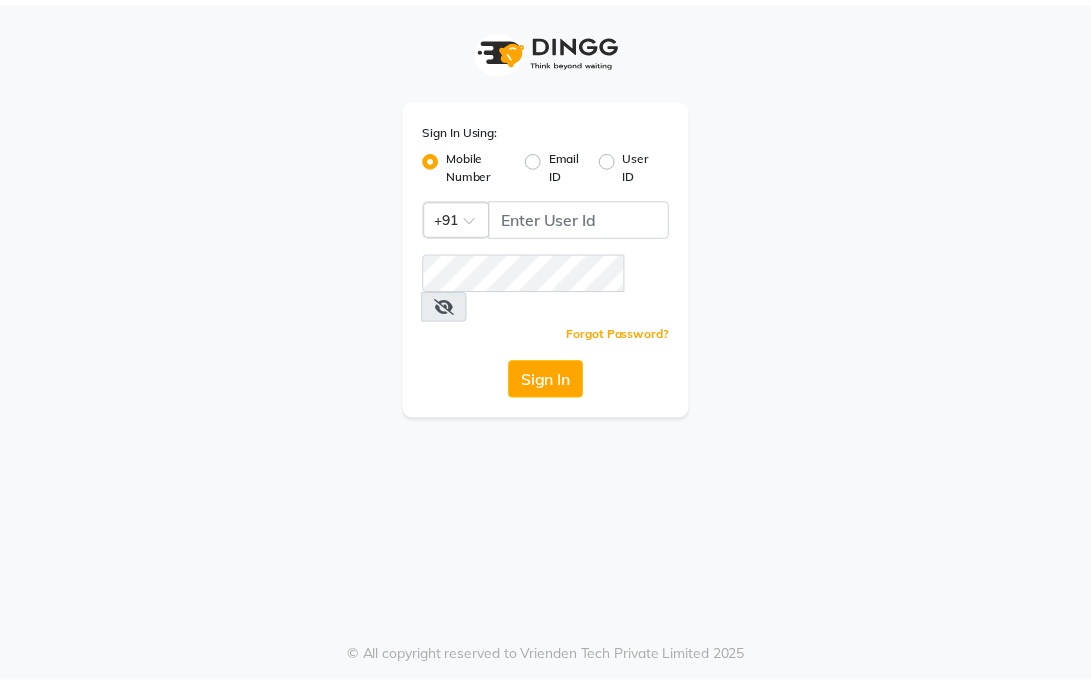 scroll, scrollTop: 0, scrollLeft: 0, axis: both 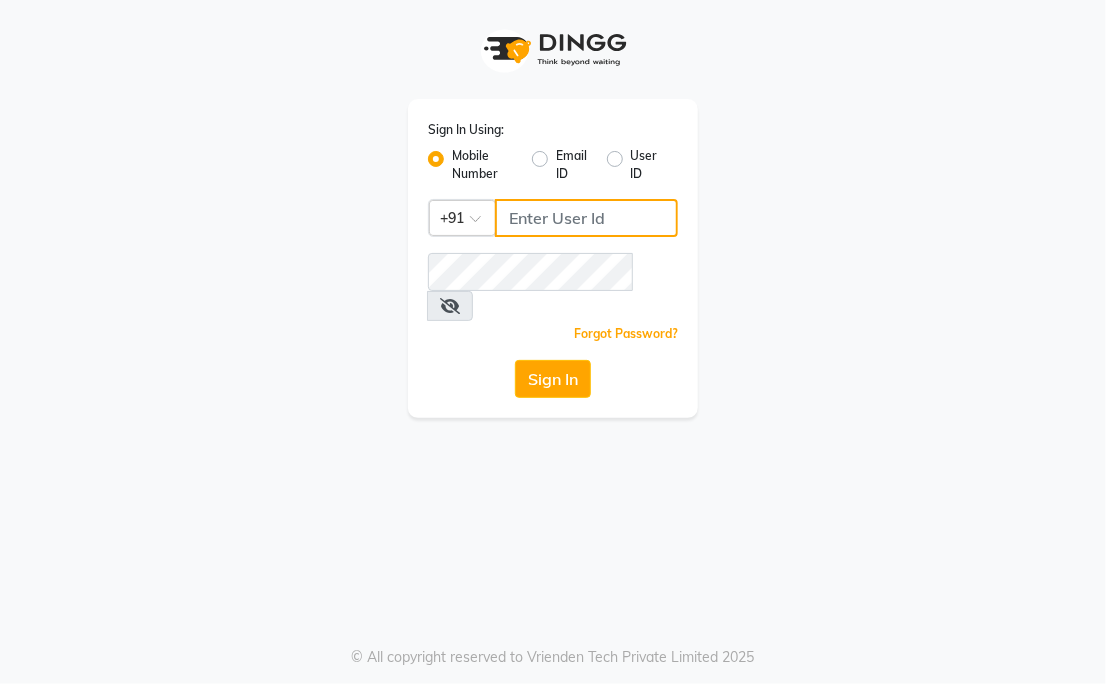 type on "9604315867" 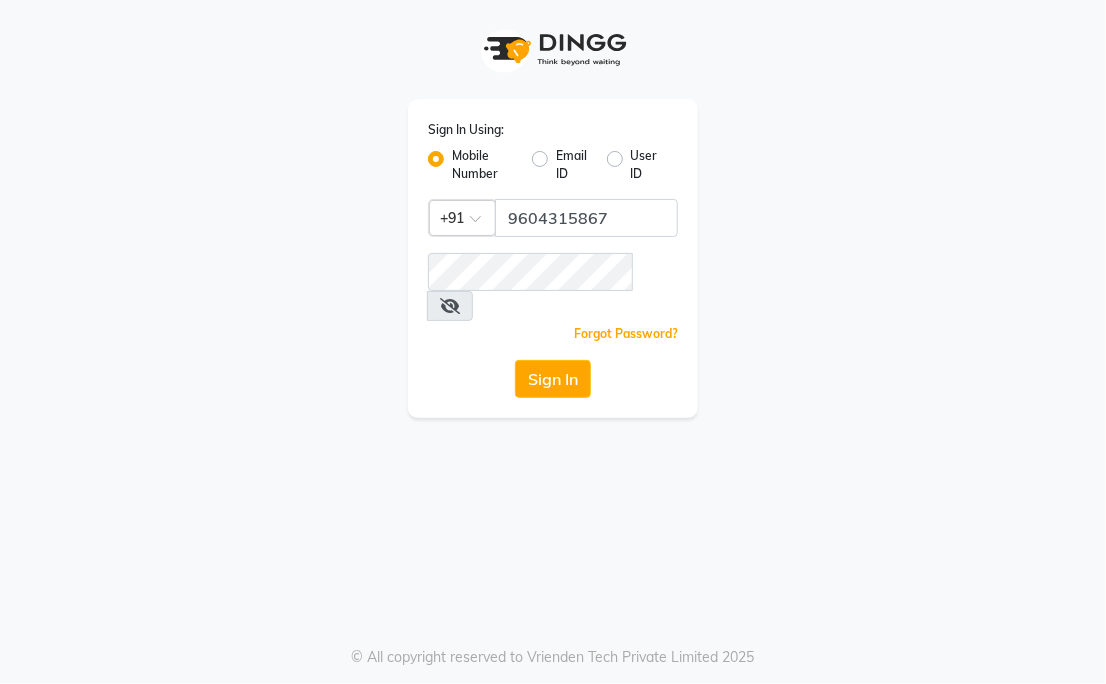 click on "Sign In Using: Mobile Number Email ID User ID Country Code × +91 9604315867  Remember me Forgot Password?  Sign In   © All copyright reserved to Vrienden Tech Private Limited 2025" at bounding box center [553, 342] 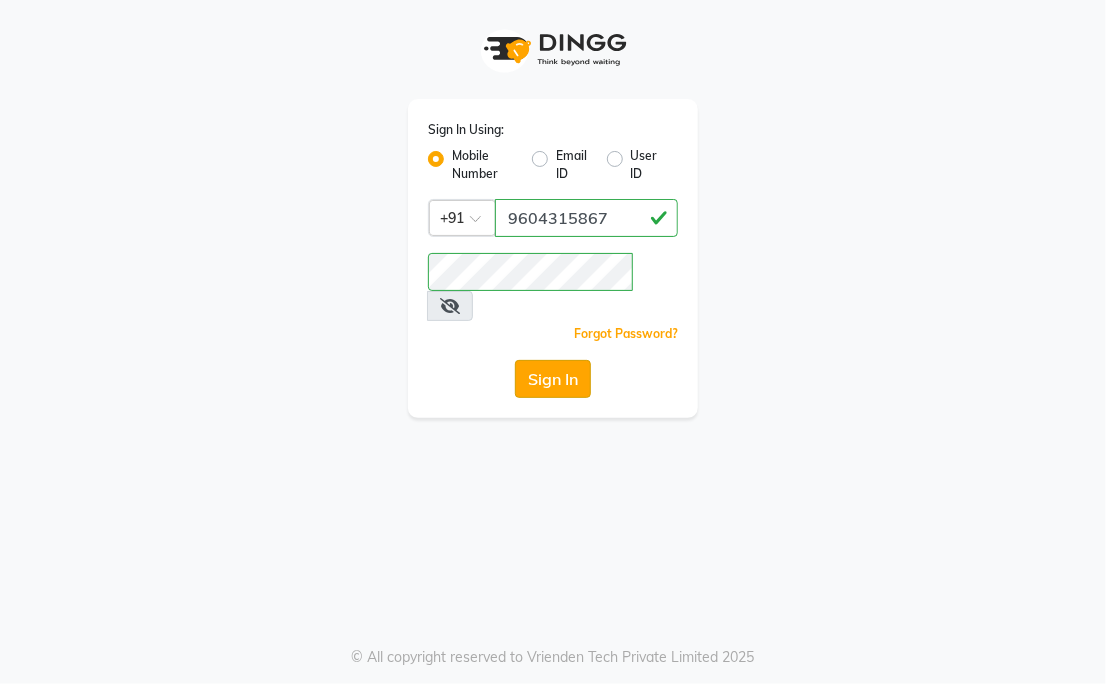 click on "Sign In" 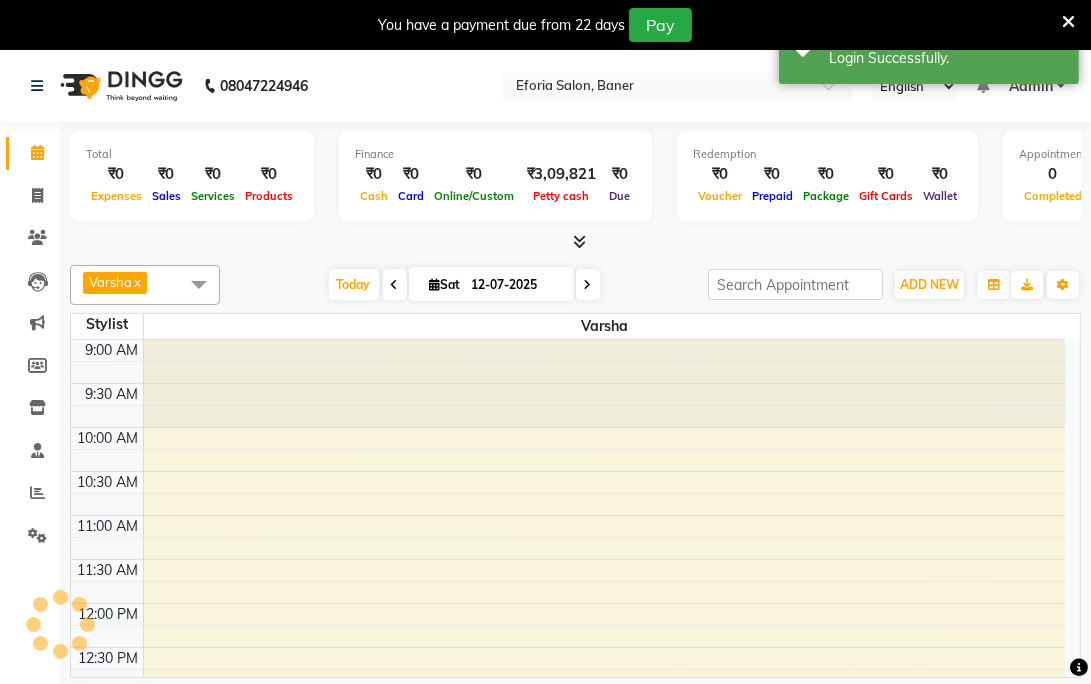 scroll, scrollTop: 0, scrollLeft: 0, axis: both 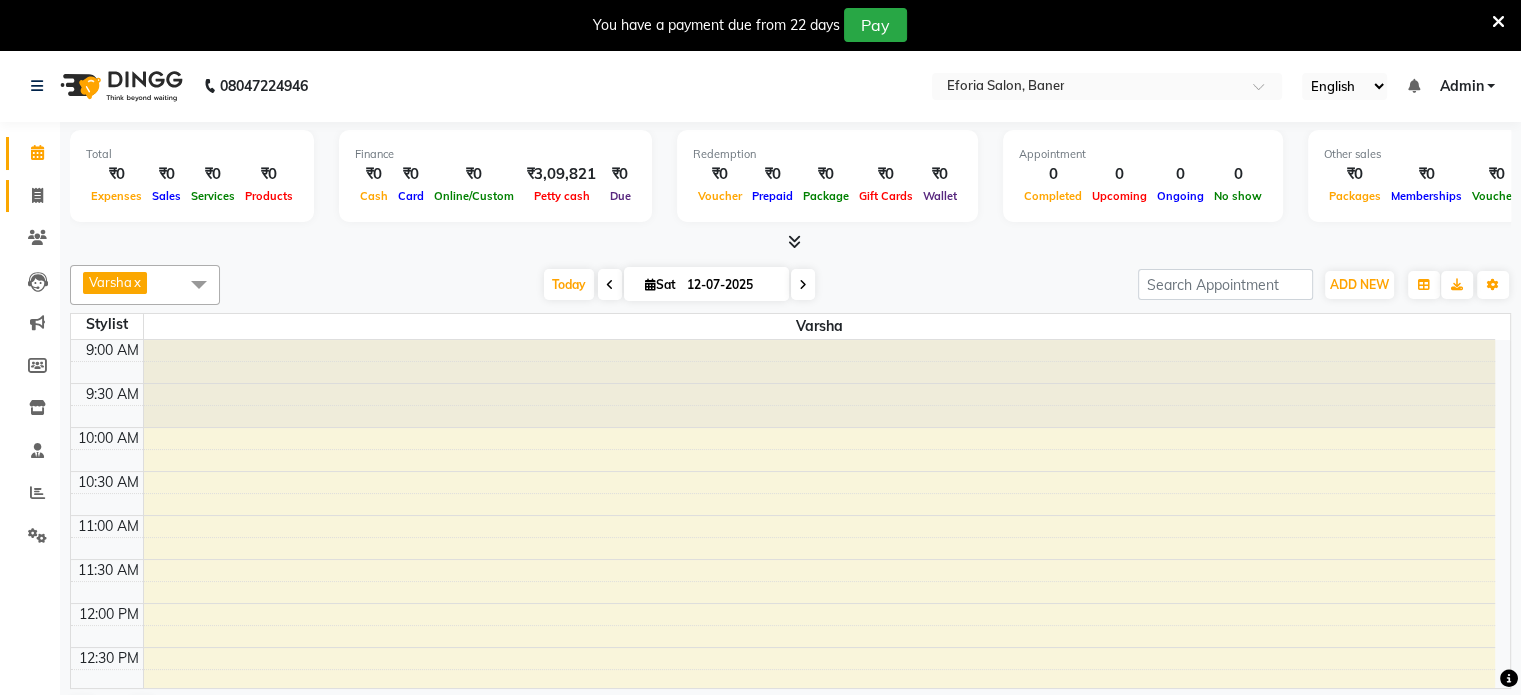 click 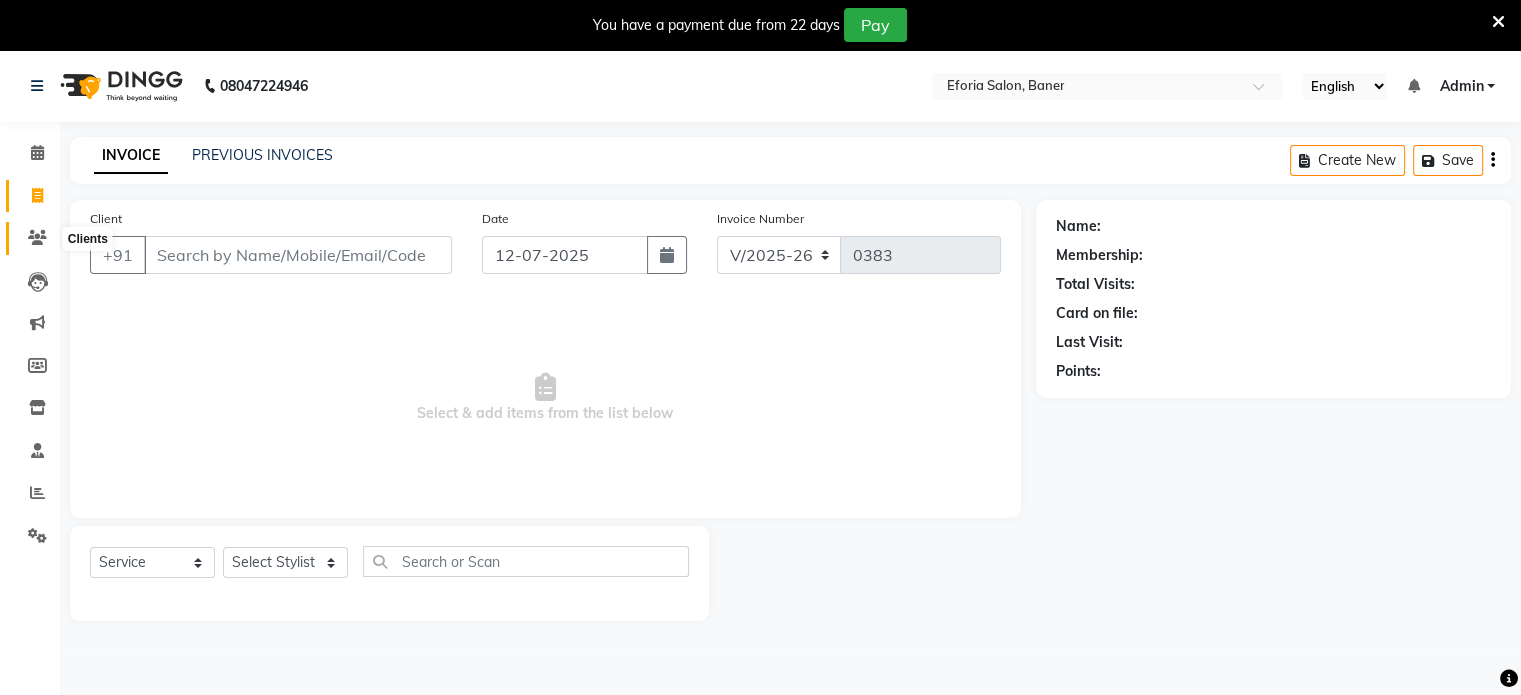 click 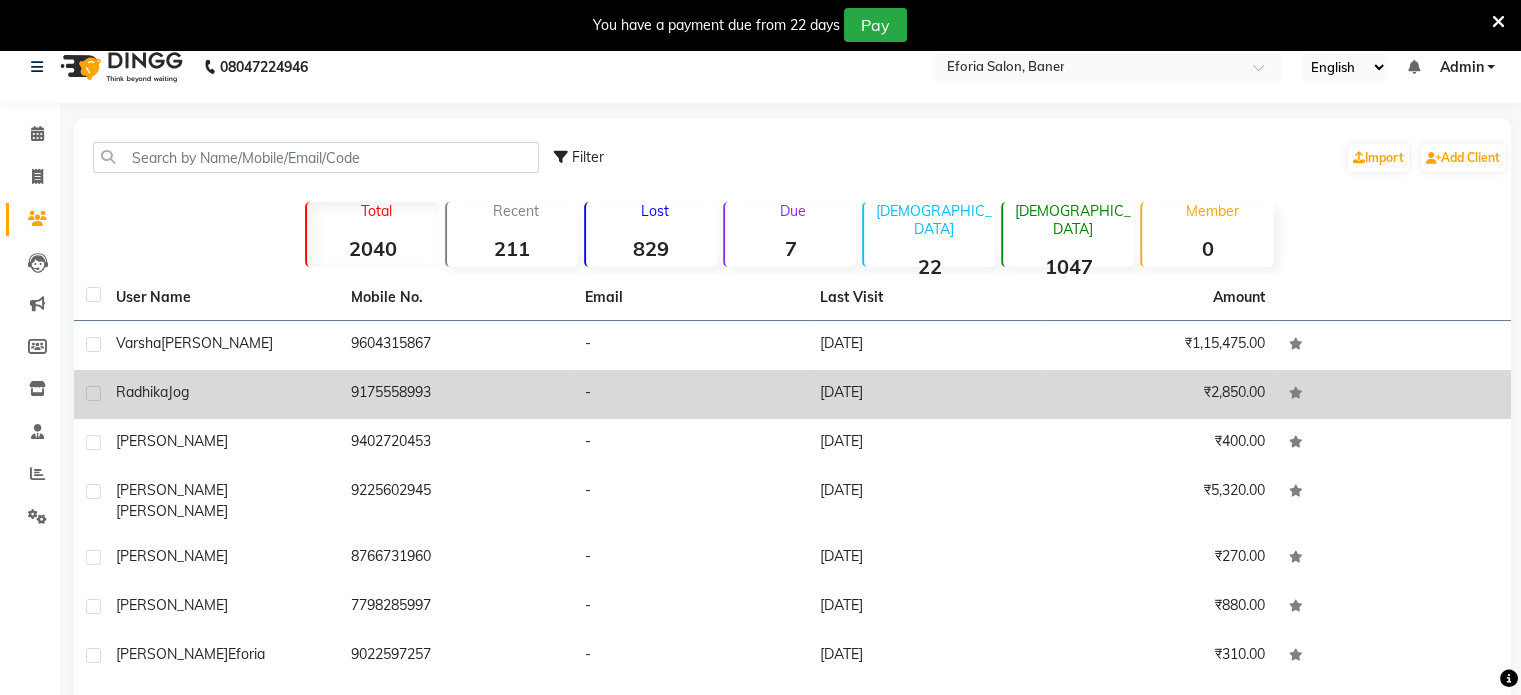 scroll, scrollTop: 0, scrollLeft: 0, axis: both 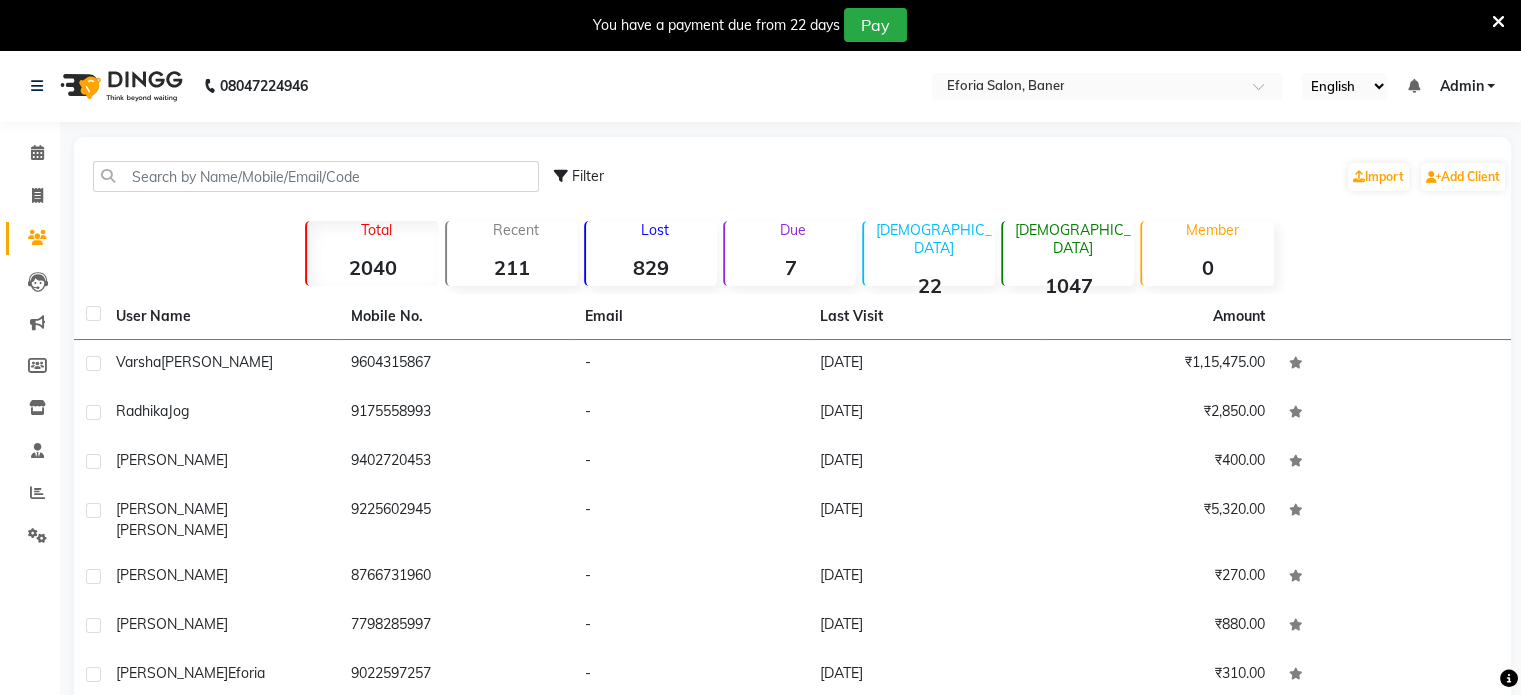 click on "You have a payment due from 22 days   Pay" at bounding box center (750, 25) 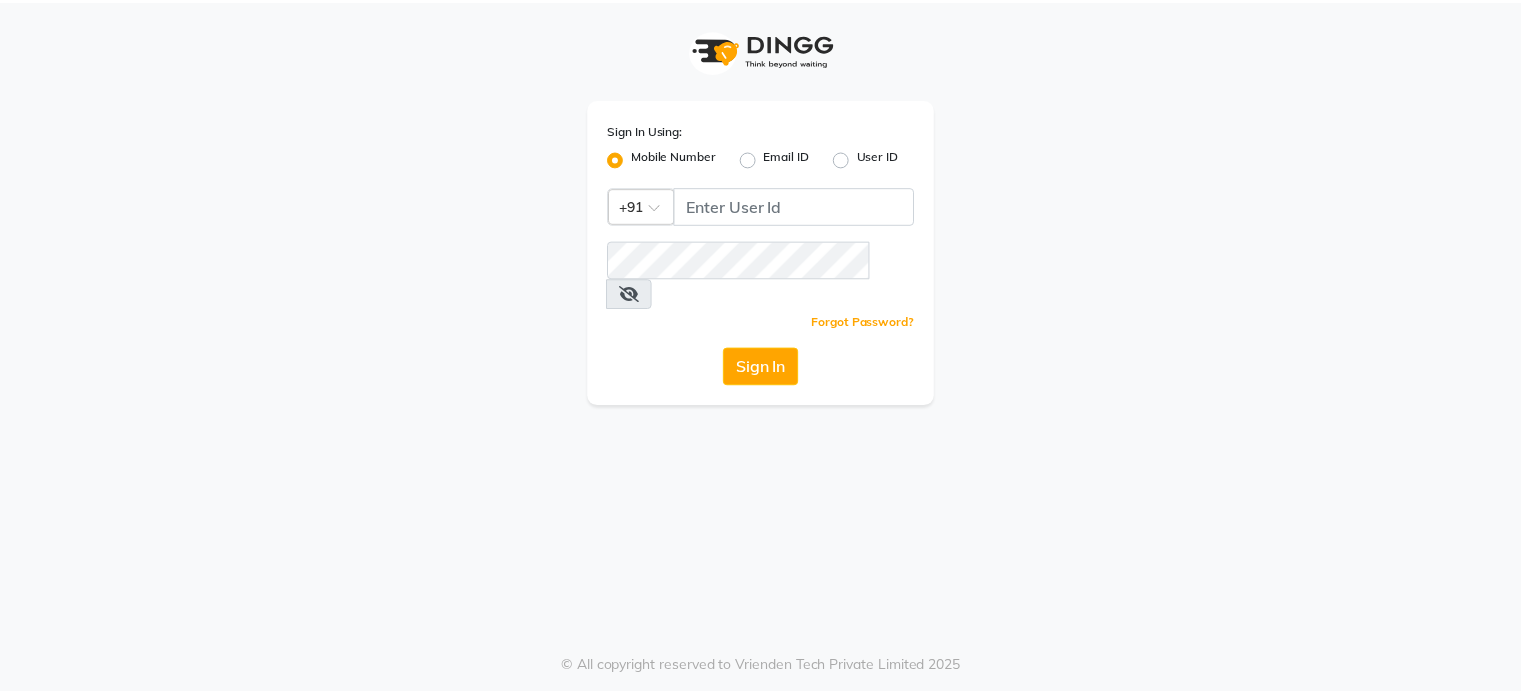 scroll, scrollTop: 0, scrollLeft: 0, axis: both 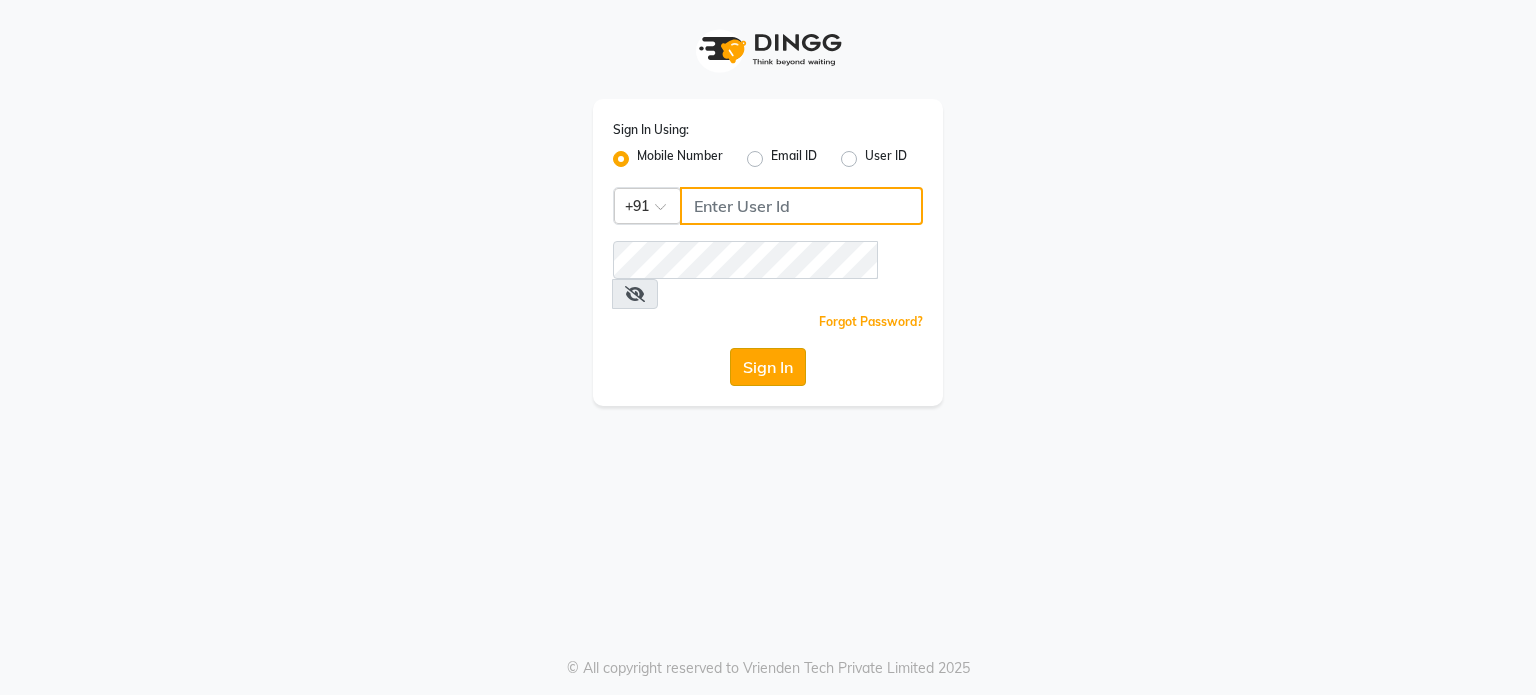 type on "9604315867" 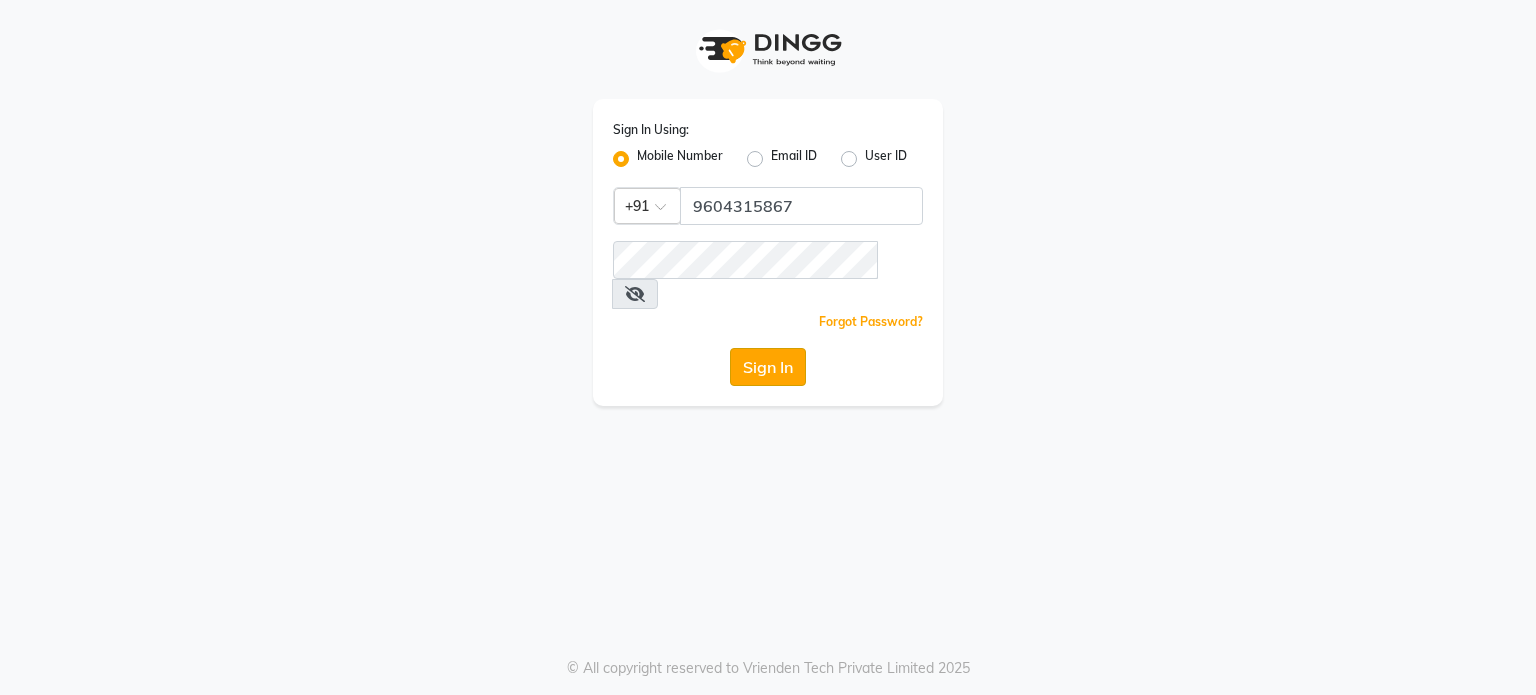 click on "Sign In" 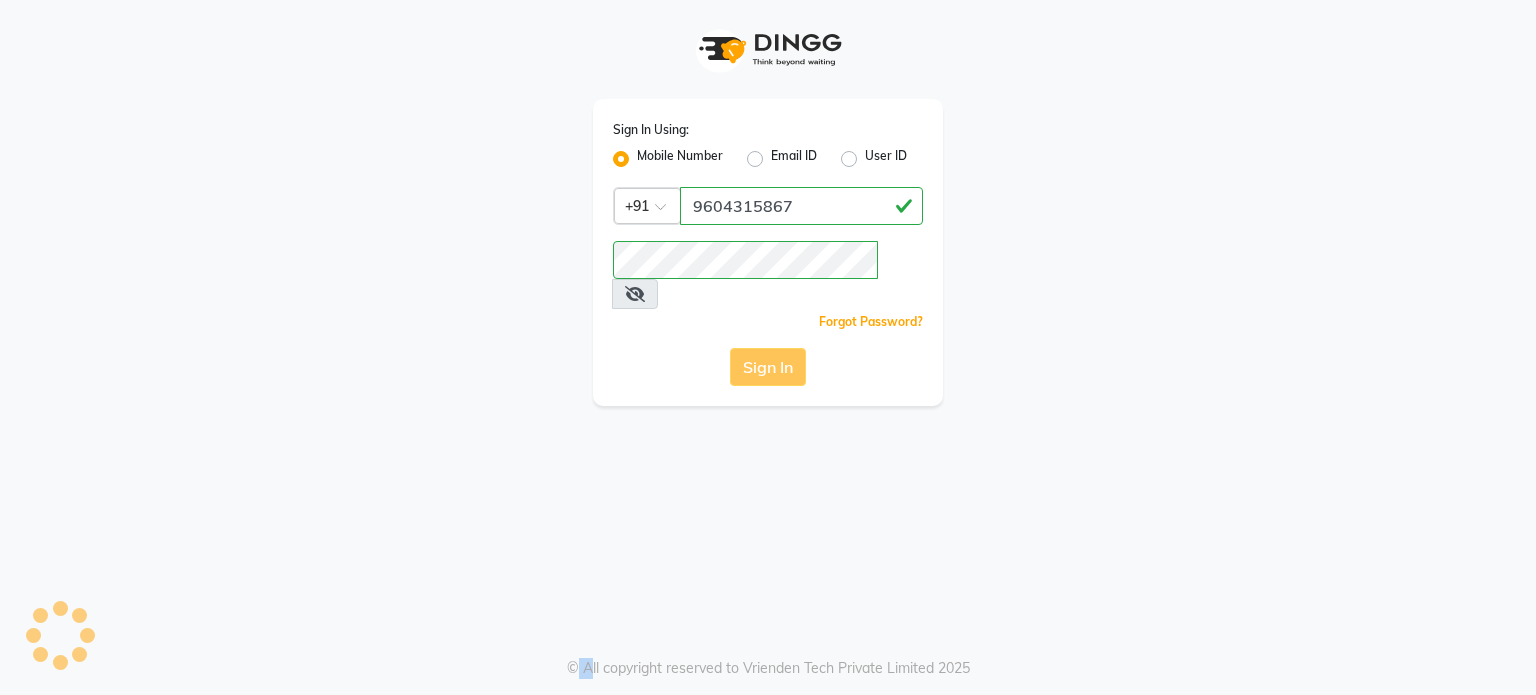 click on "Sign In" 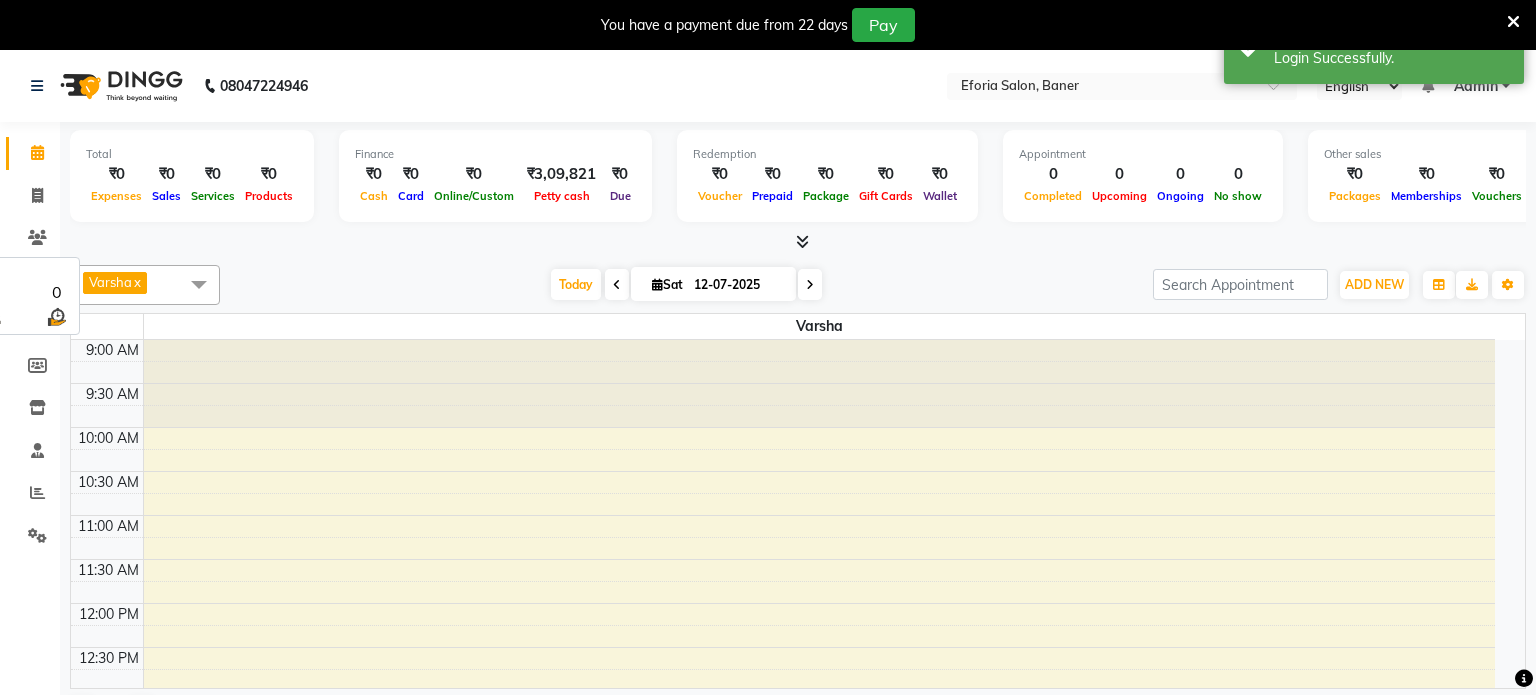 select on "en" 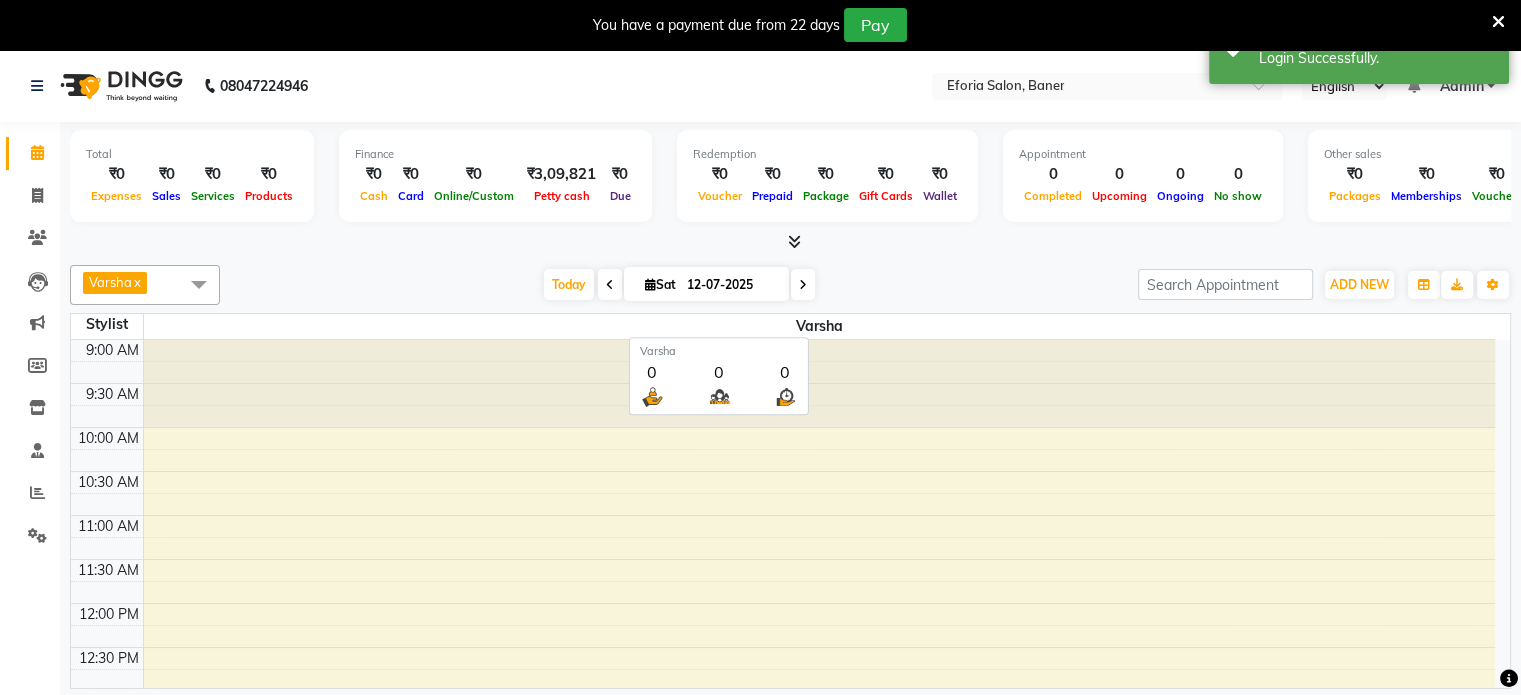 scroll, scrollTop: 0, scrollLeft: 0, axis: both 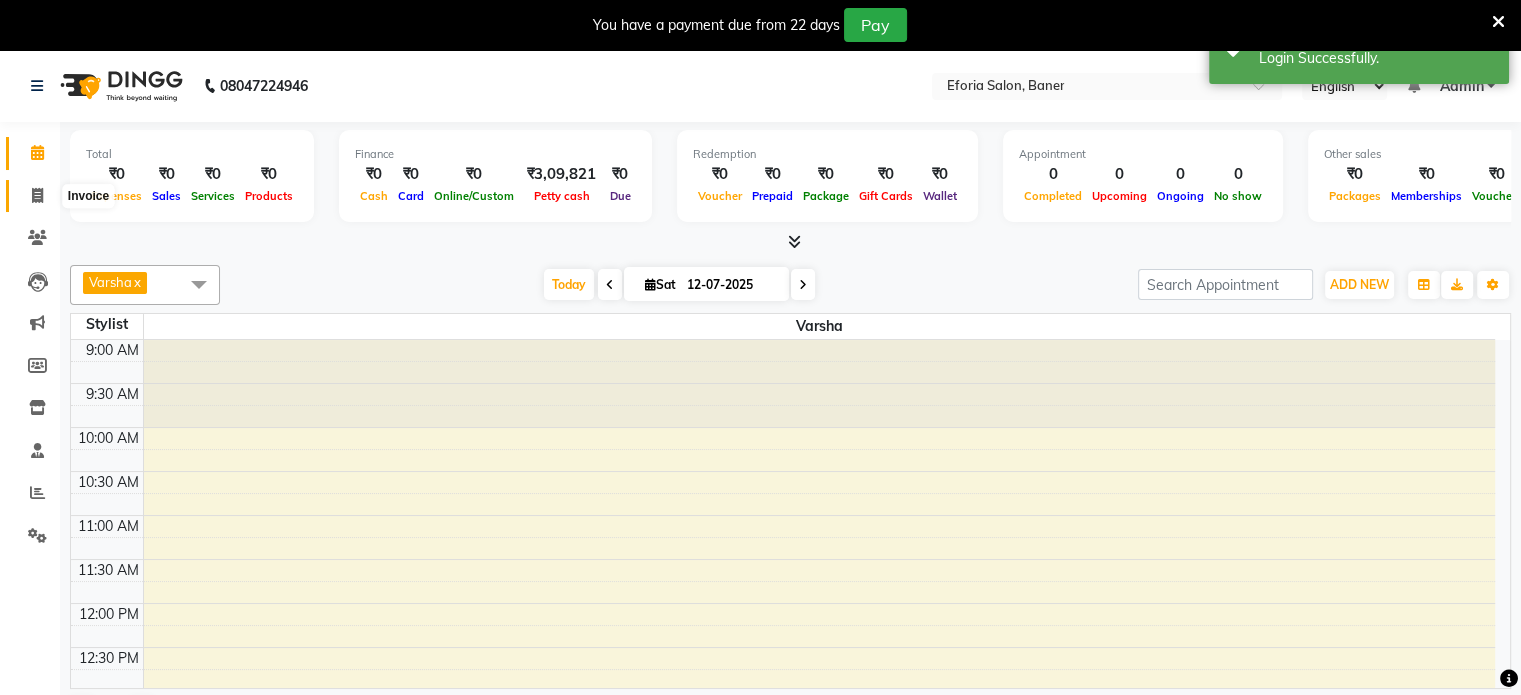 click 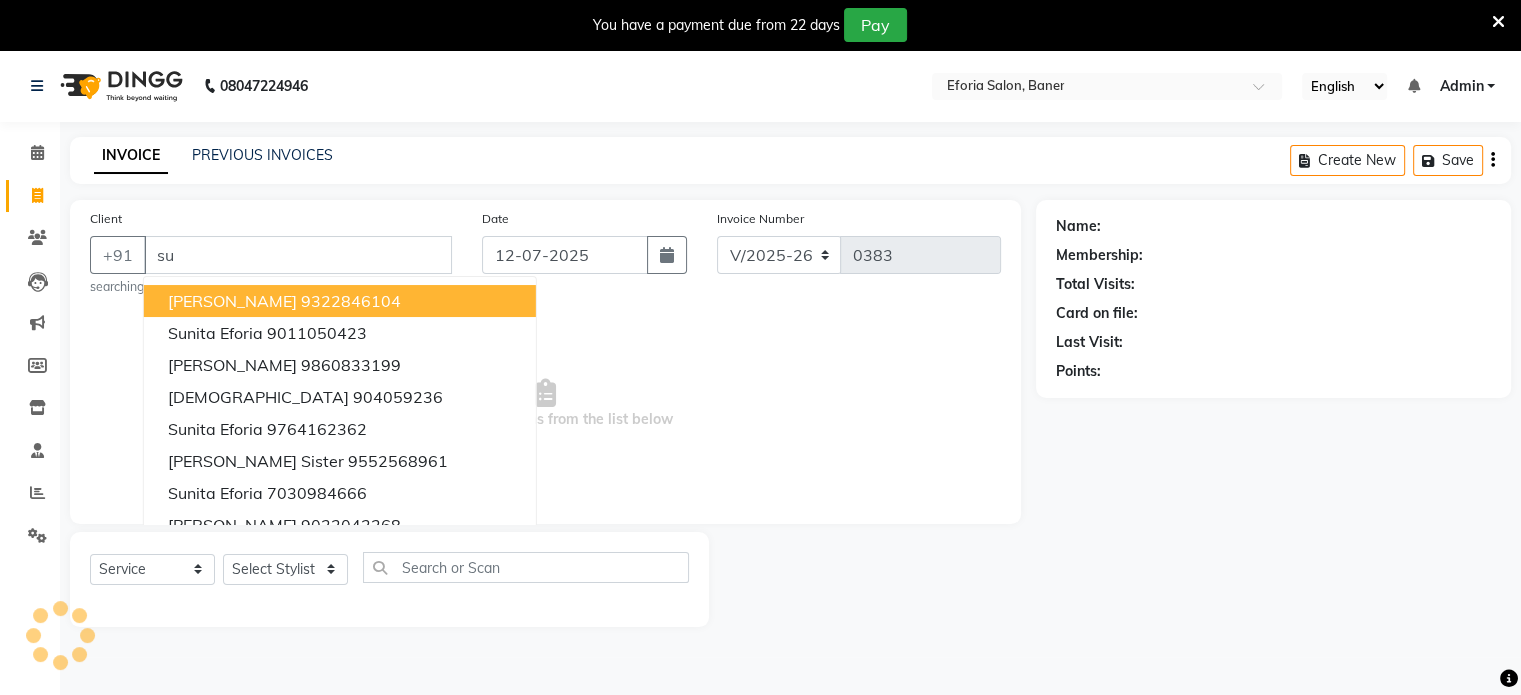 type on "s" 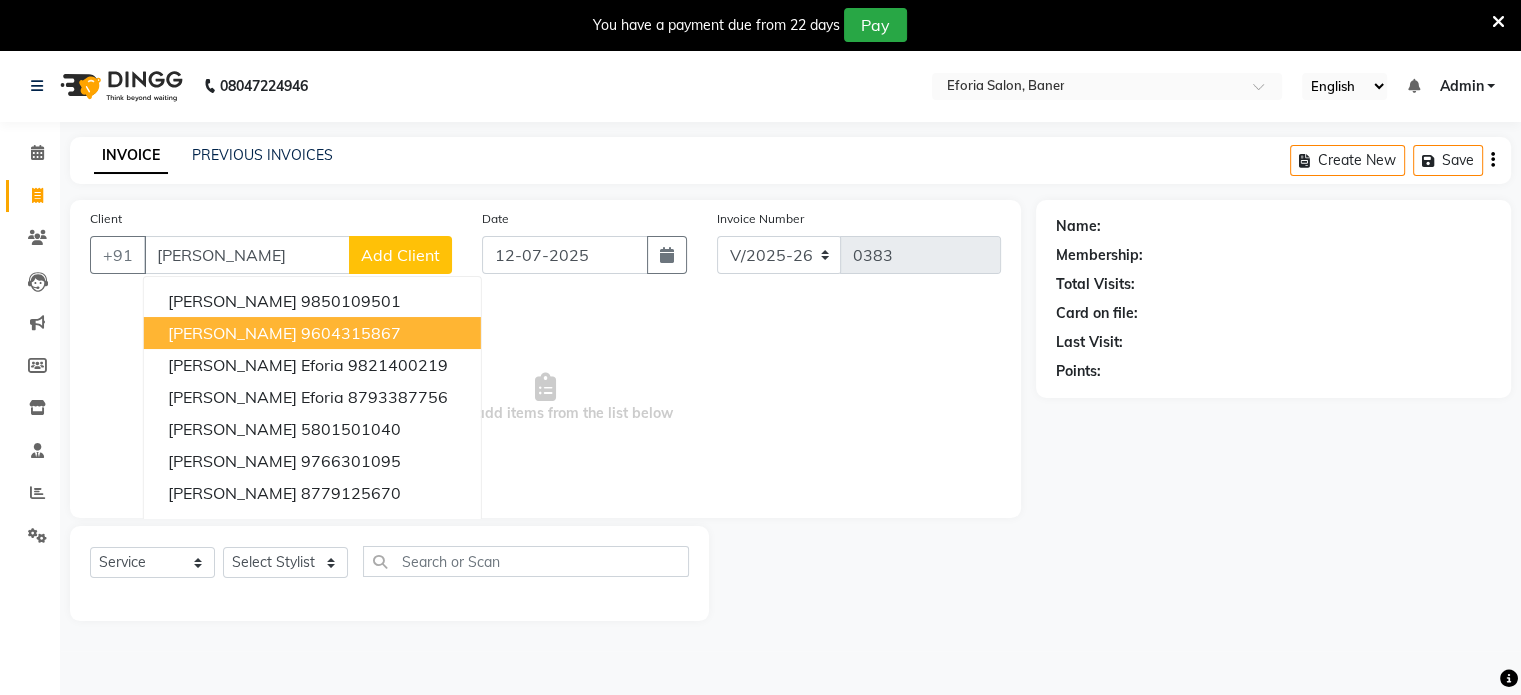 click on "[PERSON_NAME]" at bounding box center (232, 333) 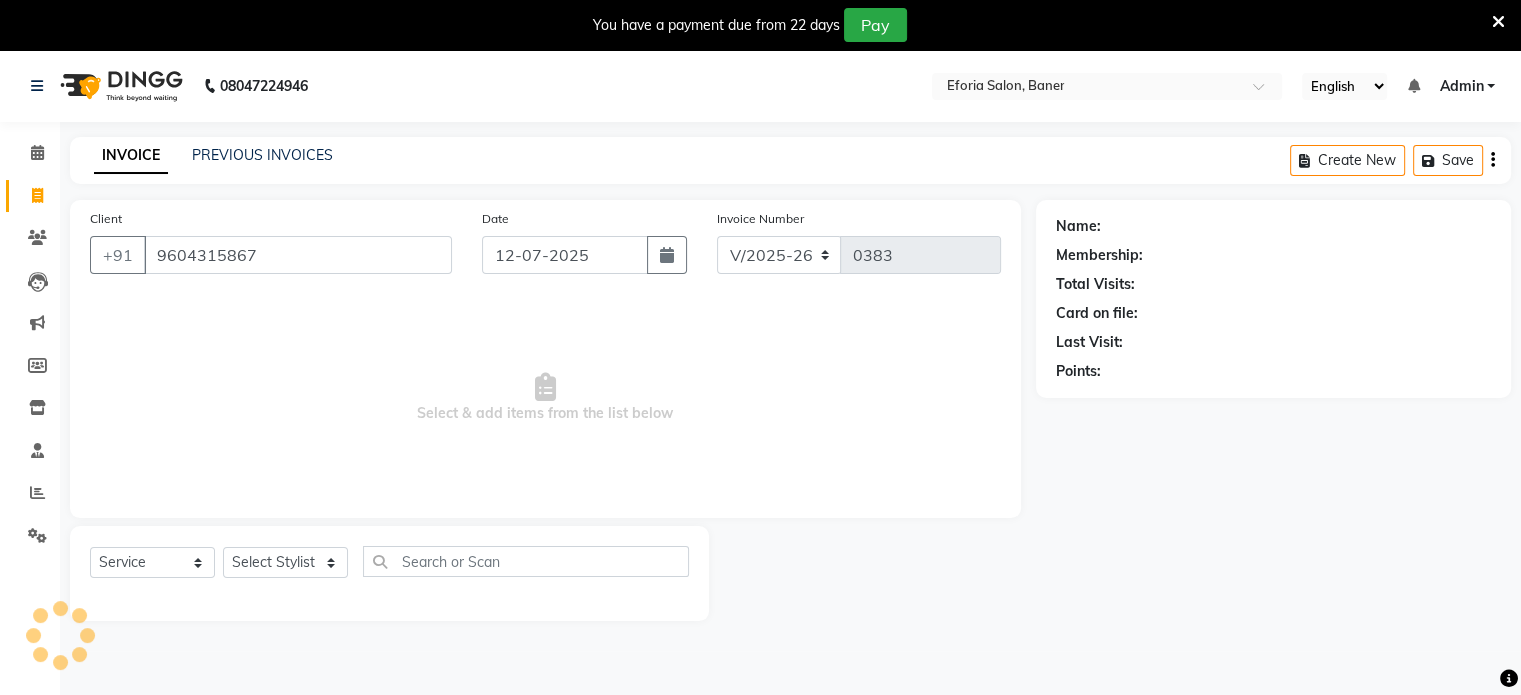 type on "9604315867" 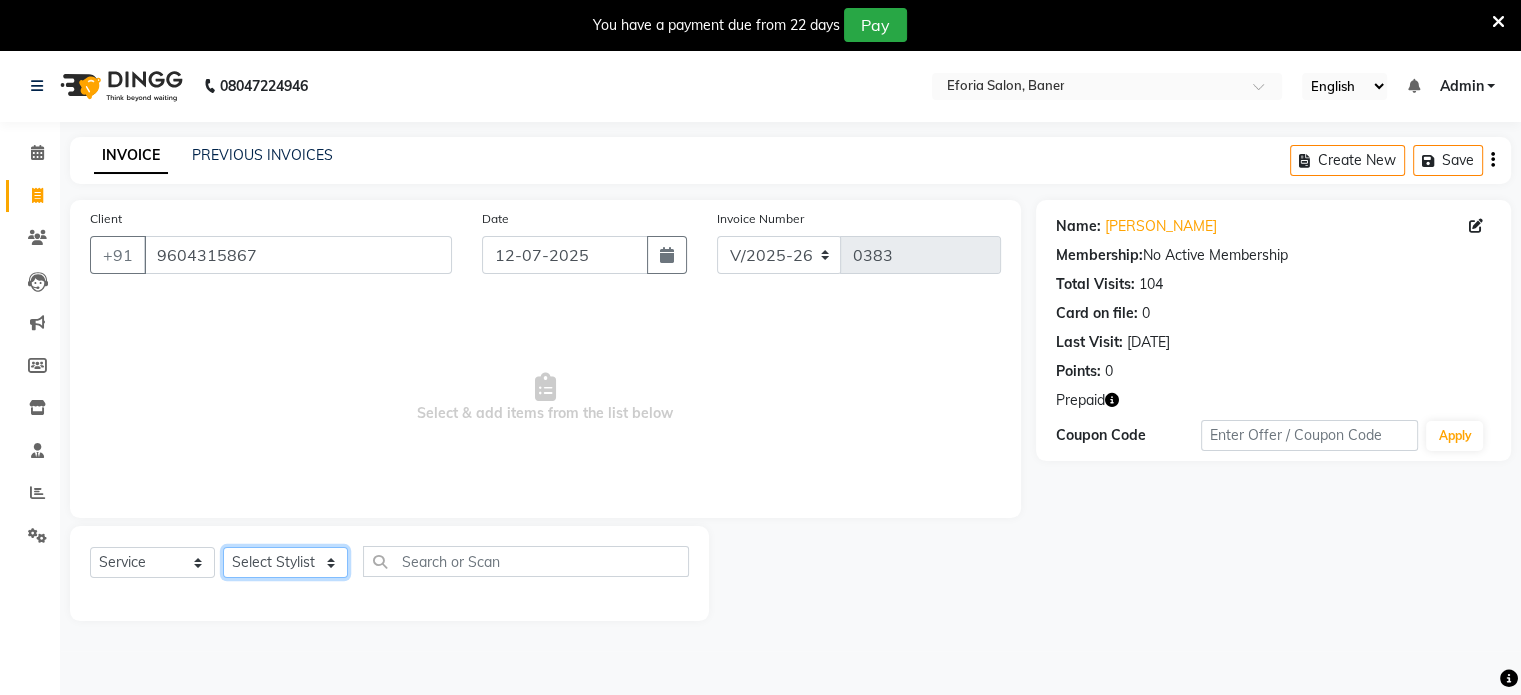 click on "Select Stylist [PERSON_NAME] [PERSON_NAME] [PERSON_NAME]" 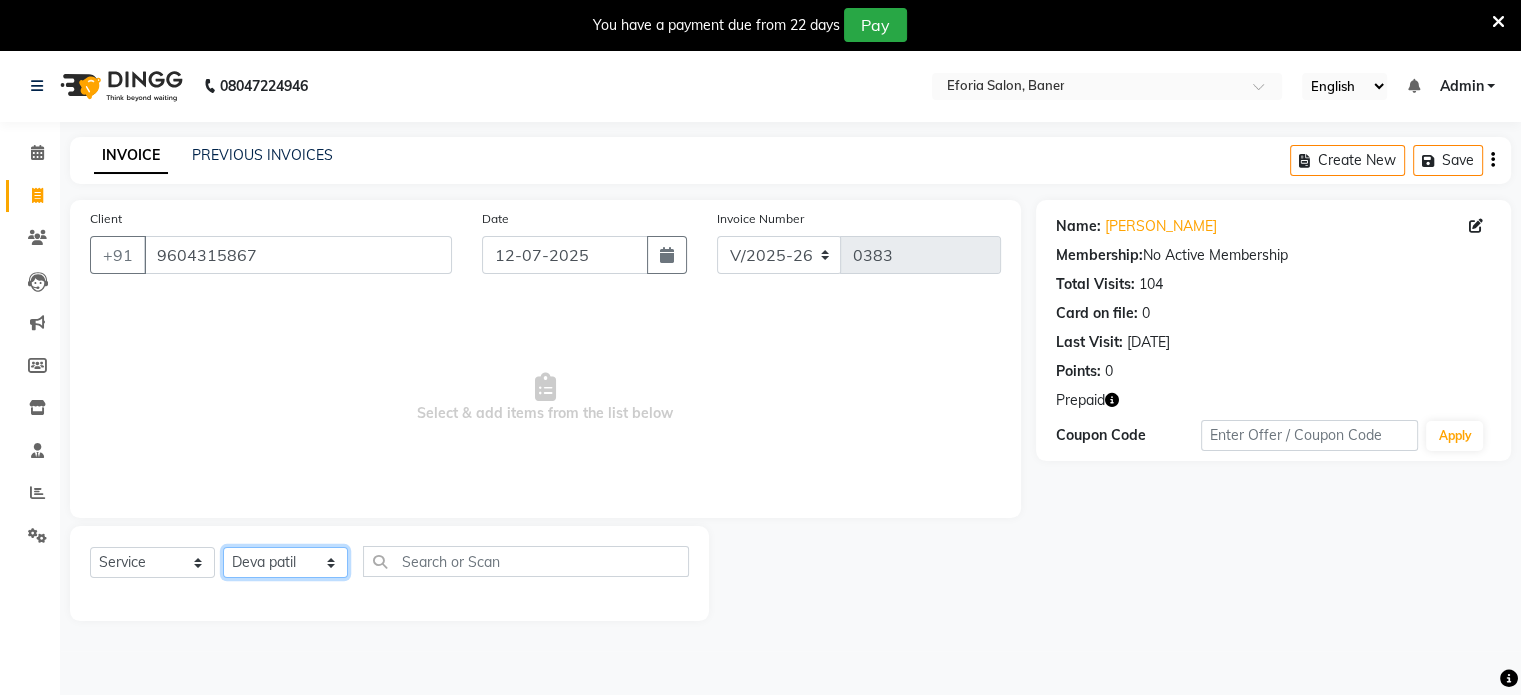 click on "Select Stylist [PERSON_NAME] [PERSON_NAME] [PERSON_NAME]" 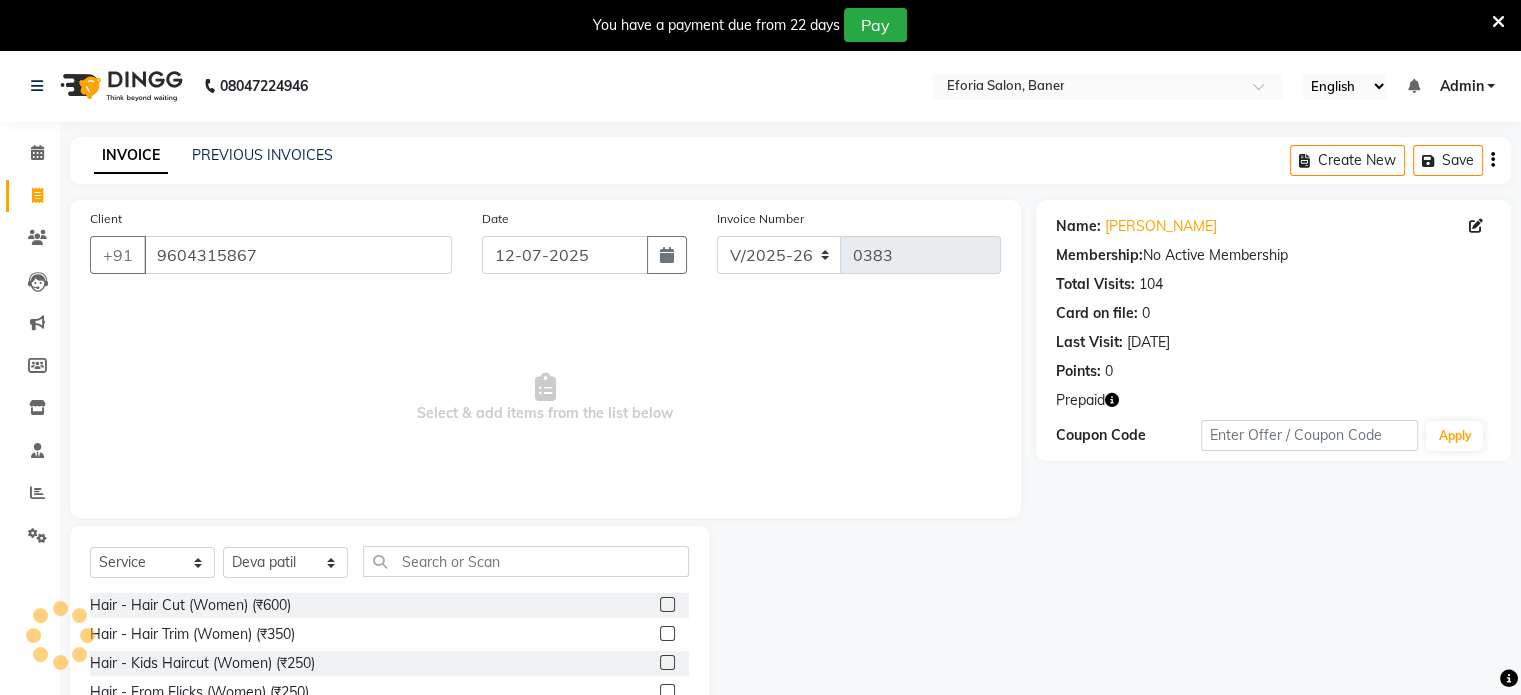 click 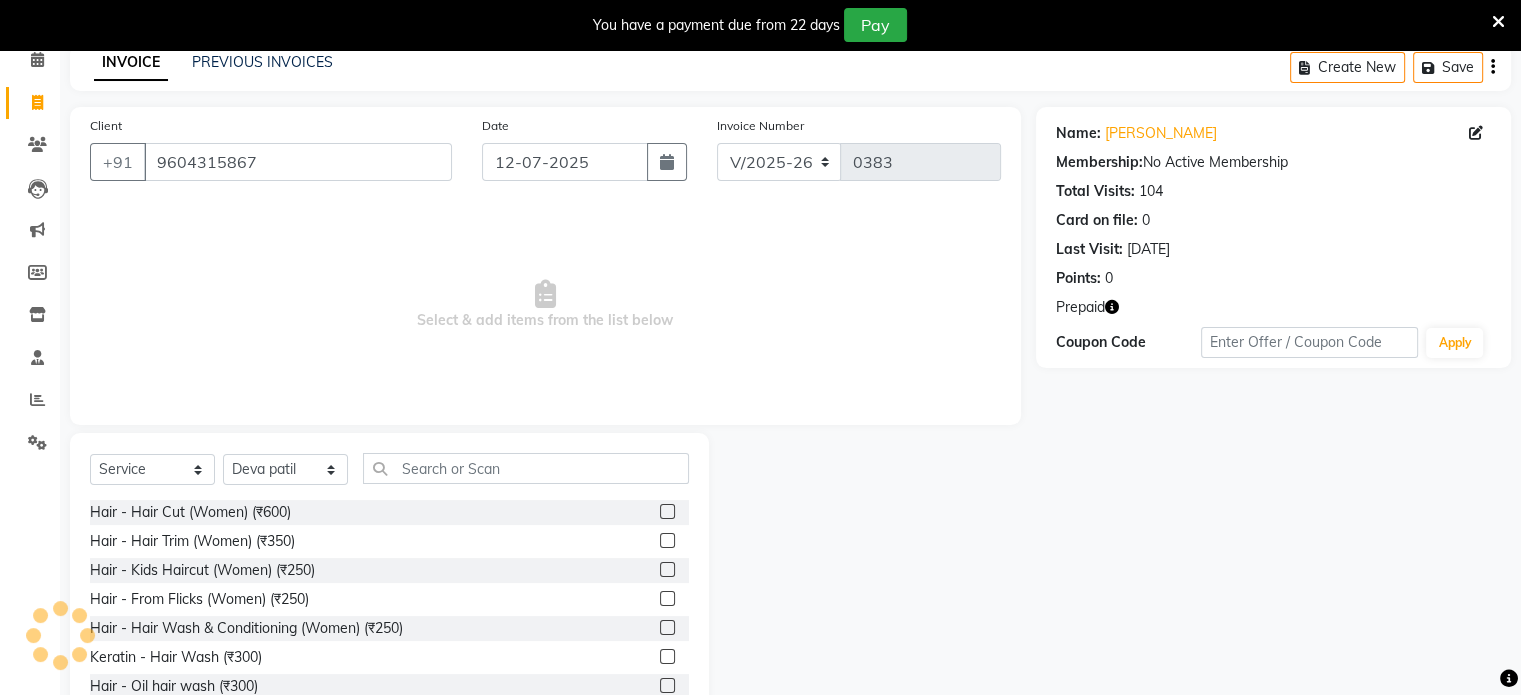 scroll, scrollTop: 156, scrollLeft: 0, axis: vertical 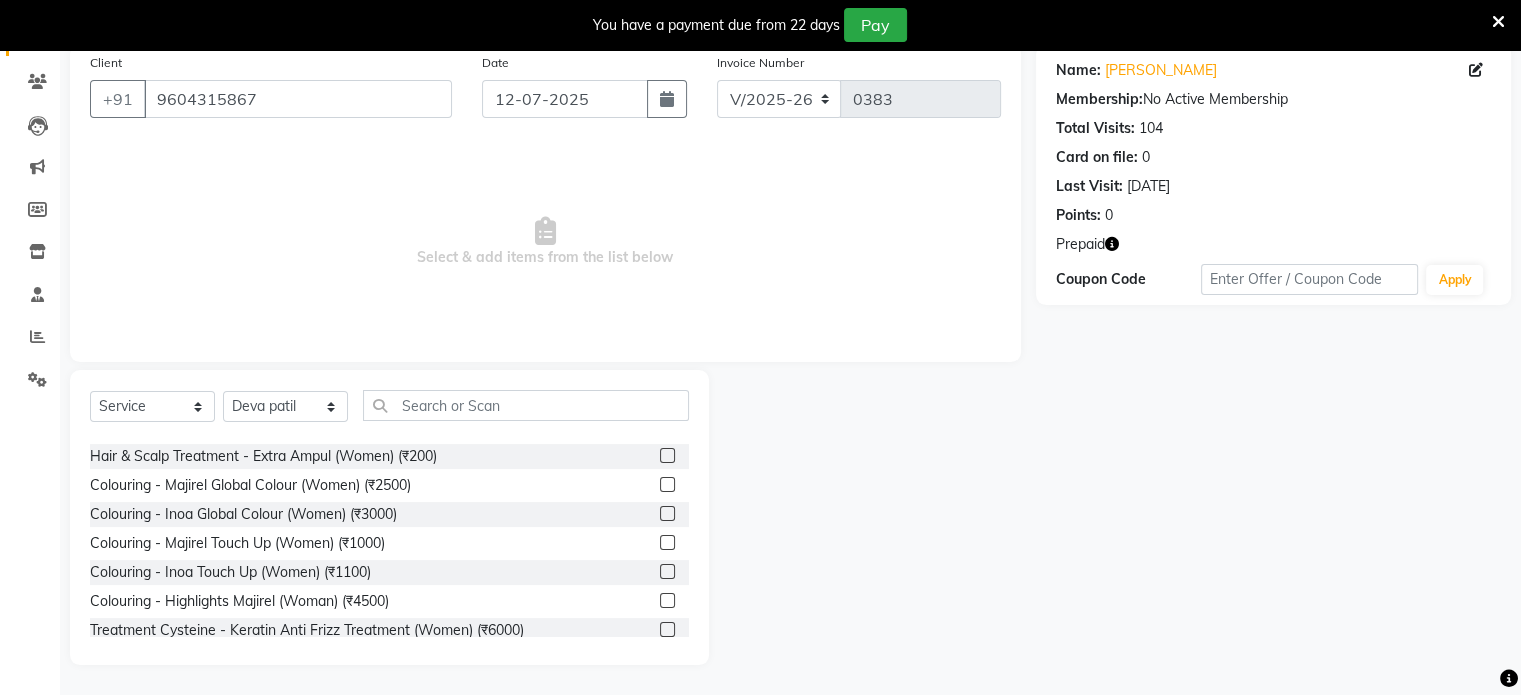 click 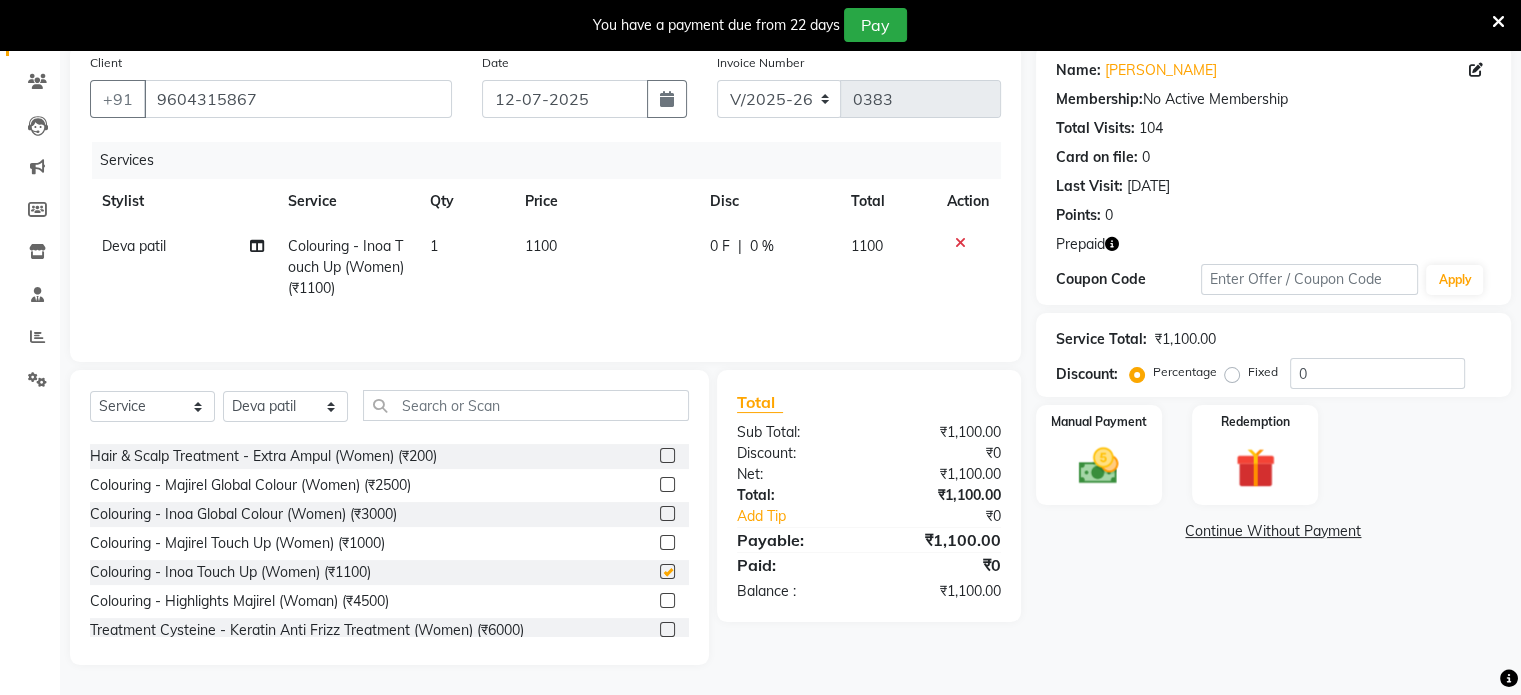 checkbox on "false" 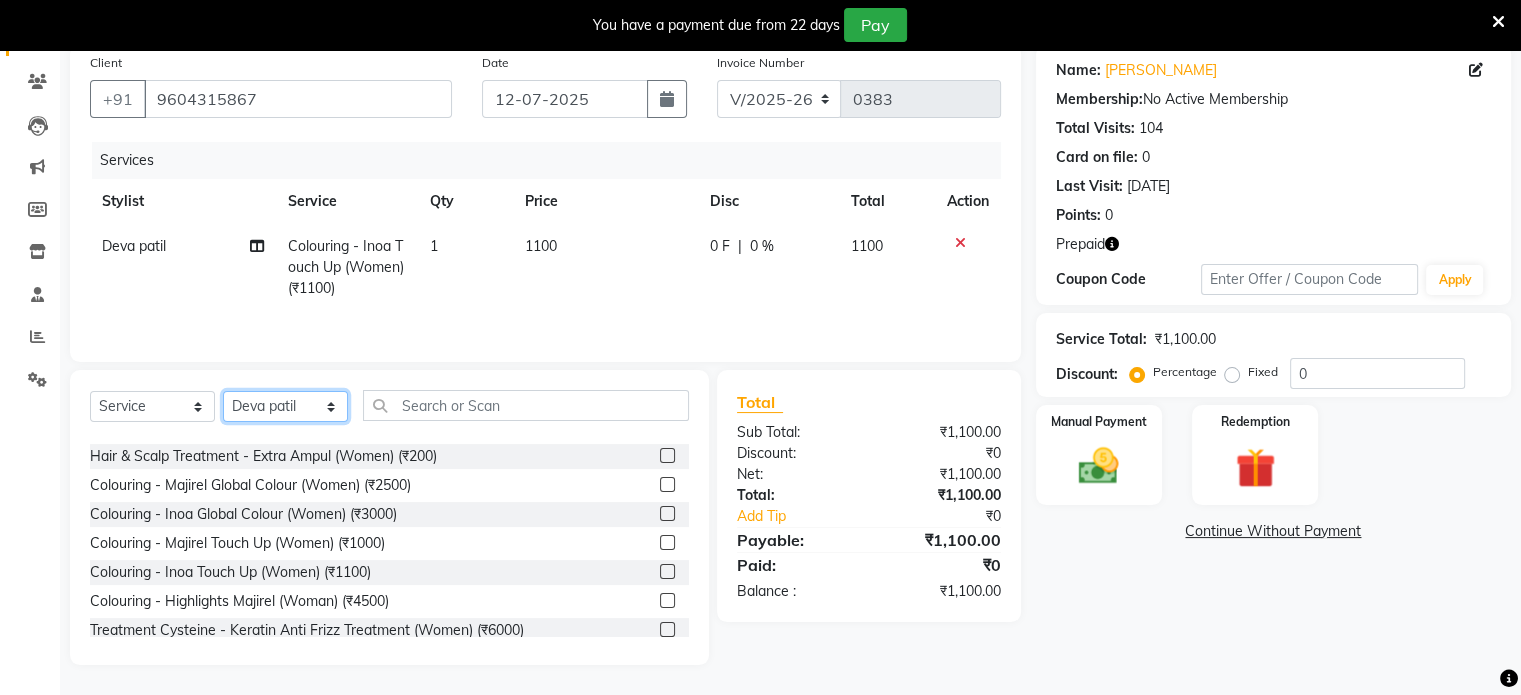 click on "Select Stylist [PERSON_NAME] [PERSON_NAME] [PERSON_NAME]" 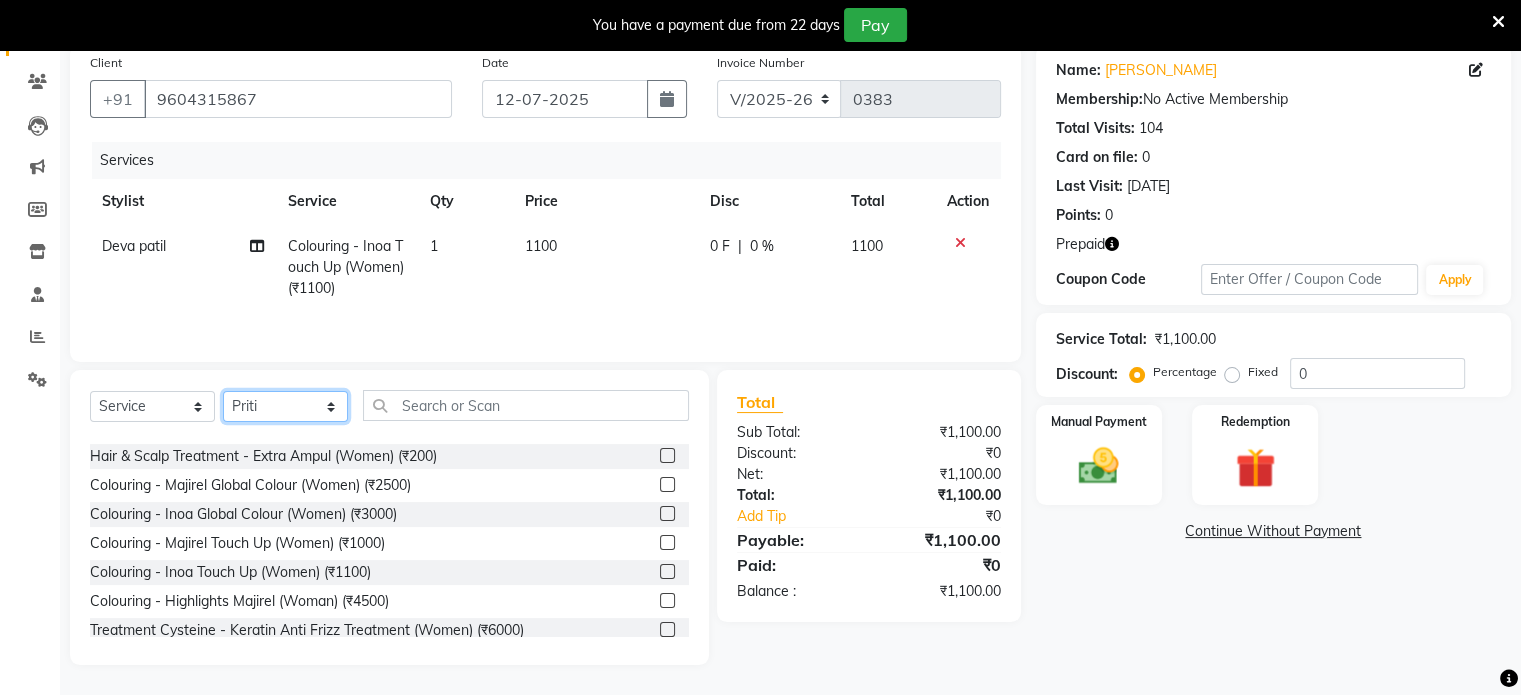 click on "Select Stylist [PERSON_NAME] [PERSON_NAME] [PERSON_NAME]" 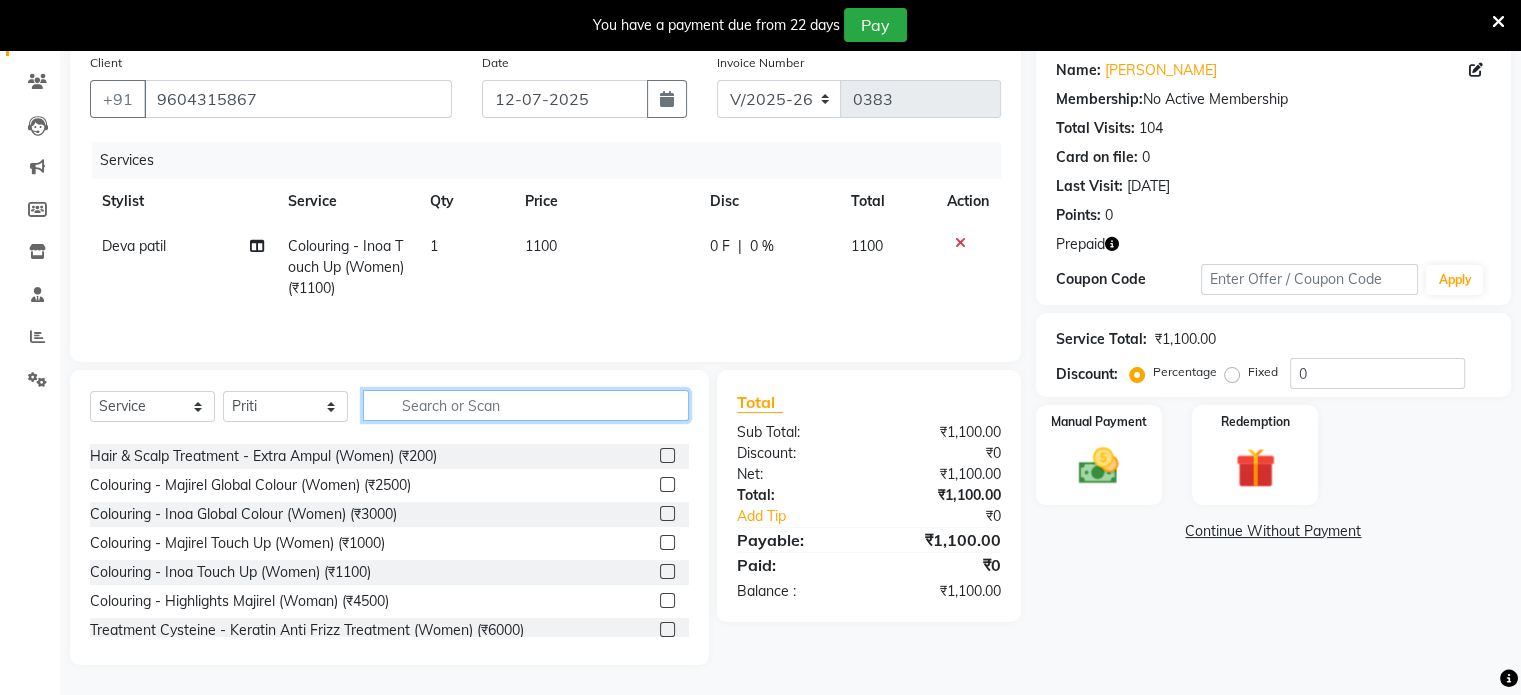 click 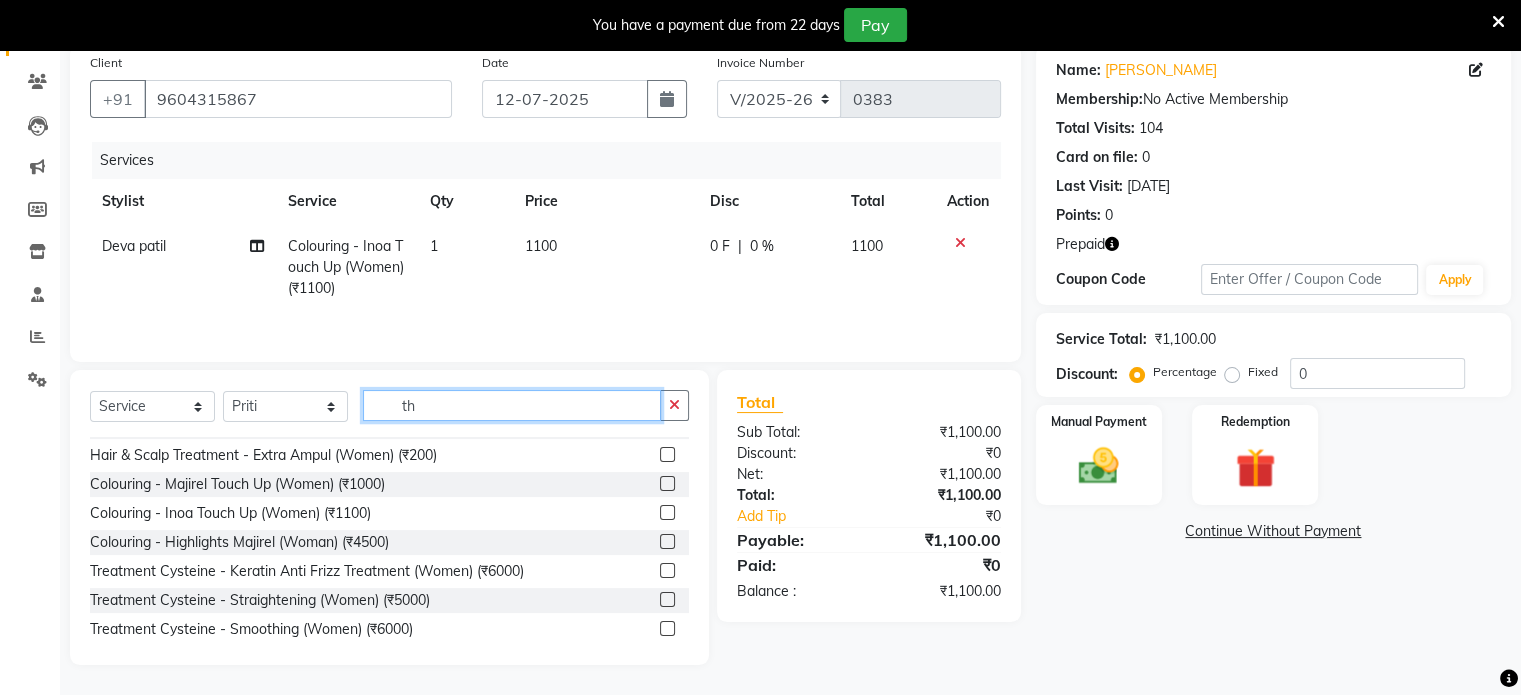 scroll, scrollTop: 0, scrollLeft: 0, axis: both 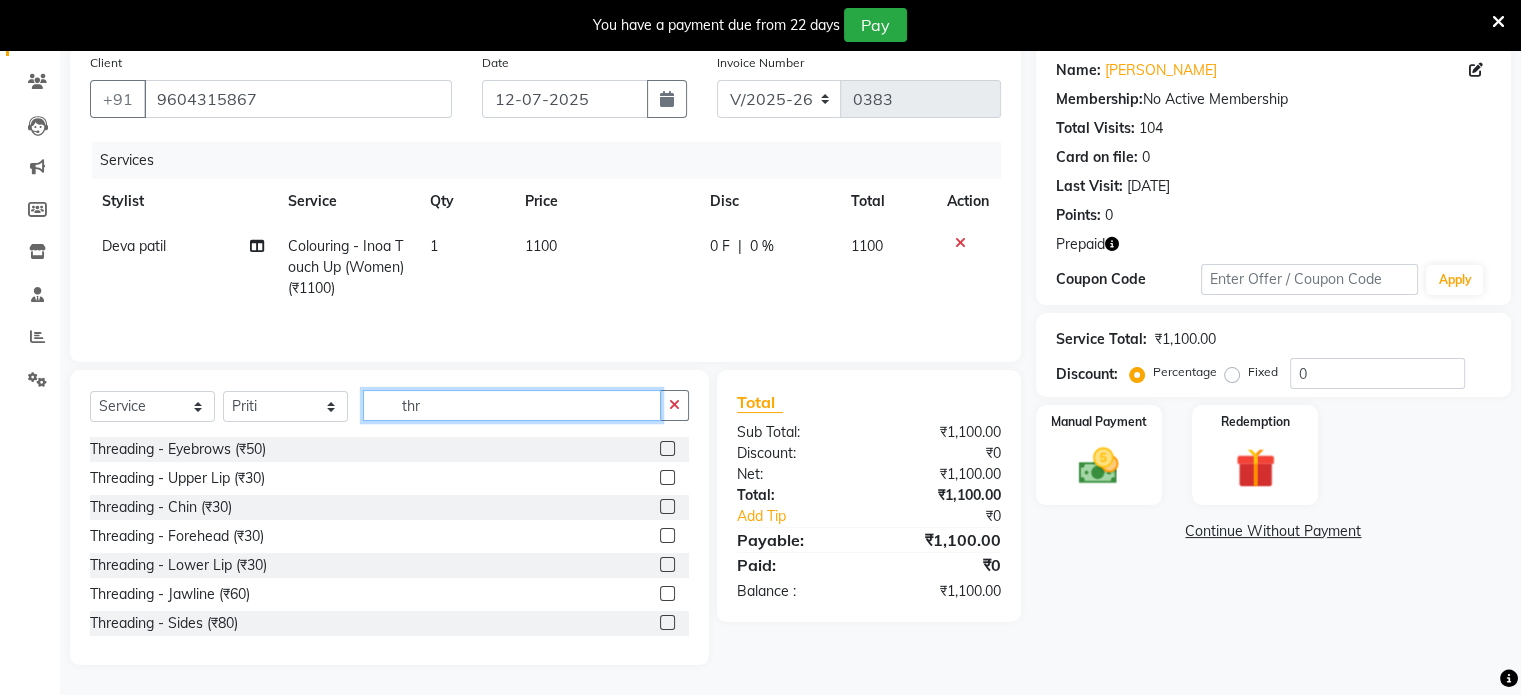 type on "thr" 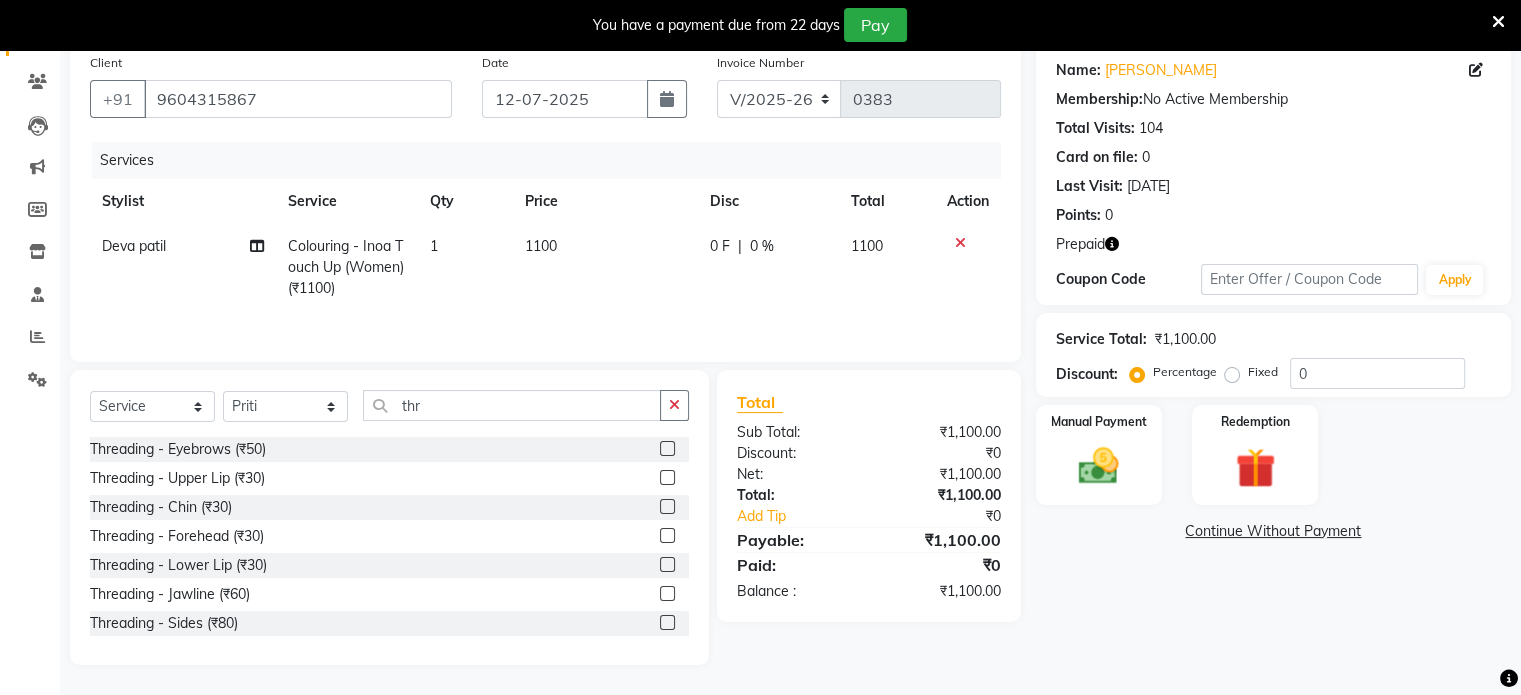 click 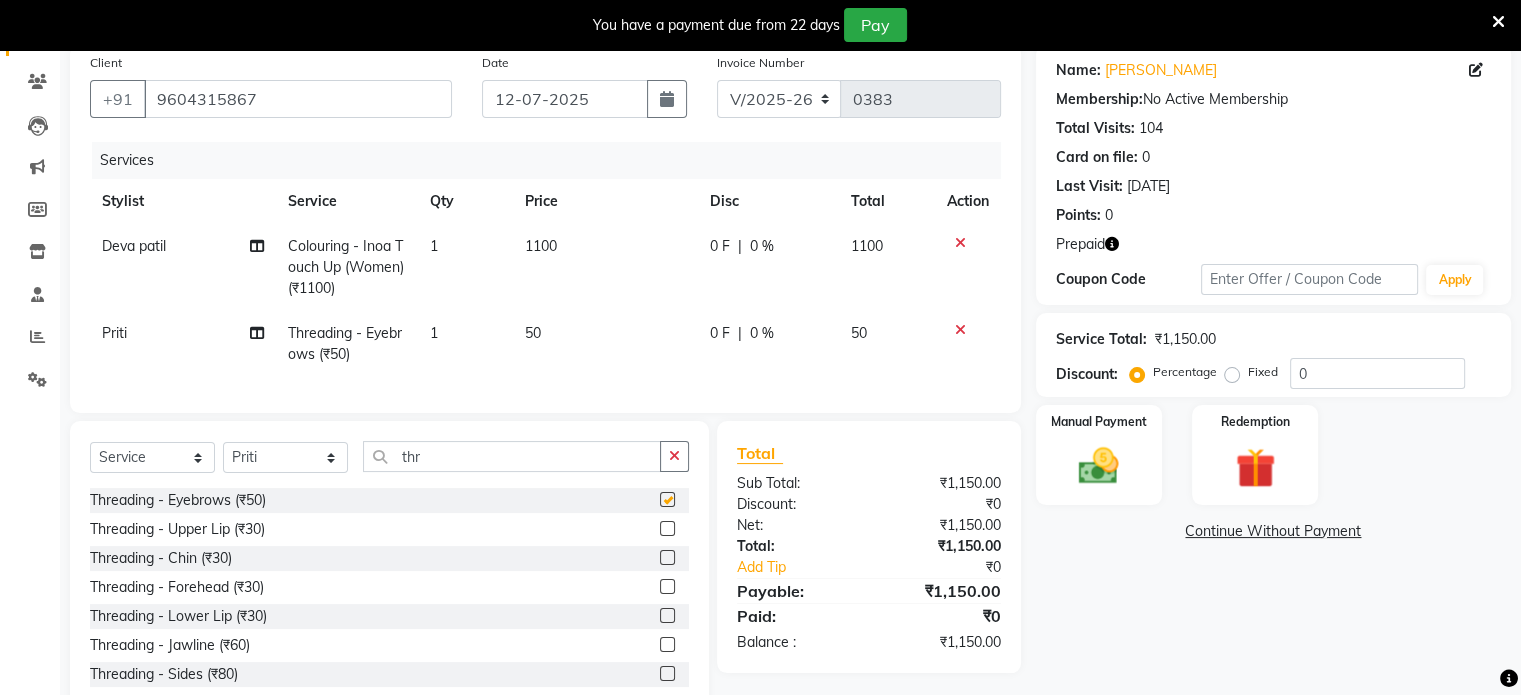 checkbox on "false" 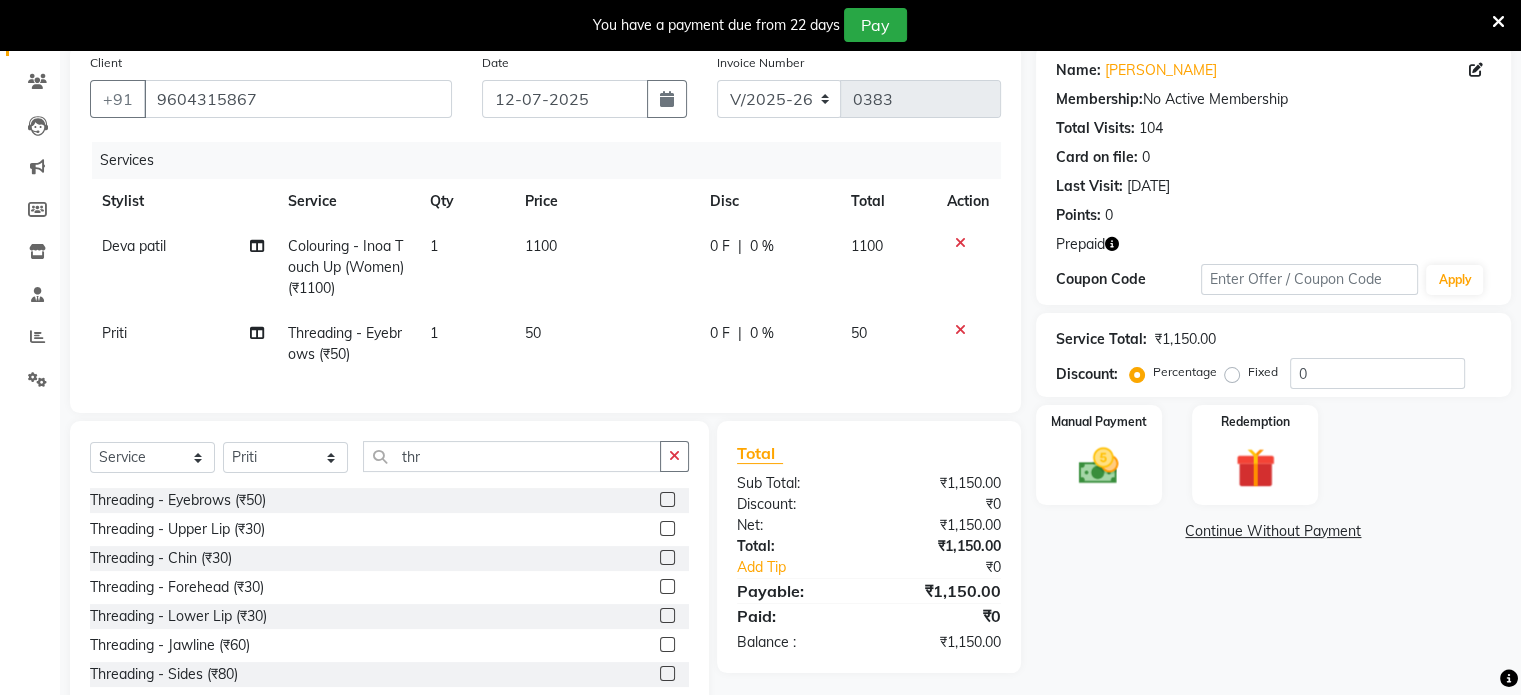 click on "1100" 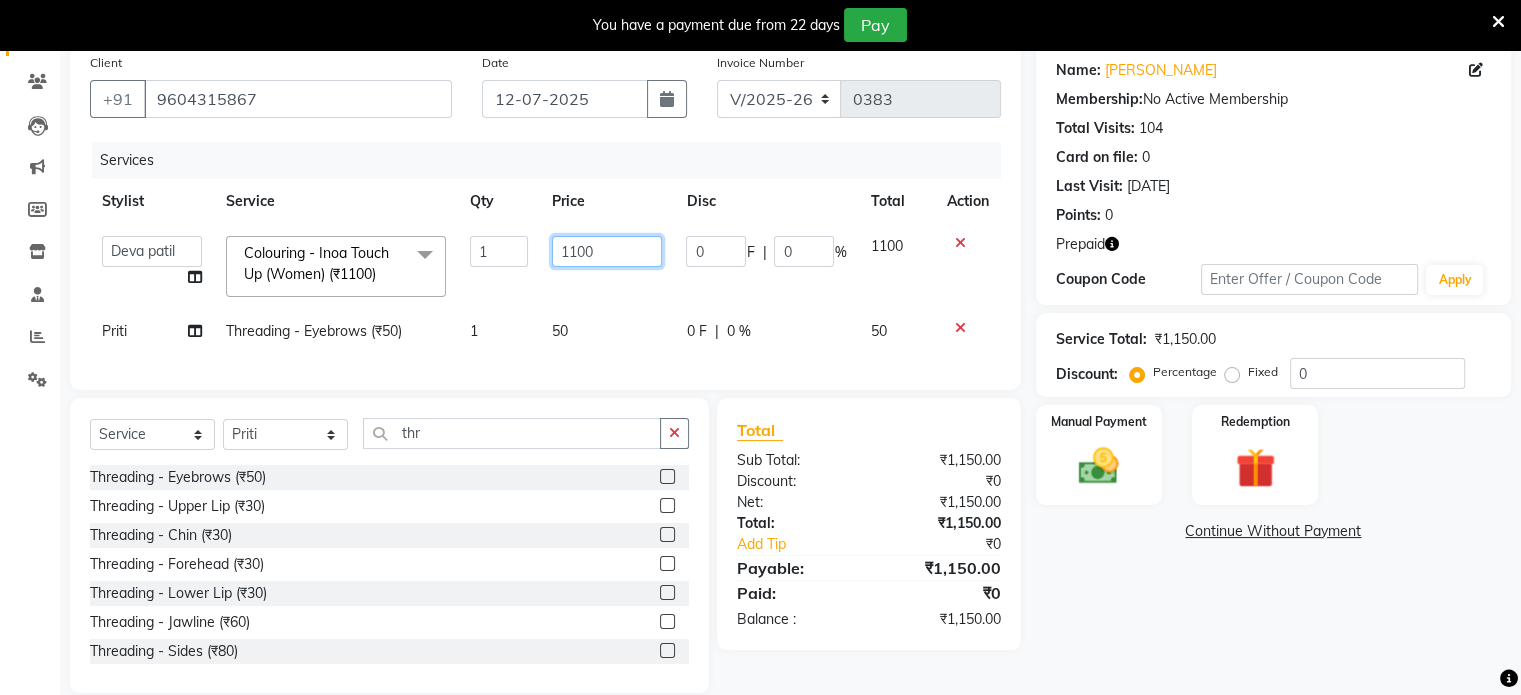 click on "1100" 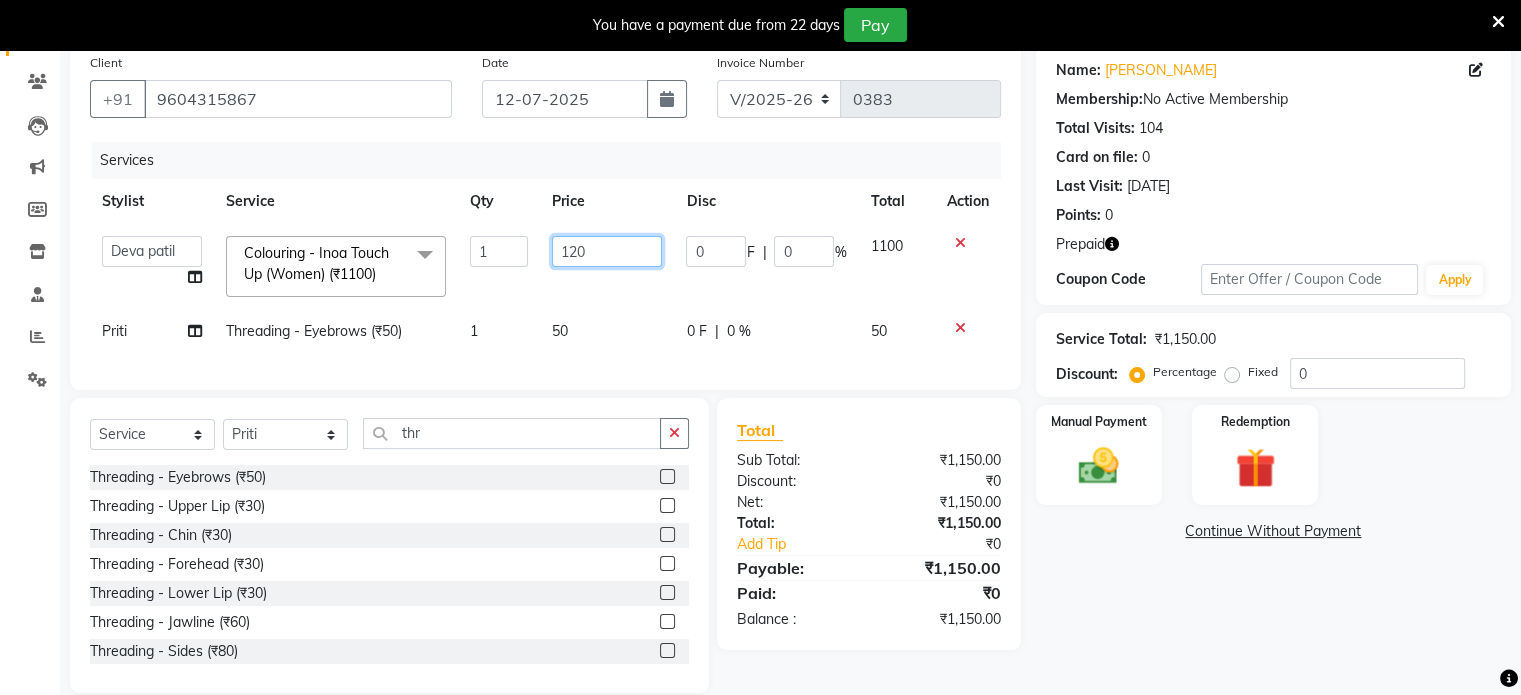 type on "1200" 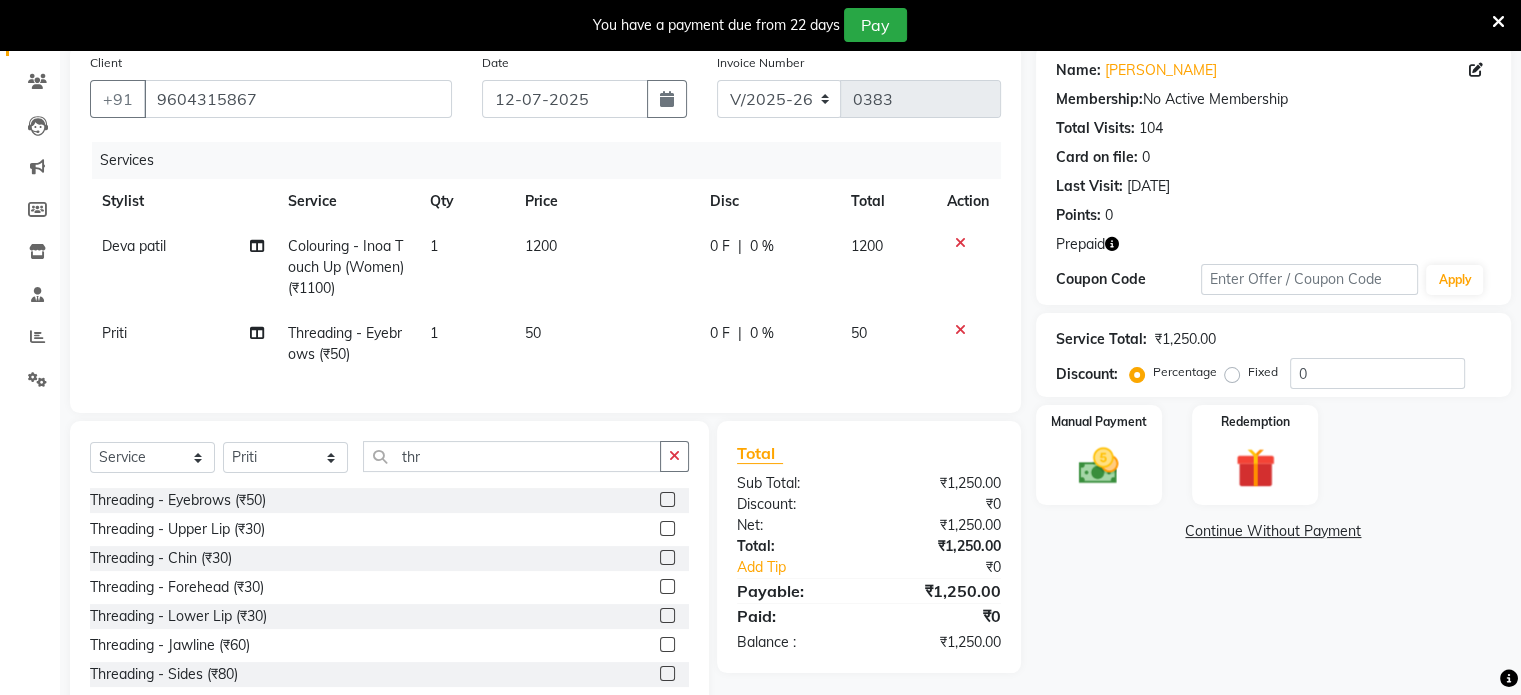 click on "50" 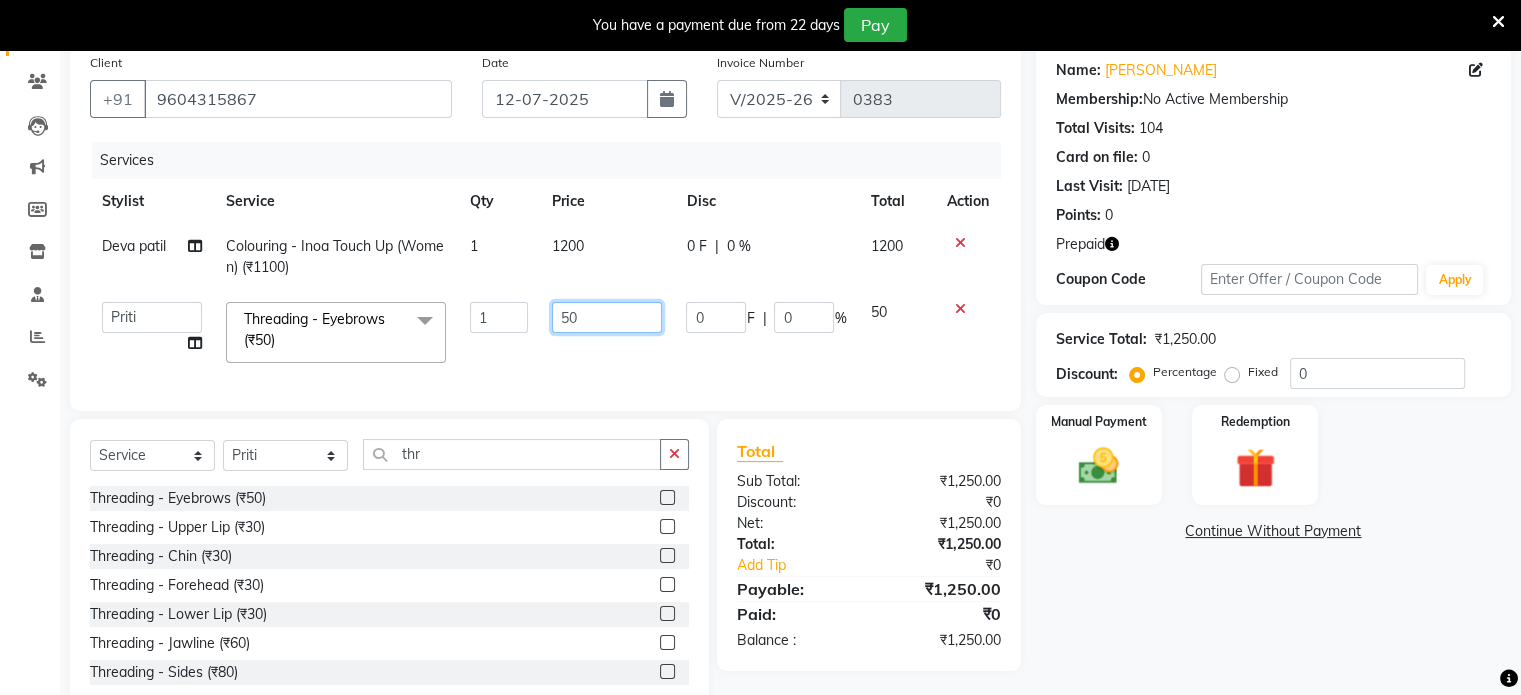 click on "50" 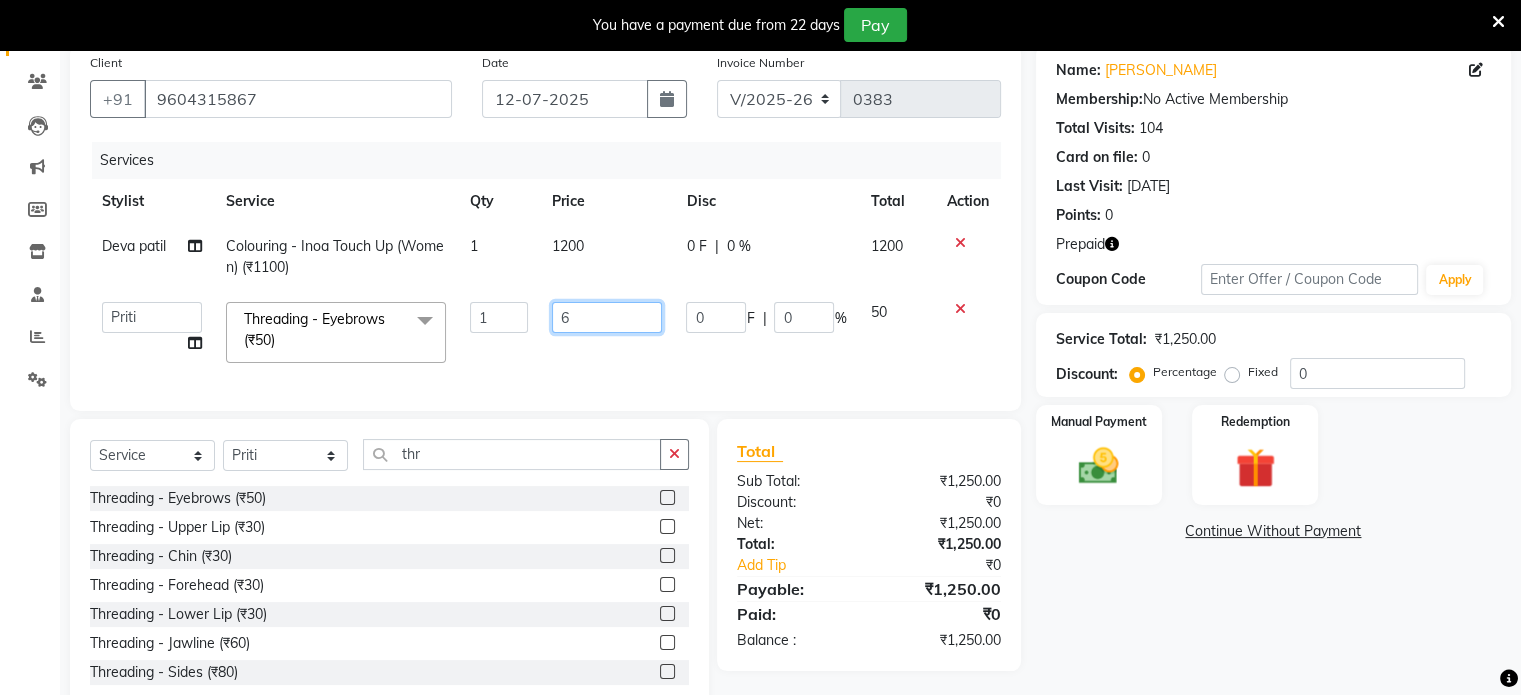 type on "60" 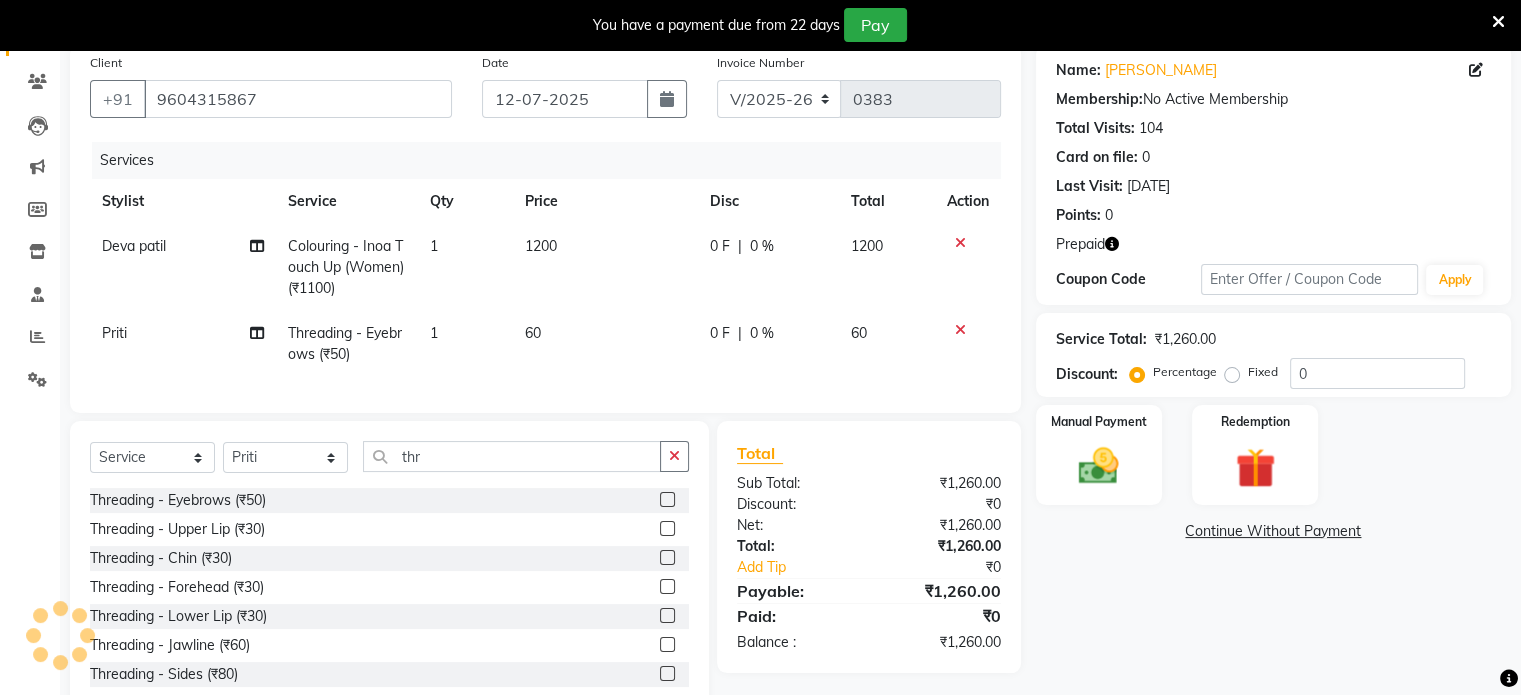 click on "Name: Varsha Bansode Membership:  No Active Membership  Total Visits:  104 Card on file:  0 Last Visit:   10-07-2025 Points:   0  Prepaid Coupon Code Apply Service Total:  ₹1,260.00  Discount:  Percentage   Fixed  0 Manual Payment Redemption  Continue Without Payment" 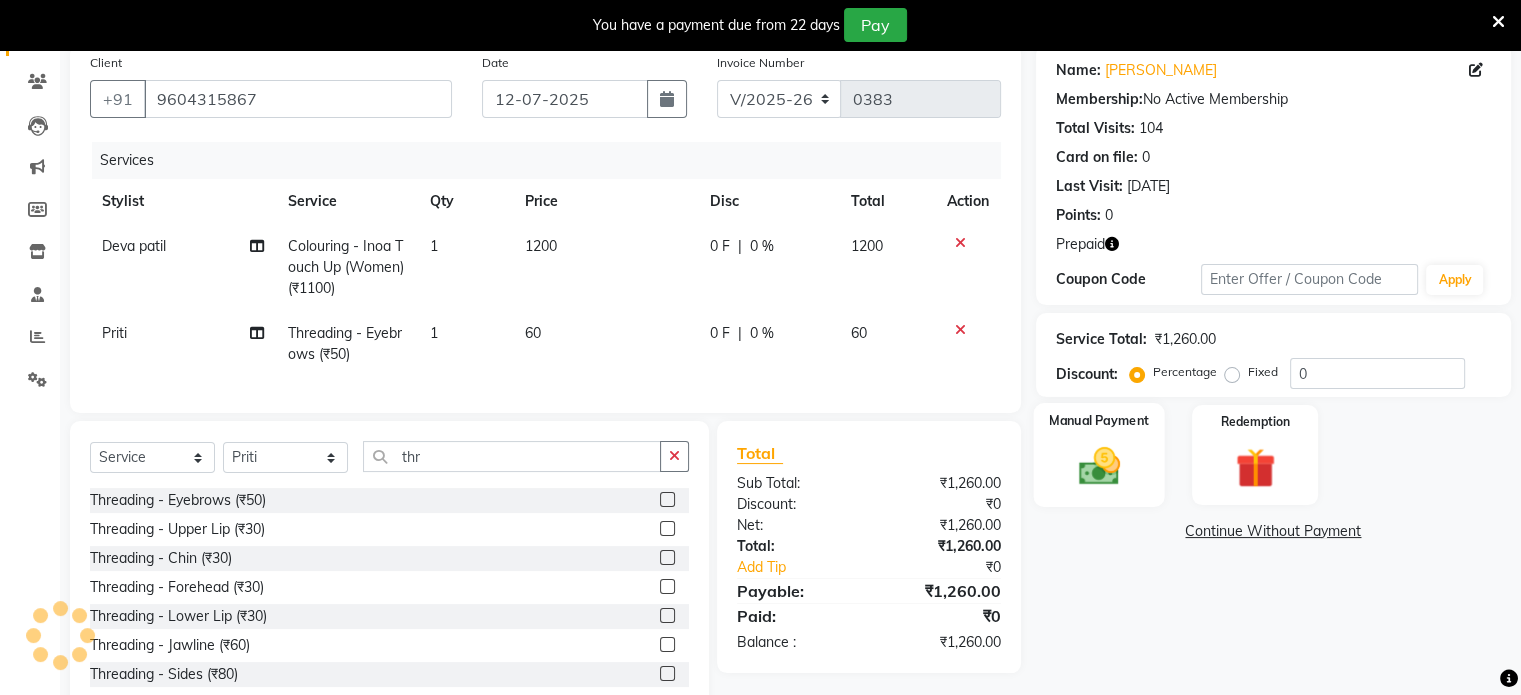 click on "Manual Payment" 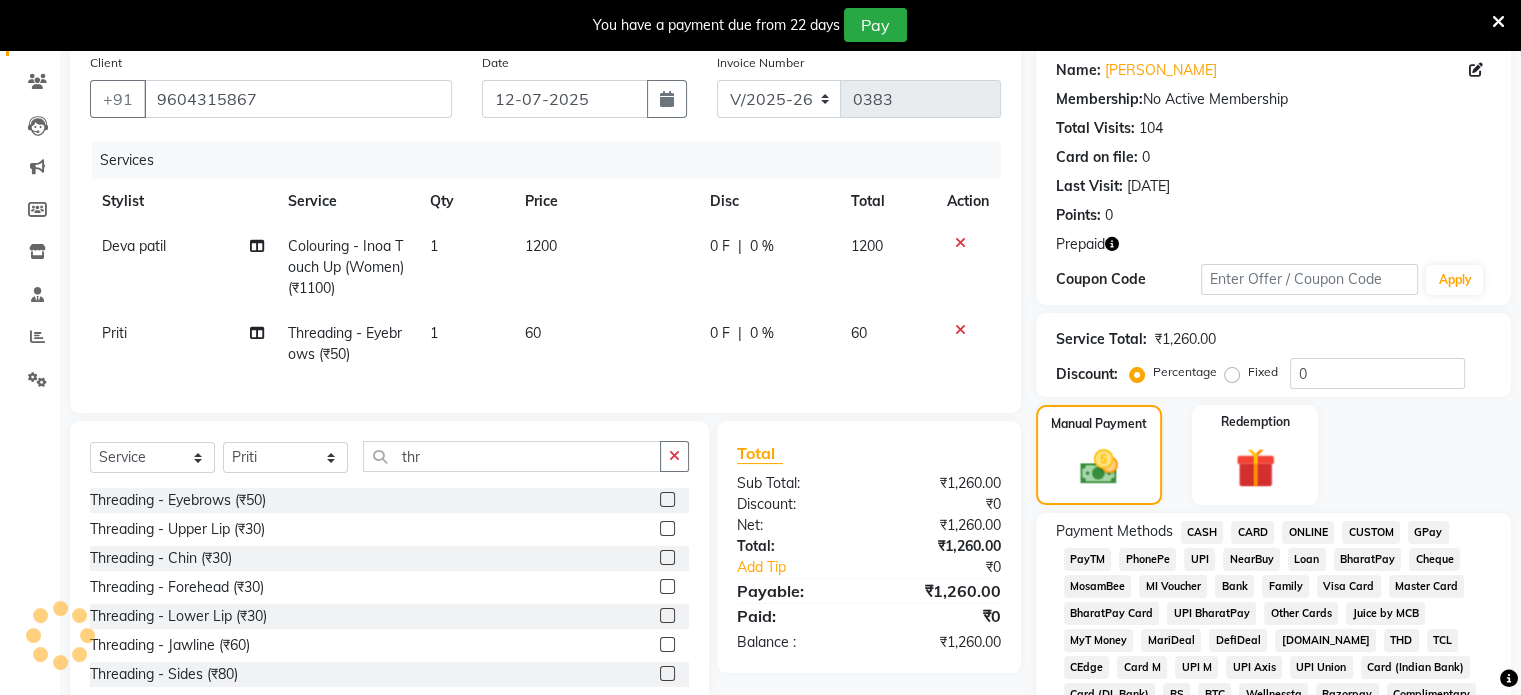 click on "GPay" 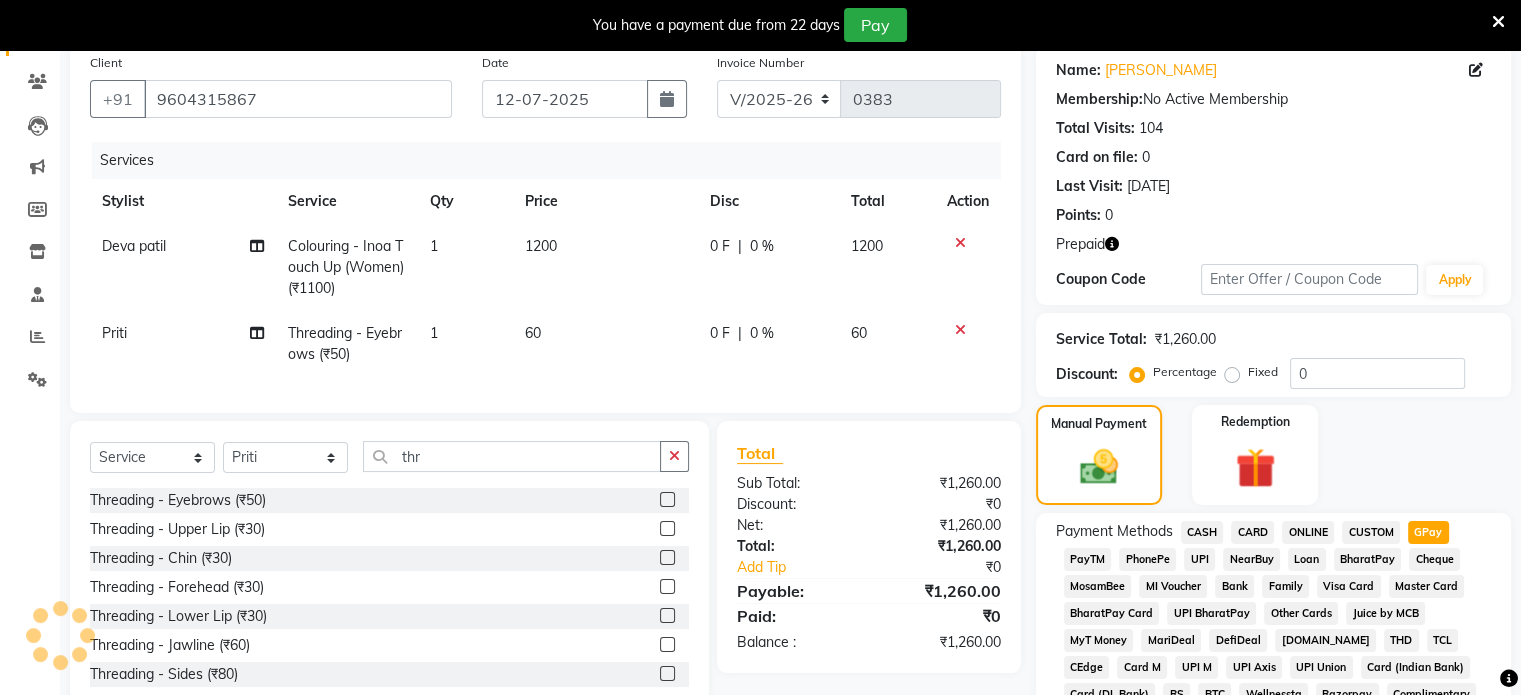 click on "Manual Payment Redemption" 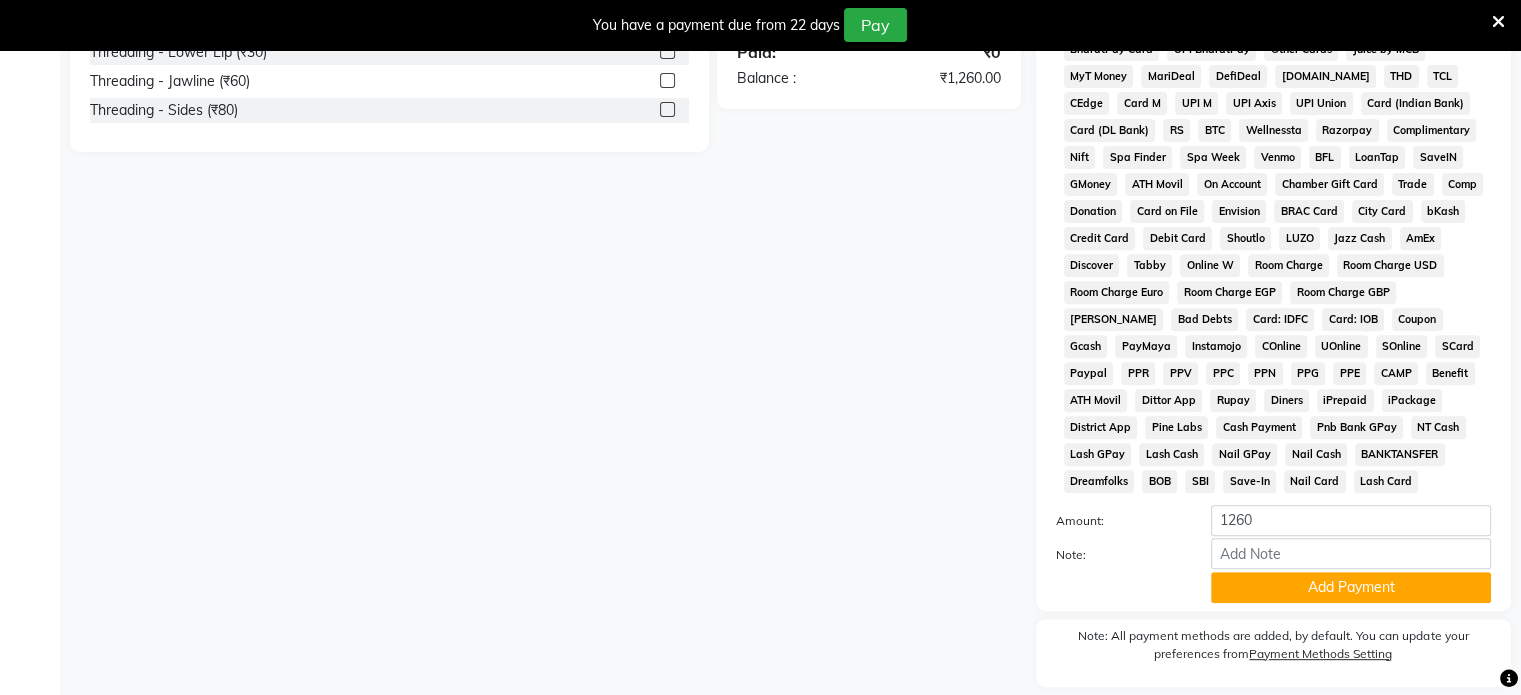 scroll, scrollTop: 756, scrollLeft: 0, axis: vertical 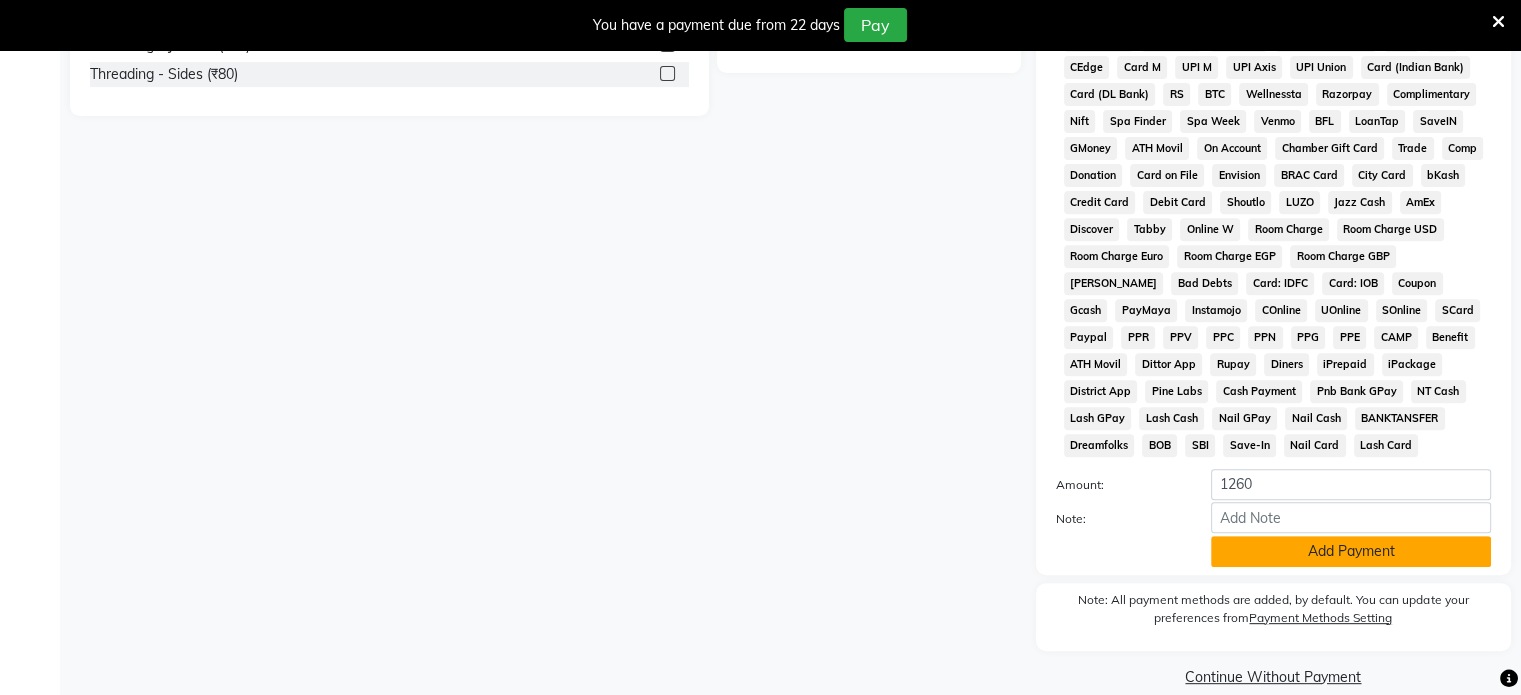 click on "Add Payment" 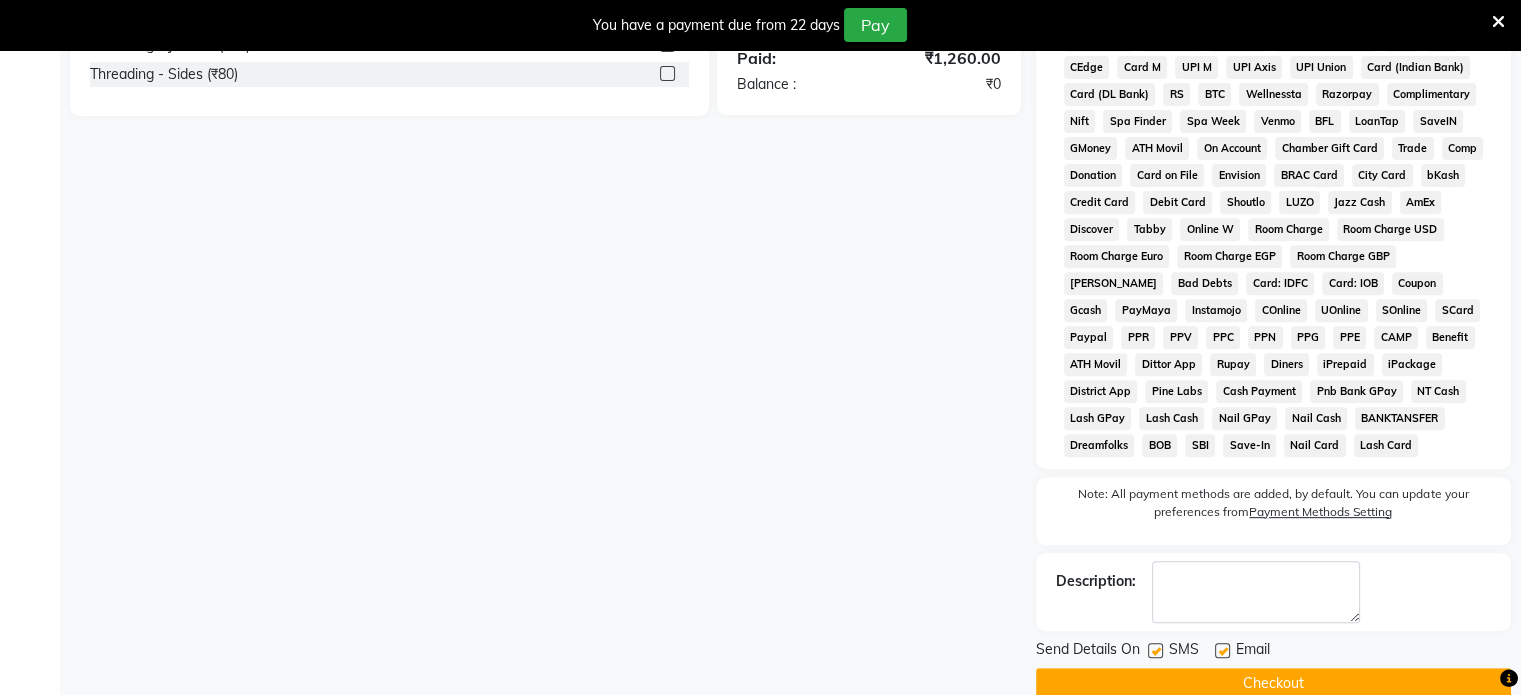 click on "Name: Varsha Bansode Membership:  No Active Membership  Total Visits:  104 Card on file:  0 Last Visit:   10-07-2025 Points:   0  Prepaid Coupon Code Apply Service Total:  ₹1,260.00  Discount:  Percentage   Fixed  0 Manual Payment Redemption Payment Methods  CASH   CARD   ONLINE   CUSTOM   GPay   PayTM   PhonePe   UPI   NearBuy   Loan   BharatPay   Cheque   MosamBee   MI Voucher   Bank   Family   Visa Card   Master Card   BharatPay Card   UPI BharatPay   Other Cards   Juice by MCB   MyT Money   MariDeal   DefiDeal   Deal.mu   THD   TCL   CEdge   Card M   UPI M   UPI Axis   UPI Union   Card (Indian Bank)   Card (DL Bank)   RS   BTC   Wellnessta   Razorpay   Complimentary   Nift   Spa Finder   Spa Week   Venmo   BFL   LoanTap   SaveIN   GMoney   ATH Movil   On Account   Chamber Gift Card   Trade   Comp   Donation   Card on File   Envision   BRAC Card   City Card   bKash   Credit Card   Debit Card   Shoutlo   LUZO   Jazz Cash   AmEx   Discover   Tabby   Online W   Room Charge   Room Charge USD   Bajaj Finserv" 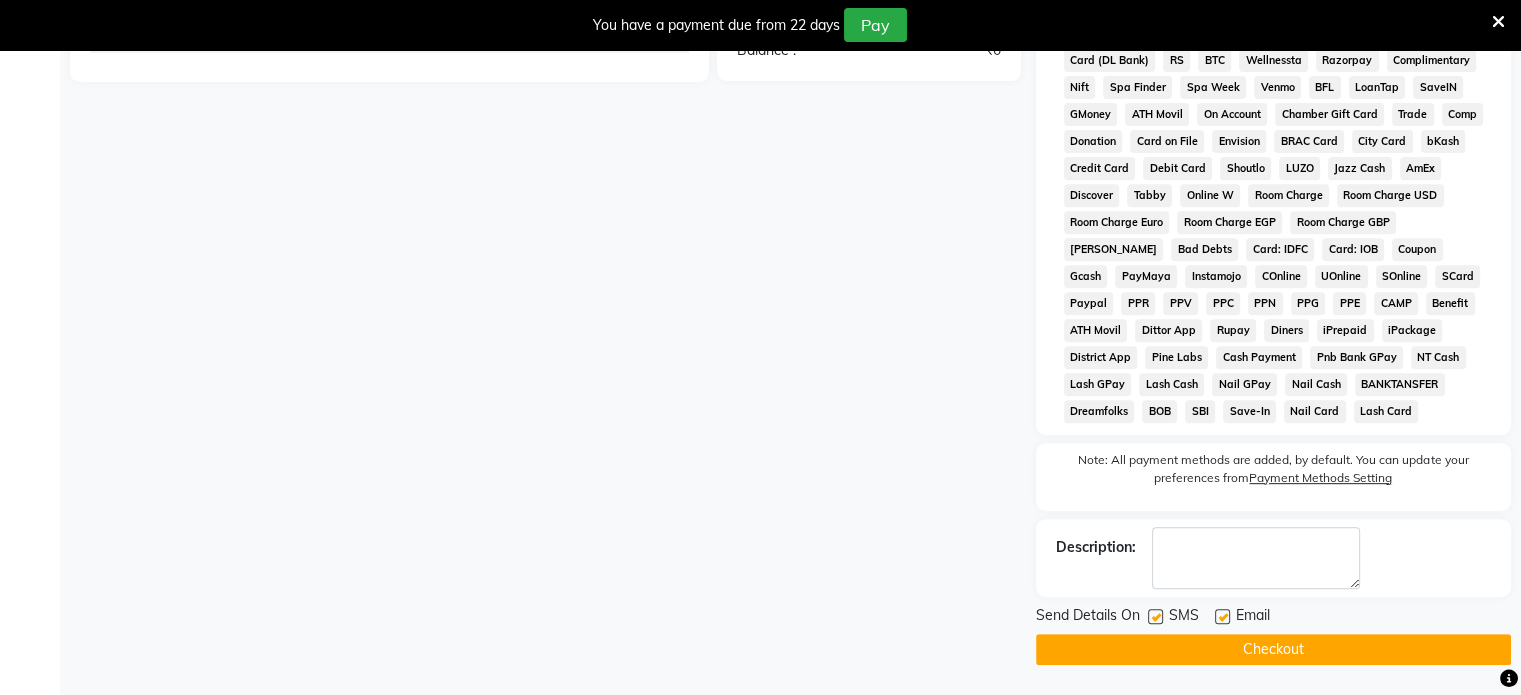 scroll, scrollTop: 804, scrollLeft: 0, axis: vertical 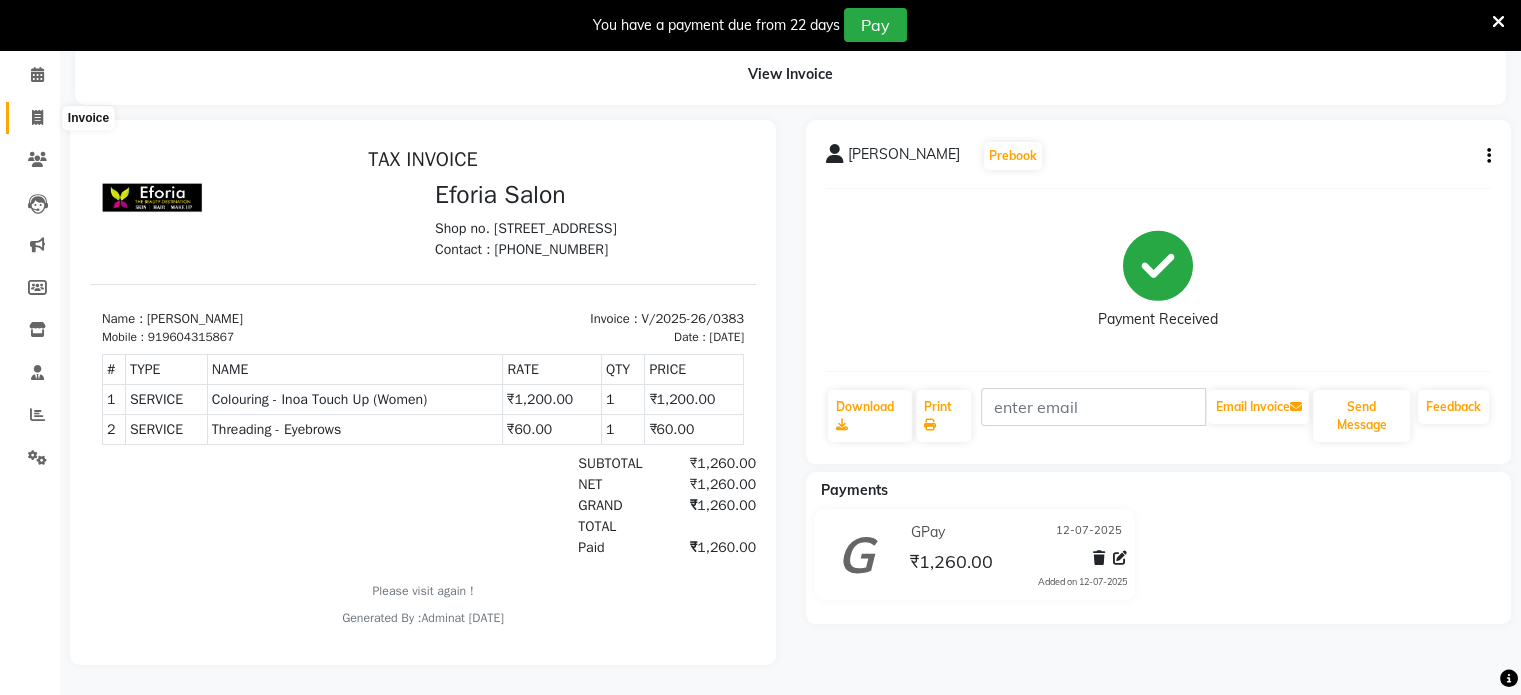 click 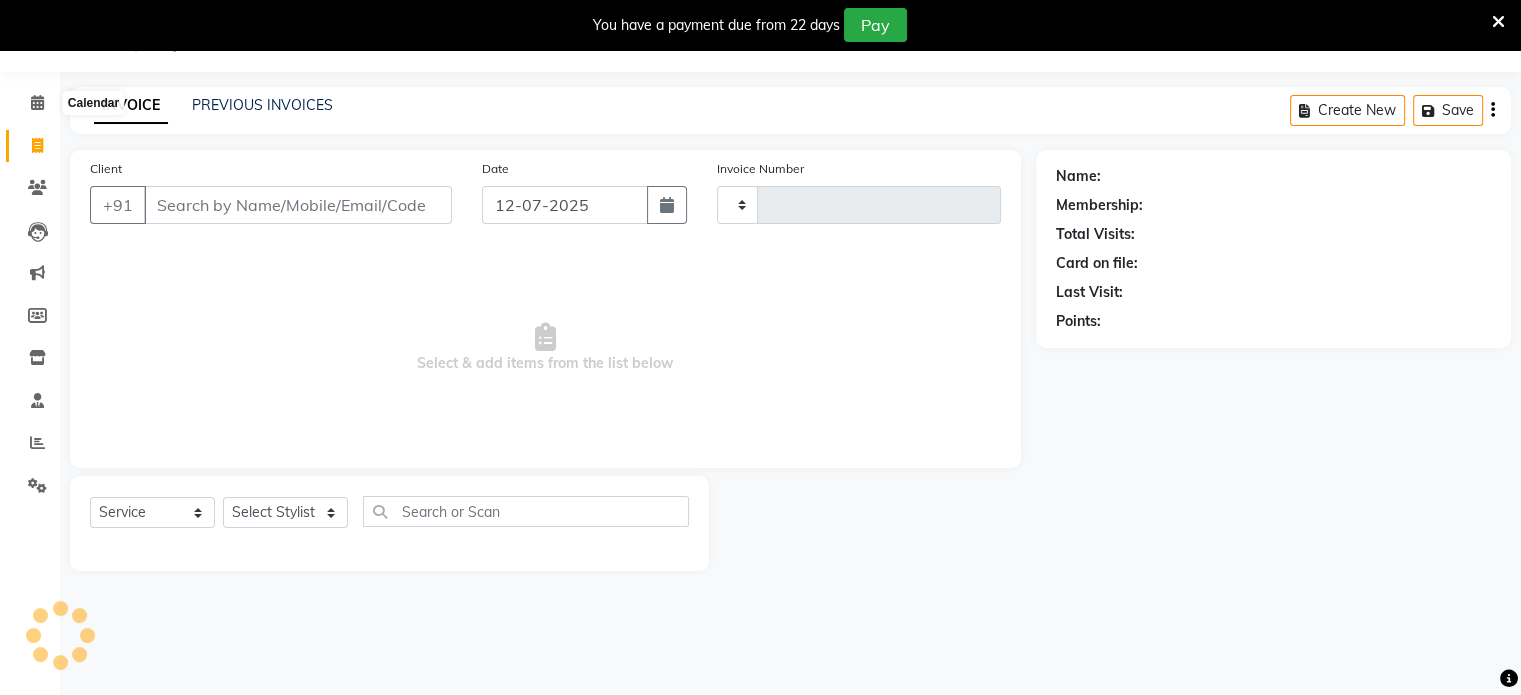 scroll, scrollTop: 50, scrollLeft: 0, axis: vertical 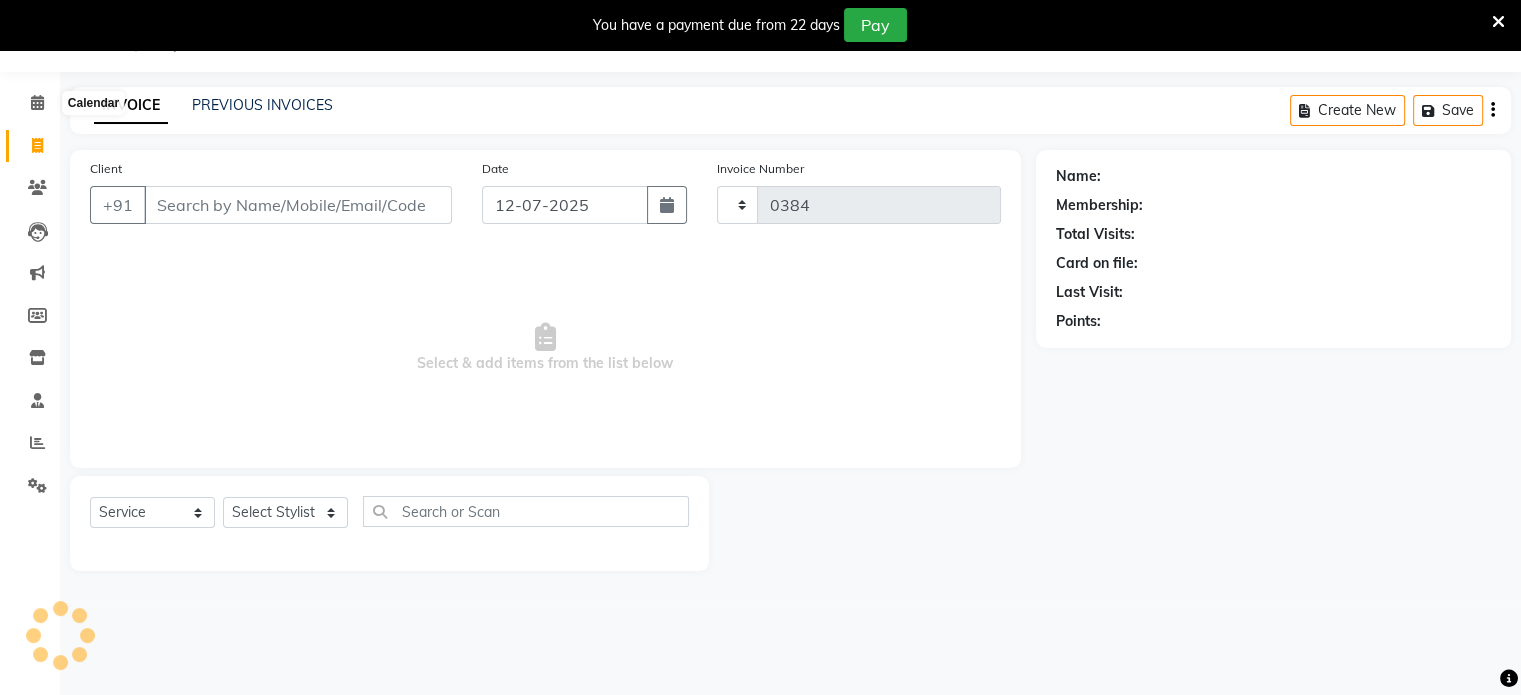 select on "608" 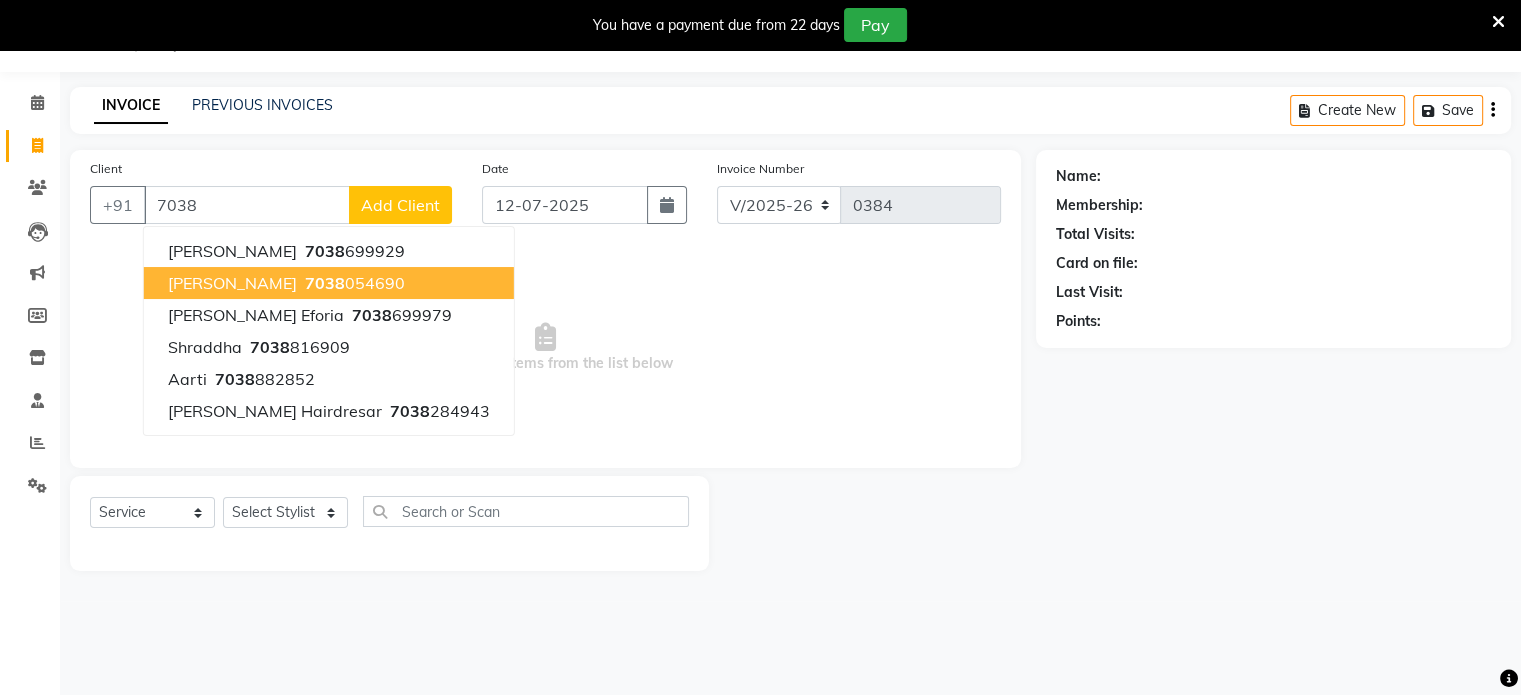 click on "7038" at bounding box center [325, 283] 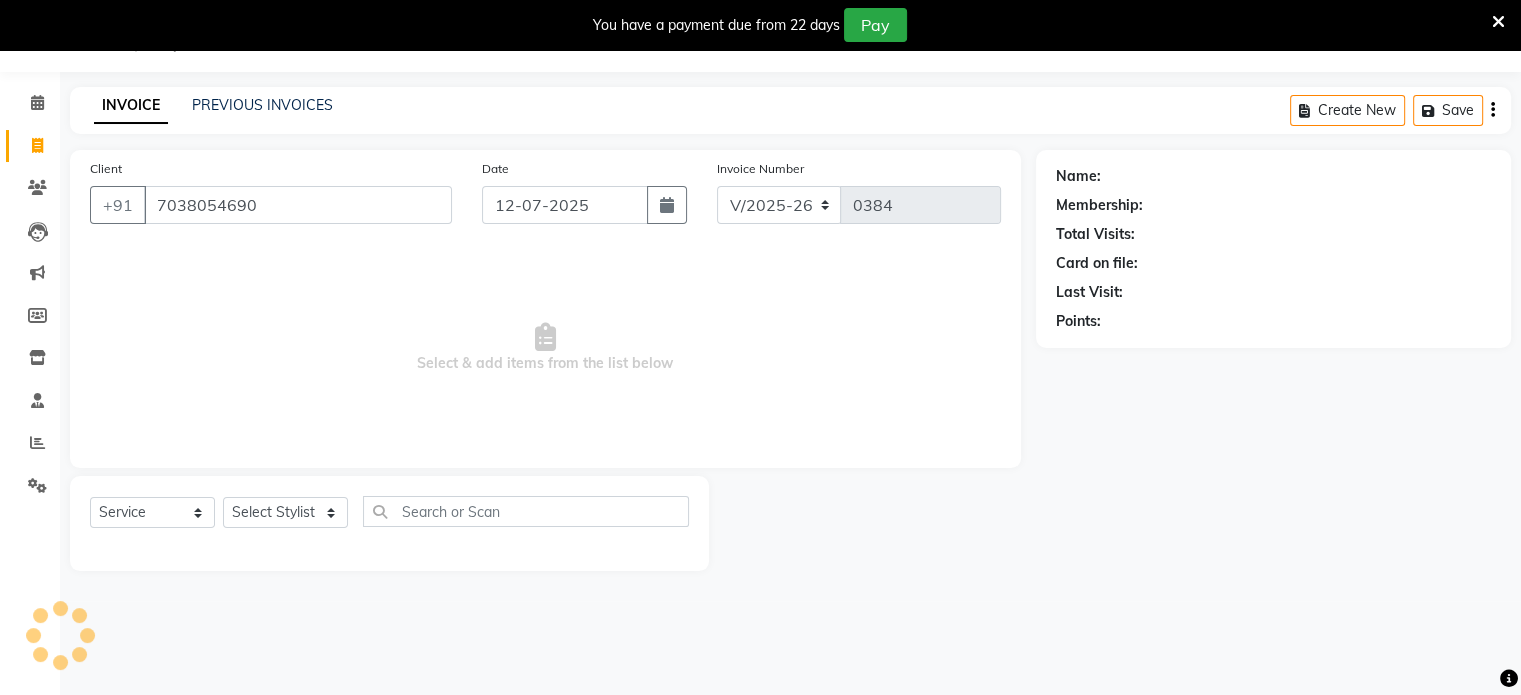 type on "7038054690" 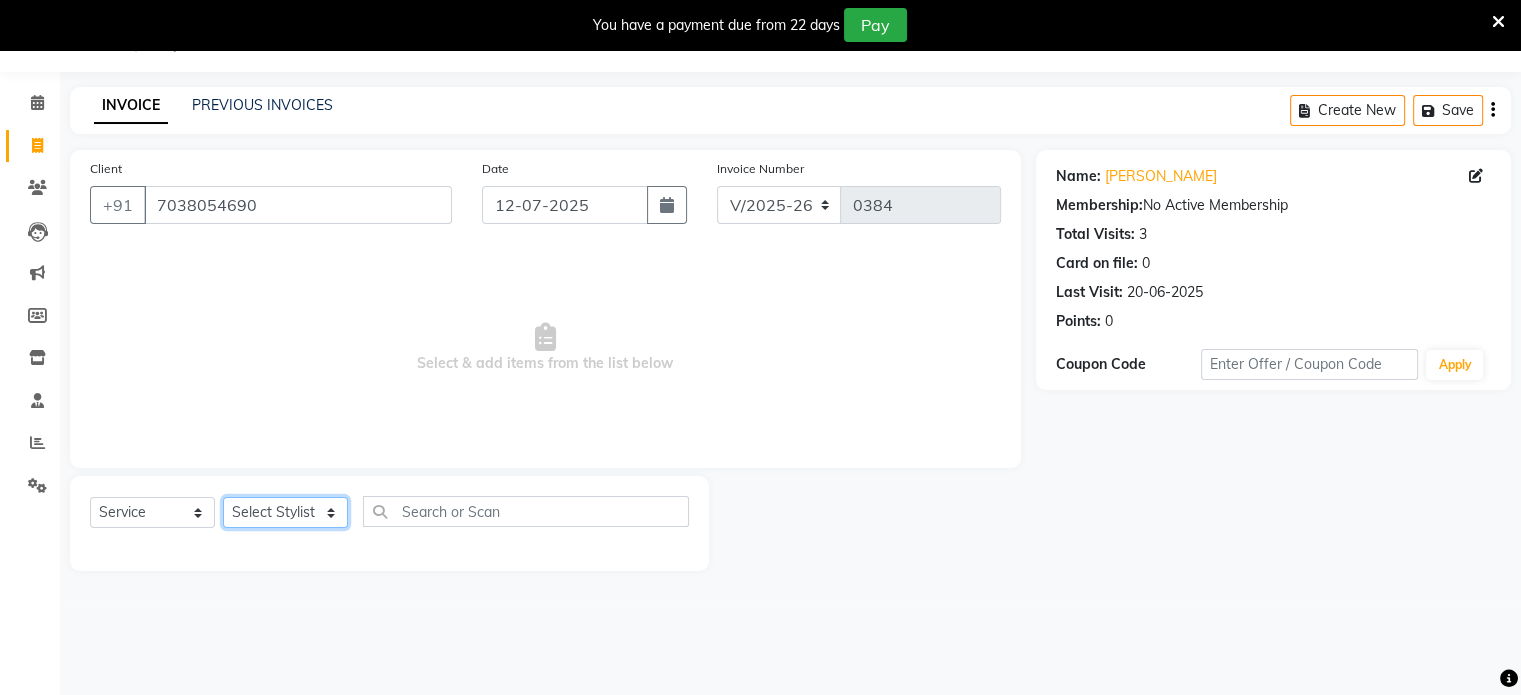 click on "Select Stylist [PERSON_NAME] [PERSON_NAME] [PERSON_NAME]" 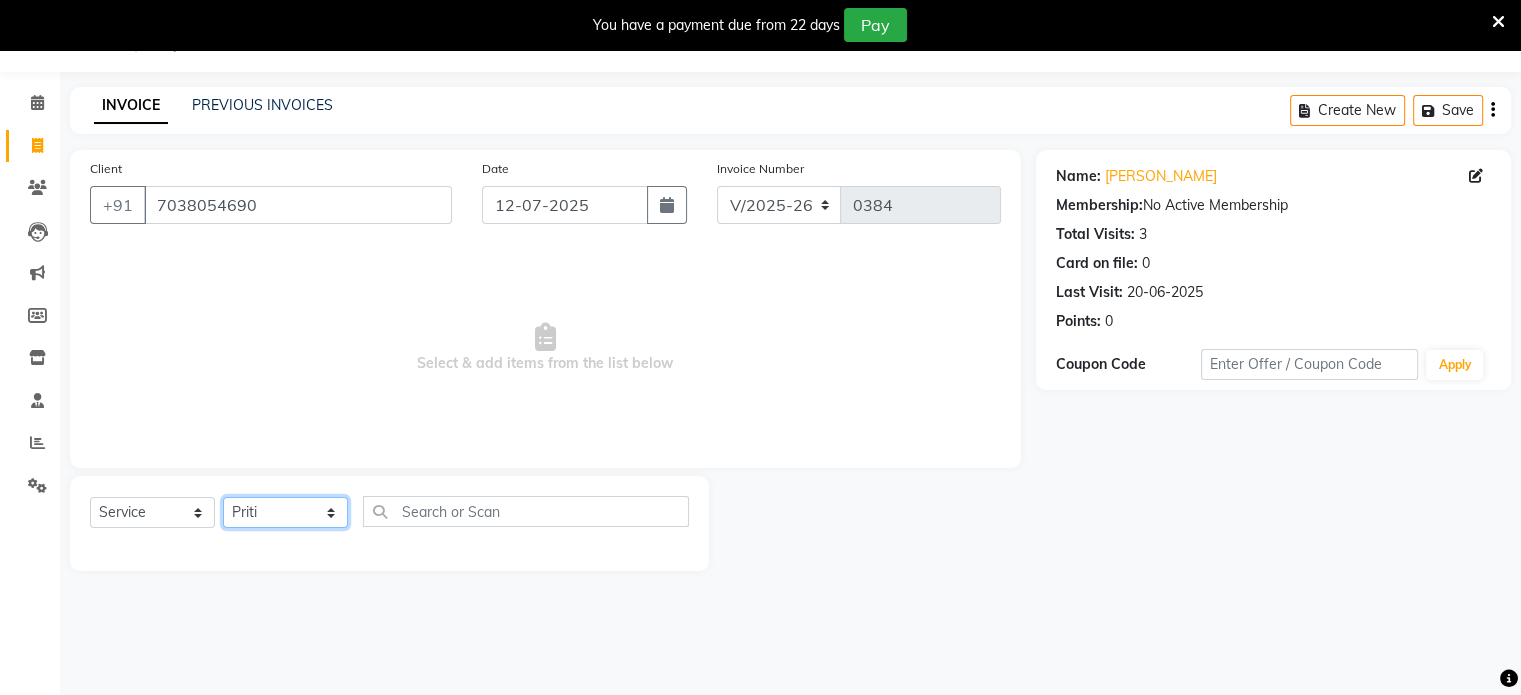 click on "Select Stylist [PERSON_NAME] [PERSON_NAME] [PERSON_NAME]" 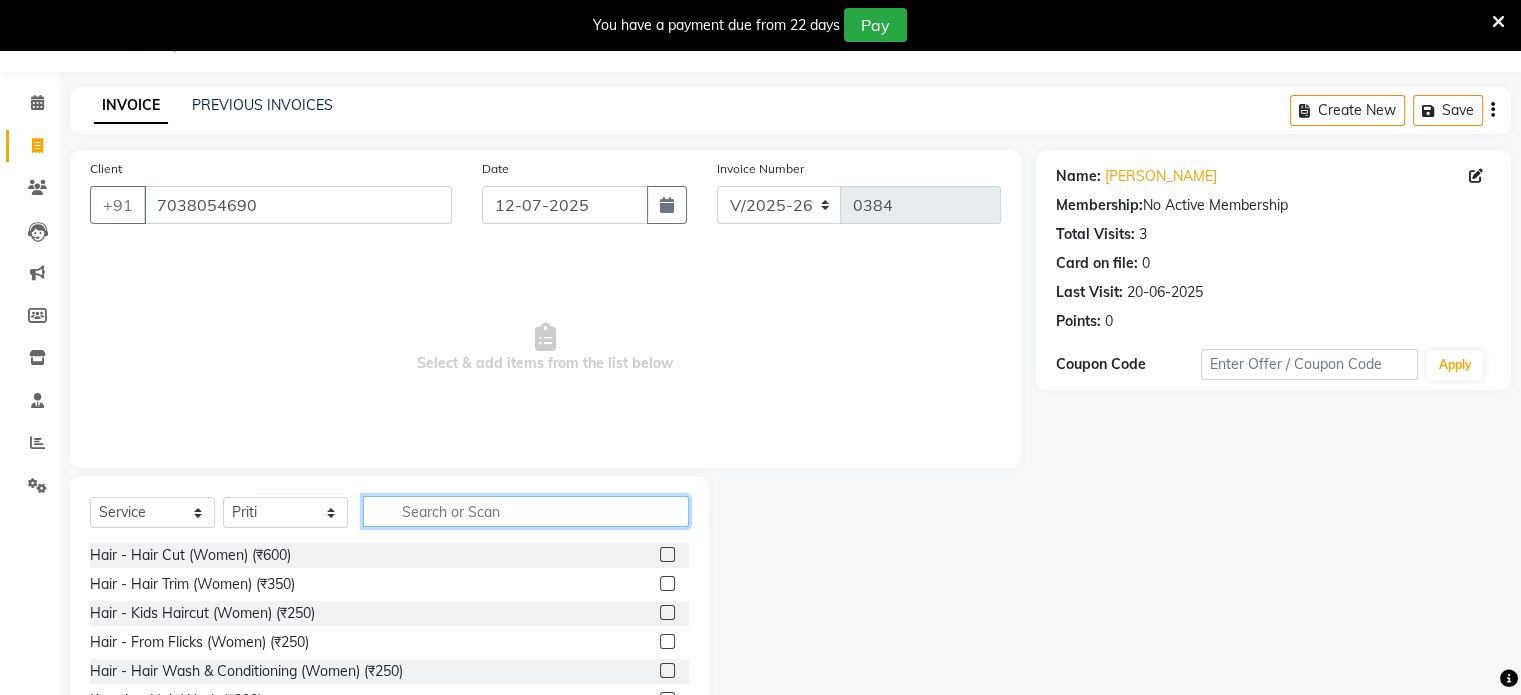 click 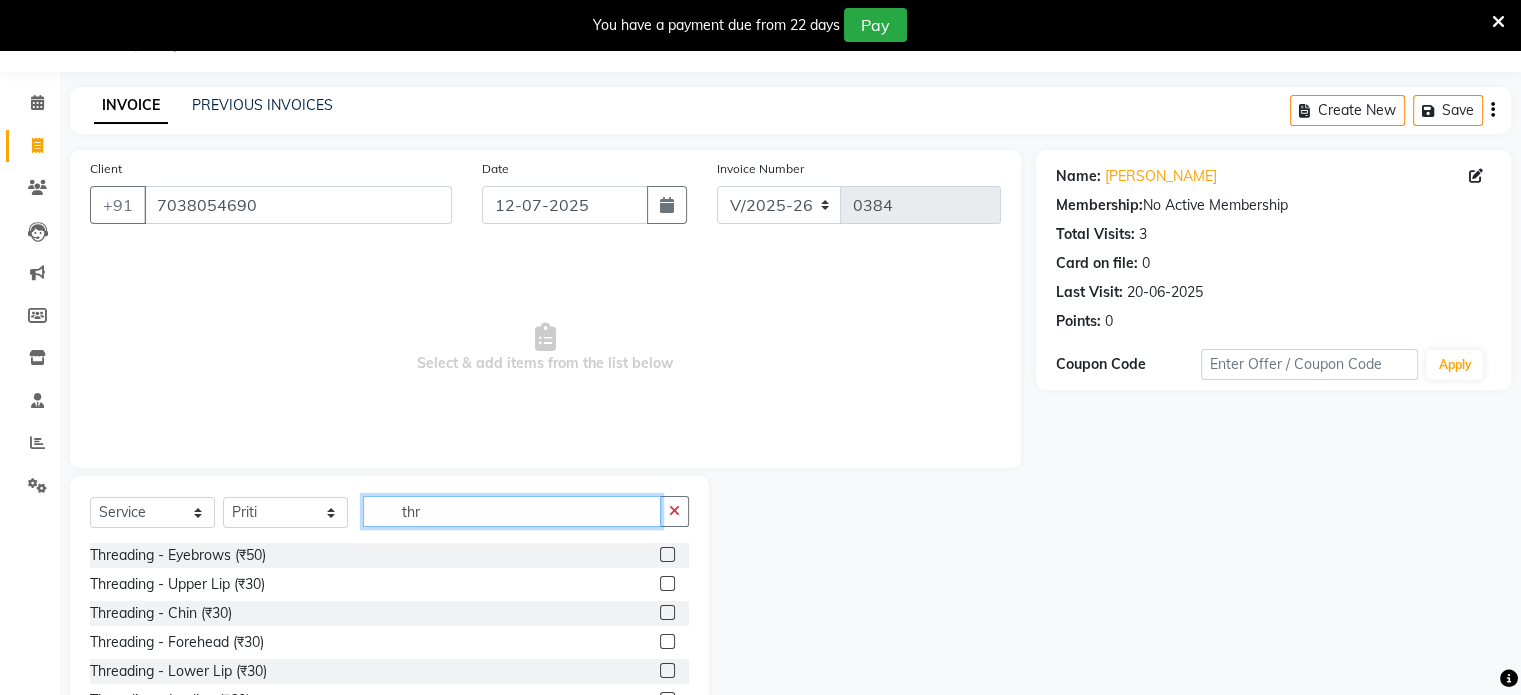 type on "thr" 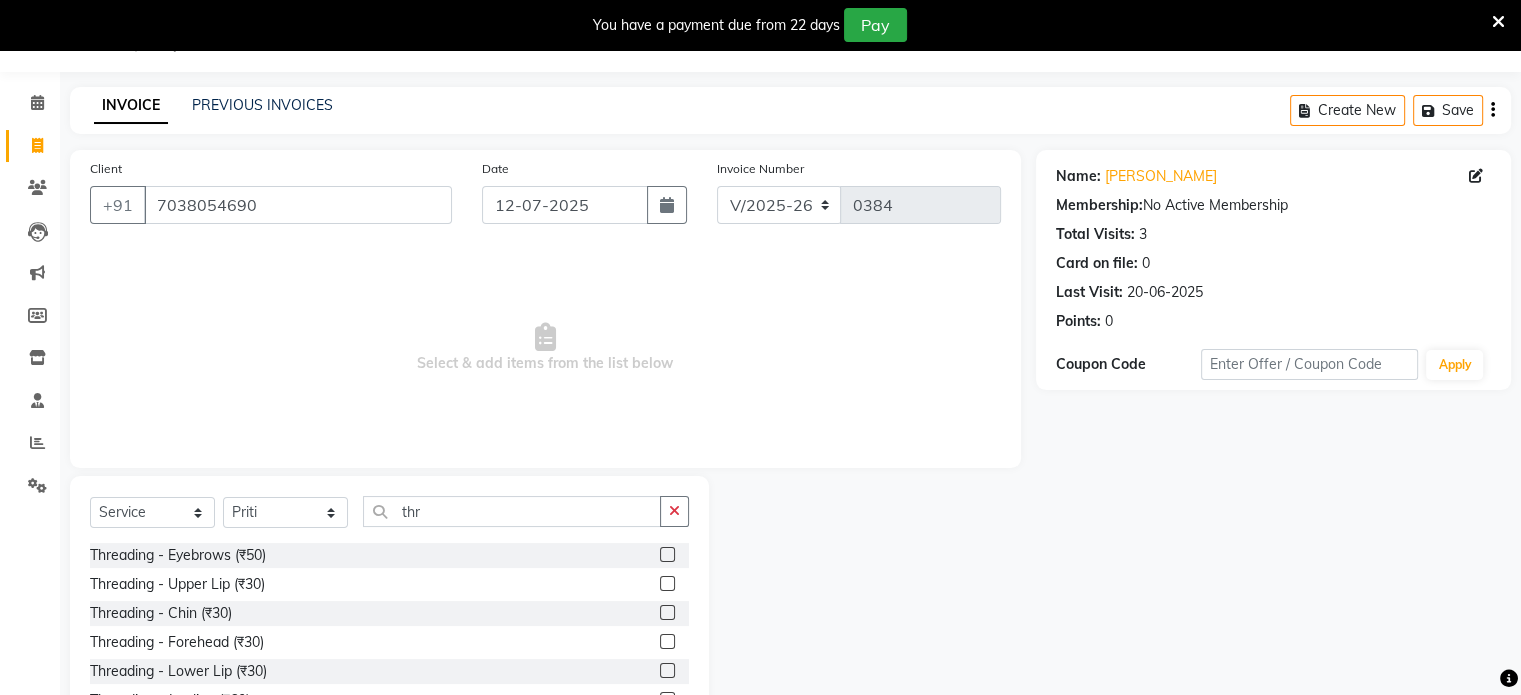 click 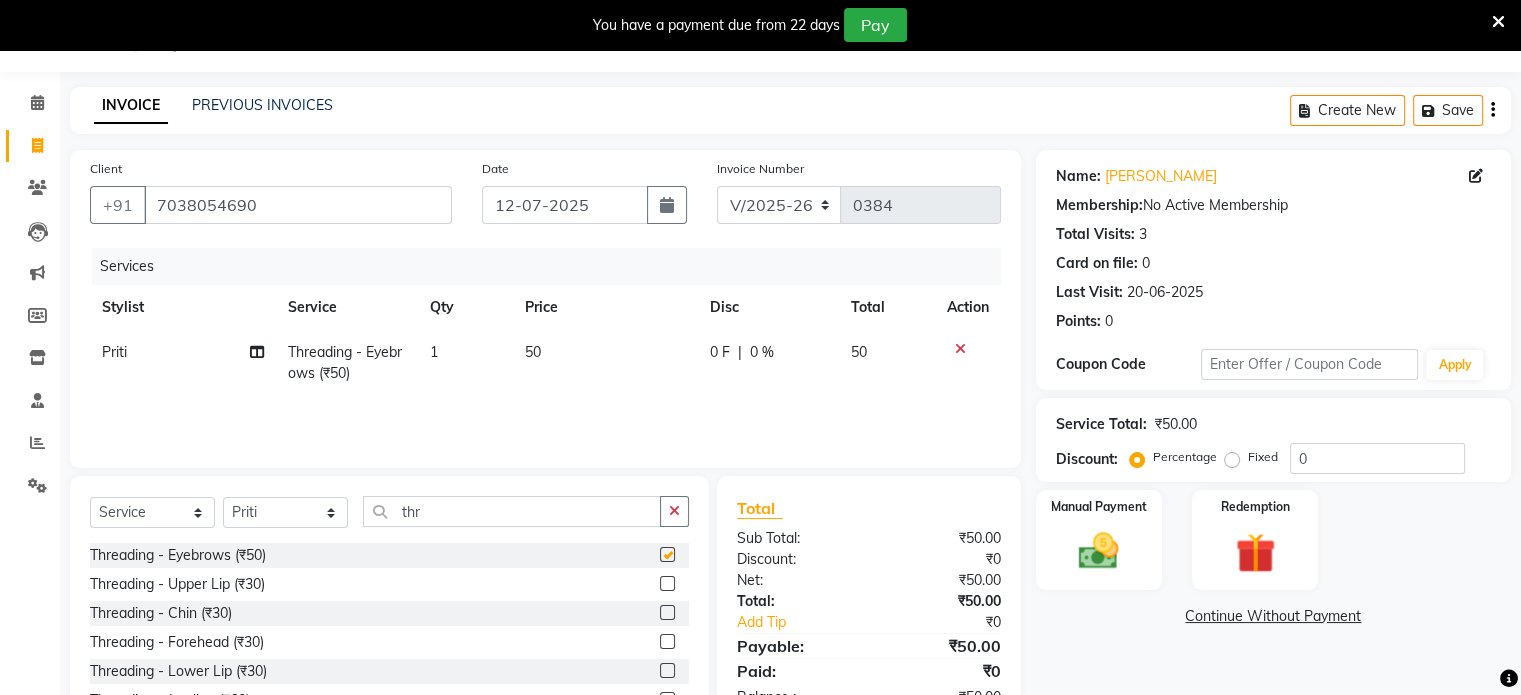 checkbox on "false" 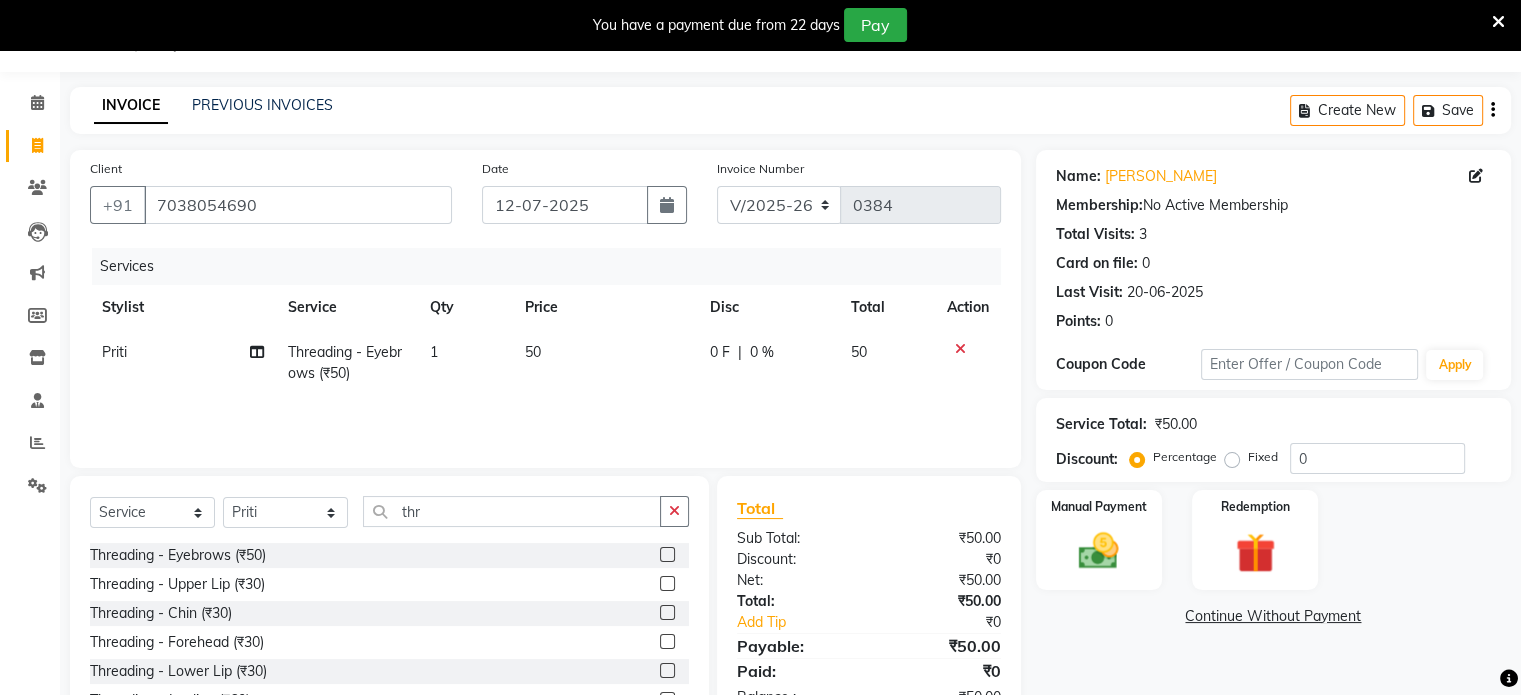 click 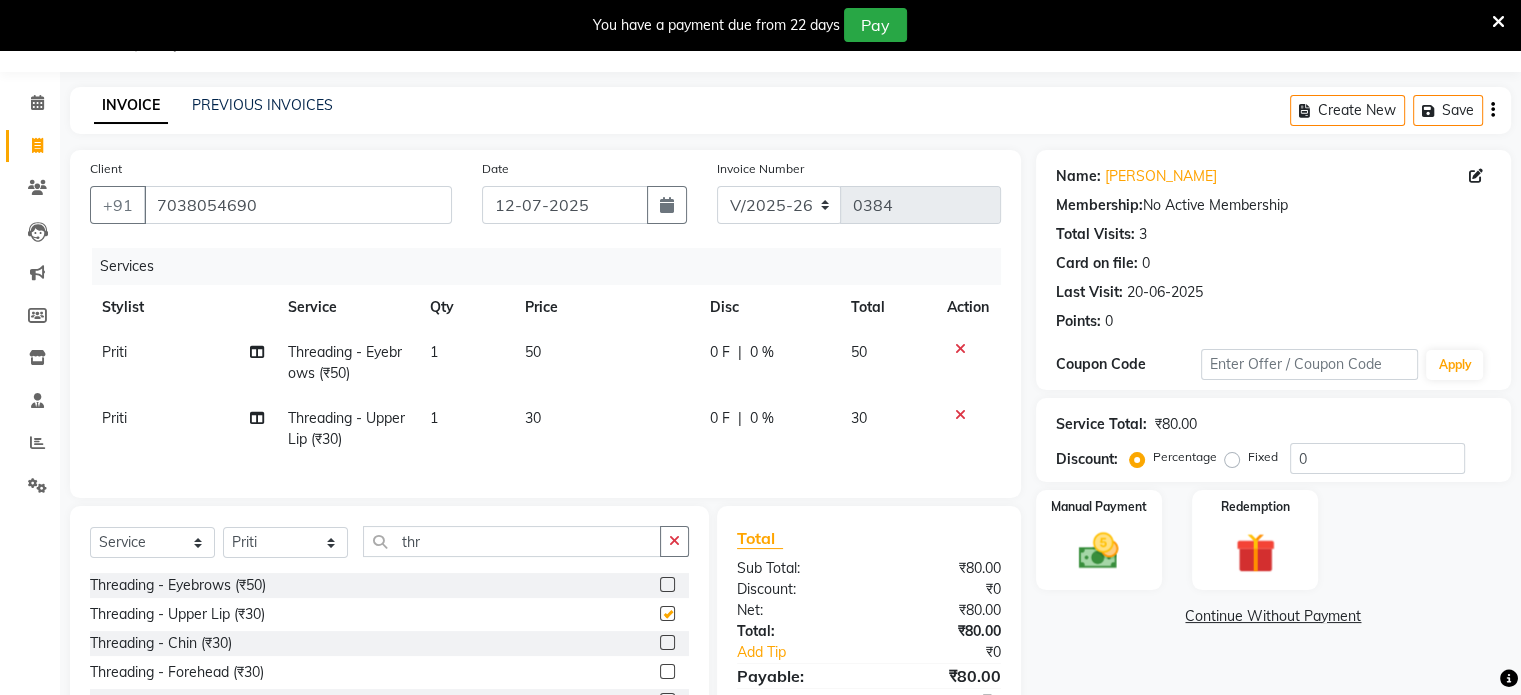 checkbox on "false" 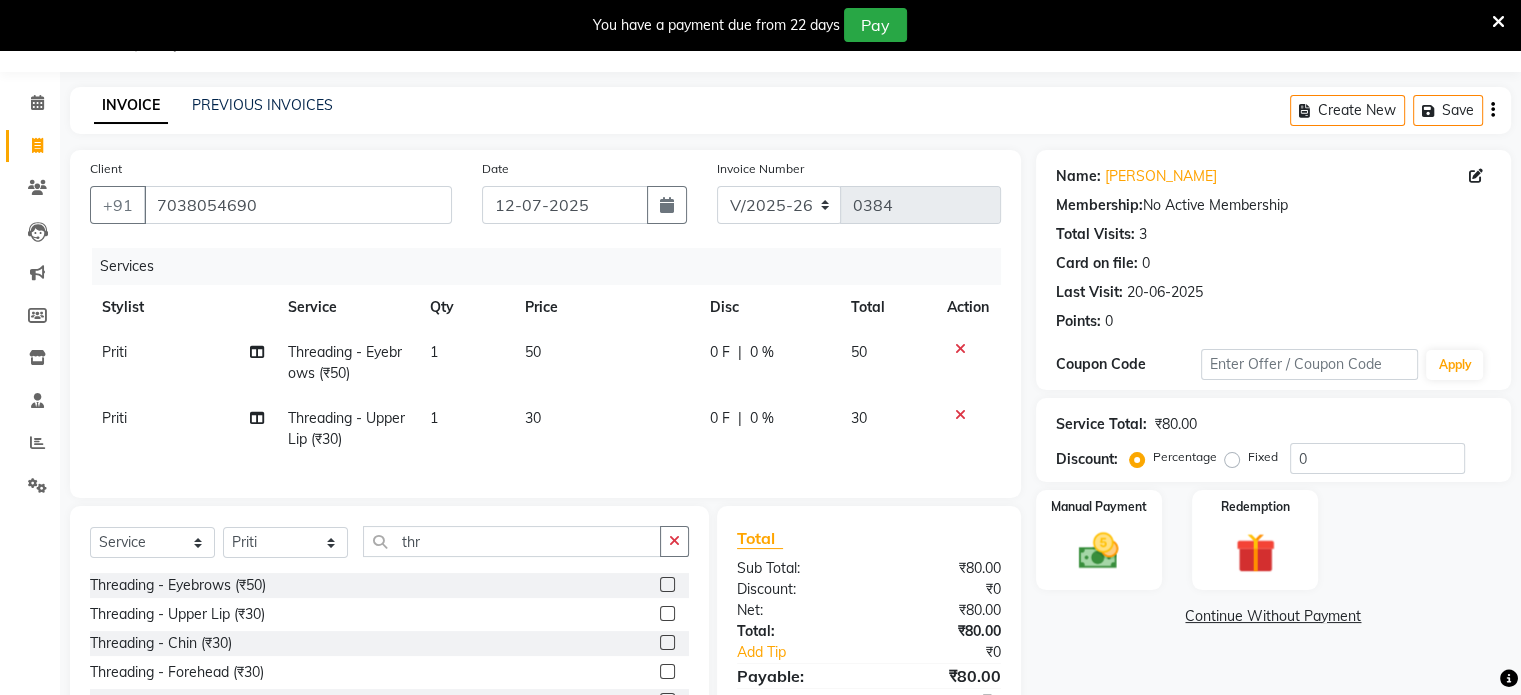click on "Net:" 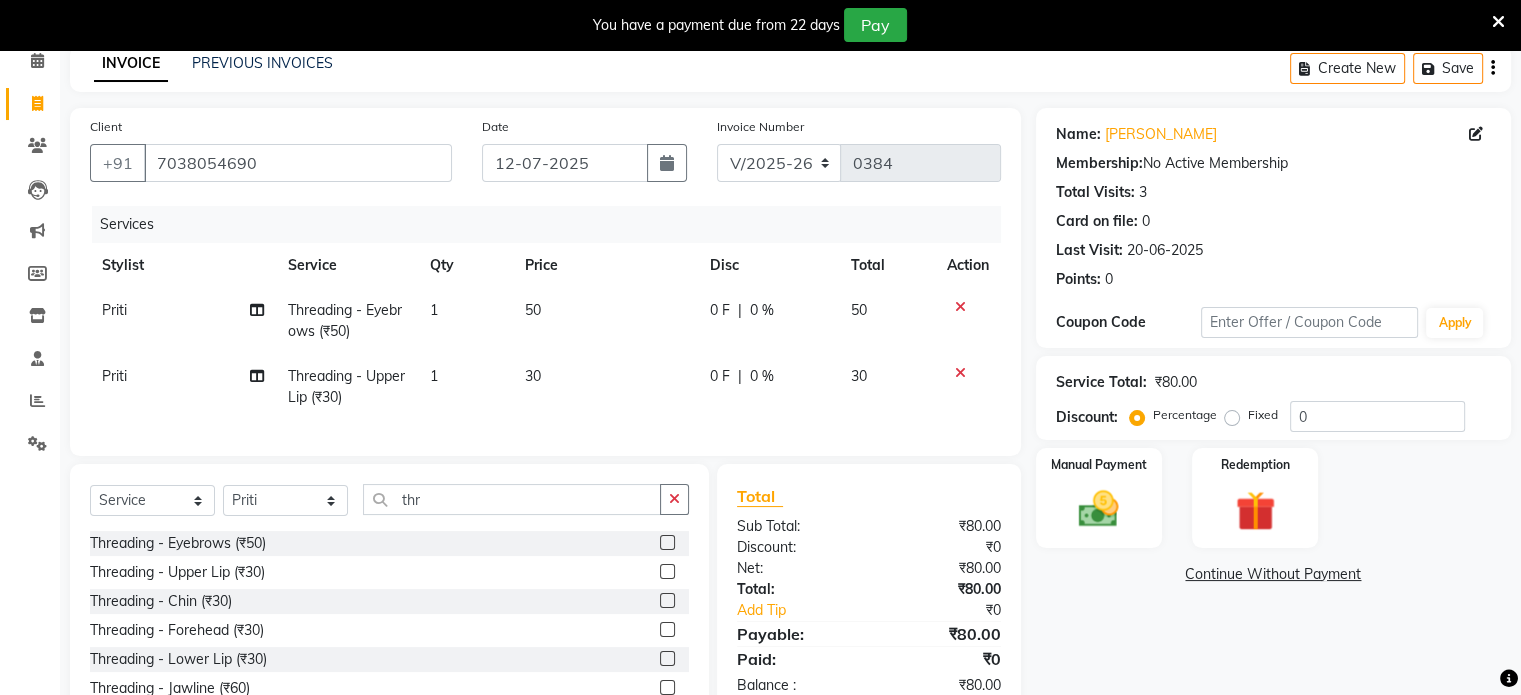 scroll, scrollTop: 130, scrollLeft: 0, axis: vertical 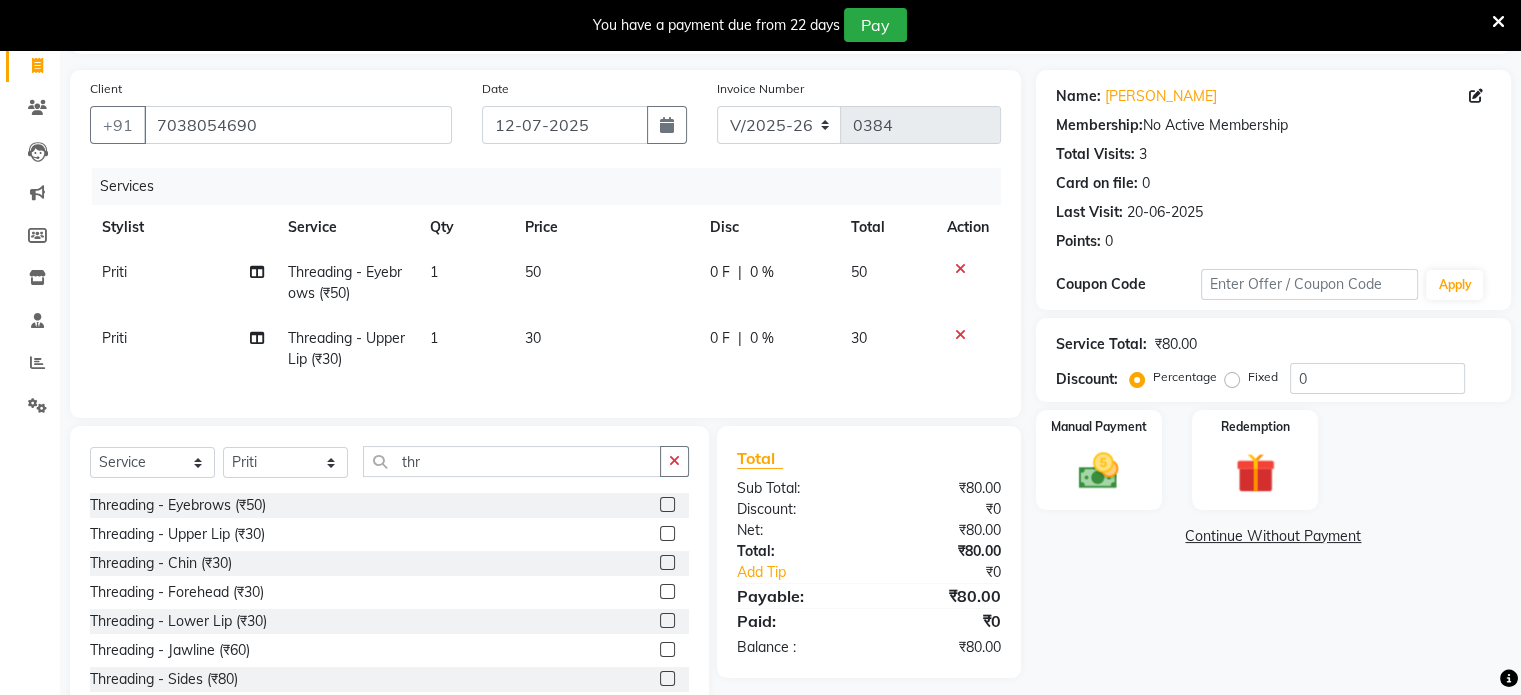 click 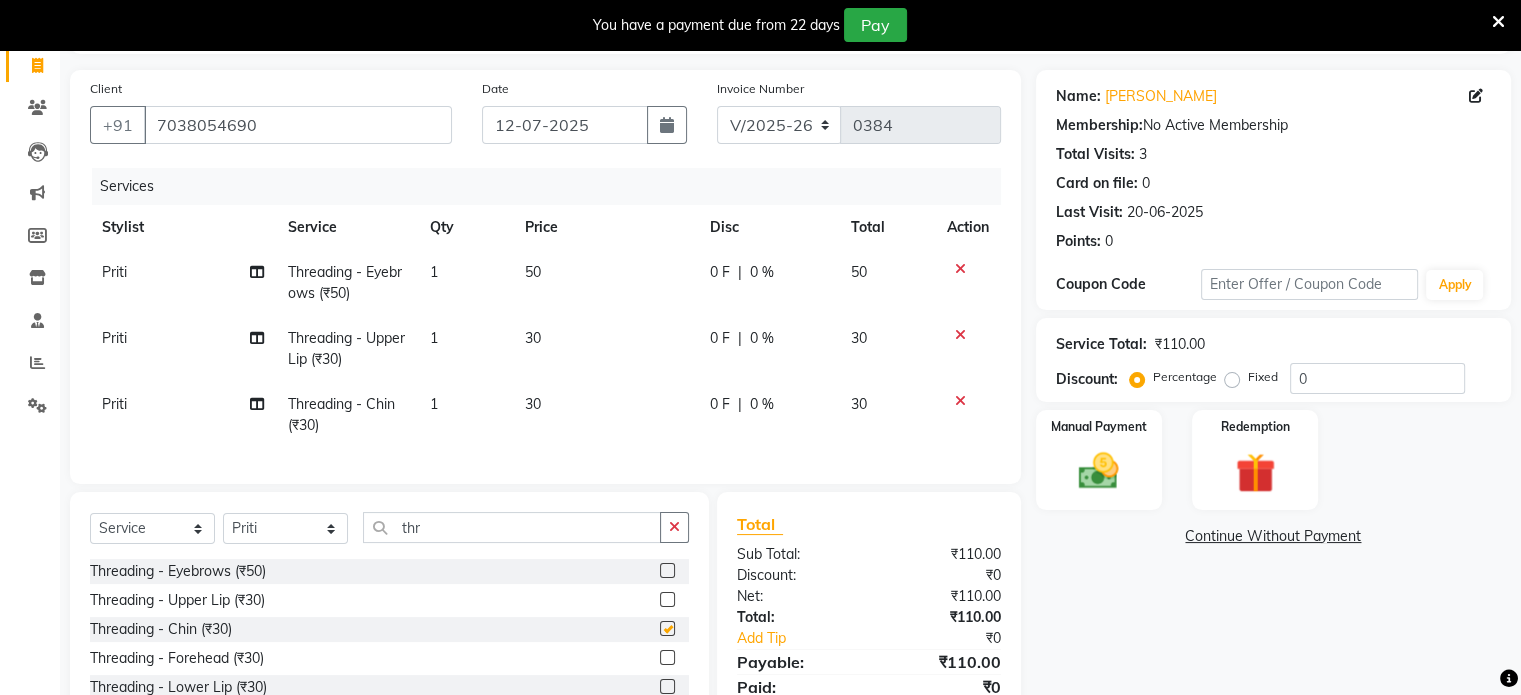 checkbox on "false" 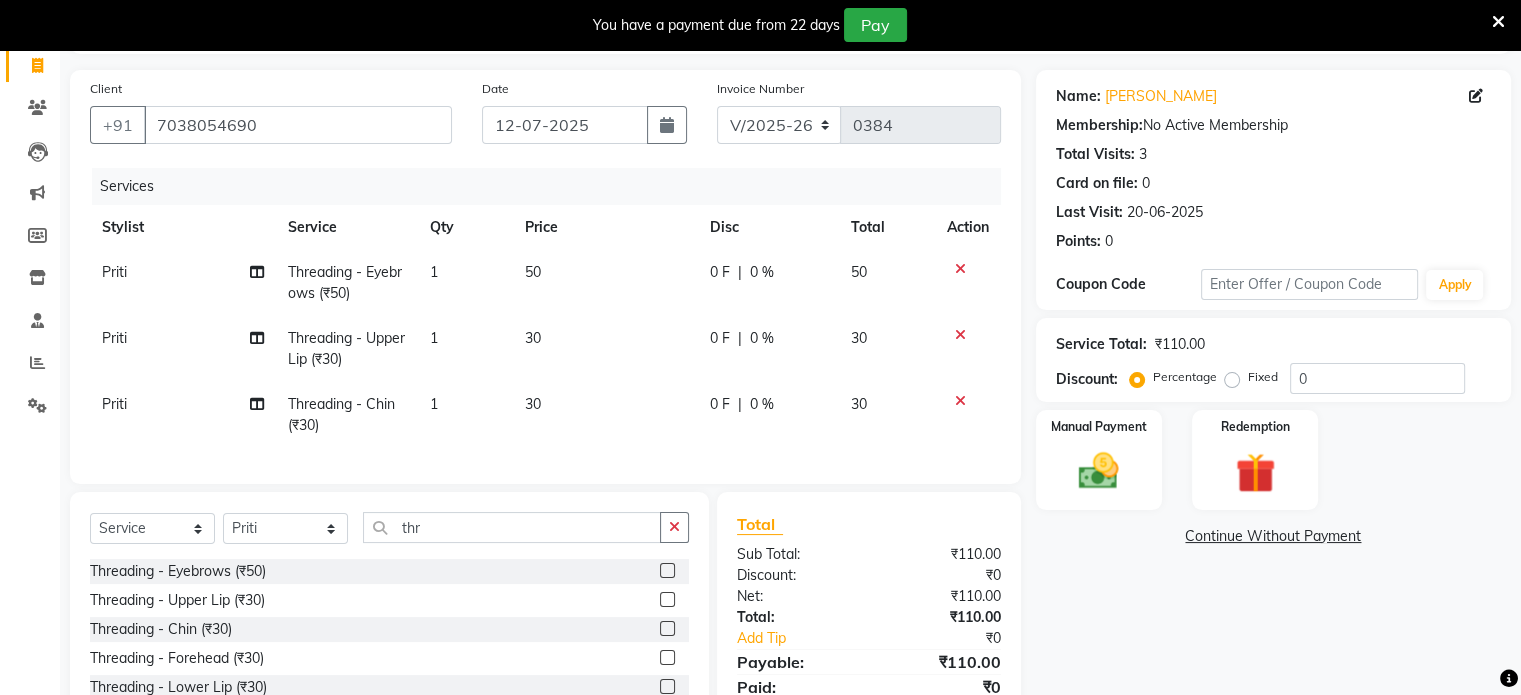 click on "50" 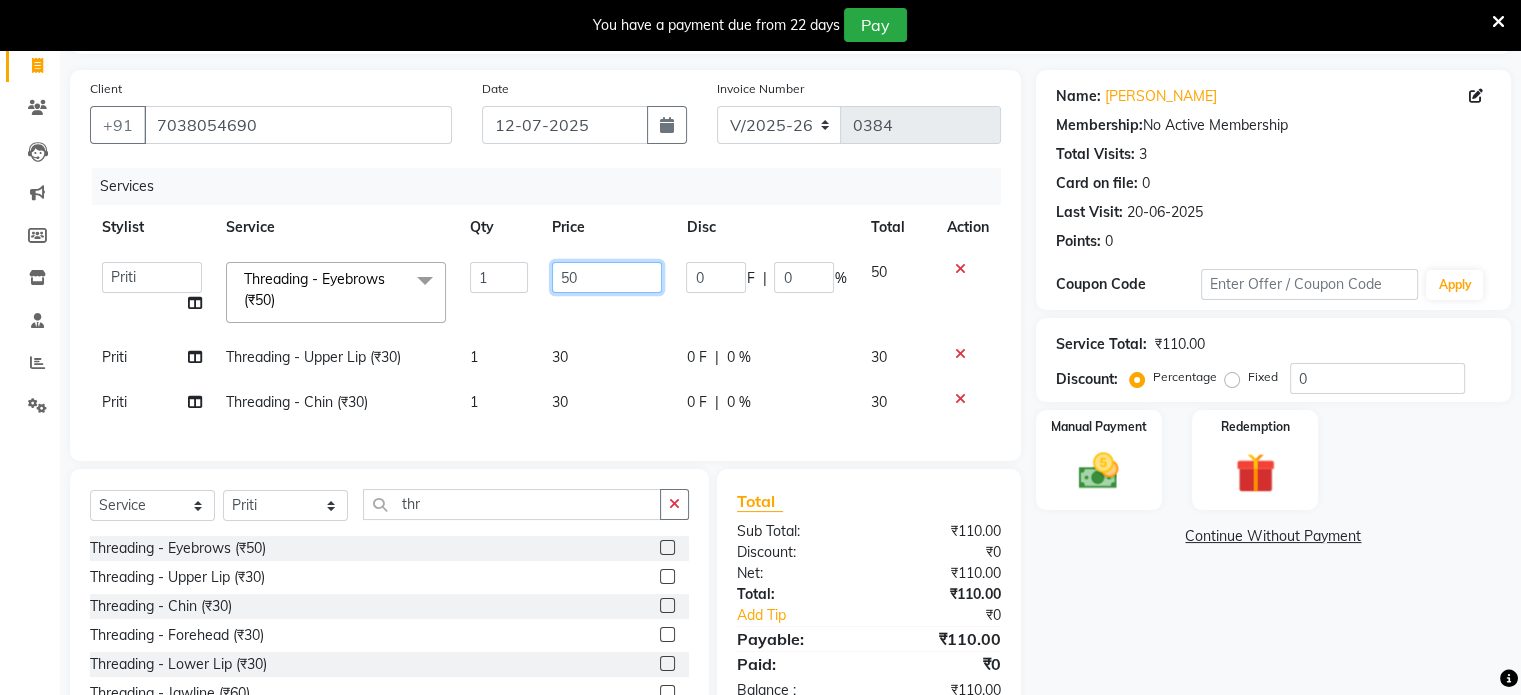 click on "50" 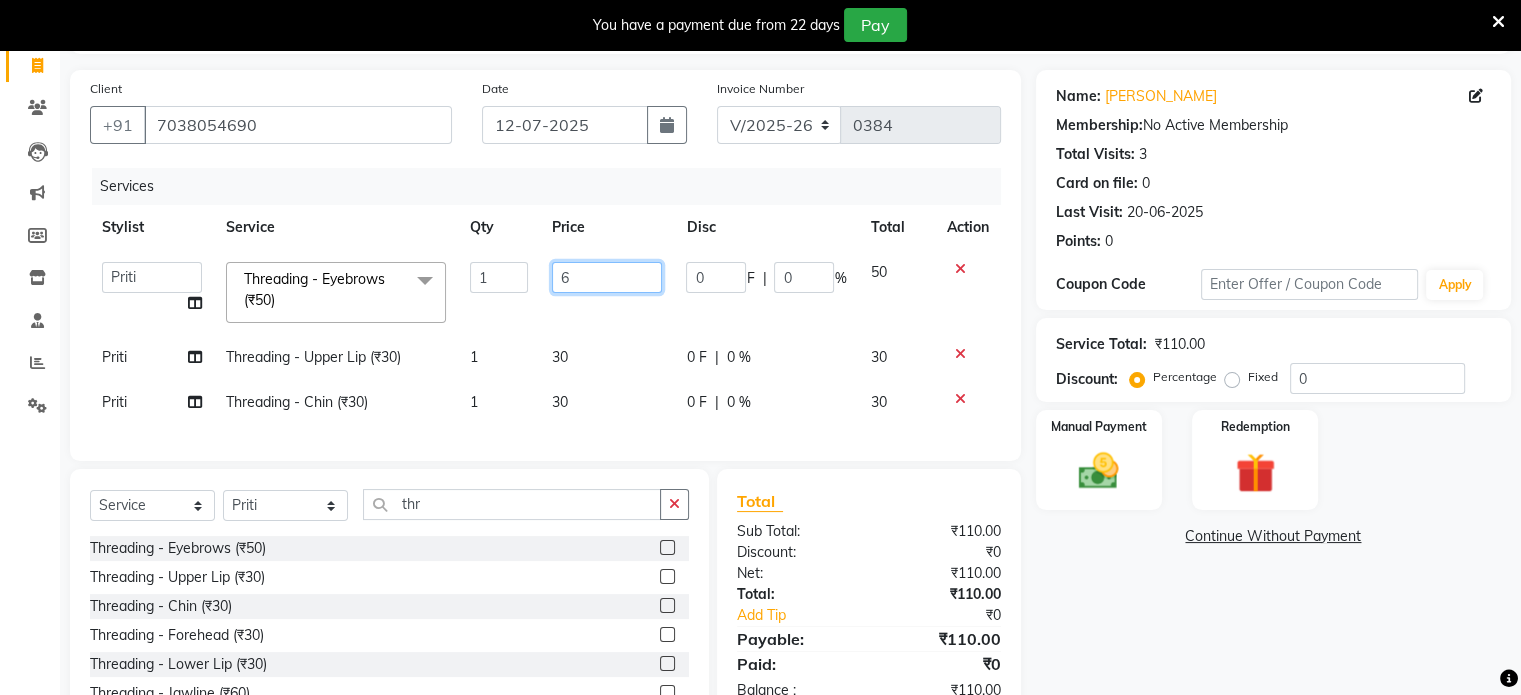 type on "60" 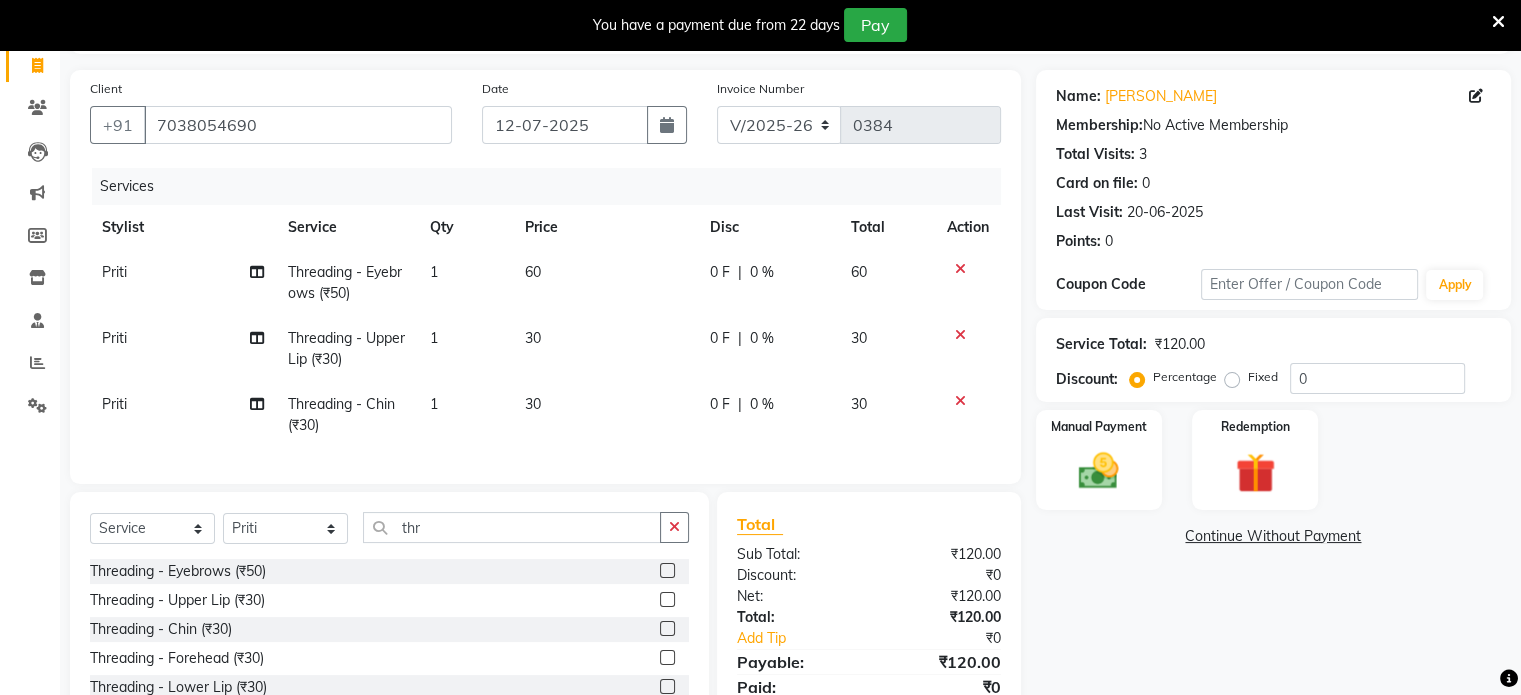 click on "30" 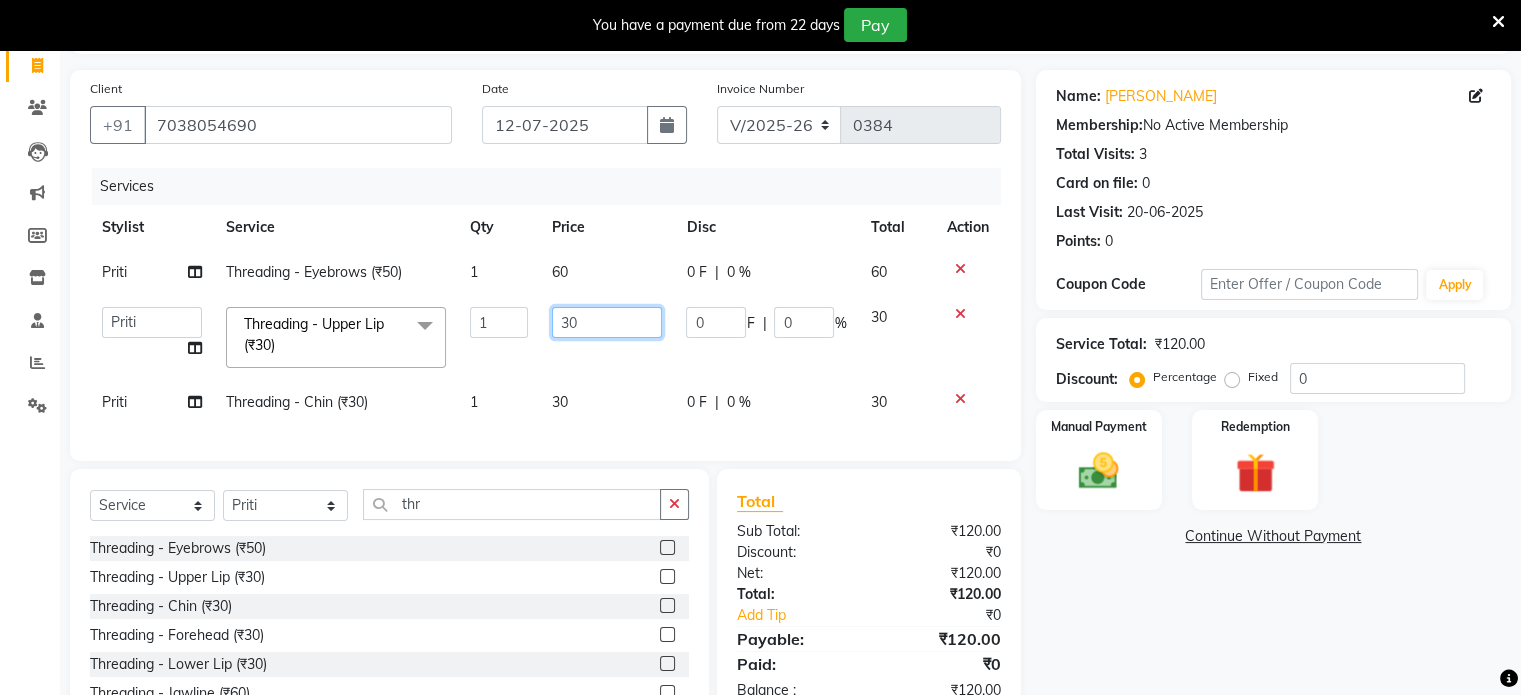 click on "30" 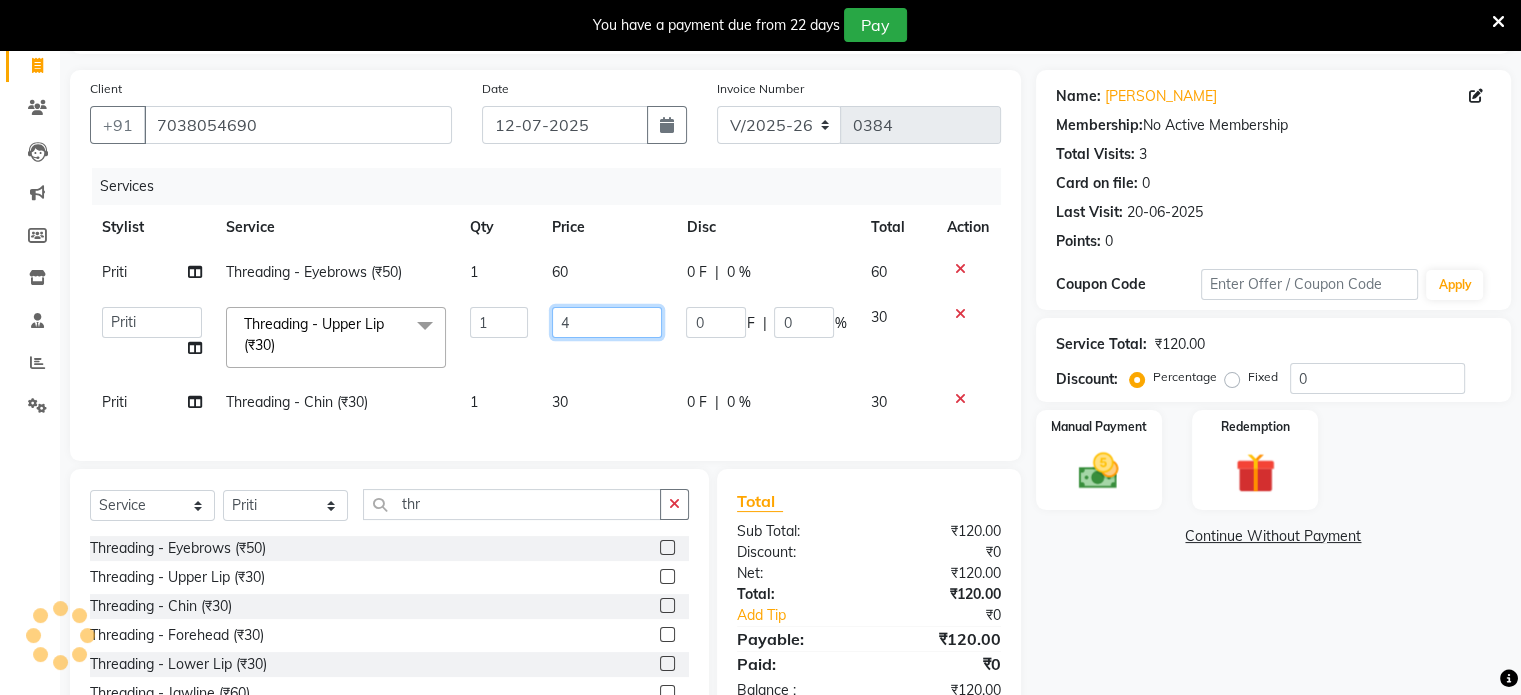 type on "40" 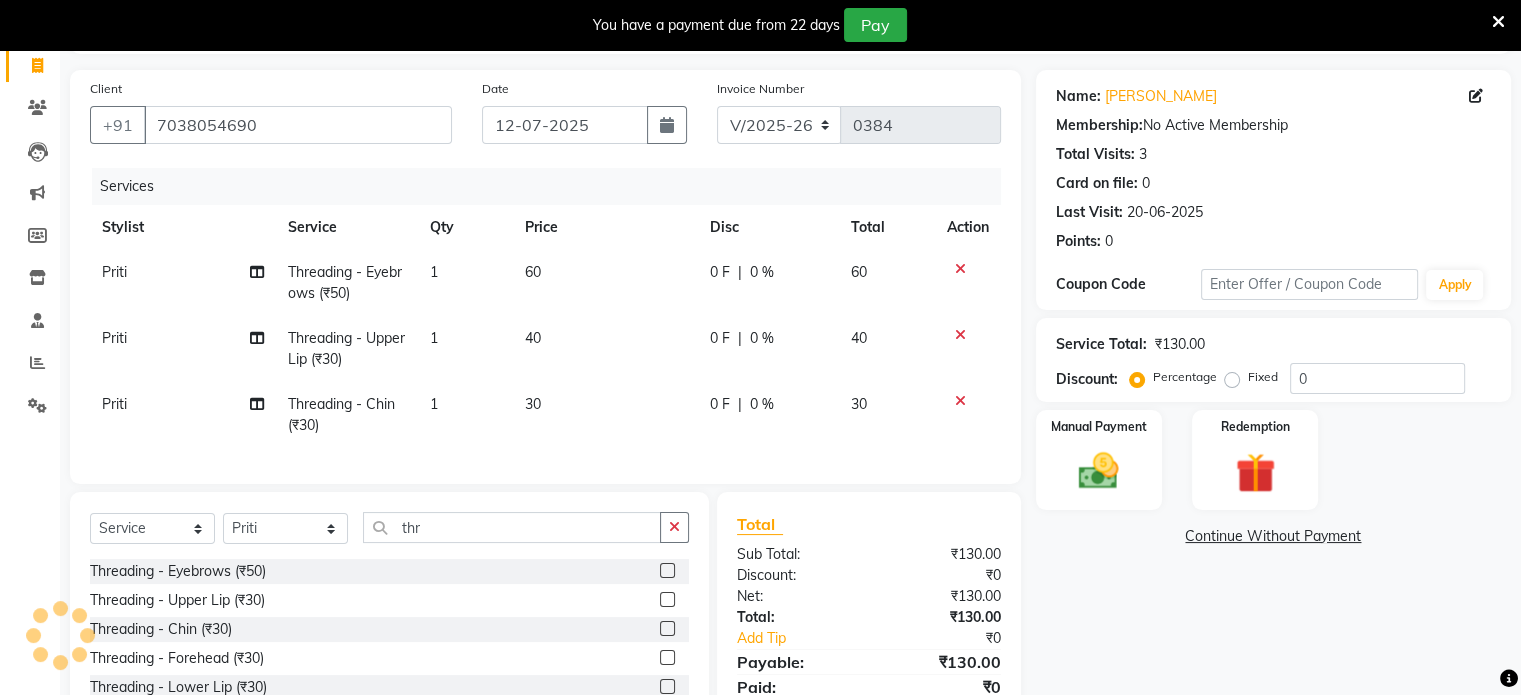 click on "30" 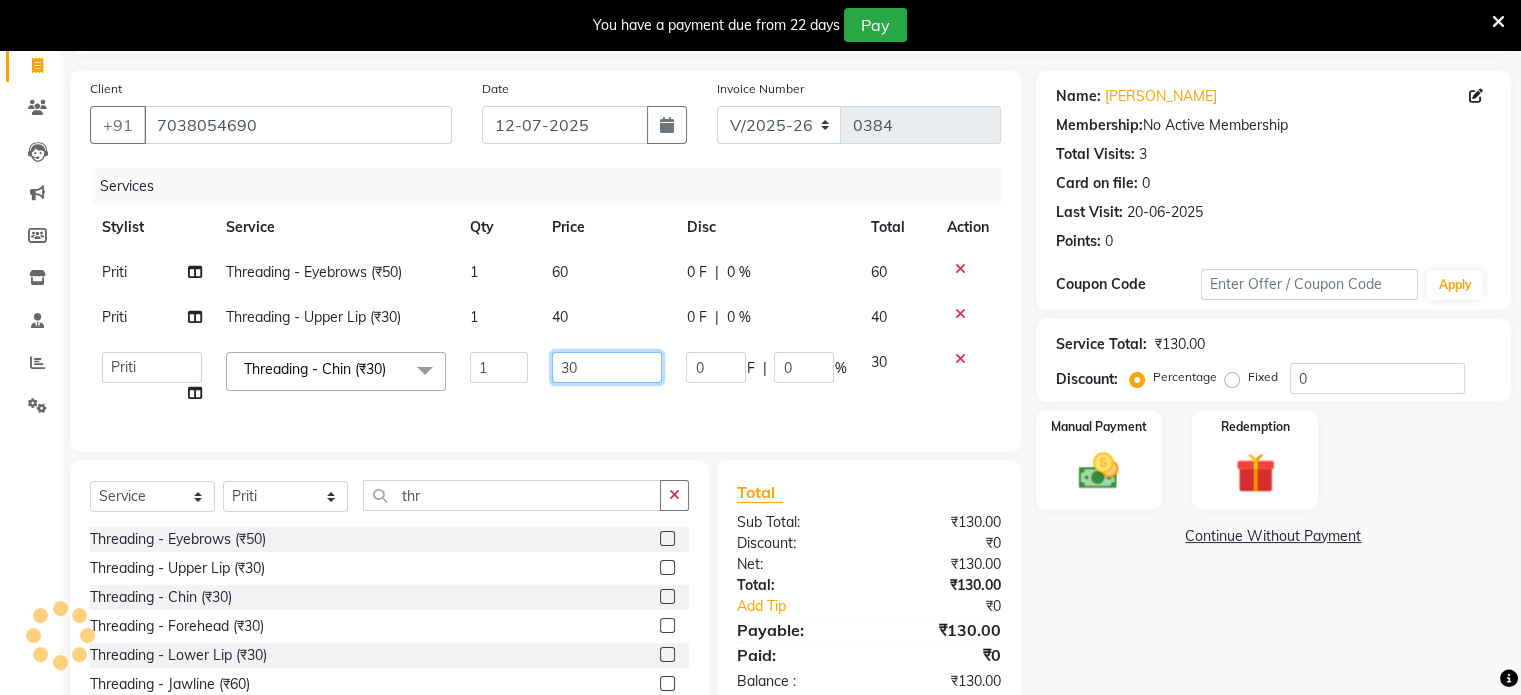 click on "30" 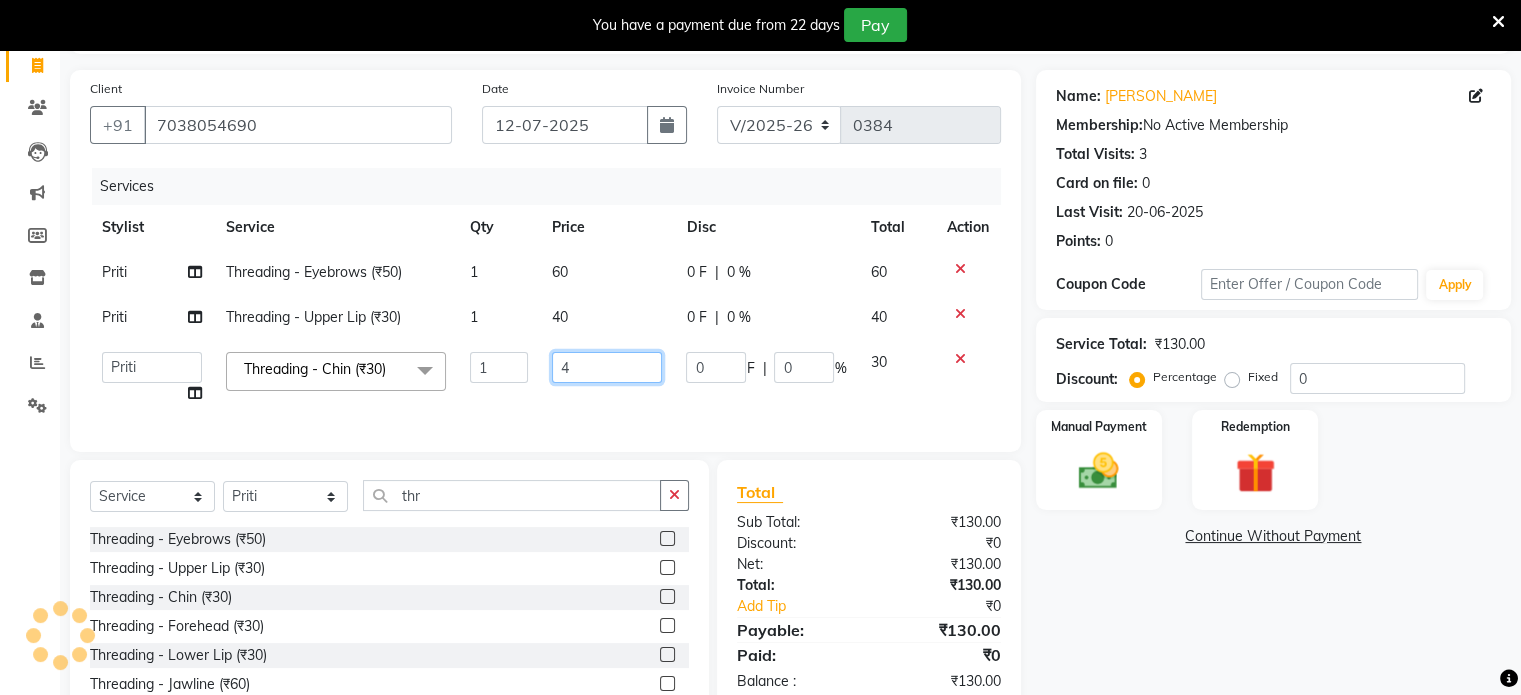 type on "40" 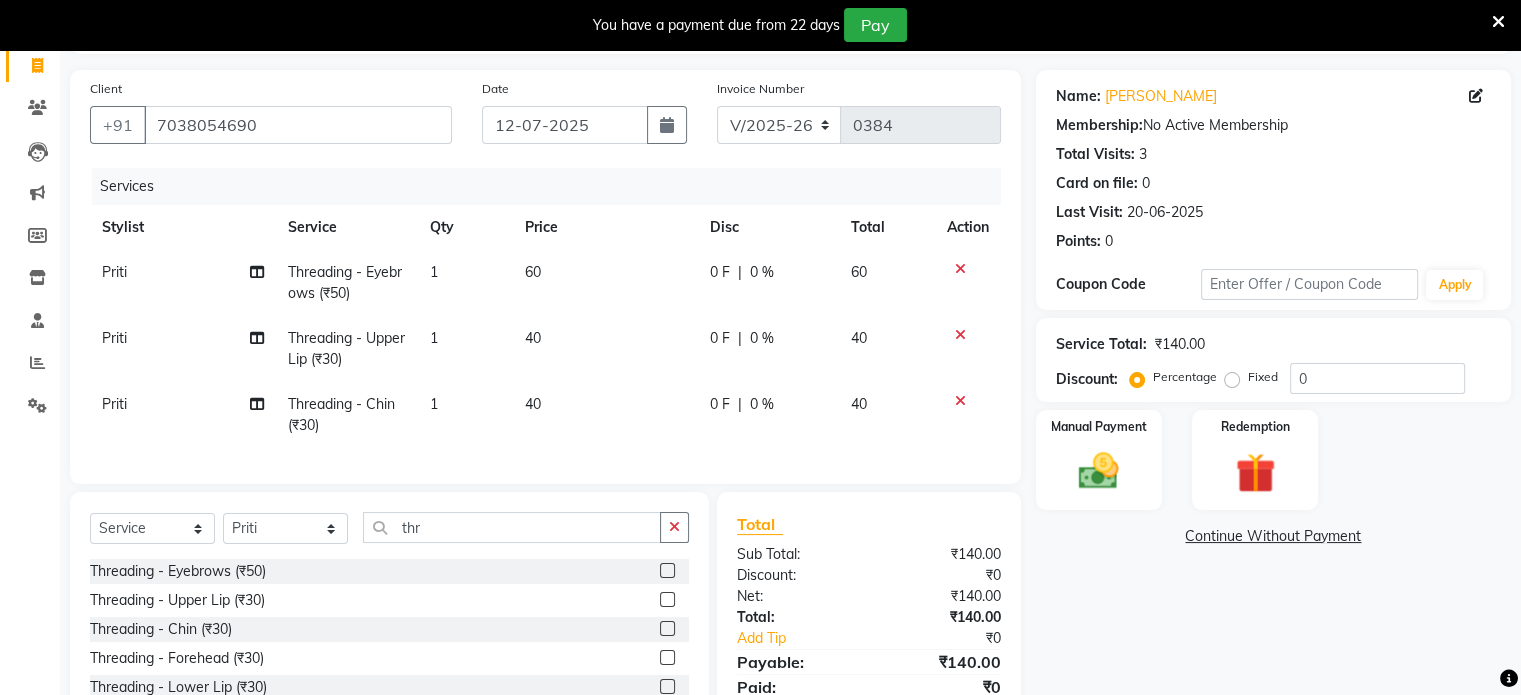 click on "40" 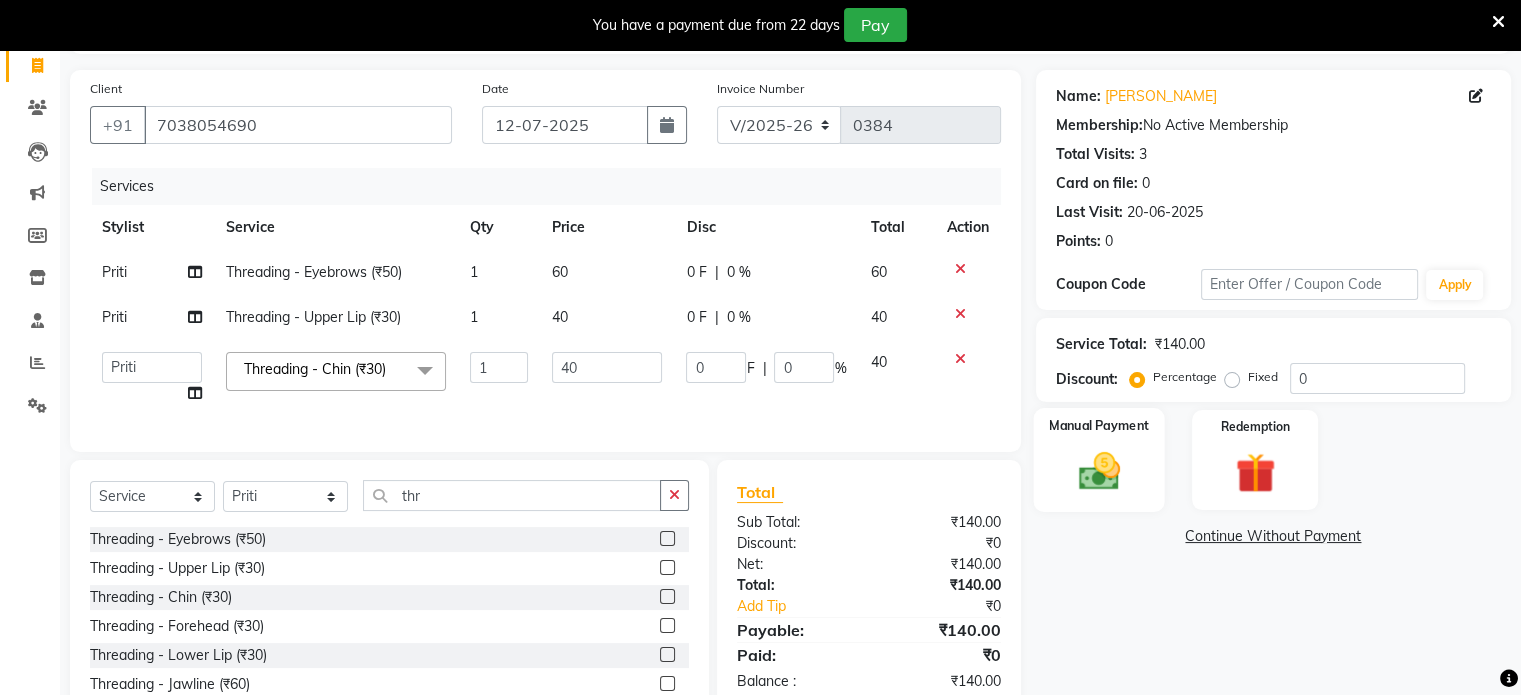 click 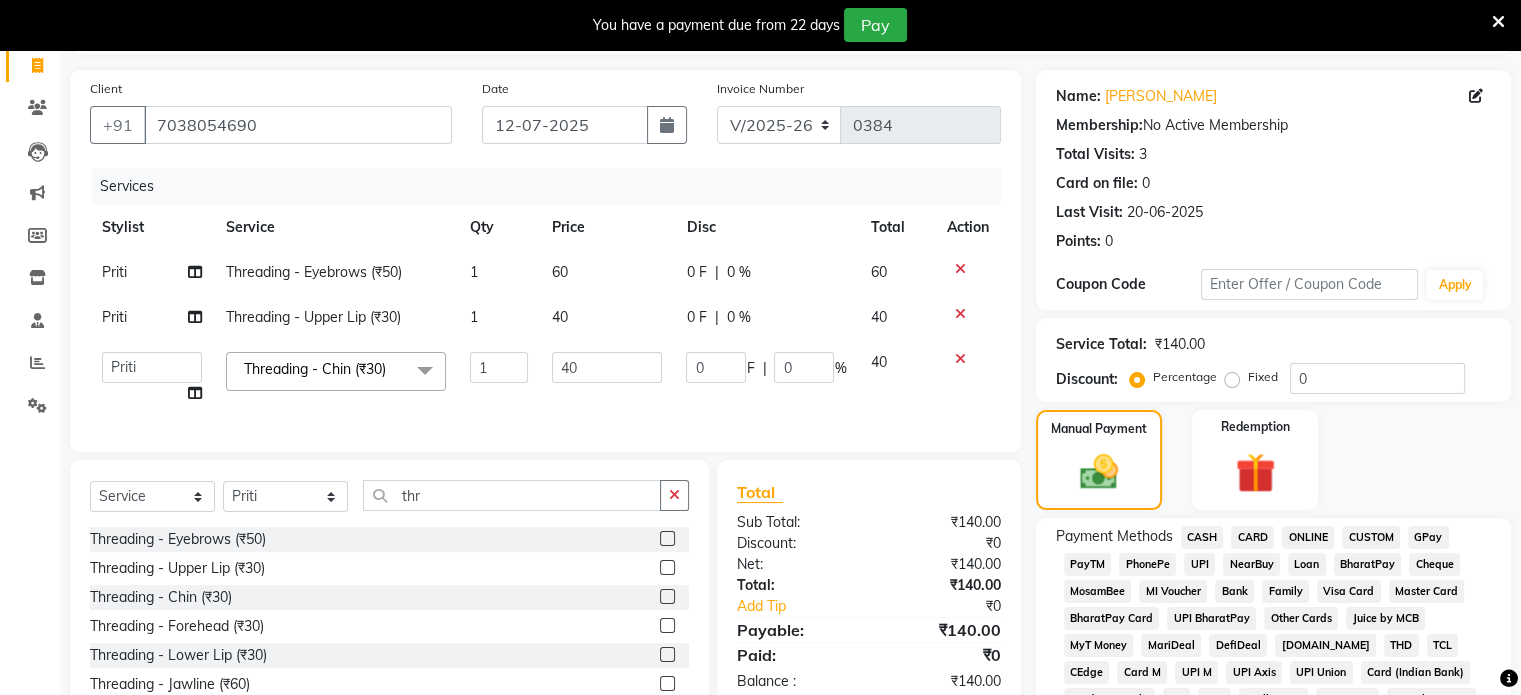 click on "CASH" 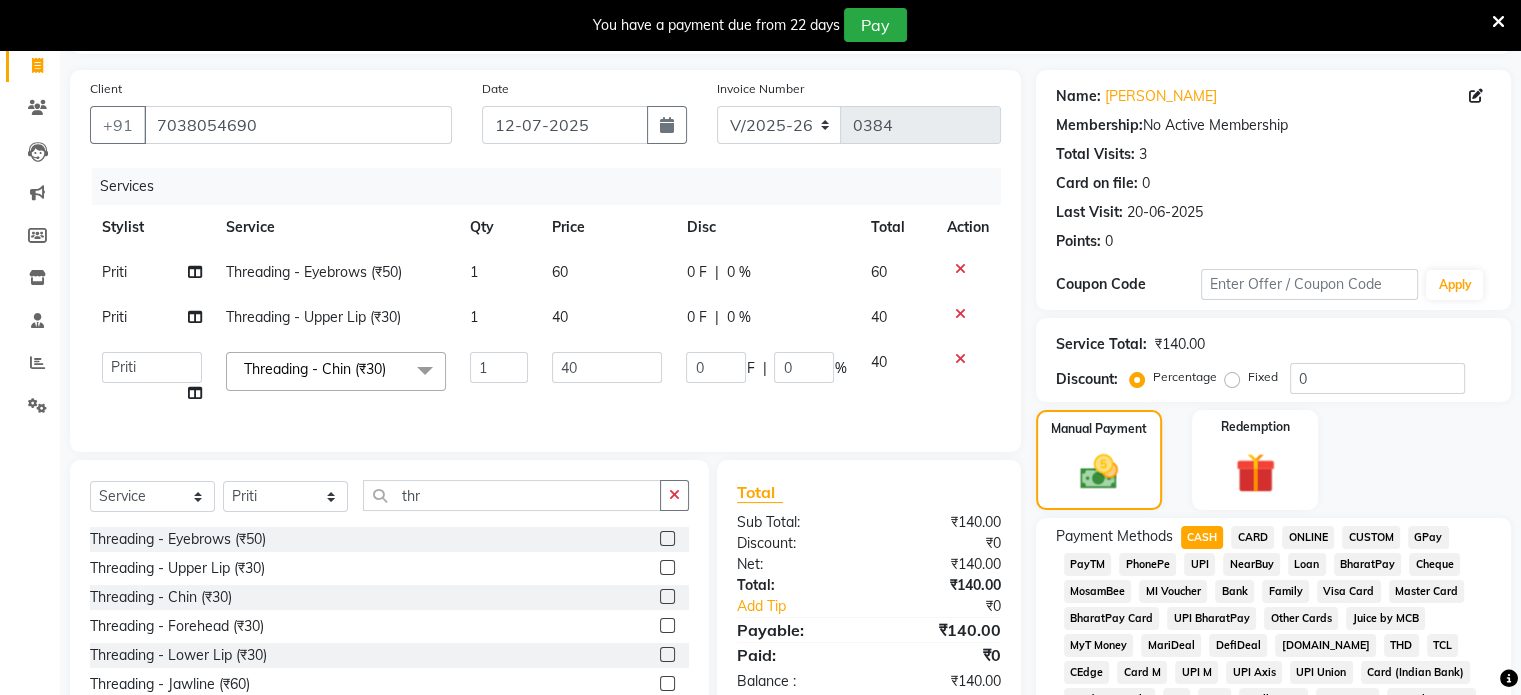 click on "CASH" 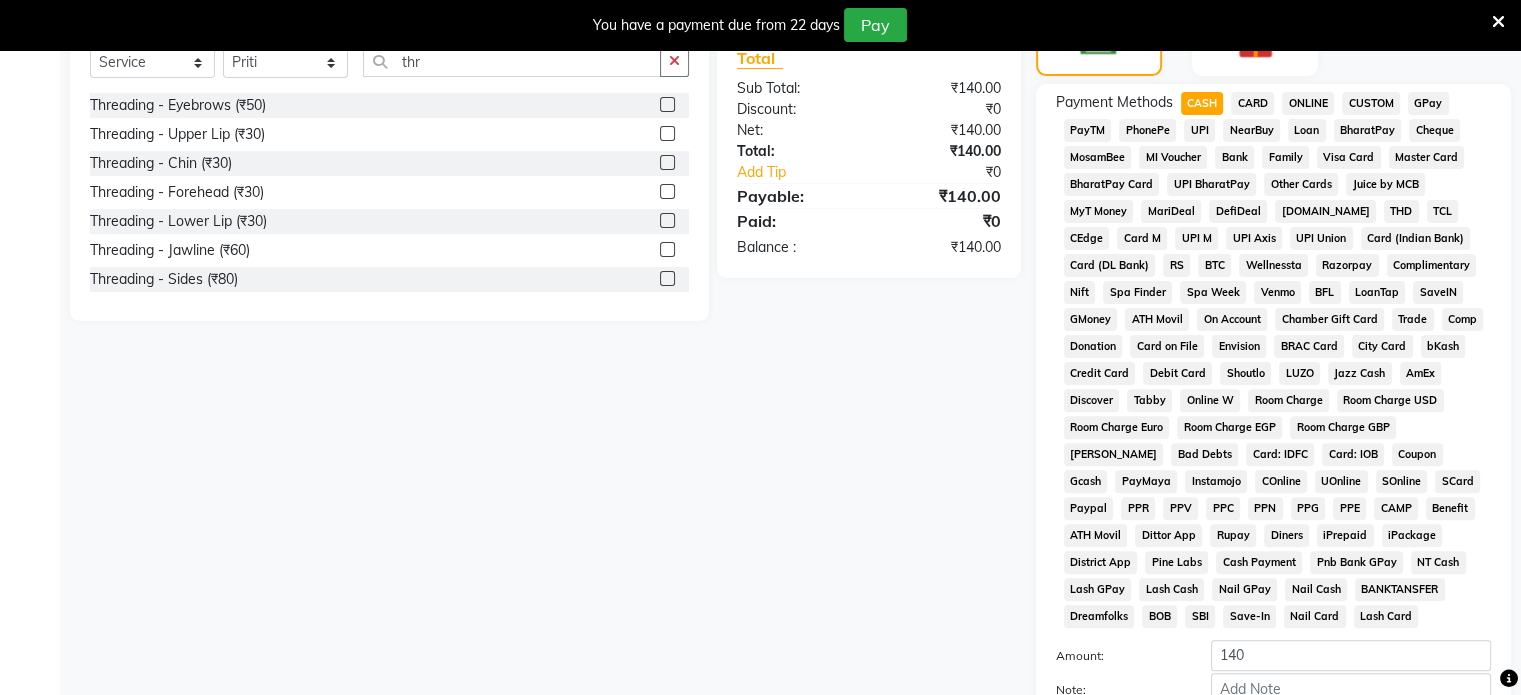 scroll, scrollTop: 690, scrollLeft: 0, axis: vertical 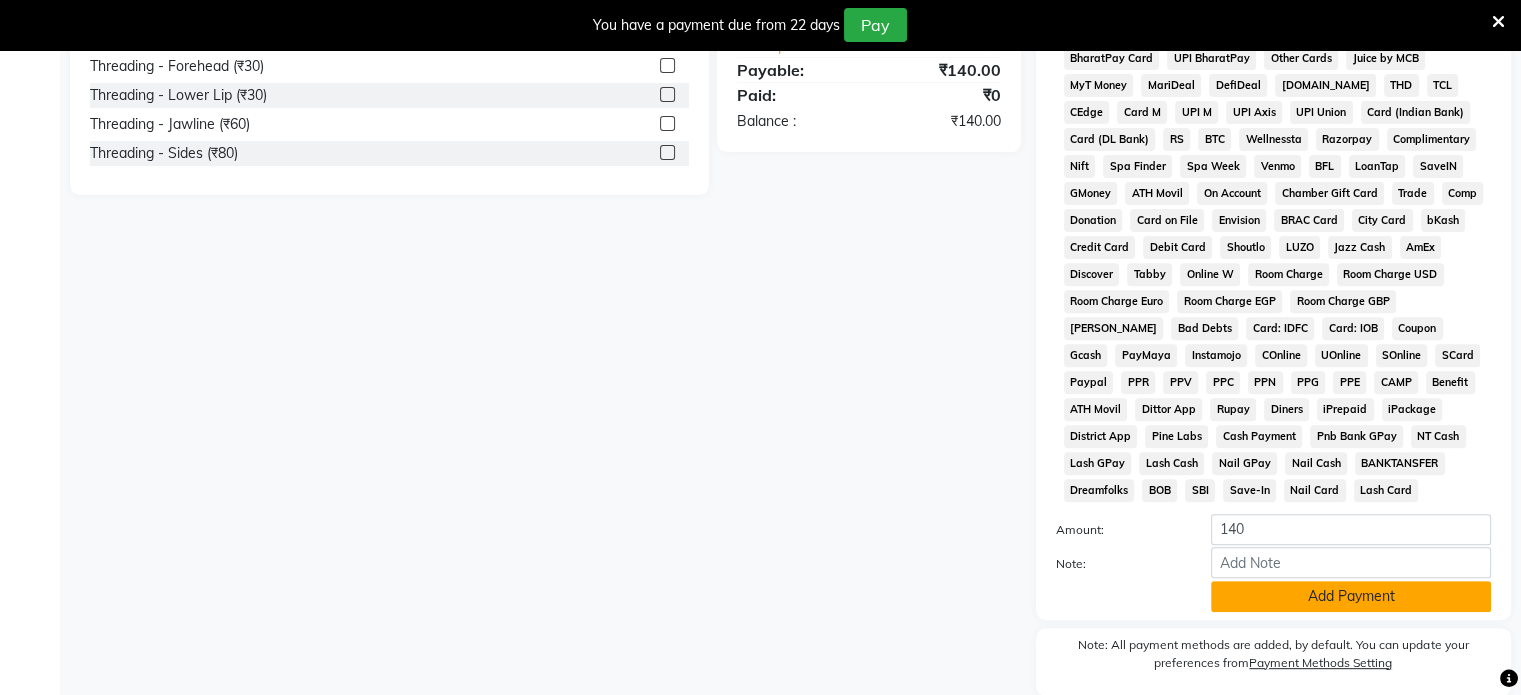 click on "Add Payment" 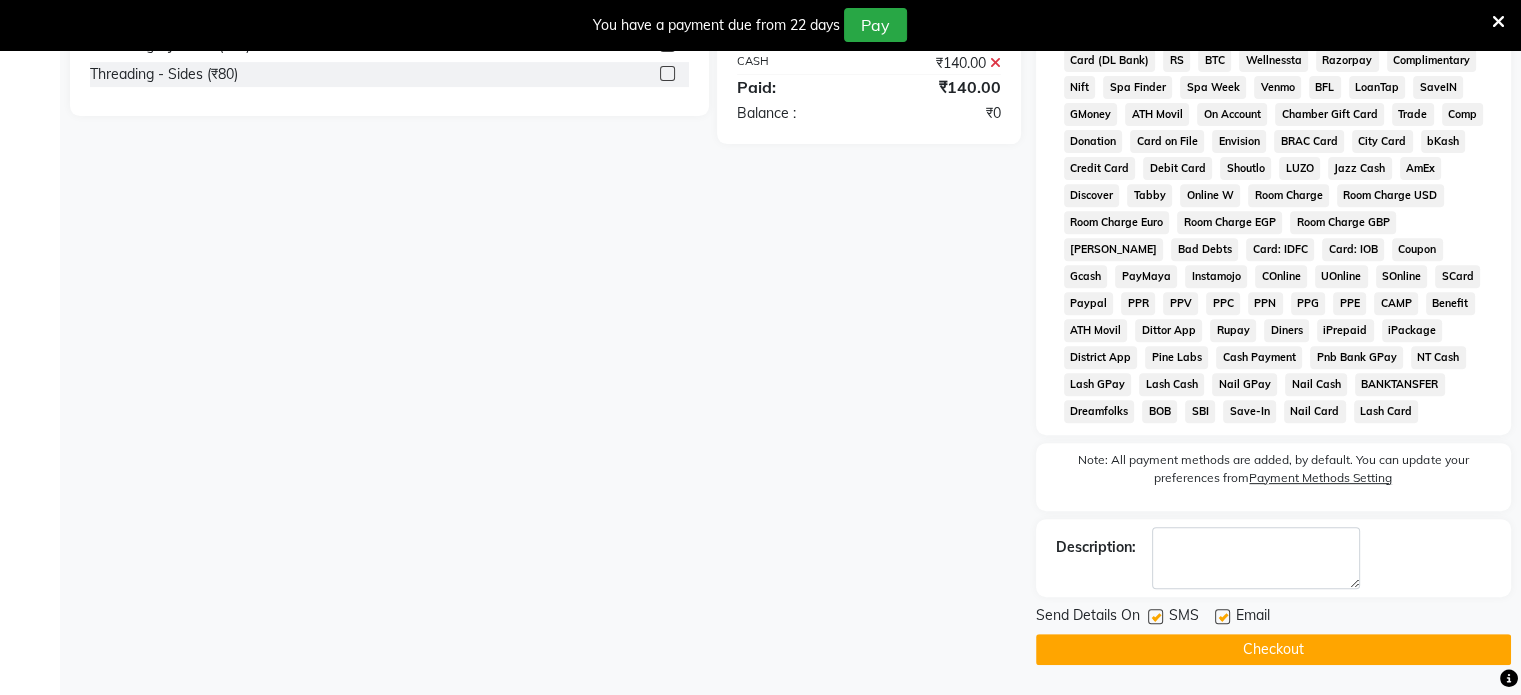 scroll, scrollTop: 783, scrollLeft: 0, axis: vertical 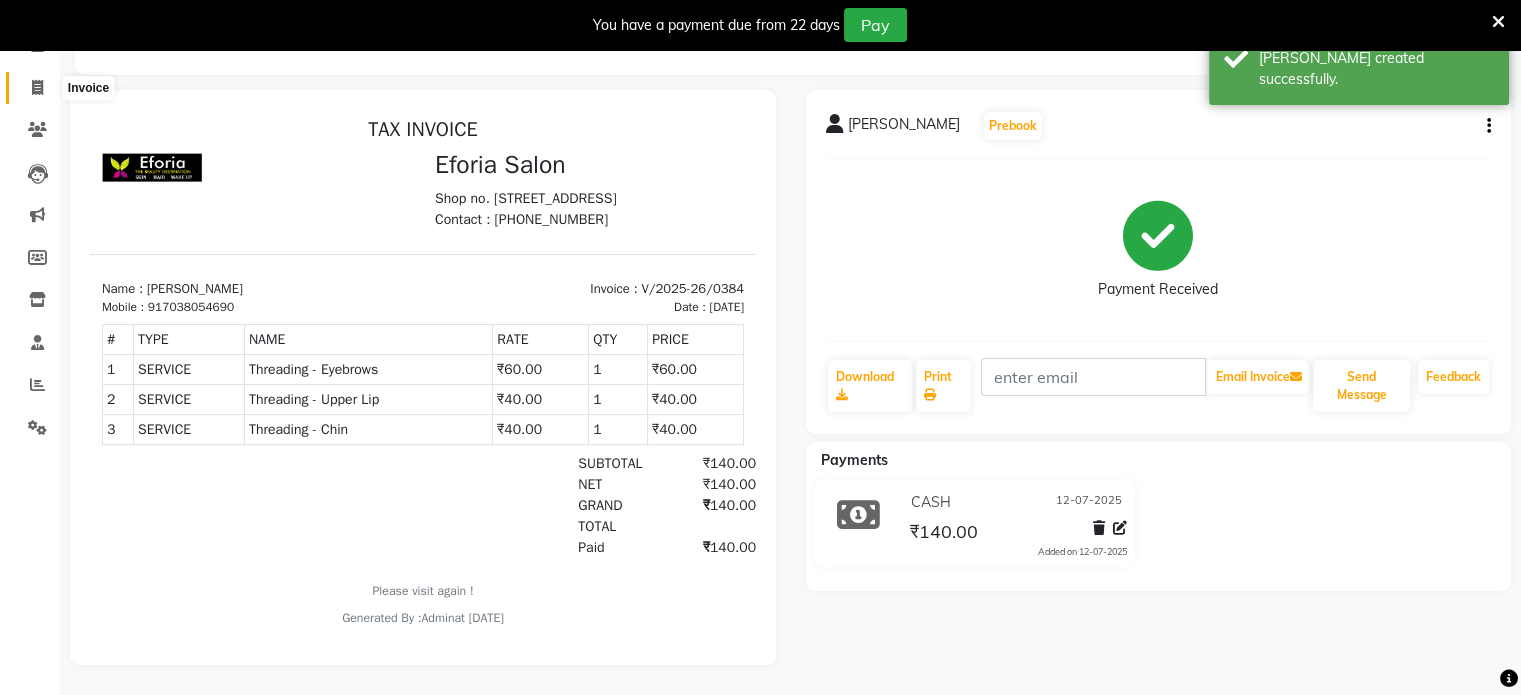 click 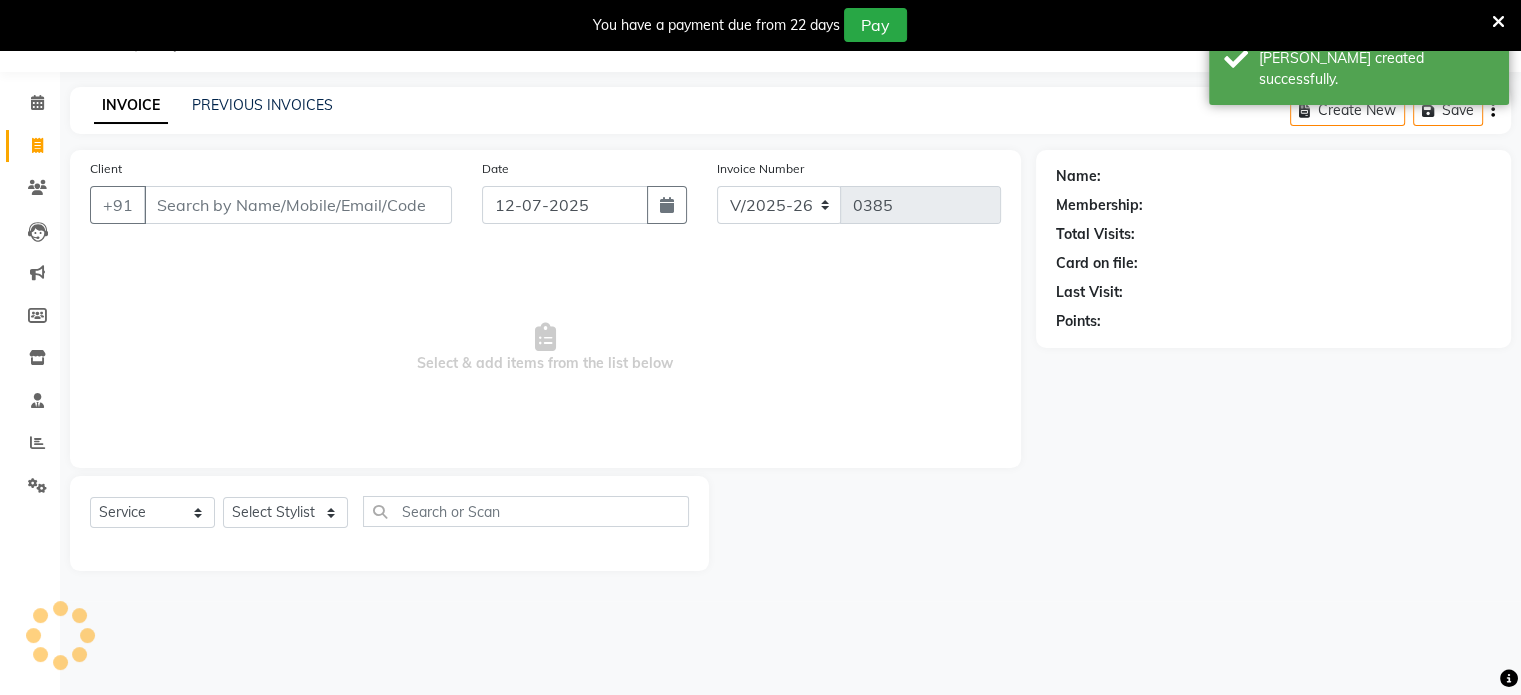 scroll, scrollTop: 50, scrollLeft: 0, axis: vertical 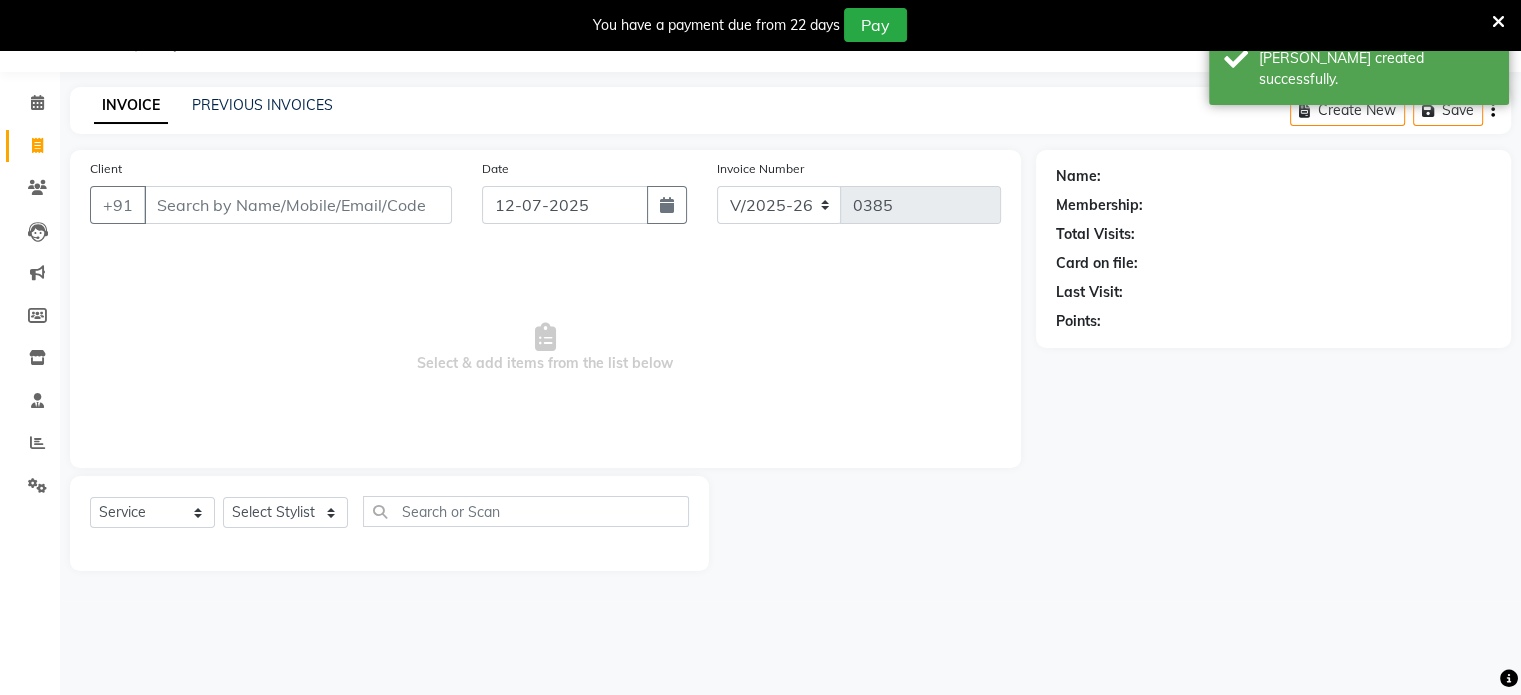 click on "Client" at bounding box center (298, 205) 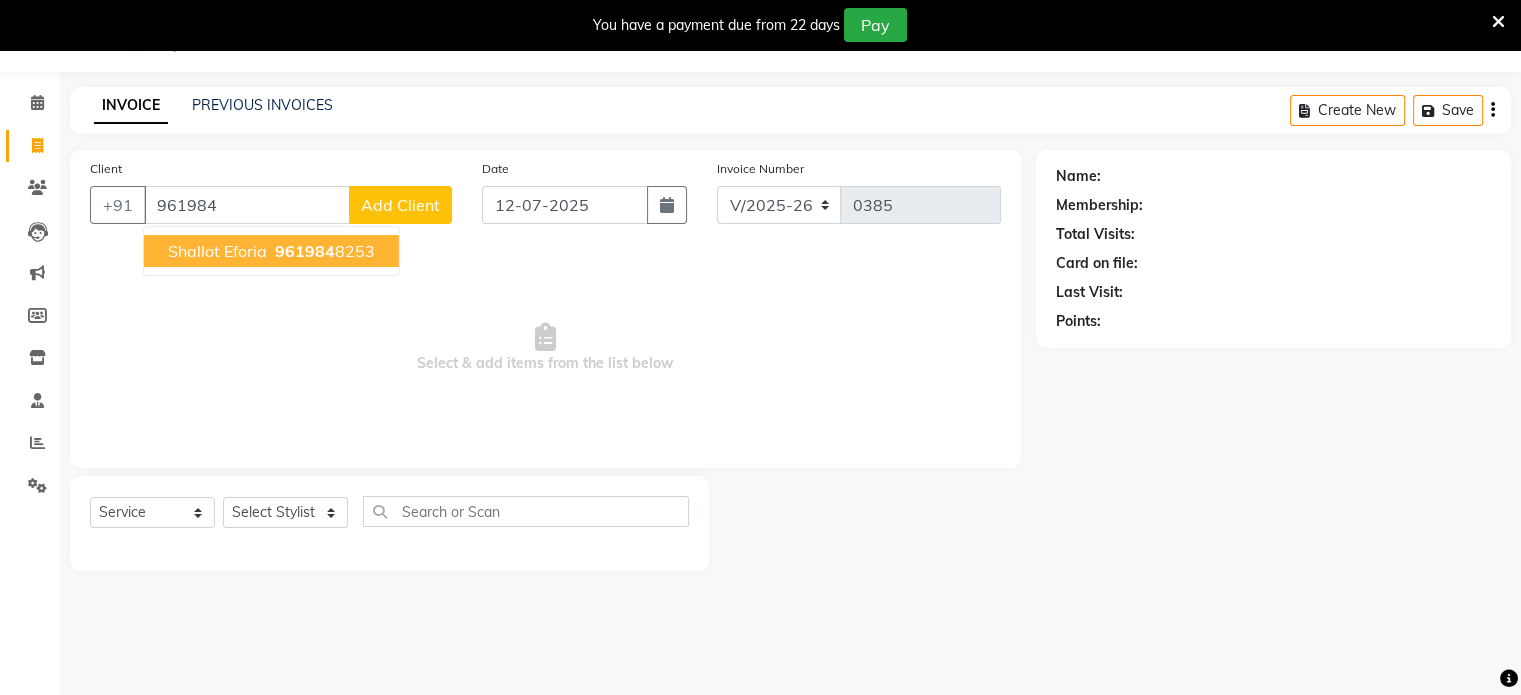click on "Shallot Eforia" at bounding box center [217, 251] 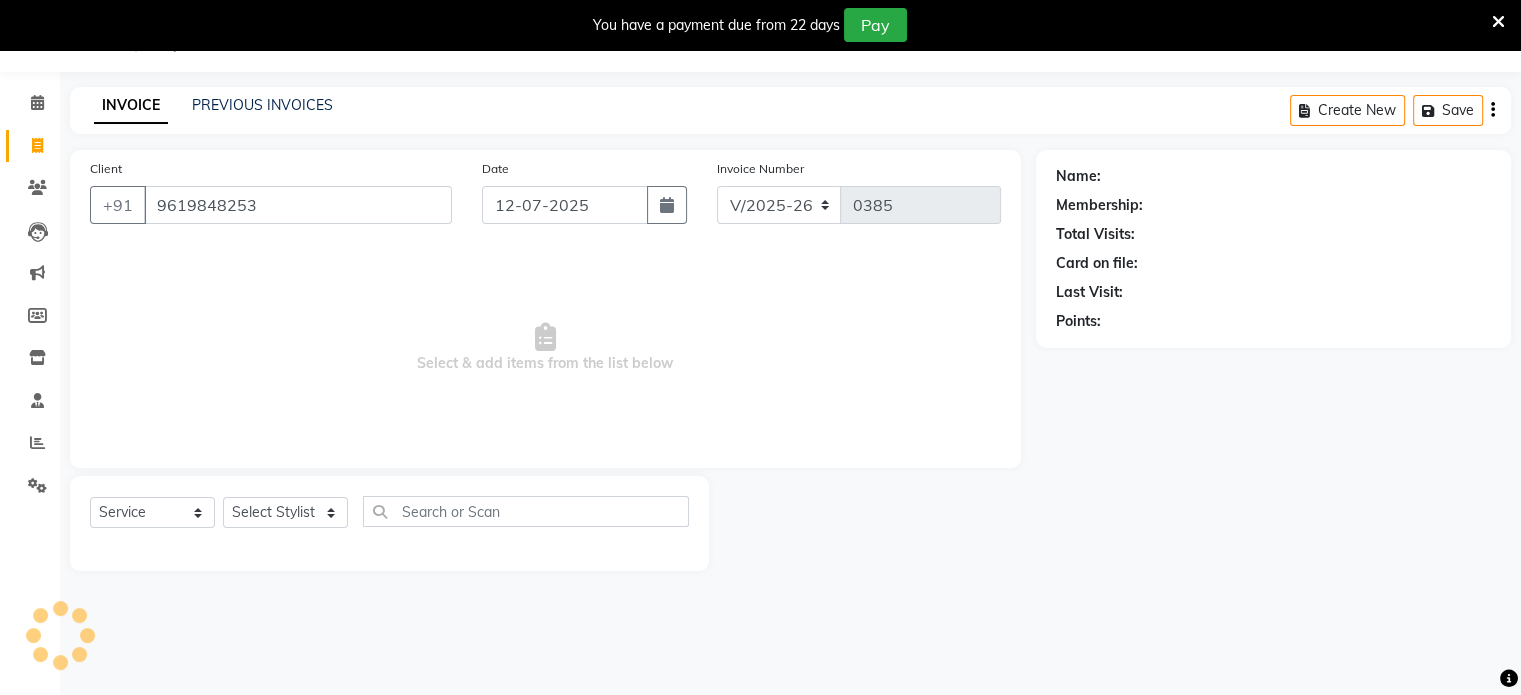 type on "9619848253" 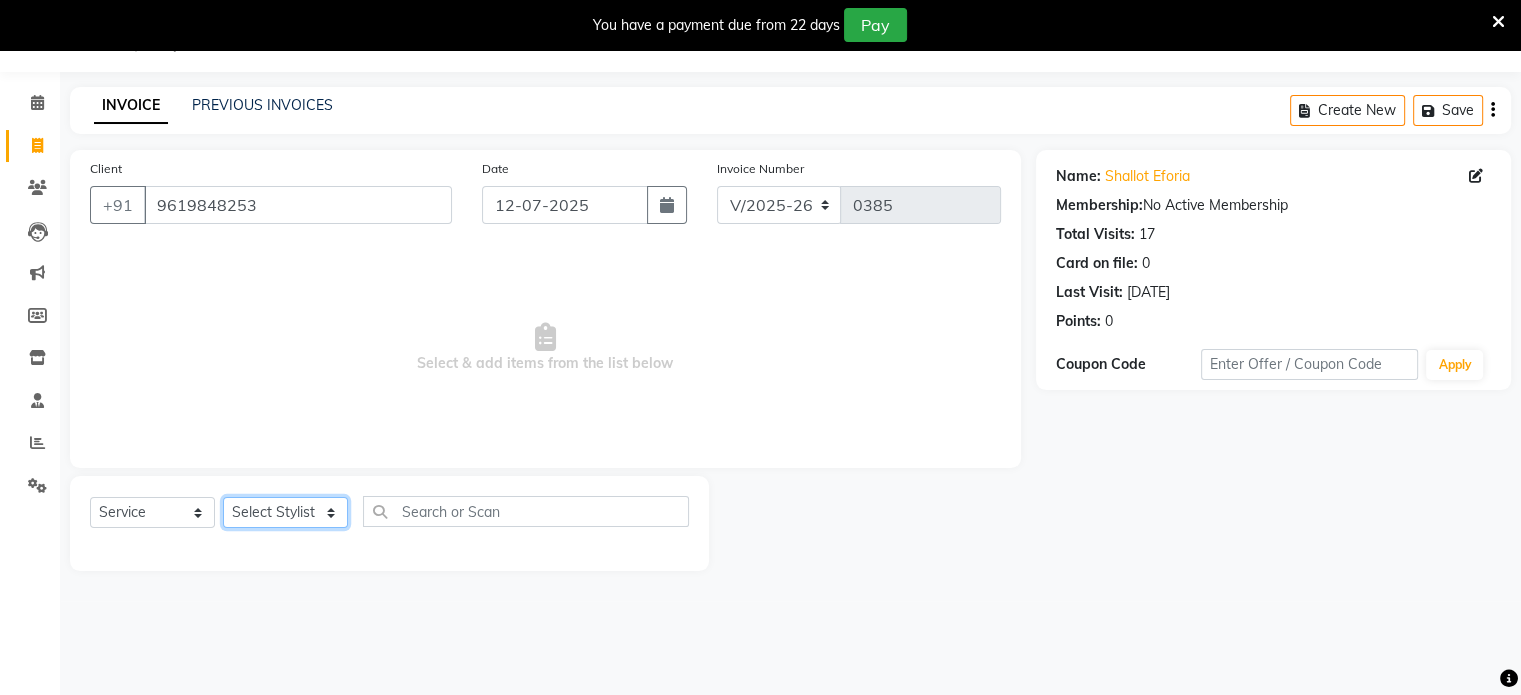 click on "Select Stylist [PERSON_NAME] [PERSON_NAME] [PERSON_NAME]" 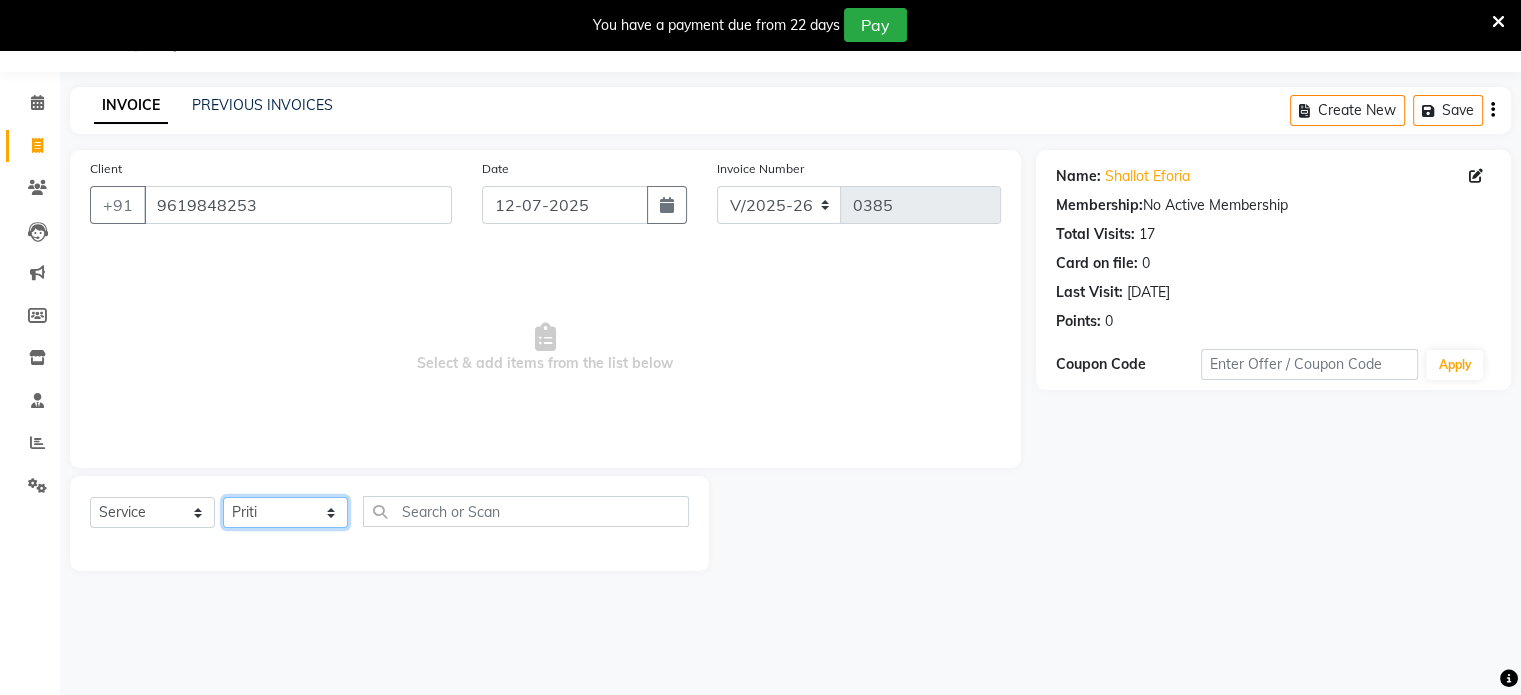 click on "Select Stylist [PERSON_NAME] [PERSON_NAME] [PERSON_NAME]" 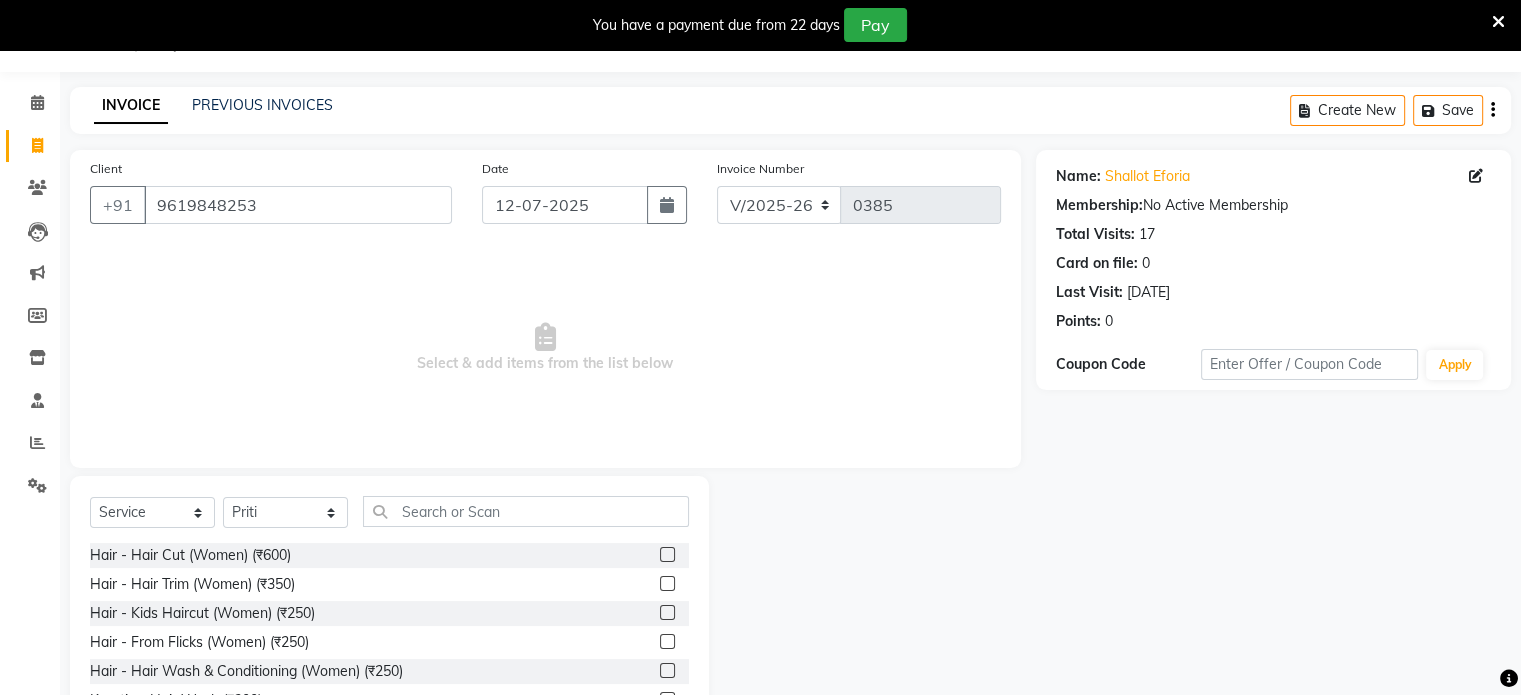 click 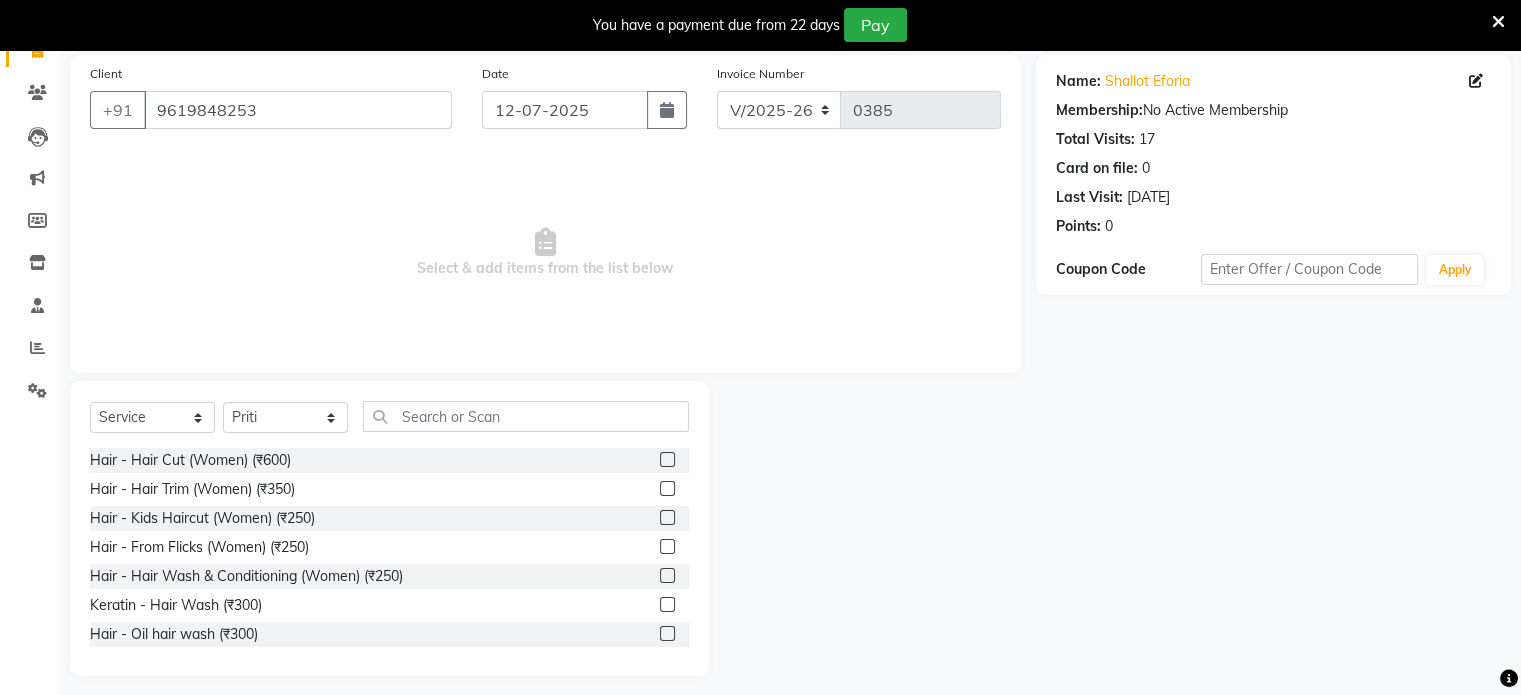 scroll, scrollTop: 156, scrollLeft: 0, axis: vertical 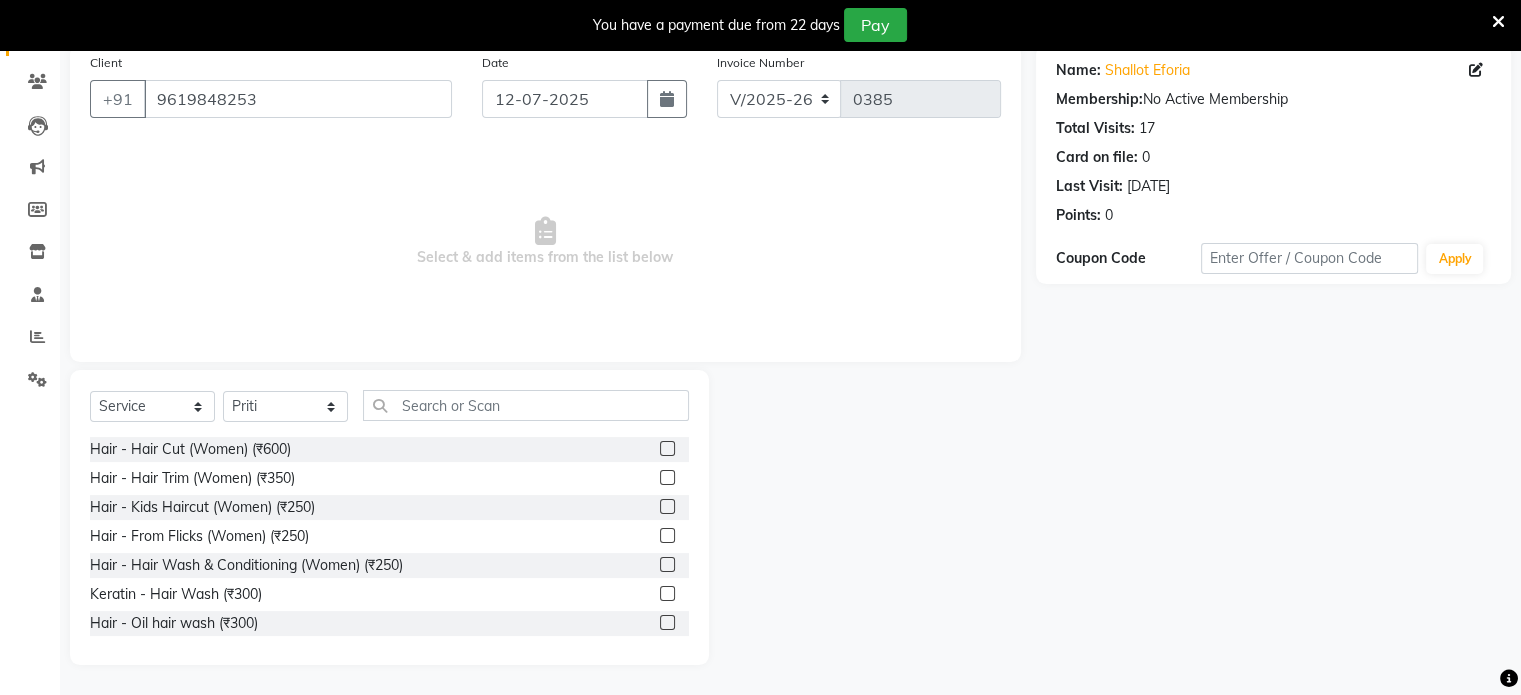 click on "Name: Shallot Eforia Membership:  No Active Membership  Total Visits:  17 Card on file:  0 Last Visit:   11-06-2025 Points:   0  Coupon Code Apply" 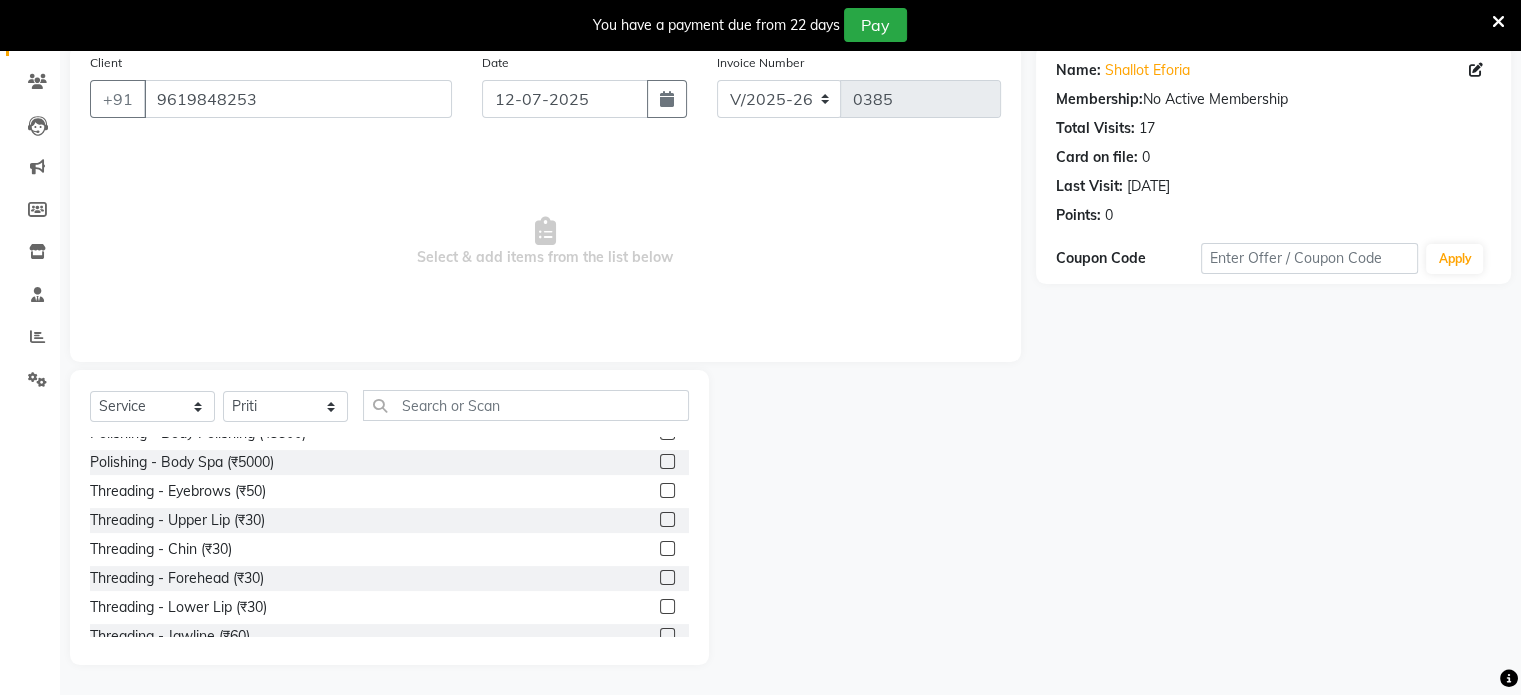scroll, scrollTop: 1133, scrollLeft: 0, axis: vertical 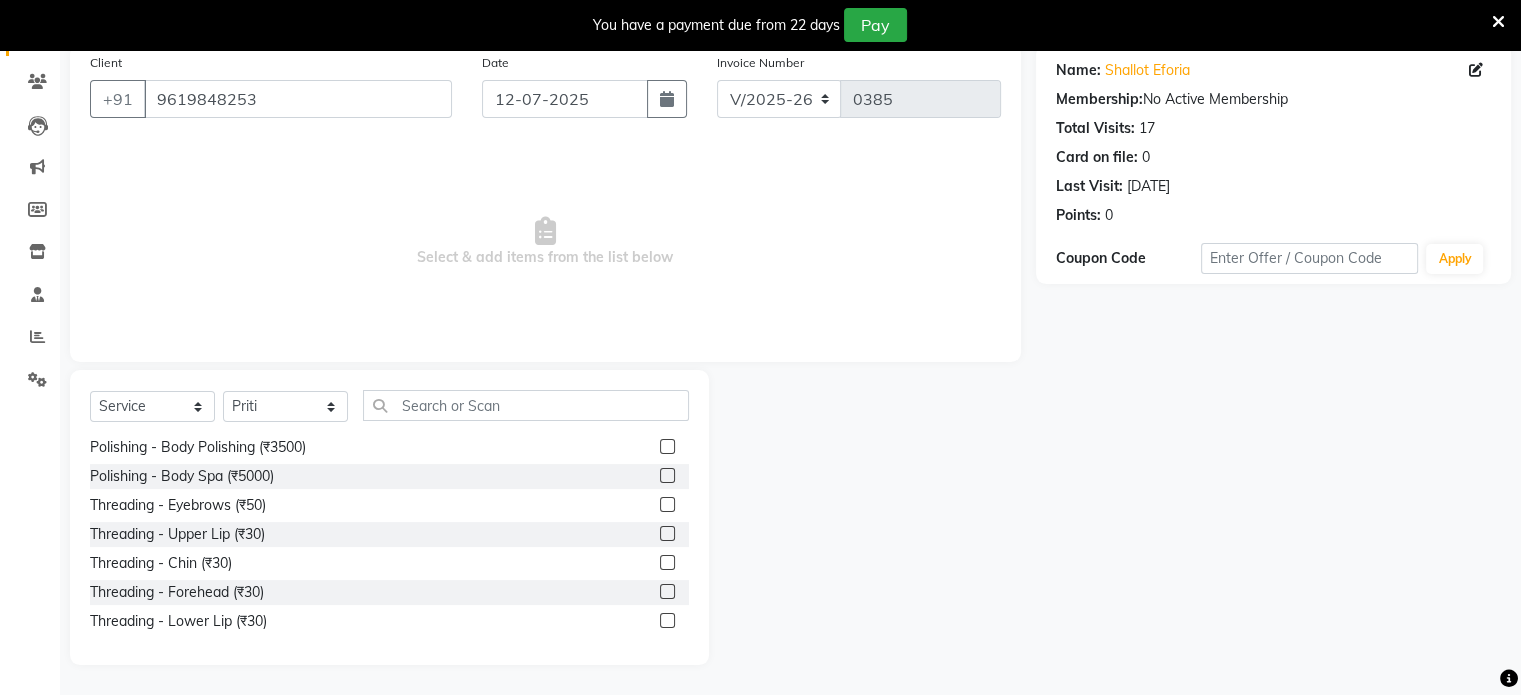 click 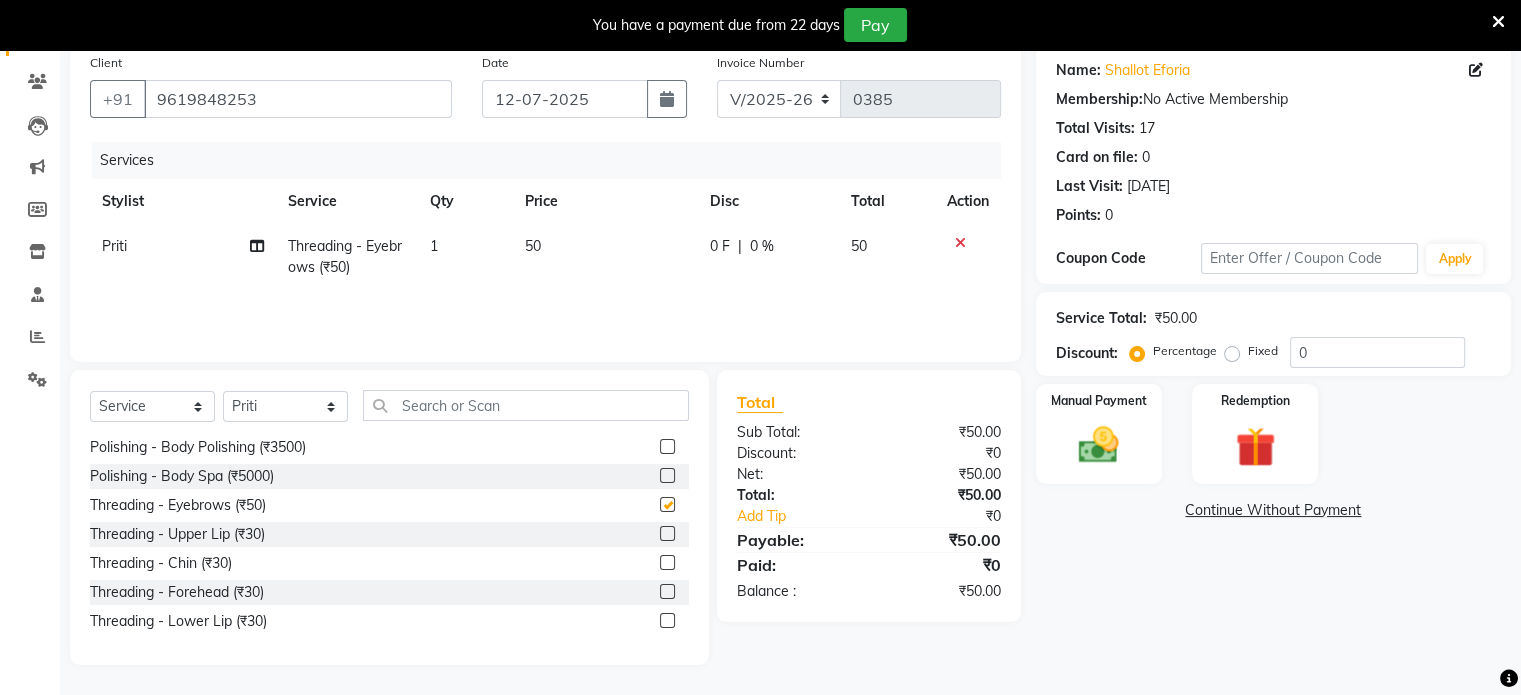 checkbox on "false" 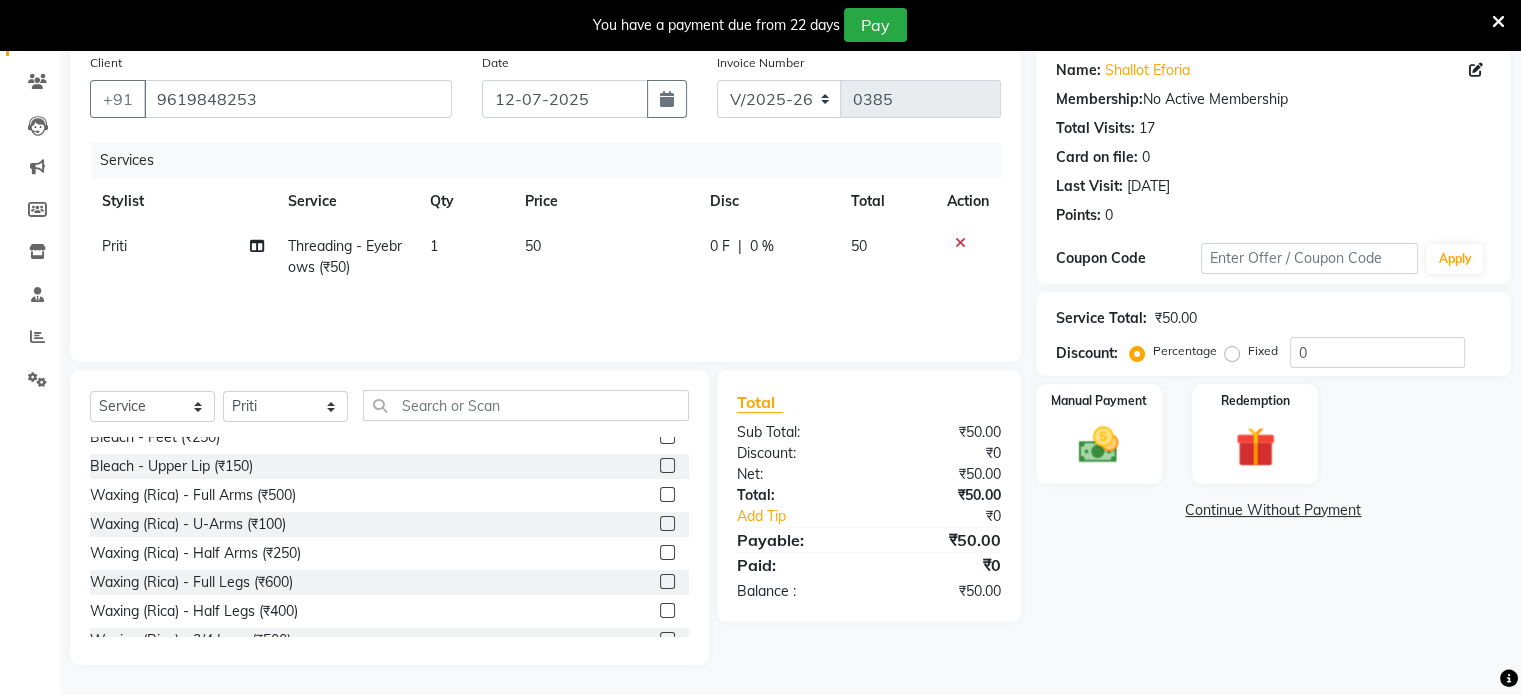 scroll, scrollTop: 2053, scrollLeft: 0, axis: vertical 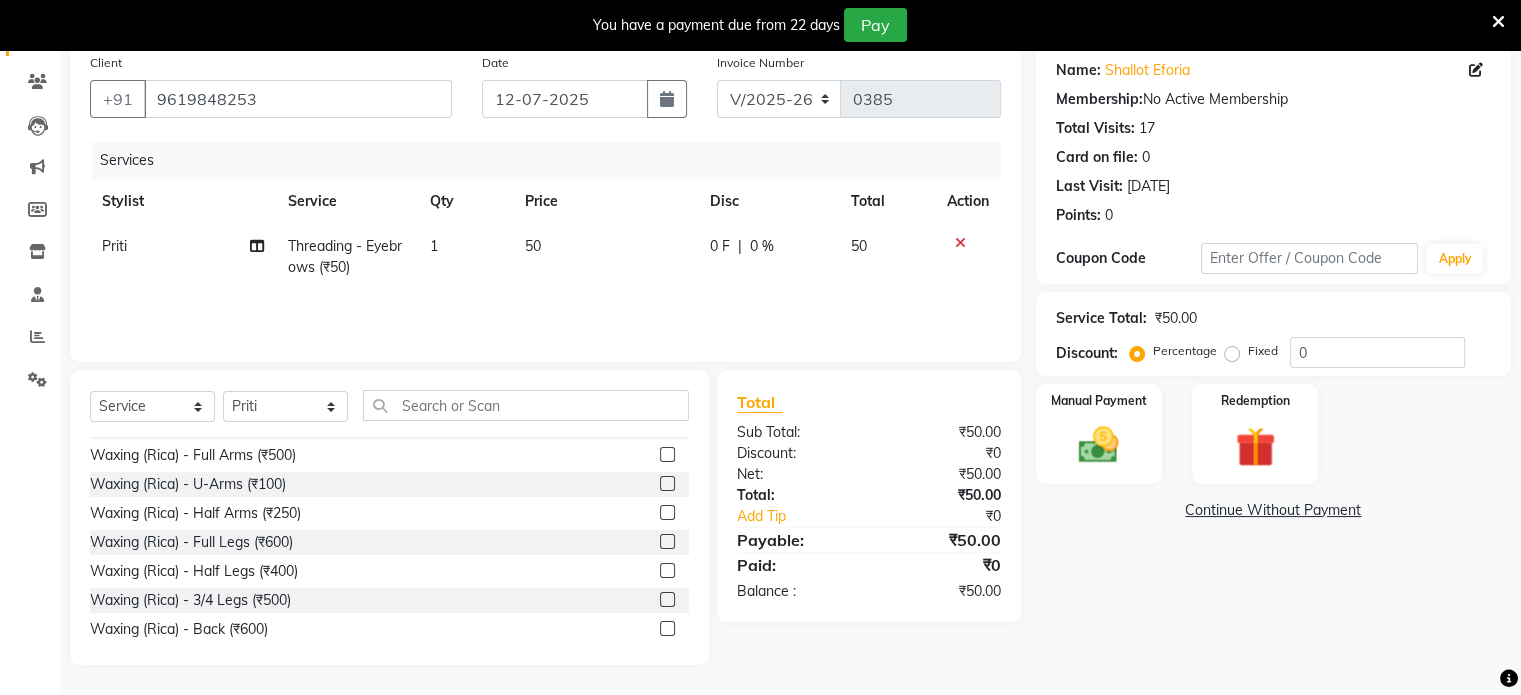 click 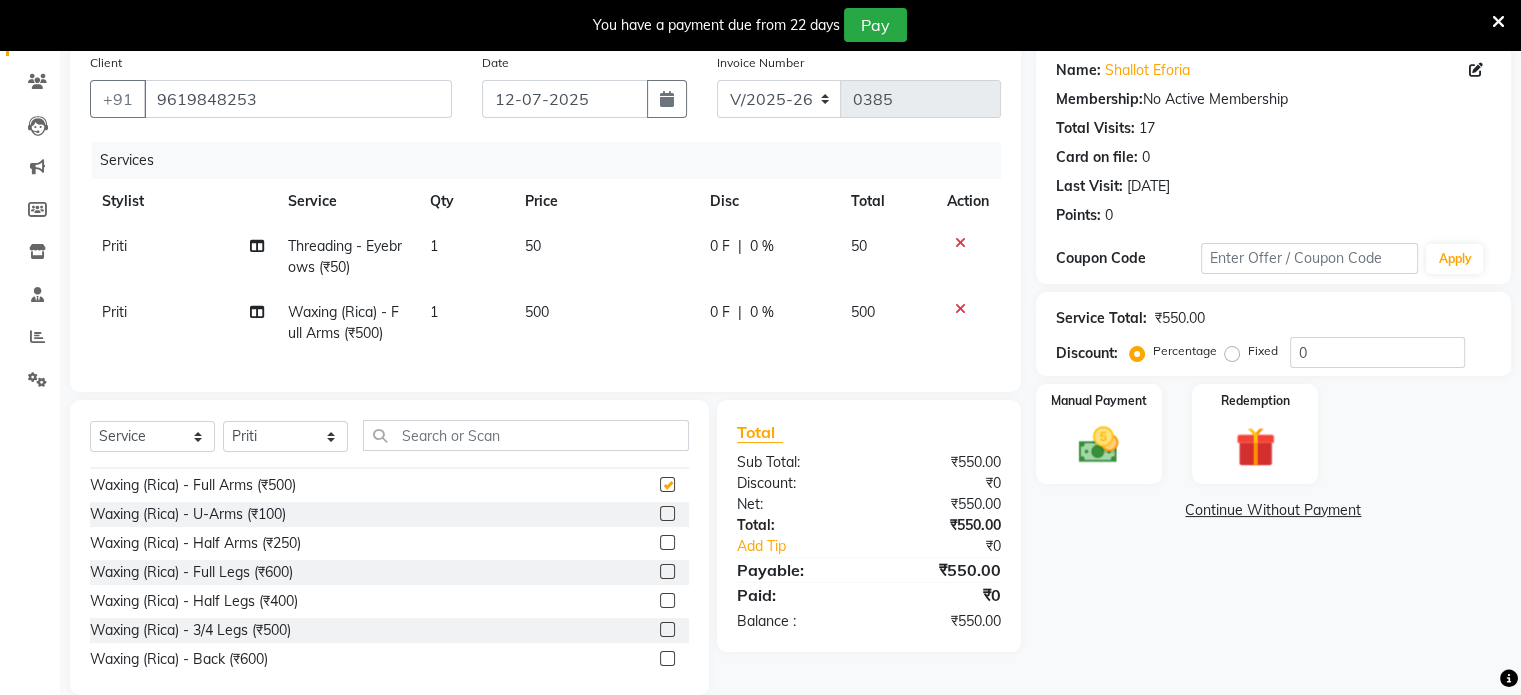 checkbox on "false" 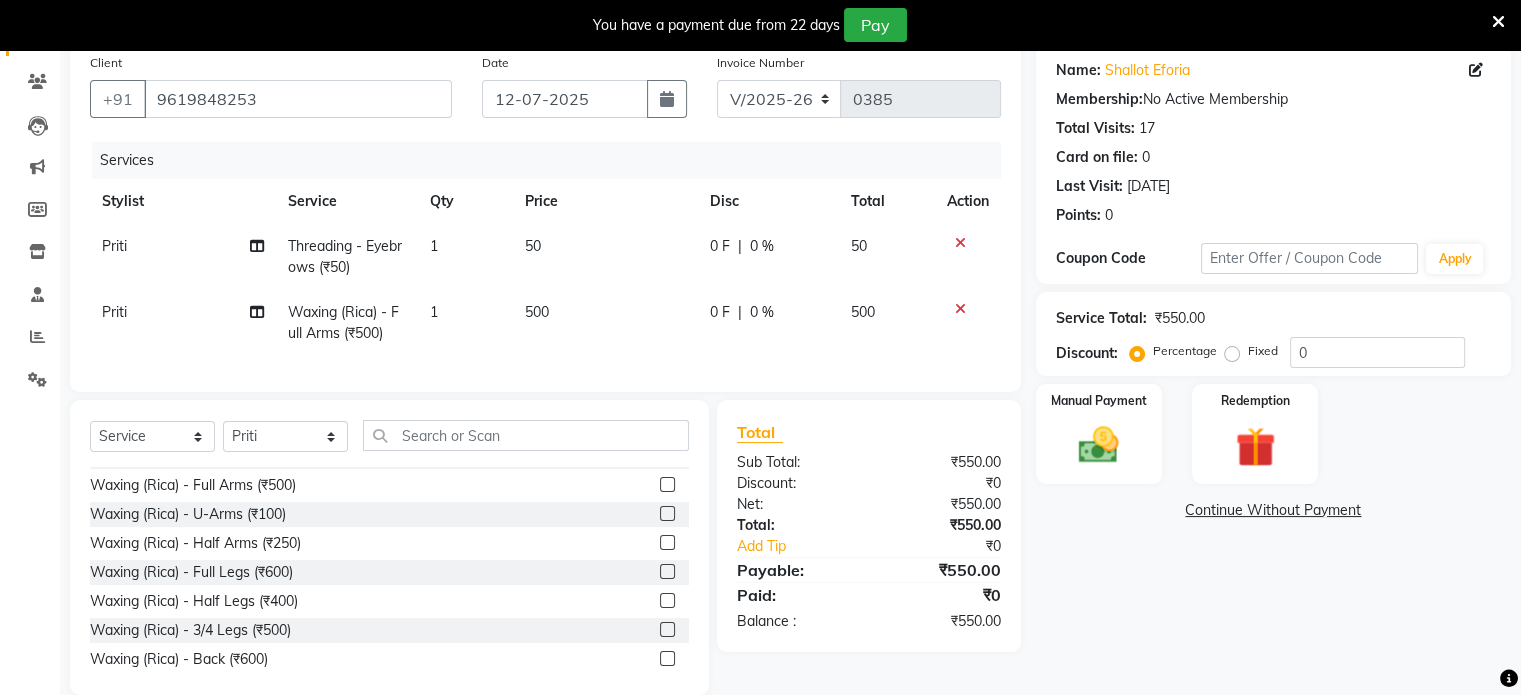 click 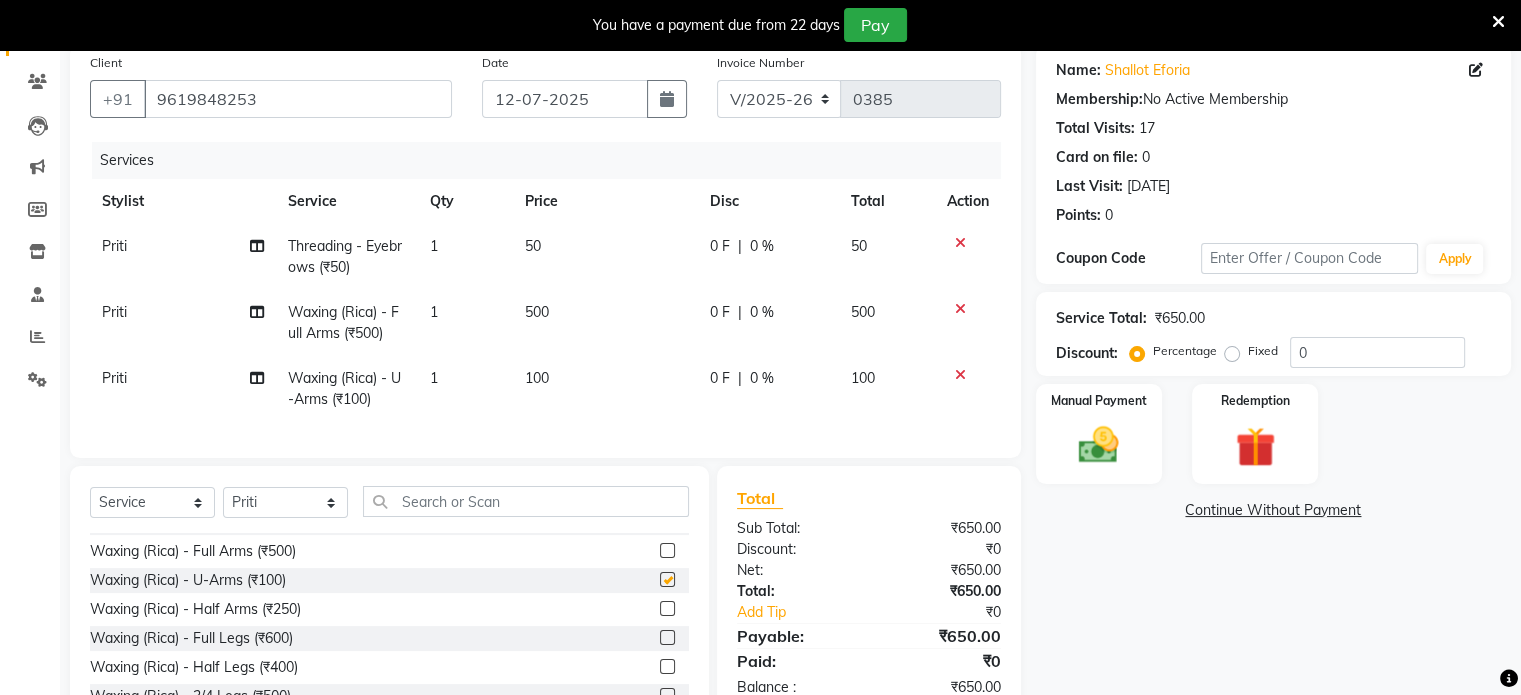 checkbox on "false" 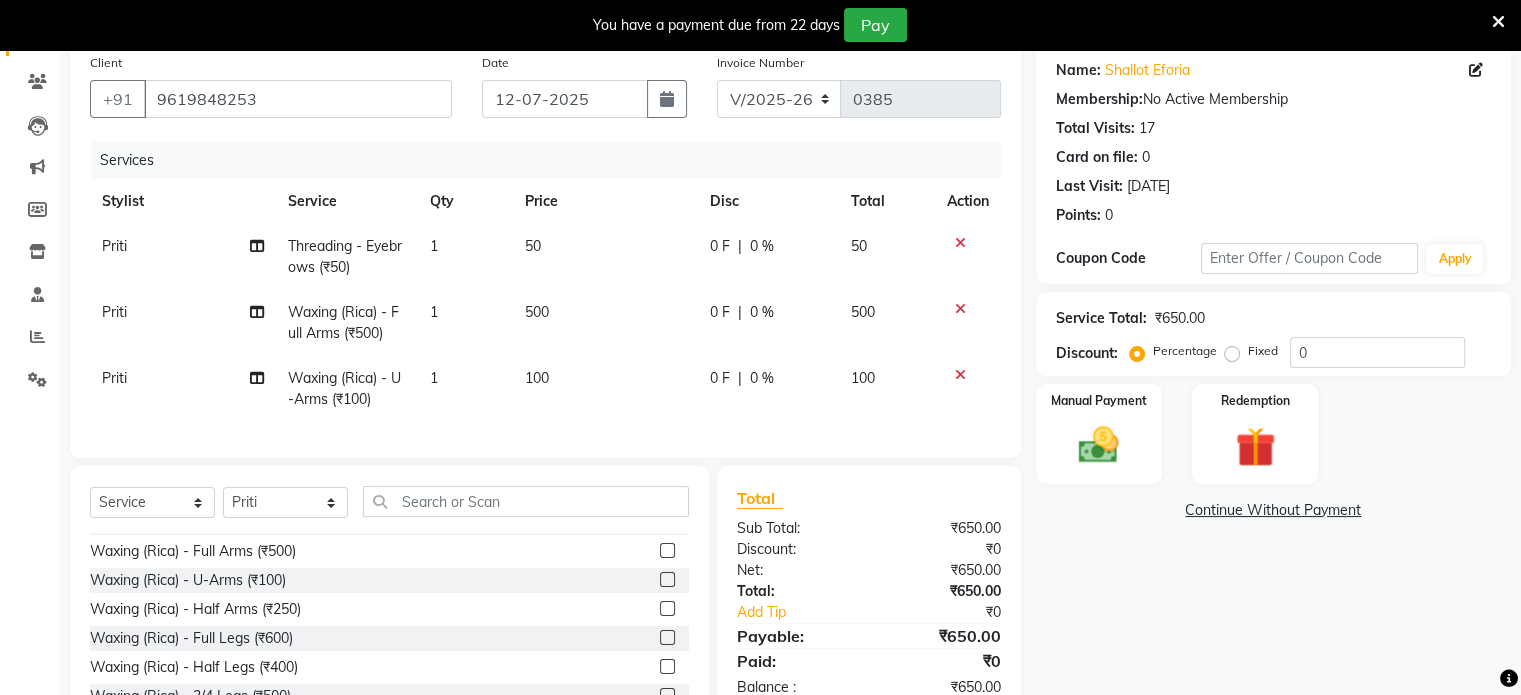 click on "50" 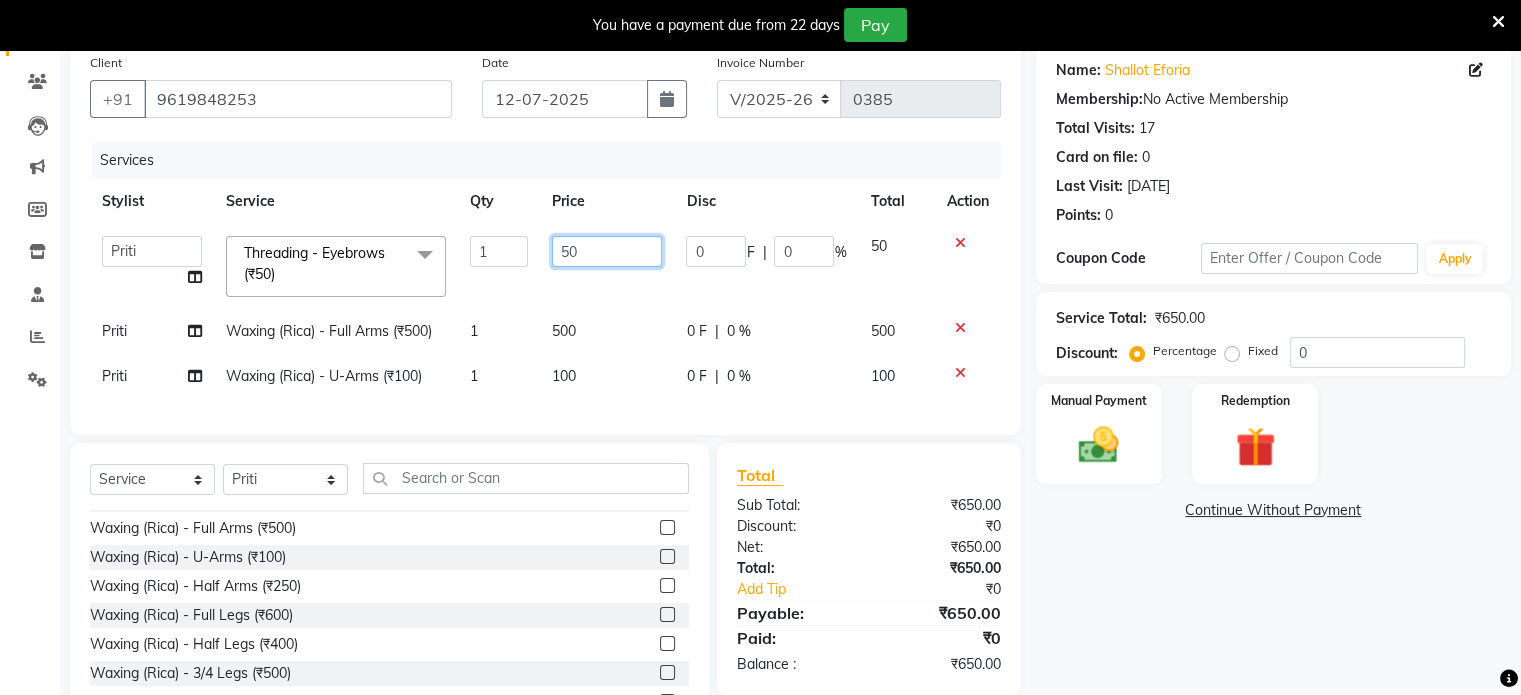 click on "50" 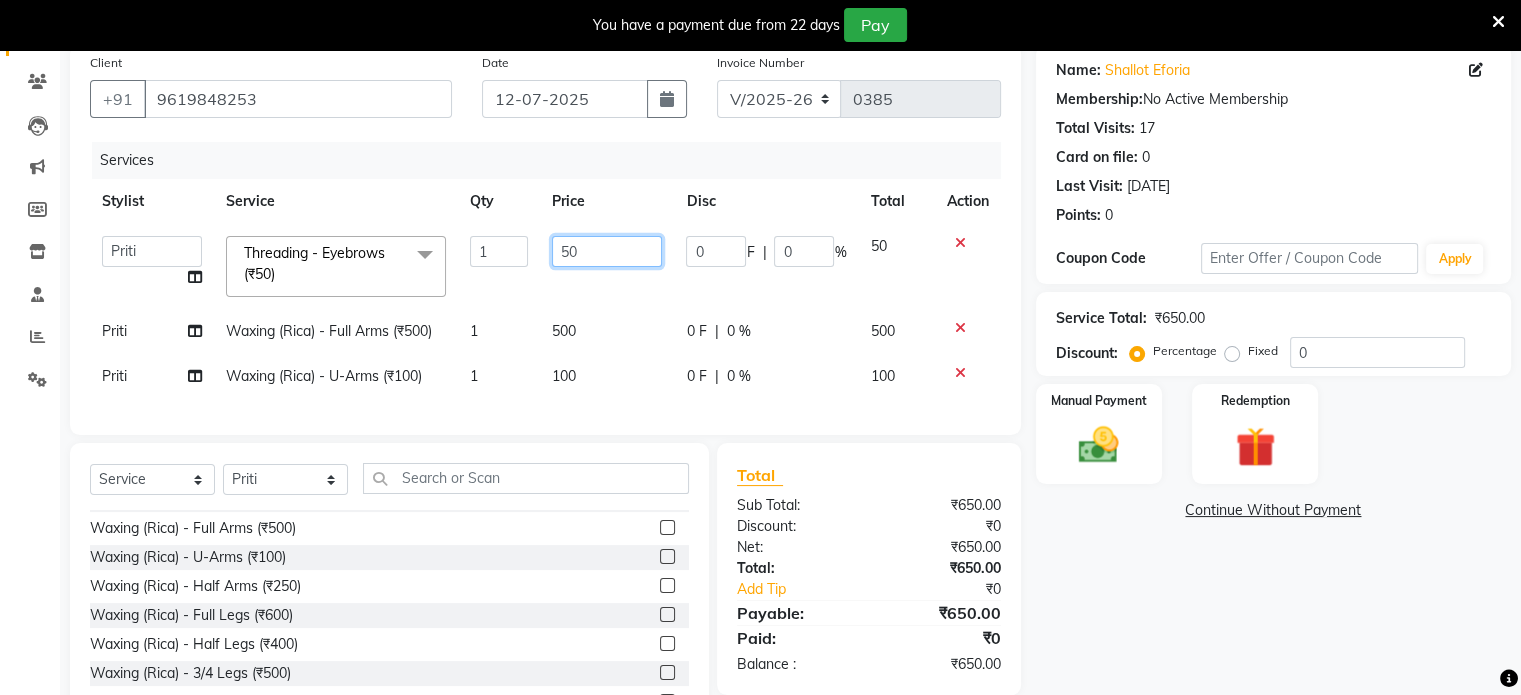 type on "5" 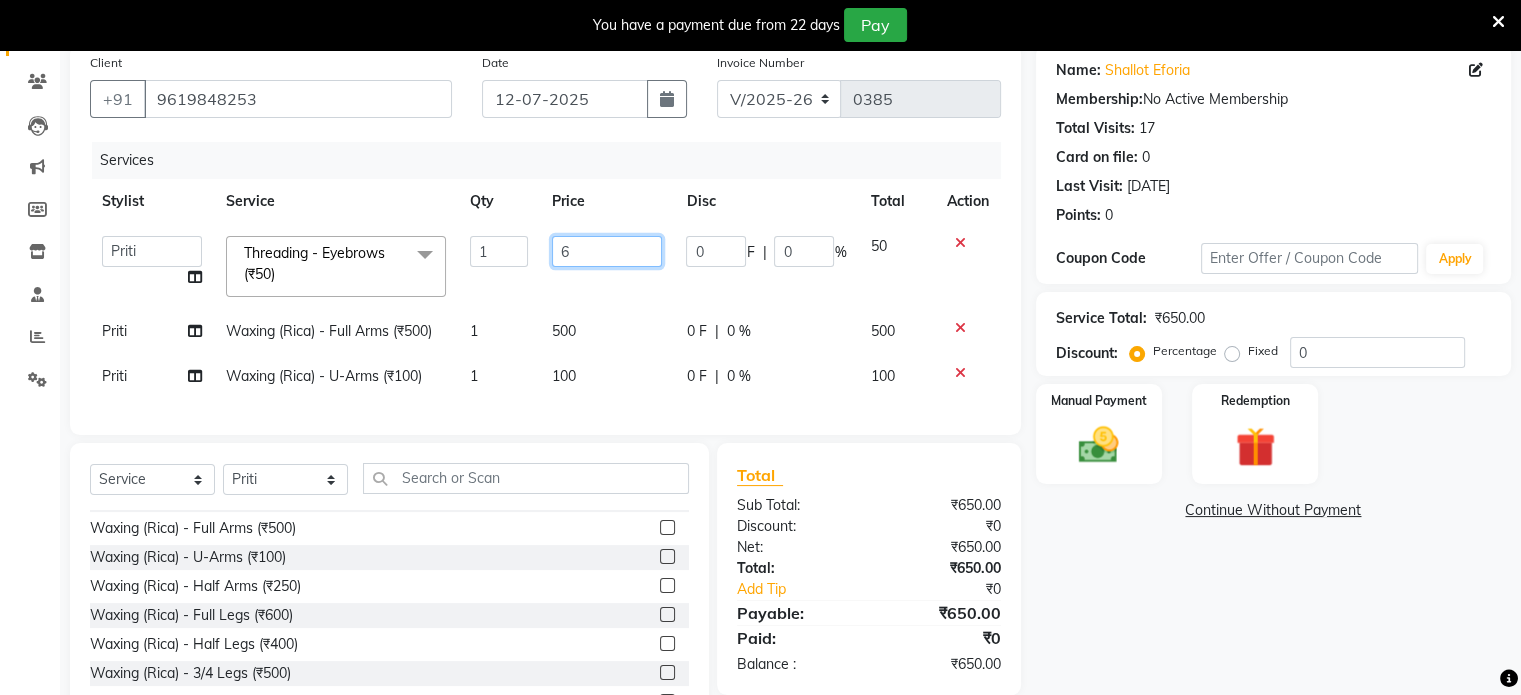 type on "60" 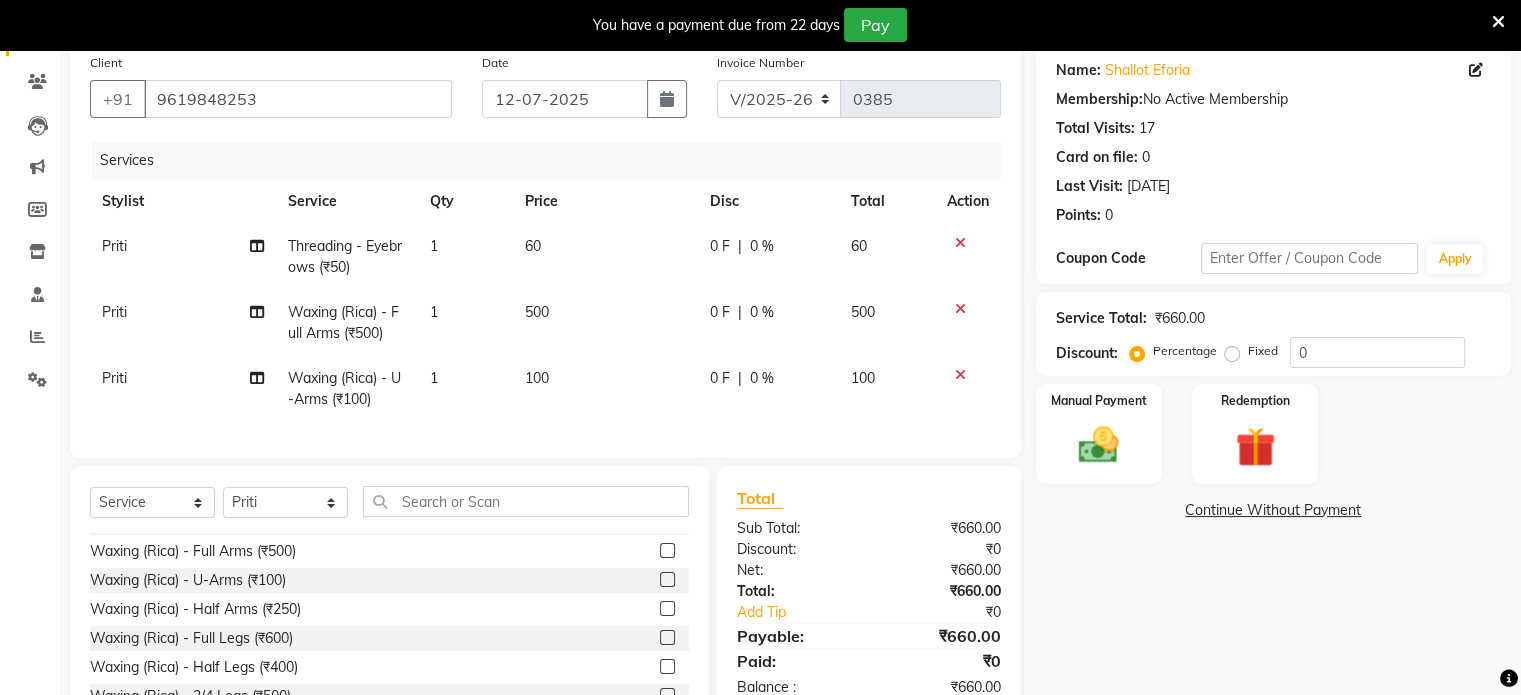 click on "500" 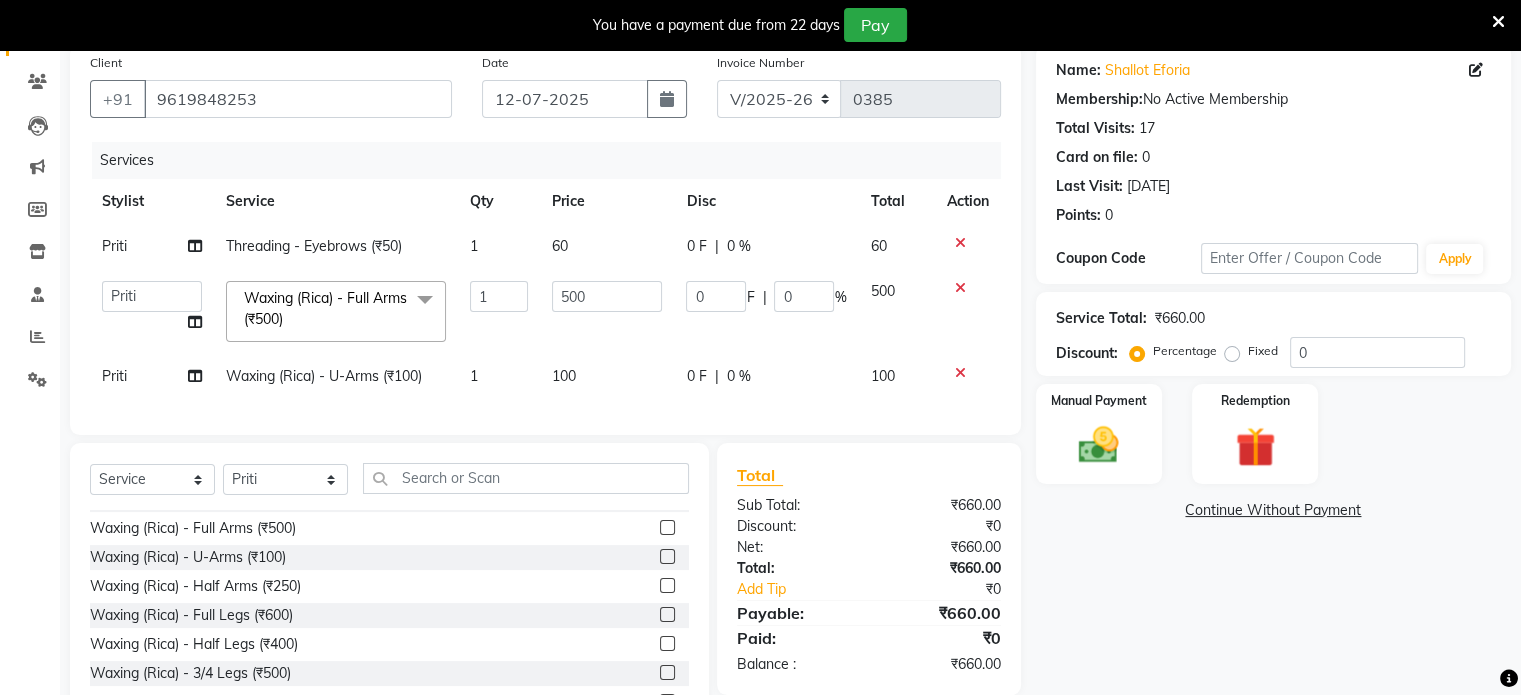 click on "500" 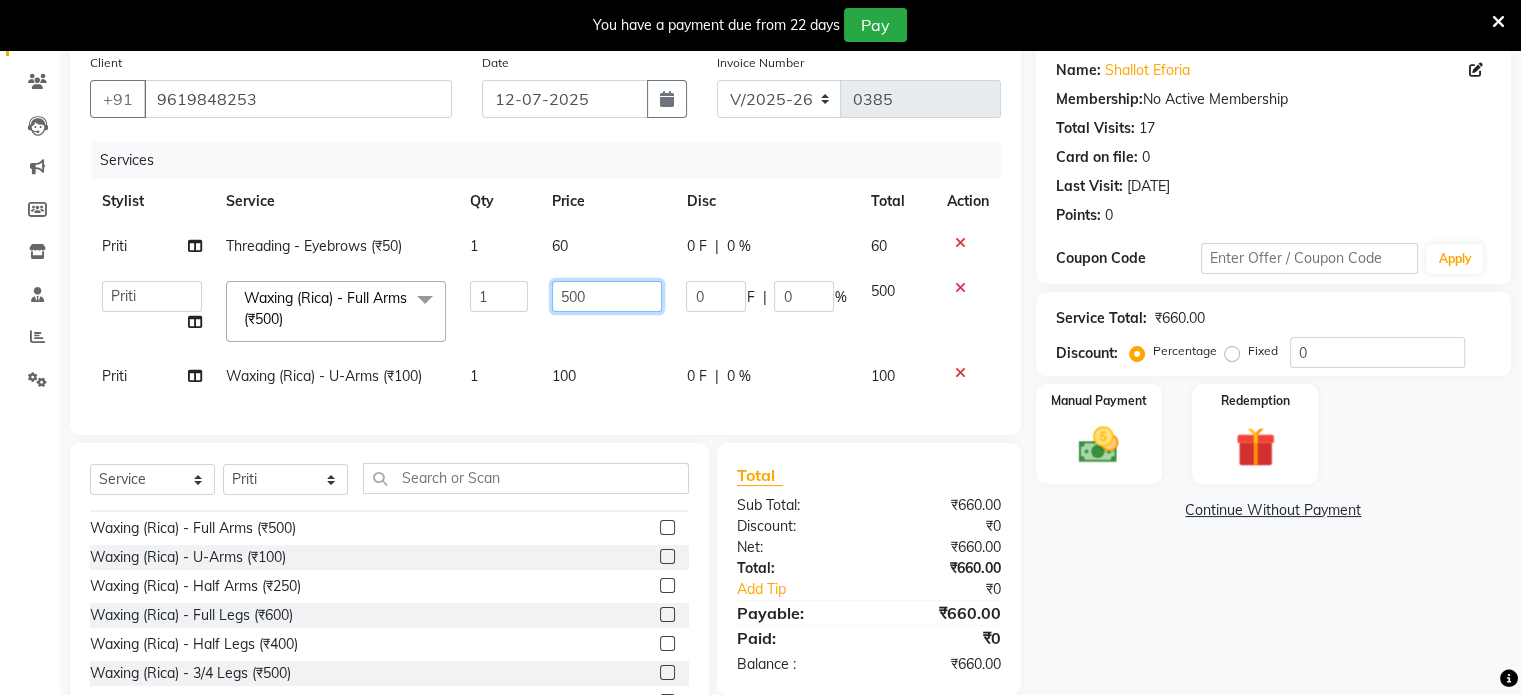 click on "500" 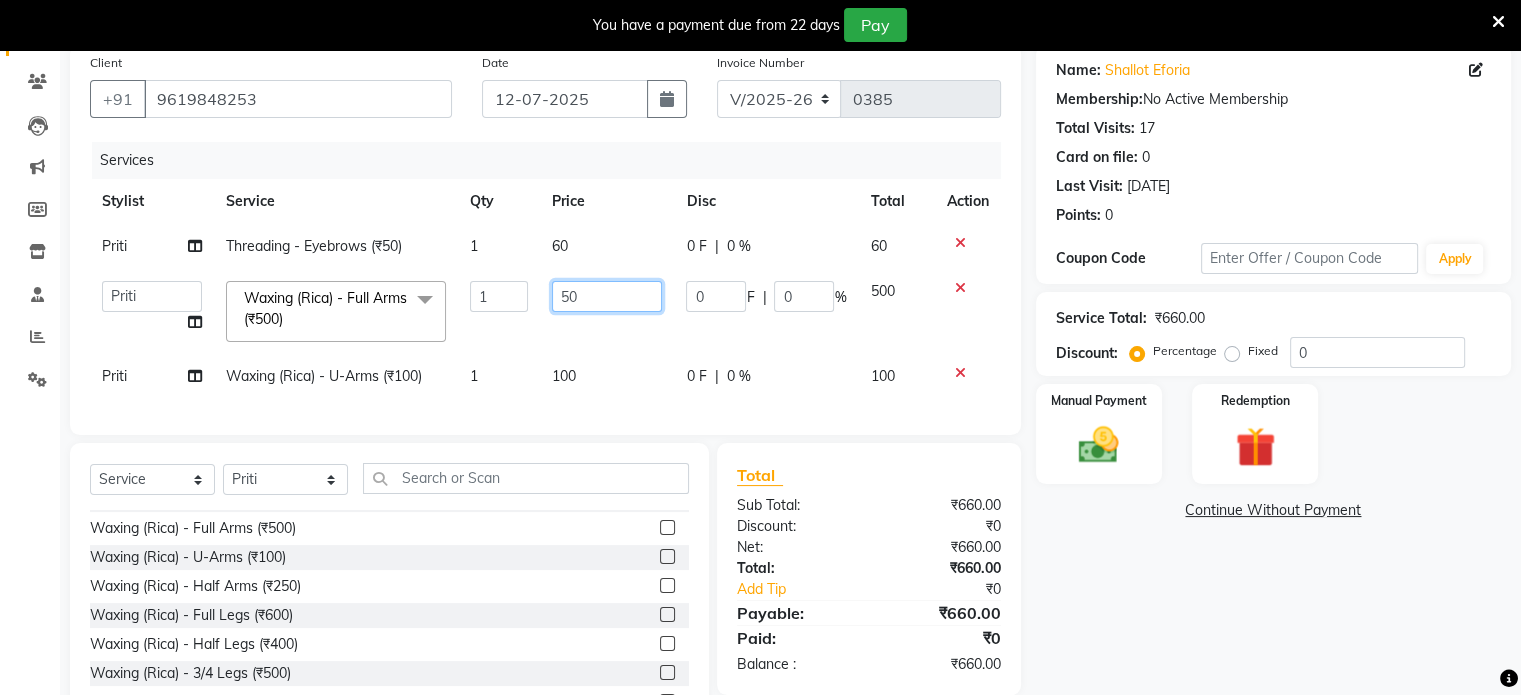 type on "5" 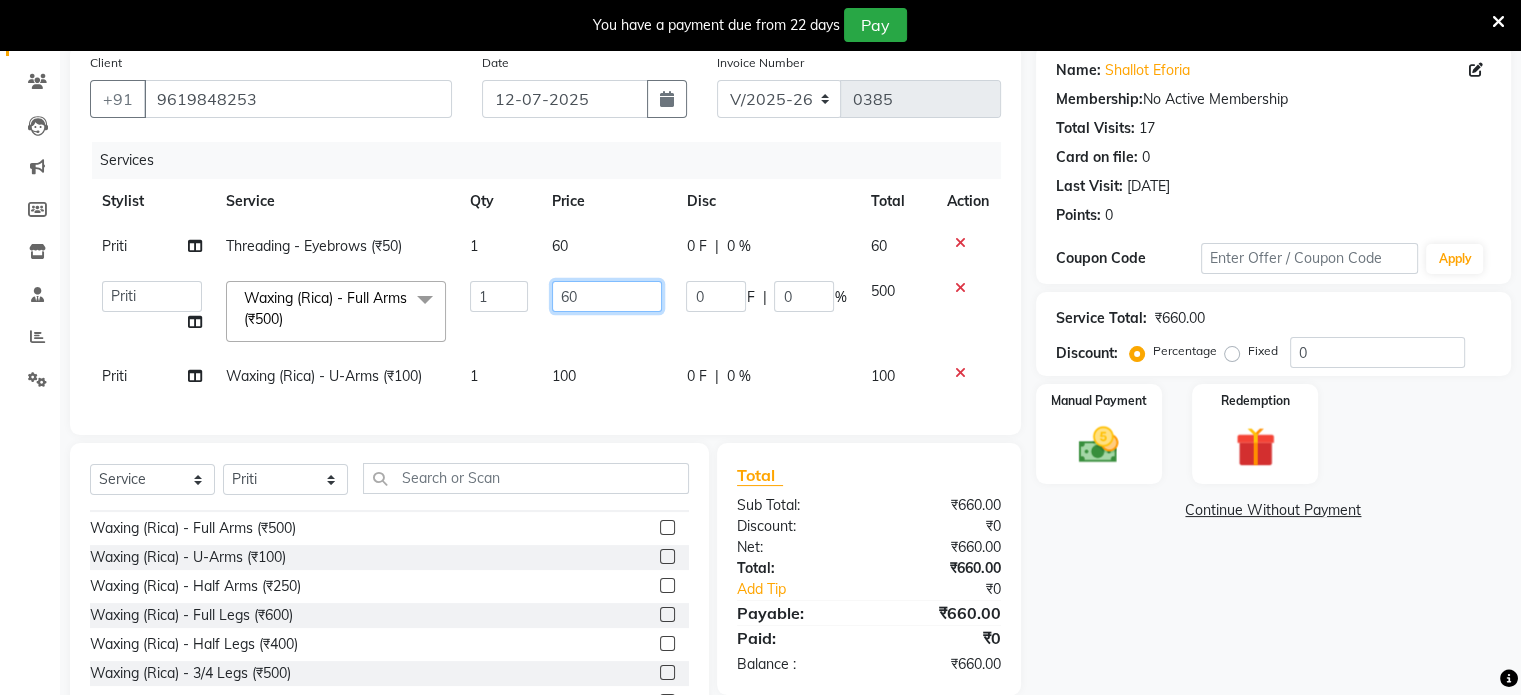 type on "600" 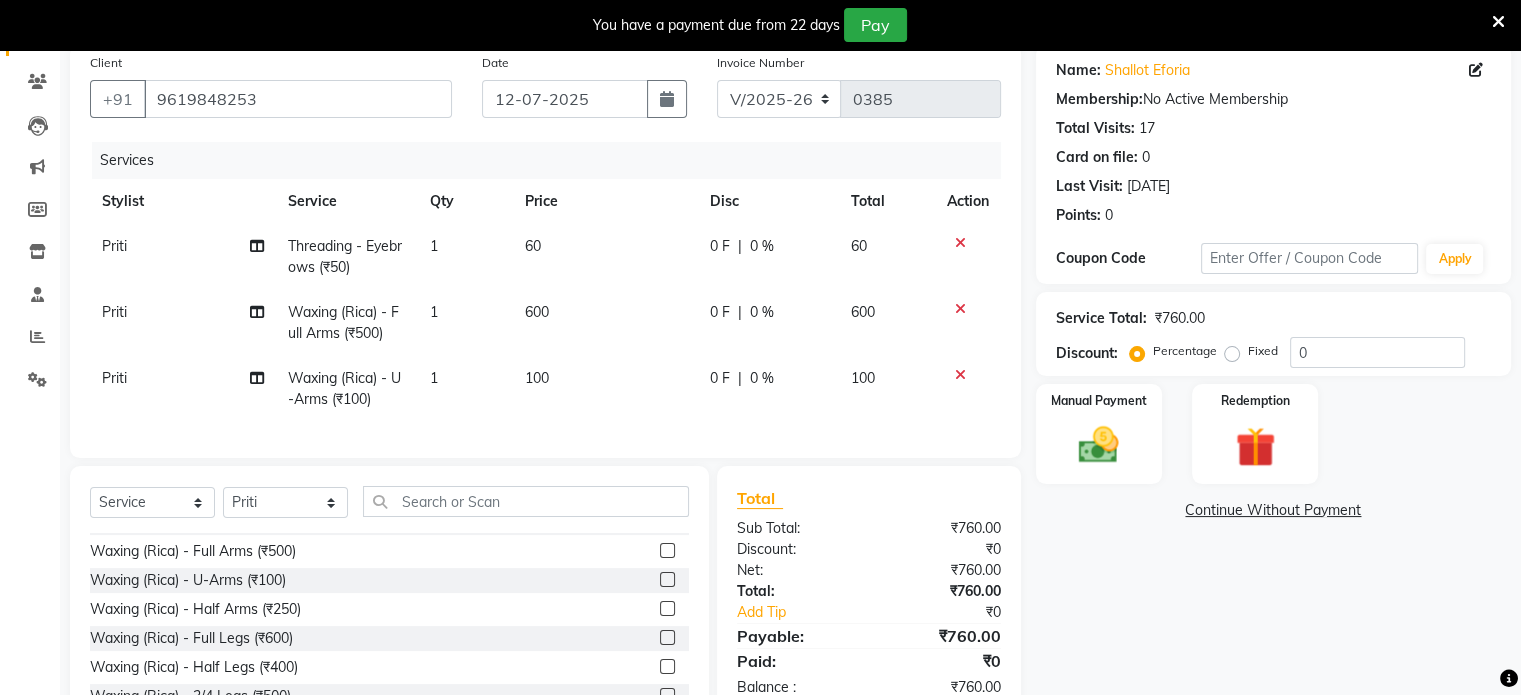 click on "100" 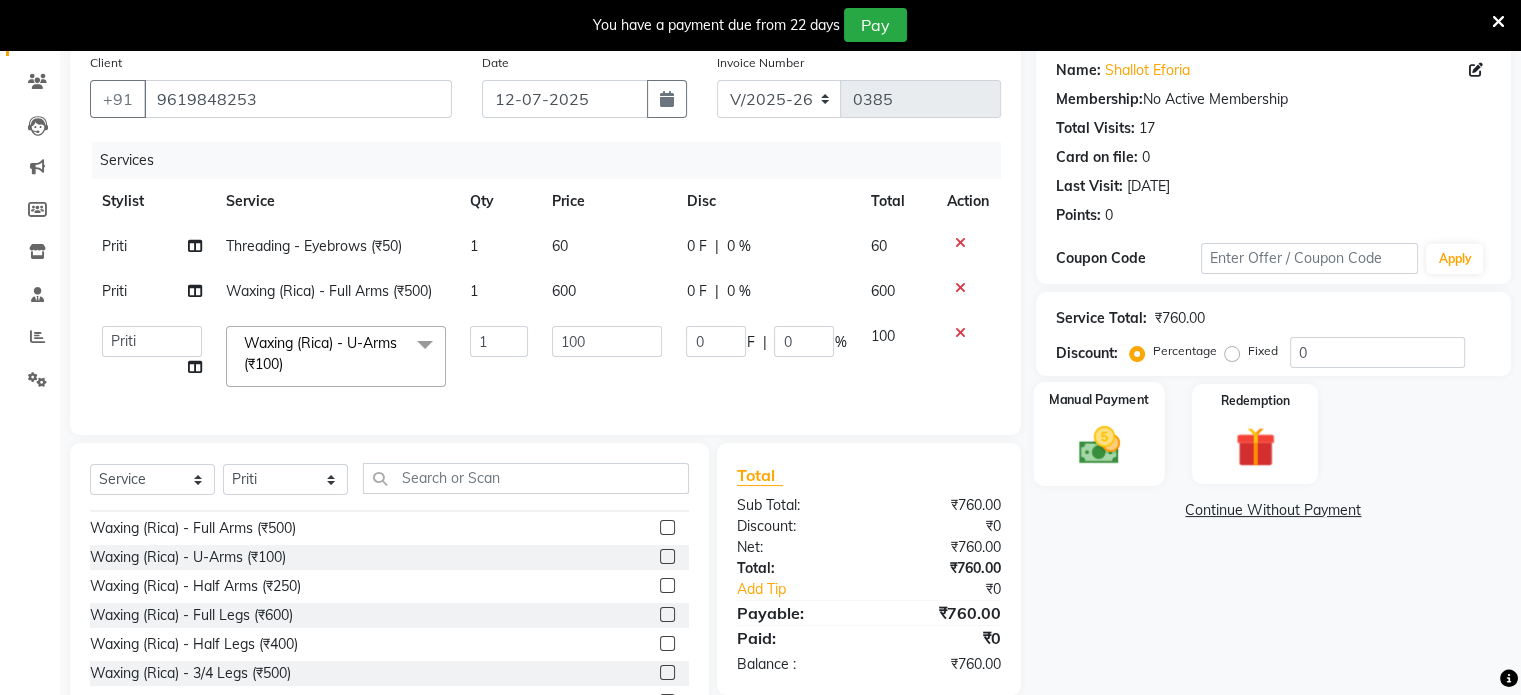 click 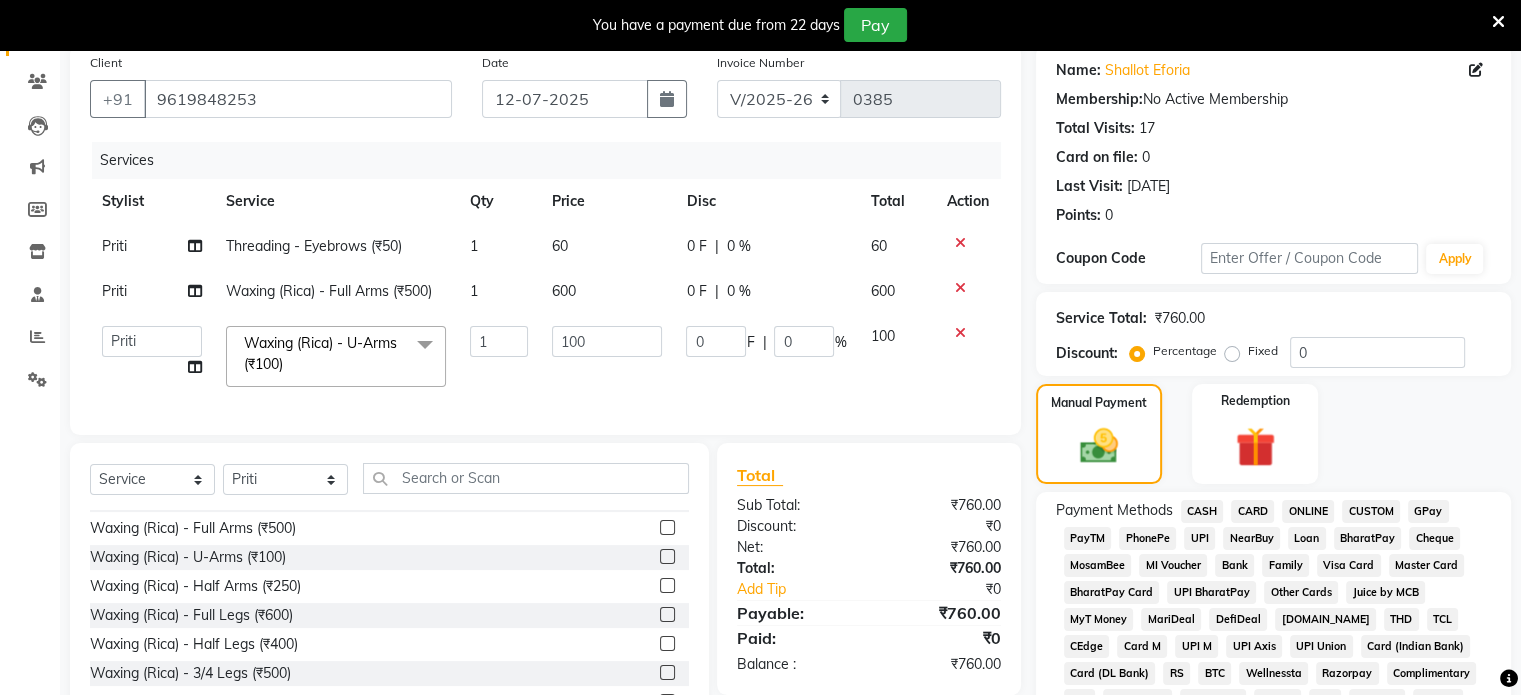 click on "GPay" 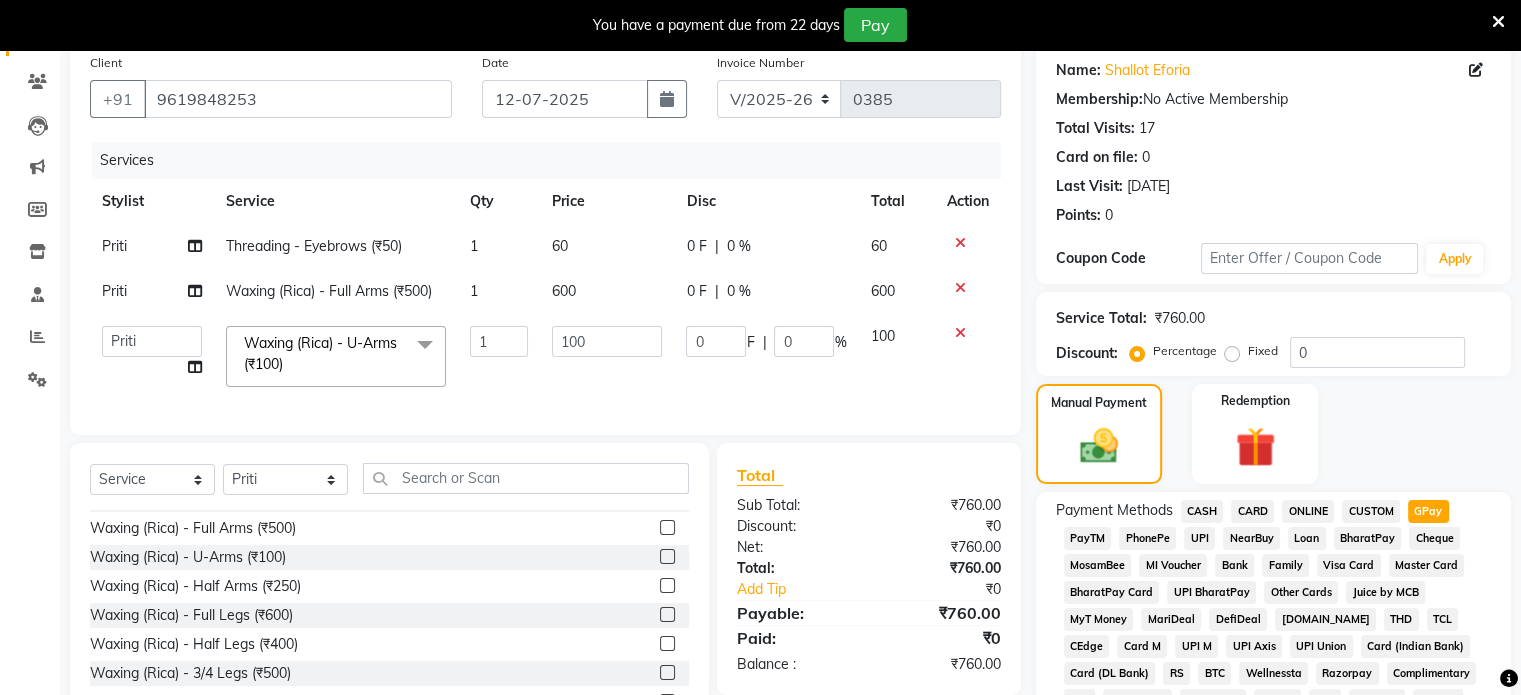 click on "Payment Methods  CASH   CARD   ONLINE   CUSTOM   GPay   PayTM   PhonePe   UPI   NearBuy   Loan   BharatPay   Cheque   MosamBee   MI Voucher   Bank   Family   Visa Card   Master Card   BharatPay Card   UPI BharatPay   Other Cards   Juice by MCB   MyT Money   MariDeal   DefiDeal   [DOMAIN_NAME]   THD   TCL   CEdge   Card M   UPI M   UPI Axis   UPI Union   Card (Indian Bank)   Card (DL Bank)   RS   BTC   Wellnessta   Razorpay   Complimentary   Nift   Spa Finder   Spa Week   Venmo   BFL   LoanTap   SaveIN   GMoney   ATH Movil   On Account   Chamber Gift Card   Trade   Comp   Donation   Card on File   Envision   BRAC Card   City Card   bKash   Credit Card   Debit Card   Shoutlo   LUZO   Jazz Cash   AmEx   Discover   Tabby   Online W   Room Charge   Room Charge USD   Room Charge Euro   Room Charge EGP   Room Charge GBP   Bajaj Finserv   Bad Debts   Card: IDFC   Card: IOB   Coupon   Gcash   PayMaya   Instamojo   COnline   UOnline   SOnline   SCard   Paypal   PPR   PPV   PPC   PPN   PPG   PPE   CAMP   Benefit   ATH Movil" 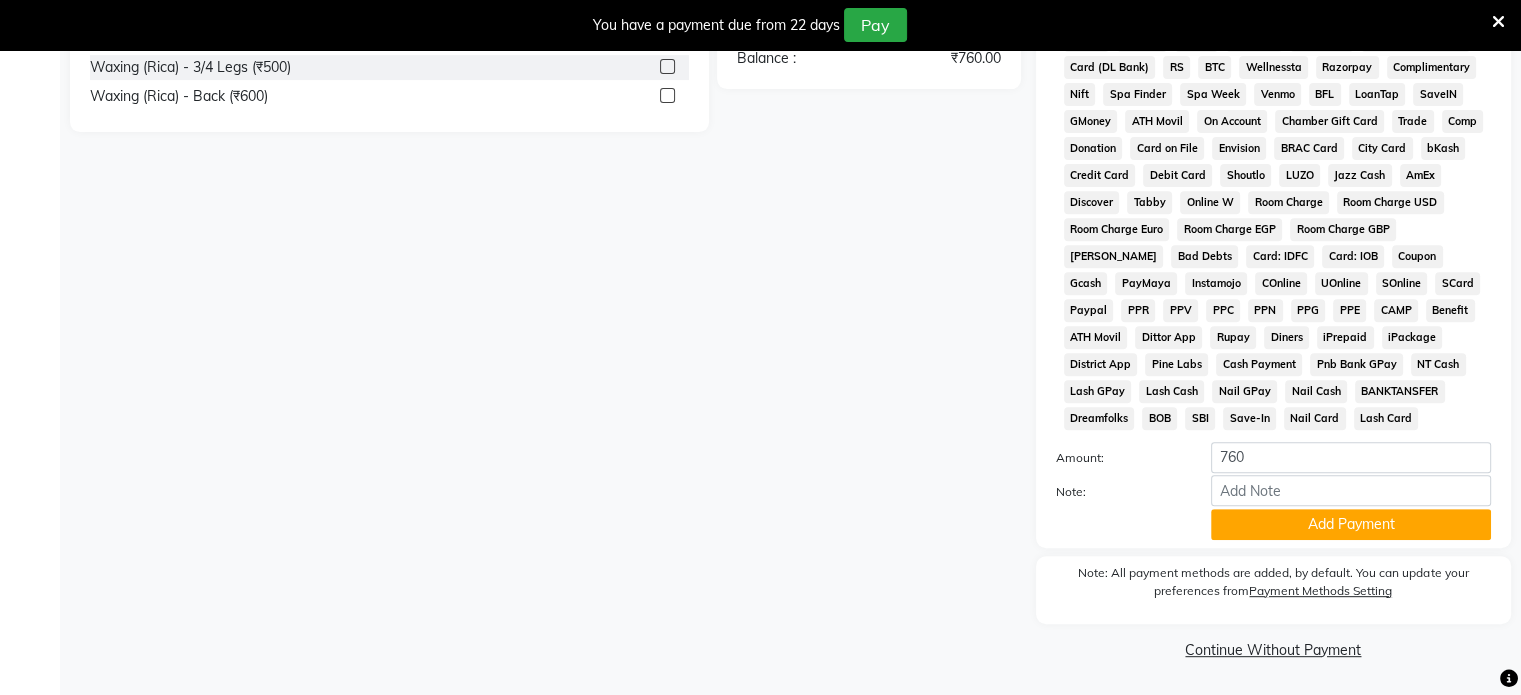 scroll, scrollTop: 778, scrollLeft: 0, axis: vertical 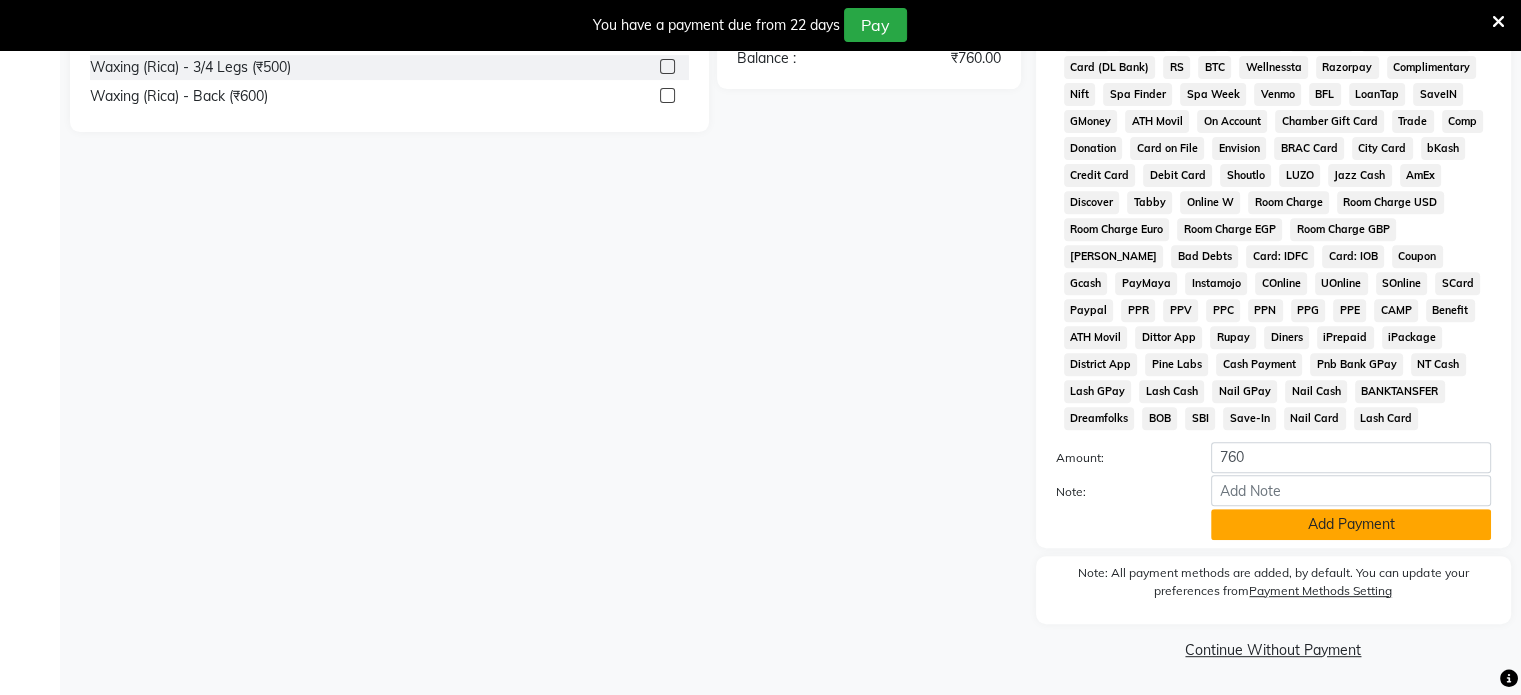 click on "Add Payment" 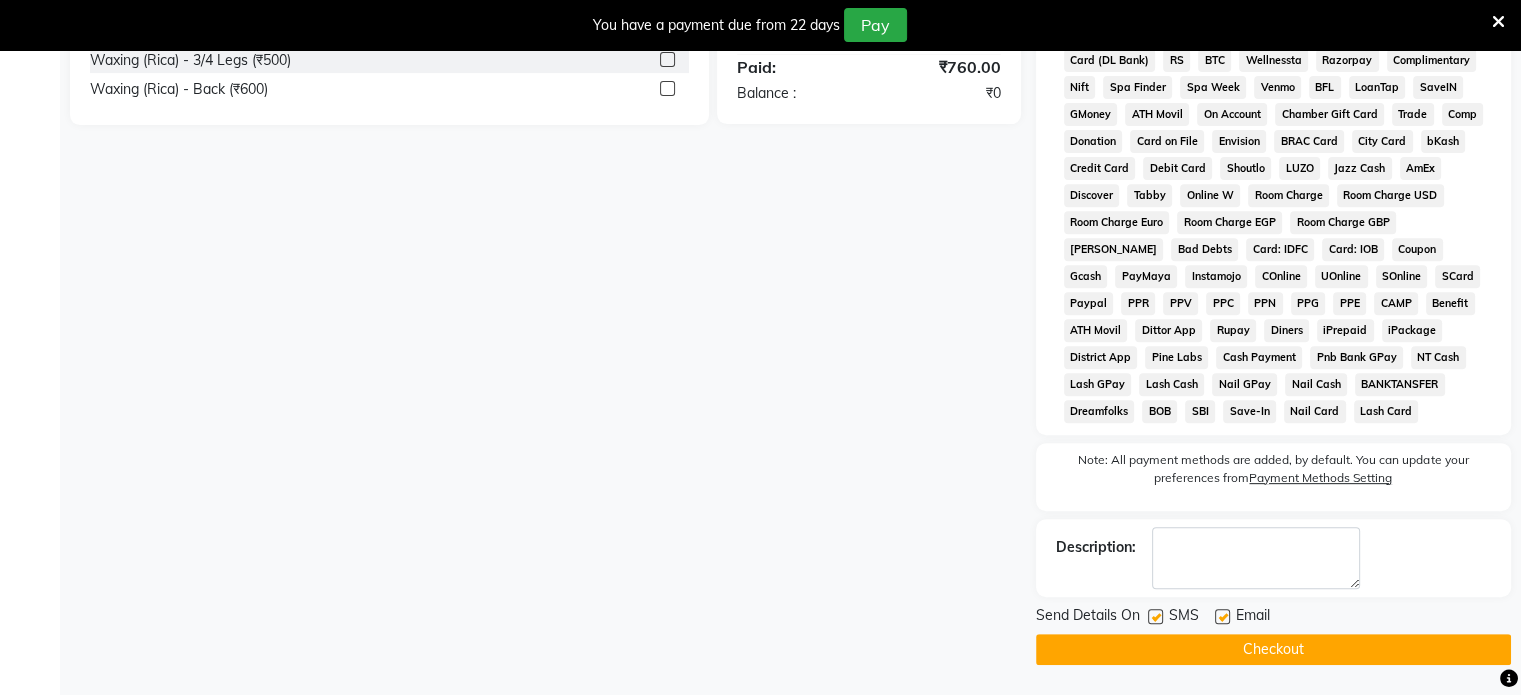click on "Checkout" 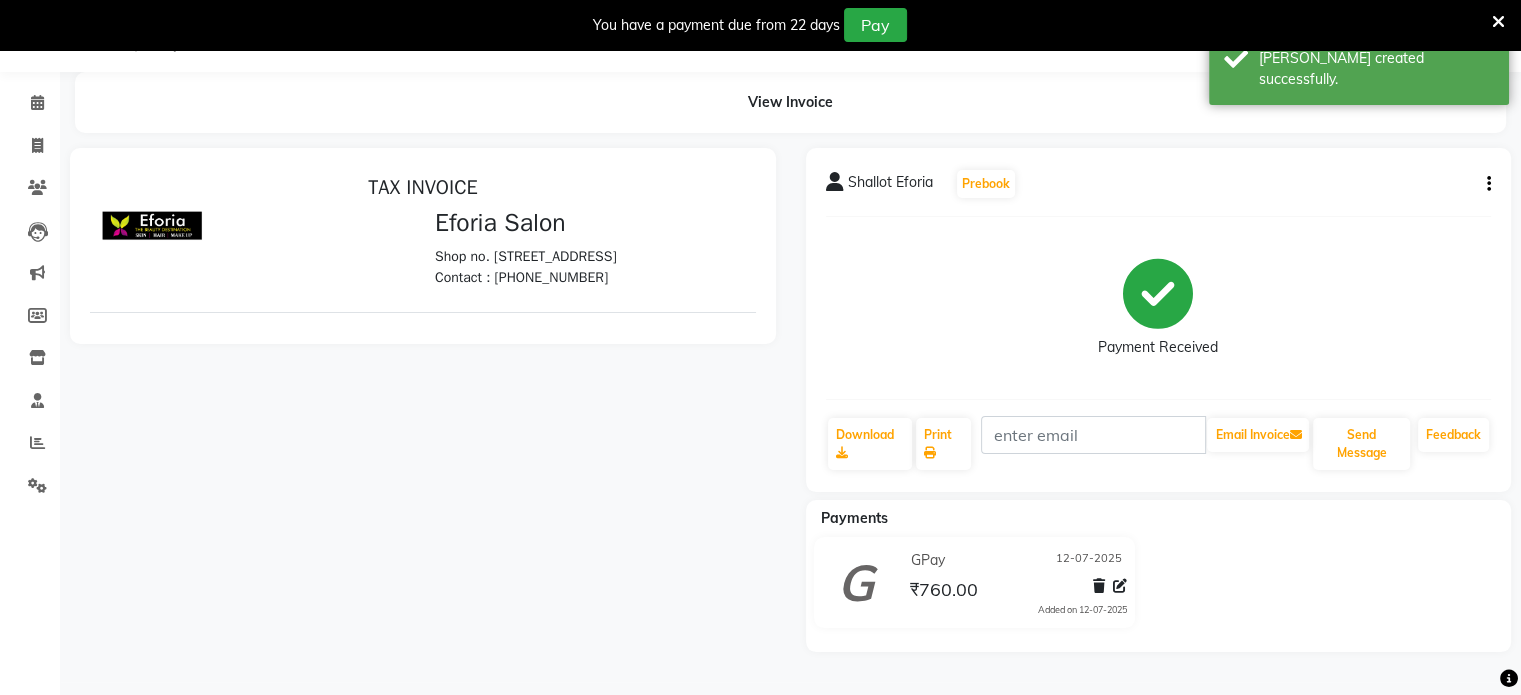 scroll, scrollTop: 122, scrollLeft: 0, axis: vertical 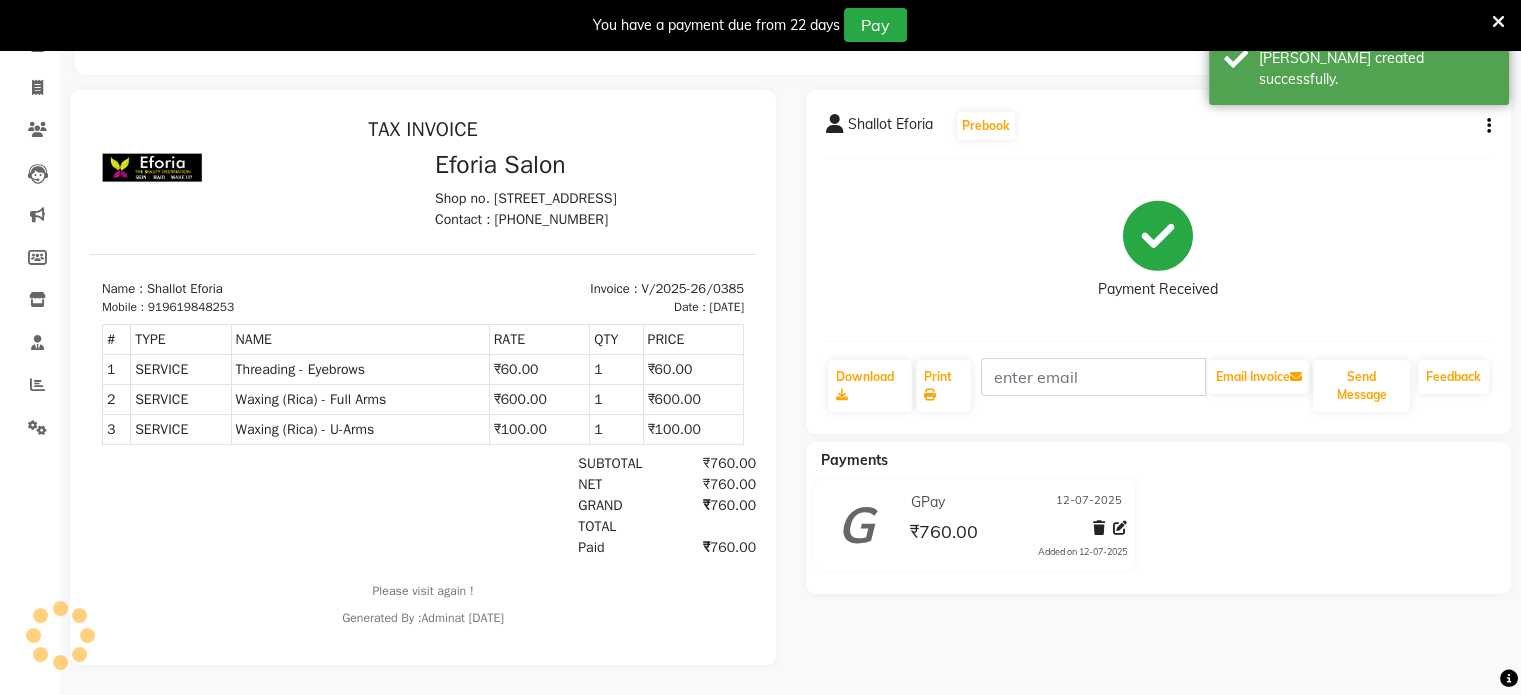 click at bounding box center (1498, 22) 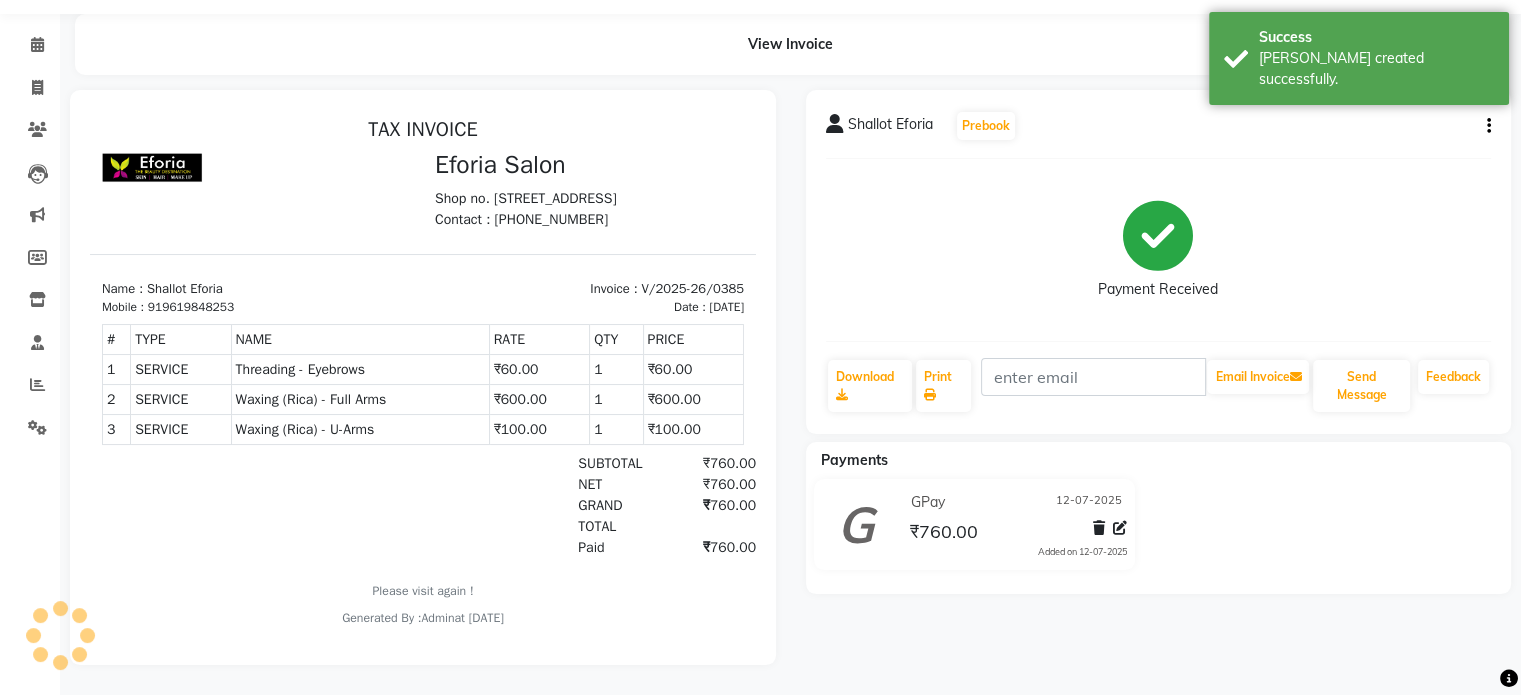 scroll, scrollTop: 72, scrollLeft: 0, axis: vertical 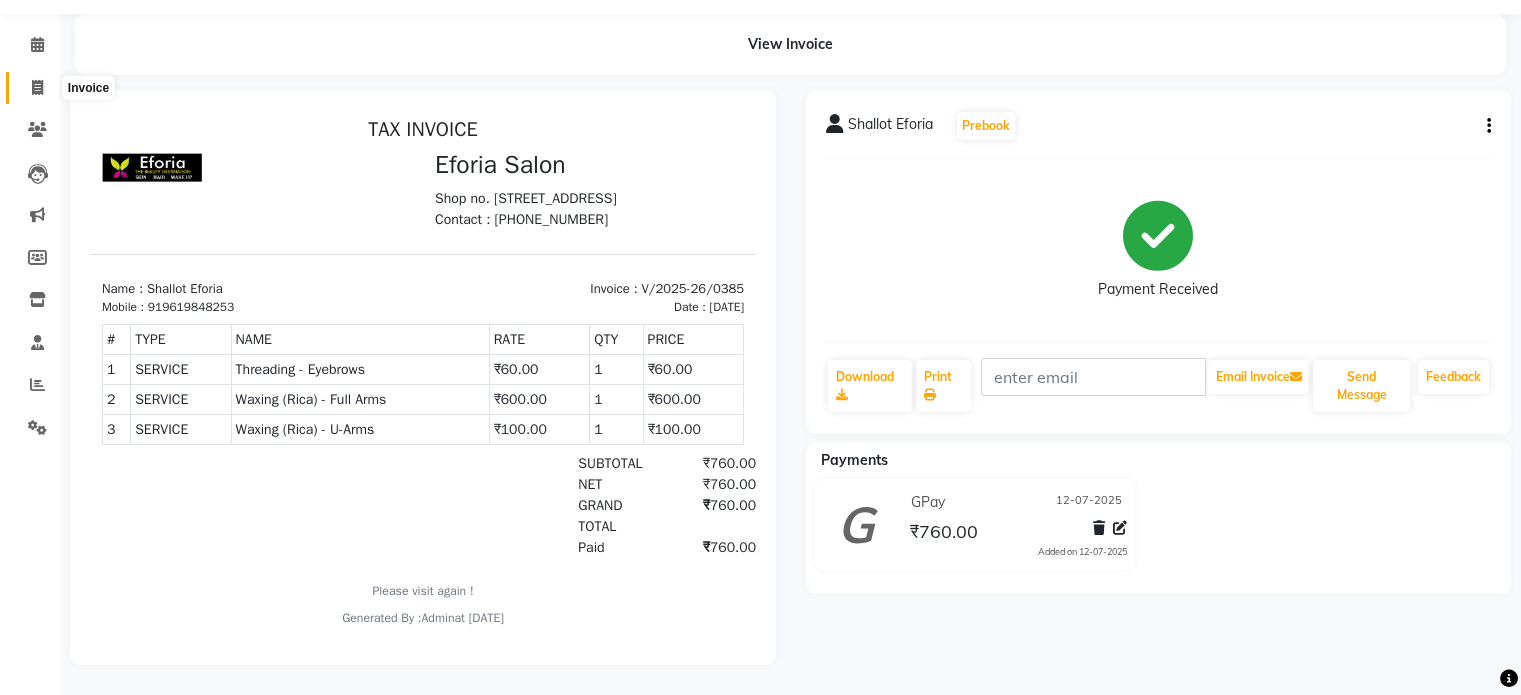 click 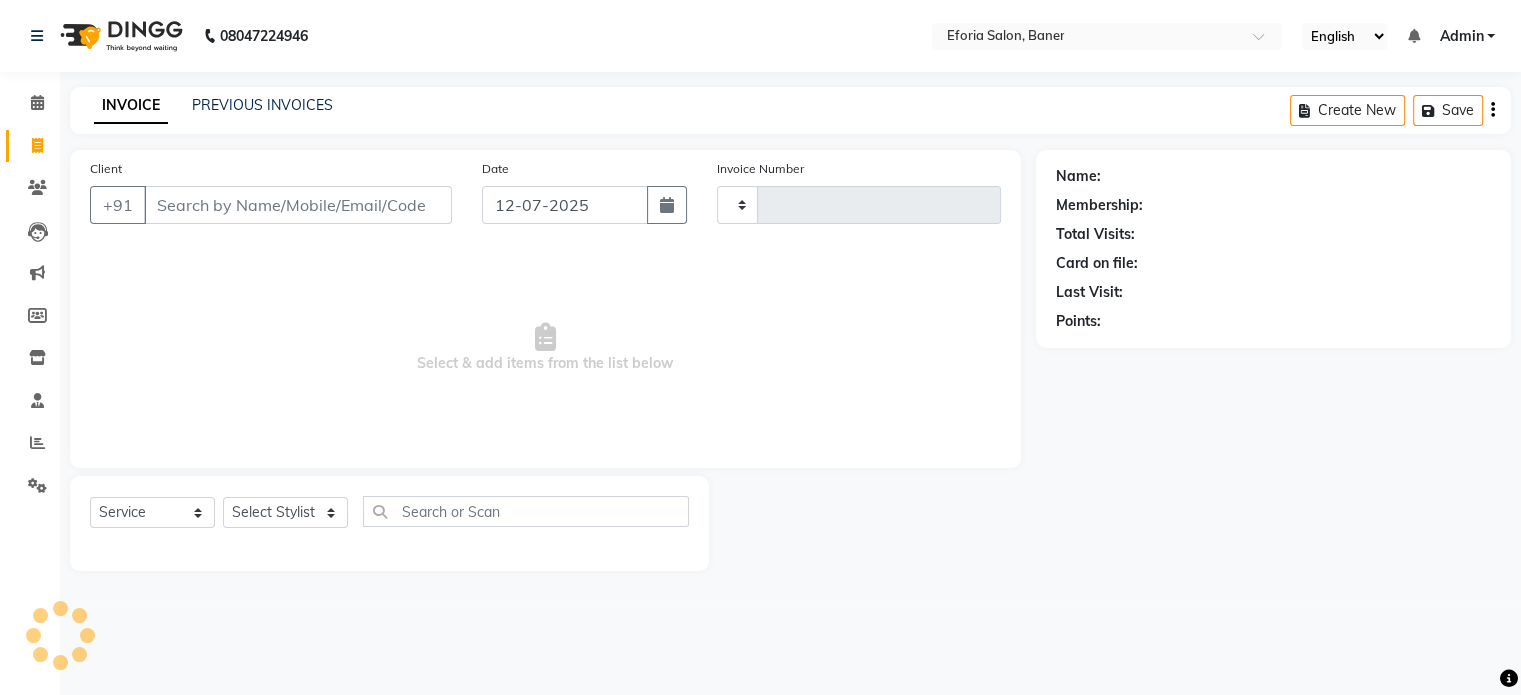 scroll, scrollTop: 0, scrollLeft: 0, axis: both 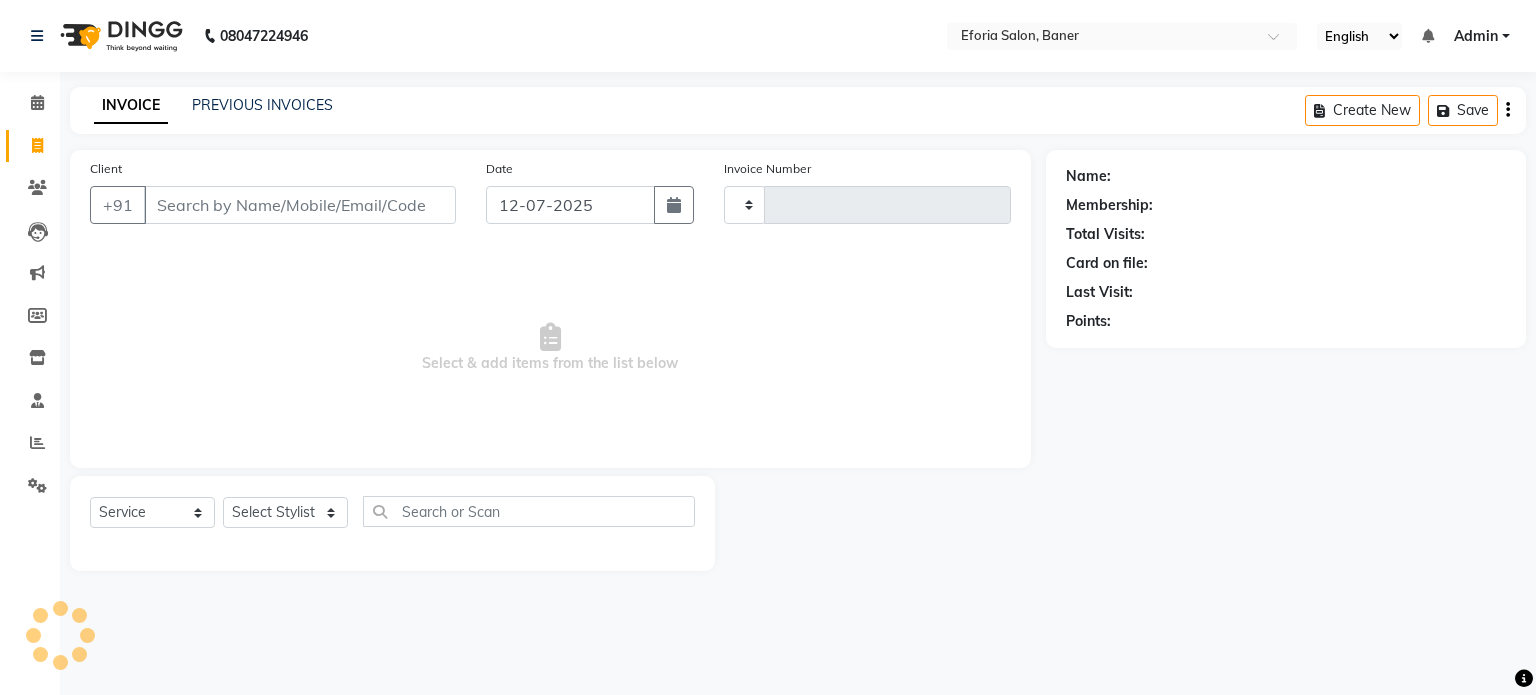 type on "0386" 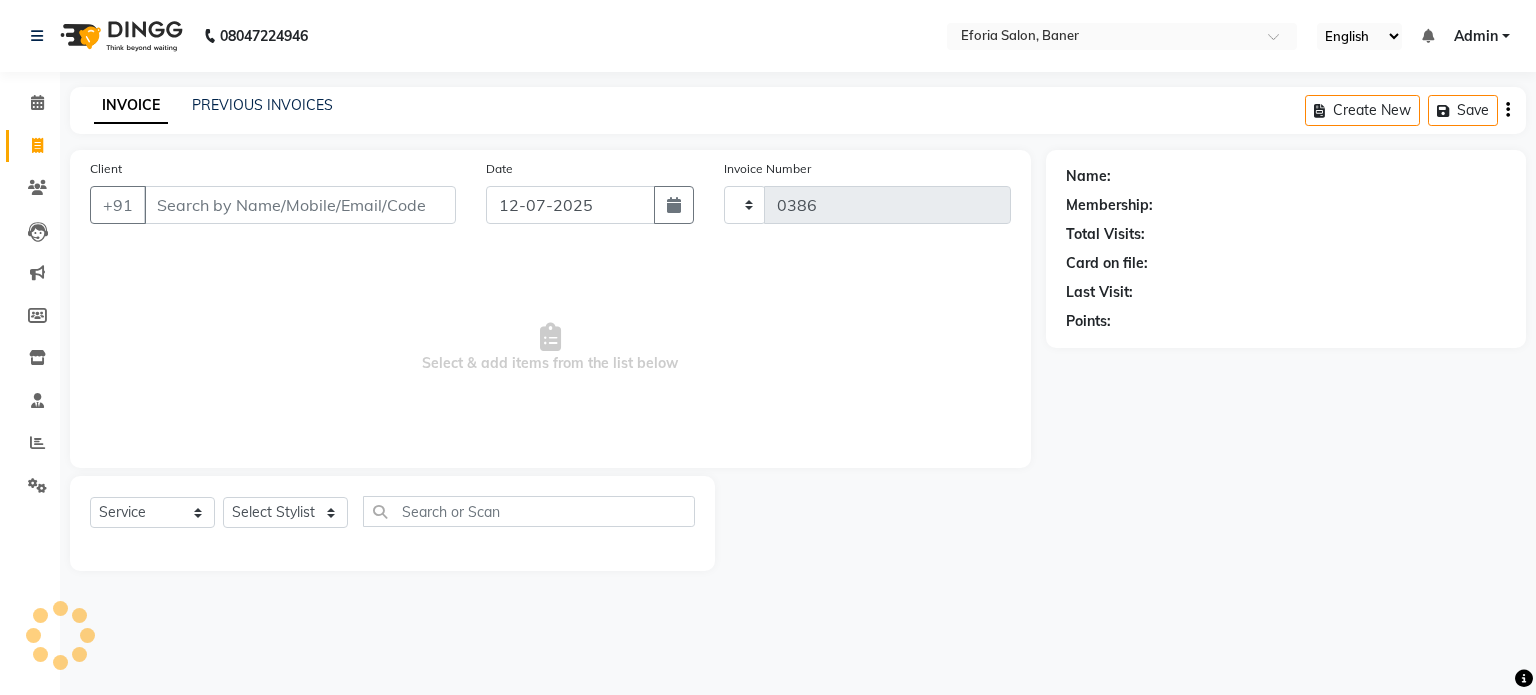 select on "608" 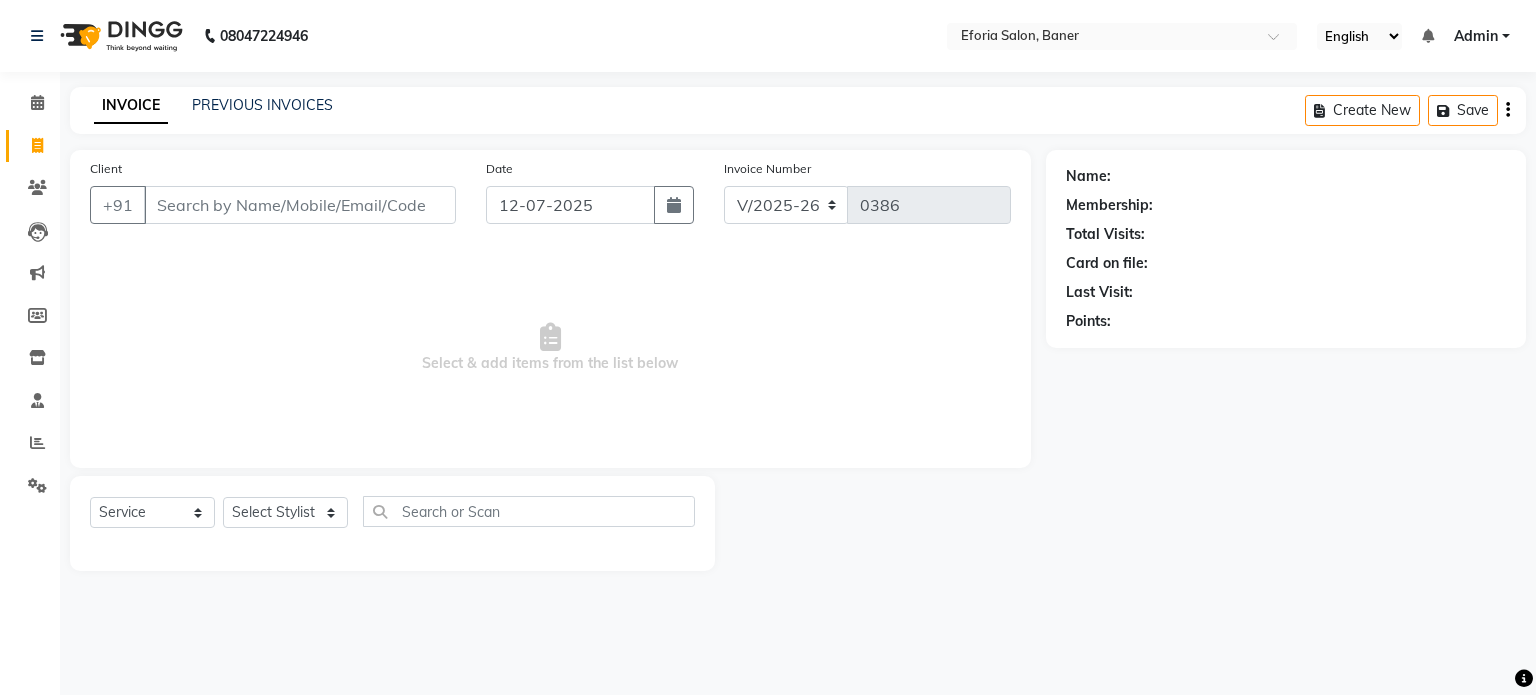 click on "Client" at bounding box center (300, 205) 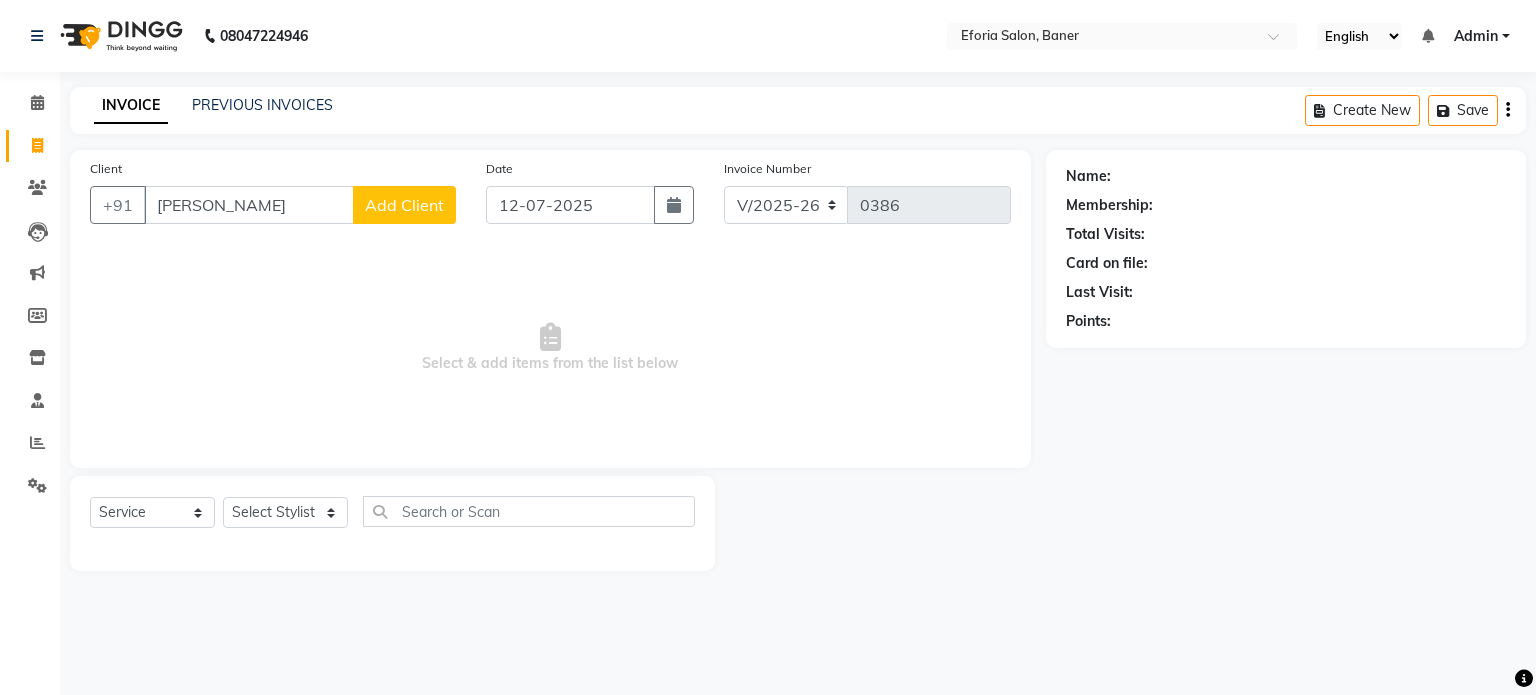 click on "shivani patil" at bounding box center [249, 205] 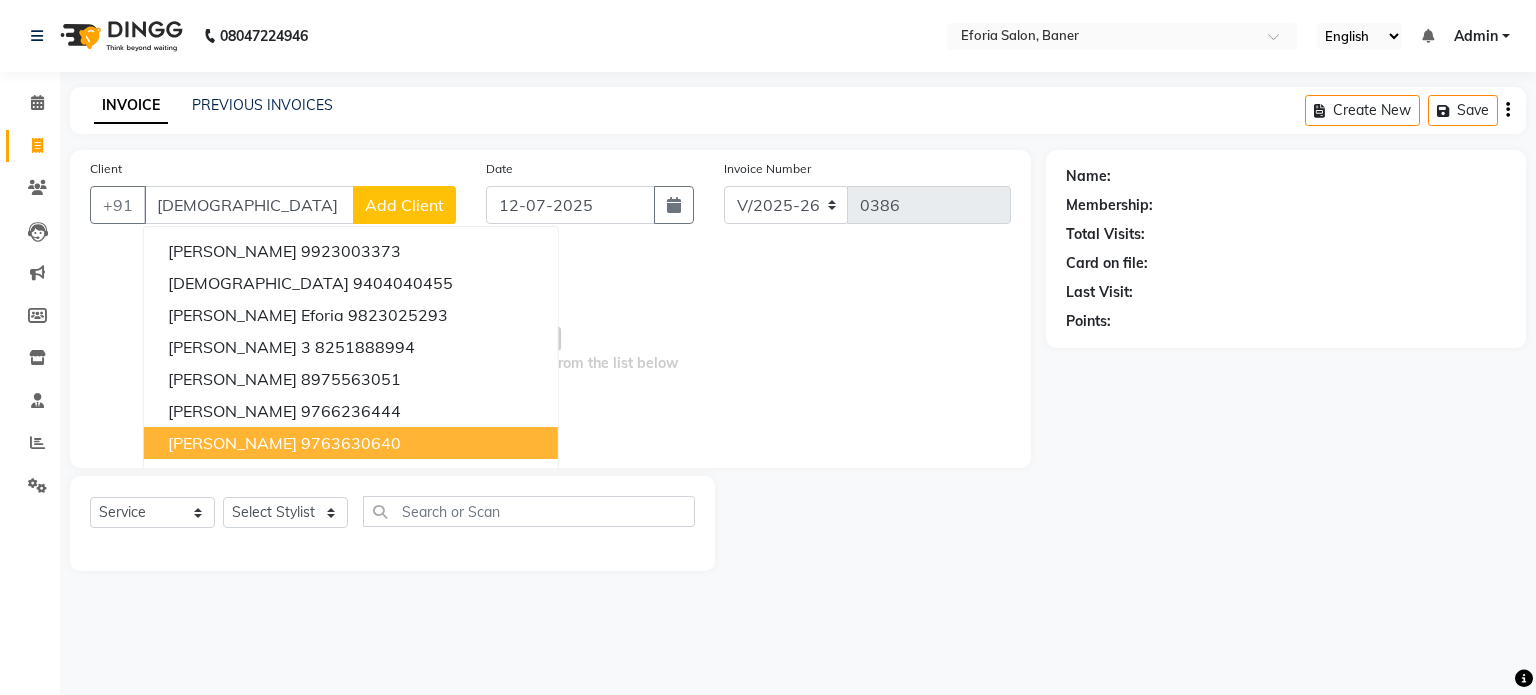 click on "Client +91 shivani Shivani Dingg  9923003373 shivani  9404040455 Shivani Eforia  9823025293 Shivani 3  8251888994 shivani jadhav  8975563051 Shivani  9766236444 Shivani  9763630640 shivani  9340235669 Shivani surya  8308480090 Shivani Bhujange  8767455877 Add Client Date 12-07-2025 Invoice Number V/2025 V/2025-26 0386  Select & add items from the list below" 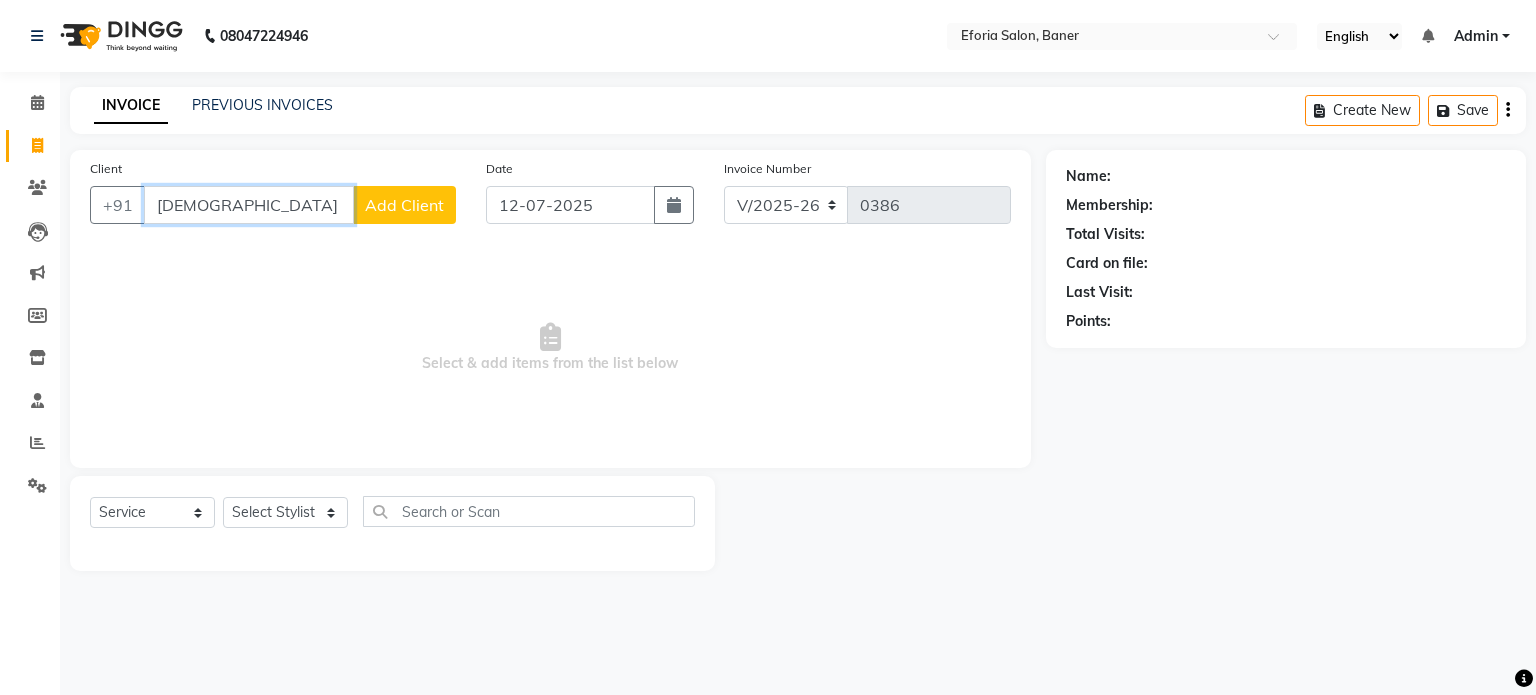 click on "[DEMOGRAPHIC_DATA]" at bounding box center [249, 205] 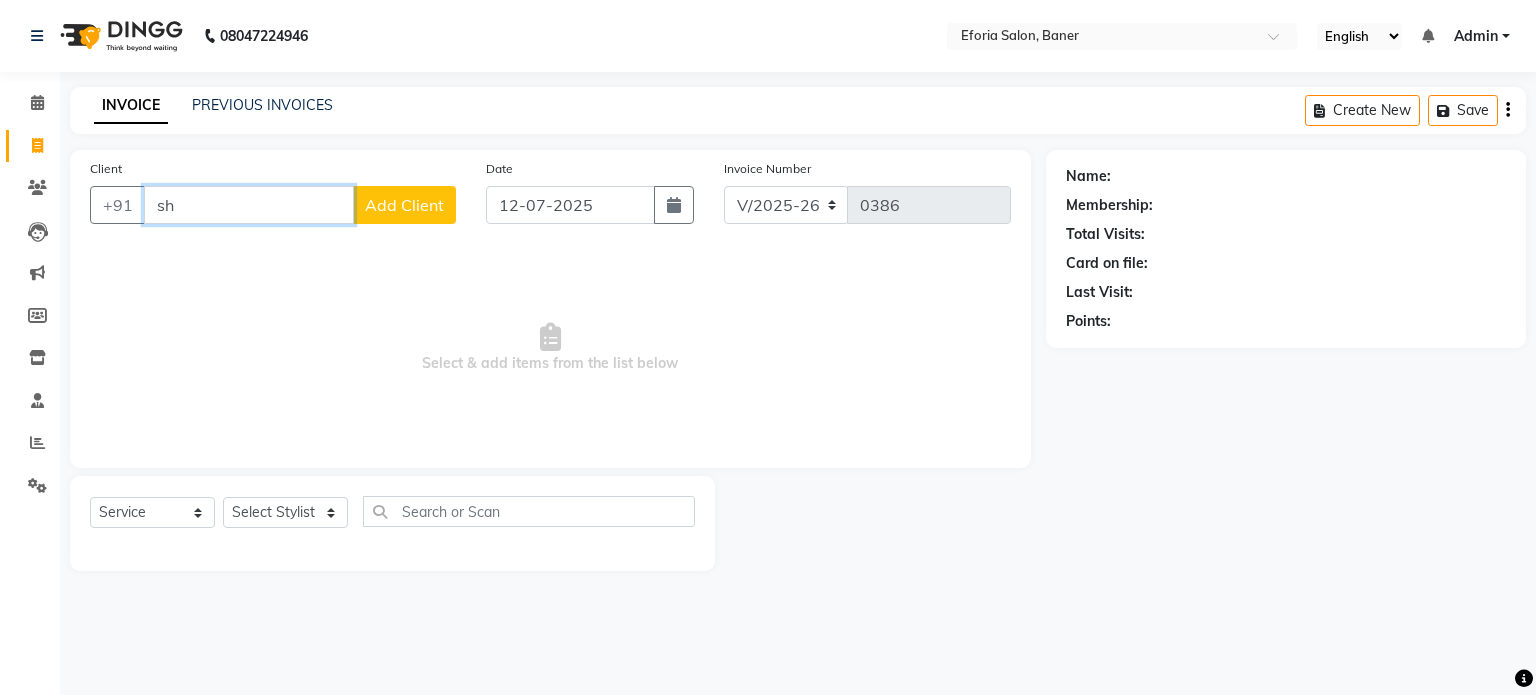 type on "s" 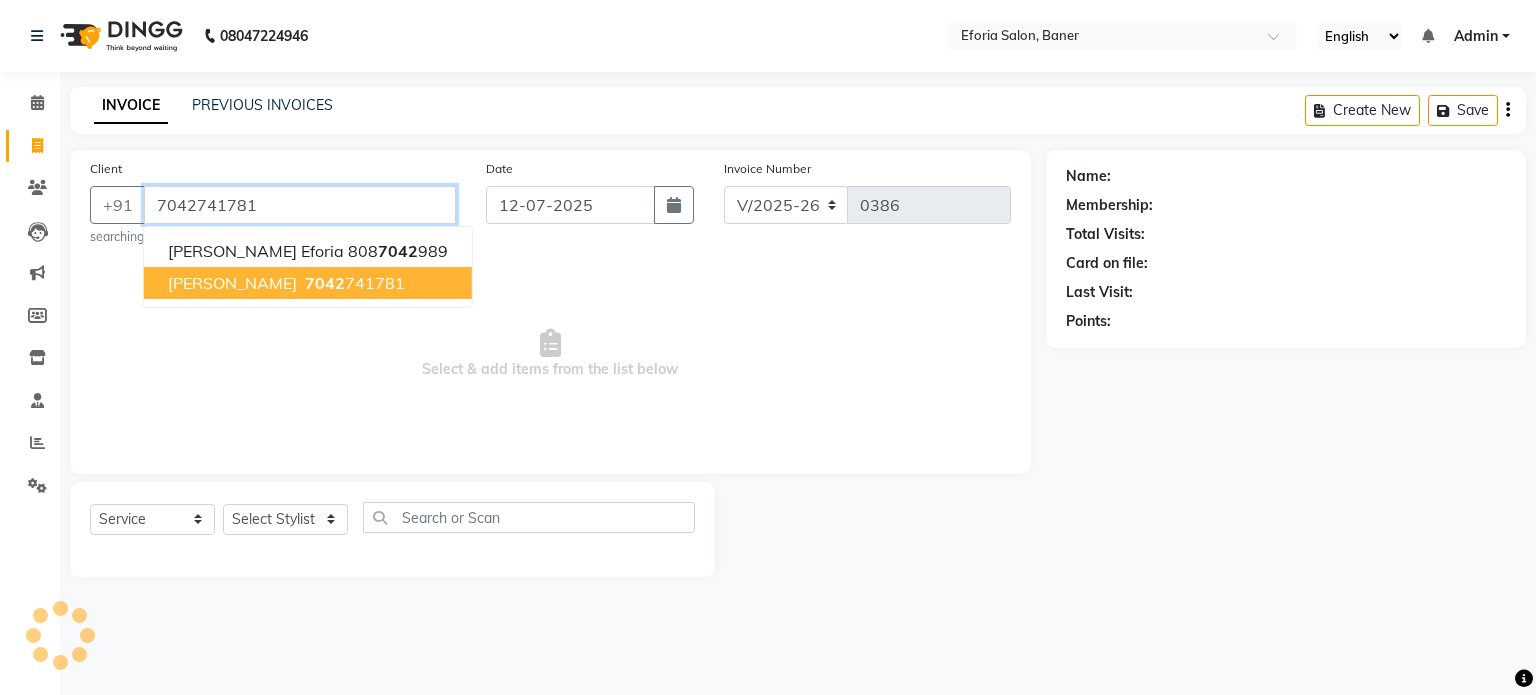 click on "[PERSON_NAME]" at bounding box center [232, 283] 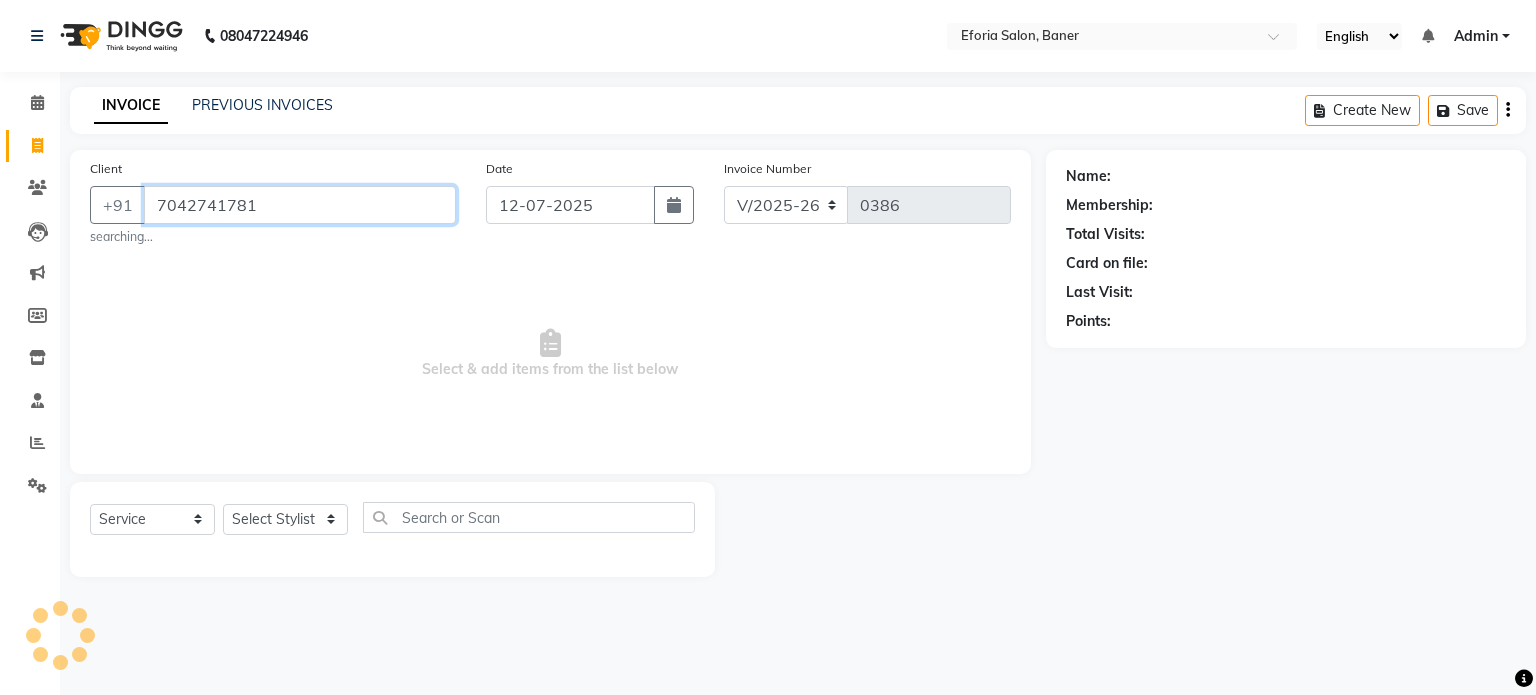 type on "7042741781" 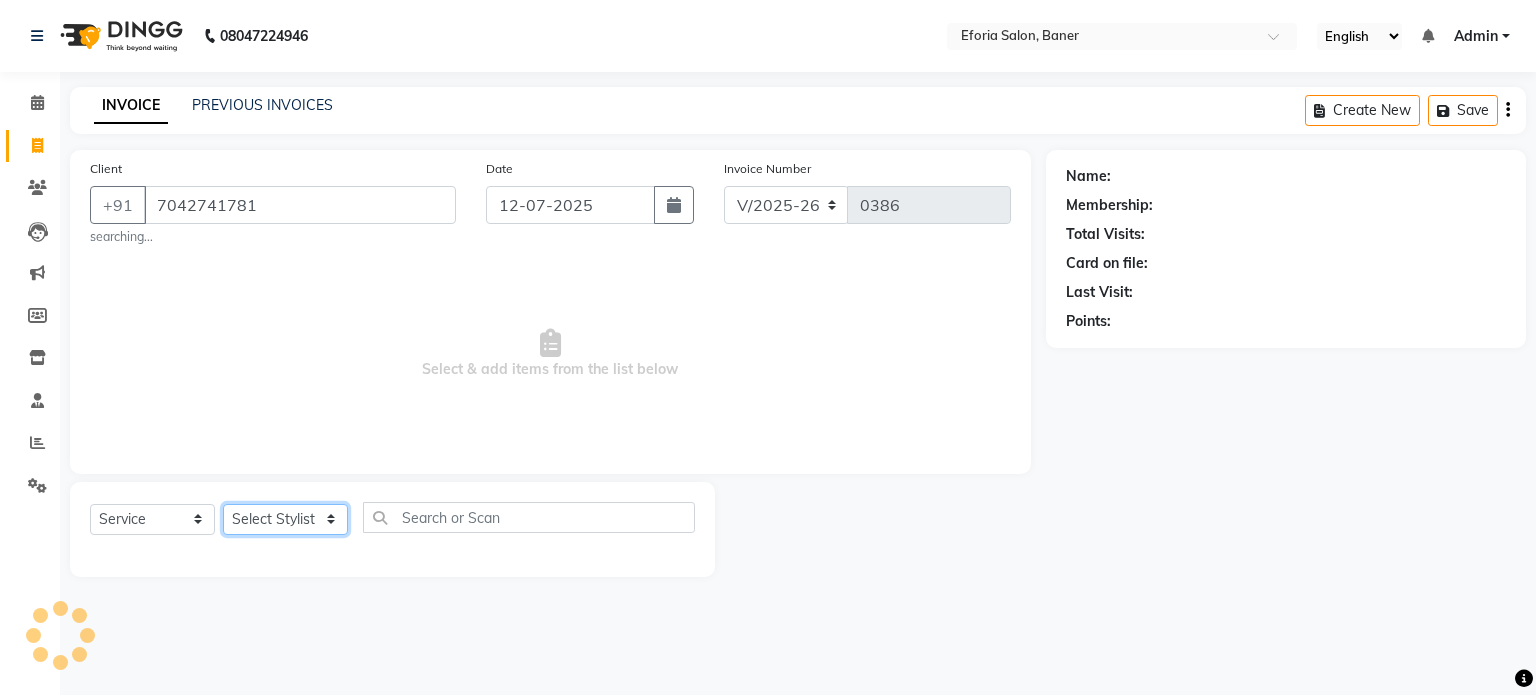 click on "Select Stylist [PERSON_NAME] [PERSON_NAME] [PERSON_NAME]" 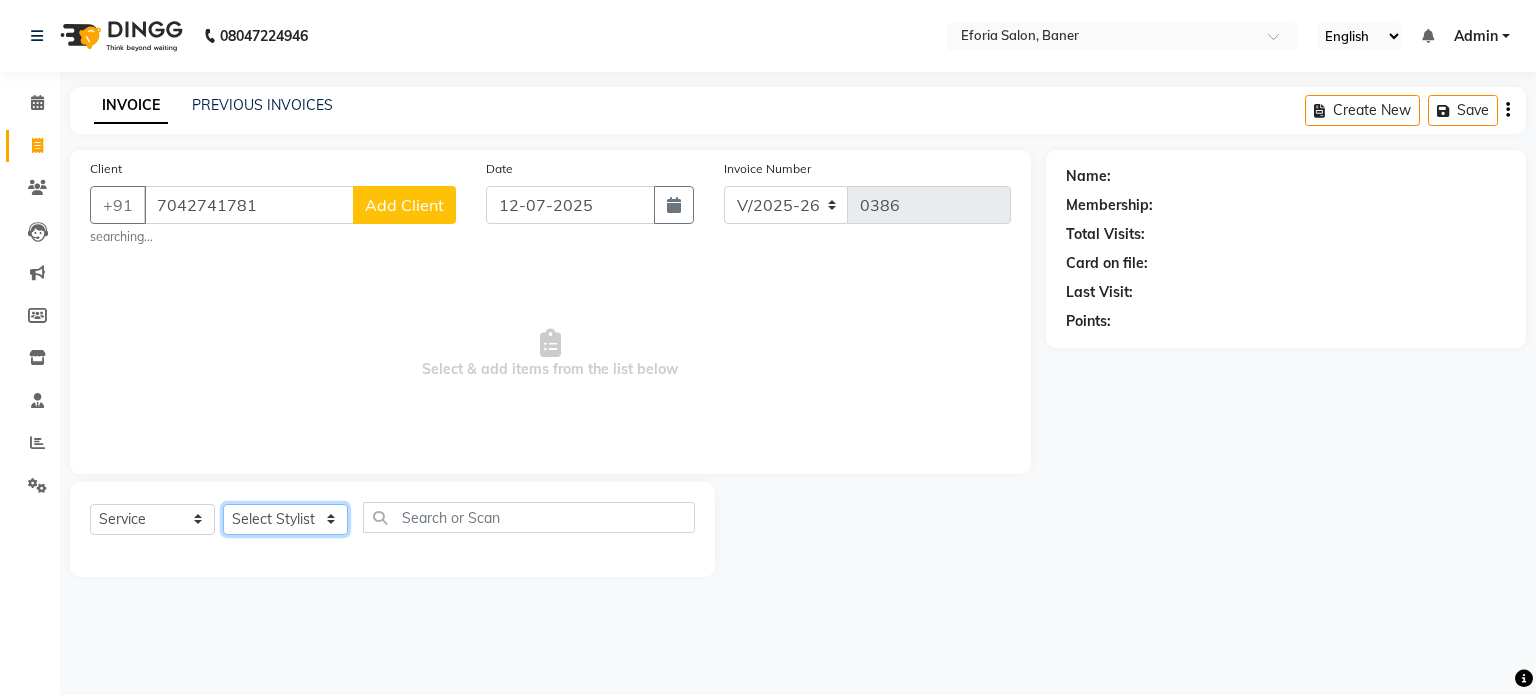 select on "8654" 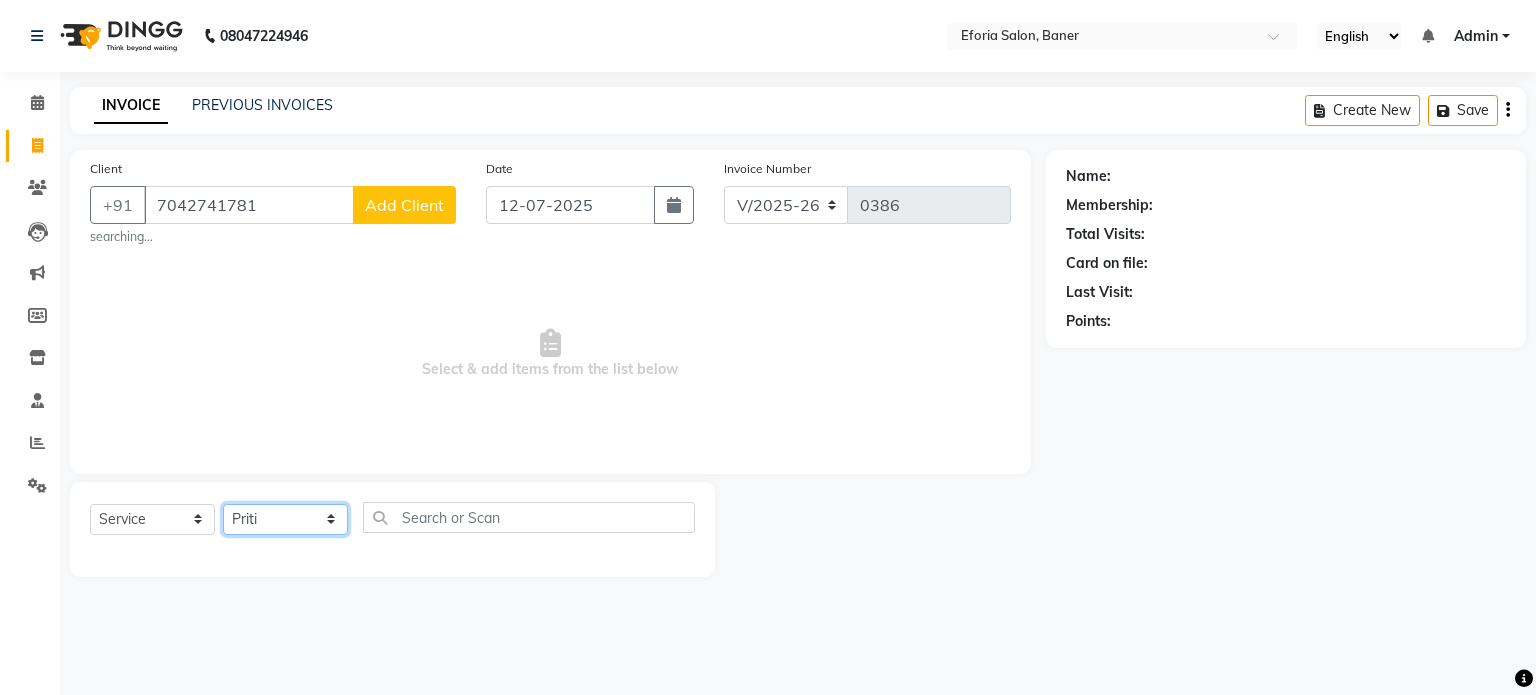 click on "Select Stylist [PERSON_NAME] [PERSON_NAME] [PERSON_NAME]" 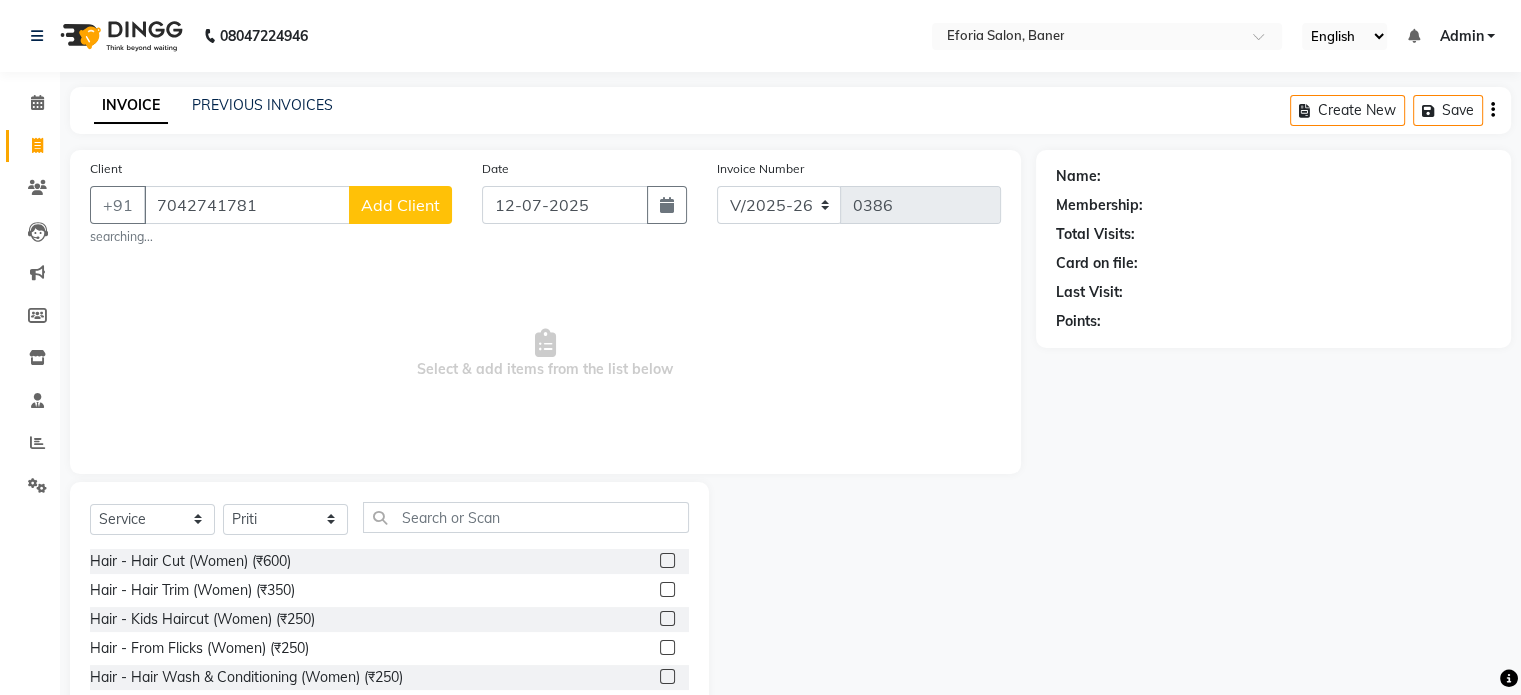 click on "Select & add items from the list below" at bounding box center [545, 354] 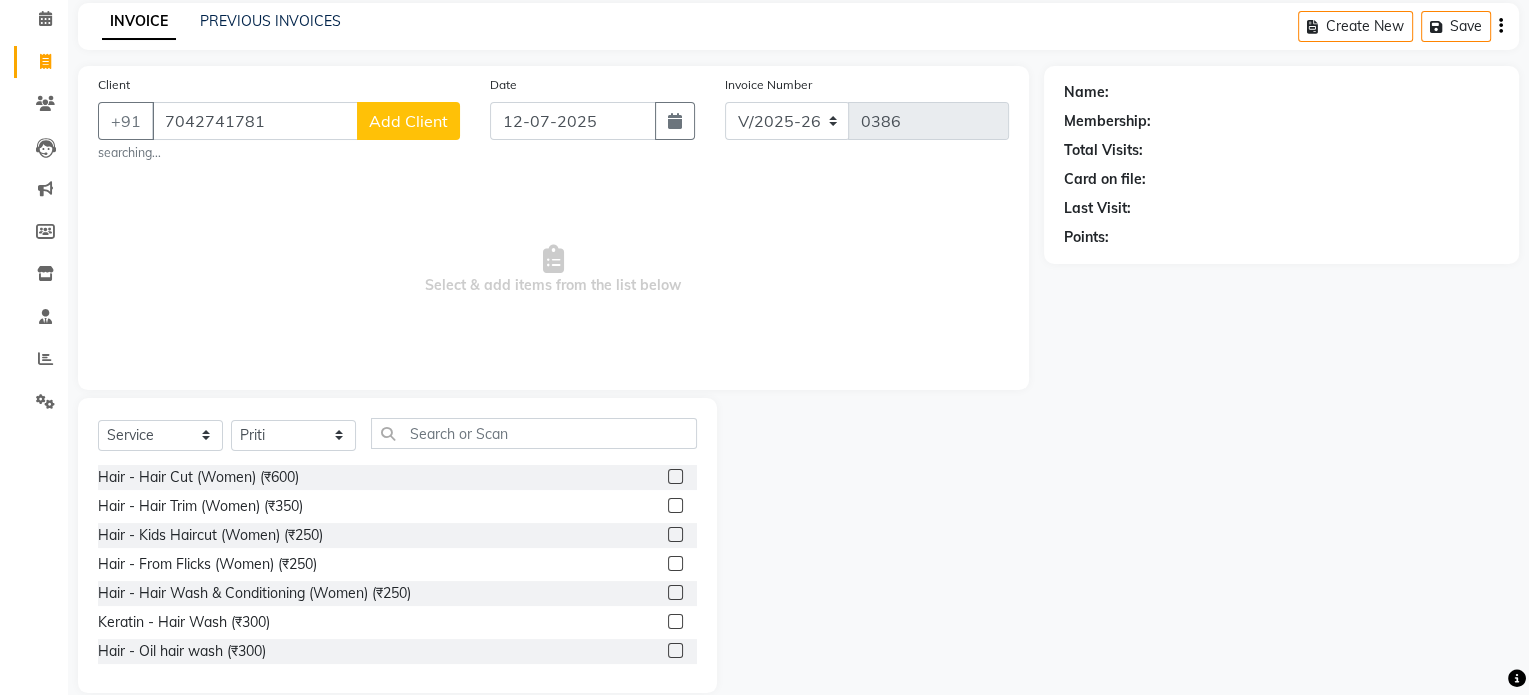 scroll, scrollTop: 112, scrollLeft: 0, axis: vertical 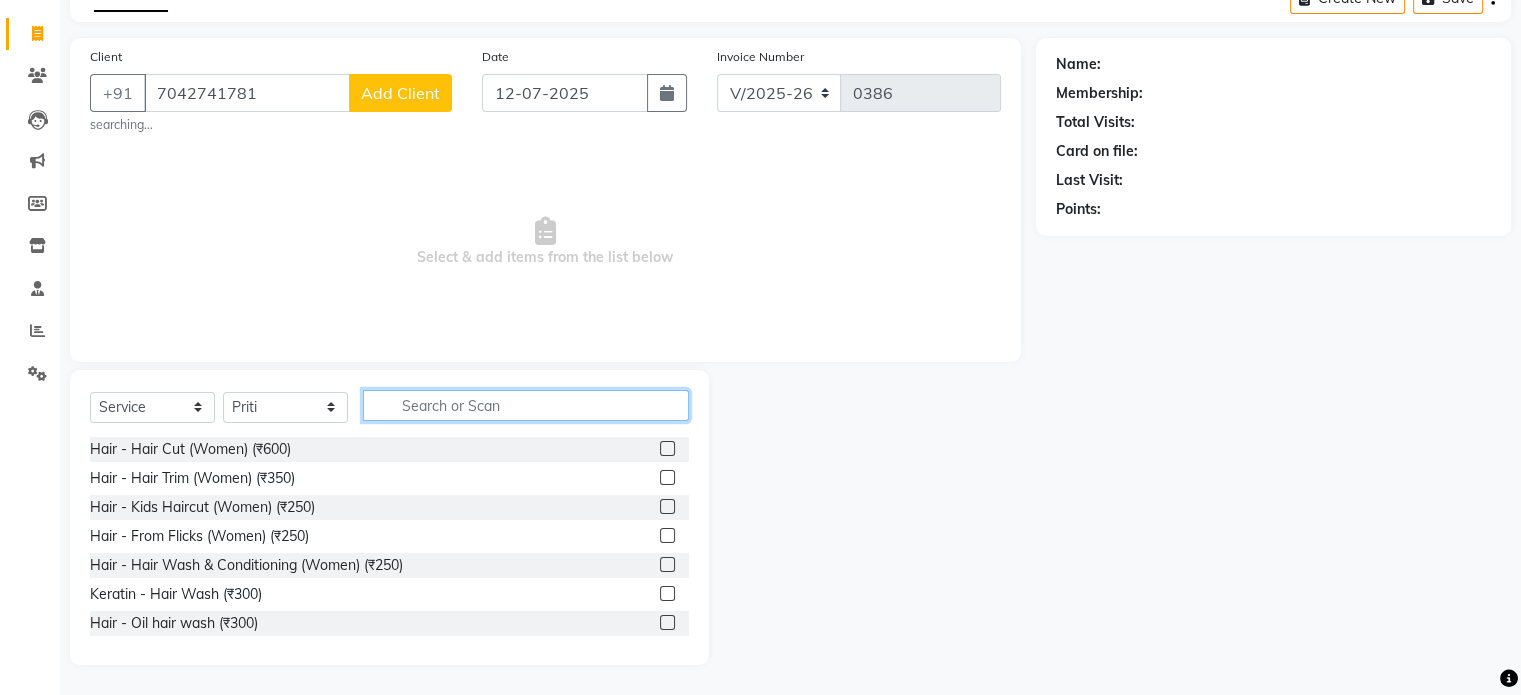 click 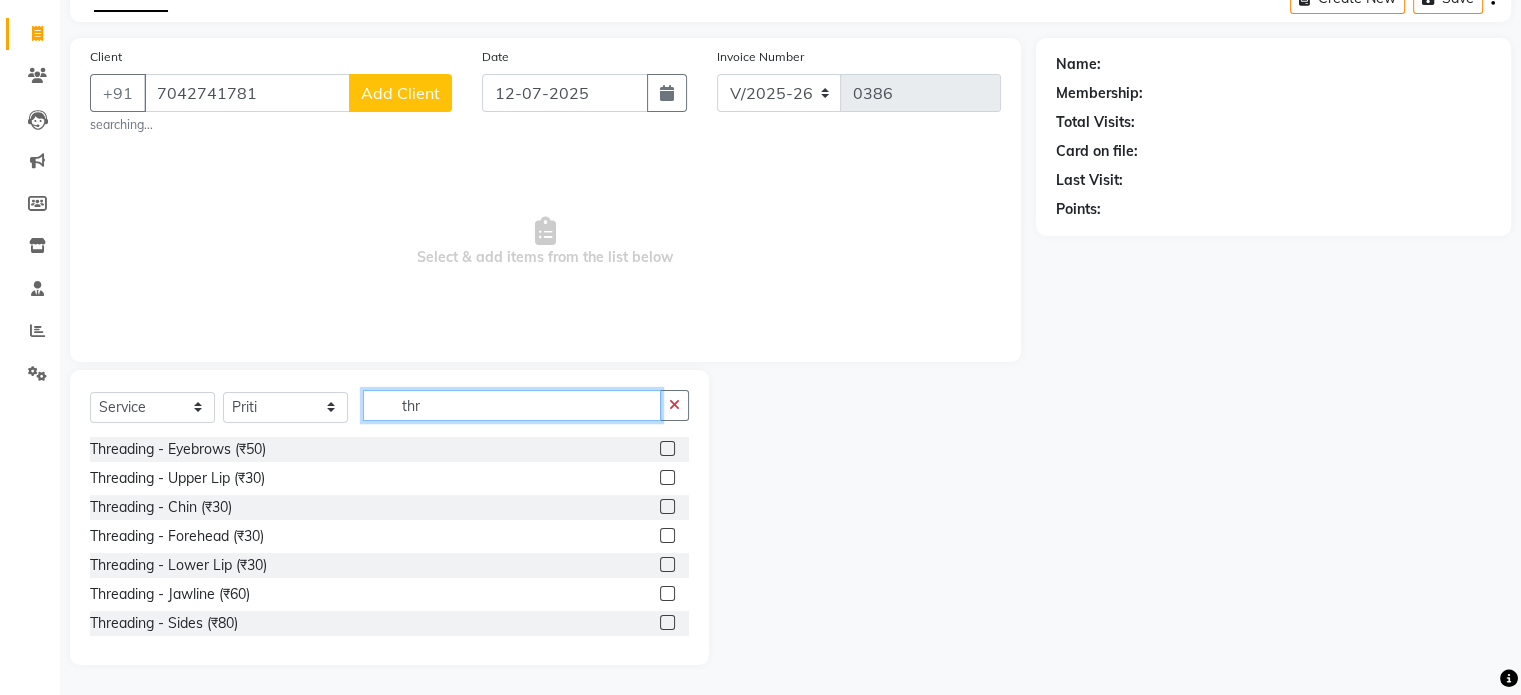 type on "thr" 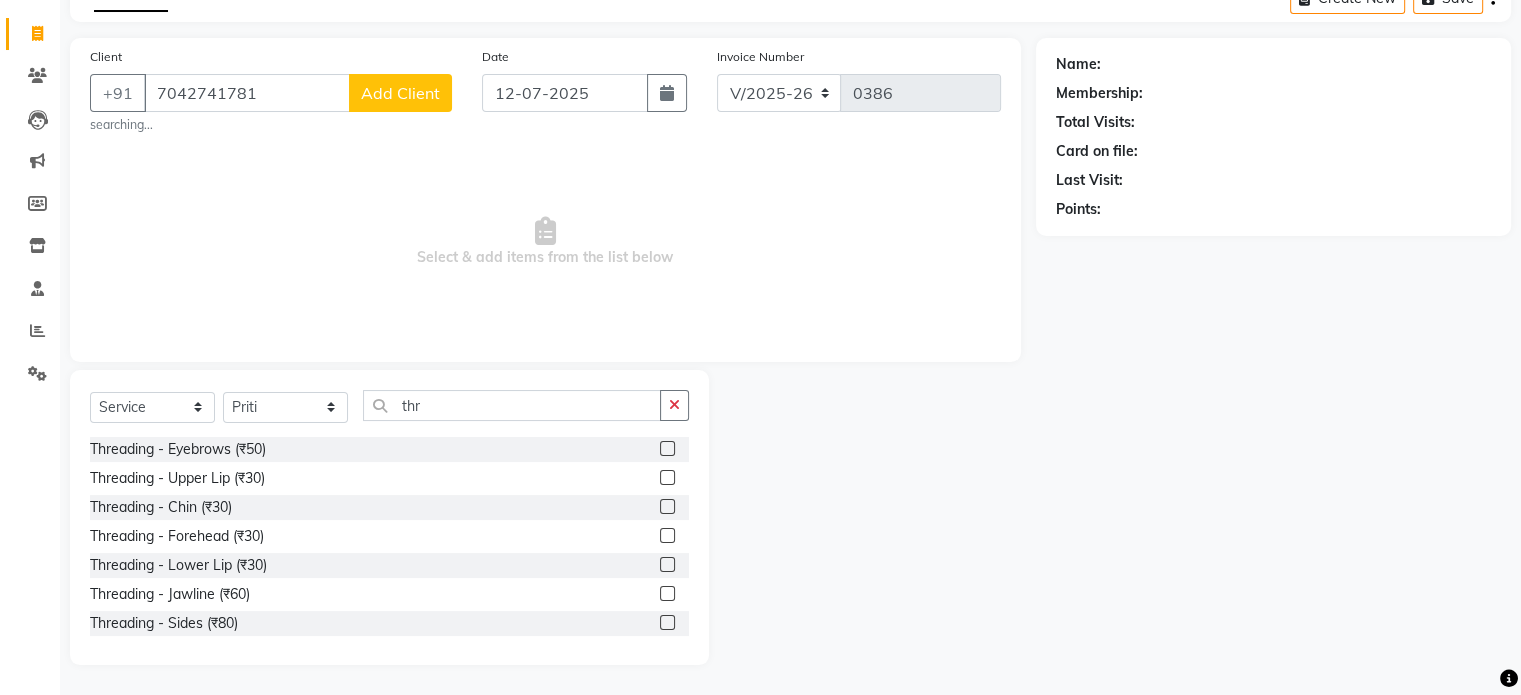 click 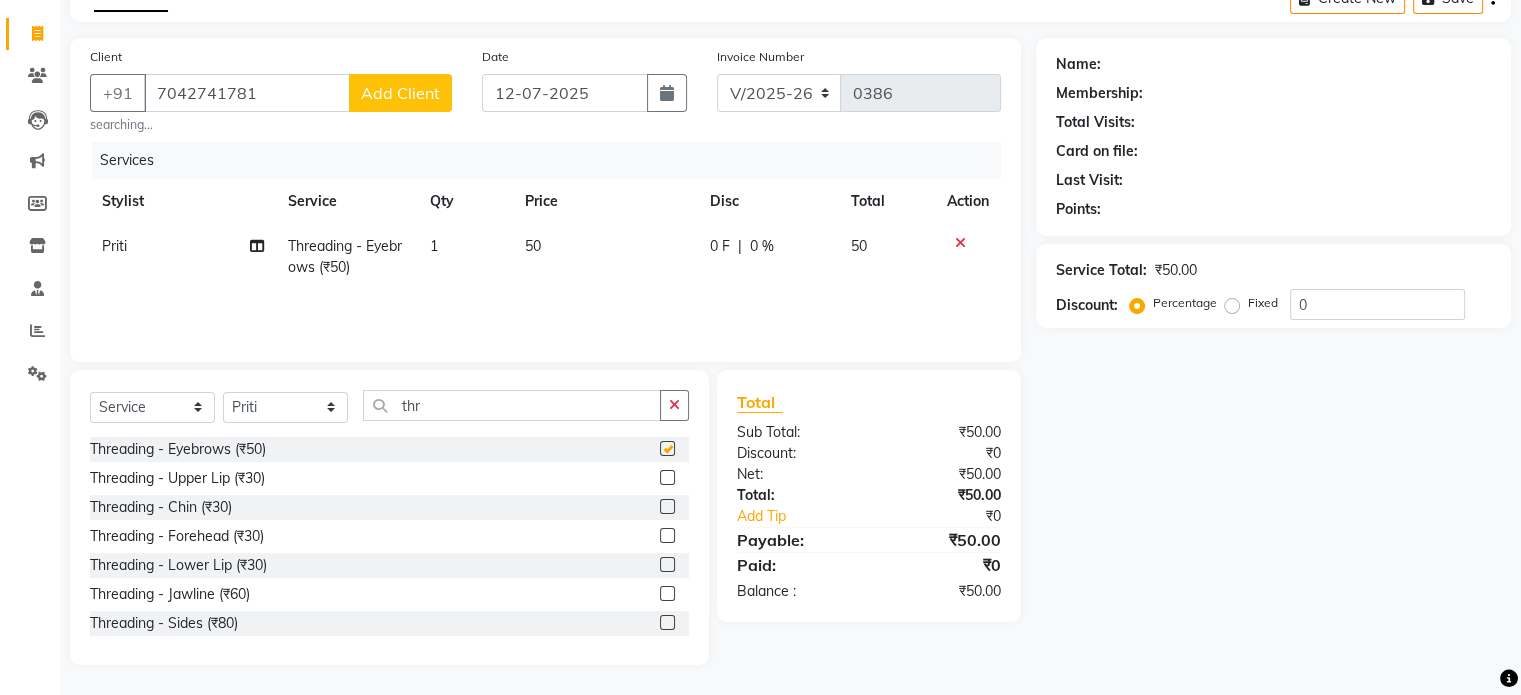 checkbox on "false" 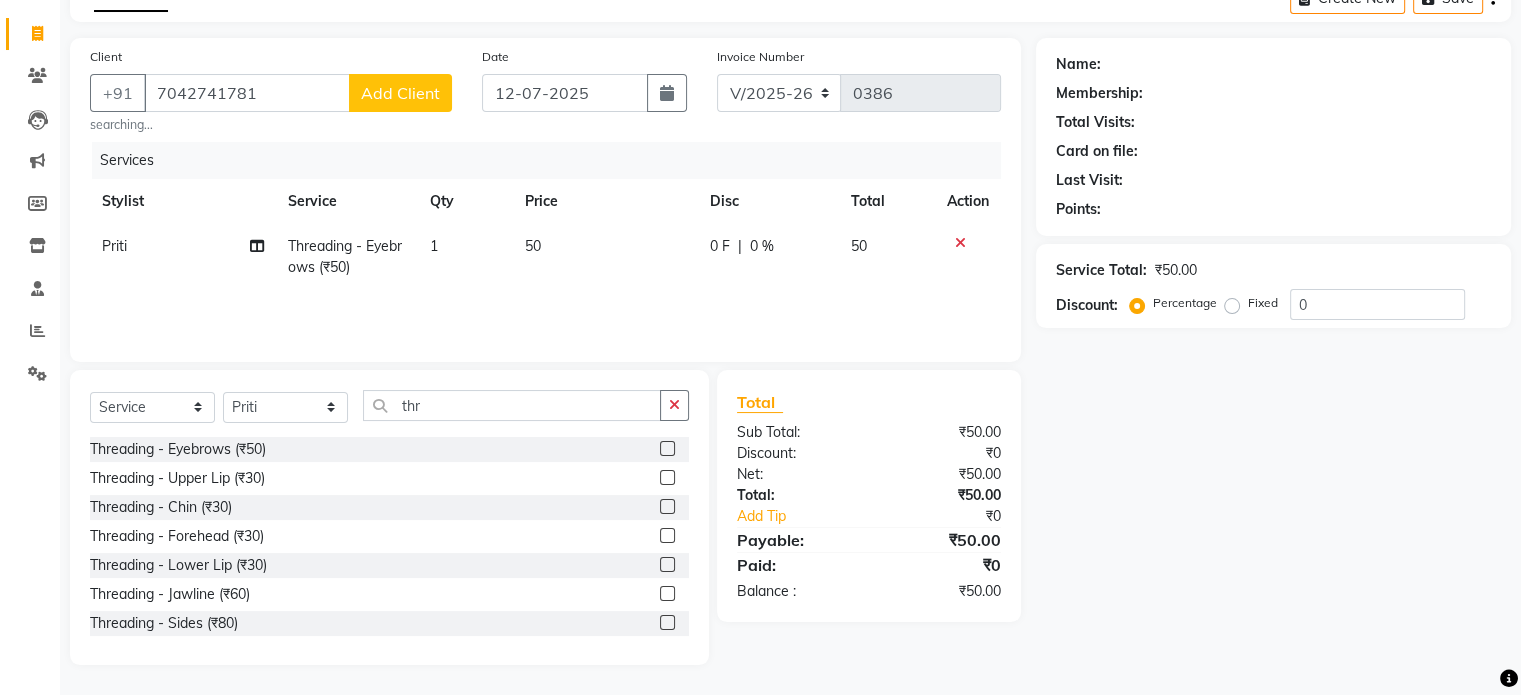click 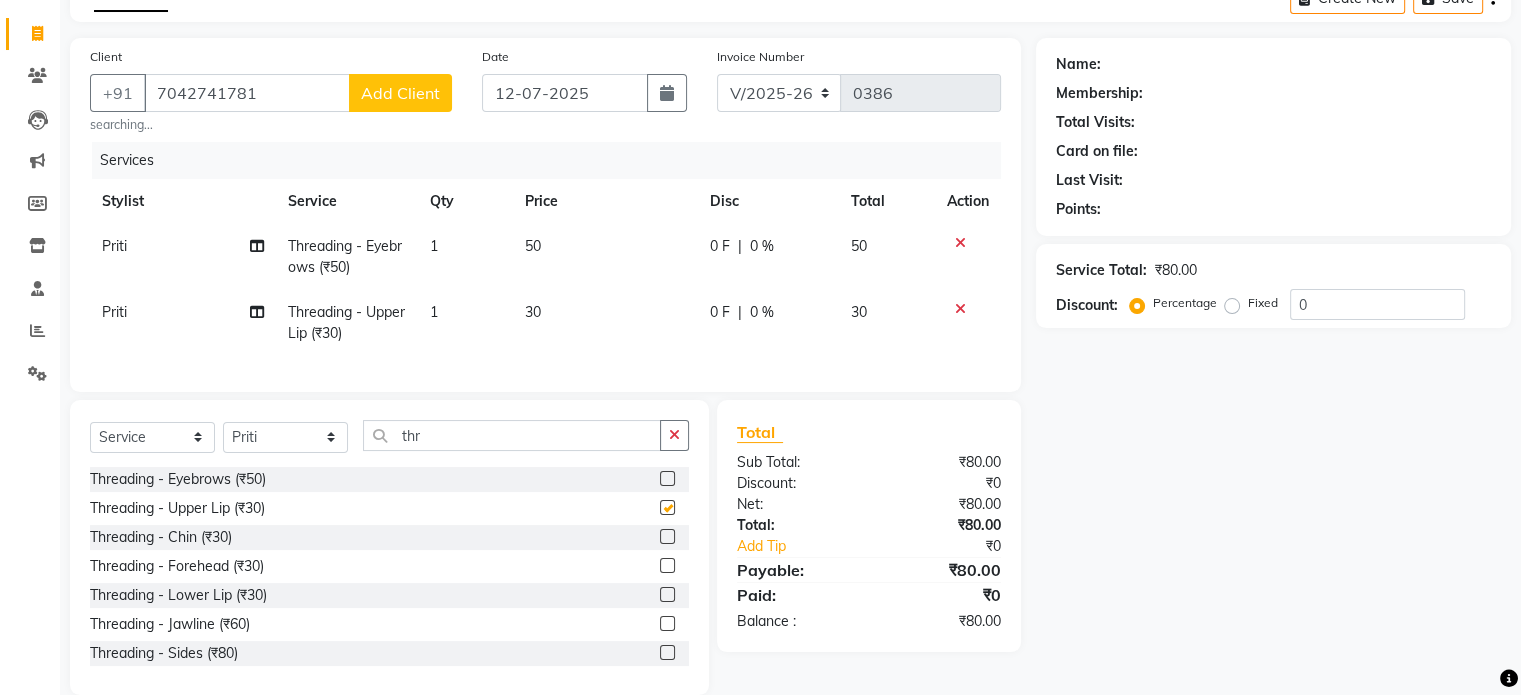 checkbox on "false" 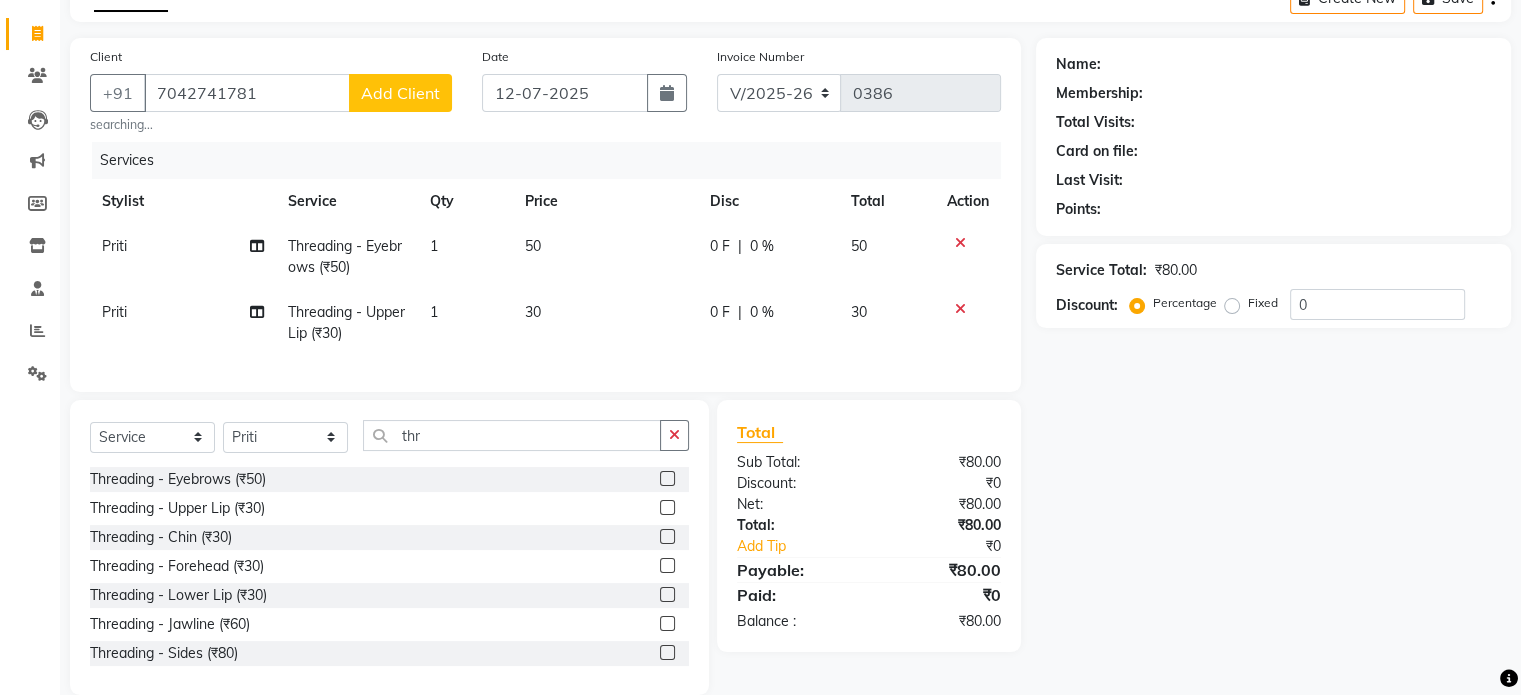 click 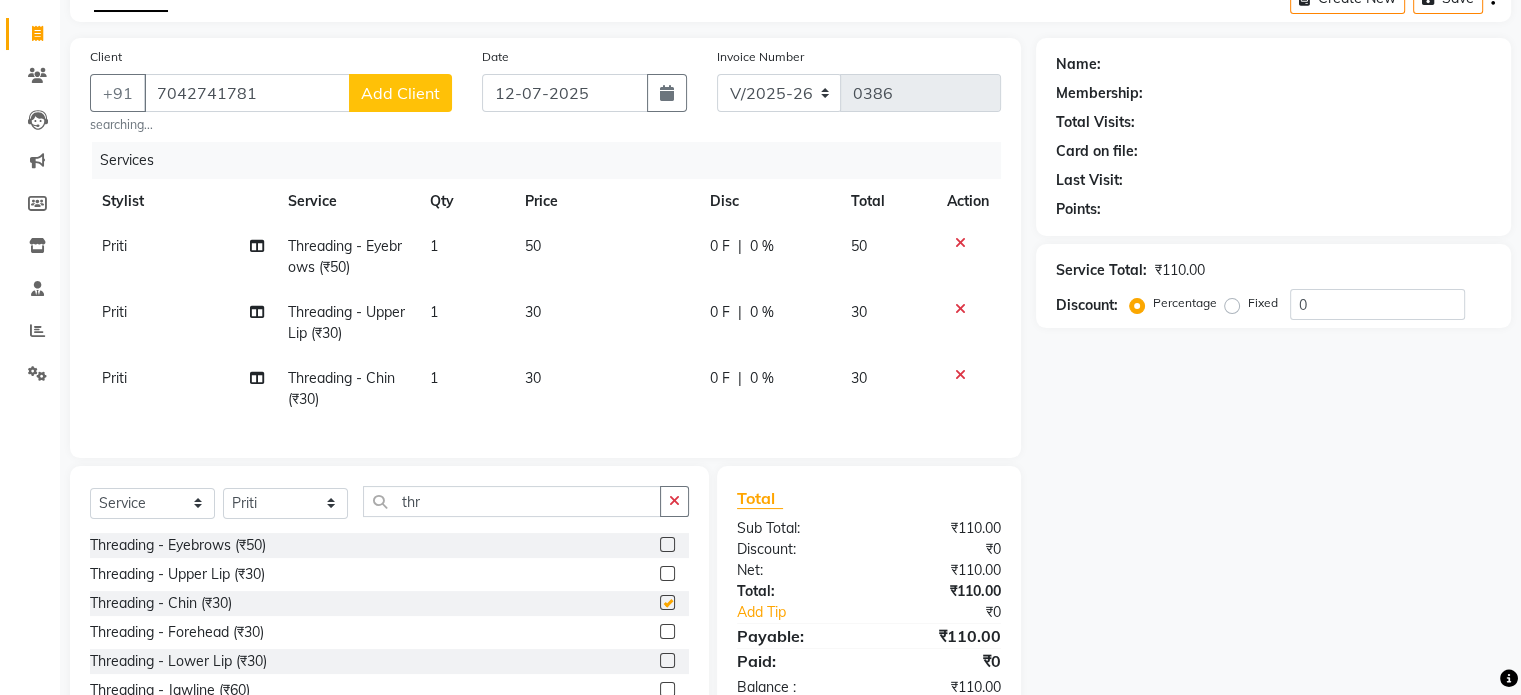 checkbox on "false" 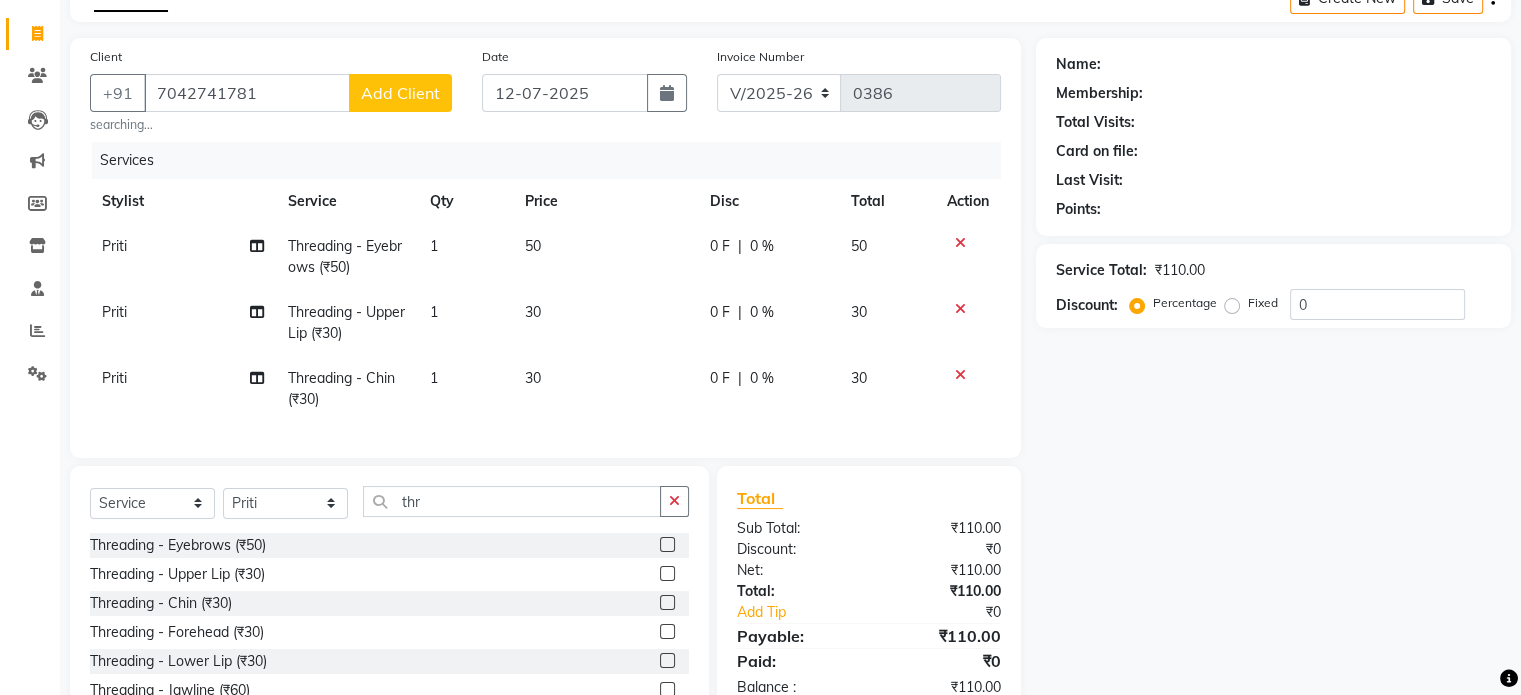 click on "50" 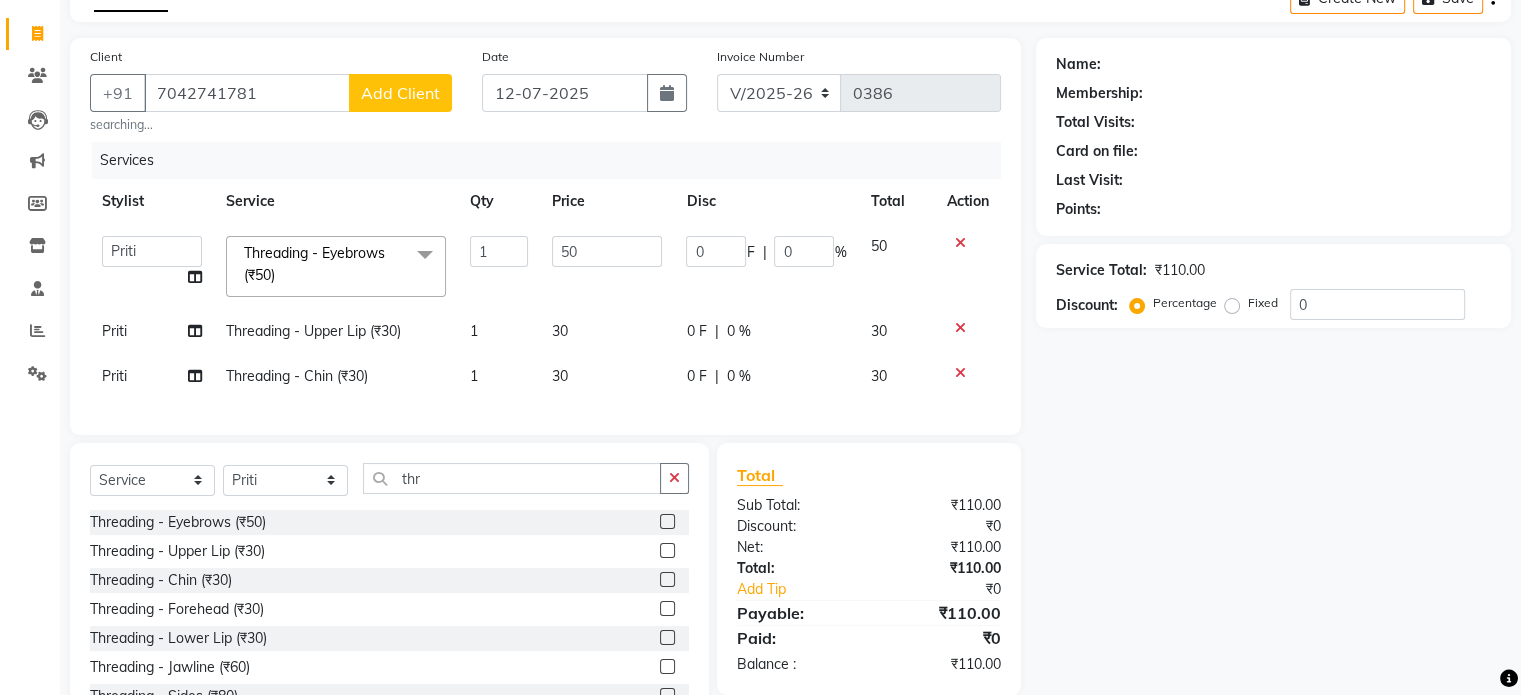 click on "1" 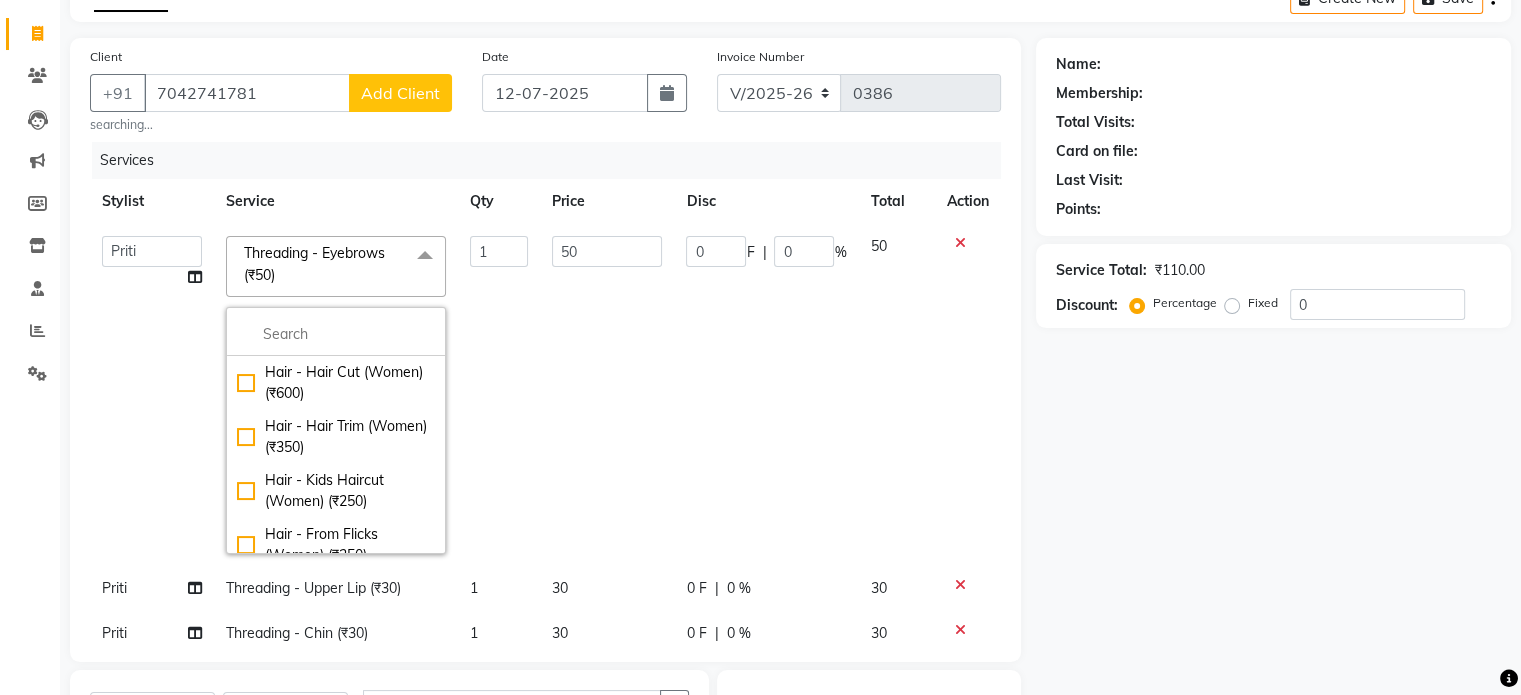 click on "0 F | 0 %" 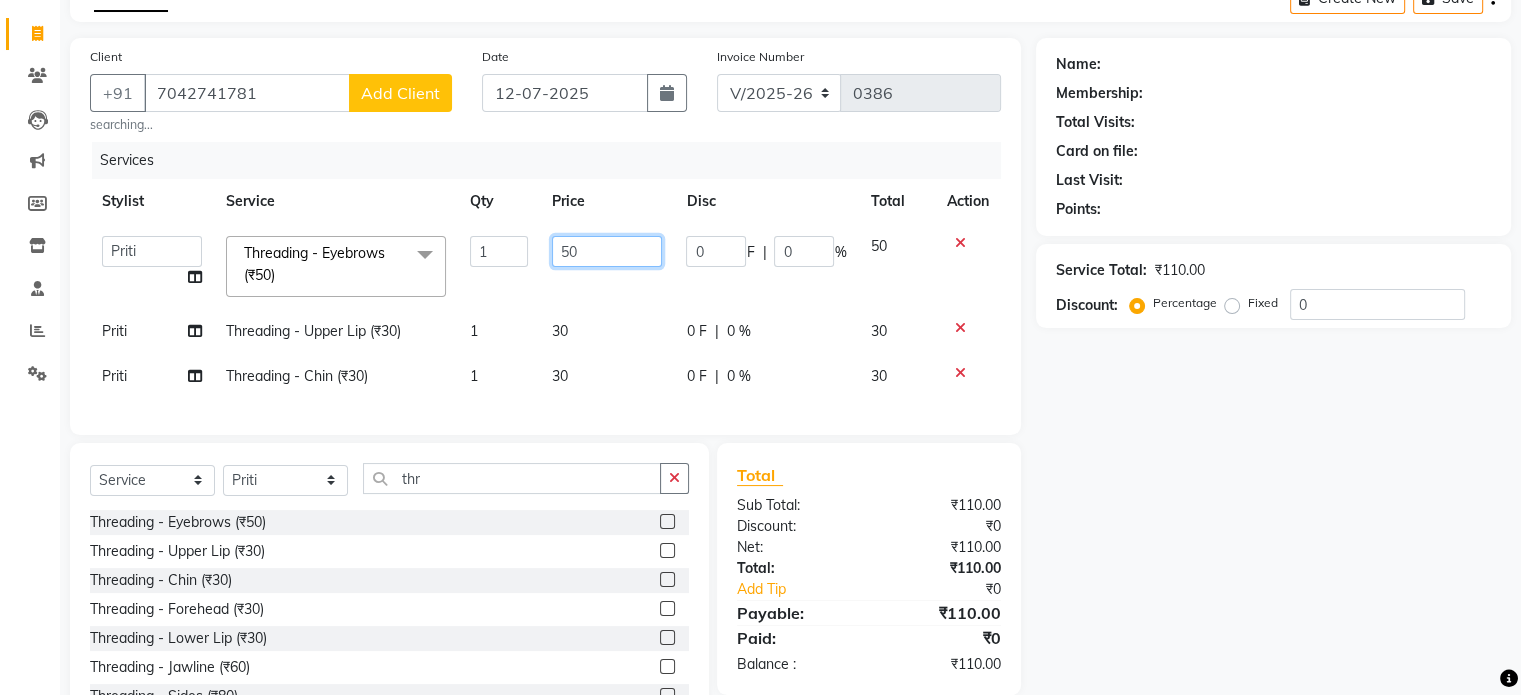 click on "50" 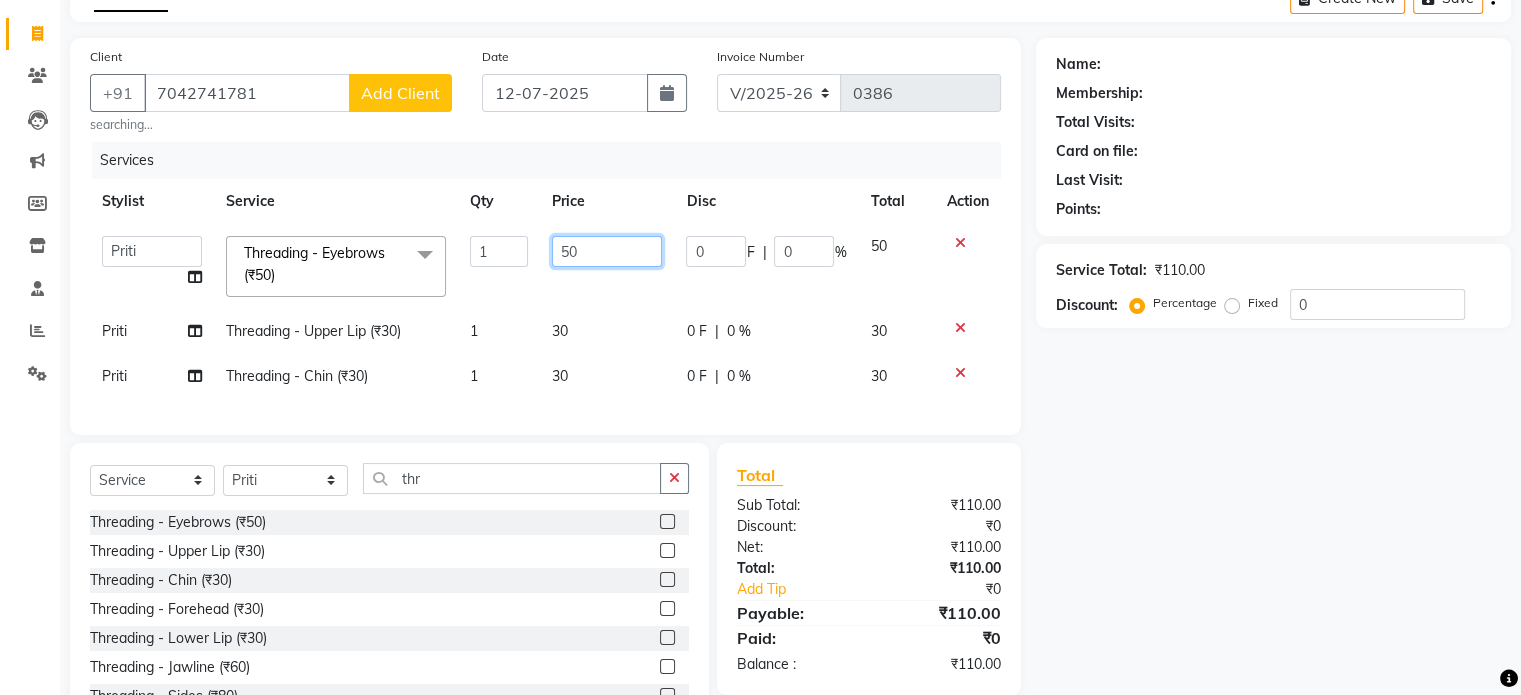 type on "5" 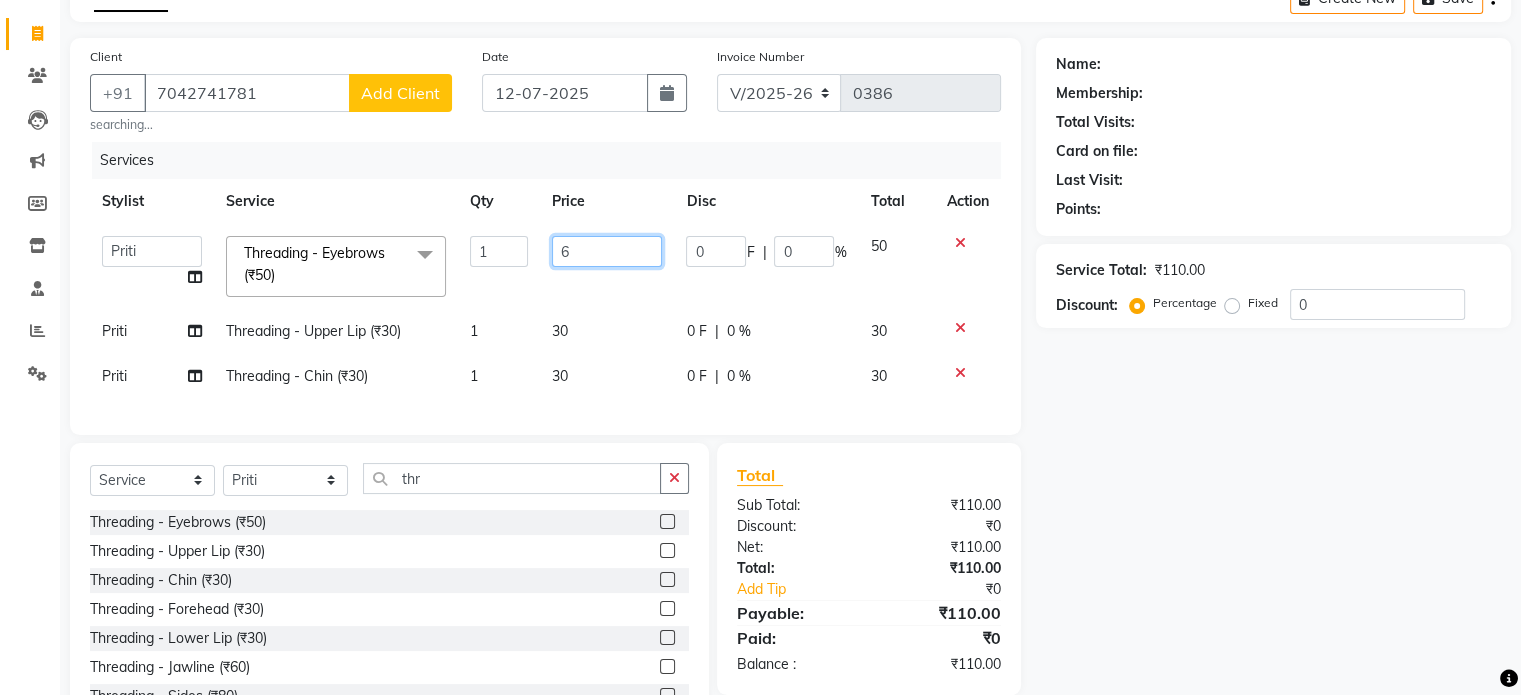type on "60" 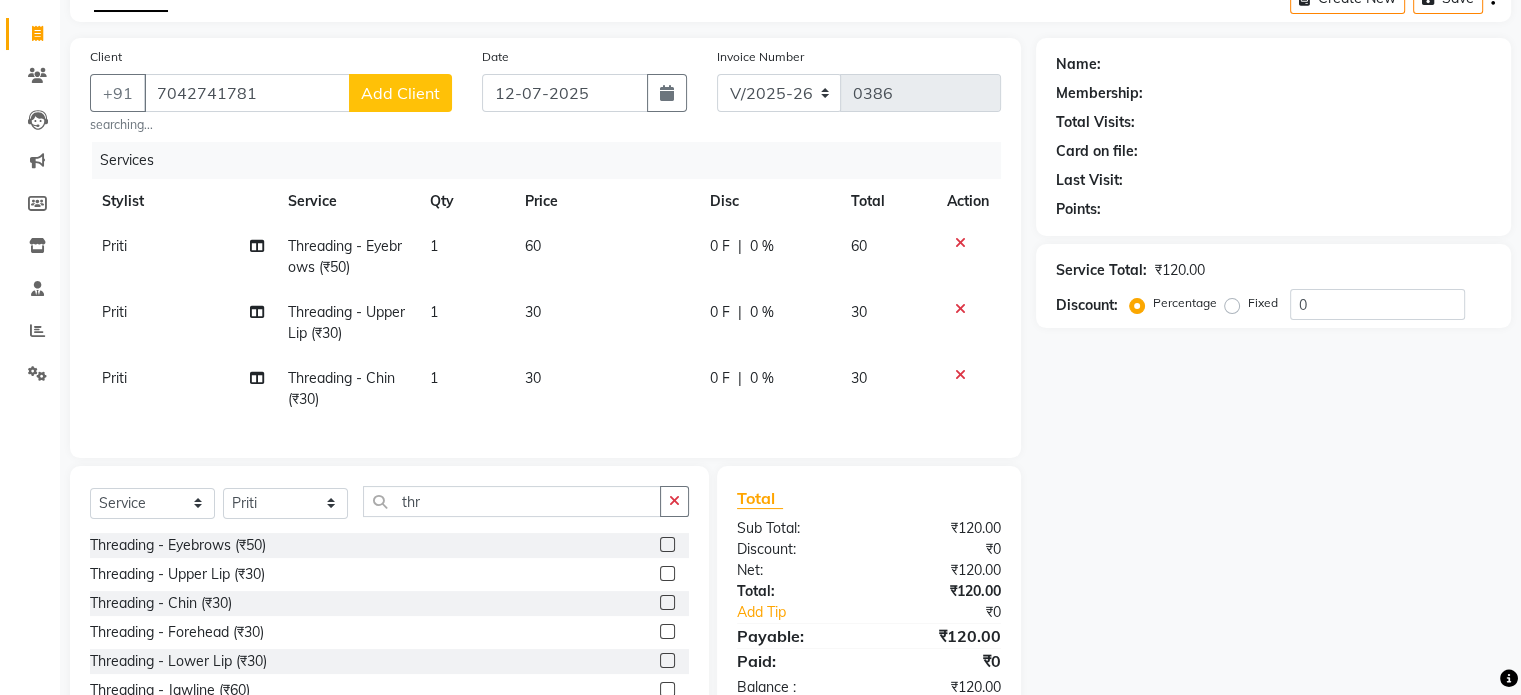 click on "30" 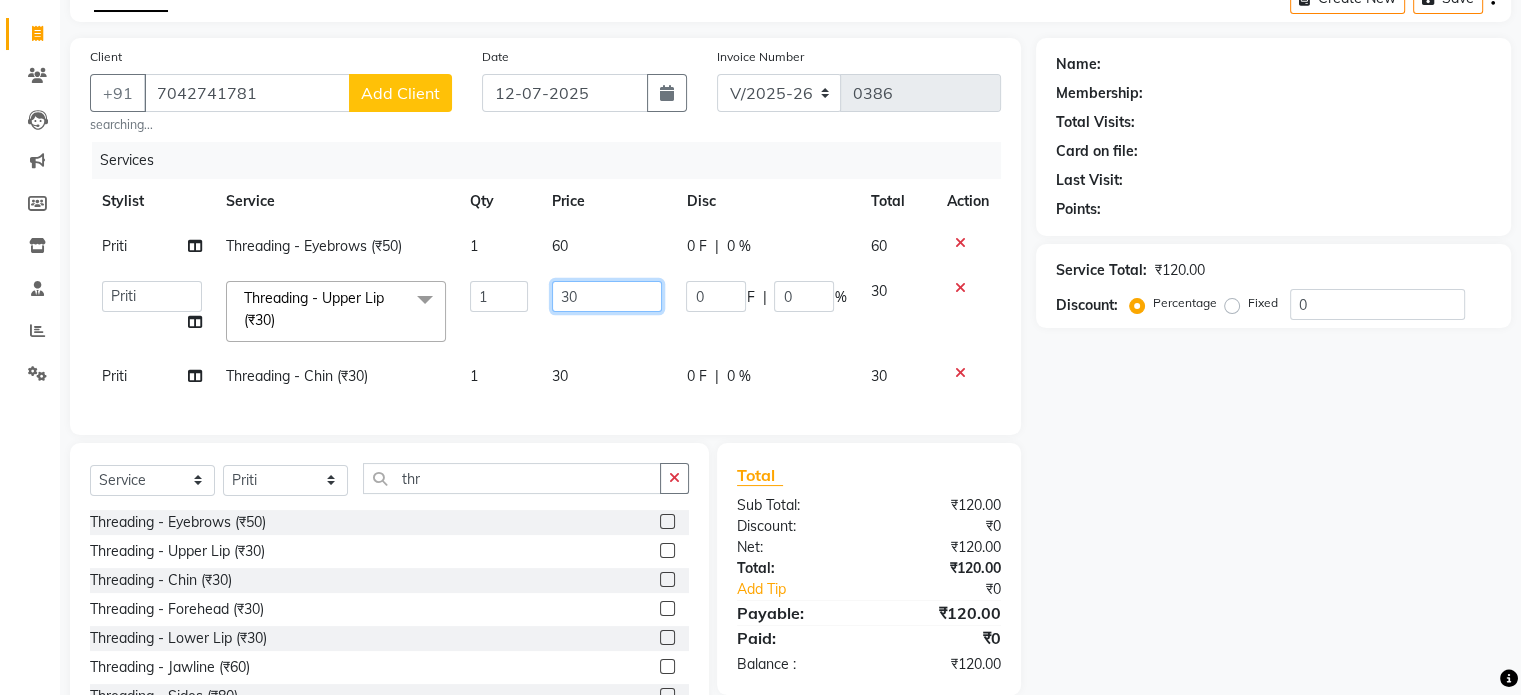 click on "30" 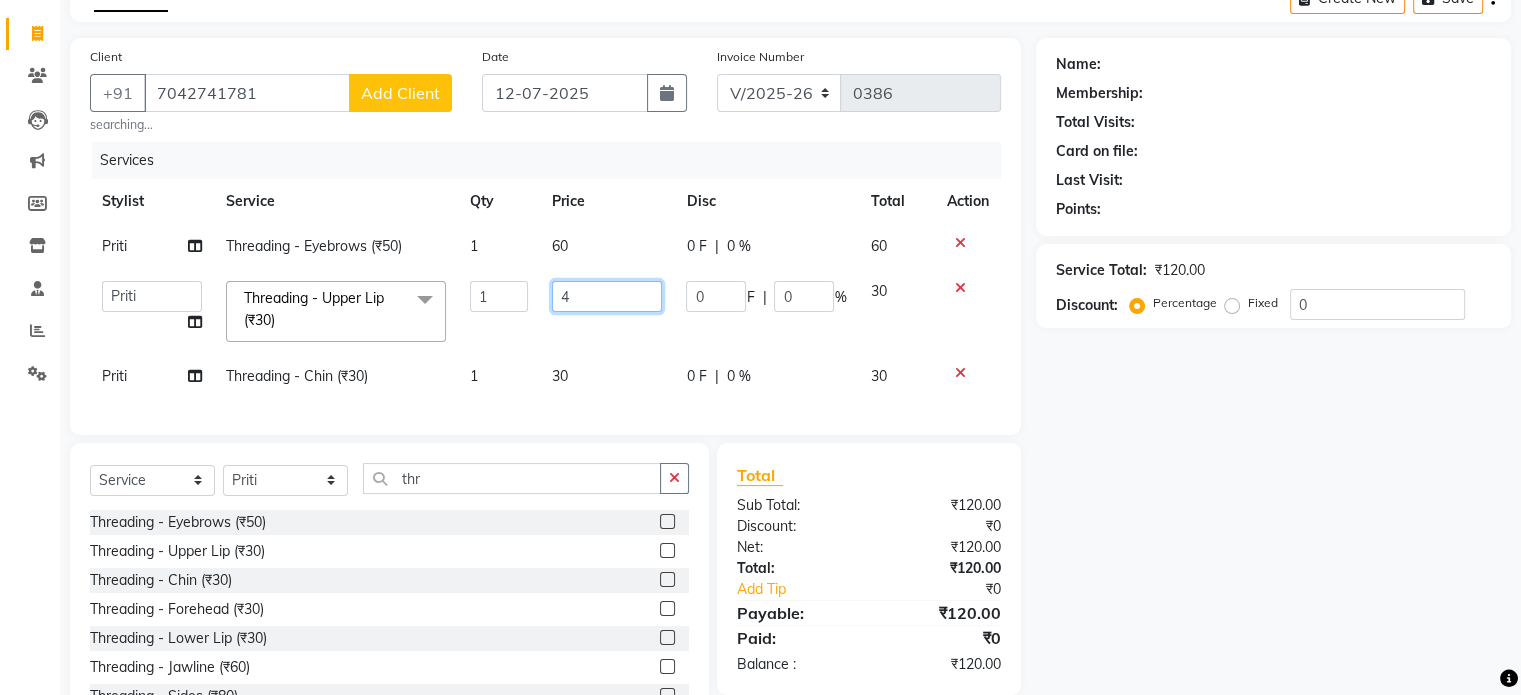 type on "40" 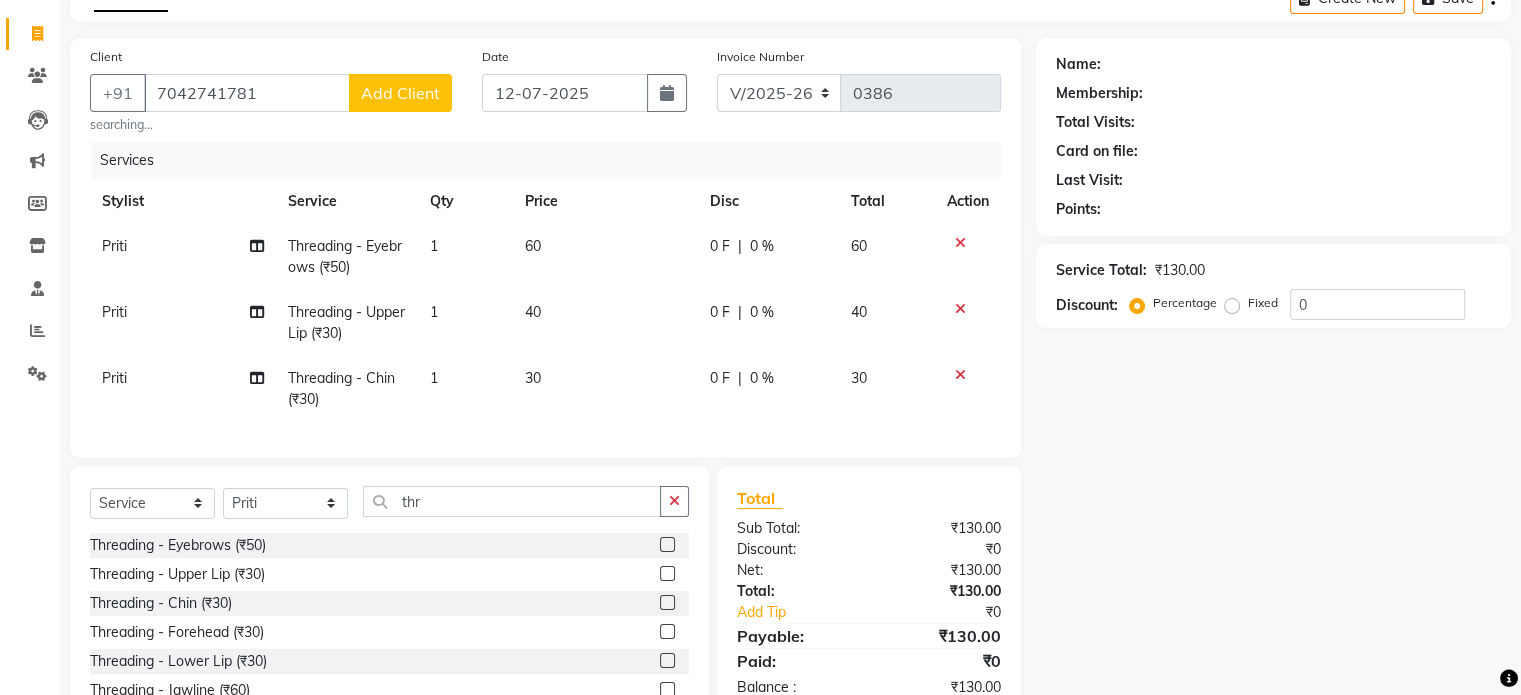 click on "30" 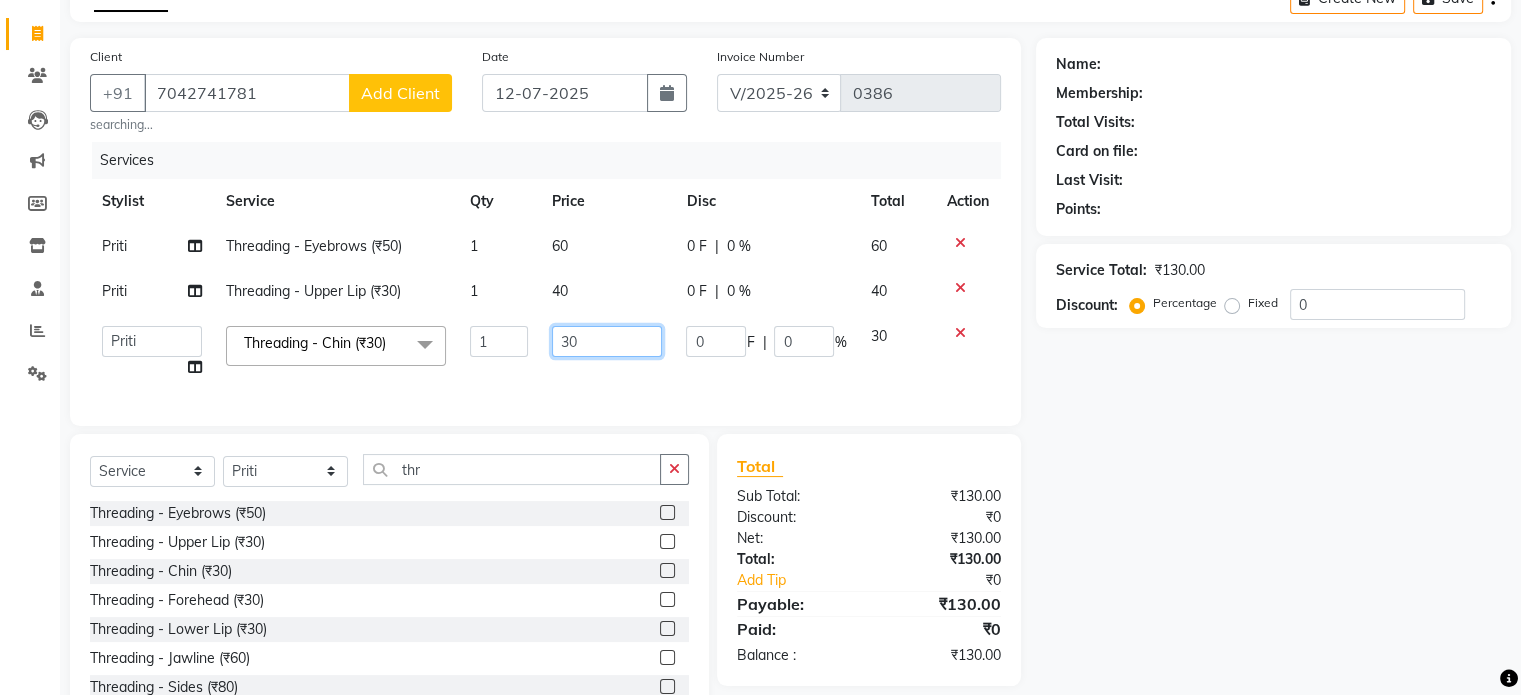 click on "30" 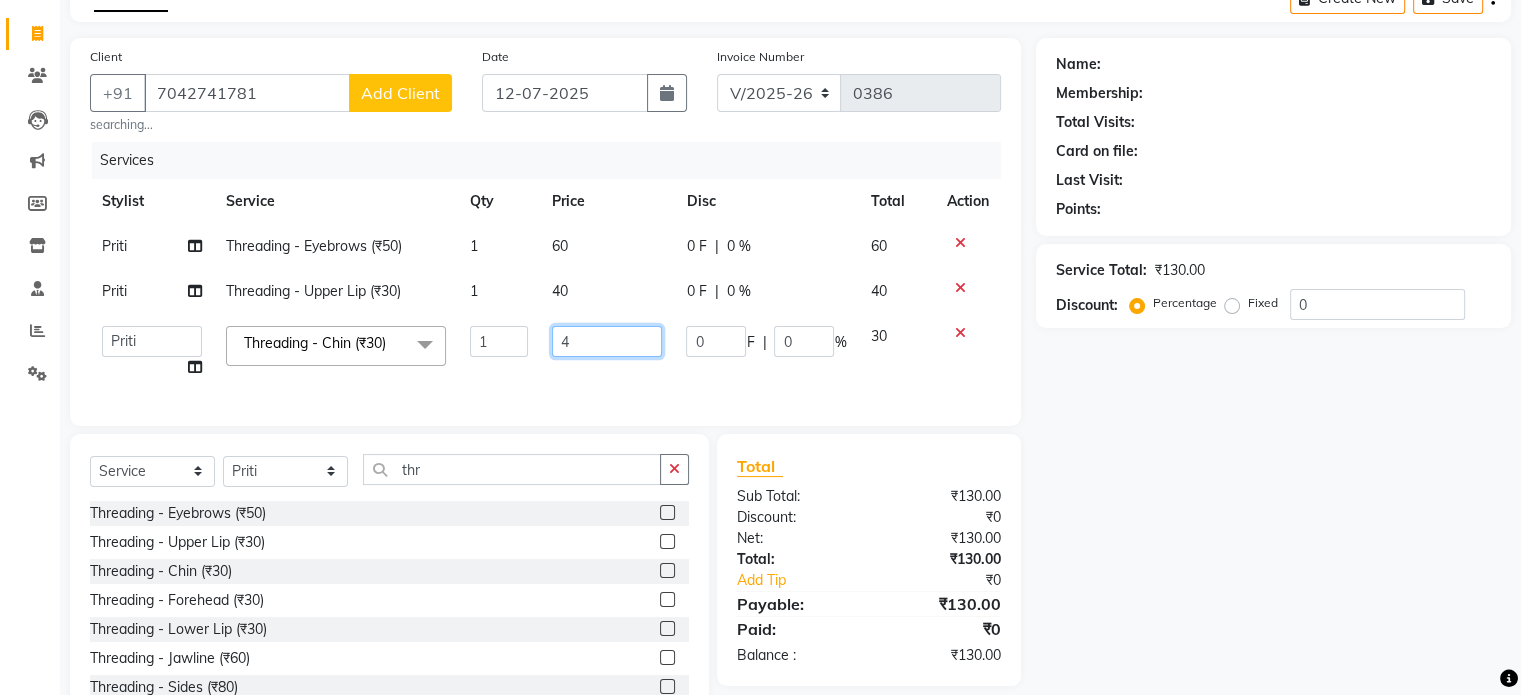type on "40" 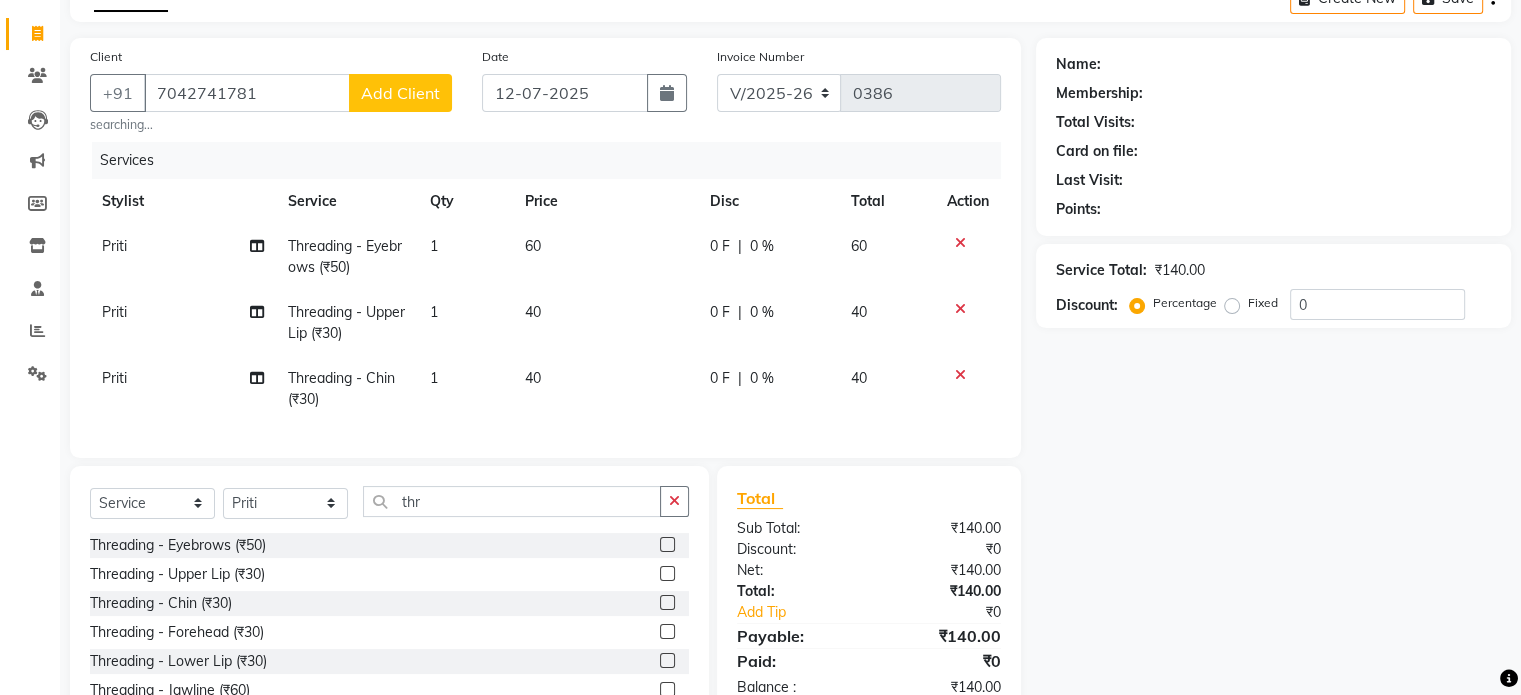 click on "Client +91 7042741781 Add Client searching... Date 12-07-2025 Invoice Number V/2025 V/2025-26 0386 Services Stylist Service Qty Price Disc Total Action Priti Threading - Eyebrows (₹50) 1 60 0 F | 0 % 60 Priti Threading - Upper Lip (₹30) 1 40 0 F | 0 % 40 Priti Threading - Chin (₹30) 1 40 0 F | 0 % 40 Select  Service  Product  Membership  Package Voucher Prepaid Gift Card  Select Stylist Anuradha Deva patil Priti Varsha thr Threading - Eyebrows (₹50)  Threading - Upper Lip (₹30)  Threading - Chin (₹30)  Threading - Forehead (₹30)  Threading - Lower Lip (₹30)  Threading - Jawline (₹60)  Threading - Sides (₹80)  Threading - Full Face (₹350)  Total Sub Total: ₹140.00 Discount: ₹0 Net: ₹140.00 Total: ₹140.00 Add Tip ₹0 Payable: ₹140.00 Paid: ₹0 Balance   : ₹140.00" 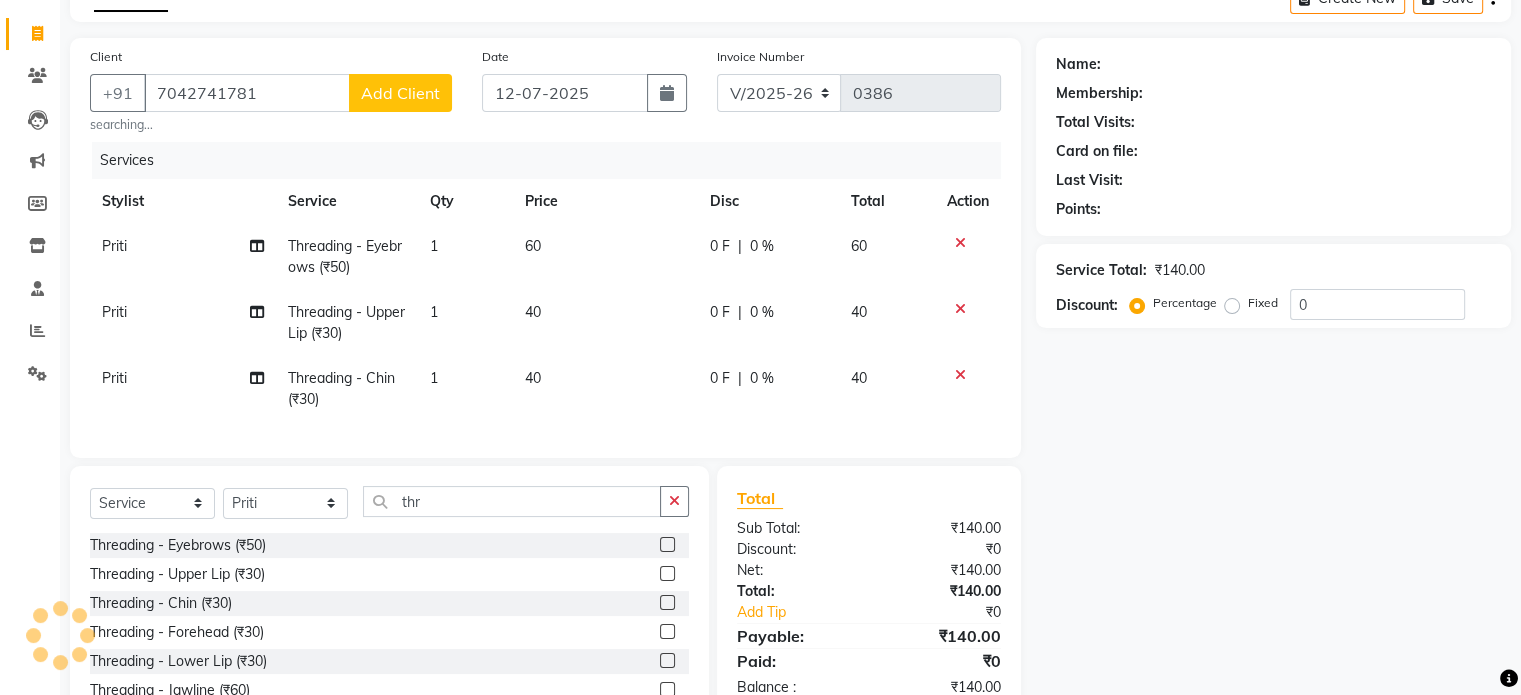 click on "Add Client" 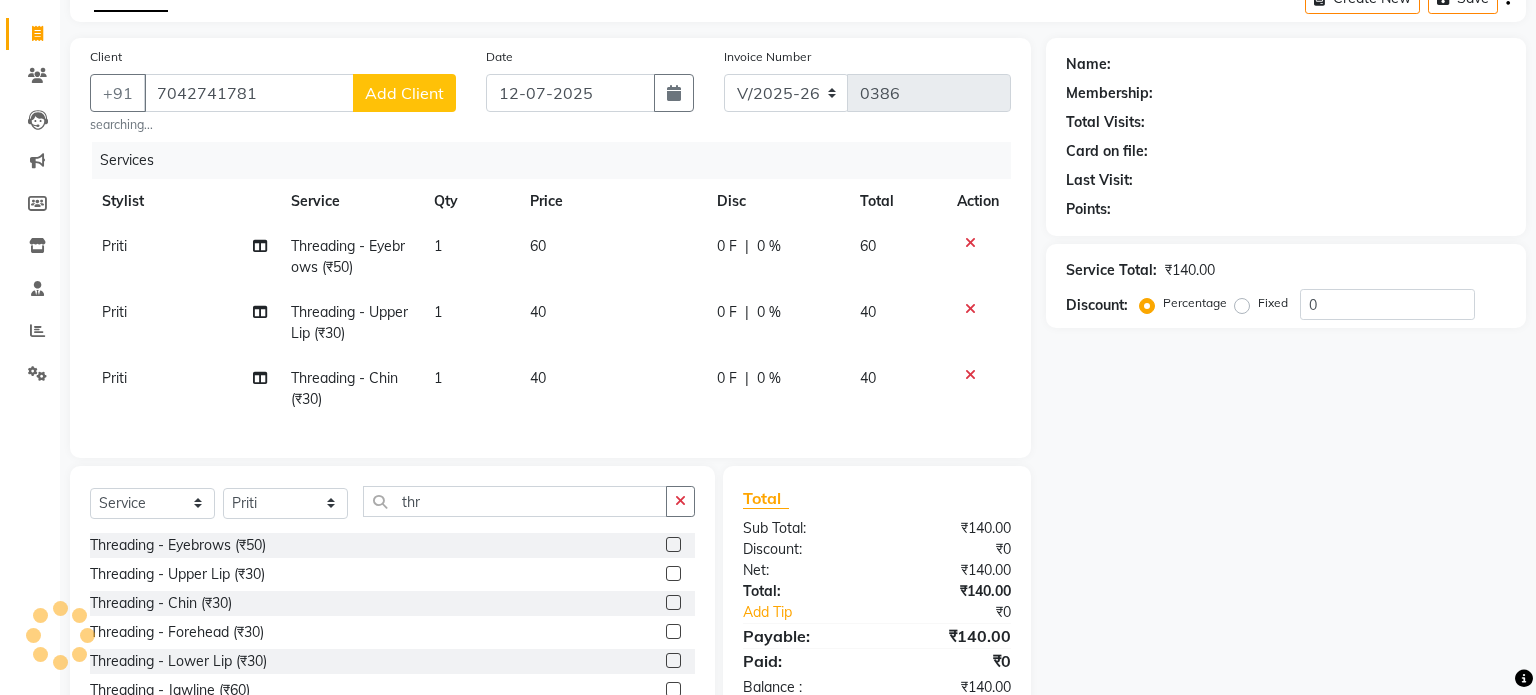 select 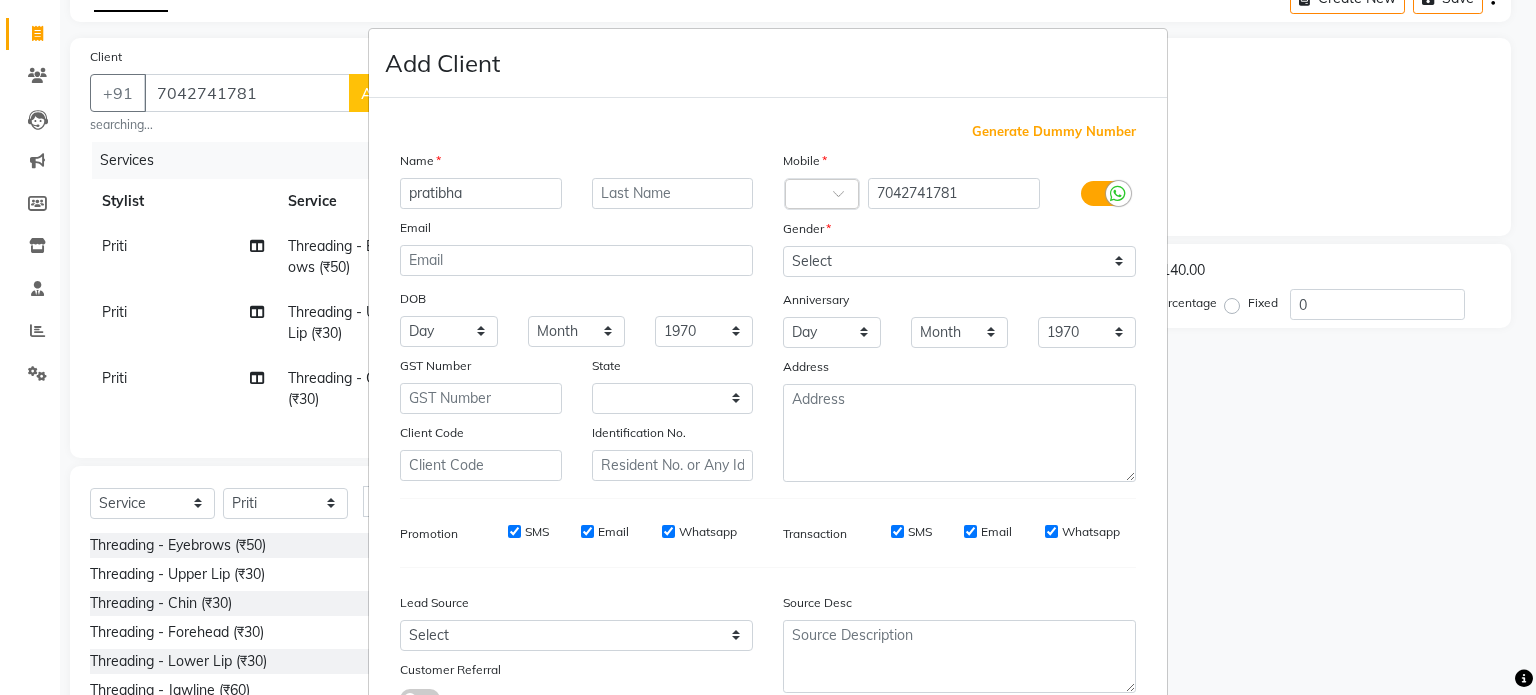 type on "pratibha" 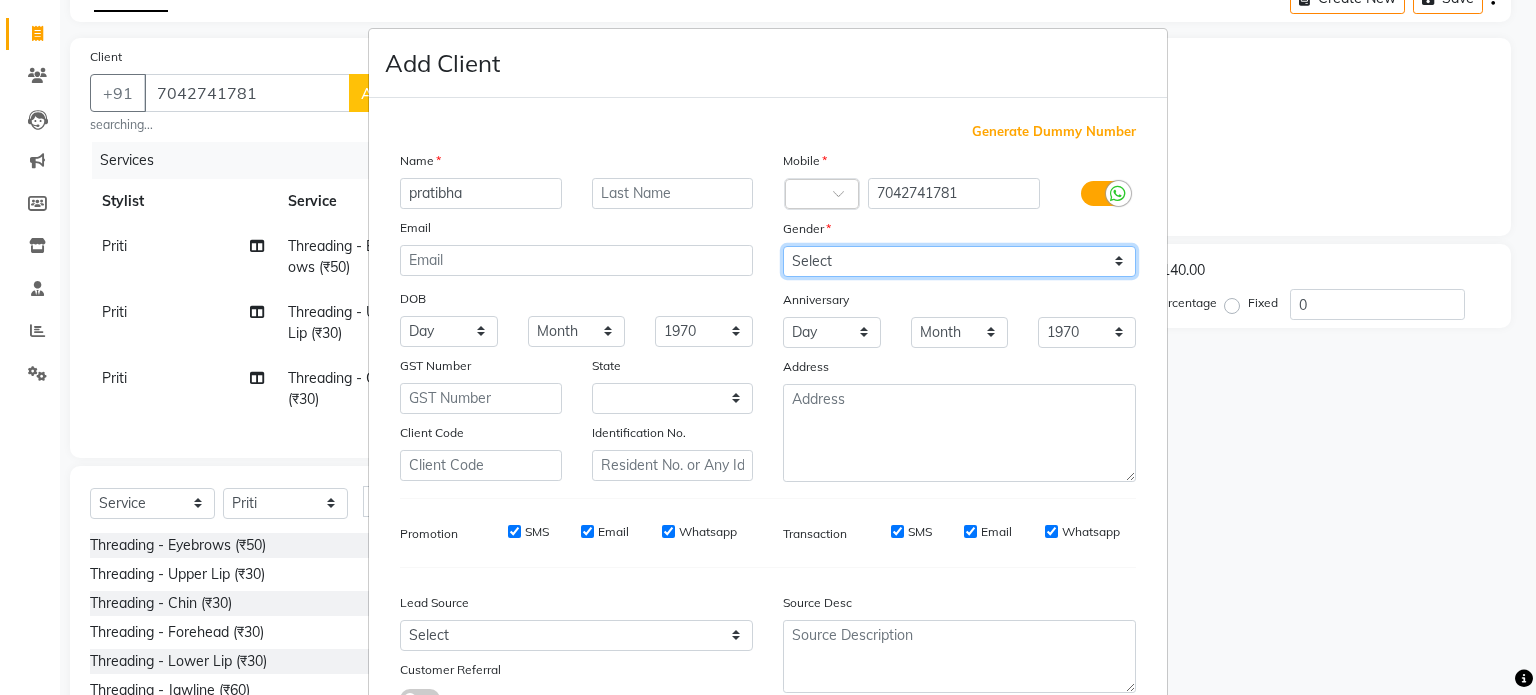 click on "Select [DEMOGRAPHIC_DATA] [DEMOGRAPHIC_DATA] Other Prefer Not To Say" at bounding box center (959, 261) 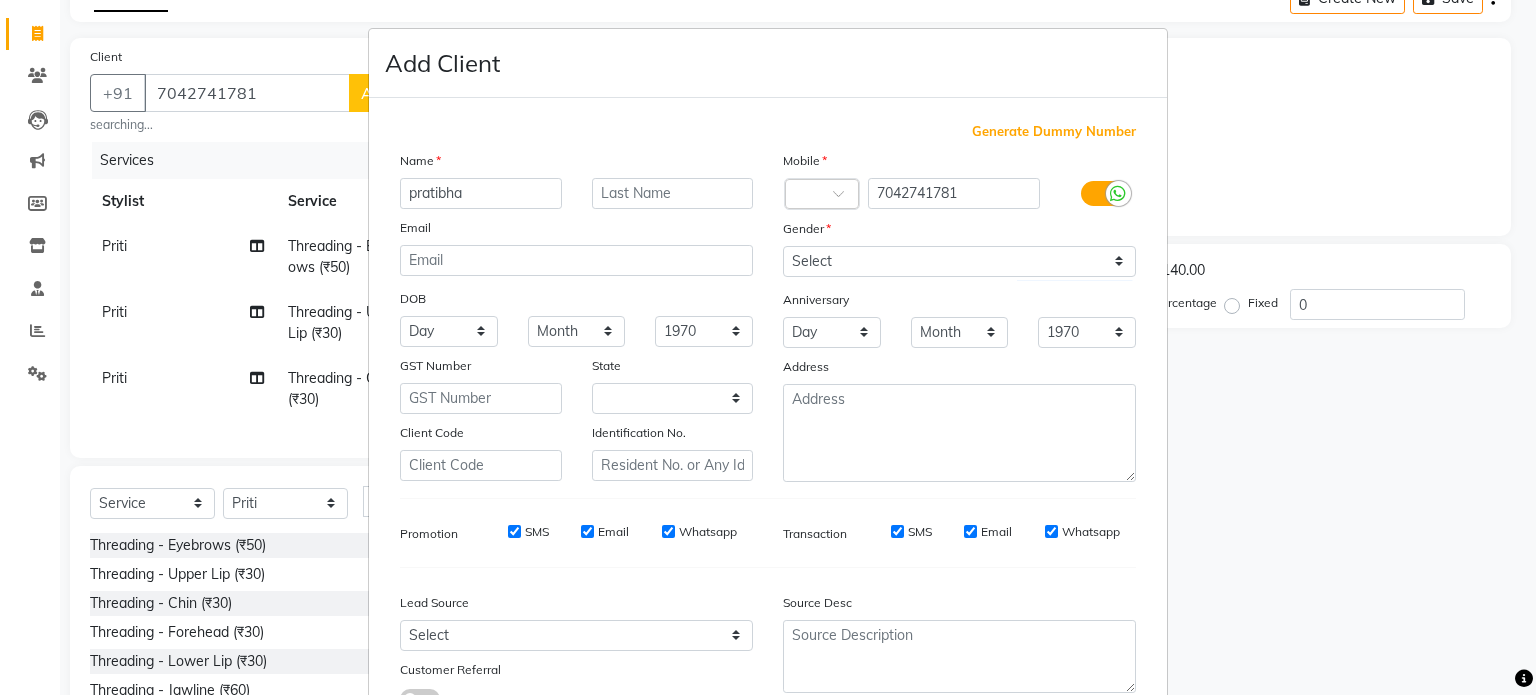 click on "Generate Dummy Number Name pratibha Email DOB Day 01 02 03 04 05 06 07 08 09 10 11 12 13 14 15 16 17 18 19 20 21 22 23 24 25 26 27 28 29 30 31 Month January February March April May June July August September October November December 1940 1941 1942 1943 1944 1945 1946 1947 1948 1949 1950 1951 1952 1953 1954 1955 1956 1957 1958 1959 1960 1961 1962 1963 1964 1965 1966 1967 1968 1969 1970 1971 1972 1973 1974 1975 1976 1977 1978 1979 1980 1981 1982 1983 1984 1985 1986 1987 1988 1989 1990 1991 1992 1993 1994 1995 1996 1997 1998 1999 2000 2001 2002 2003 2004 2005 2006 2007 2008 2009 2010 2011 2012 2013 2014 2015 2016 2017 2018 2019 2020 2021 2022 2023 2024 GST Number State Select Client Code Identification No. Mobile Country Code × 7042741781 Gender Select Male Female Other Prefer Not To Say Anniversary Day 01 02 03 04 05 06 07 08 09 10 11 12 13 14 15 16 17 18 19 20 21 22 23 24 25 26 27 28 29 30 31 Month January February March April May June July August September October November December 1970 1971 1972 1973 1974" at bounding box center [768, 423] 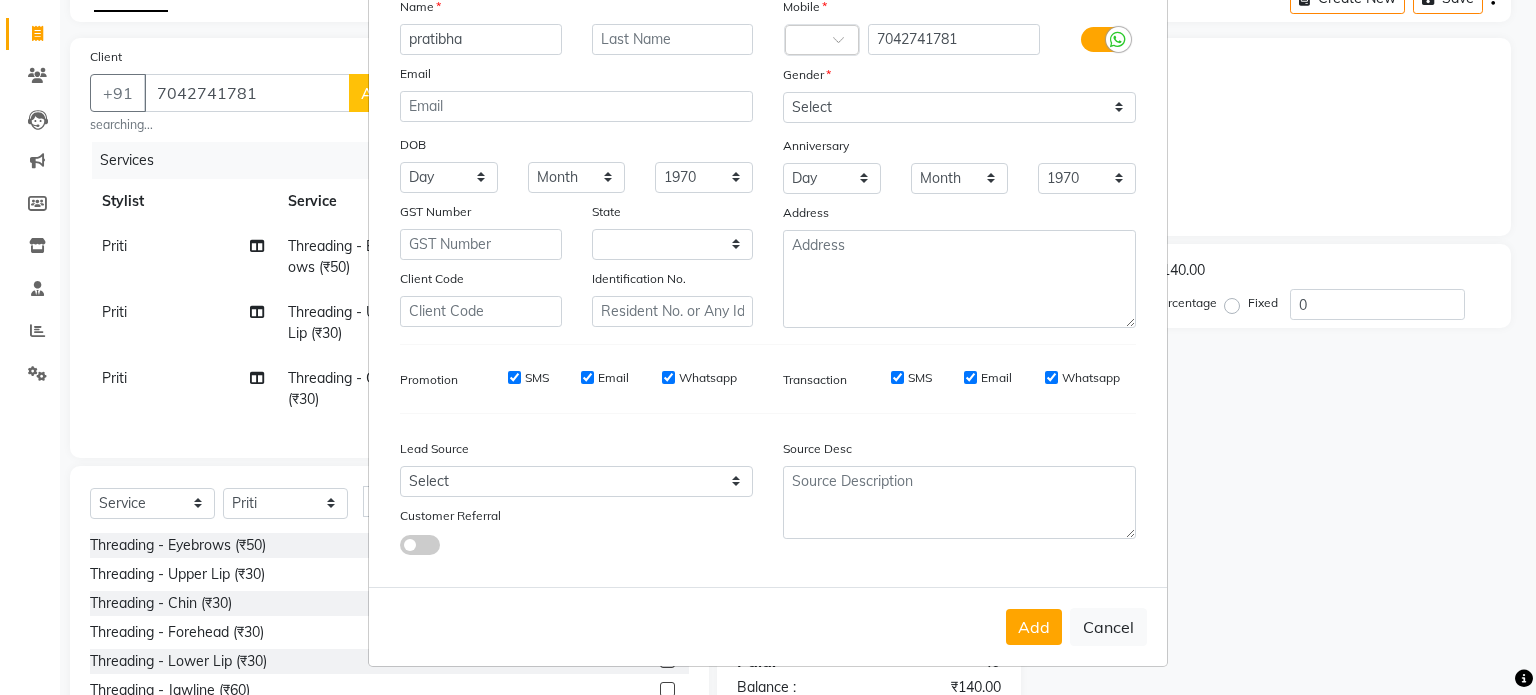 scroll, scrollTop: 161, scrollLeft: 0, axis: vertical 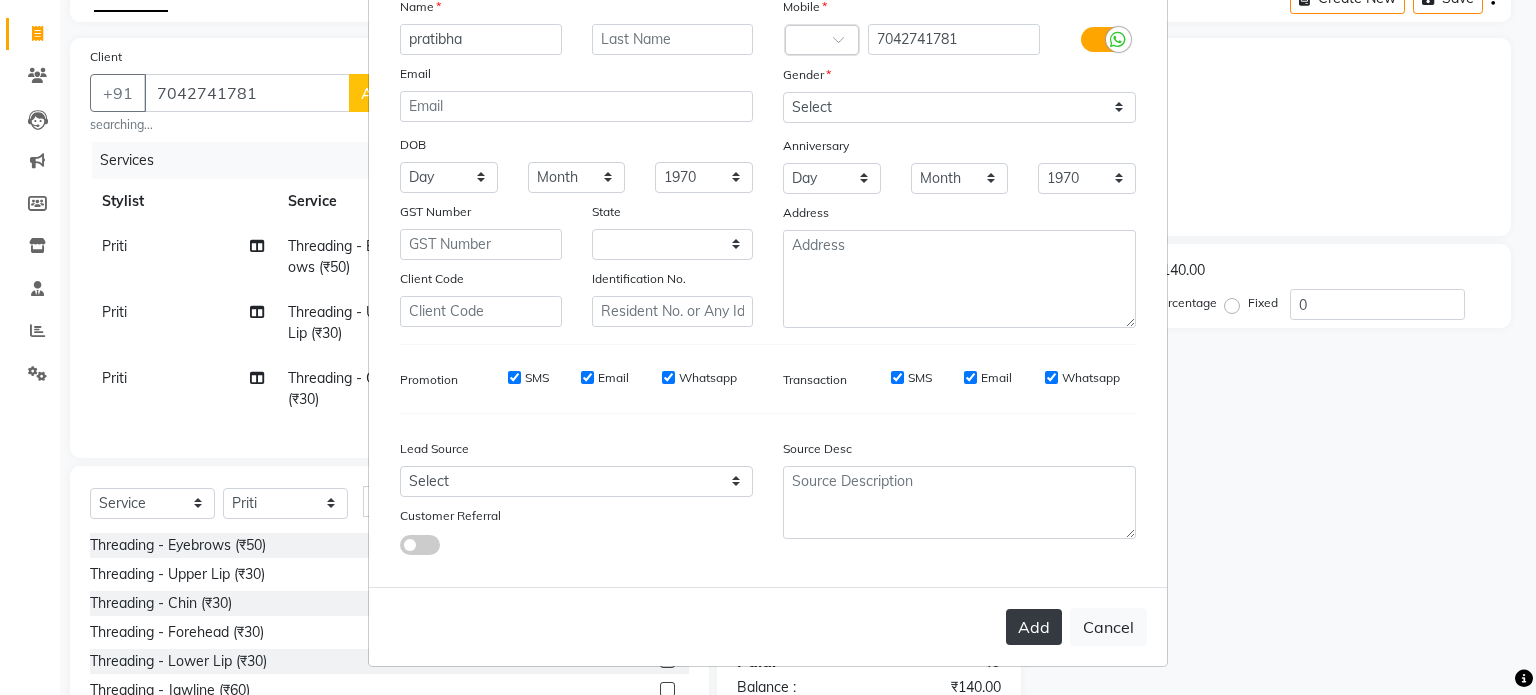 click on "Add" at bounding box center [1034, 627] 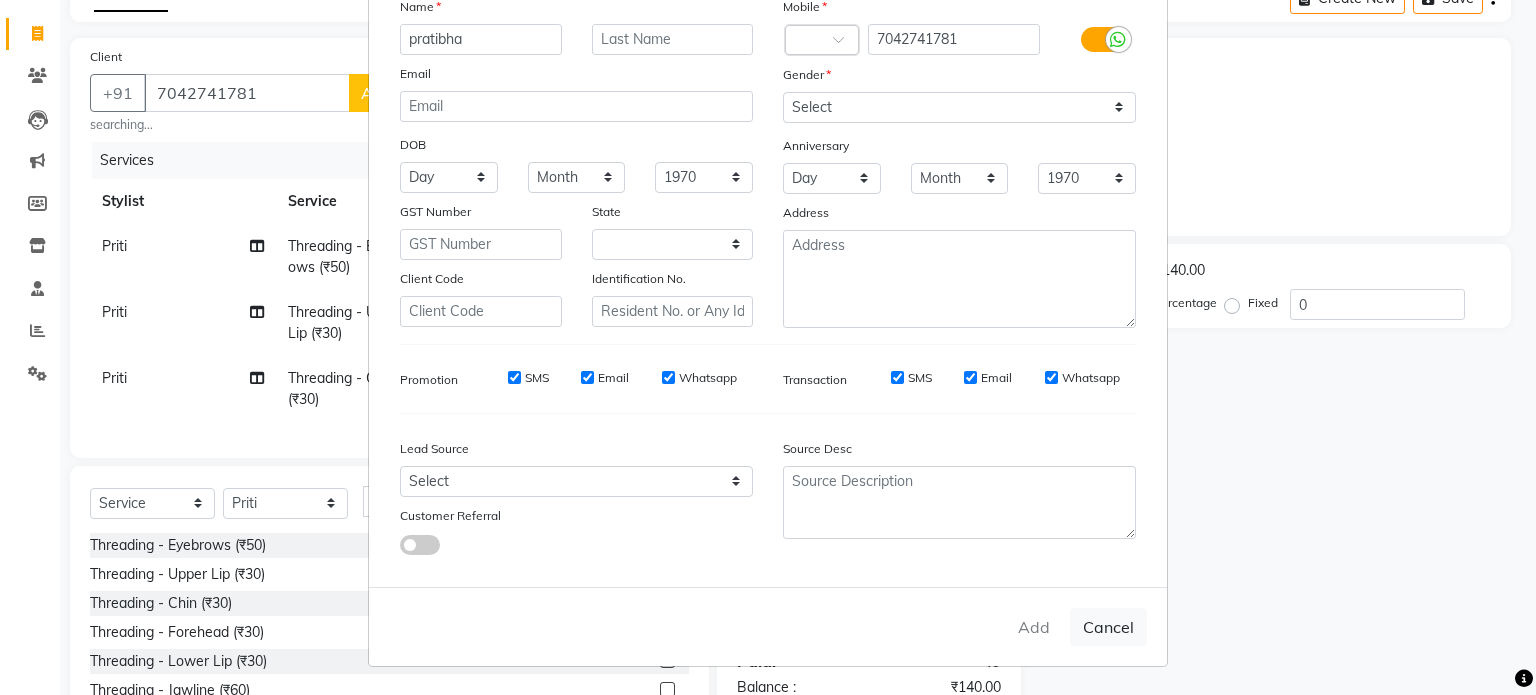 click on "Add Client Generate Dummy Number Name pratibha Email DOB Day 01 02 03 04 05 06 07 08 09 10 11 12 13 14 15 16 17 18 19 20 21 22 23 24 25 26 27 28 29 30 31 Month January February March April May June July August September October November December 1940 1941 1942 1943 1944 1945 1946 1947 1948 1949 1950 1951 1952 1953 1954 1955 1956 1957 1958 1959 1960 1961 1962 1963 1964 1965 1966 1967 1968 1969 1970 1971 1972 1973 1974 1975 1976 1977 1978 1979 1980 1981 1982 1983 1984 1985 1986 1987 1988 1989 1990 1991 1992 1993 1994 1995 1996 1997 1998 1999 2000 2001 2002 2003 2004 2005 2006 2007 2008 2009 2010 2011 2012 2013 2014 2015 2016 2017 2018 2019 2020 2021 2022 2023 2024 GST Number State Select Client Code Identification No. Mobile Country Code × 7042741781 Gender Select Male Female Other Prefer Not To Say Anniversary Day 01 02 03 04 05 06 07 08 09 10 11 12 13 14 15 16 17 18 19 20 21 22 23 24 25 26 27 28 29 30 31 Month January February March April May June July August September October November December 1970 1971 SMS" at bounding box center [768, 347] 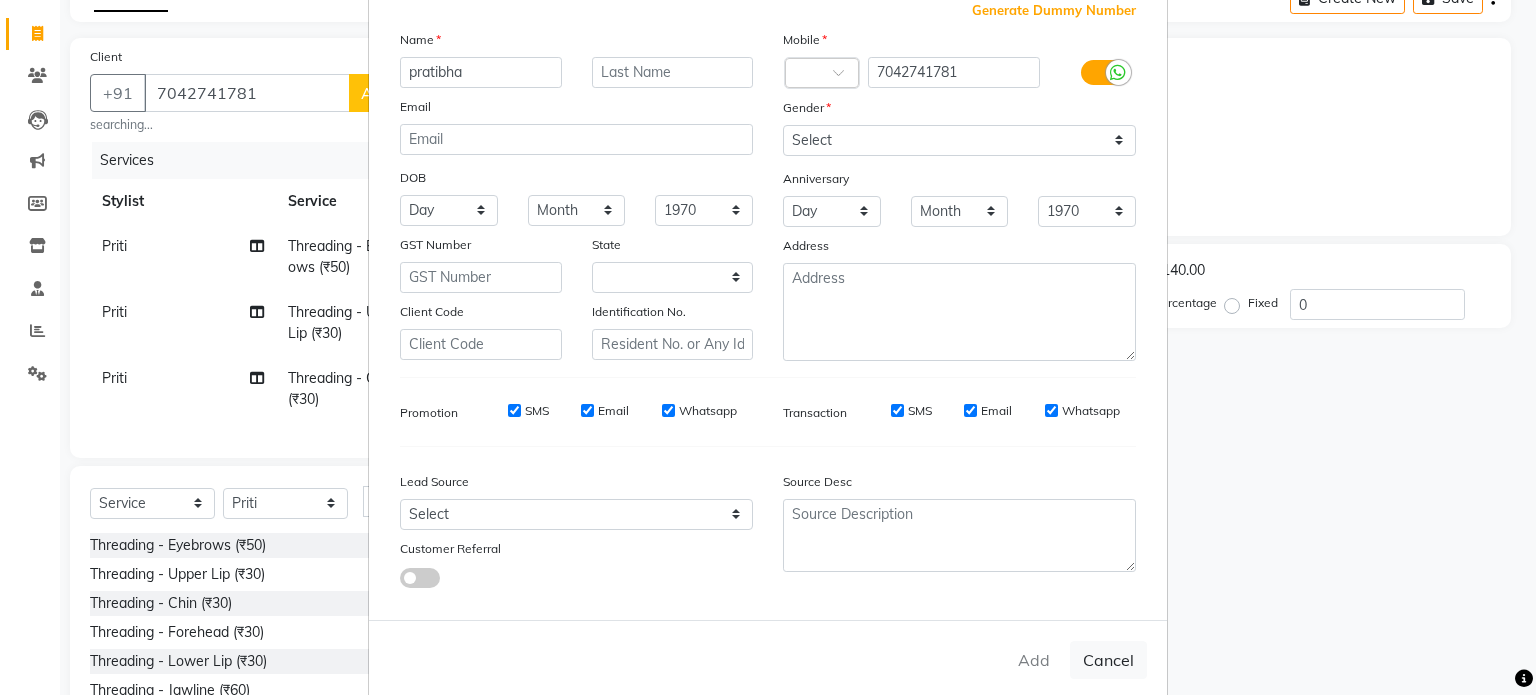 scroll, scrollTop: 161, scrollLeft: 0, axis: vertical 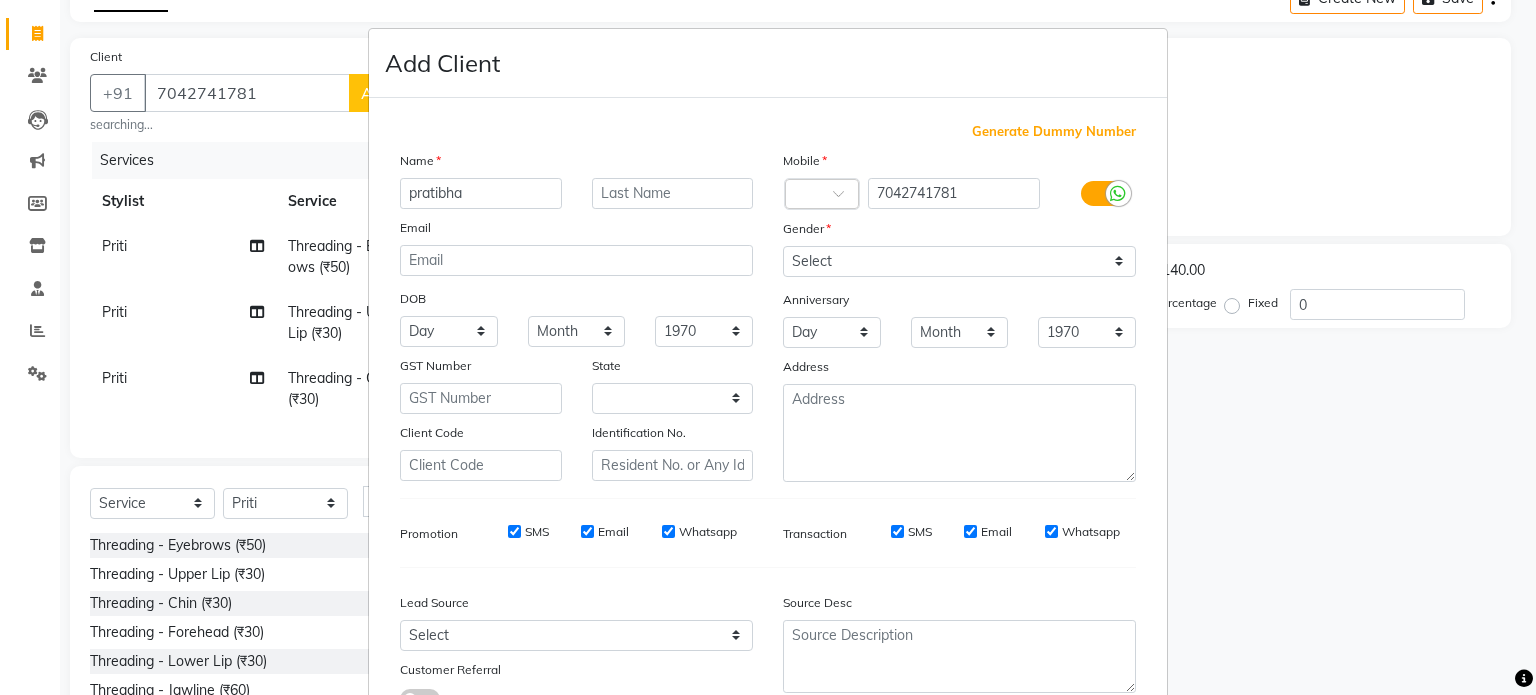 click on "Source Desc" at bounding box center (959, 606) 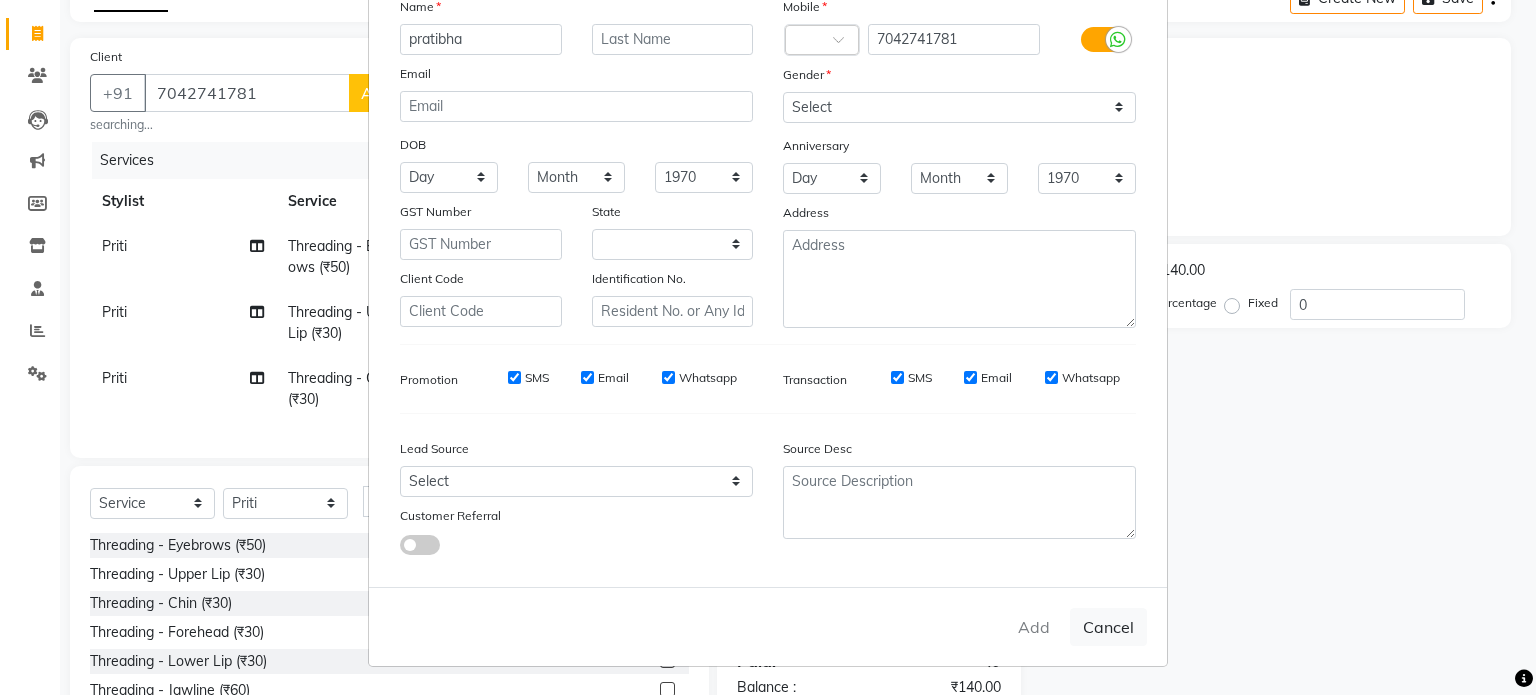 scroll, scrollTop: 161, scrollLeft: 0, axis: vertical 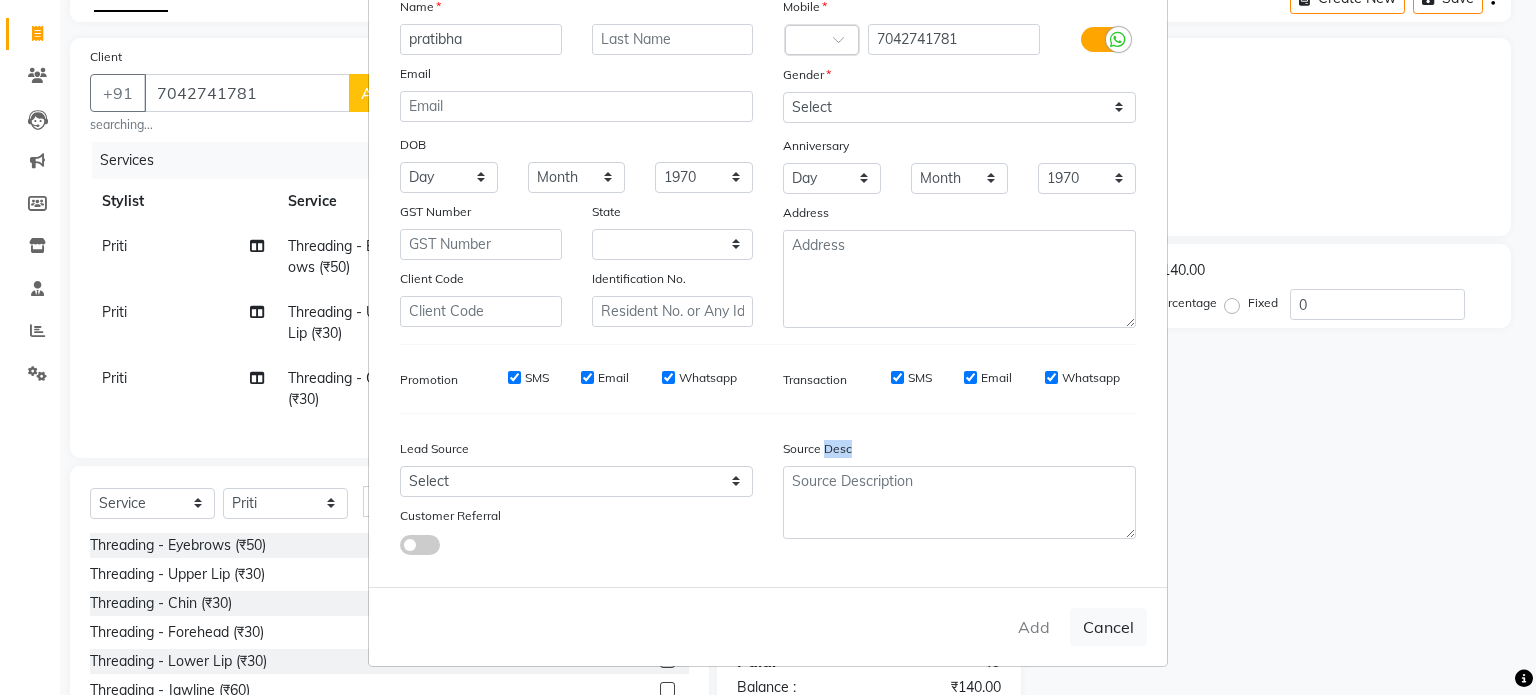click on "Add   Cancel" at bounding box center (768, 626) 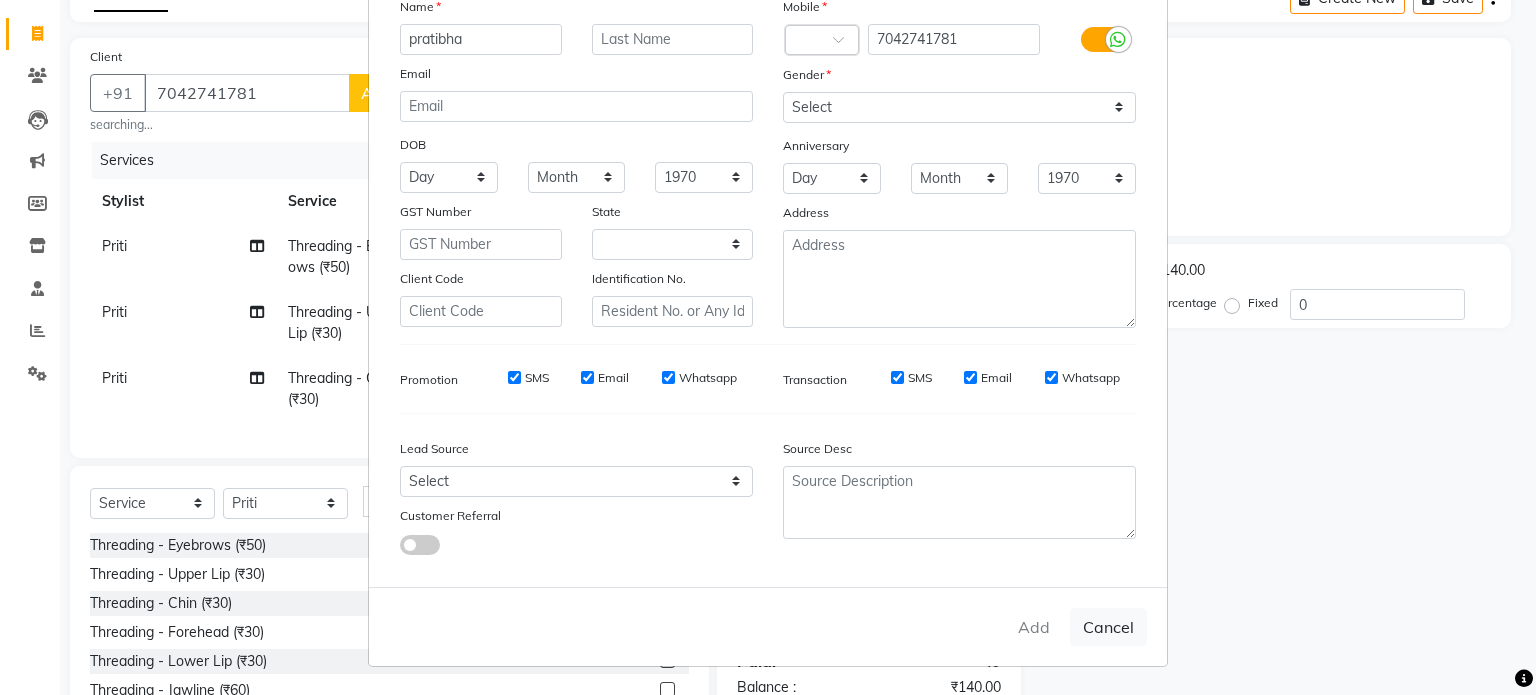 click on "Add   Cancel" at bounding box center [768, 626] 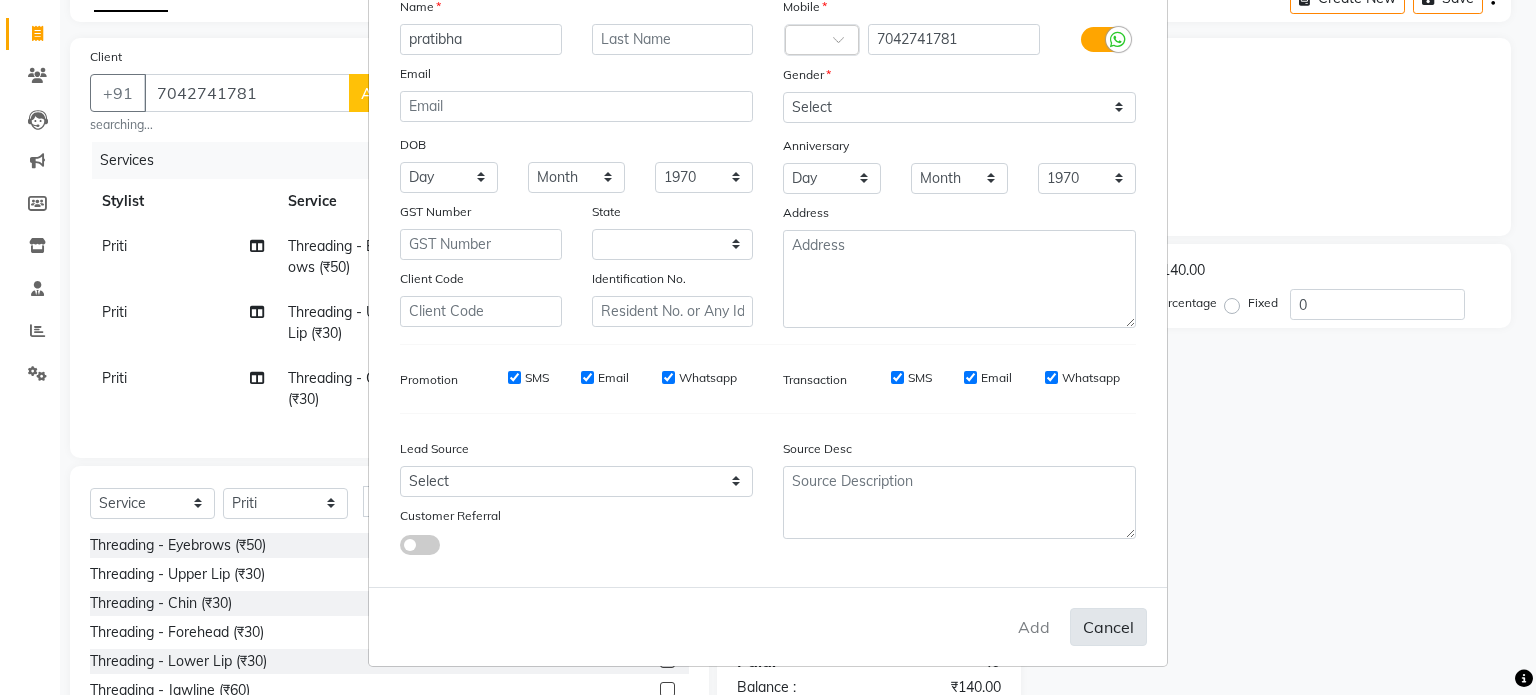 click on "Cancel" at bounding box center (1108, 627) 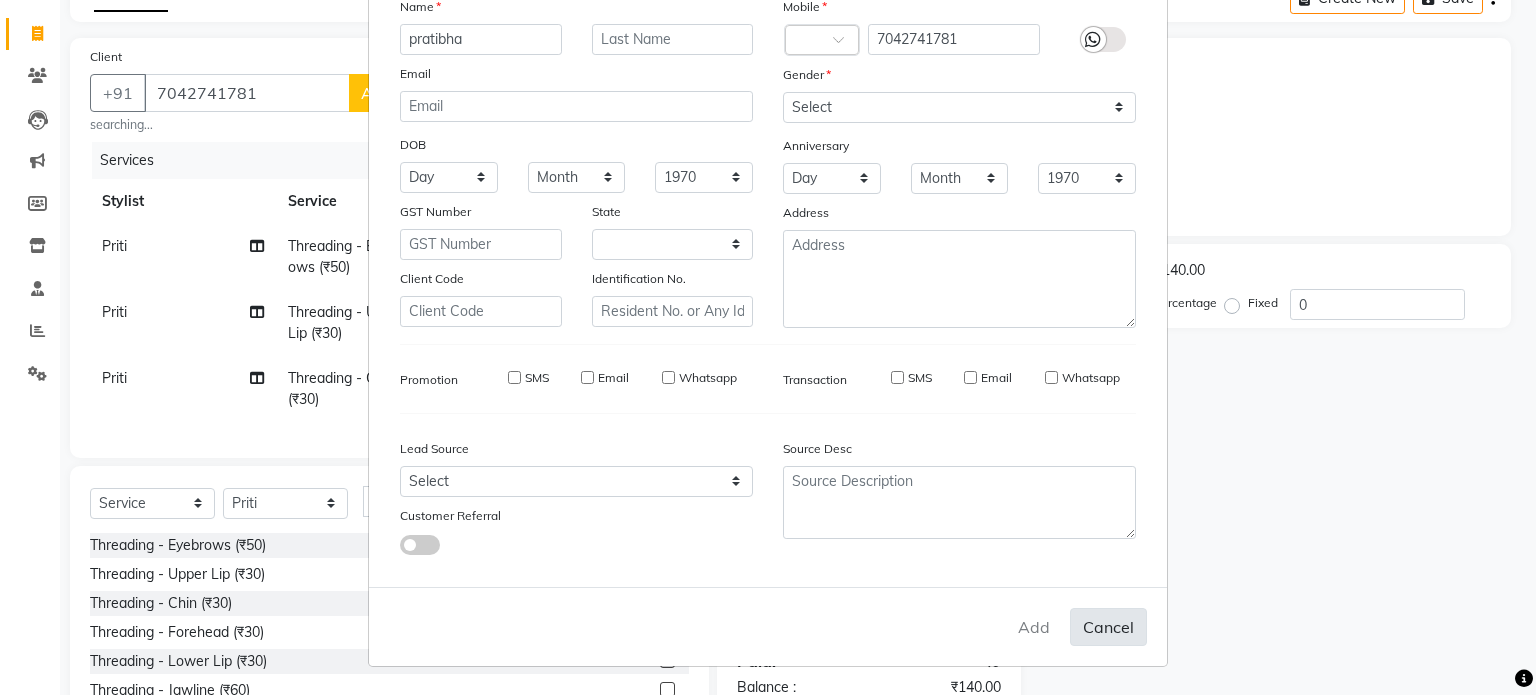 type 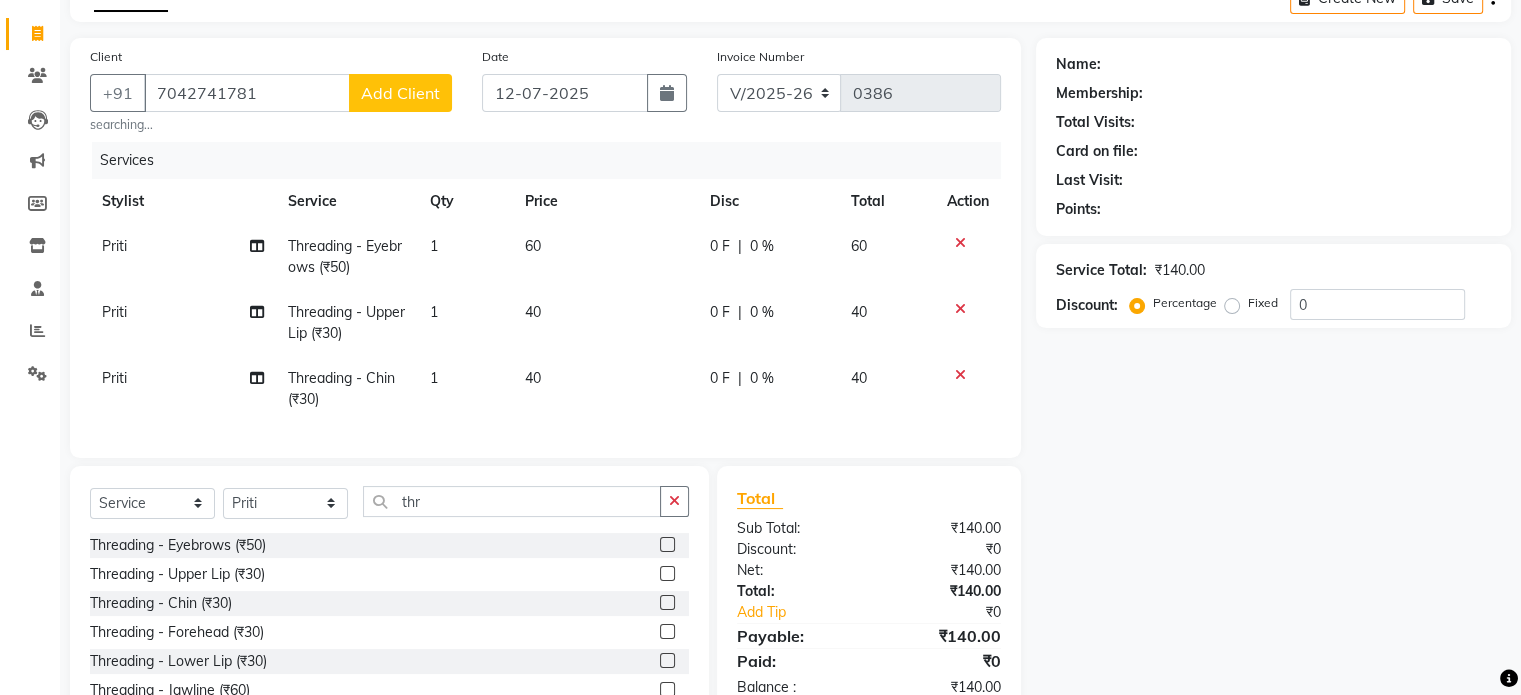 click 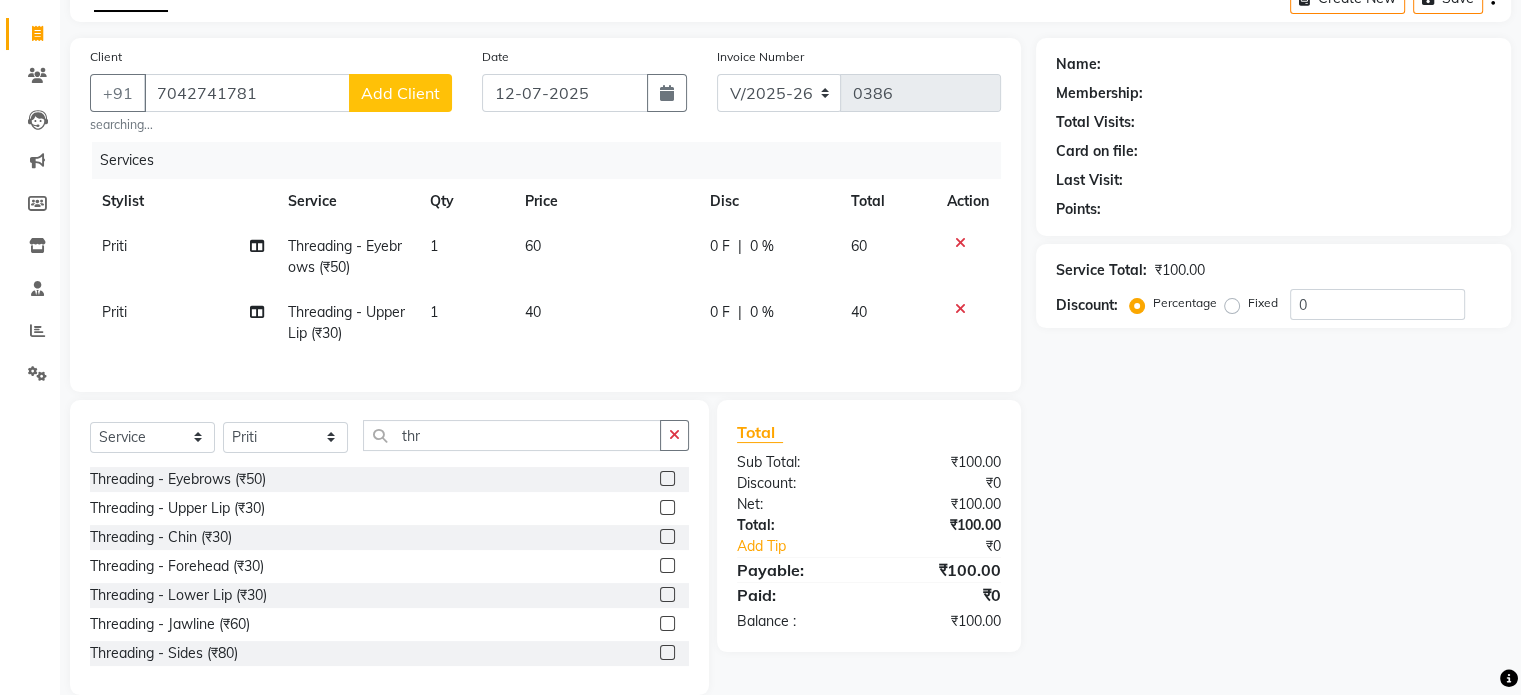 click 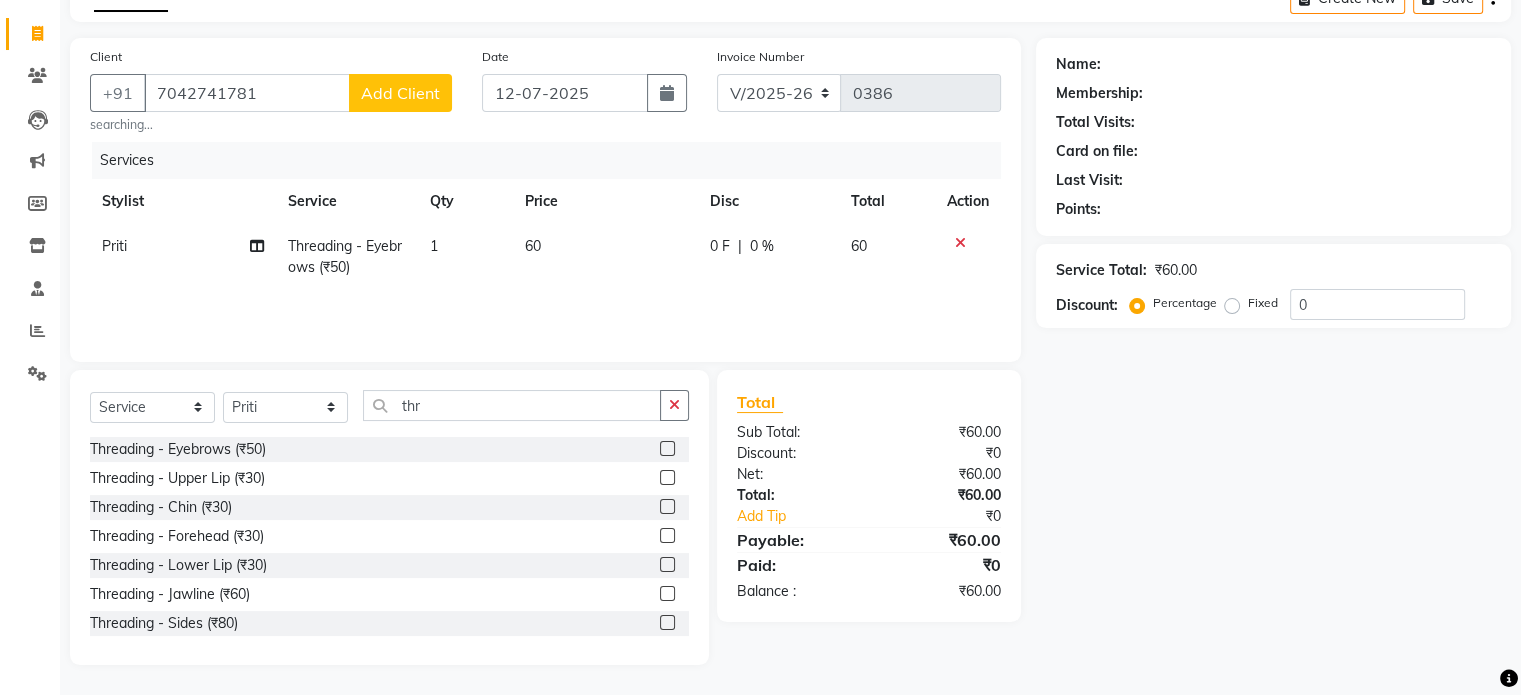 click 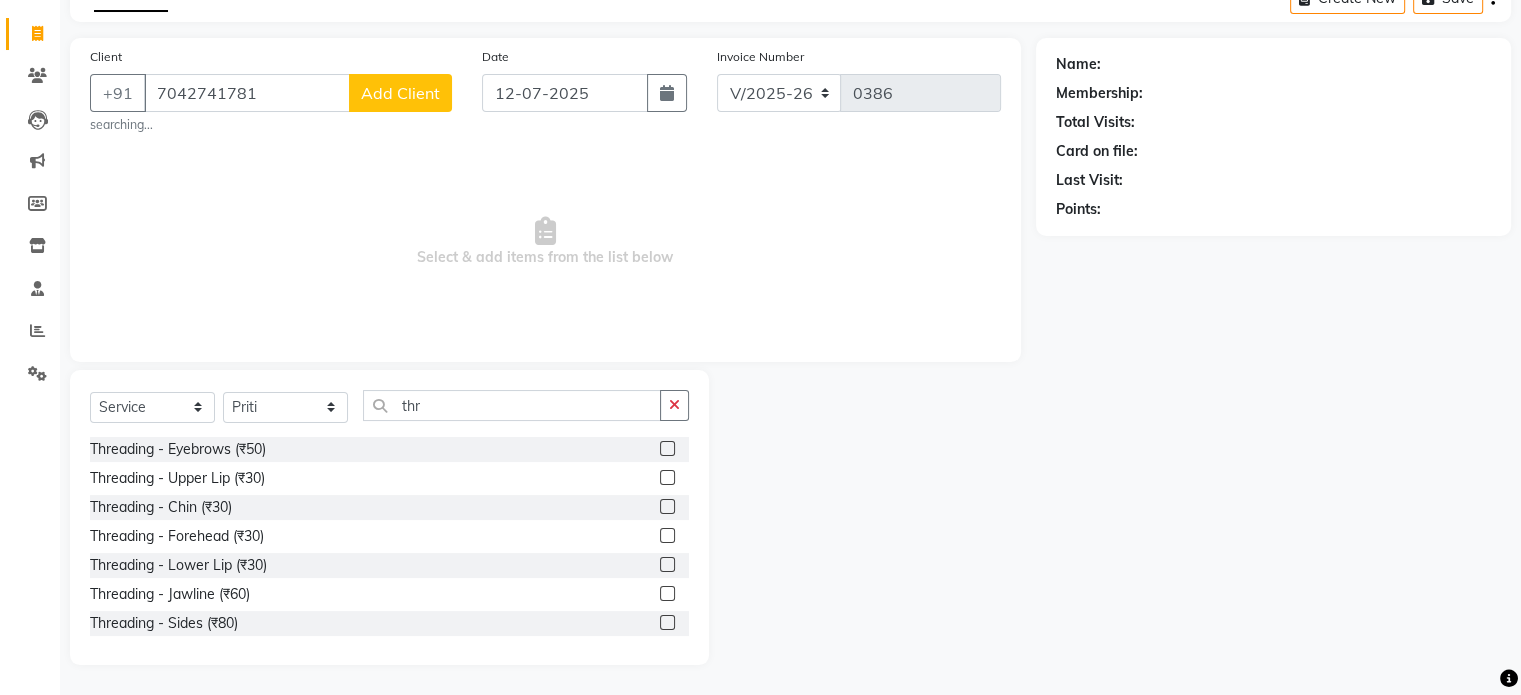 click on "Add Client" 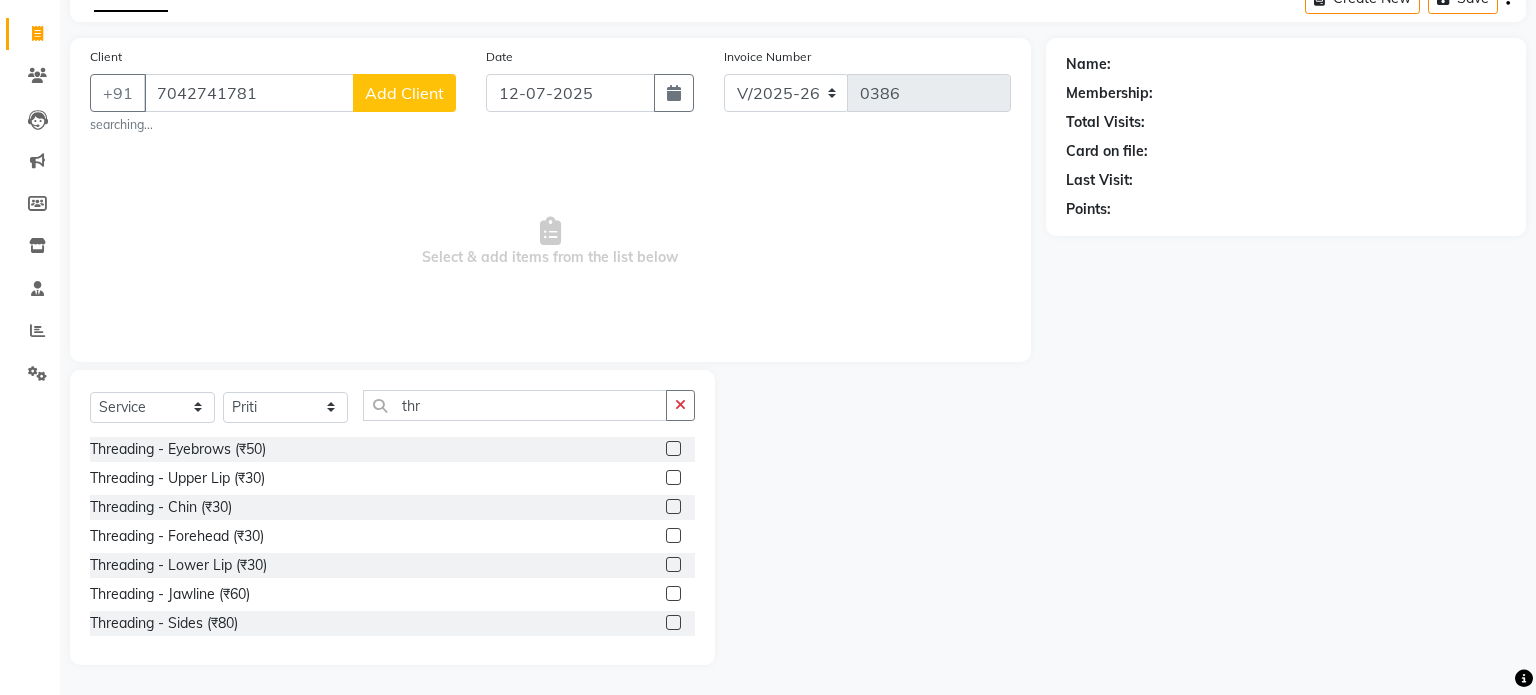 select on "22" 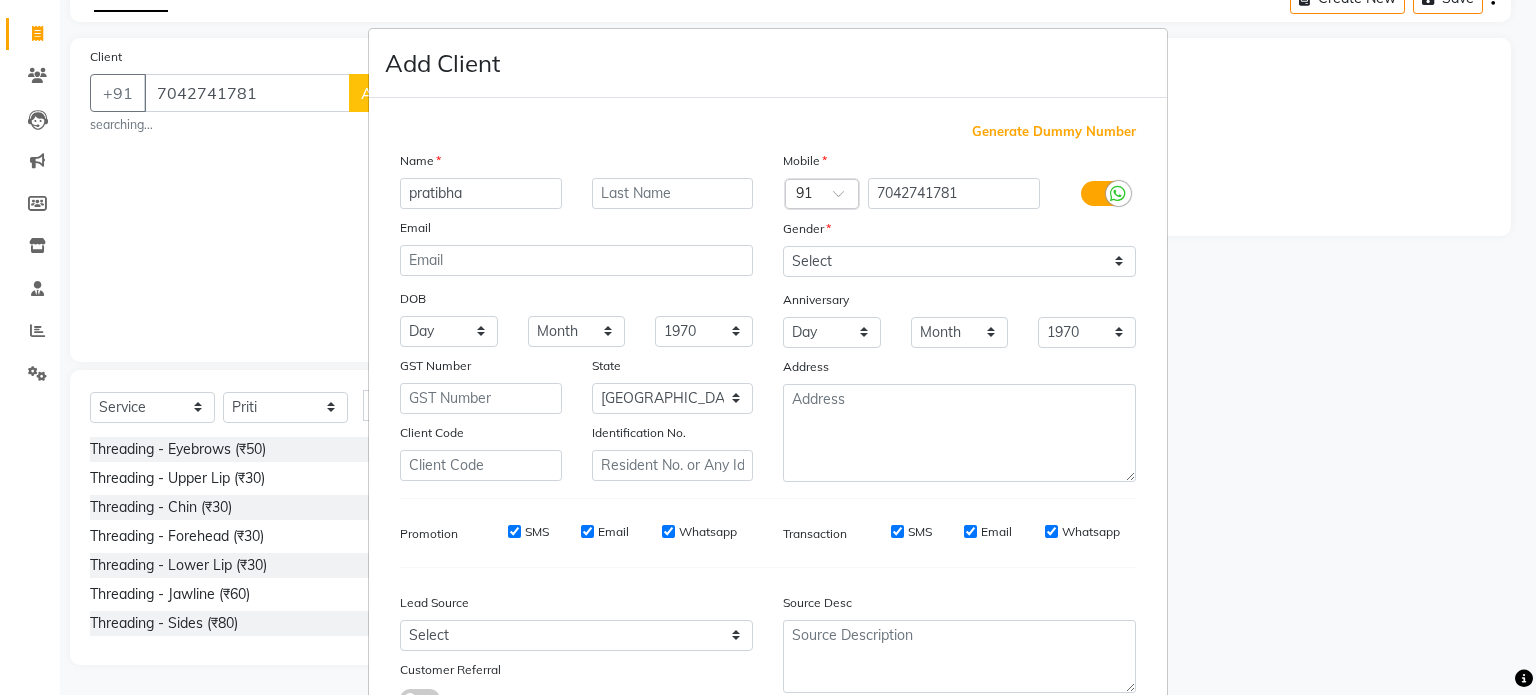 type on "pratibha" 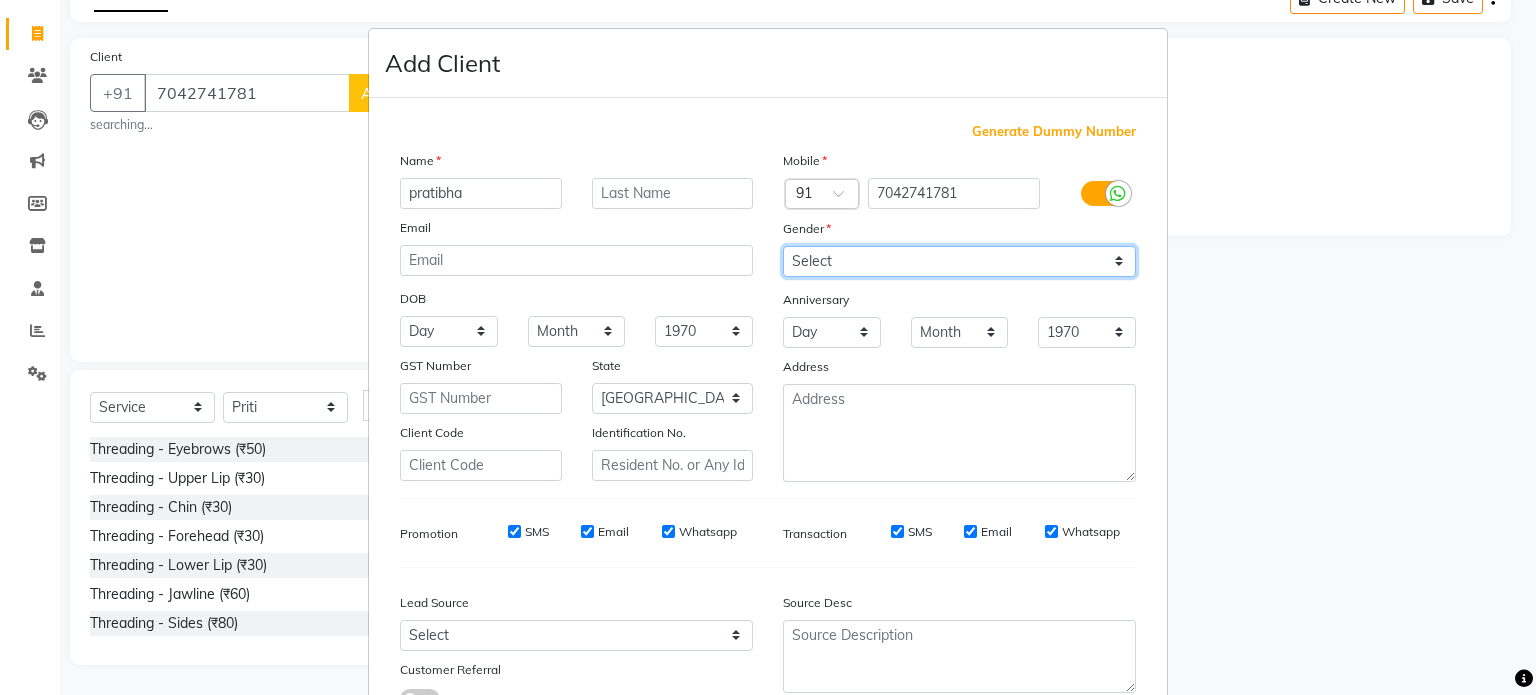 click on "Select [DEMOGRAPHIC_DATA] [DEMOGRAPHIC_DATA] Other Prefer Not To Say" at bounding box center [959, 261] 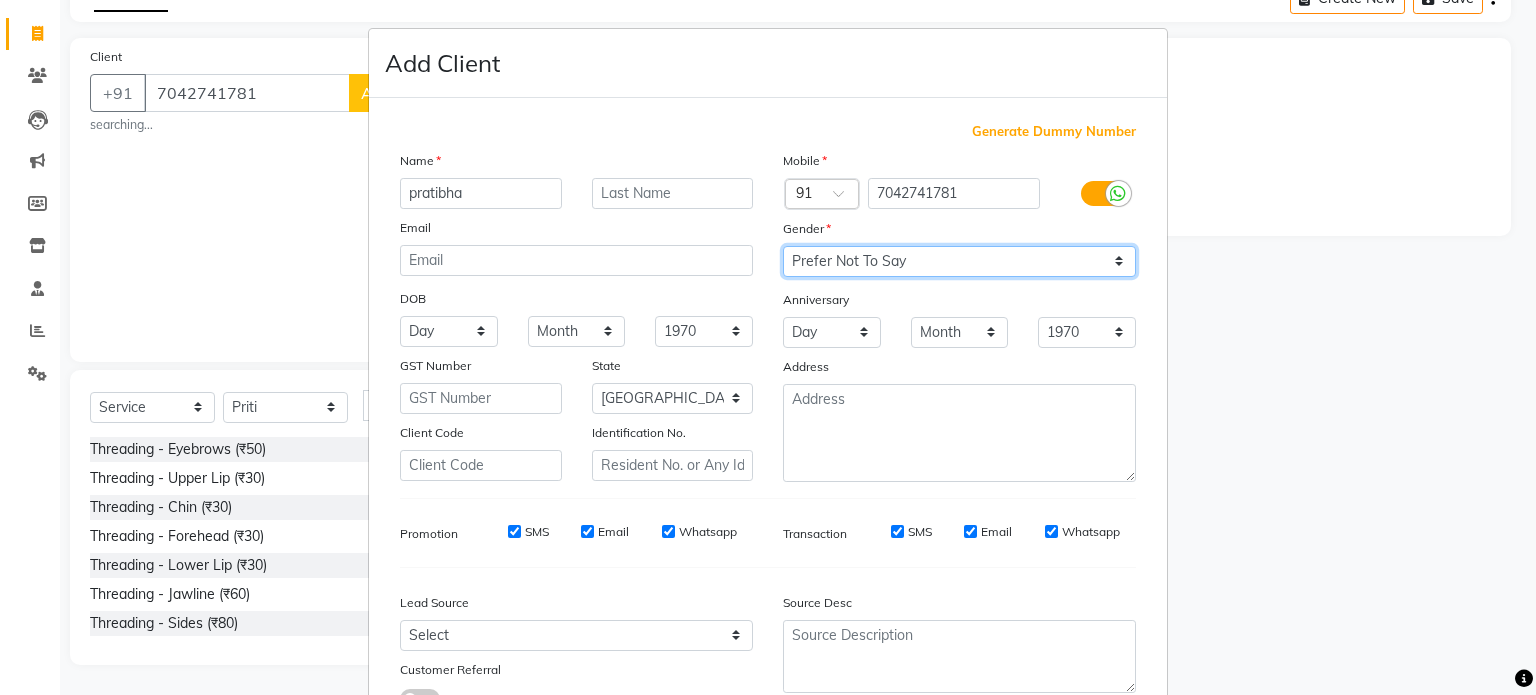 click on "Select [DEMOGRAPHIC_DATA] [DEMOGRAPHIC_DATA] Other Prefer Not To Say" at bounding box center [959, 261] 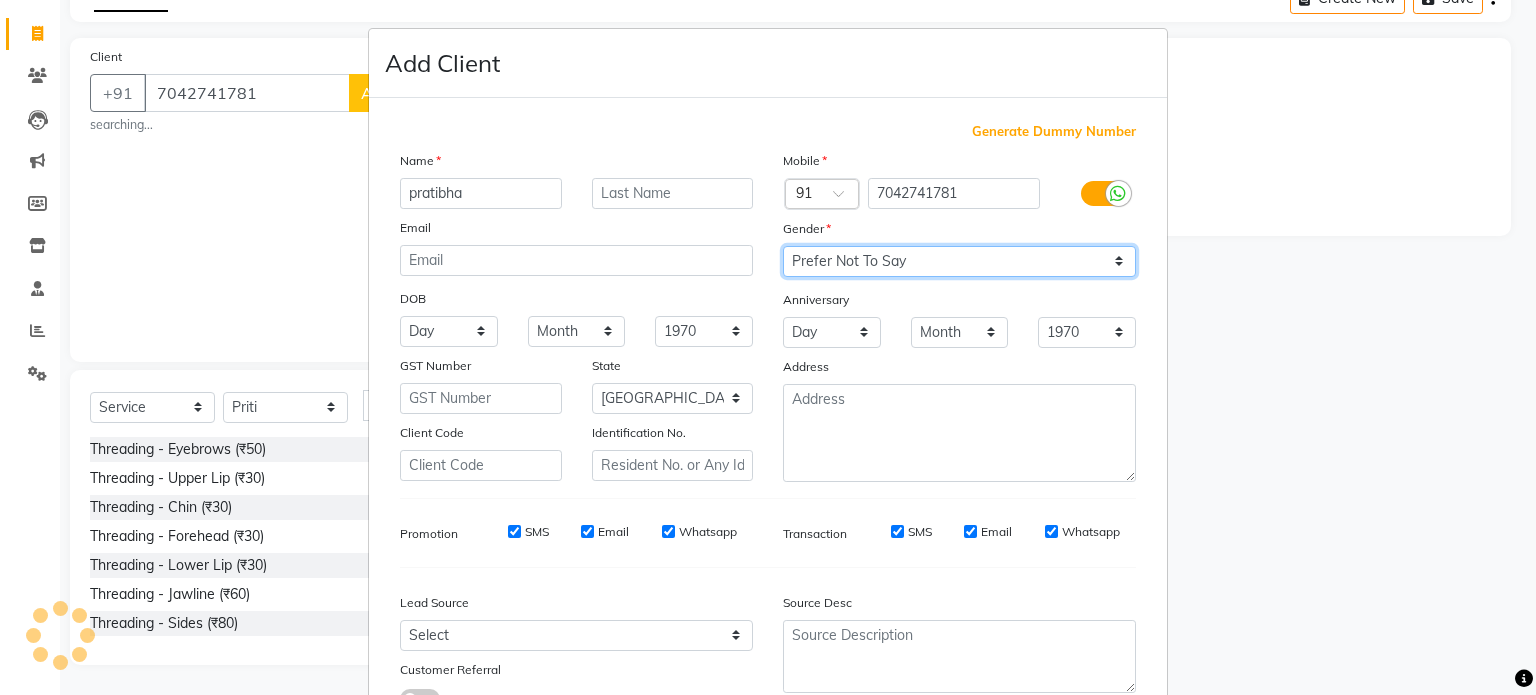 select on "[DEMOGRAPHIC_DATA]" 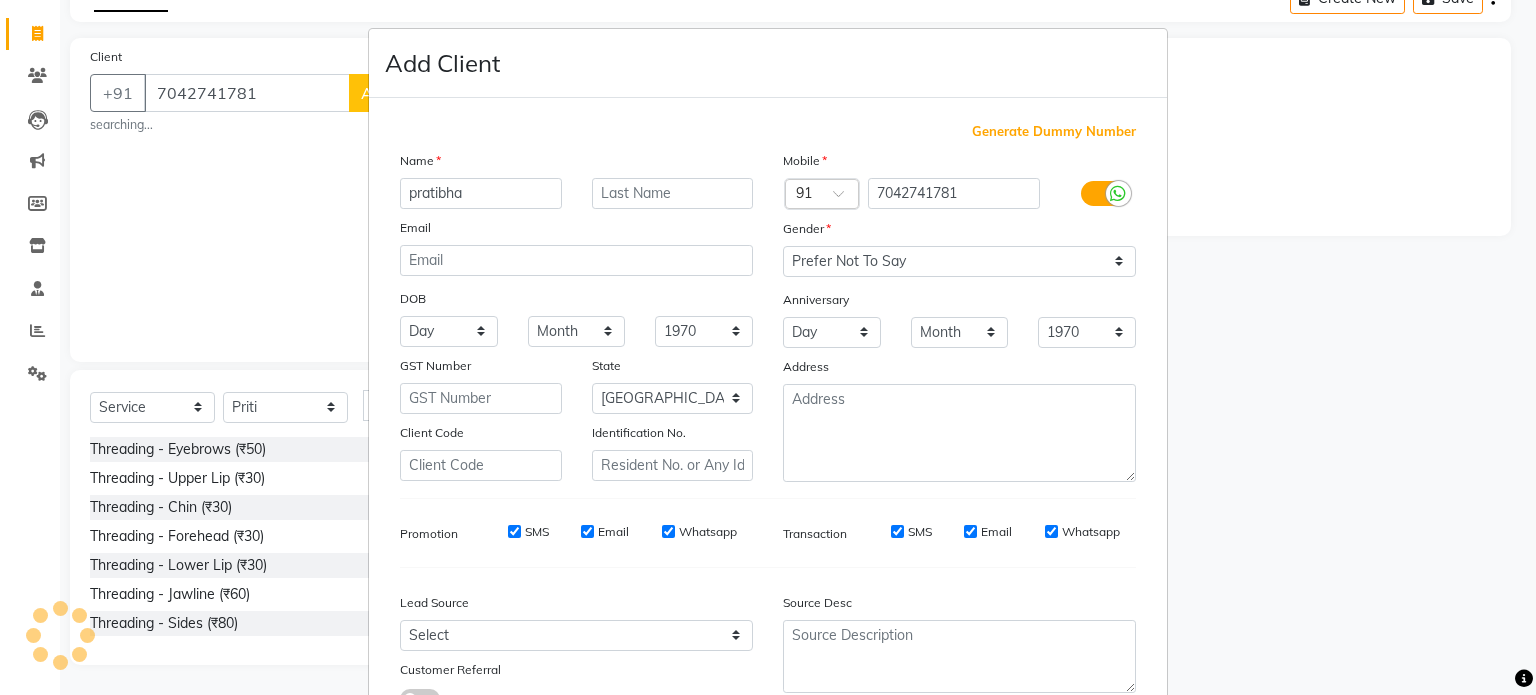 click on "Source Desc" at bounding box center (959, 606) 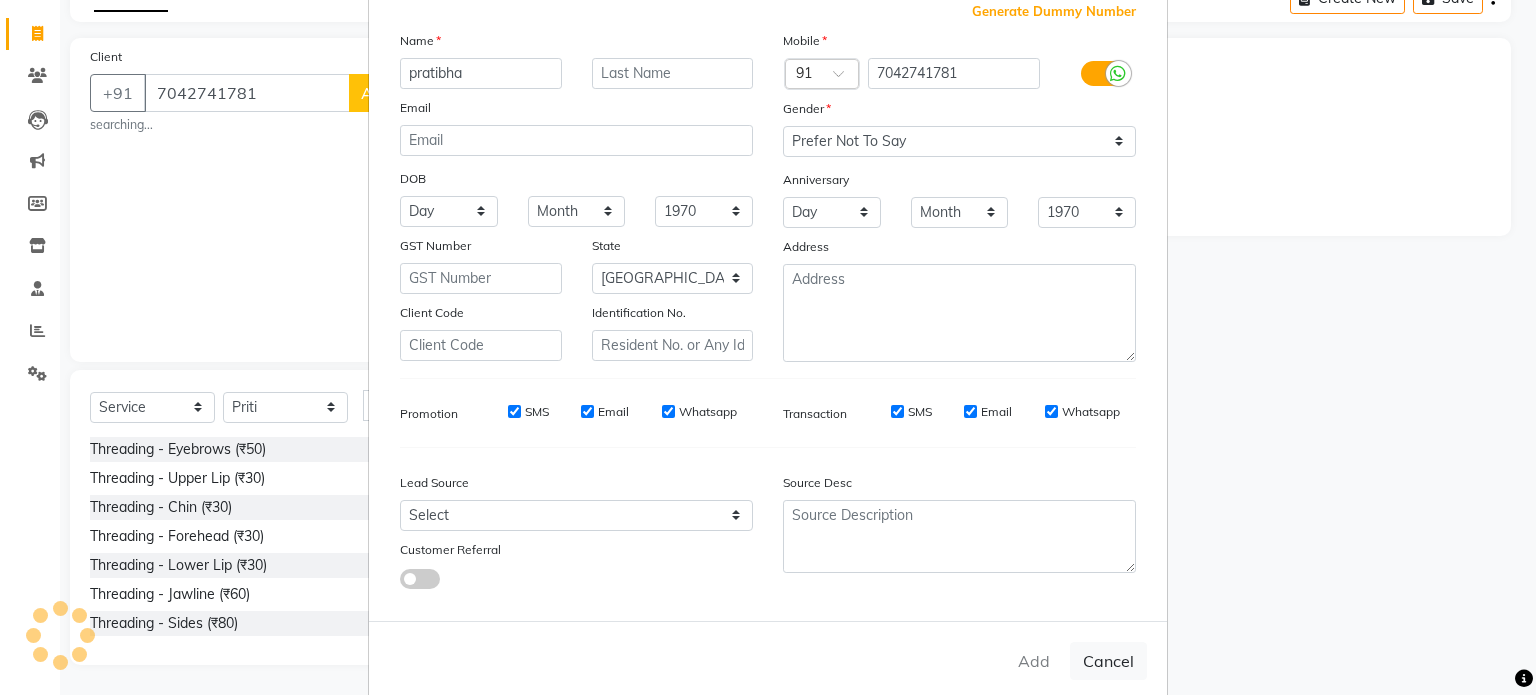 scroll, scrollTop: 161, scrollLeft: 0, axis: vertical 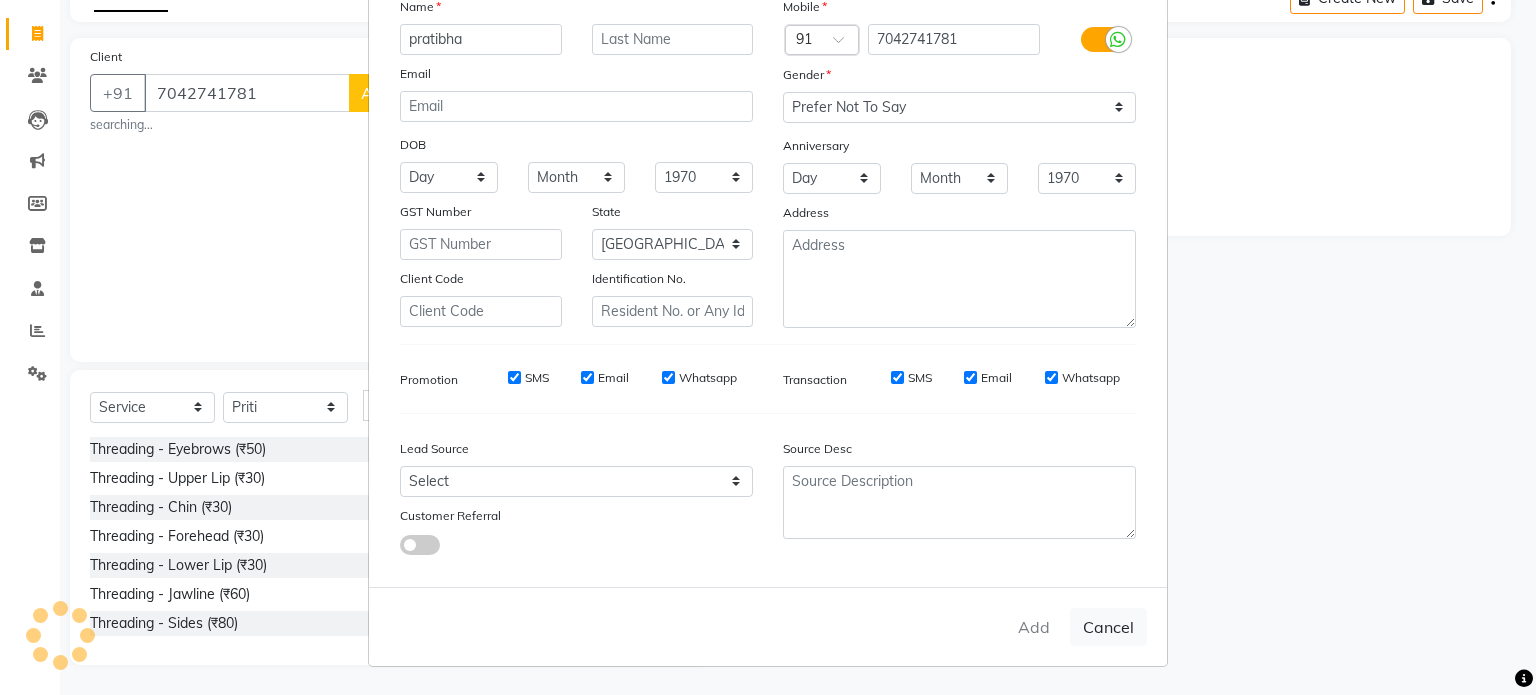 click on "Add   Cancel" at bounding box center [768, 626] 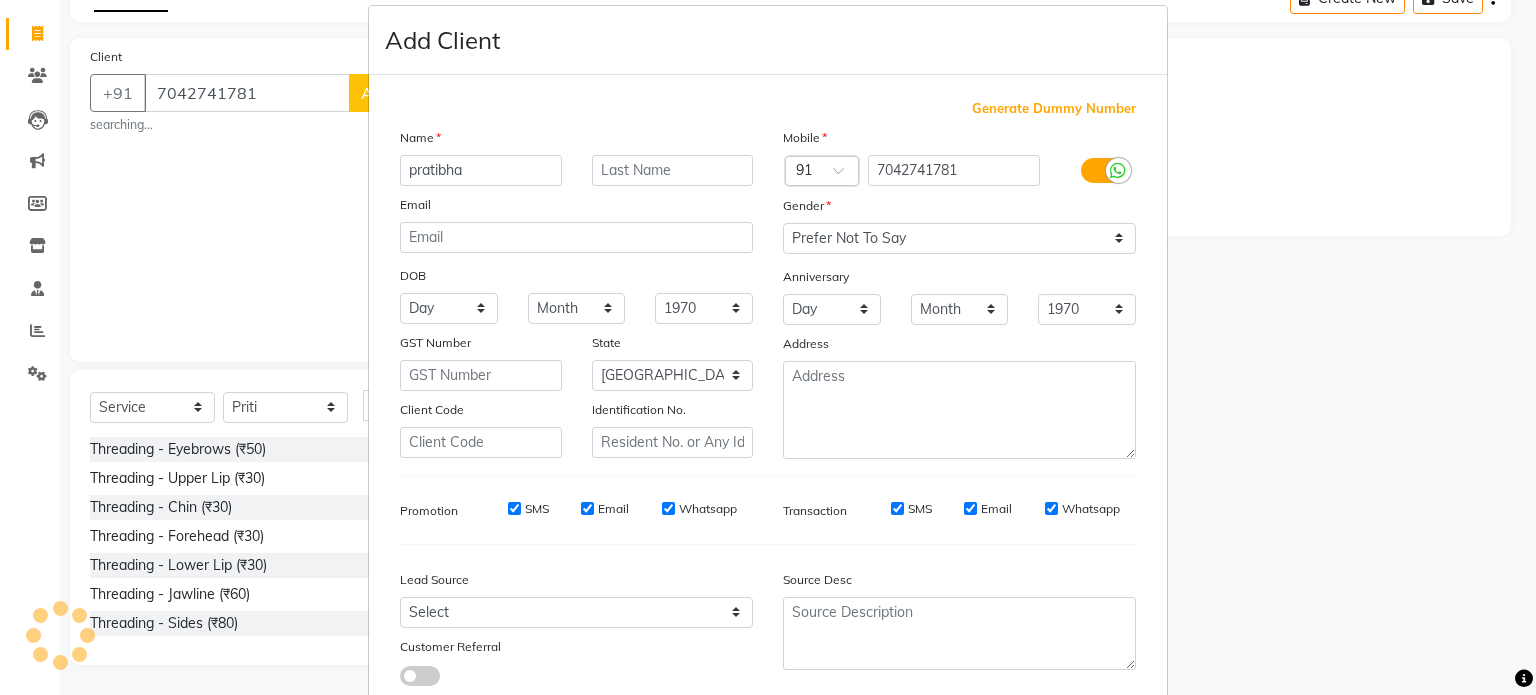 scroll, scrollTop: 0, scrollLeft: 0, axis: both 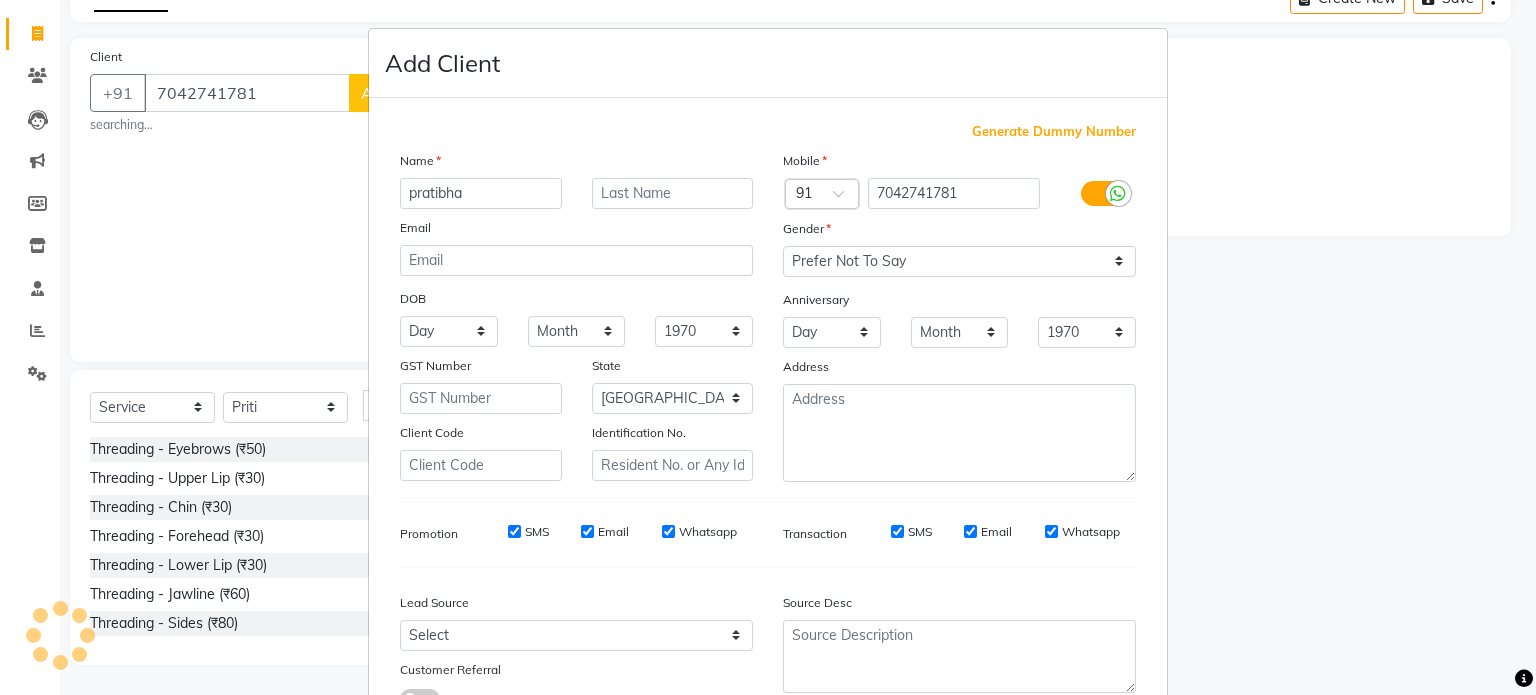 click on "Add Client Generate Dummy Number Name pratibha Email DOB Day 01 02 03 04 05 06 07 08 09 10 11 12 13 14 15 16 17 18 19 20 21 22 23 24 25 26 27 28 29 30 31 Month January February March April May June July August September October November December 1940 1941 1942 1943 1944 1945 1946 1947 1948 1949 1950 1951 1952 1953 1954 1955 1956 1957 1958 1959 1960 1961 1962 1963 1964 1965 1966 1967 1968 1969 1970 1971 1972 1973 1974 1975 1976 1977 1978 1979 1980 1981 1982 1983 1984 1985 1986 1987 1988 1989 1990 1991 1992 1993 1994 1995 1996 1997 1998 1999 2000 2001 2002 2003 2004 2005 2006 2007 2008 2009 2010 2011 2012 2013 2014 2015 2016 2017 2018 2019 2020 2021 2022 2023 2024 GST Number State Select Andaman and Nicobar Islands Andhra Pradesh Arunachal Pradesh Assam Bihar Chandigarh Chhattisgarh Dadra and Nagar Haveli Daman and Diu Delhi Goa Gujarat Haryana Himachal Pradesh Jammu and Kashmir Jharkhand Karnataka Kerala Lakshadweep Madhya Pradesh Maharashtra Manipur Meghalaya Mizoram Nagaland Odisha Pondicherry Punjab Sikkim" at bounding box center (768, 347) 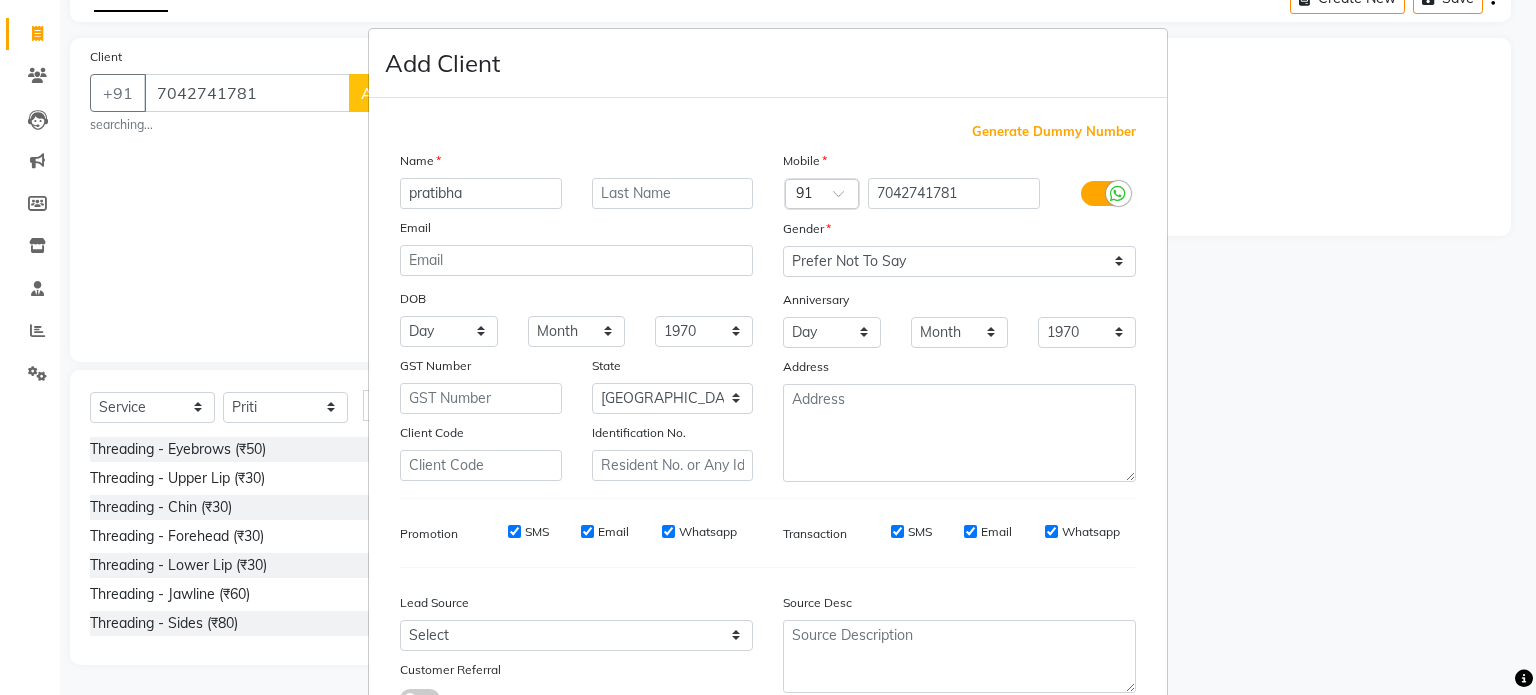 click on "Add Client Generate Dummy Number Name pratibha Email DOB Day 01 02 03 04 05 06 07 08 09 10 11 12 13 14 15 16 17 18 19 20 21 22 23 24 25 26 27 28 29 30 31 Month January February March April May June July August September October November December 1940 1941 1942 1943 1944 1945 1946 1947 1948 1949 1950 1951 1952 1953 1954 1955 1956 1957 1958 1959 1960 1961 1962 1963 1964 1965 1966 1967 1968 1969 1970 1971 1972 1973 1974 1975 1976 1977 1978 1979 1980 1981 1982 1983 1984 1985 1986 1987 1988 1989 1990 1991 1992 1993 1994 1995 1996 1997 1998 1999 2000 2001 2002 2003 2004 2005 2006 2007 2008 2009 2010 2011 2012 2013 2014 2015 2016 2017 2018 2019 2020 2021 2022 2023 2024 GST Number State Select Andaman and Nicobar Islands Andhra Pradesh Arunachal Pradesh Assam Bihar Chandigarh Chhattisgarh Dadra and Nagar Haveli Daman and Diu Delhi Goa Gujarat Haryana Himachal Pradesh Jammu and Kashmir Jharkhand Karnataka Kerala Lakshadweep Madhya Pradesh Maharashtra Manipur Meghalaya Mizoram Nagaland Odisha Pondicherry Punjab Sikkim" at bounding box center [768, 347] 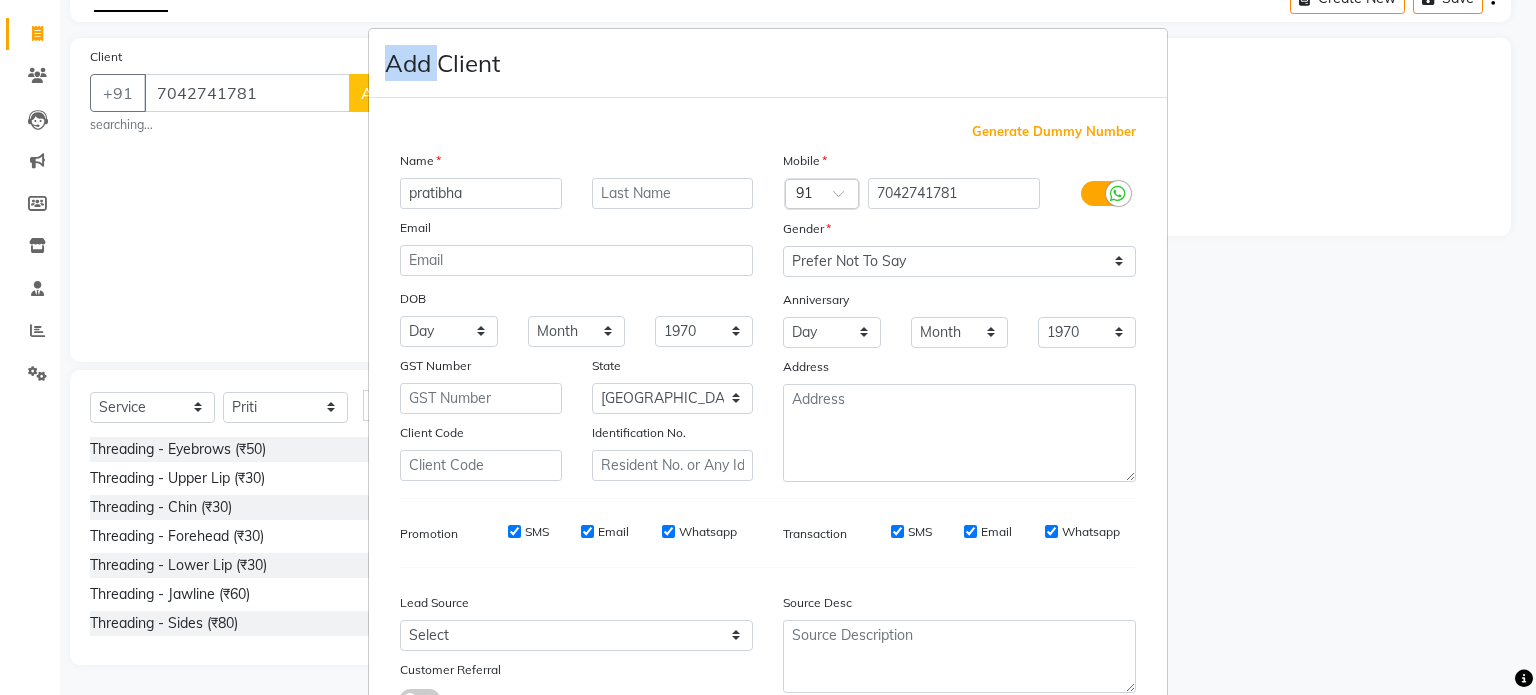 click on "Add Client Generate Dummy Number Name pratibha Email DOB Day 01 02 03 04 05 06 07 08 09 10 11 12 13 14 15 16 17 18 19 20 21 22 23 24 25 26 27 28 29 30 31 Month January February March April May June July August September October November December 1940 1941 1942 1943 1944 1945 1946 1947 1948 1949 1950 1951 1952 1953 1954 1955 1956 1957 1958 1959 1960 1961 1962 1963 1964 1965 1966 1967 1968 1969 1970 1971 1972 1973 1974 1975 1976 1977 1978 1979 1980 1981 1982 1983 1984 1985 1986 1987 1988 1989 1990 1991 1992 1993 1994 1995 1996 1997 1998 1999 2000 2001 2002 2003 2004 2005 2006 2007 2008 2009 2010 2011 2012 2013 2014 2015 2016 2017 2018 2019 2020 2021 2022 2023 2024 GST Number State Select Andaman and Nicobar Islands Andhra Pradesh Arunachal Pradesh Assam Bihar Chandigarh Chhattisgarh Dadra and Nagar Haveli Daman and Diu Delhi Goa Gujarat Haryana Himachal Pradesh Jammu and Kashmir Jharkhand Karnataka Kerala Lakshadweep Madhya Pradesh Maharashtra Manipur Meghalaya Mizoram Nagaland Odisha Pondicherry Punjab Sikkim" at bounding box center [768, 347] 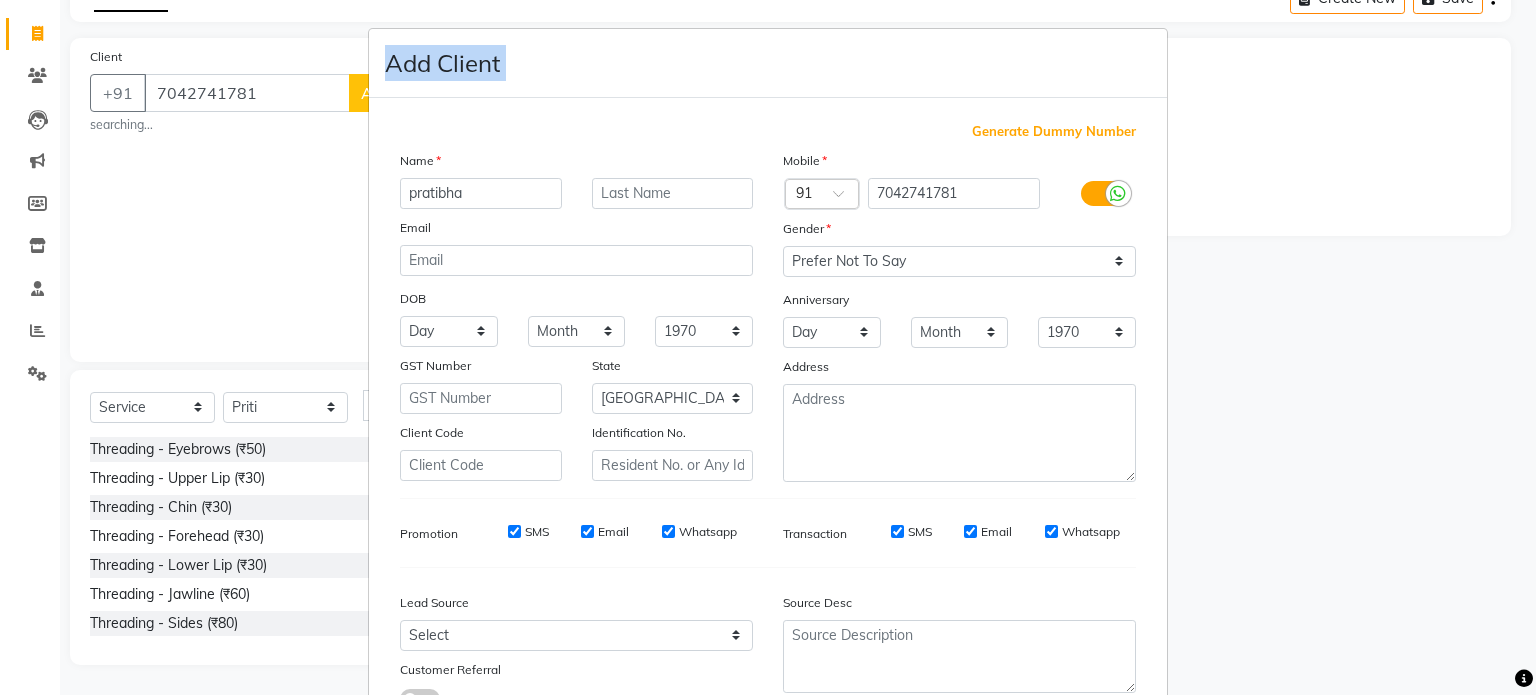 click on "Add Client Generate Dummy Number Name pratibha Email DOB Day 01 02 03 04 05 06 07 08 09 10 11 12 13 14 15 16 17 18 19 20 21 22 23 24 25 26 27 28 29 30 31 Month January February March April May June July August September October November December 1940 1941 1942 1943 1944 1945 1946 1947 1948 1949 1950 1951 1952 1953 1954 1955 1956 1957 1958 1959 1960 1961 1962 1963 1964 1965 1966 1967 1968 1969 1970 1971 1972 1973 1974 1975 1976 1977 1978 1979 1980 1981 1982 1983 1984 1985 1986 1987 1988 1989 1990 1991 1992 1993 1994 1995 1996 1997 1998 1999 2000 2001 2002 2003 2004 2005 2006 2007 2008 2009 2010 2011 2012 2013 2014 2015 2016 2017 2018 2019 2020 2021 2022 2023 2024 GST Number State Select Andaman and Nicobar Islands Andhra Pradesh Arunachal Pradesh Assam Bihar Chandigarh Chhattisgarh Dadra and Nagar Haveli Daman and Diu Delhi Goa Gujarat Haryana Himachal Pradesh Jammu and Kashmir Jharkhand Karnataka Kerala Lakshadweep Madhya Pradesh Maharashtra Manipur Meghalaya Mizoram Nagaland Odisha Pondicherry Punjab Sikkim" at bounding box center [768, 347] 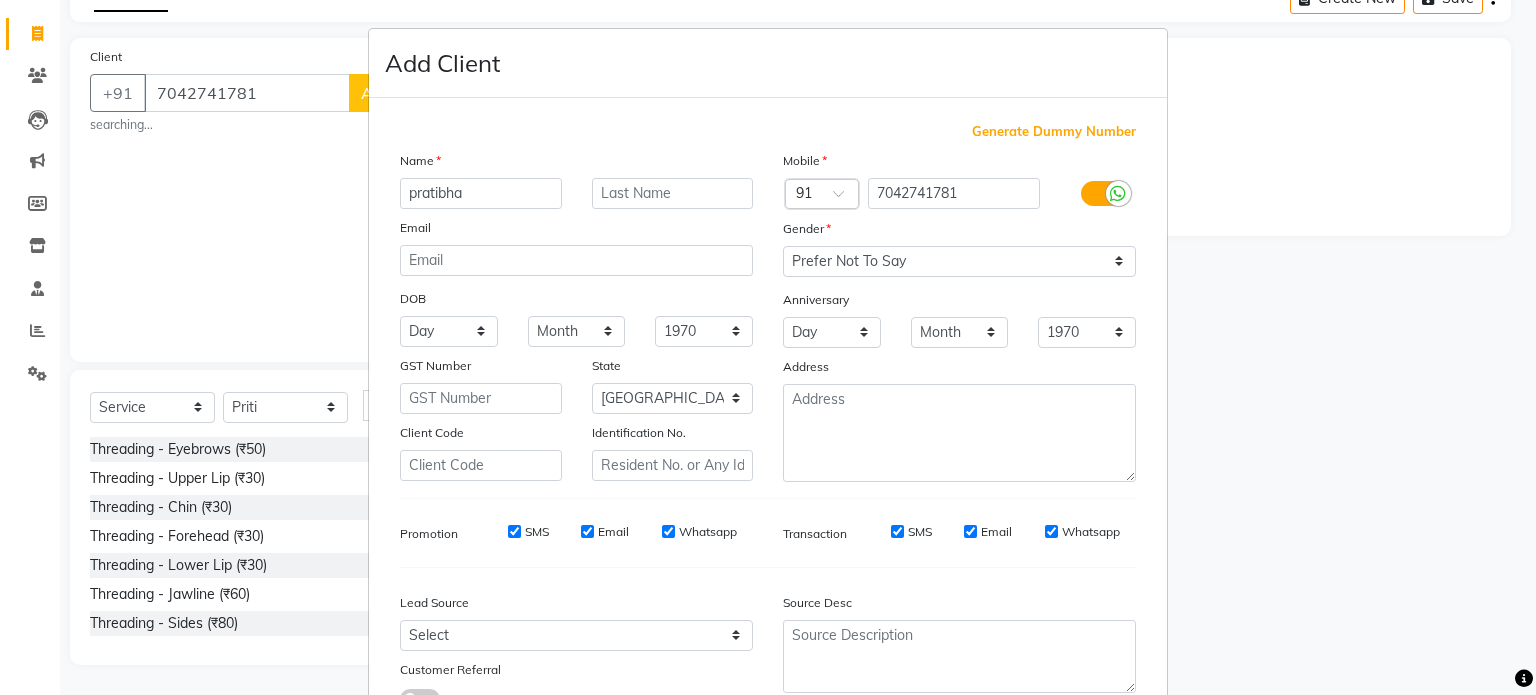 click on "Add Client Generate Dummy Number Name pratibha Email DOB Day 01 02 03 04 05 06 07 08 09 10 11 12 13 14 15 16 17 18 19 20 21 22 23 24 25 26 27 28 29 30 31 Month January February March April May June July August September October November December 1940 1941 1942 1943 1944 1945 1946 1947 1948 1949 1950 1951 1952 1953 1954 1955 1956 1957 1958 1959 1960 1961 1962 1963 1964 1965 1966 1967 1968 1969 1970 1971 1972 1973 1974 1975 1976 1977 1978 1979 1980 1981 1982 1983 1984 1985 1986 1987 1988 1989 1990 1991 1992 1993 1994 1995 1996 1997 1998 1999 2000 2001 2002 2003 2004 2005 2006 2007 2008 2009 2010 2011 2012 2013 2014 2015 2016 2017 2018 2019 2020 2021 2022 2023 2024 GST Number State Select Andaman and Nicobar Islands Andhra Pradesh Arunachal Pradesh Assam Bihar Chandigarh Chhattisgarh Dadra and Nagar Haveli Daman and Diu Delhi Goa Gujarat Haryana Himachal Pradesh Jammu and Kashmir Jharkhand Karnataka Kerala Lakshadweep Madhya Pradesh Maharashtra Manipur Meghalaya Mizoram Nagaland Odisha Pondicherry Punjab Sikkim" at bounding box center (768, 347) 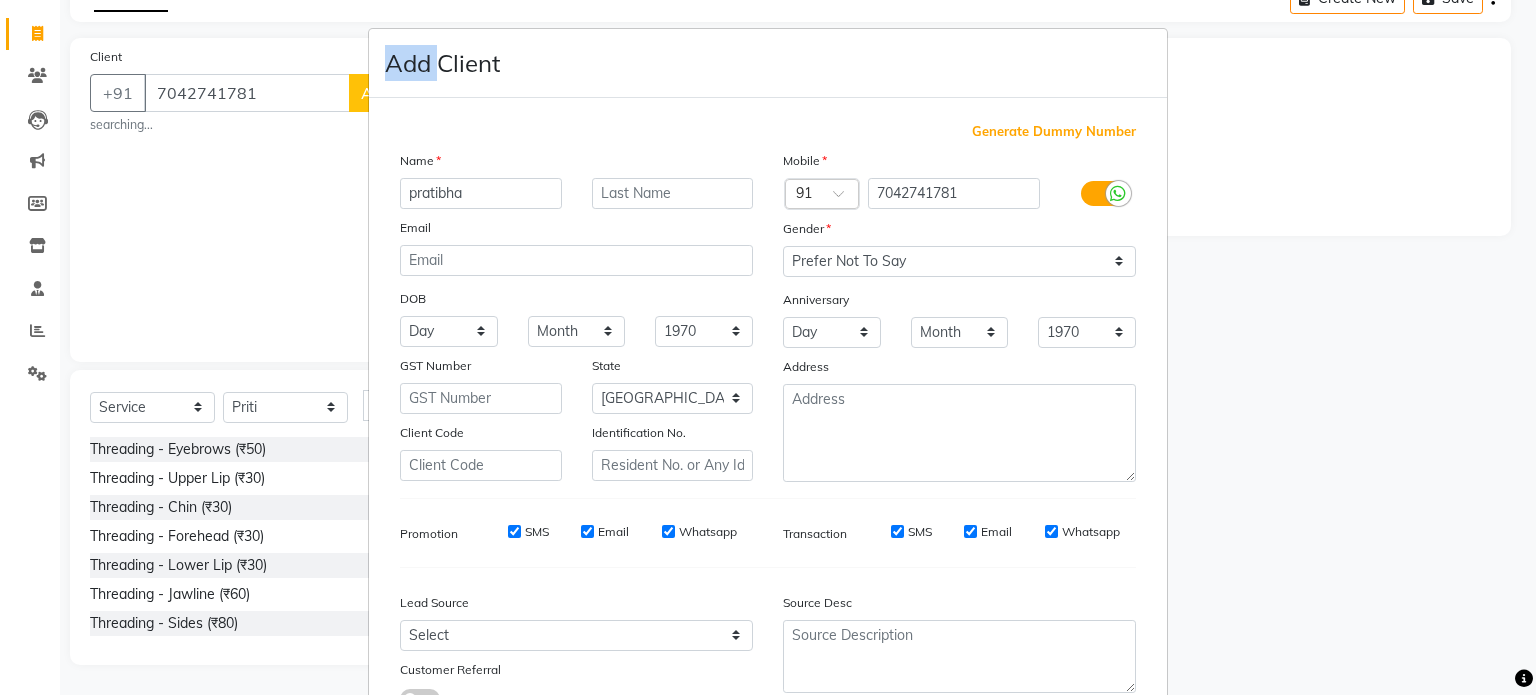 click on "Add Client Generate Dummy Number Name pratibha Email DOB Day 01 02 03 04 05 06 07 08 09 10 11 12 13 14 15 16 17 18 19 20 21 22 23 24 25 26 27 28 29 30 31 Month January February March April May June July August September October November December 1940 1941 1942 1943 1944 1945 1946 1947 1948 1949 1950 1951 1952 1953 1954 1955 1956 1957 1958 1959 1960 1961 1962 1963 1964 1965 1966 1967 1968 1969 1970 1971 1972 1973 1974 1975 1976 1977 1978 1979 1980 1981 1982 1983 1984 1985 1986 1987 1988 1989 1990 1991 1992 1993 1994 1995 1996 1997 1998 1999 2000 2001 2002 2003 2004 2005 2006 2007 2008 2009 2010 2011 2012 2013 2014 2015 2016 2017 2018 2019 2020 2021 2022 2023 2024 GST Number State Select Andaman and Nicobar Islands Andhra Pradesh Arunachal Pradesh Assam Bihar Chandigarh Chhattisgarh Dadra and Nagar Haveli Daman and Diu Delhi Goa Gujarat Haryana Himachal Pradesh Jammu and Kashmir Jharkhand Karnataka Kerala Lakshadweep Madhya Pradesh Maharashtra Manipur Meghalaya Mizoram Nagaland Odisha Pondicherry Punjab Sikkim" at bounding box center (768, 347) 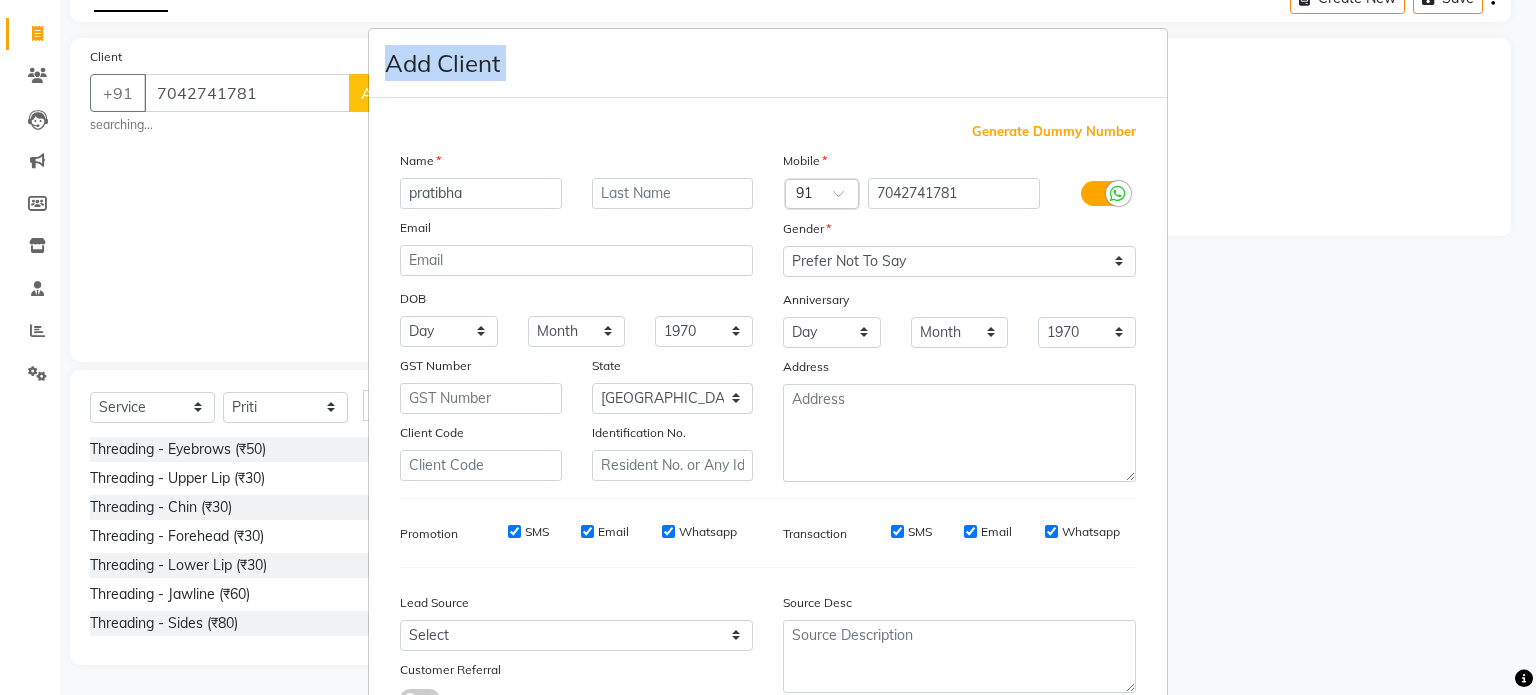 click on "Add Client Generate Dummy Number Name pratibha Email DOB Day 01 02 03 04 05 06 07 08 09 10 11 12 13 14 15 16 17 18 19 20 21 22 23 24 25 26 27 28 29 30 31 Month January February March April May June July August September October November December 1940 1941 1942 1943 1944 1945 1946 1947 1948 1949 1950 1951 1952 1953 1954 1955 1956 1957 1958 1959 1960 1961 1962 1963 1964 1965 1966 1967 1968 1969 1970 1971 1972 1973 1974 1975 1976 1977 1978 1979 1980 1981 1982 1983 1984 1985 1986 1987 1988 1989 1990 1991 1992 1993 1994 1995 1996 1997 1998 1999 2000 2001 2002 2003 2004 2005 2006 2007 2008 2009 2010 2011 2012 2013 2014 2015 2016 2017 2018 2019 2020 2021 2022 2023 2024 GST Number State Select Andaman and Nicobar Islands Andhra Pradesh Arunachal Pradesh Assam Bihar Chandigarh Chhattisgarh Dadra and Nagar Haveli Daman and Diu Delhi Goa Gujarat Haryana Himachal Pradesh Jammu and Kashmir Jharkhand Karnataka Kerala Lakshadweep Madhya Pradesh Maharashtra Manipur Meghalaya Mizoram Nagaland Odisha Pondicherry Punjab Sikkim" at bounding box center (768, 347) 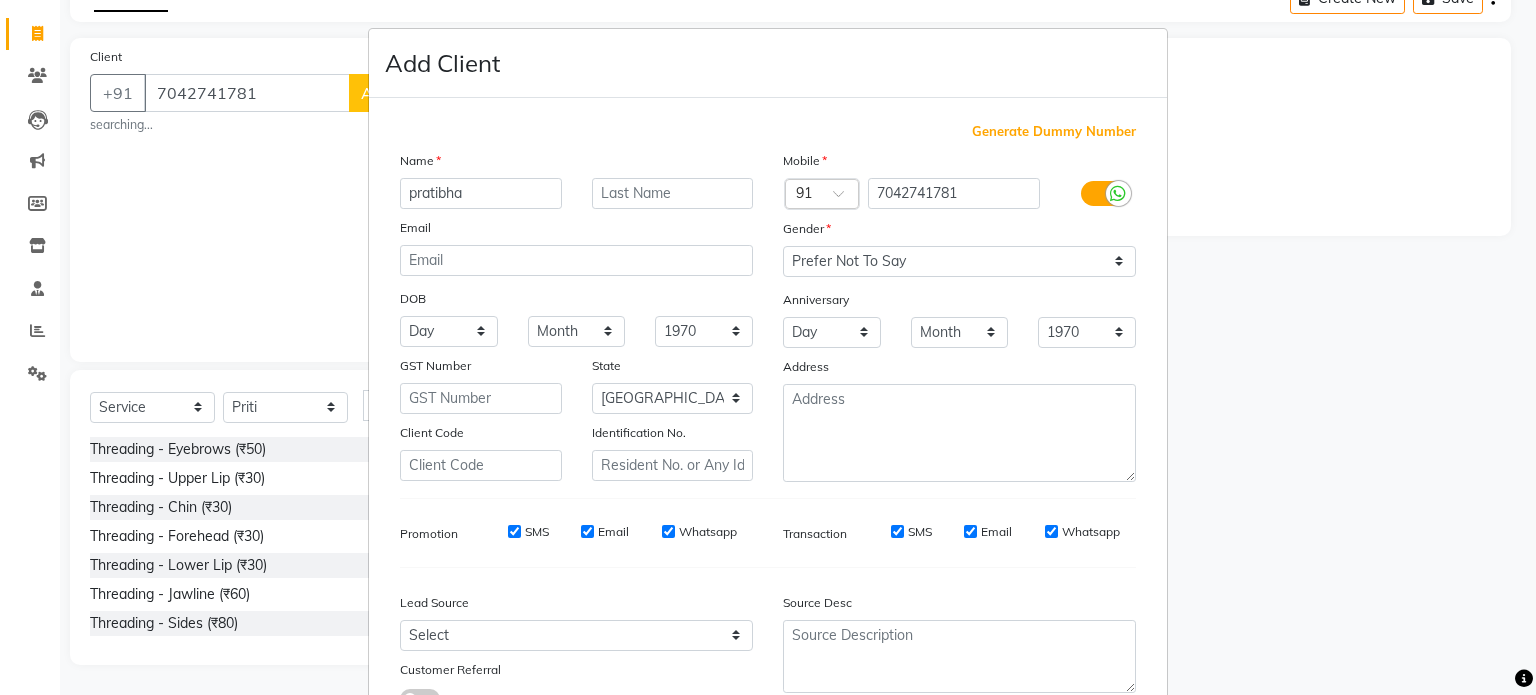 click on "Add Client Generate Dummy Number Name pratibha Email DOB Day 01 02 03 04 05 06 07 08 09 10 11 12 13 14 15 16 17 18 19 20 21 22 23 24 25 26 27 28 29 30 31 Month January February March April May June July August September October November December 1940 1941 1942 1943 1944 1945 1946 1947 1948 1949 1950 1951 1952 1953 1954 1955 1956 1957 1958 1959 1960 1961 1962 1963 1964 1965 1966 1967 1968 1969 1970 1971 1972 1973 1974 1975 1976 1977 1978 1979 1980 1981 1982 1983 1984 1985 1986 1987 1988 1989 1990 1991 1992 1993 1994 1995 1996 1997 1998 1999 2000 2001 2002 2003 2004 2005 2006 2007 2008 2009 2010 2011 2012 2013 2014 2015 2016 2017 2018 2019 2020 2021 2022 2023 2024 GST Number State Select Andaman and Nicobar Islands Andhra Pradesh Arunachal Pradesh Assam Bihar Chandigarh Chhattisgarh Dadra and Nagar Haveli Daman and Diu Delhi Goa Gujarat Haryana Himachal Pradesh Jammu and Kashmir Jharkhand Karnataka Kerala Lakshadweep Madhya Pradesh Maharashtra Manipur Meghalaya Mizoram Nagaland Odisha Pondicherry Punjab Sikkim" at bounding box center (768, 347) 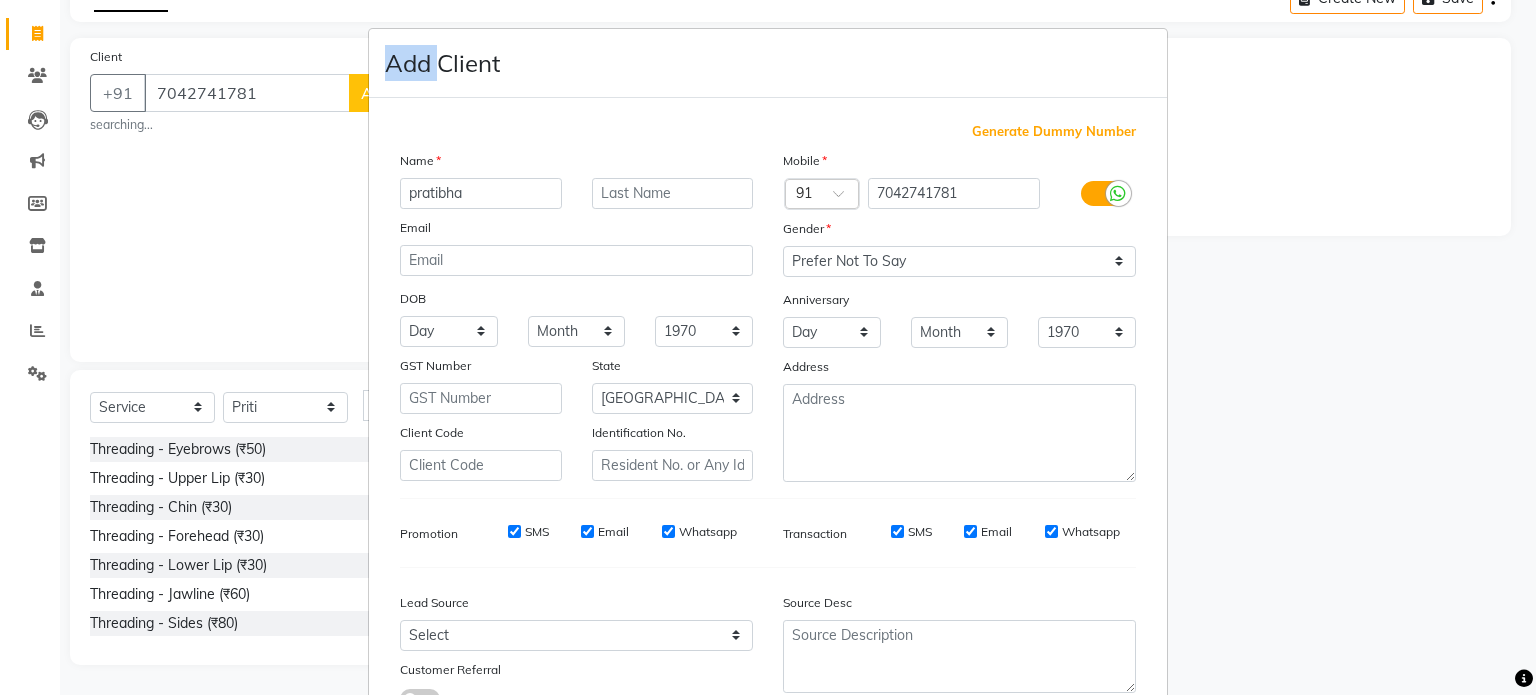 click on "Add Client Generate Dummy Number Name pratibha Email DOB Day 01 02 03 04 05 06 07 08 09 10 11 12 13 14 15 16 17 18 19 20 21 22 23 24 25 26 27 28 29 30 31 Month January February March April May June July August September October November December 1940 1941 1942 1943 1944 1945 1946 1947 1948 1949 1950 1951 1952 1953 1954 1955 1956 1957 1958 1959 1960 1961 1962 1963 1964 1965 1966 1967 1968 1969 1970 1971 1972 1973 1974 1975 1976 1977 1978 1979 1980 1981 1982 1983 1984 1985 1986 1987 1988 1989 1990 1991 1992 1993 1994 1995 1996 1997 1998 1999 2000 2001 2002 2003 2004 2005 2006 2007 2008 2009 2010 2011 2012 2013 2014 2015 2016 2017 2018 2019 2020 2021 2022 2023 2024 GST Number State Select Andaman and Nicobar Islands Andhra Pradesh Arunachal Pradesh Assam Bihar Chandigarh Chhattisgarh Dadra and Nagar Haveli Daman and Diu Delhi Goa Gujarat Haryana Himachal Pradesh Jammu and Kashmir Jharkhand Karnataka Kerala Lakshadweep Madhya Pradesh Maharashtra Manipur Meghalaya Mizoram Nagaland Odisha Pondicherry Punjab Sikkim" at bounding box center (768, 347) 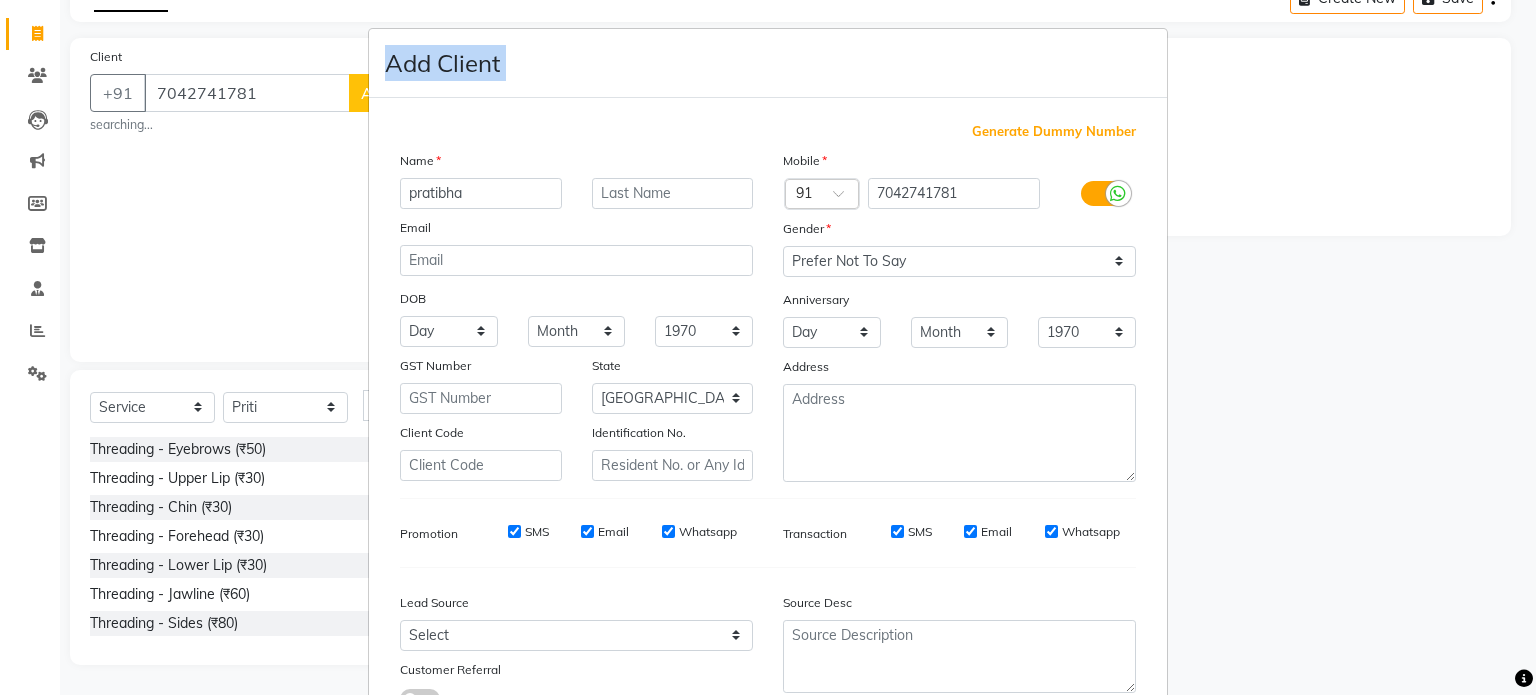 click on "Add Client Generate Dummy Number Name pratibha Email DOB Day 01 02 03 04 05 06 07 08 09 10 11 12 13 14 15 16 17 18 19 20 21 22 23 24 25 26 27 28 29 30 31 Month January February March April May June July August September October November December 1940 1941 1942 1943 1944 1945 1946 1947 1948 1949 1950 1951 1952 1953 1954 1955 1956 1957 1958 1959 1960 1961 1962 1963 1964 1965 1966 1967 1968 1969 1970 1971 1972 1973 1974 1975 1976 1977 1978 1979 1980 1981 1982 1983 1984 1985 1986 1987 1988 1989 1990 1991 1992 1993 1994 1995 1996 1997 1998 1999 2000 2001 2002 2003 2004 2005 2006 2007 2008 2009 2010 2011 2012 2013 2014 2015 2016 2017 2018 2019 2020 2021 2022 2023 2024 GST Number State Select Andaman and Nicobar Islands Andhra Pradesh Arunachal Pradesh Assam Bihar Chandigarh Chhattisgarh Dadra and Nagar Haveli Daman and Diu Delhi Goa Gujarat Haryana Himachal Pradesh Jammu and Kashmir Jharkhand Karnataka Kerala Lakshadweep Madhya Pradesh Maharashtra Manipur Meghalaya Mizoram Nagaland Odisha Pondicherry Punjab Sikkim" at bounding box center (768, 347) 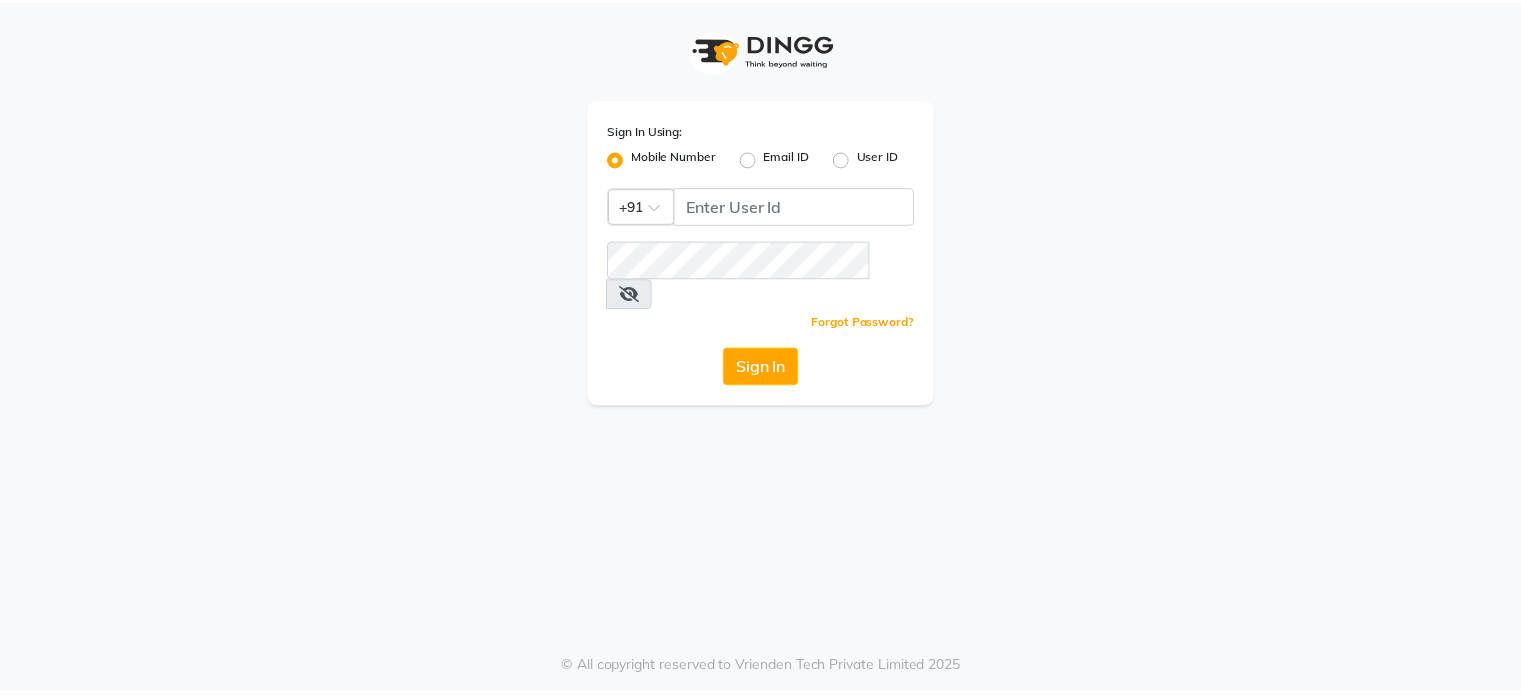 scroll, scrollTop: 0, scrollLeft: 0, axis: both 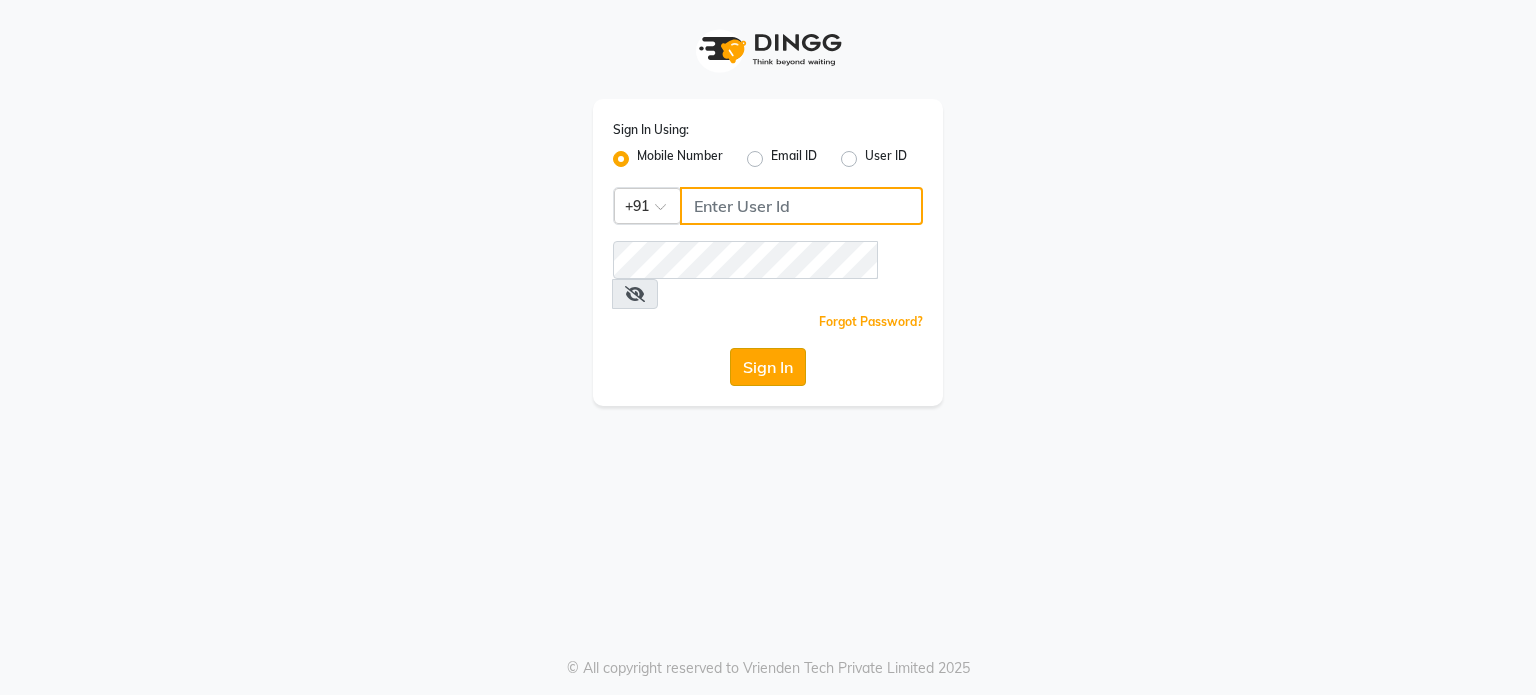 type on "9604315867" 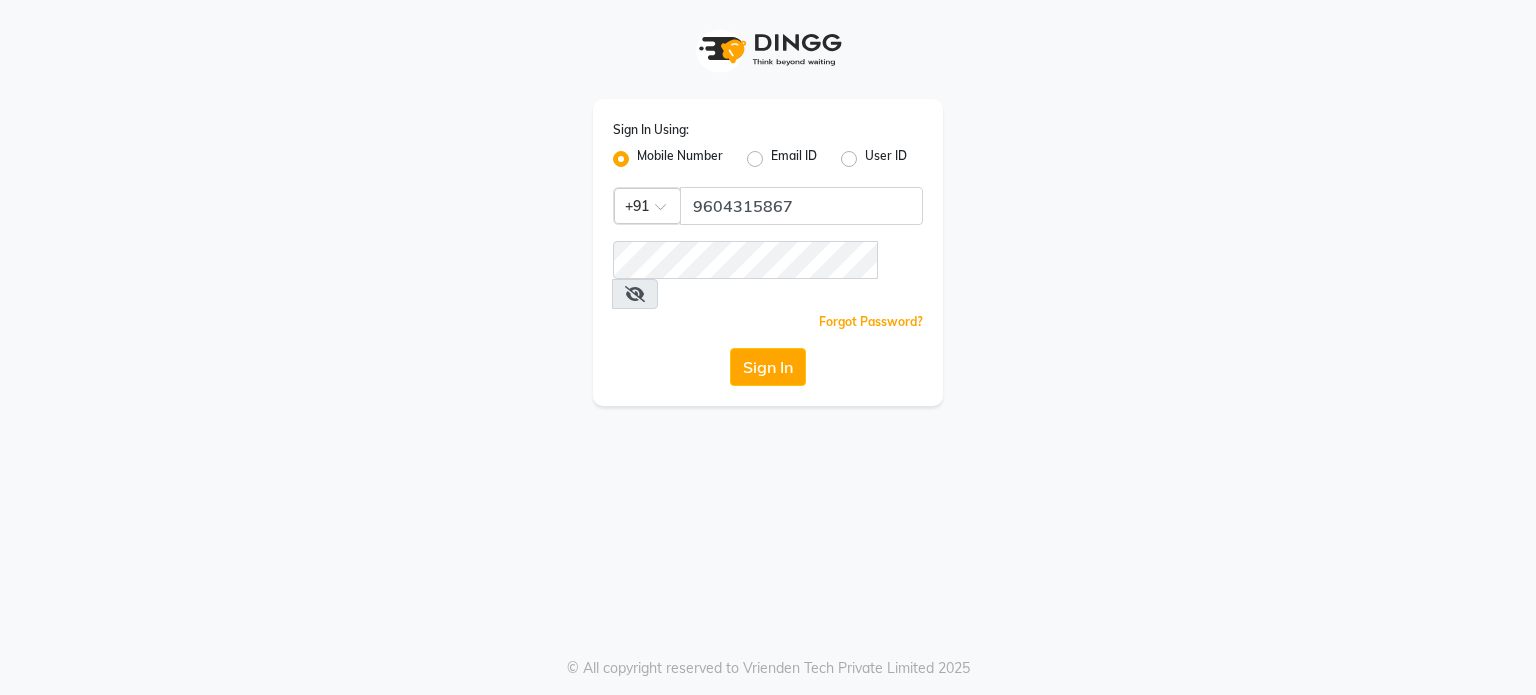 click on "Sign In" 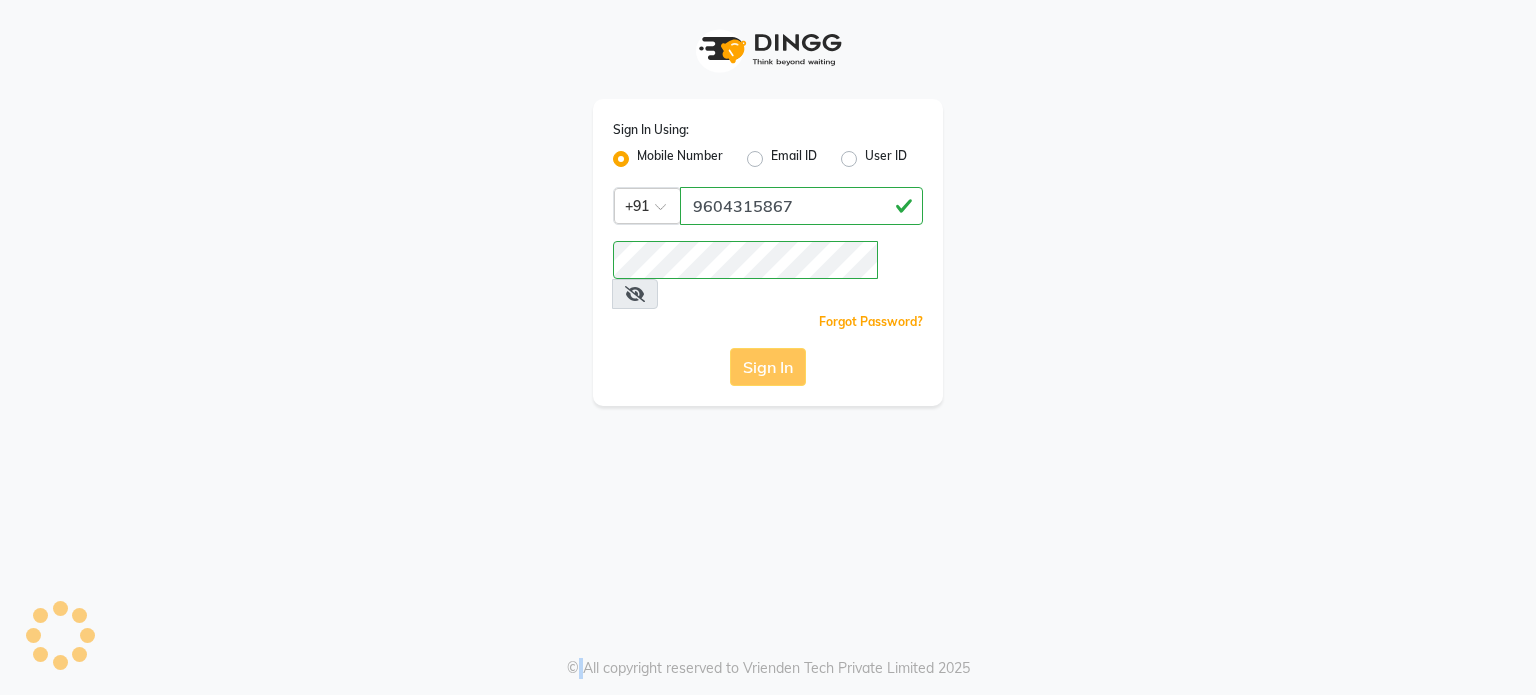 click on "Sign In" 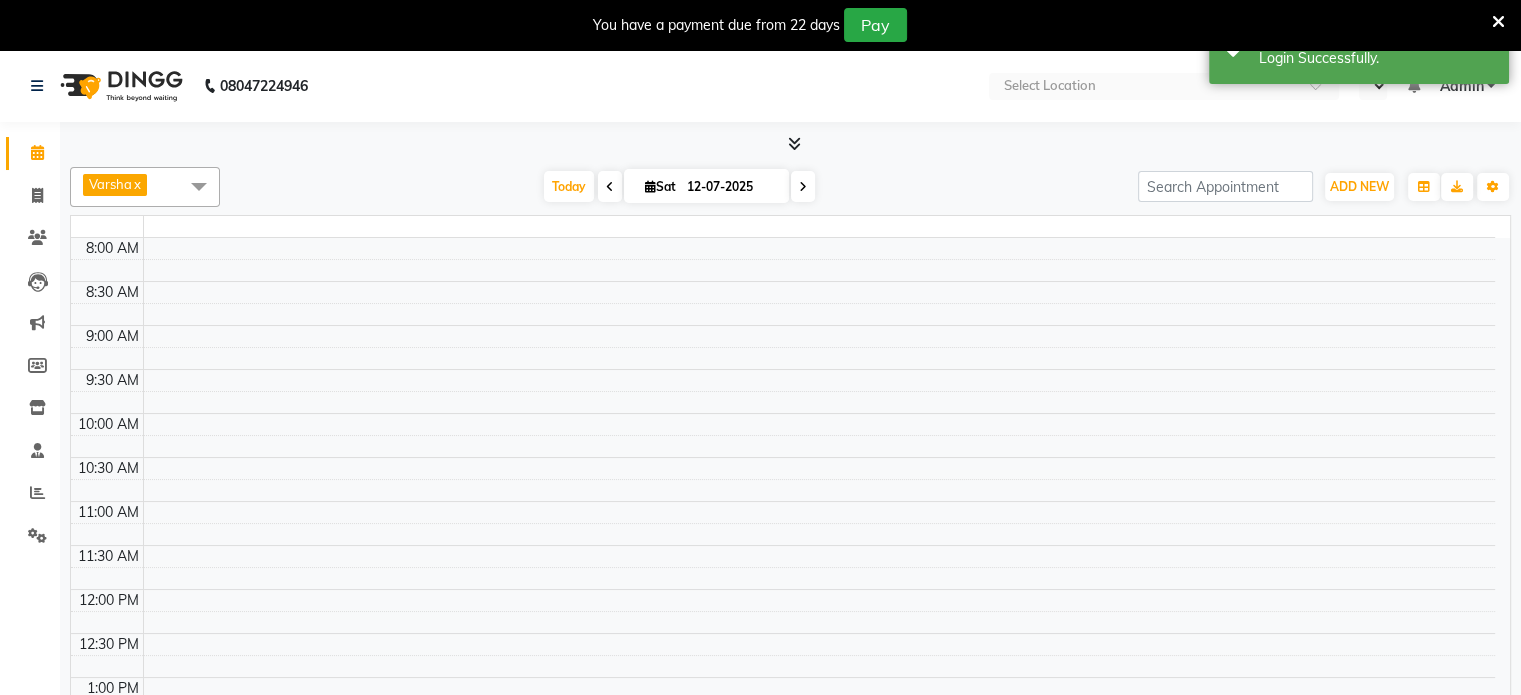 select on "en" 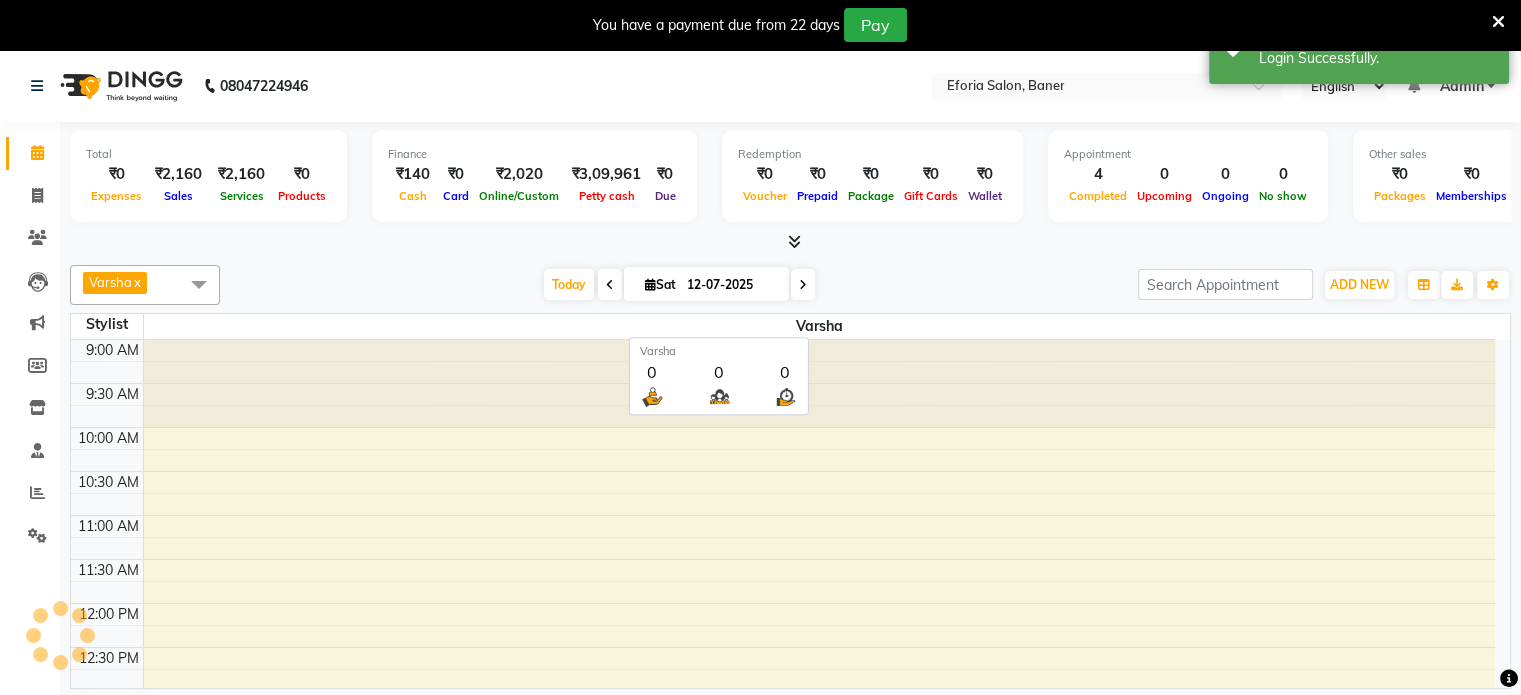 scroll, scrollTop: 0, scrollLeft: 0, axis: both 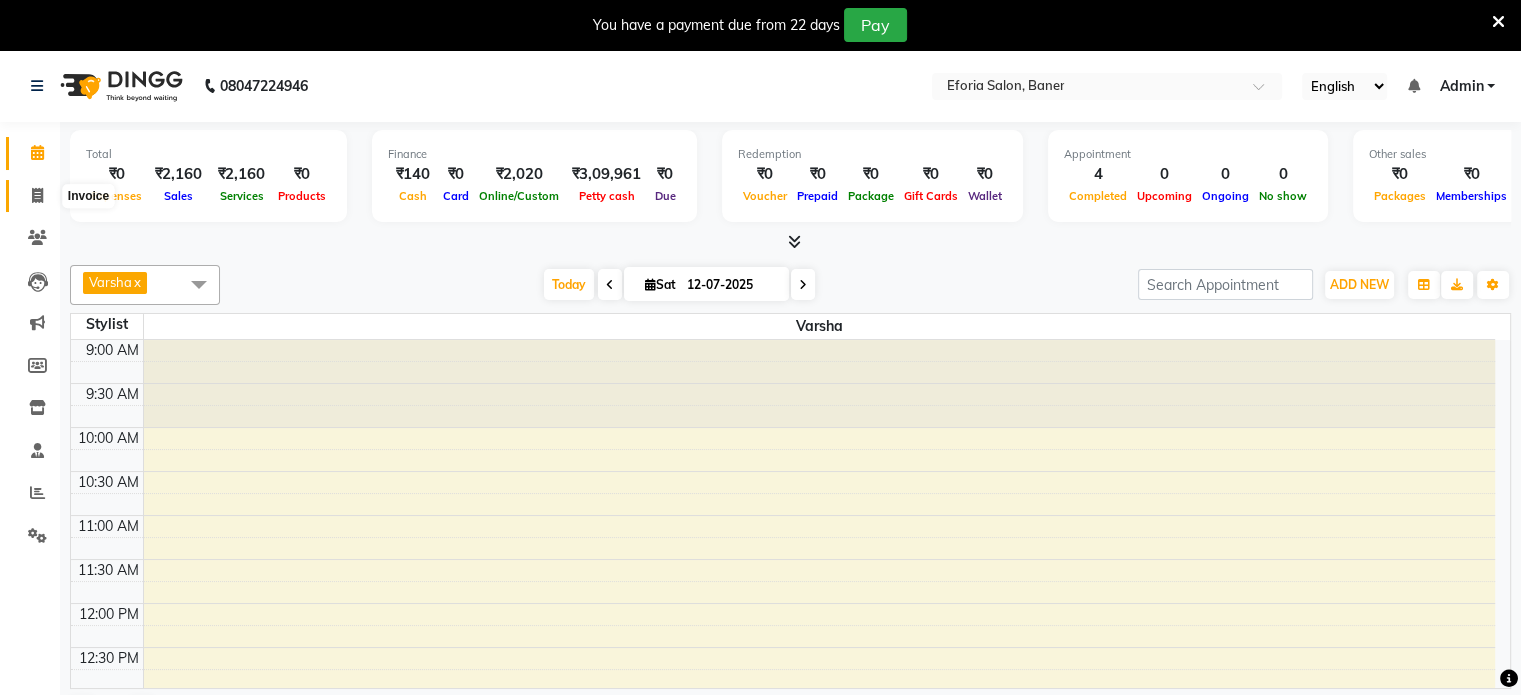 click 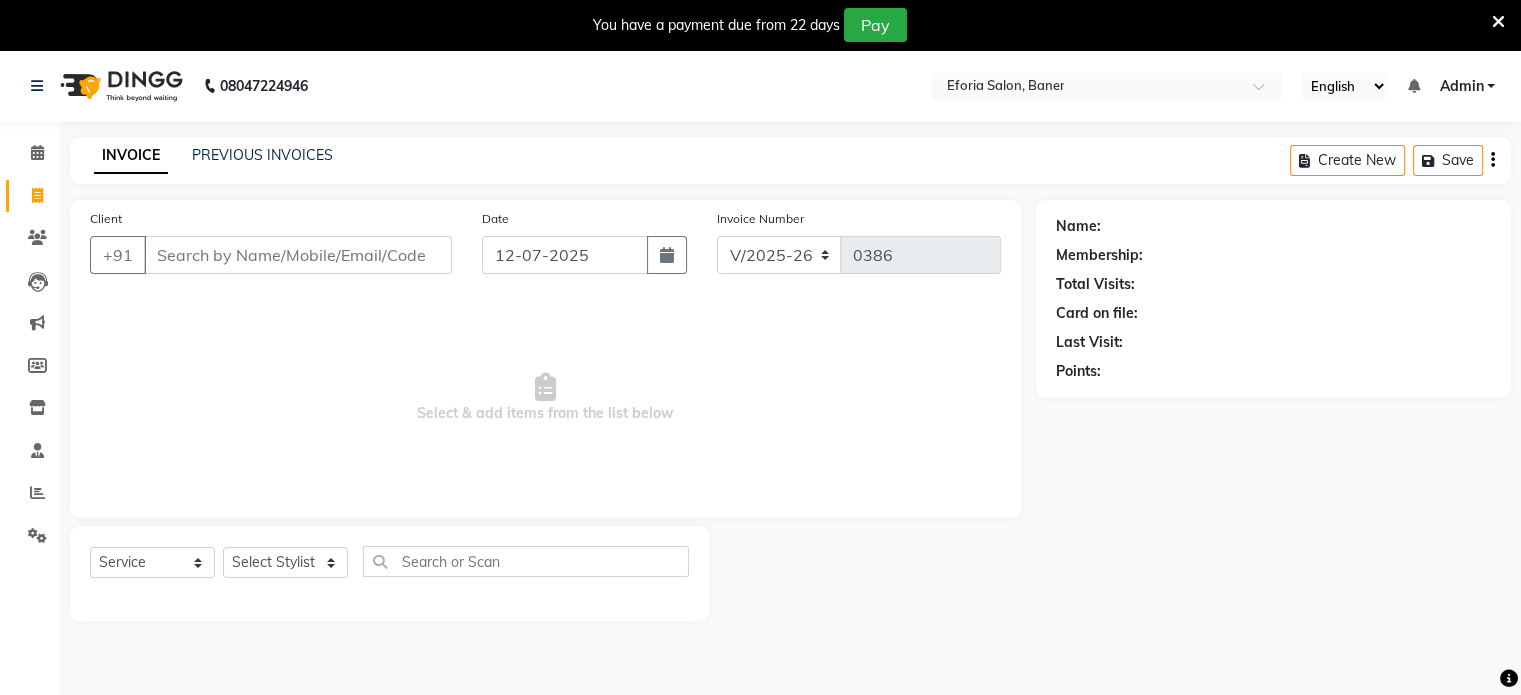 click on "Client +91" 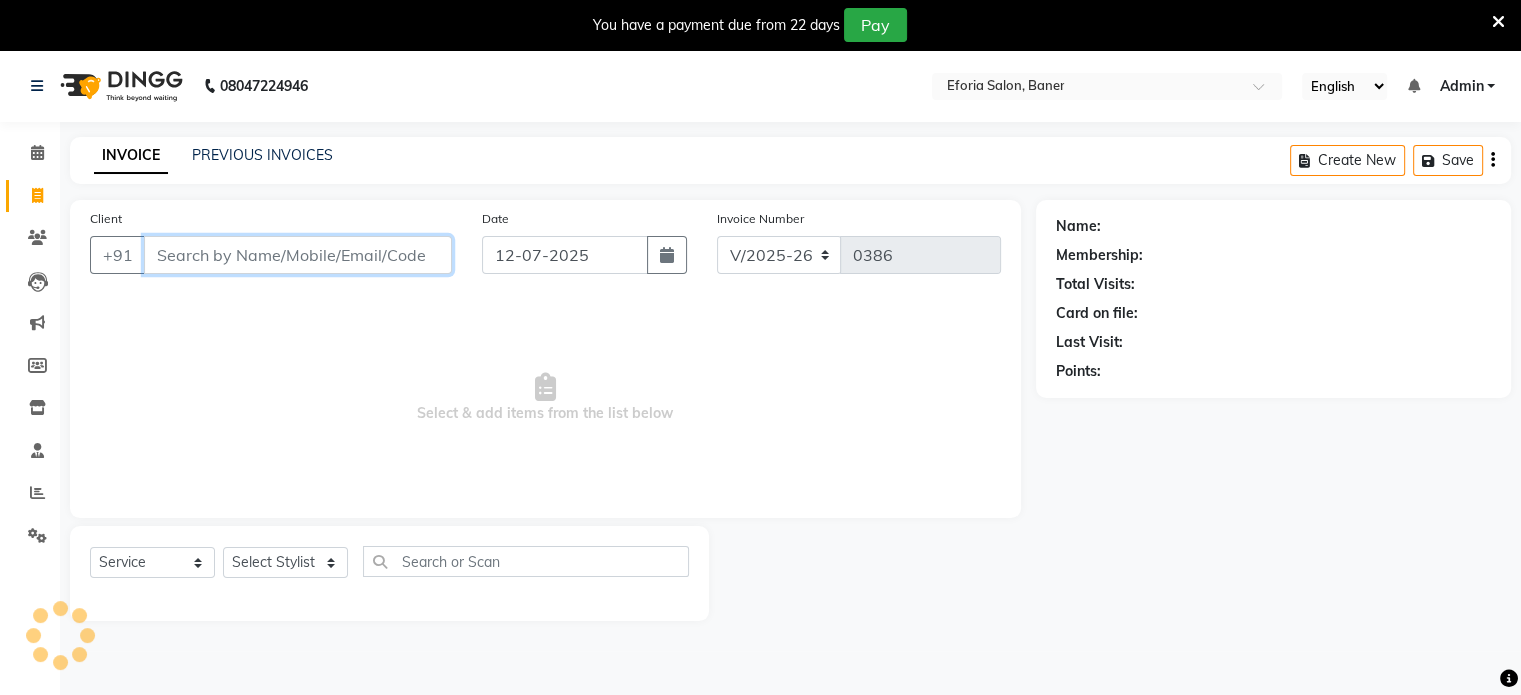 click on "Client" at bounding box center (298, 255) 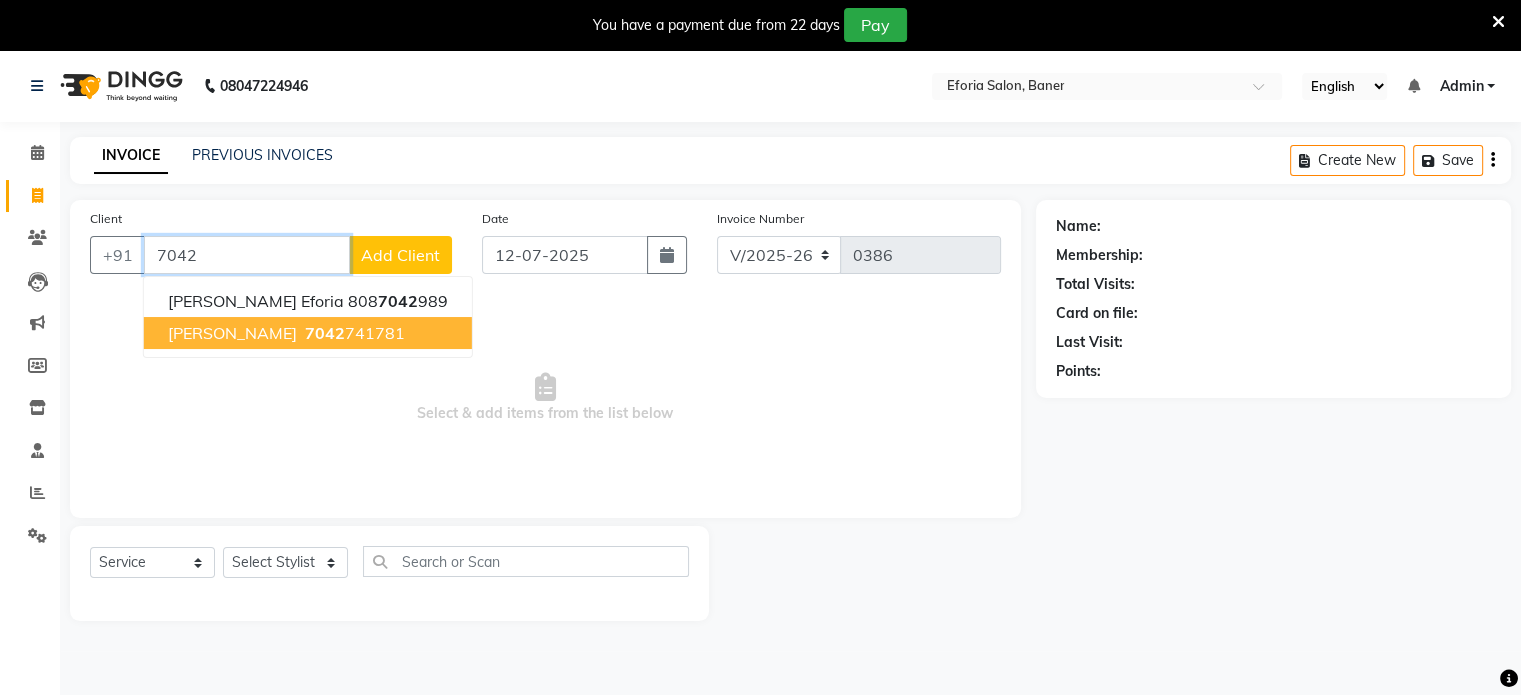 click on "7042 741781" at bounding box center [353, 333] 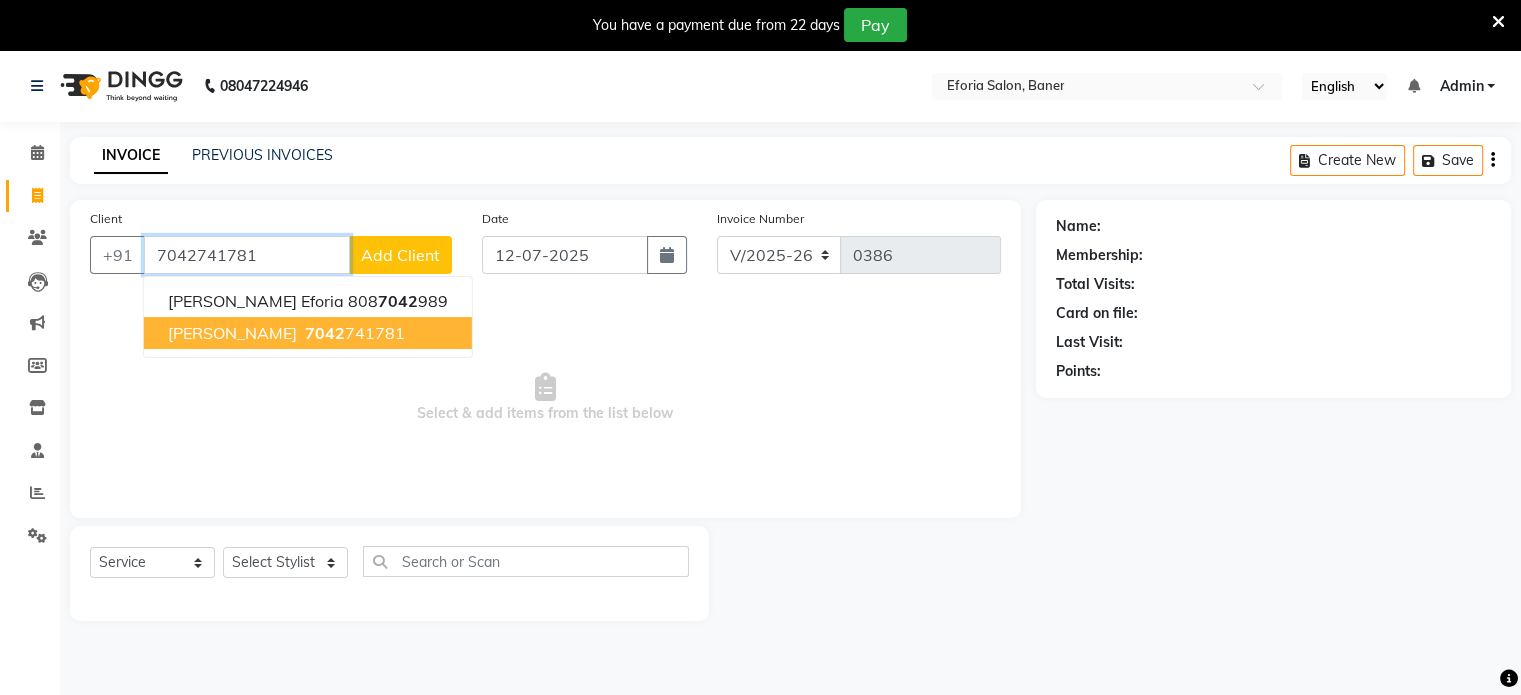 type on "7042741781" 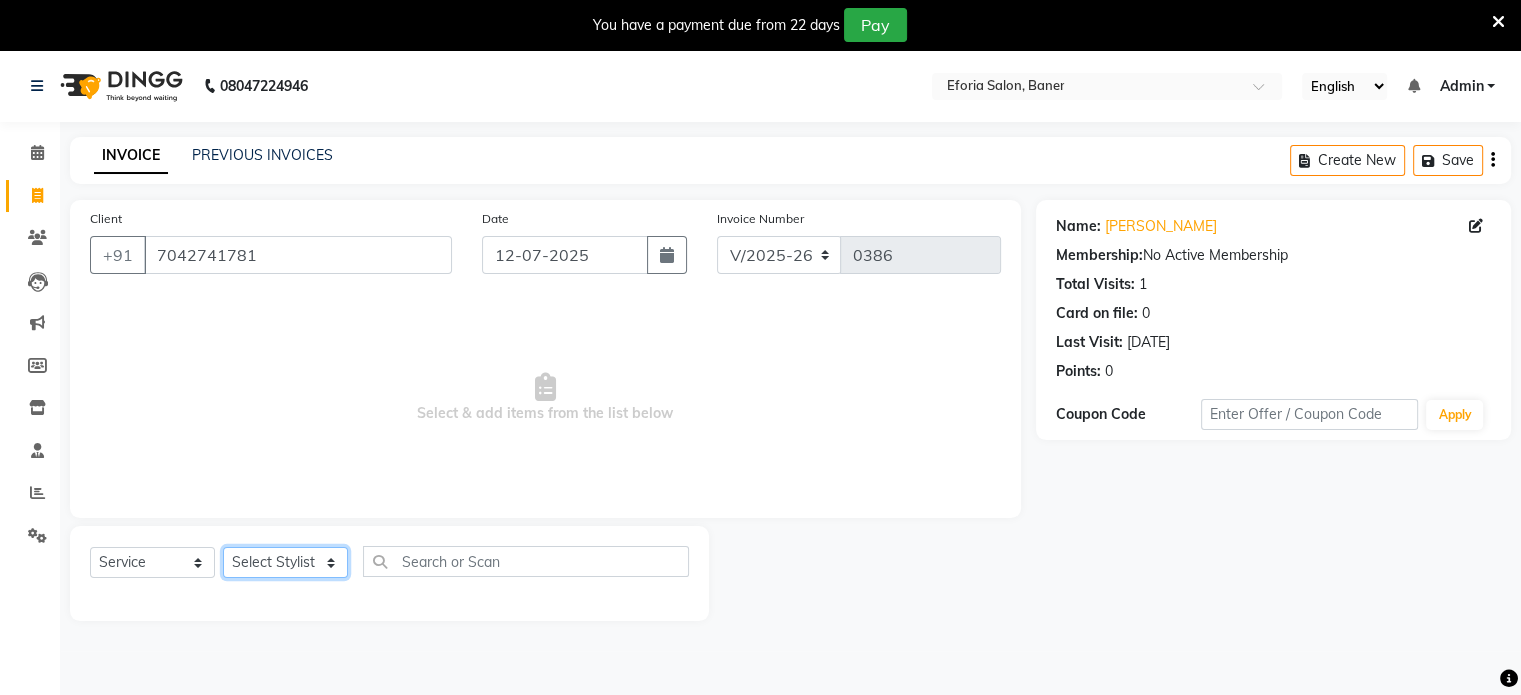 click on "Select Stylist [PERSON_NAME] [PERSON_NAME] [PERSON_NAME]" 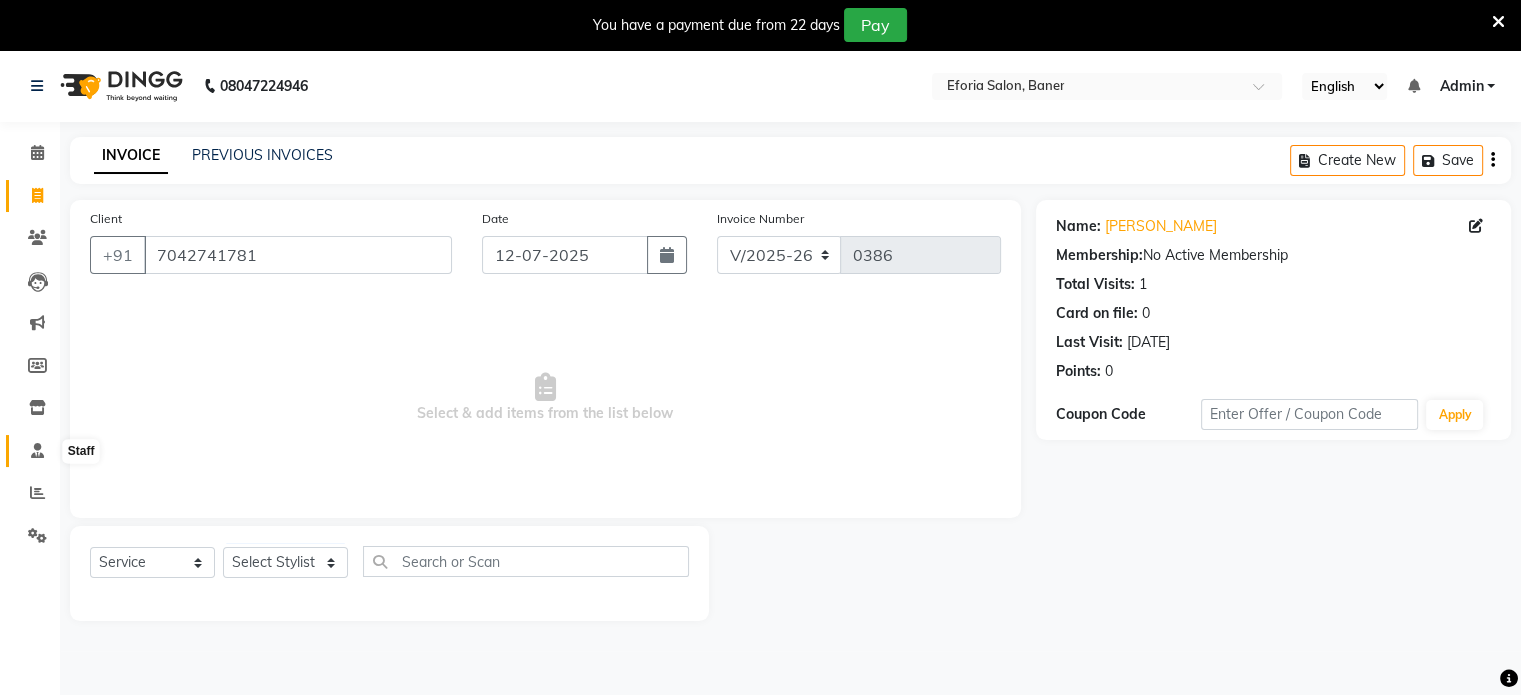 click 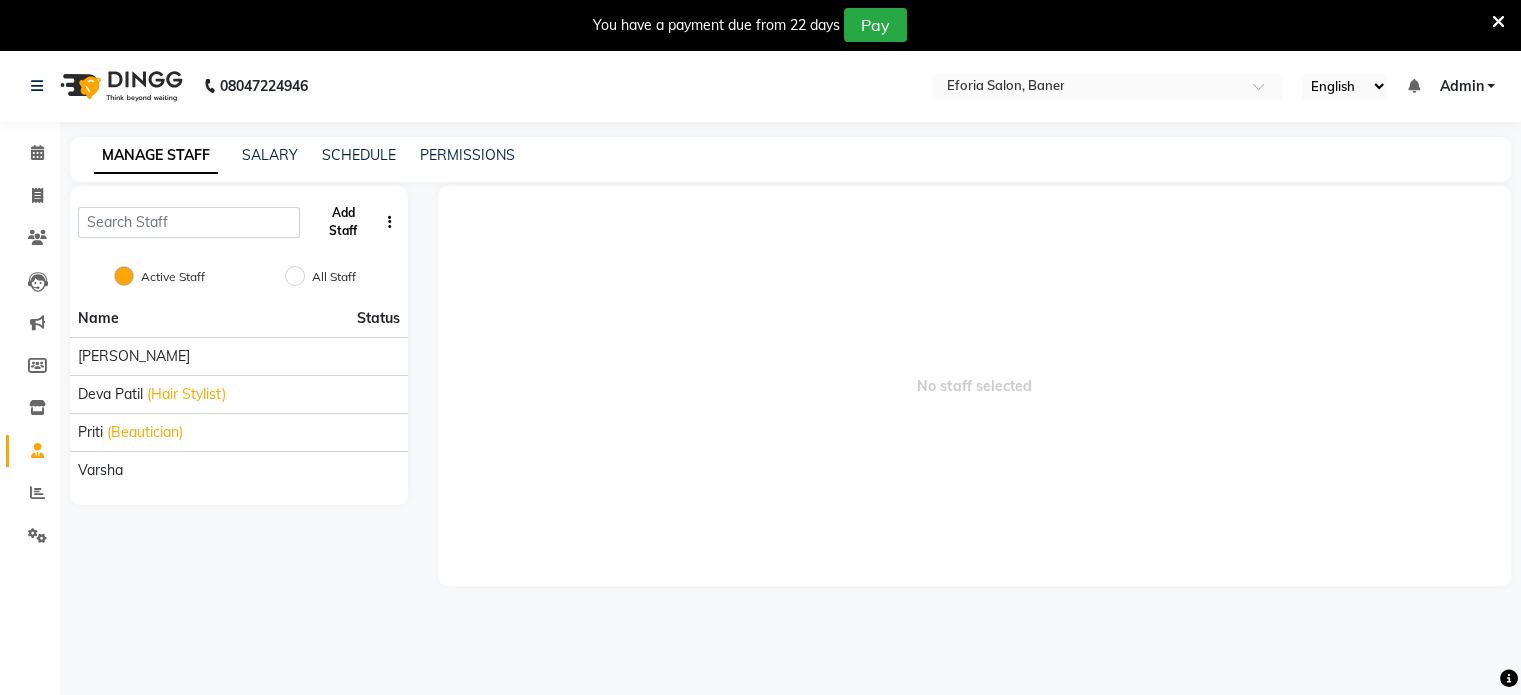 click on "Add Staff" 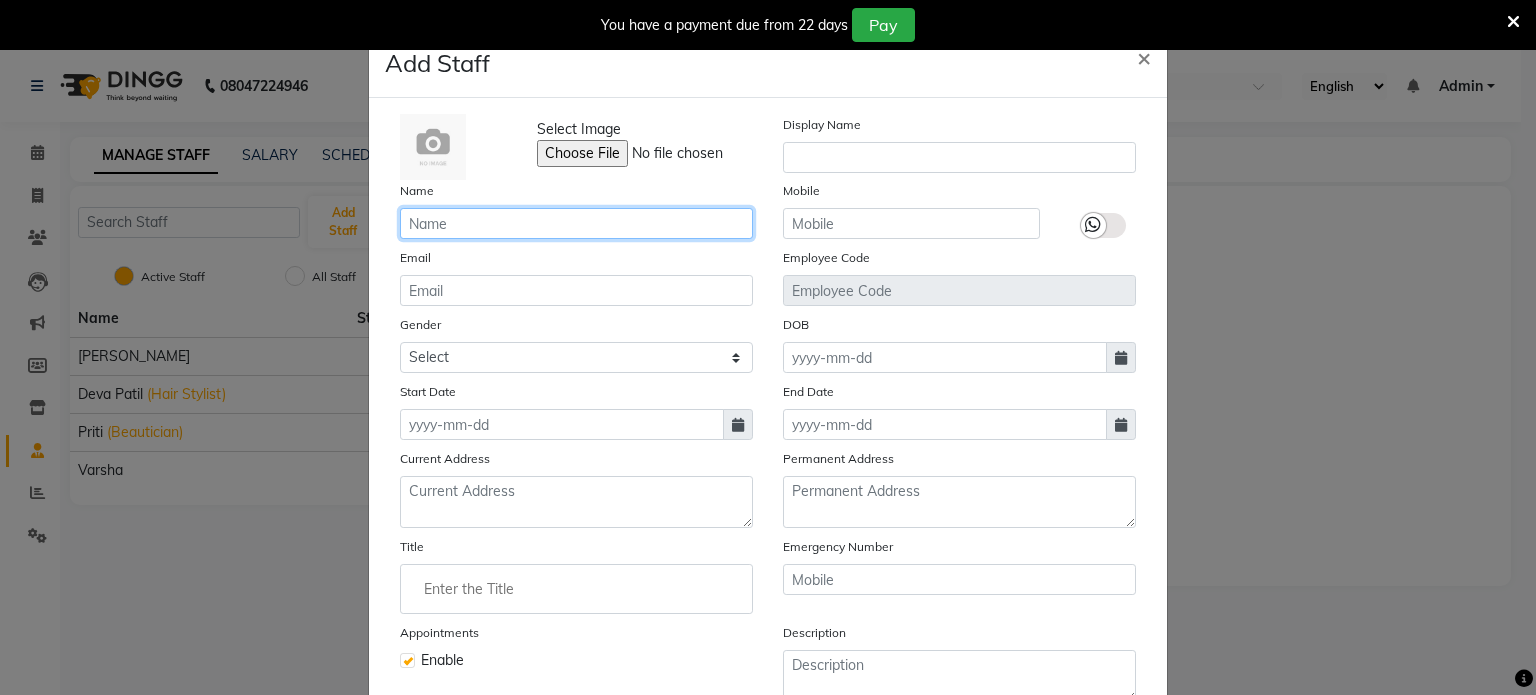 click 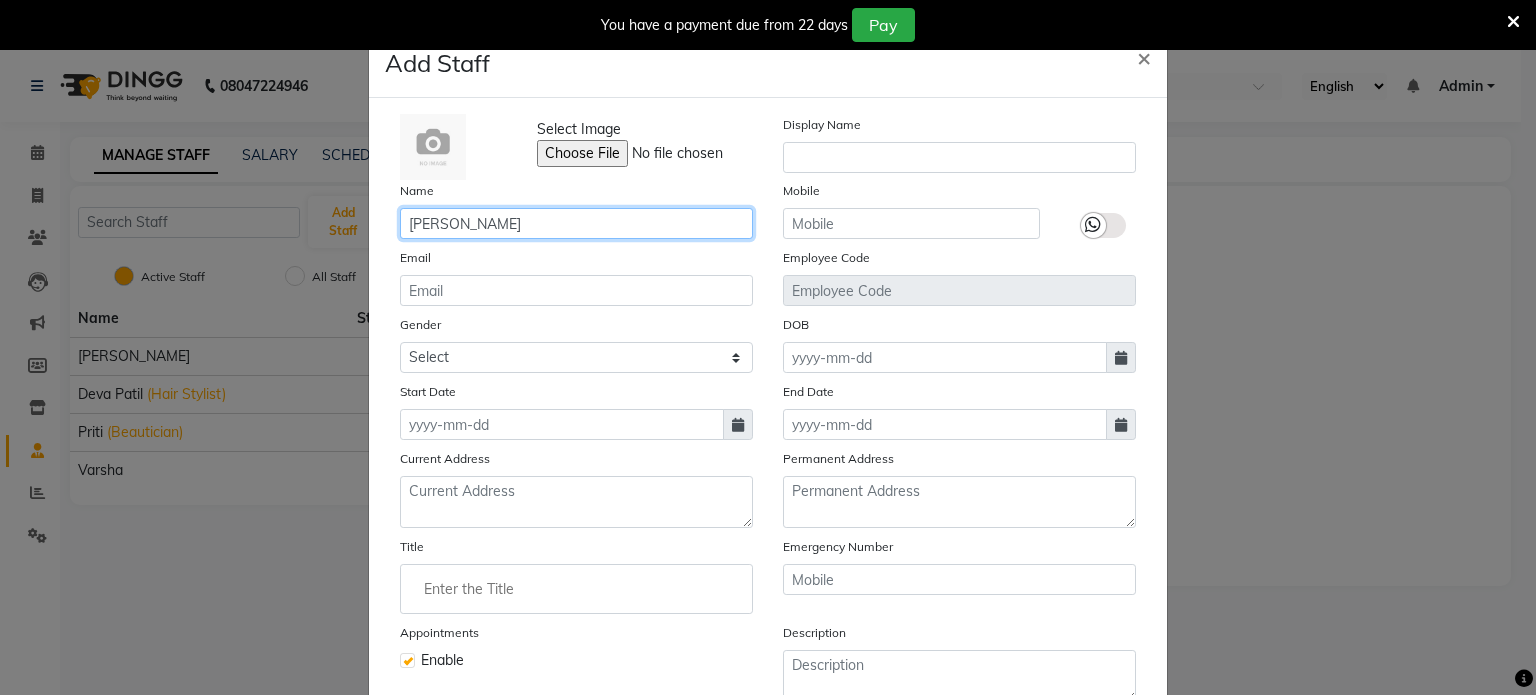 type on "[PERSON_NAME]" 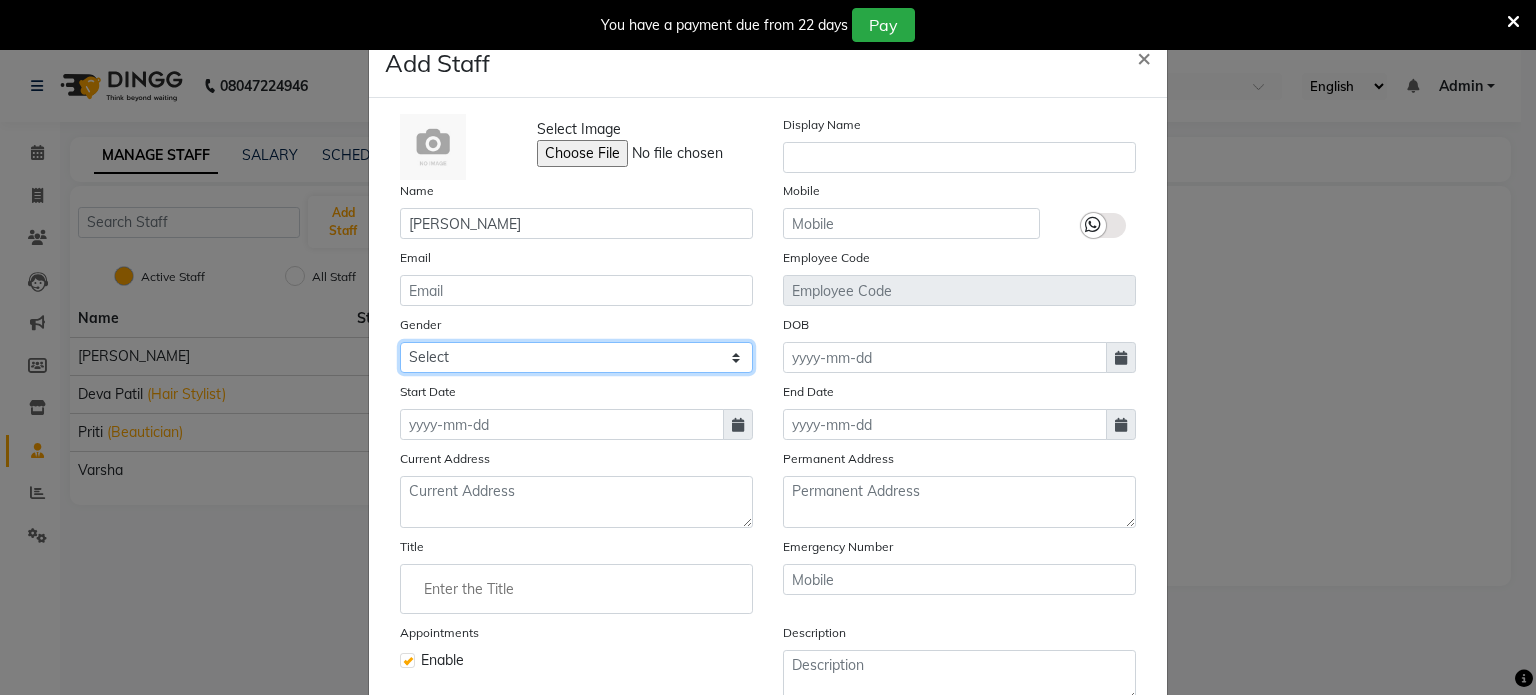 click on "Select [DEMOGRAPHIC_DATA] [DEMOGRAPHIC_DATA] Other Prefer Not To Say" 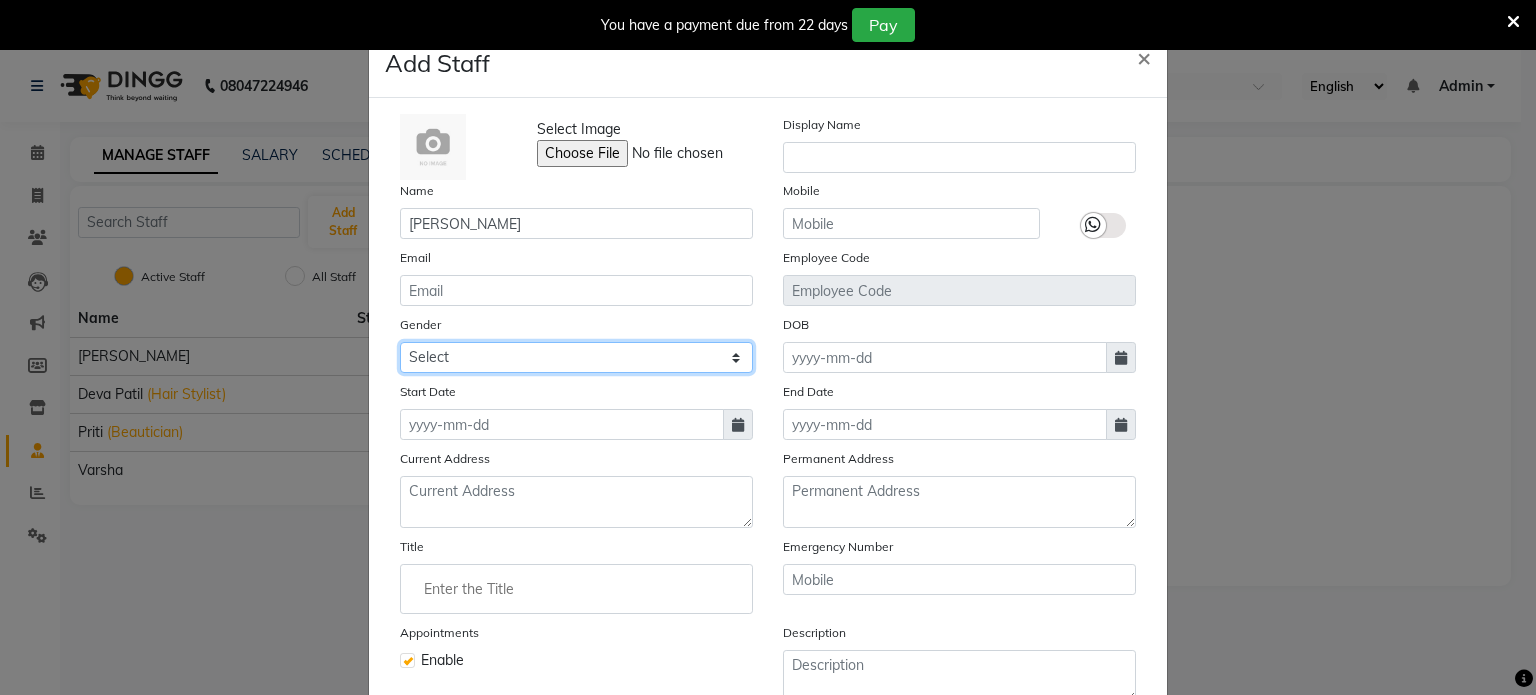 select on "[DEMOGRAPHIC_DATA]" 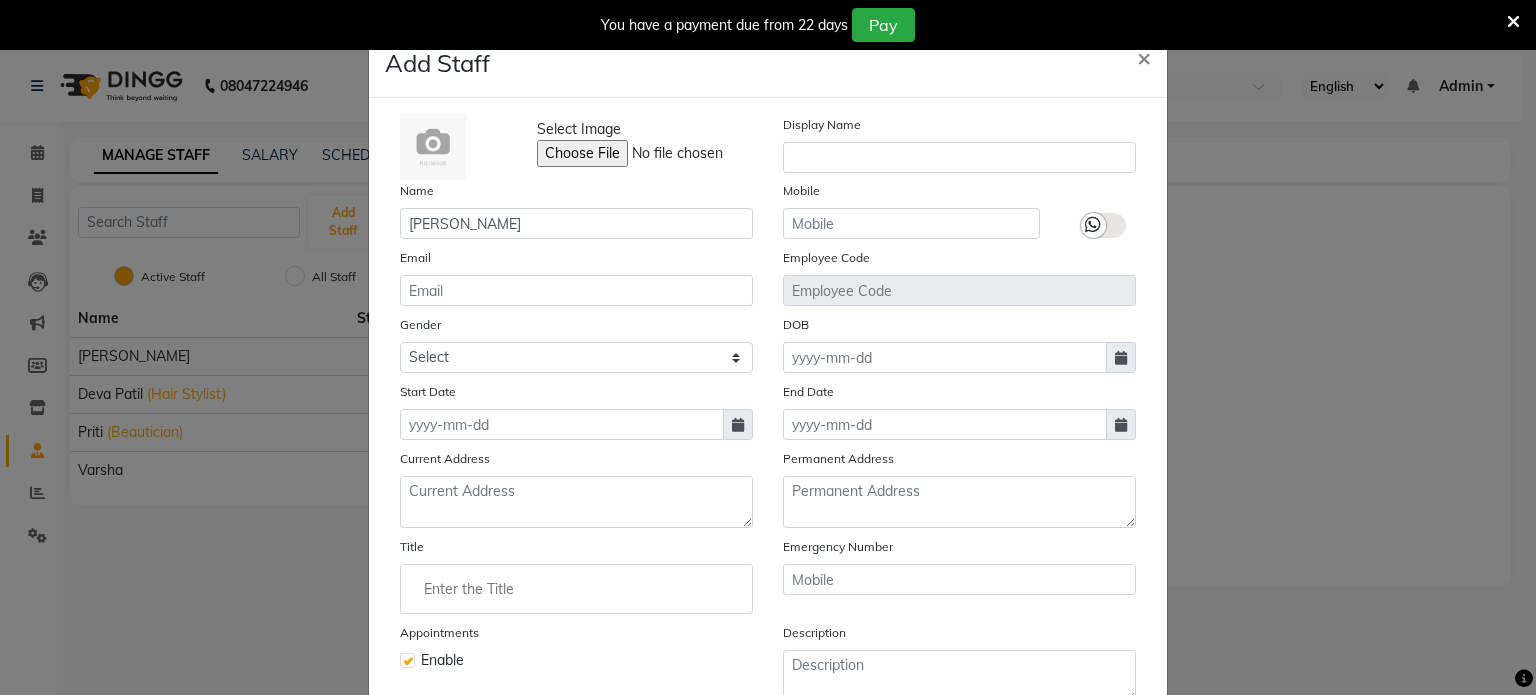 click 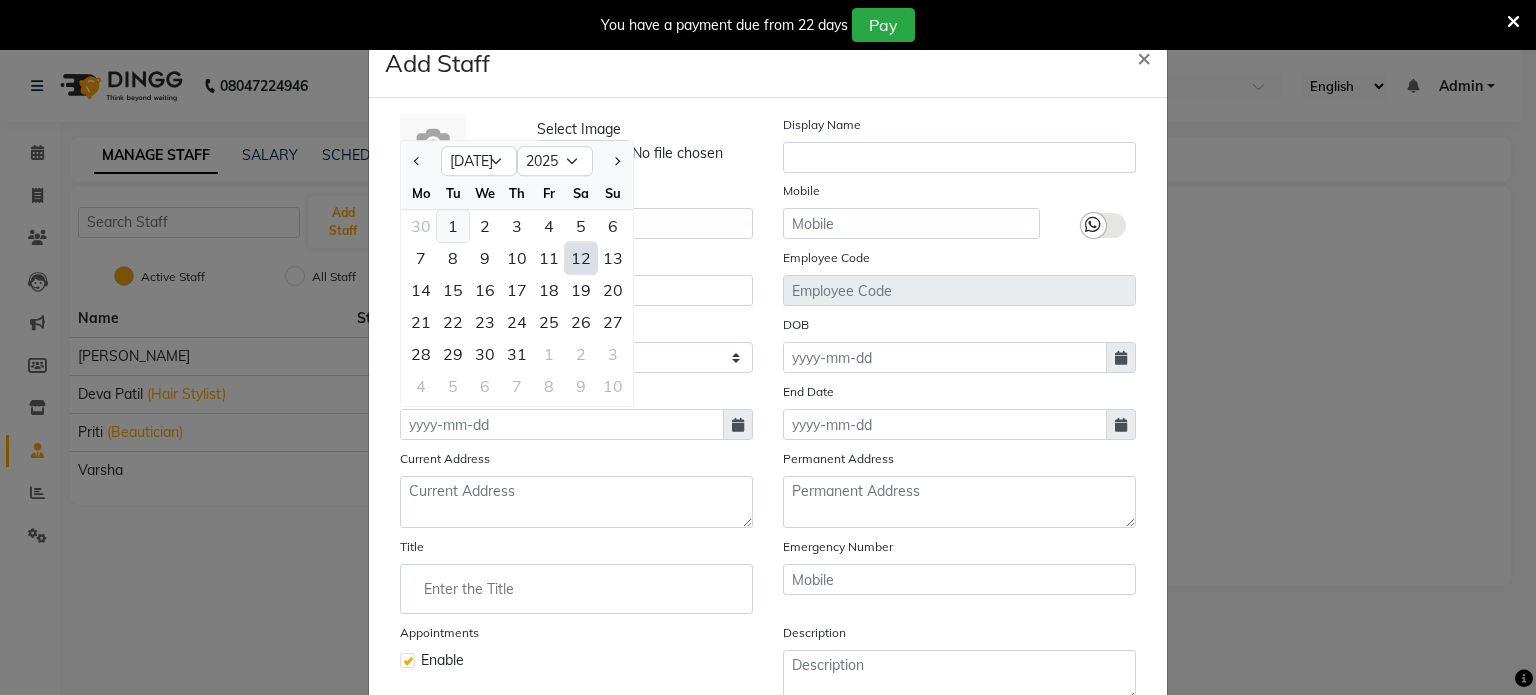 click on "1" 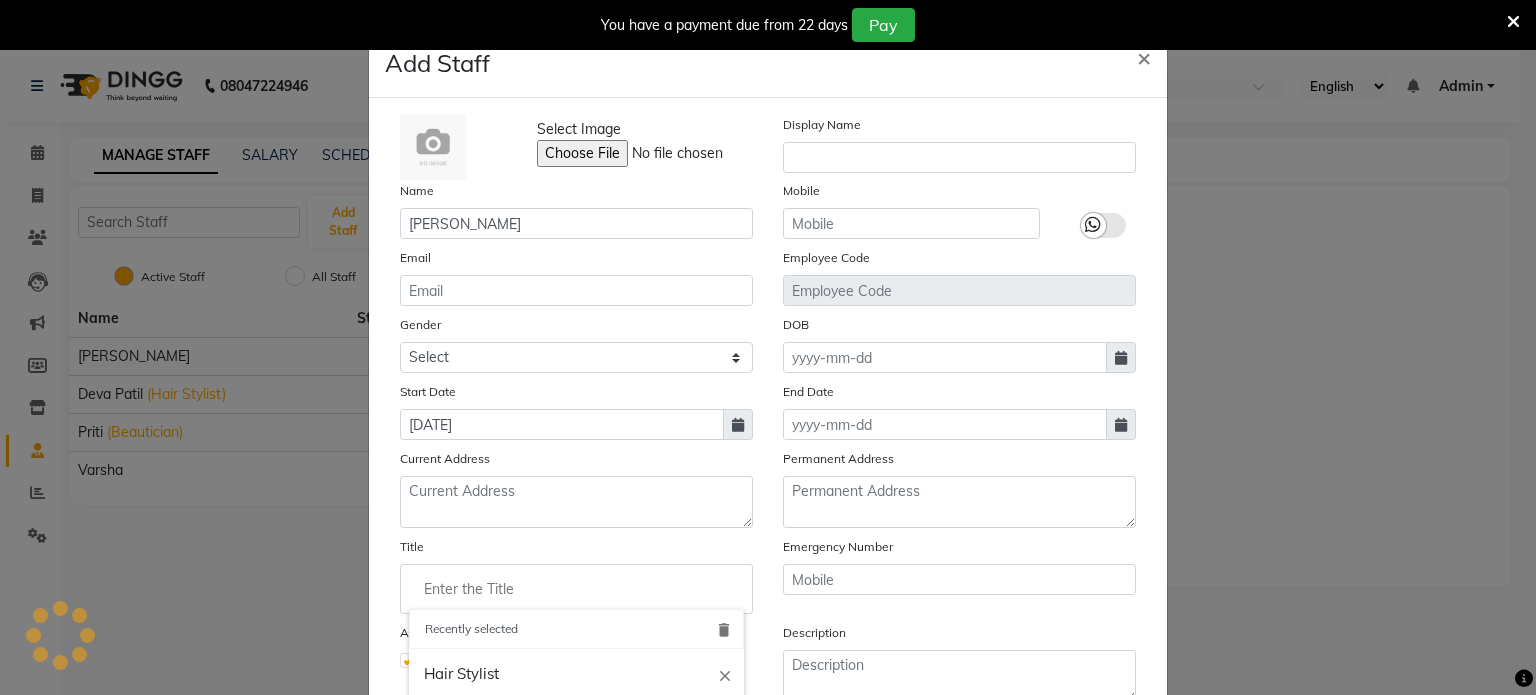 click 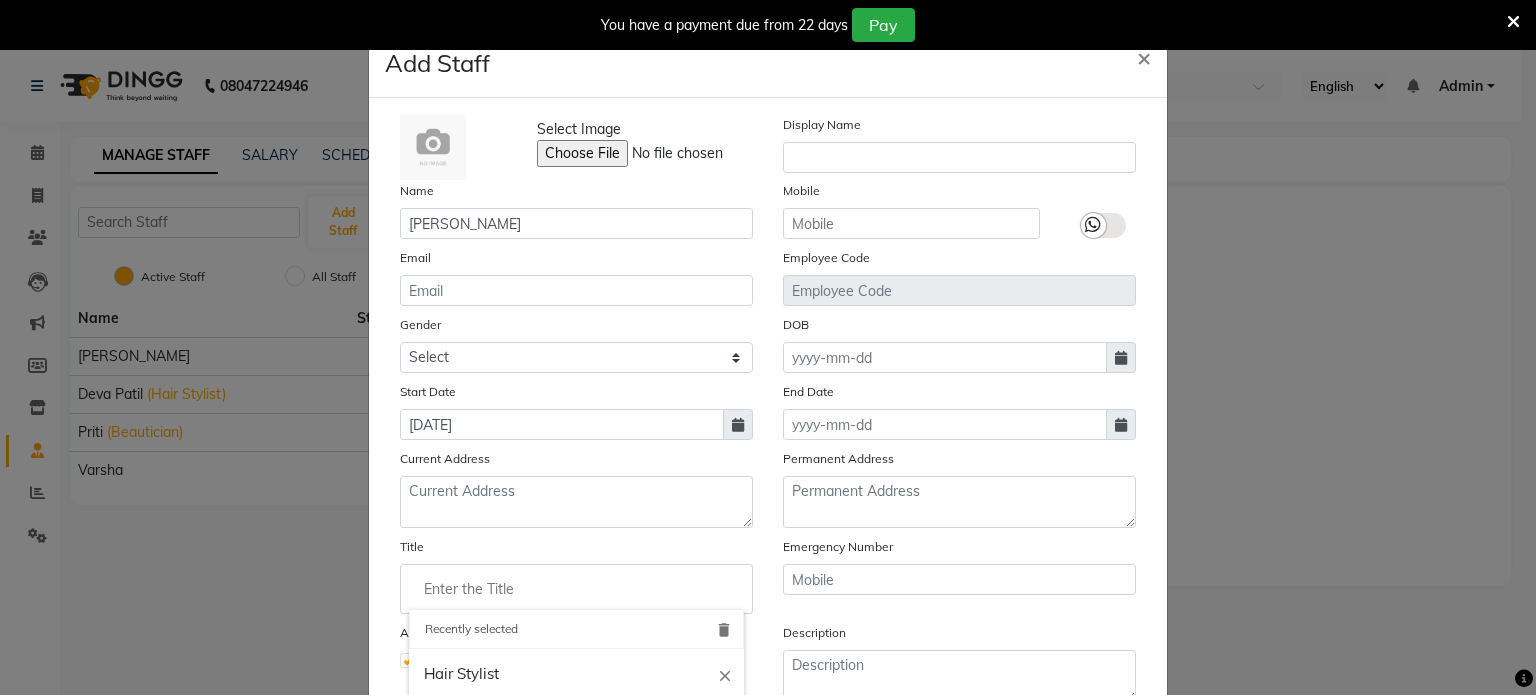 click 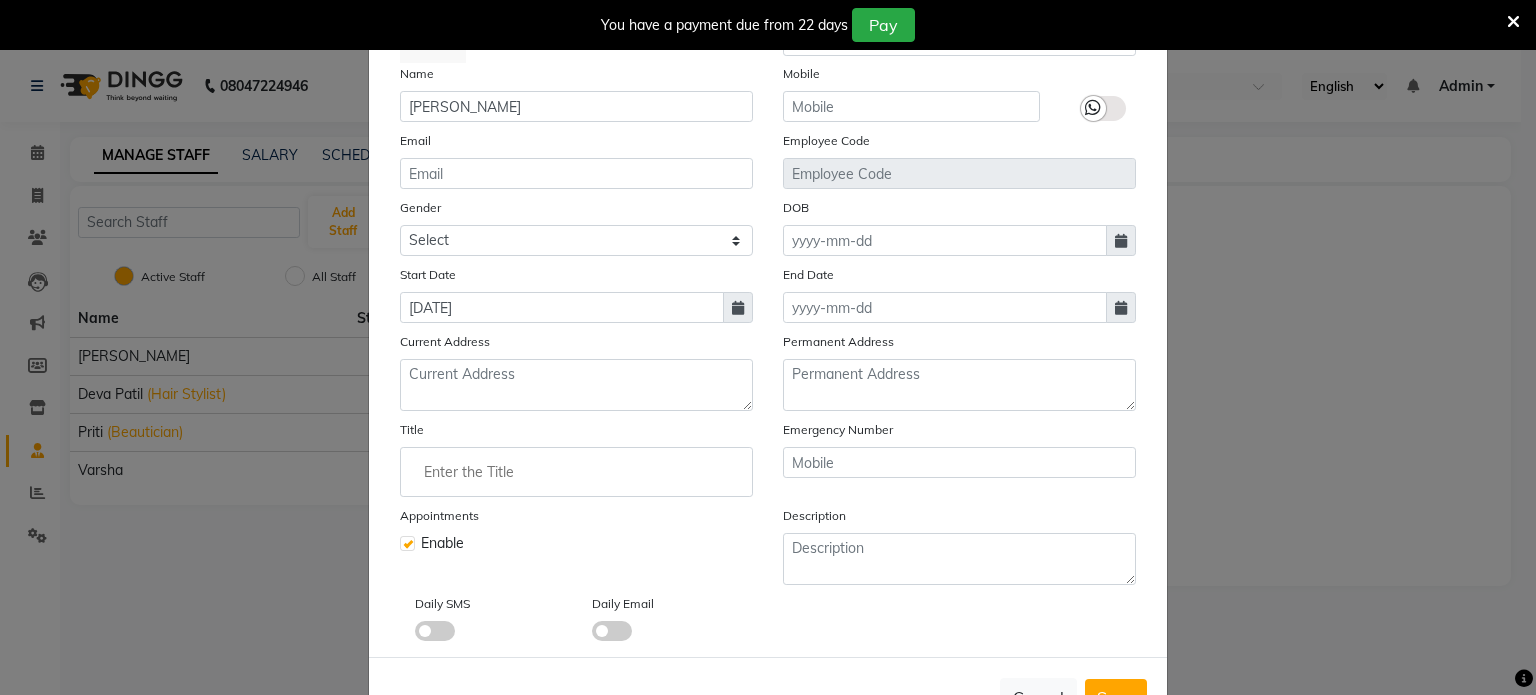 scroll, scrollTop: 120, scrollLeft: 0, axis: vertical 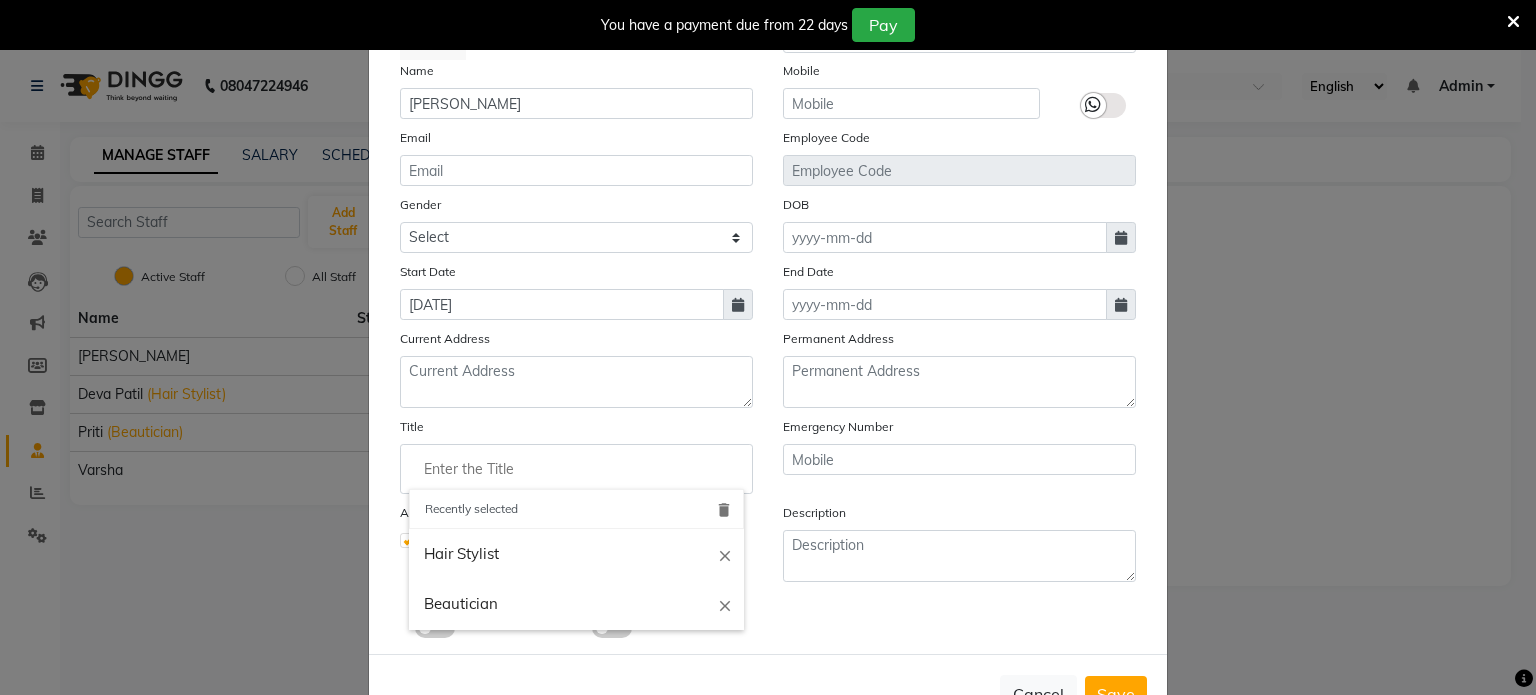 click 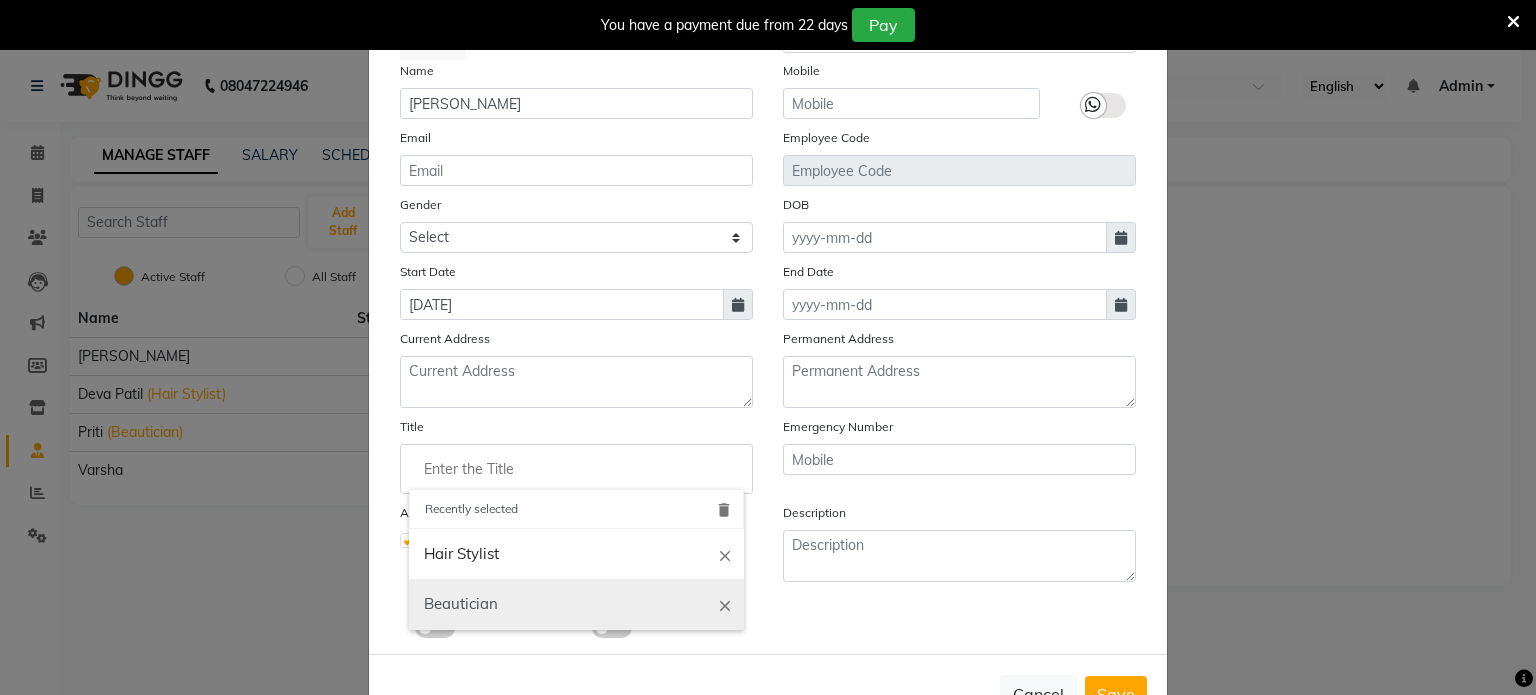 click on "Beautician" at bounding box center (576, 604) 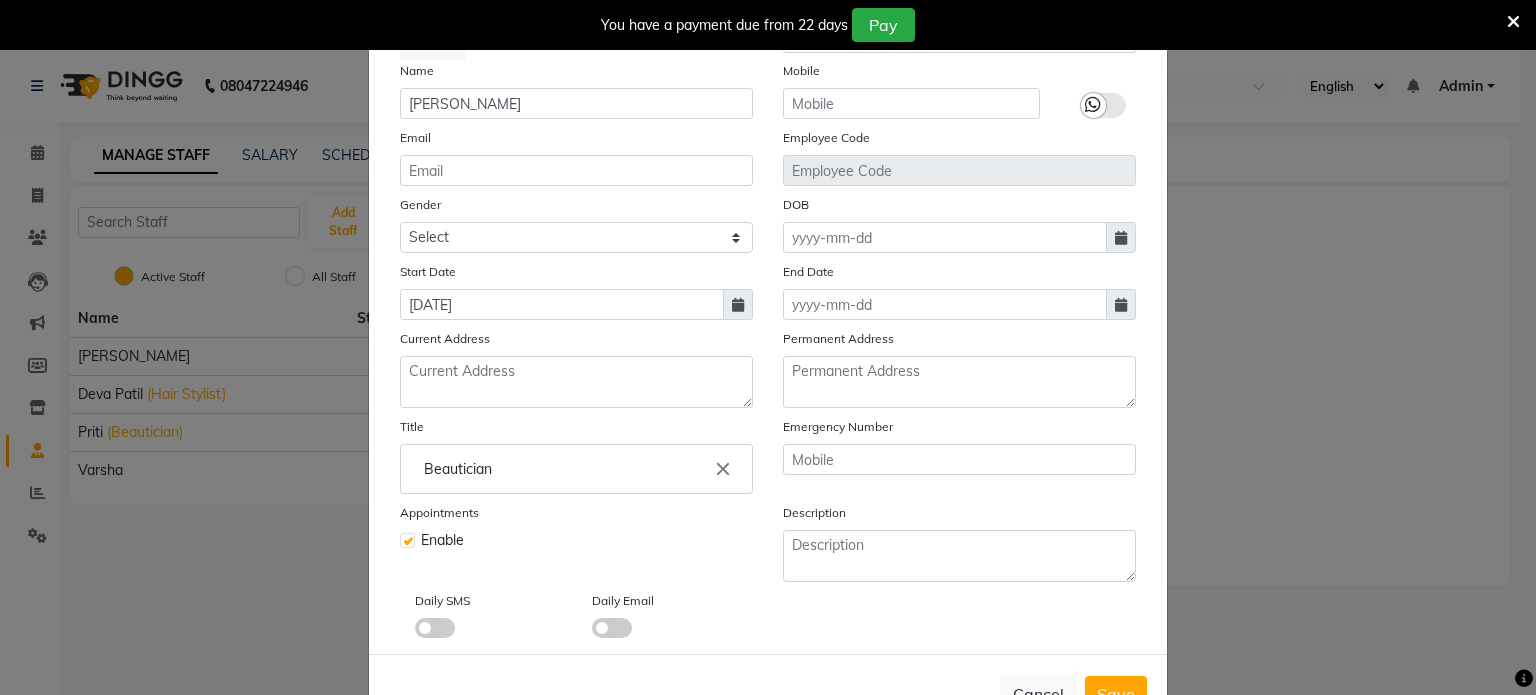 click on "Email" 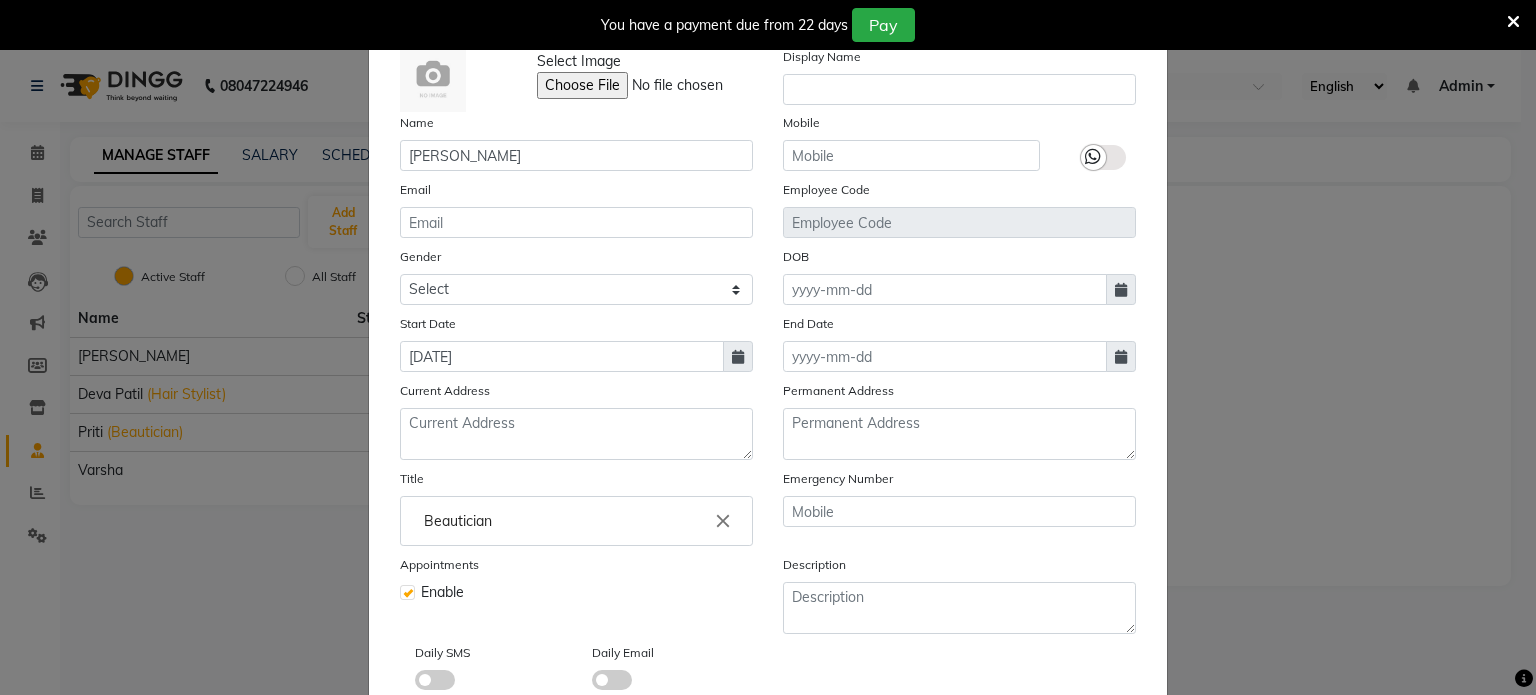 scroll, scrollTop: 40, scrollLeft: 0, axis: vertical 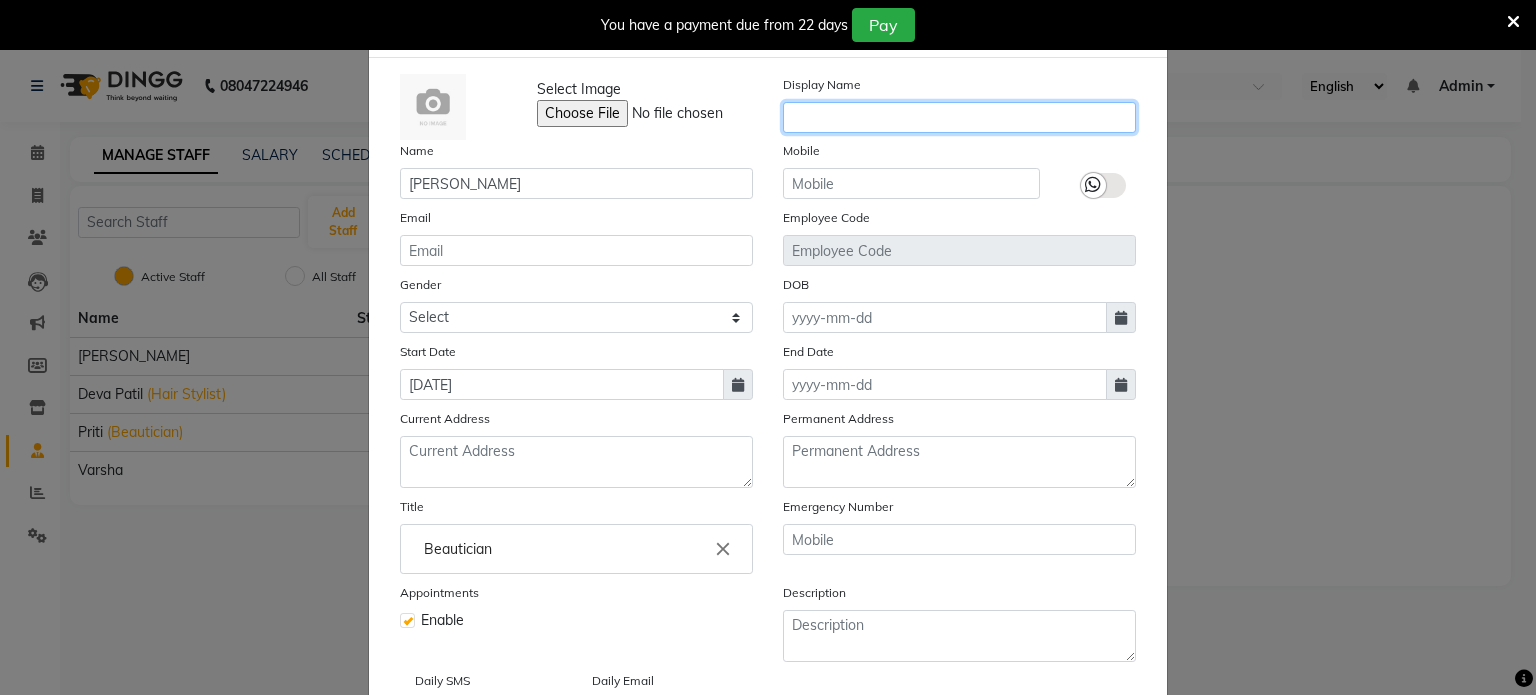 click 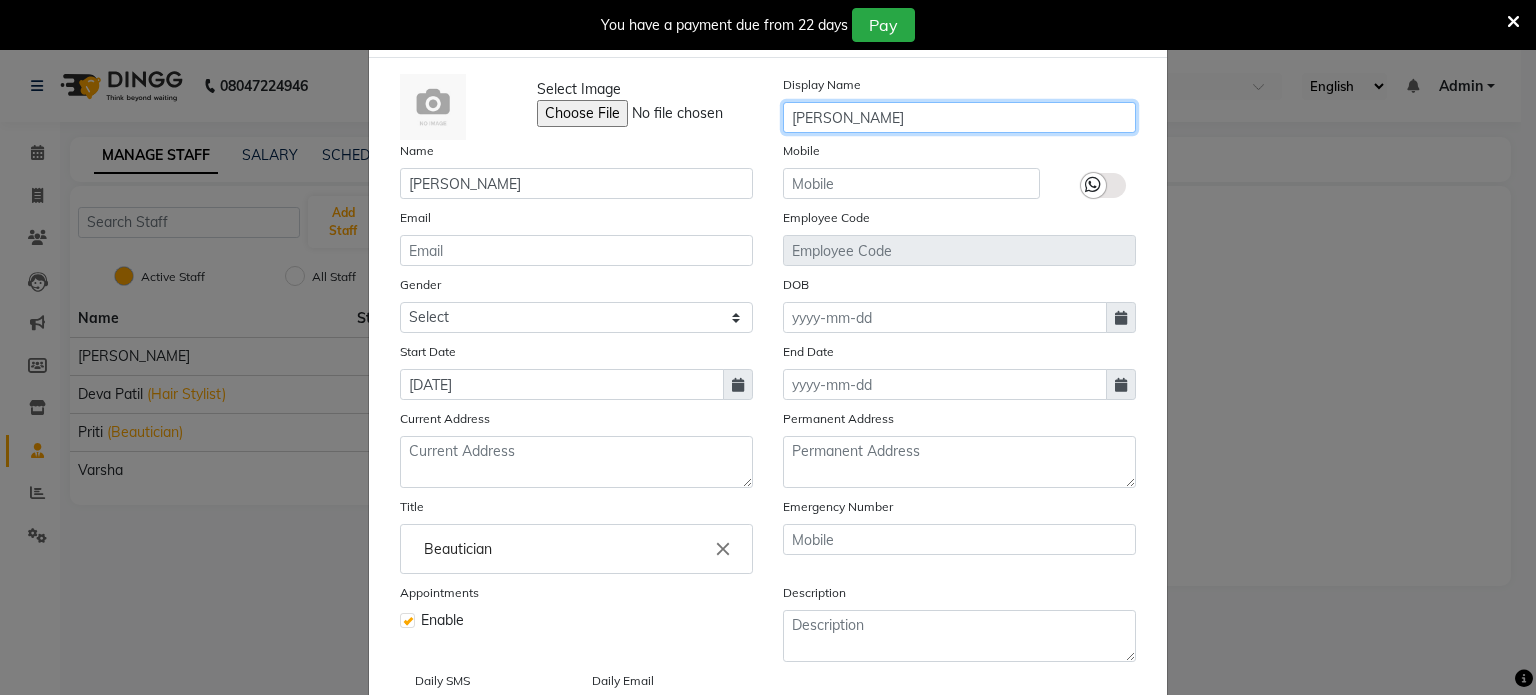 type on "[PERSON_NAME]" 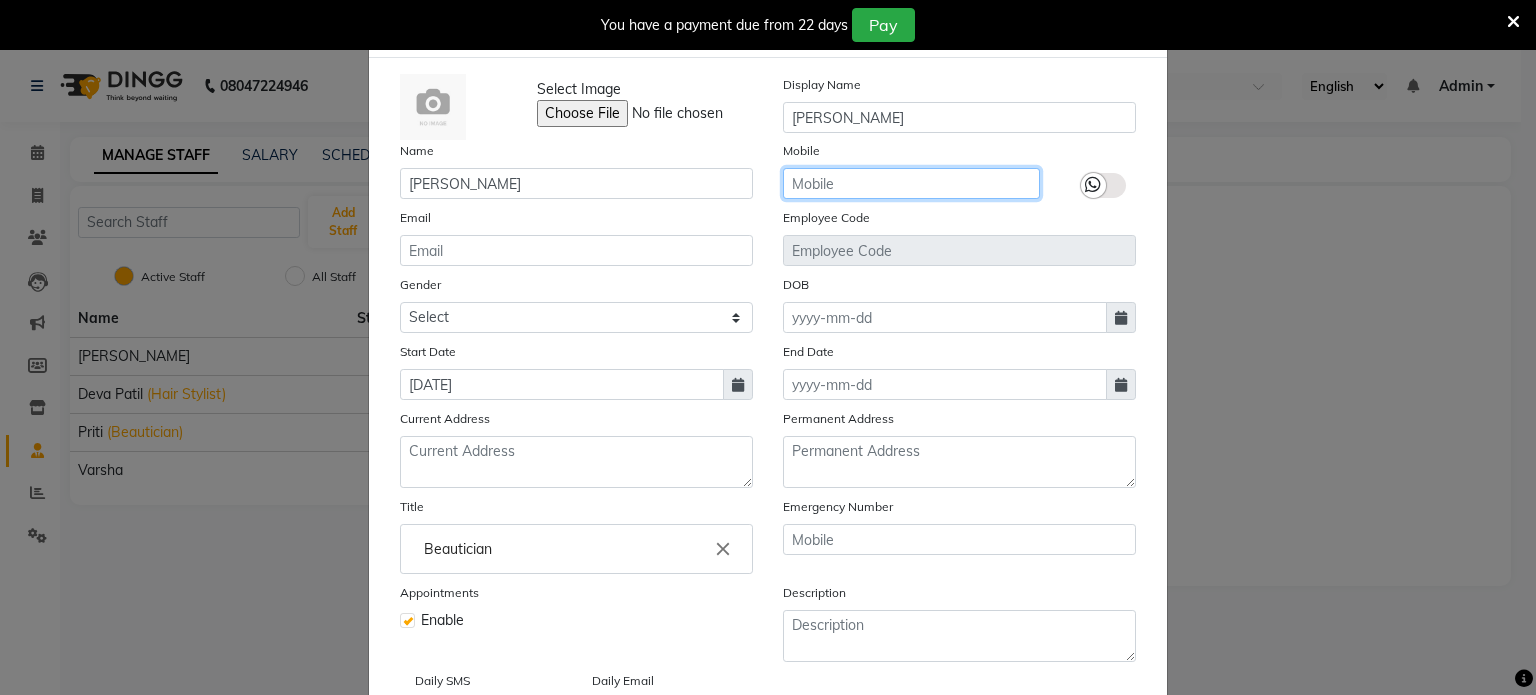 click 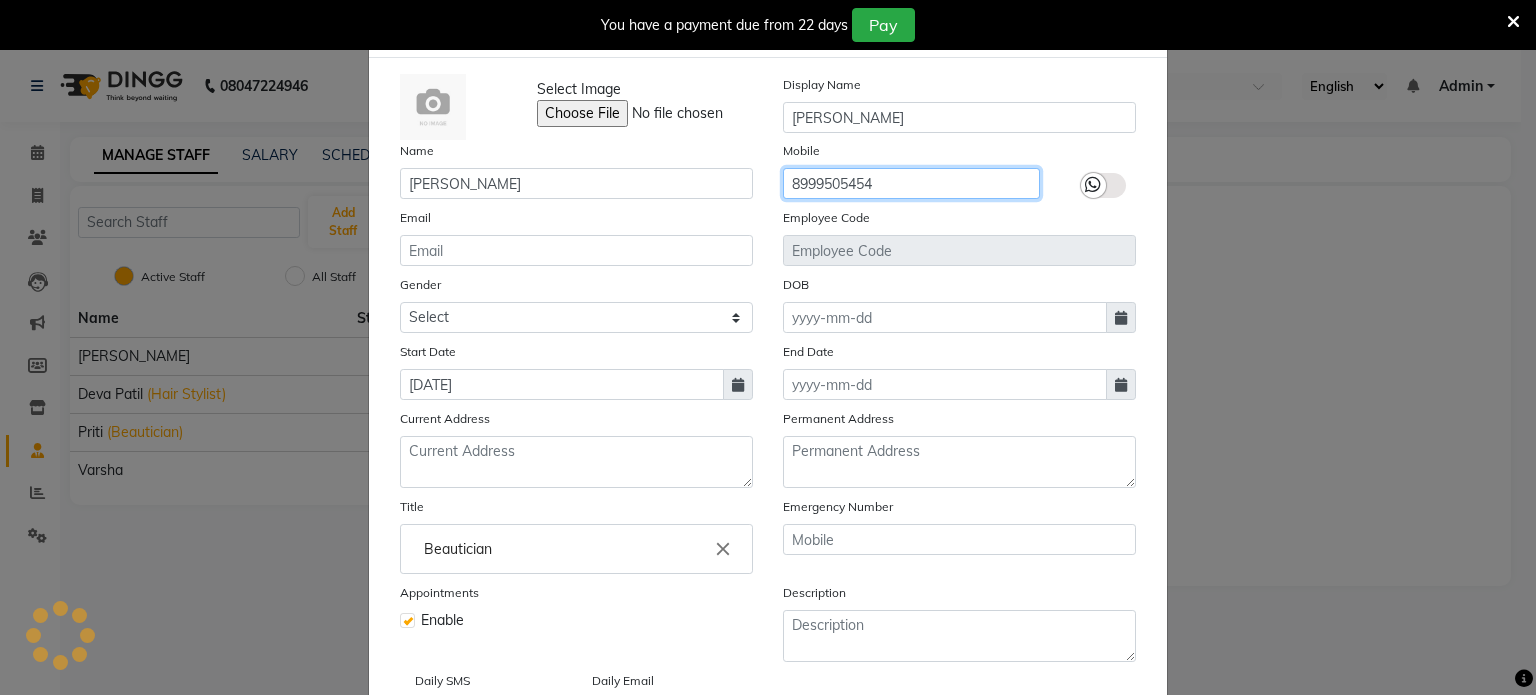 type on "8999505454" 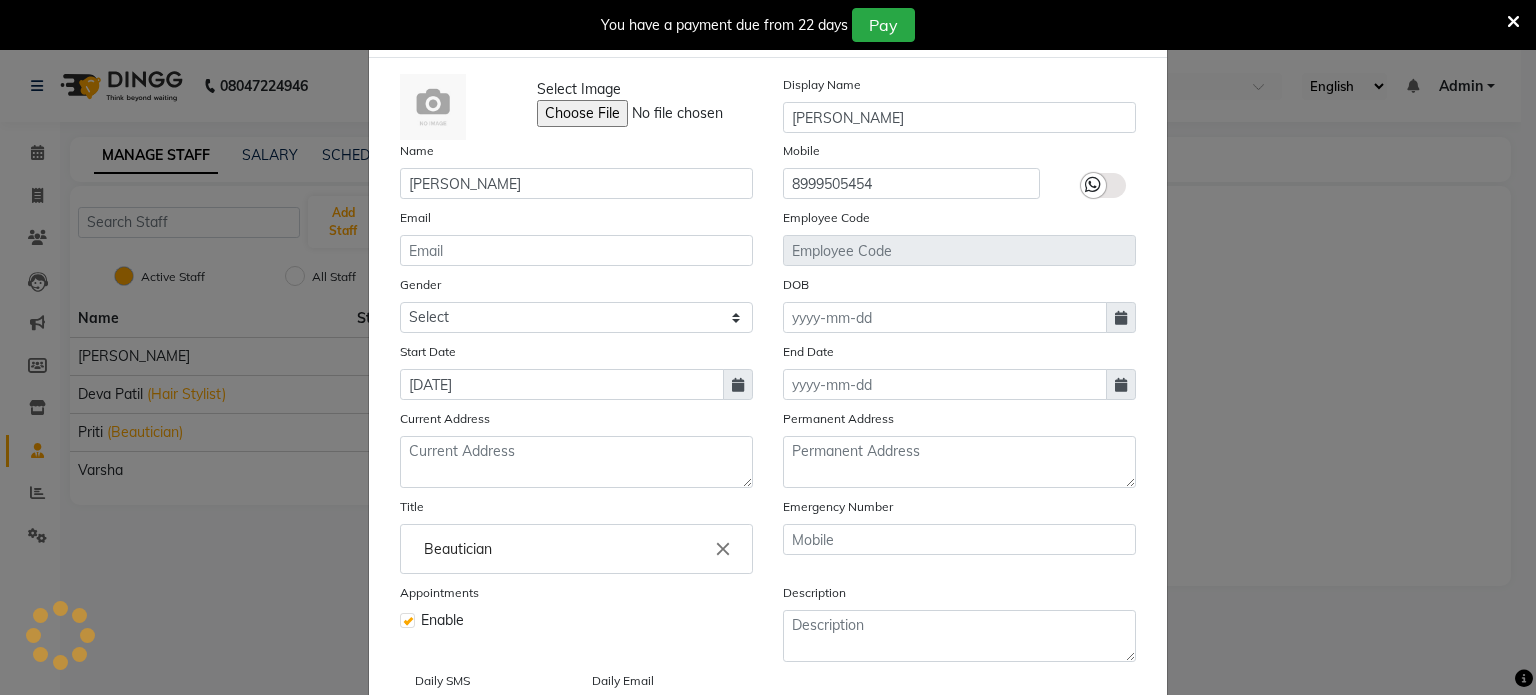 click 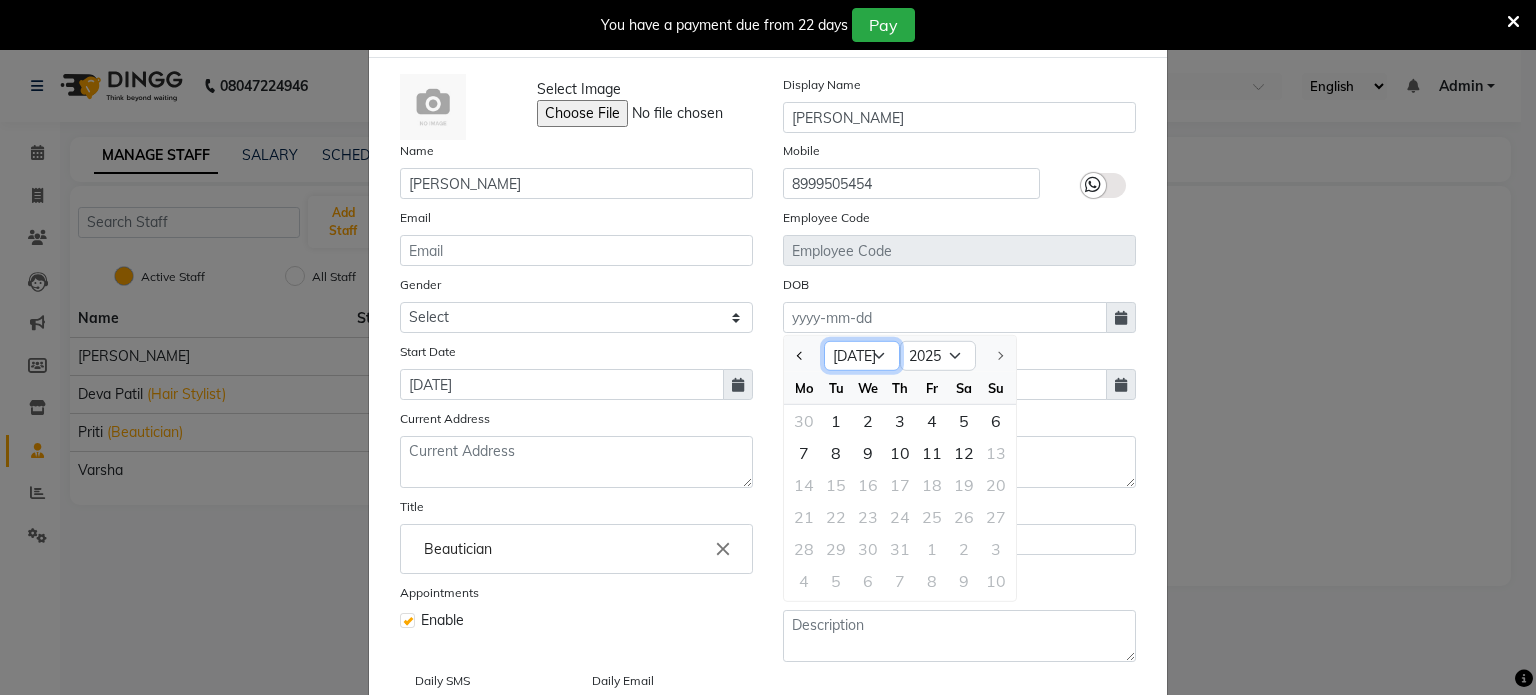 click on "Jan Feb Mar Apr May Jun [DATE]" 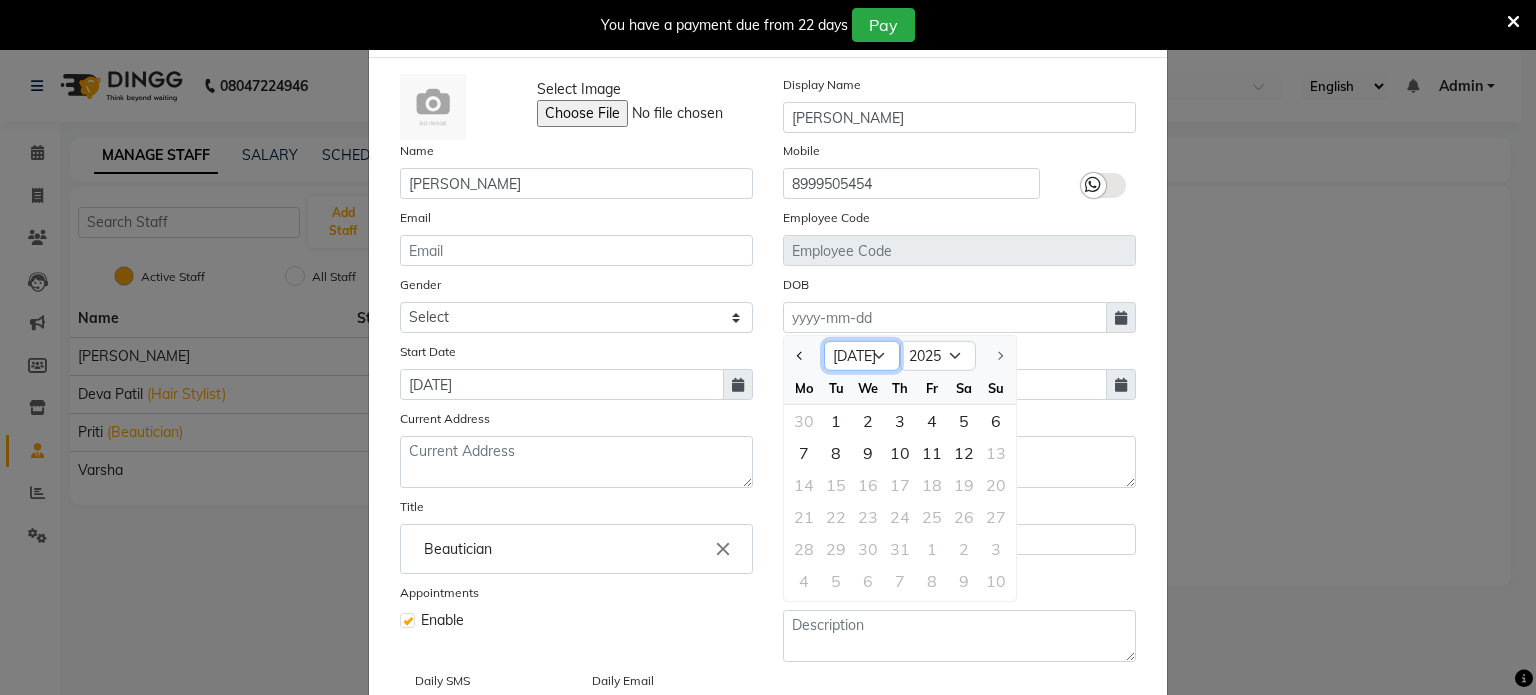 select on "4" 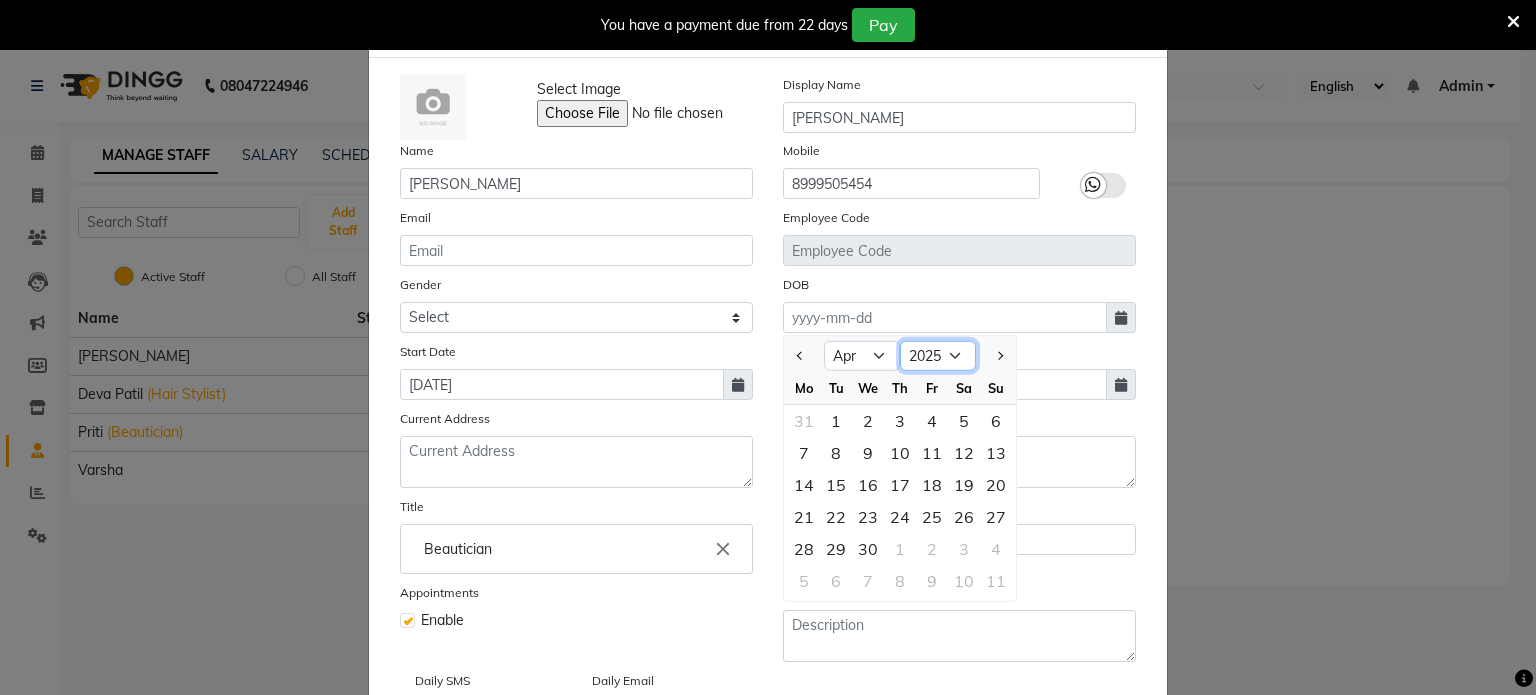 click on "1920 1921 1922 1923 1924 1925 1926 1927 1928 1929 1930 1931 1932 1933 1934 1935 1936 1937 1938 1939 1940 1941 1942 1943 1944 1945 1946 1947 1948 1949 1950 1951 1952 1953 1954 1955 1956 1957 1958 1959 1960 1961 1962 1963 1964 1965 1966 1967 1968 1969 1970 1971 1972 1973 1974 1975 1976 1977 1978 1979 1980 1981 1982 1983 1984 1985 1986 1987 1988 1989 1990 1991 1992 1993 1994 1995 1996 1997 1998 1999 2000 2001 2002 2003 2004 2005 2006 2007 2008 2009 2010 2011 2012 2013 2014 2015 2016 2017 2018 2019 2020 2021 2022 2023 2024 2025" 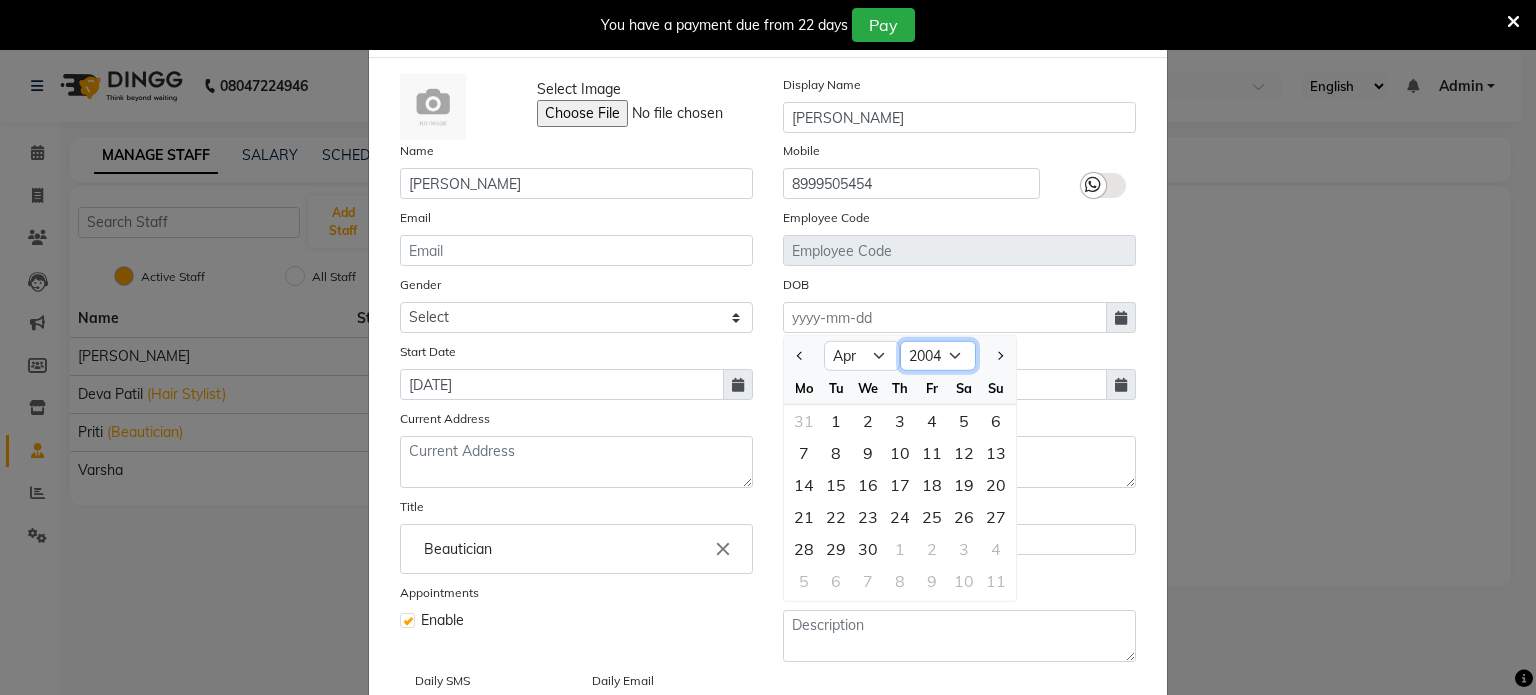click on "1920 1921 1922 1923 1924 1925 1926 1927 1928 1929 1930 1931 1932 1933 1934 1935 1936 1937 1938 1939 1940 1941 1942 1943 1944 1945 1946 1947 1948 1949 1950 1951 1952 1953 1954 1955 1956 1957 1958 1959 1960 1961 1962 1963 1964 1965 1966 1967 1968 1969 1970 1971 1972 1973 1974 1975 1976 1977 1978 1979 1980 1981 1982 1983 1984 1985 1986 1987 1988 1989 1990 1991 1992 1993 1994 1995 1996 1997 1998 1999 2000 2001 2002 2003 2004 2005 2006 2007 2008 2009 2010 2011 2012 2013 2014 2015 2016 2017 2018 2019 2020 2021 2022 2023 2024 2025" 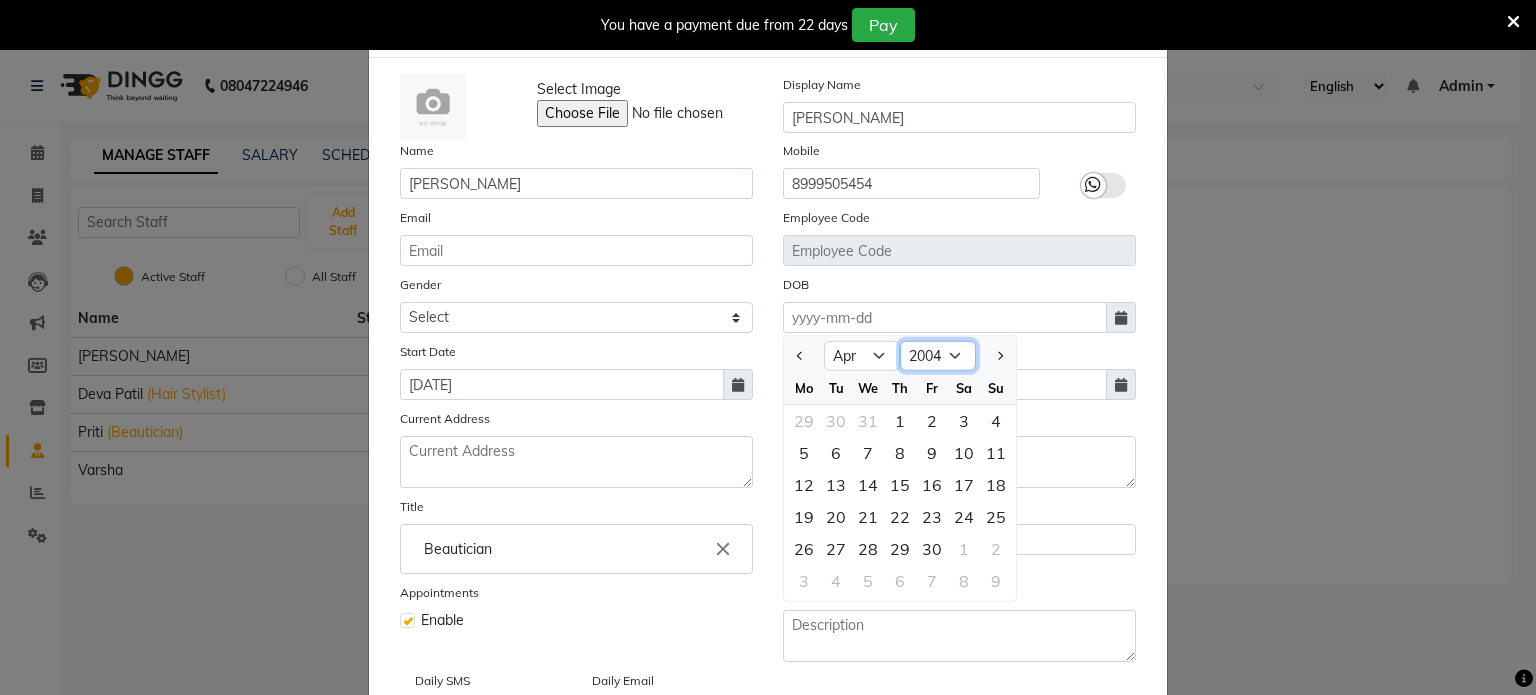 click on "1920 1921 1922 1923 1924 1925 1926 1927 1928 1929 1930 1931 1932 1933 1934 1935 1936 1937 1938 1939 1940 1941 1942 1943 1944 1945 1946 1947 1948 1949 1950 1951 1952 1953 1954 1955 1956 1957 1958 1959 1960 1961 1962 1963 1964 1965 1966 1967 1968 1969 1970 1971 1972 1973 1974 1975 1976 1977 1978 1979 1980 1981 1982 1983 1984 1985 1986 1987 1988 1989 1990 1991 1992 1993 1994 1995 1996 1997 1998 1999 2000 2001 2002 2003 2004 2005 2006 2007 2008 2009 2010 2011 2012 2013 2014 2015 2016 2017 2018 2019 2020 2021 2022 2023 2024 2025" 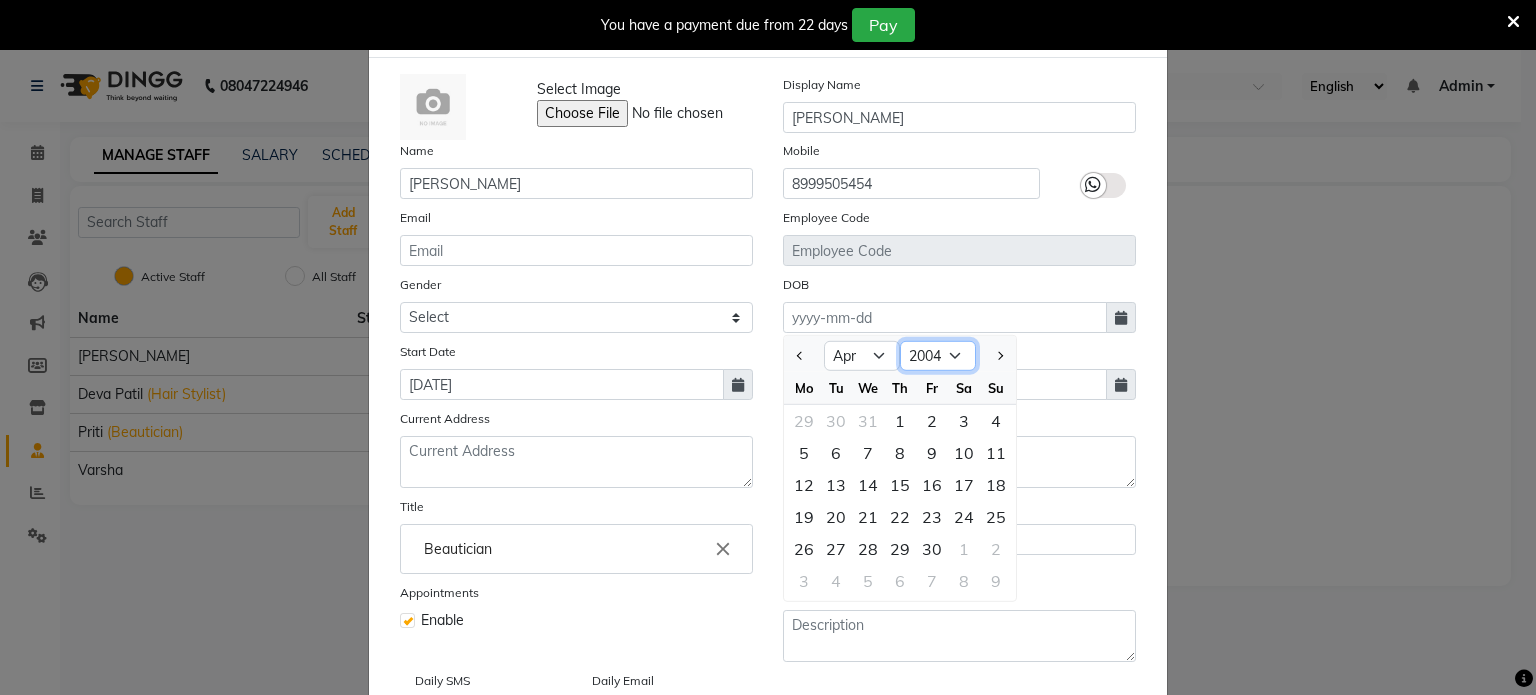 select on "1988" 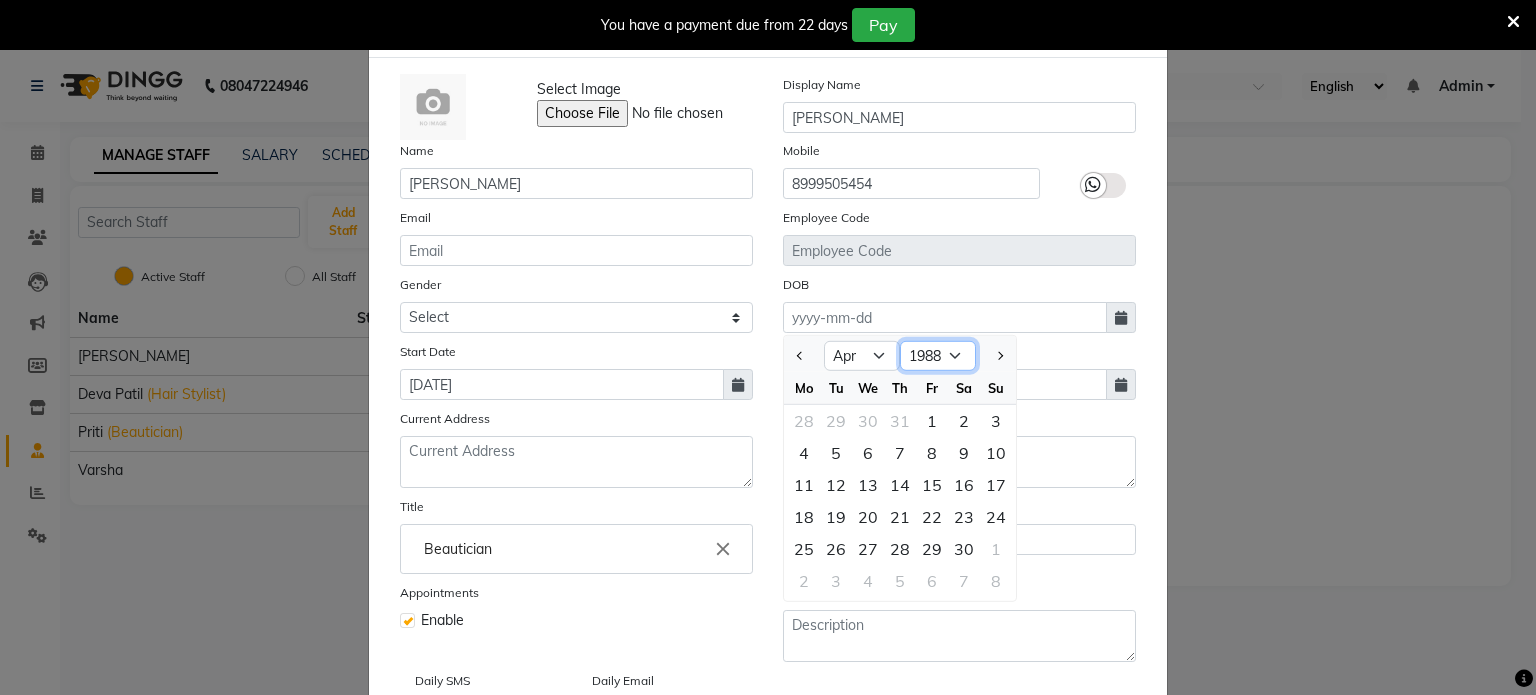 click on "1920 1921 1922 1923 1924 1925 1926 1927 1928 1929 1930 1931 1932 1933 1934 1935 1936 1937 1938 1939 1940 1941 1942 1943 1944 1945 1946 1947 1948 1949 1950 1951 1952 1953 1954 1955 1956 1957 1958 1959 1960 1961 1962 1963 1964 1965 1966 1967 1968 1969 1970 1971 1972 1973 1974 1975 1976 1977 1978 1979 1980 1981 1982 1983 1984 1985 1986 1987 1988 1989 1990 1991 1992 1993 1994 1995 1996 1997 1998 1999 2000 2001 2002 2003 2004 2005 2006 2007 2008 2009 2010 2011 2012 2013 2014 2015 2016 2017 2018 2019 2020 2021 2022 2023 2024 2025" 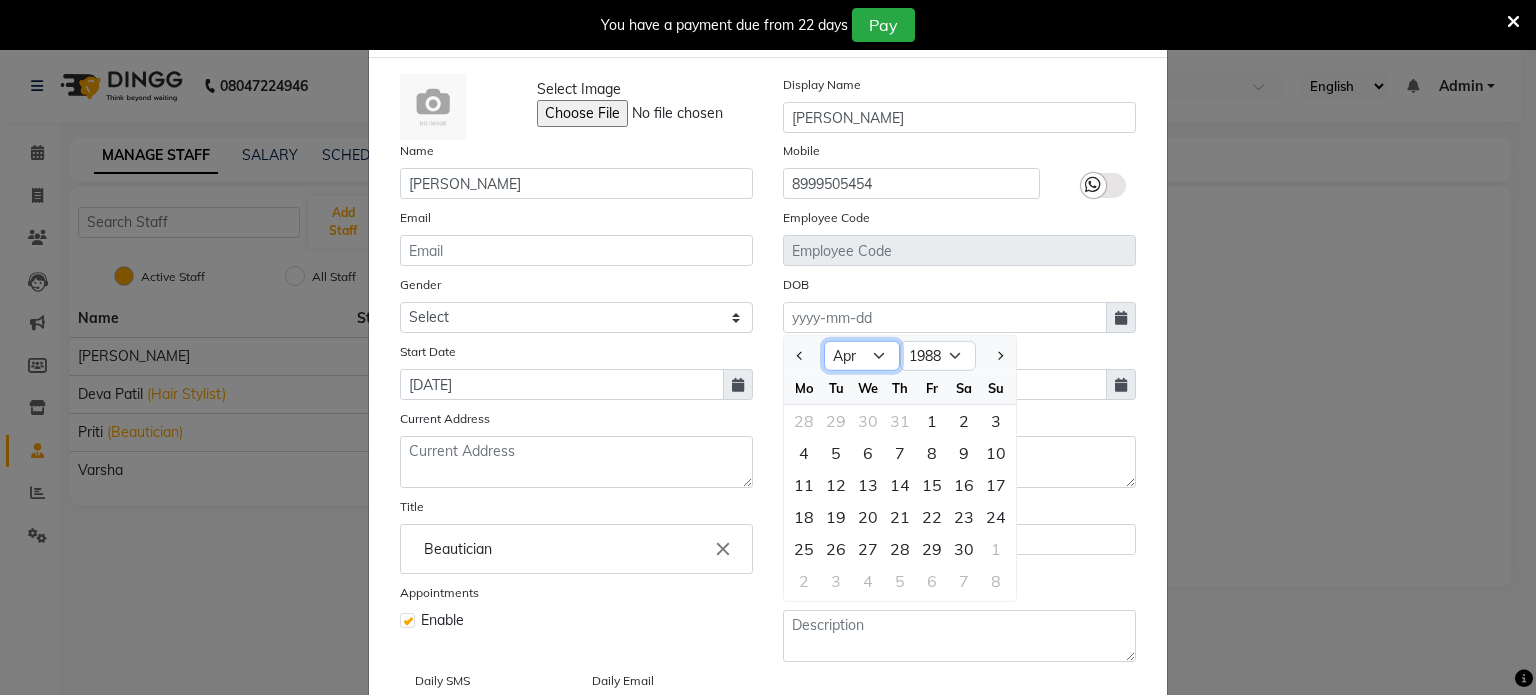 click on "Jan Feb Mar Apr May Jun [DATE] Aug Sep Oct Nov Dec" 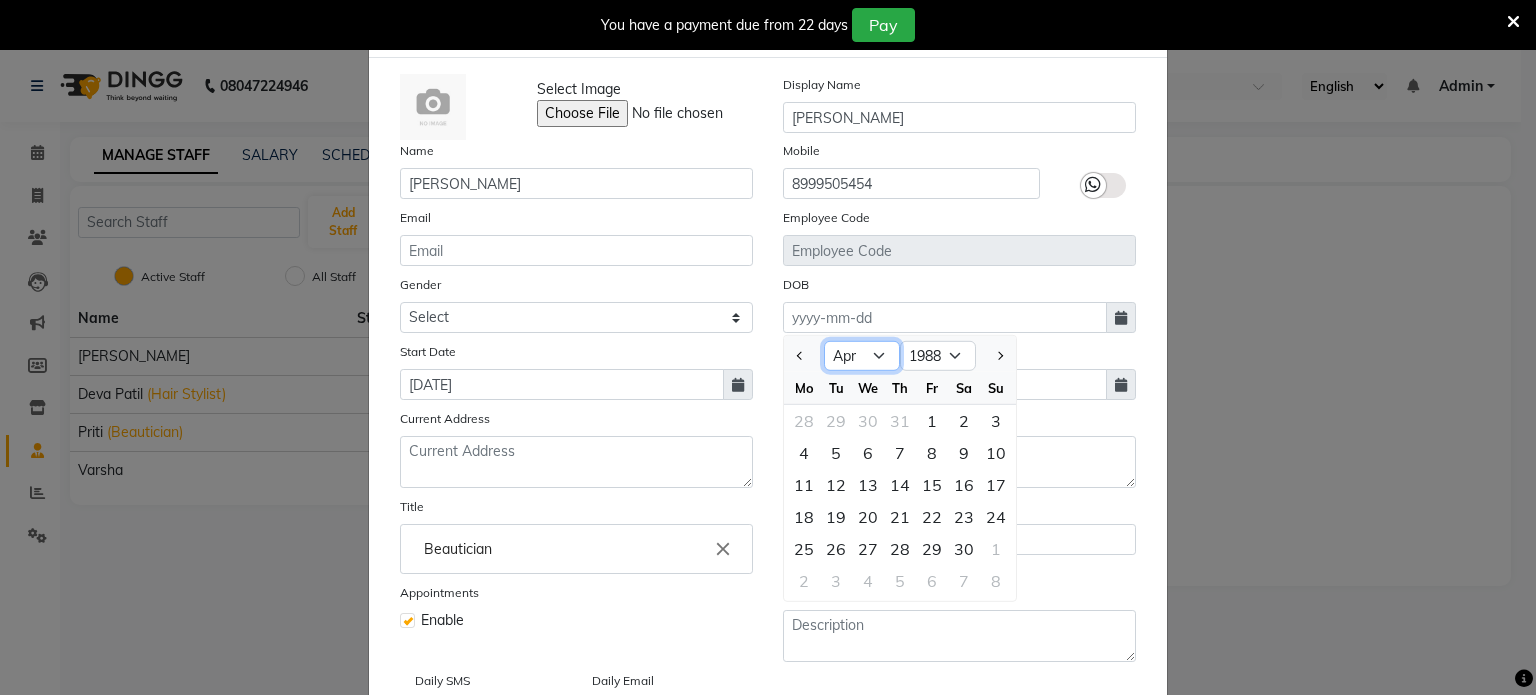 select on "12" 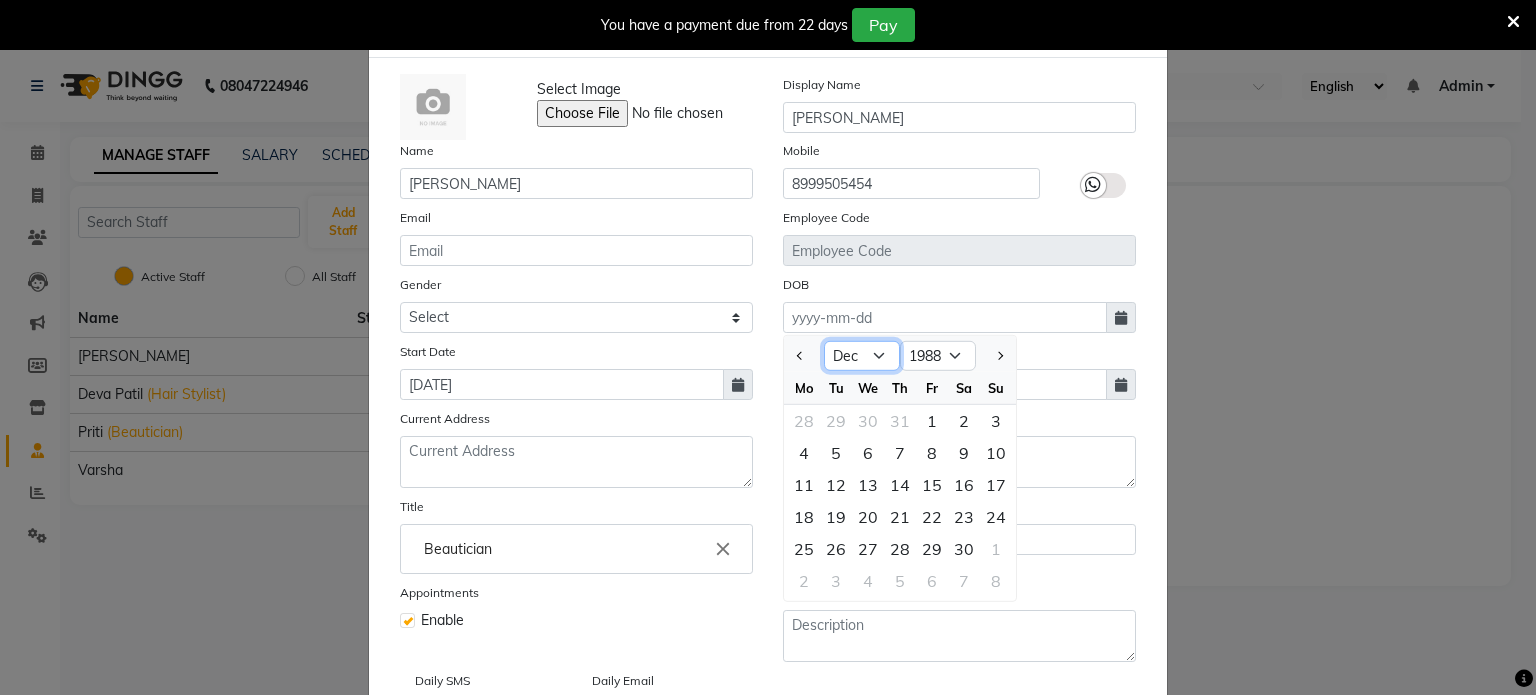 click on "Jan Feb Mar Apr May Jun [DATE] Aug Sep Oct Nov Dec" 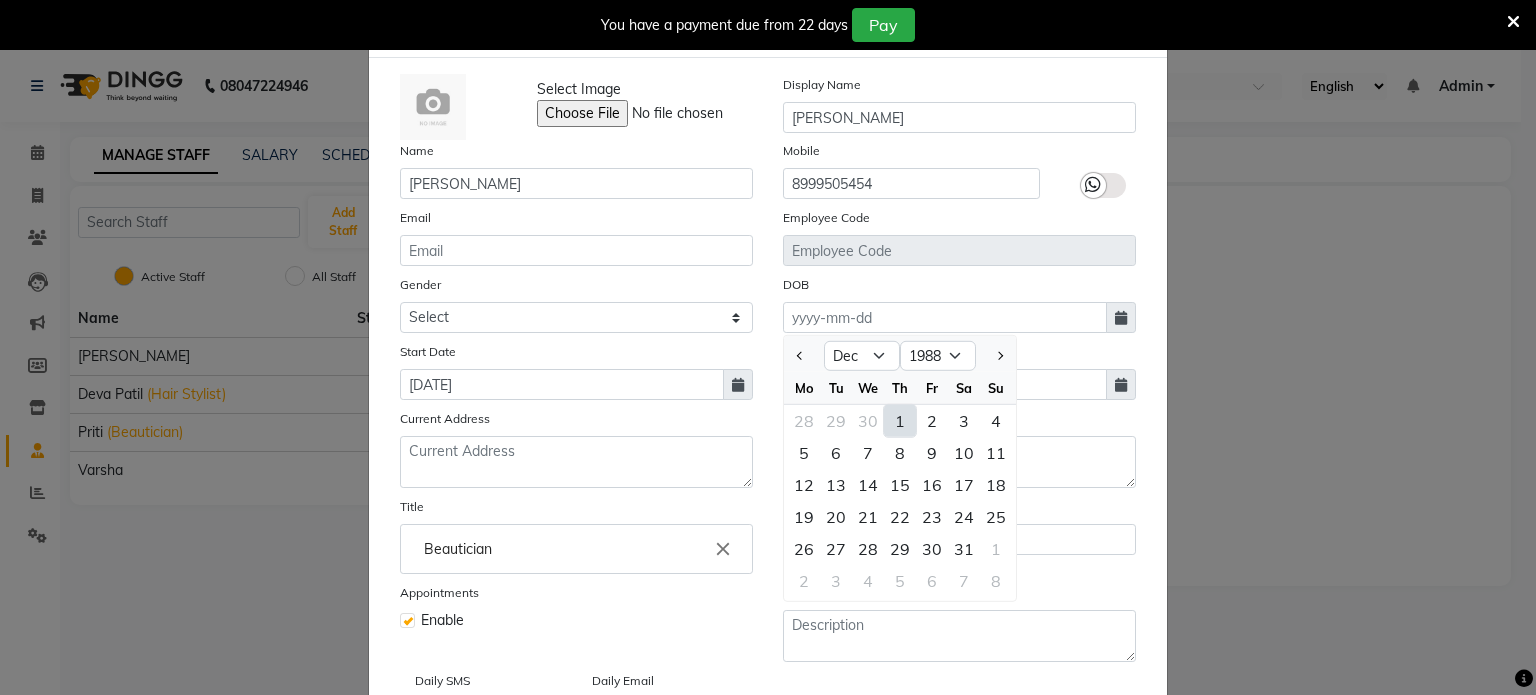 click on "1" 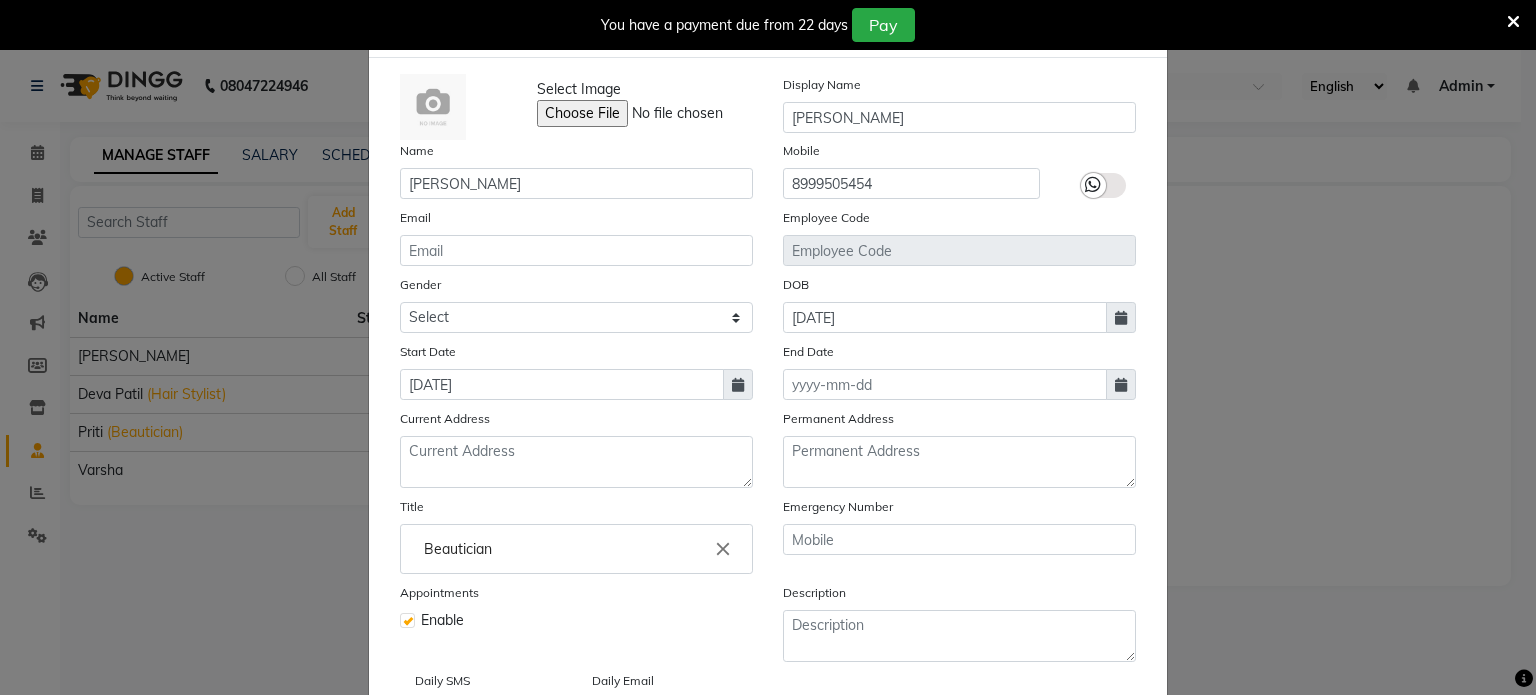 click on "Enable" 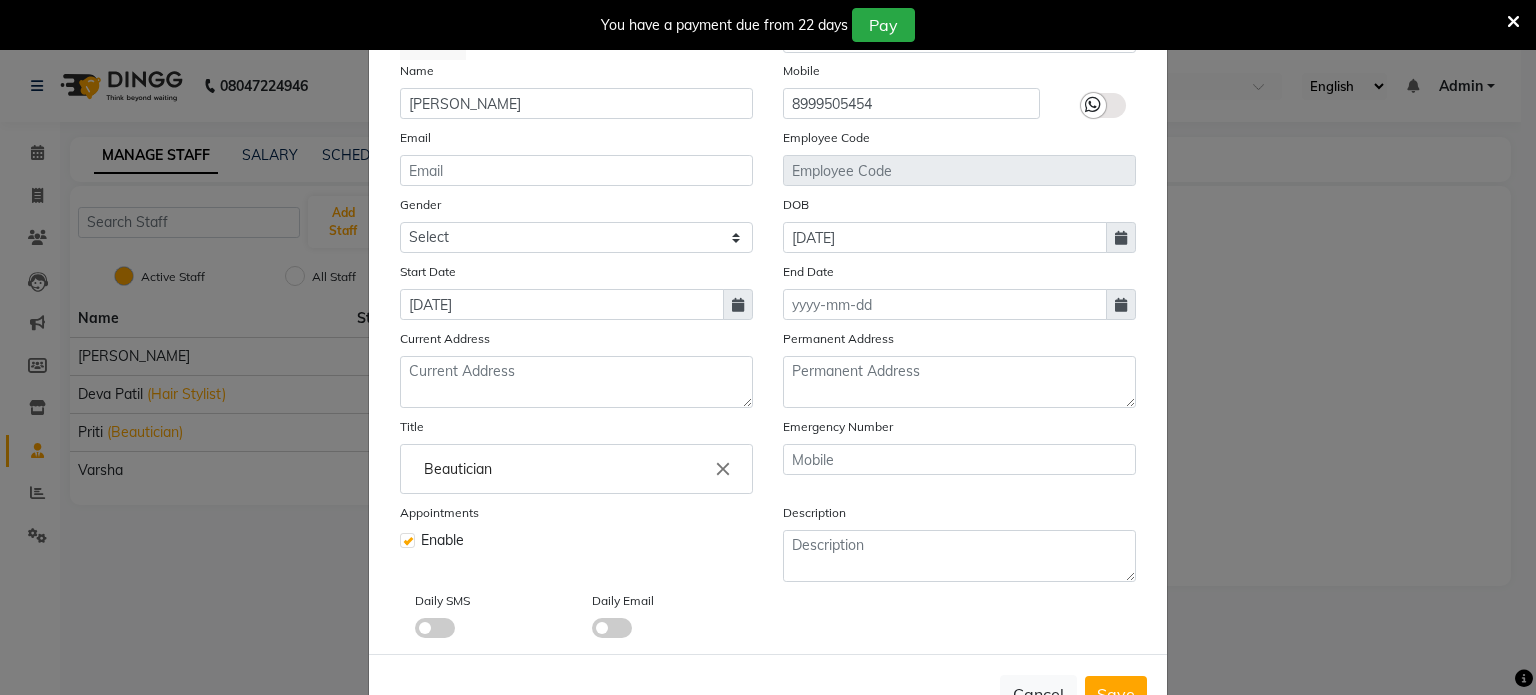 scroll, scrollTop: 160, scrollLeft: 0, axis: vertical 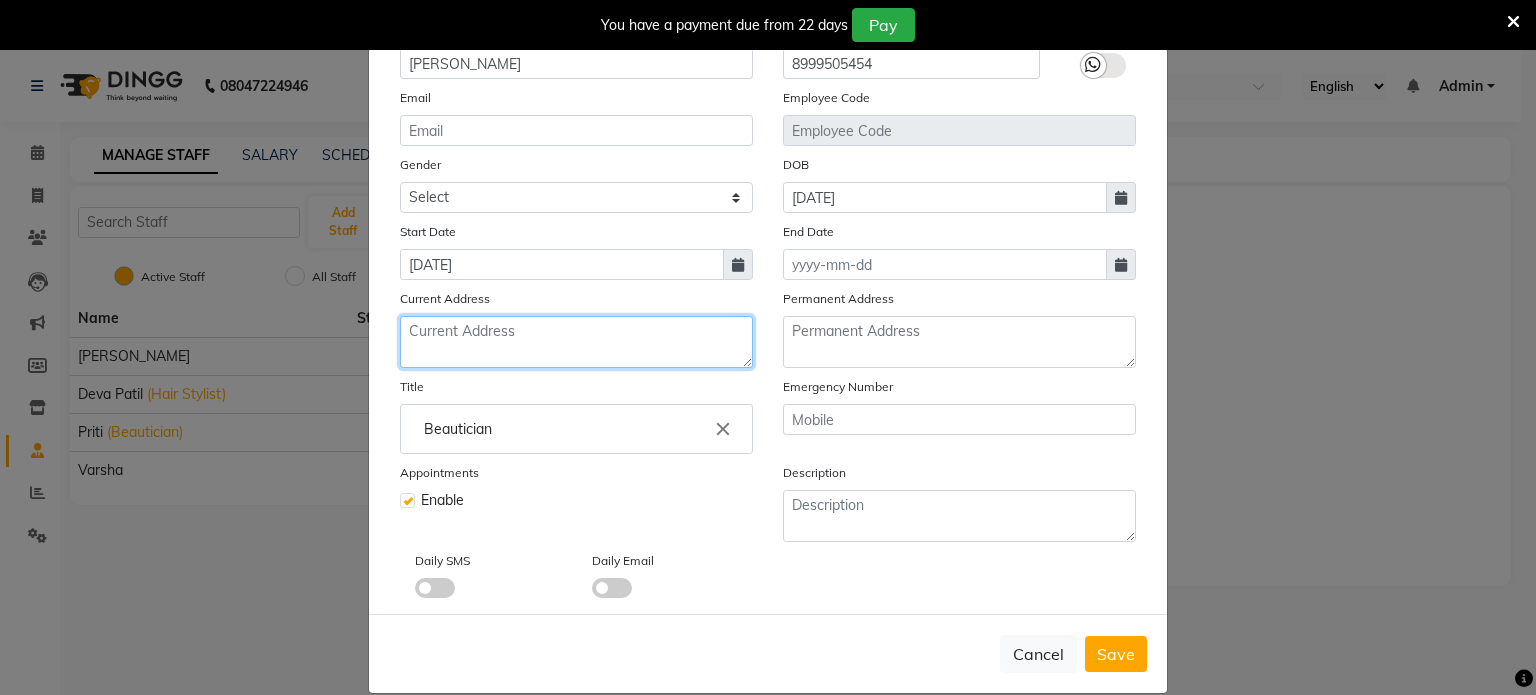 click 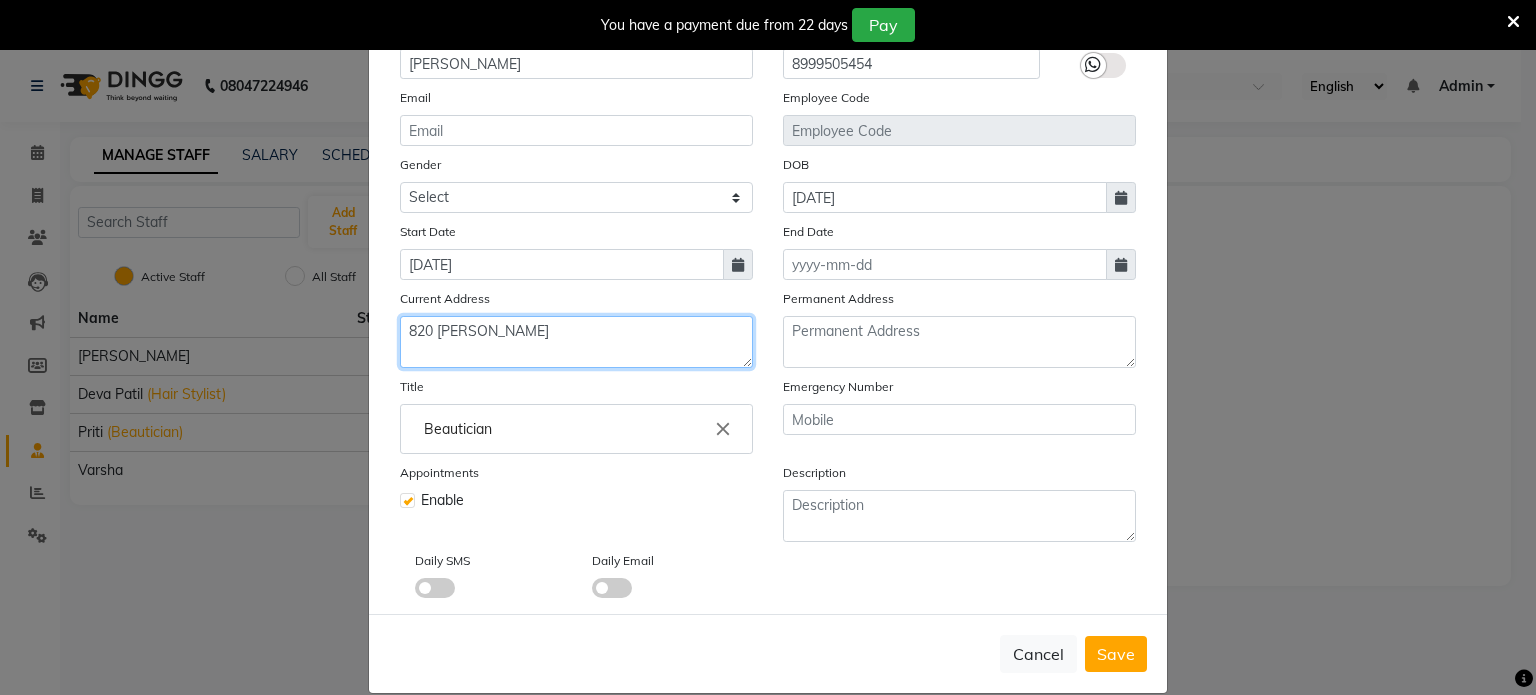 click on "820 [PERSON_NAME]" 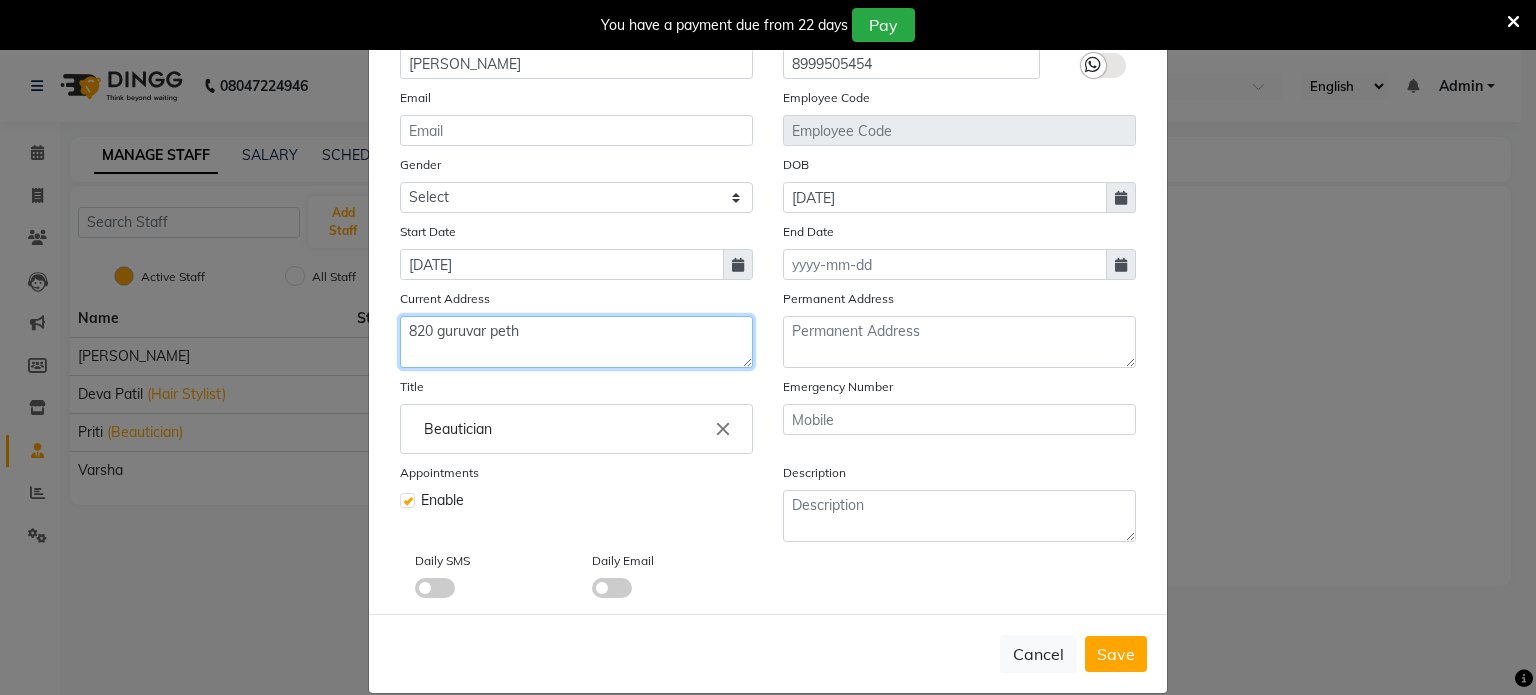 click on "820 guruvar peth" 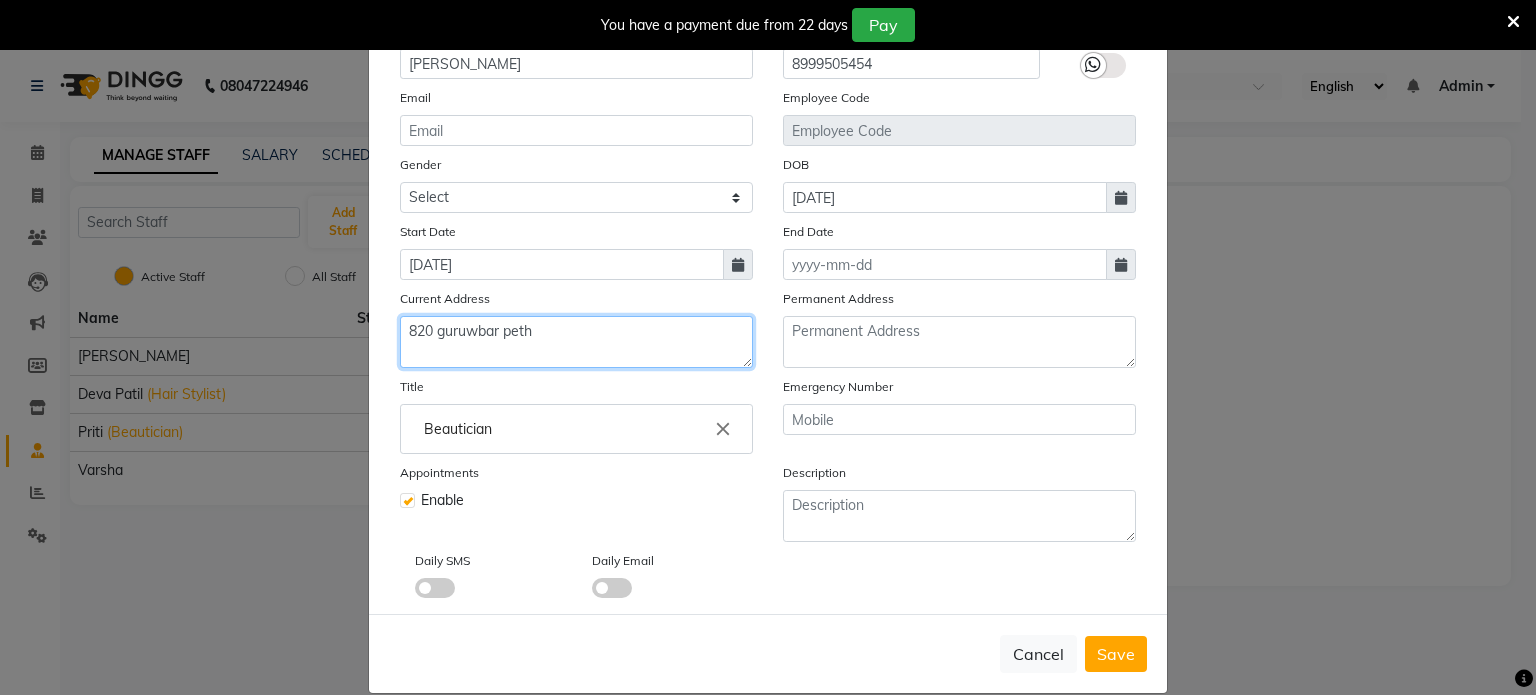 click on "820 guruwbar peth" 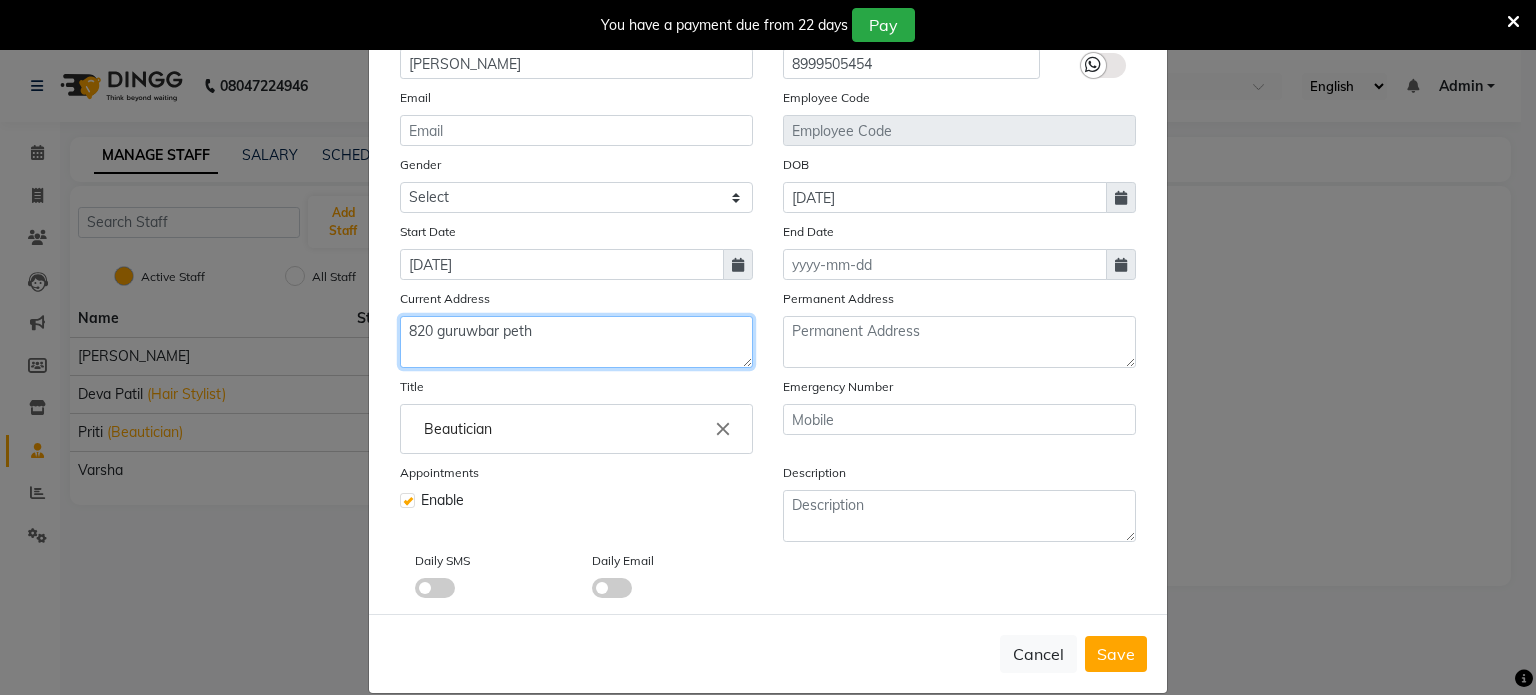 click on "820 guruwbar peth" 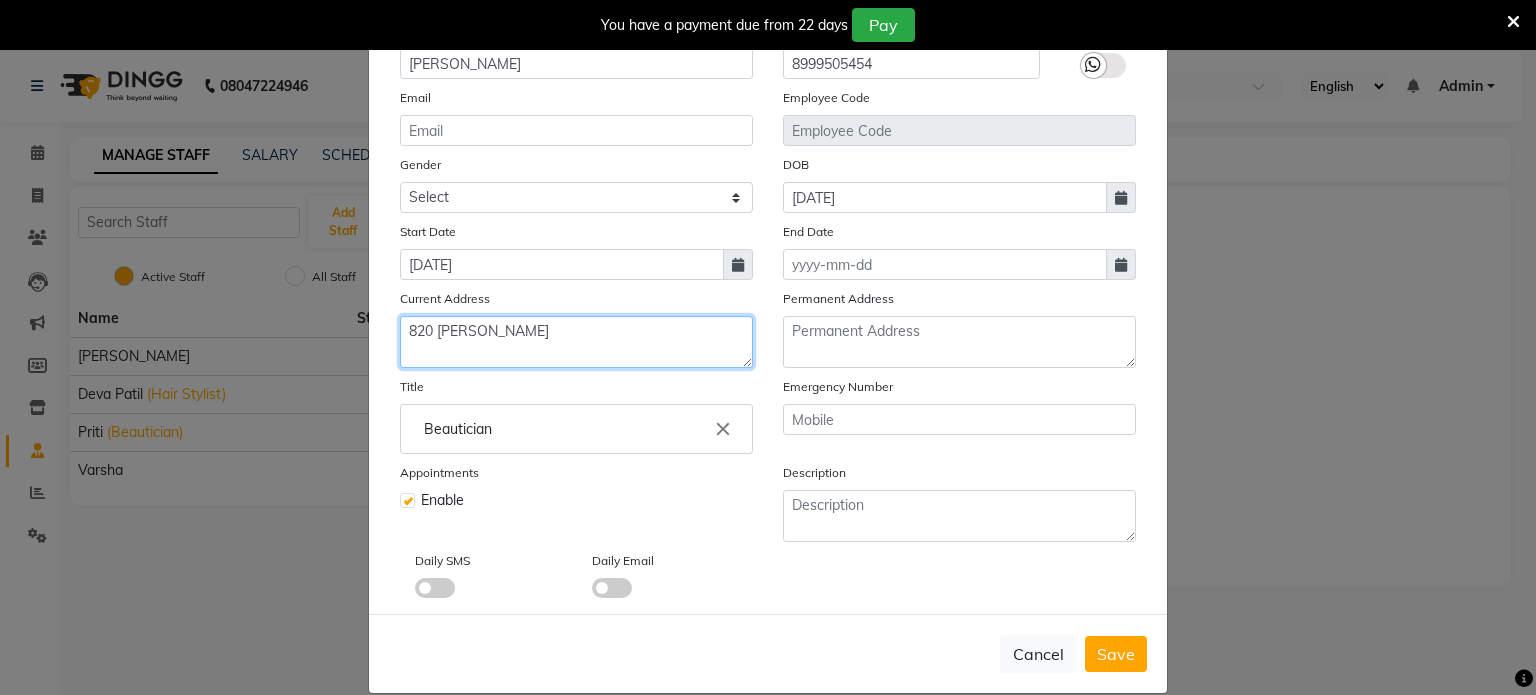 click on "820 [PERSON_NAME]" 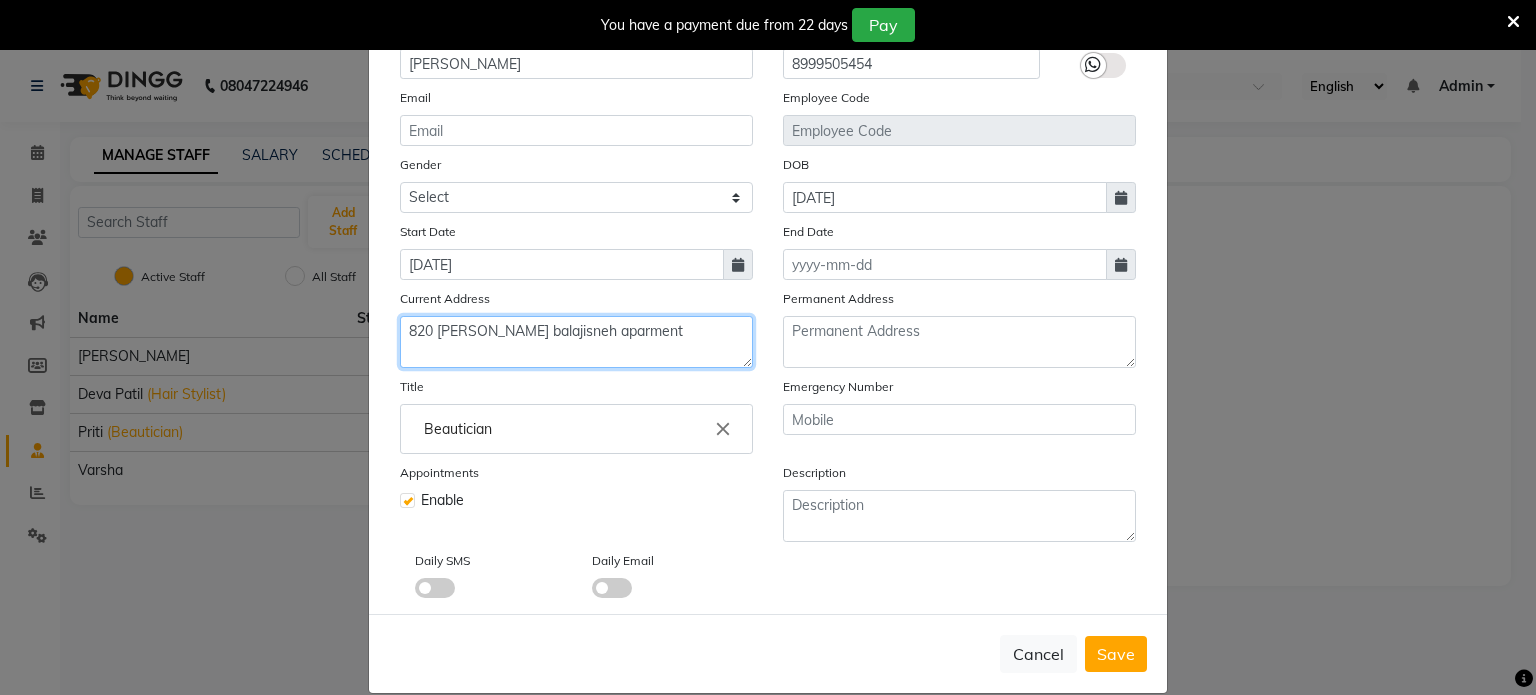 click on "820 [PERSON_NAME] balajisneh aparment" 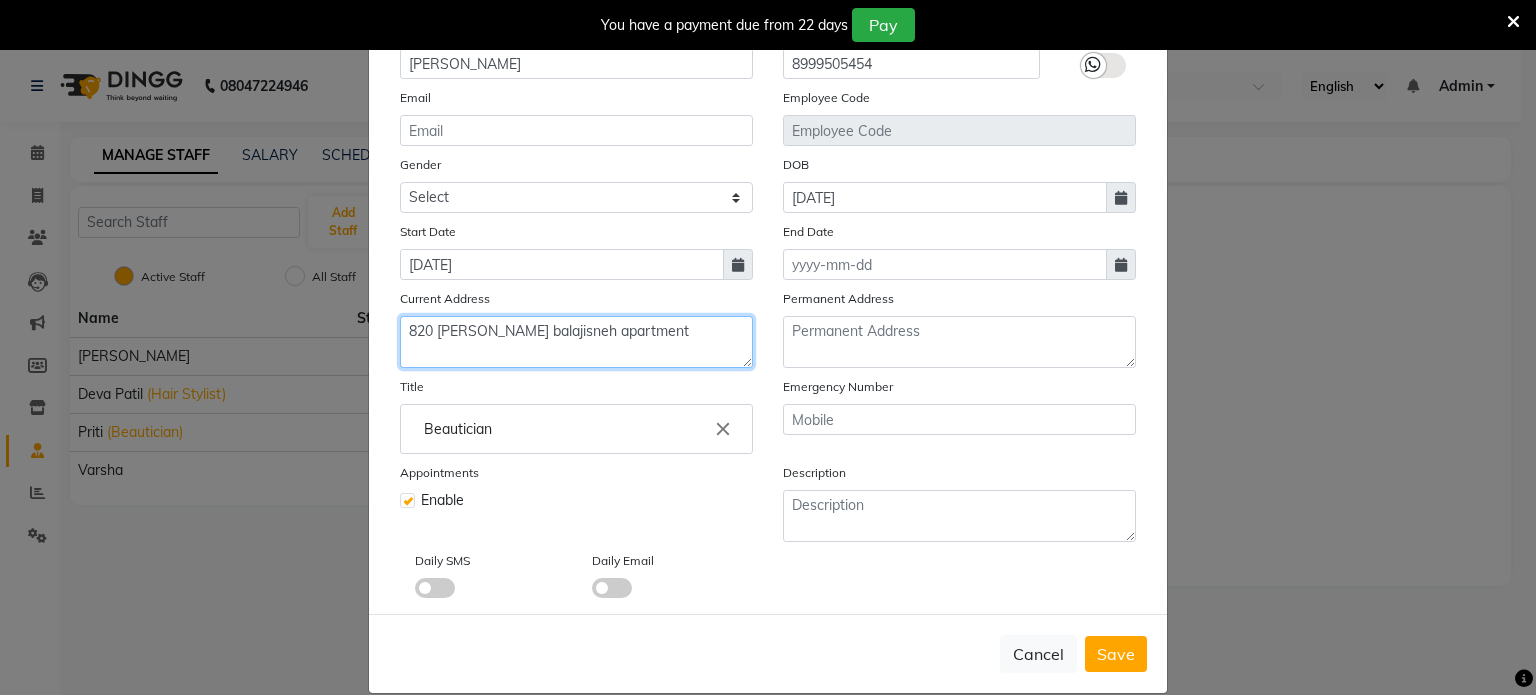 click on "820 [PERSON_NAME] balajisneh apartment" 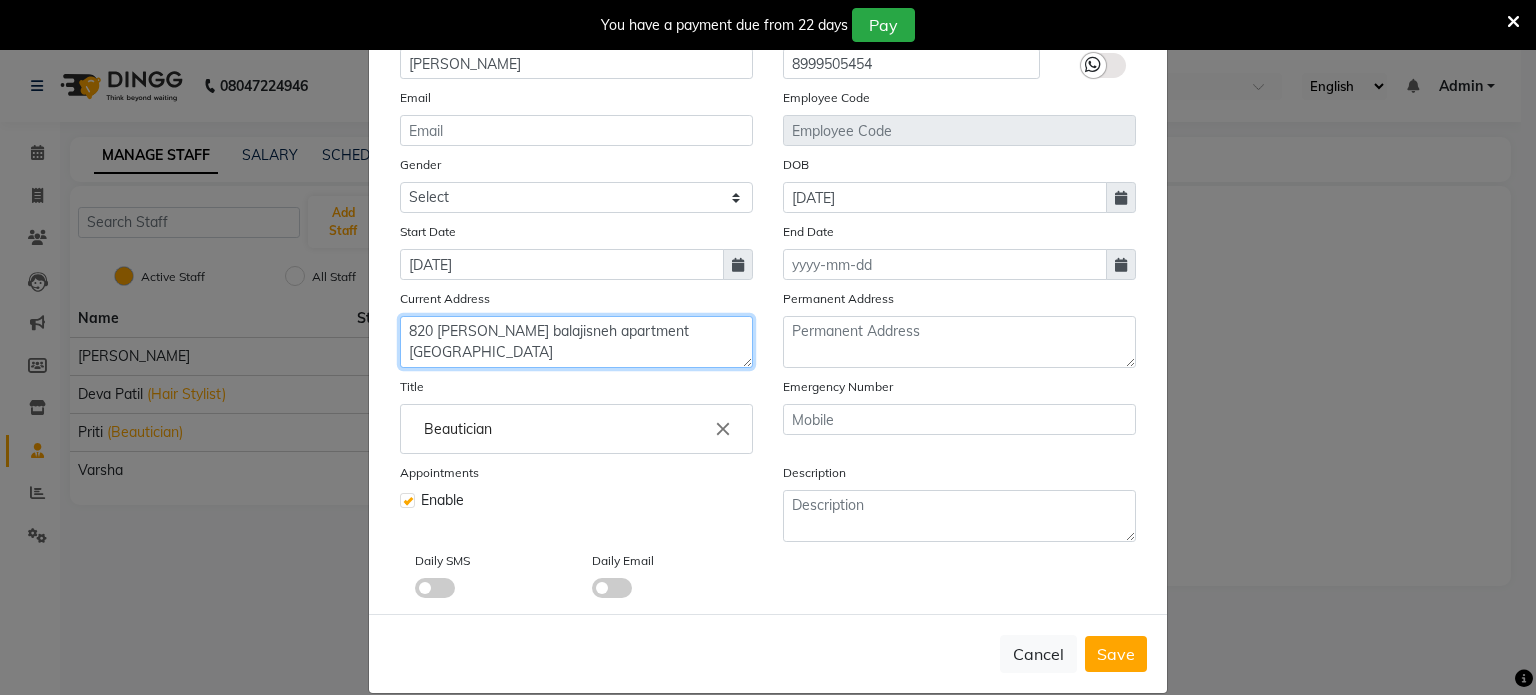 type on "820 [PERSON_NAME] balajisneh apartment [GEOGRAPHIC_DATA]" 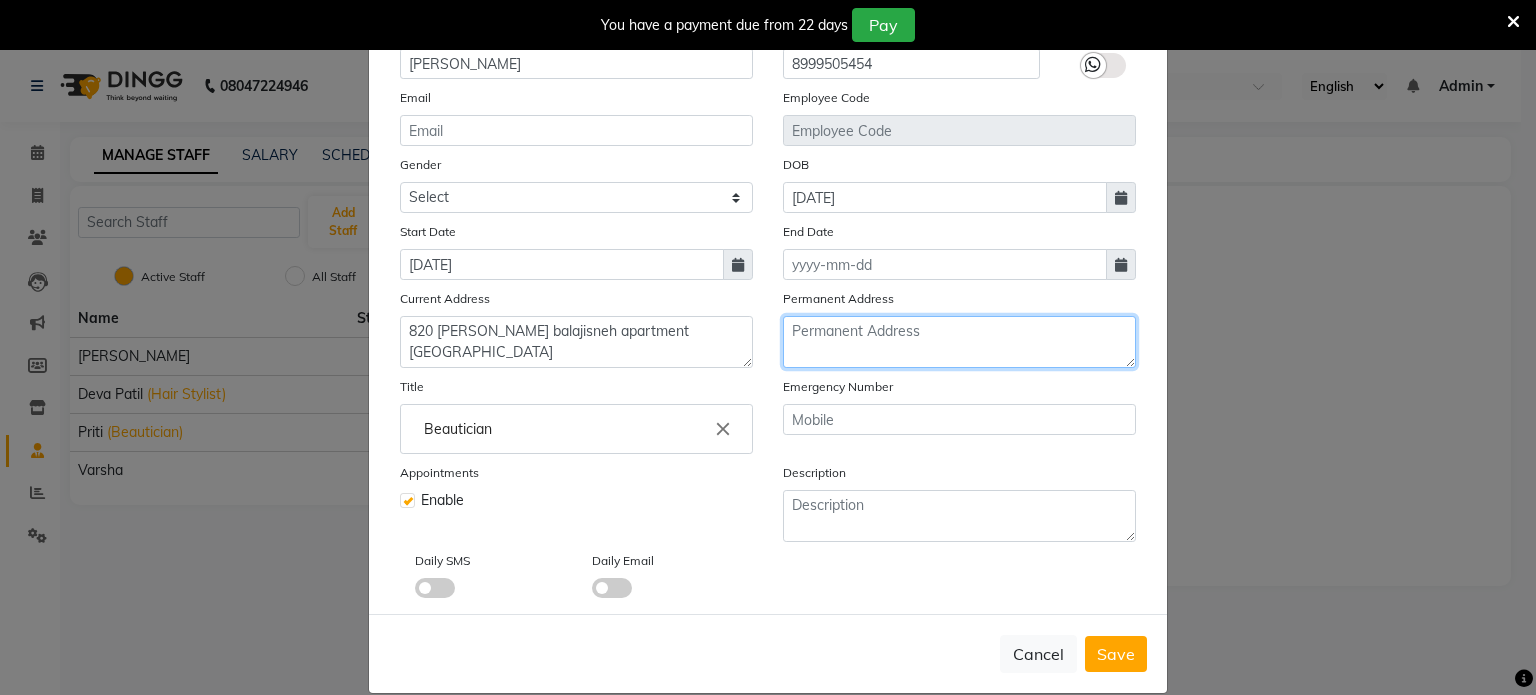 click 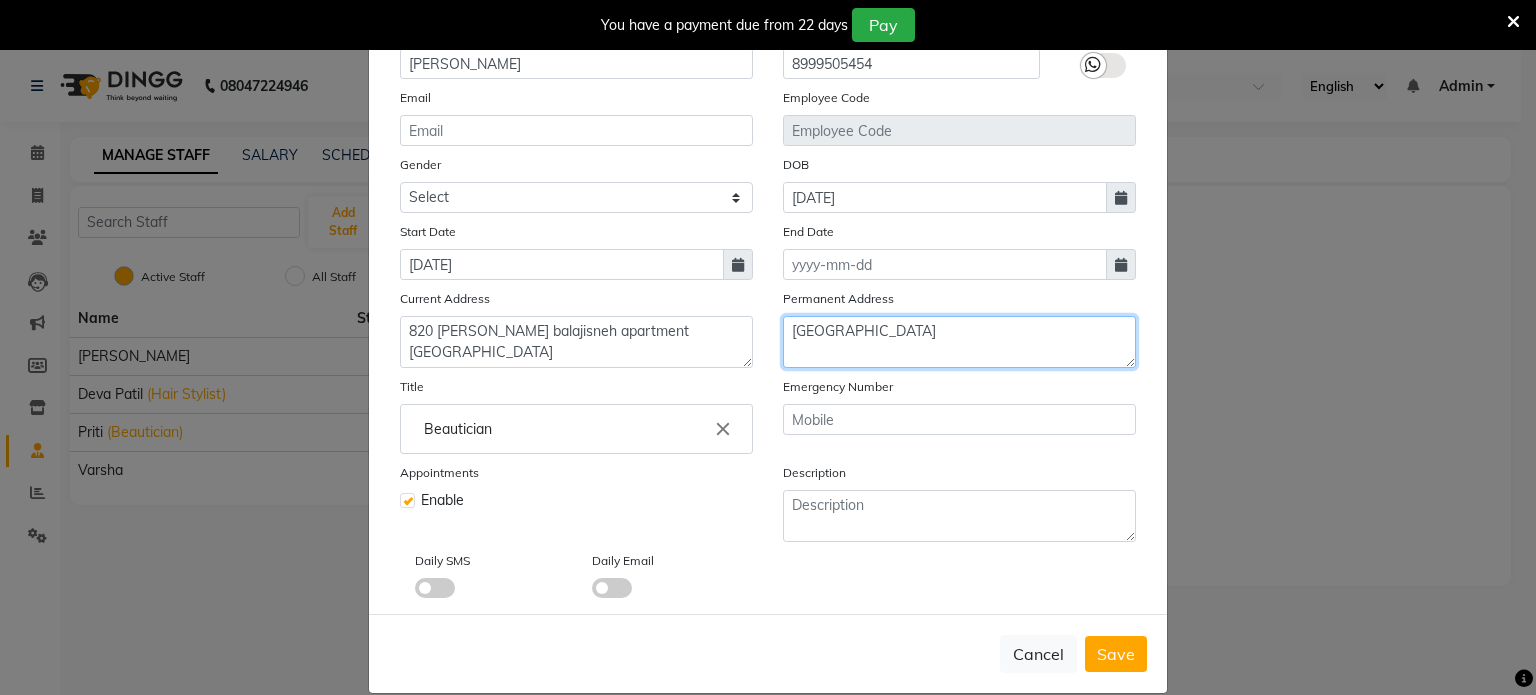 type on "[GEOGRAPHIC_DATA]" 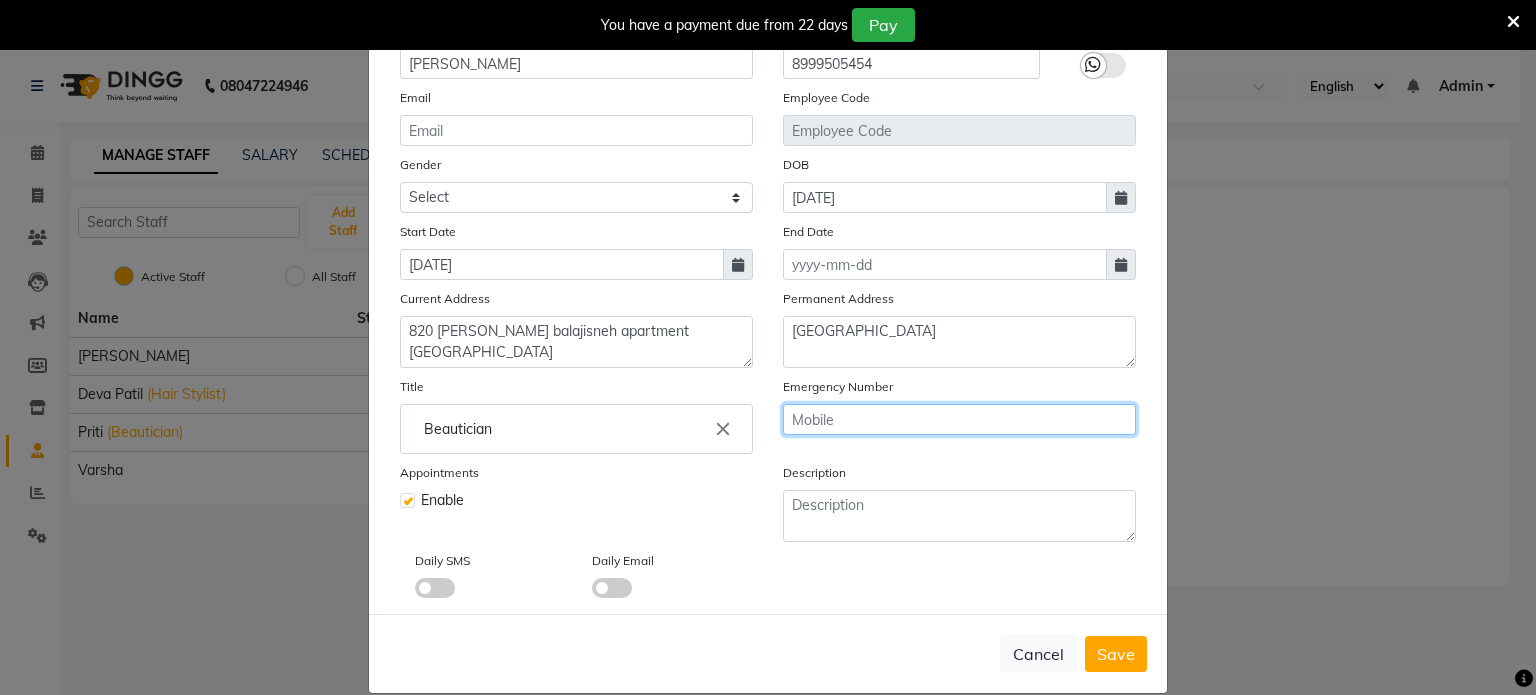 click 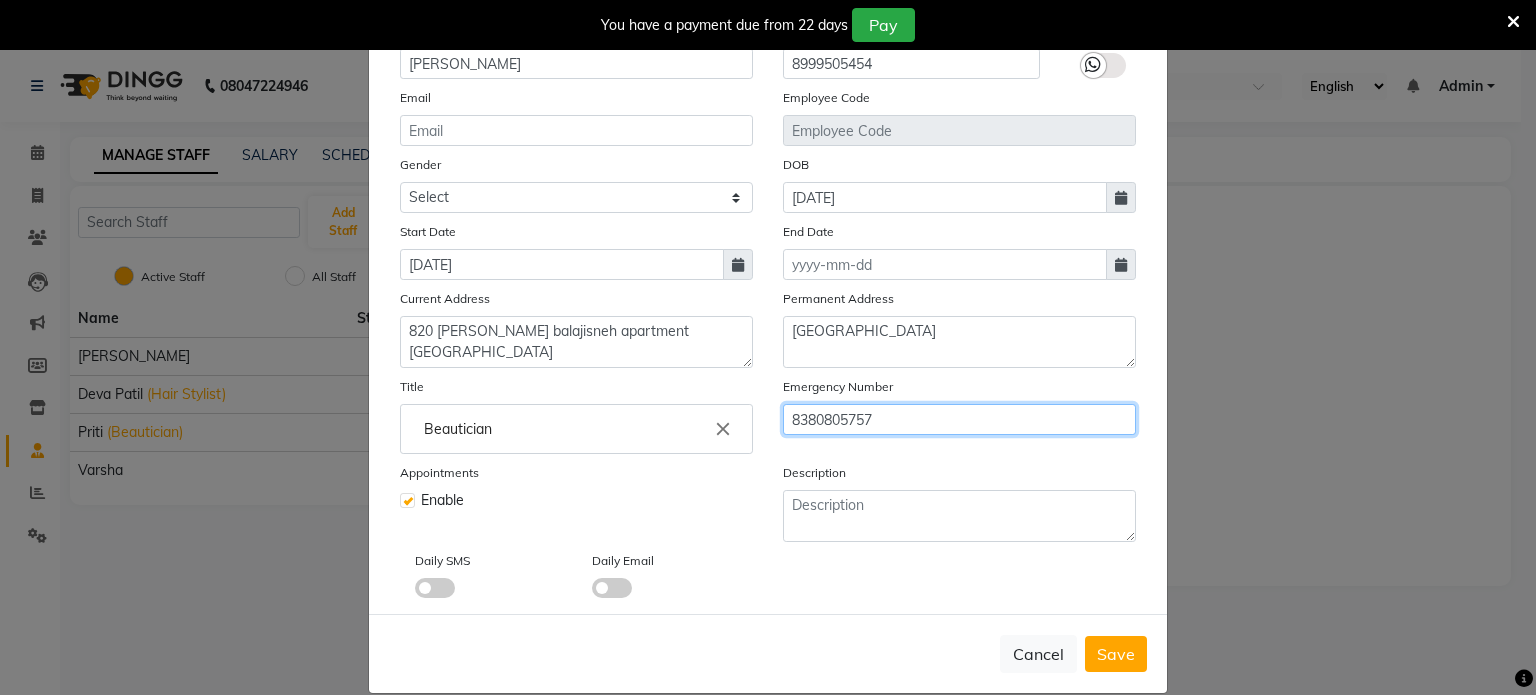 type on "8380805757" 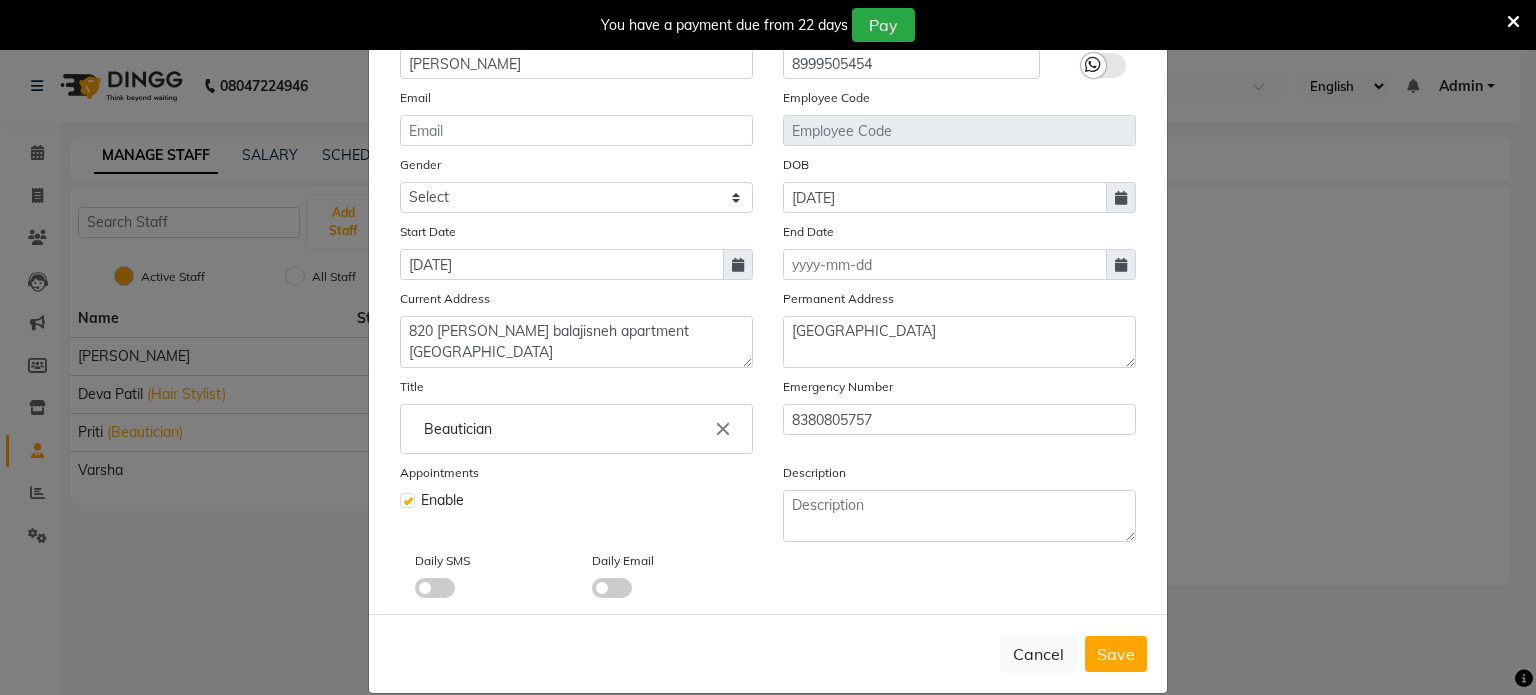 click on "Title Beautician close Recently selected delete Hair Stylist close Beautician close" 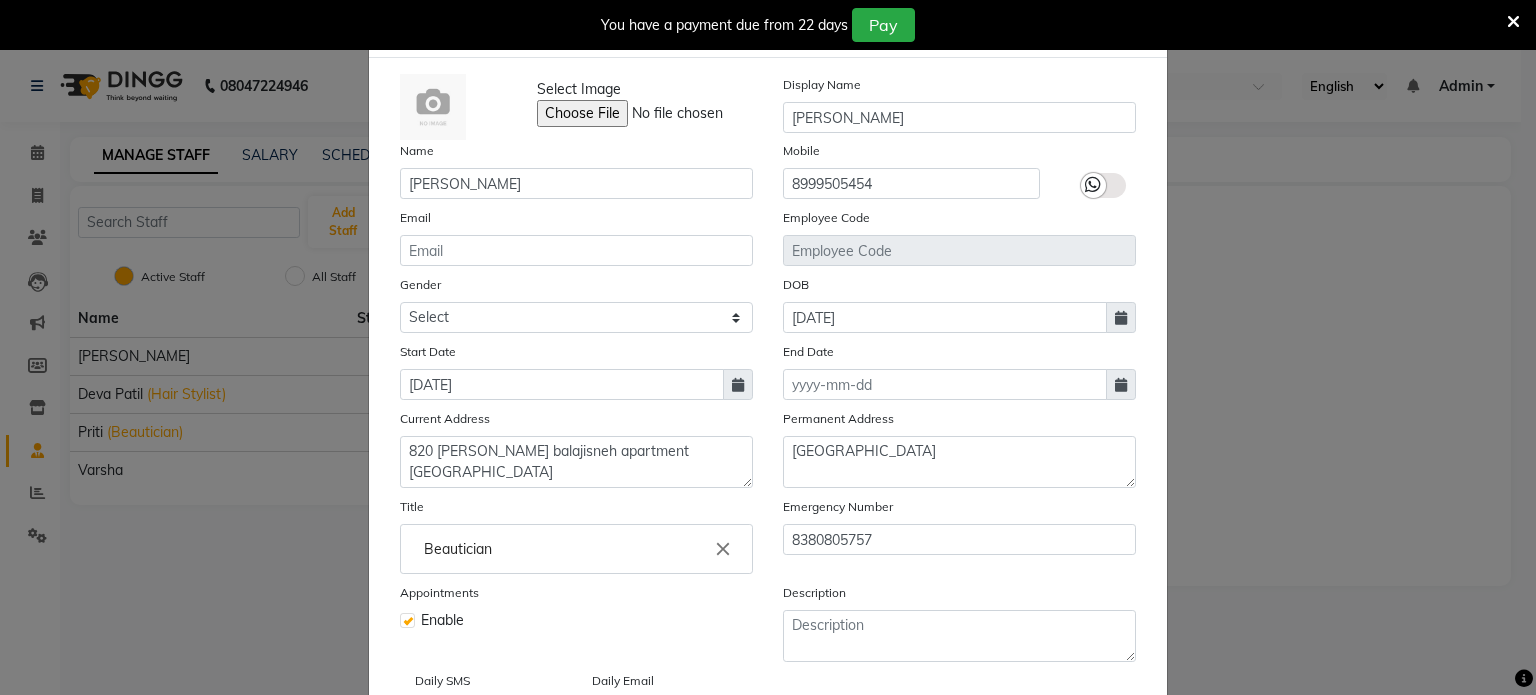 scroll, scrollTop: 0, scrollLeft: 0, axis: both 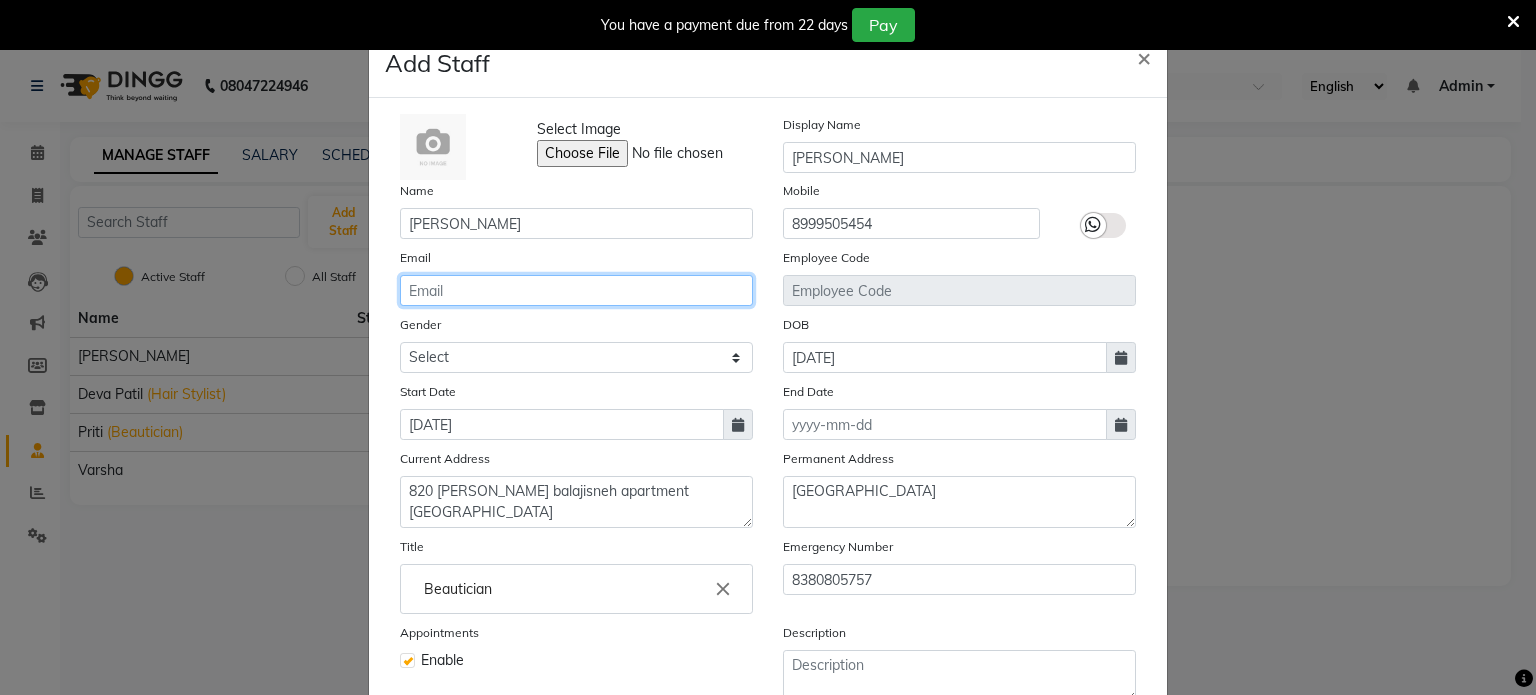 click 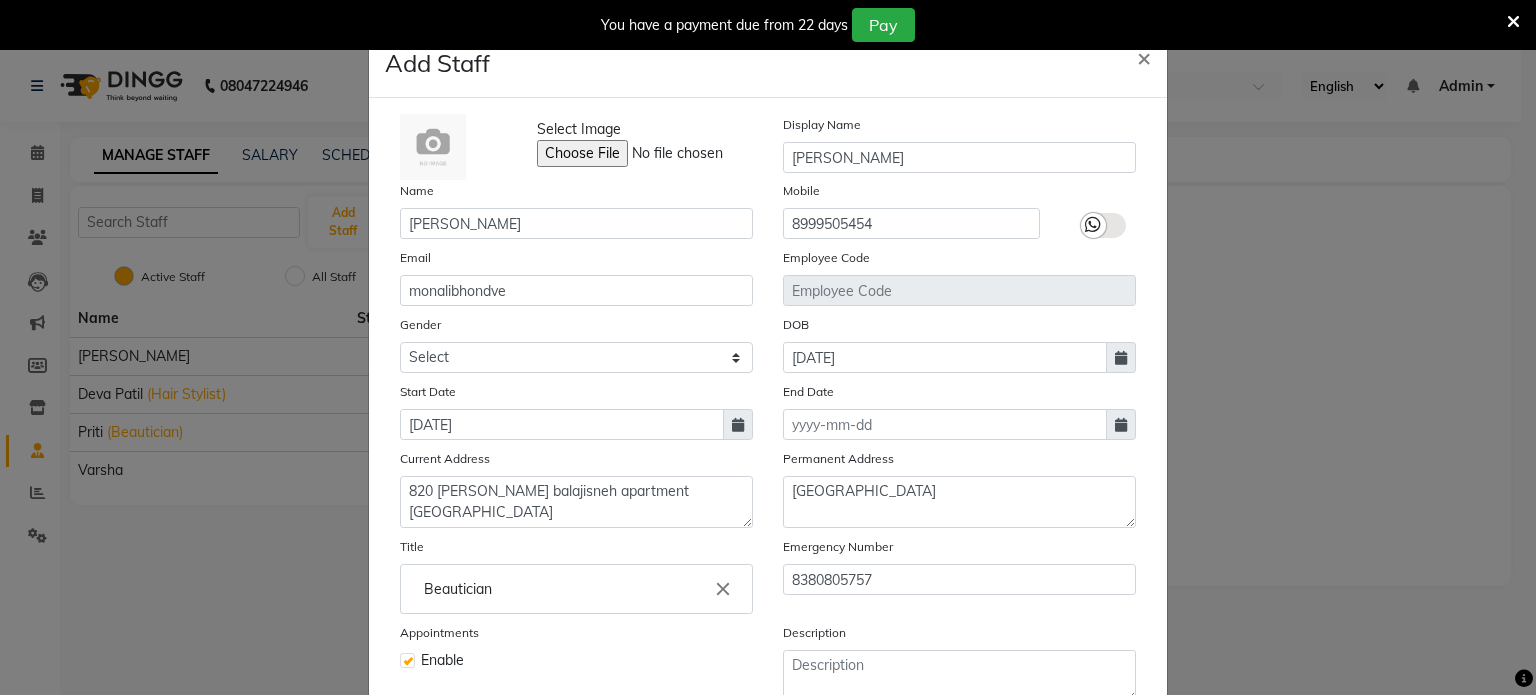 click on "Add Staff × Select Image  Display Name [PERSON_NAME] Name [PERSON_NAME] Mobile [PHONE_NUMBER] Email monalibhondve Employee Code Gender Select [DEMOGRAPHIC_DATA] [DEMOGRAPHIC_DATA] Other Prefer Not To Say DOB [DEMOGRAPHIC_DATA] Start Date [DATE] End Date Current Address [STREET_ADDRESS][PERSON_NAME] swarget Permanent Address [GEOGRAPHIC_DATA] Title Beautician close Recently selected delete Hair Stylist close Beautician close Emergency Number 8380805757 Appointments Enable Description Daily SMS Daily Email  Cancel   Save" 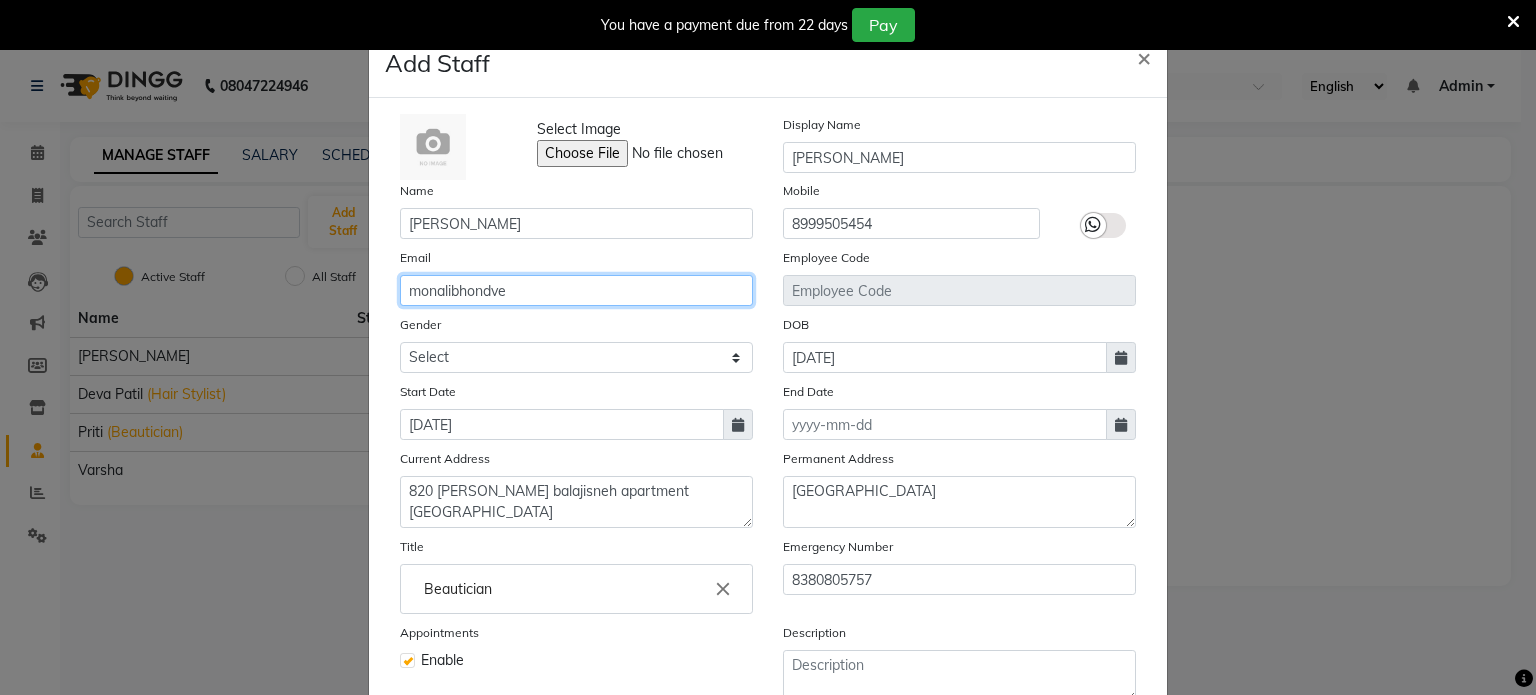 click on "monalibhondve" 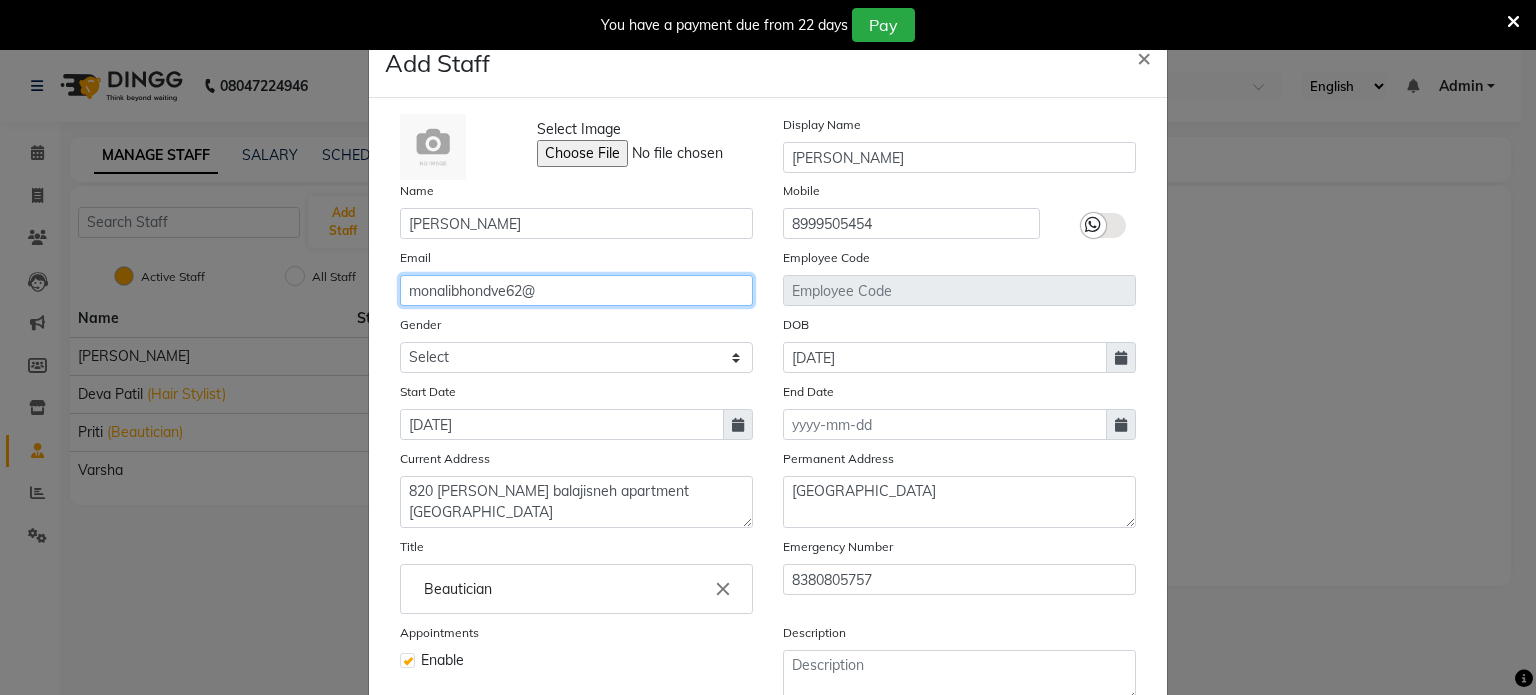 click on "monalibhondve62@" 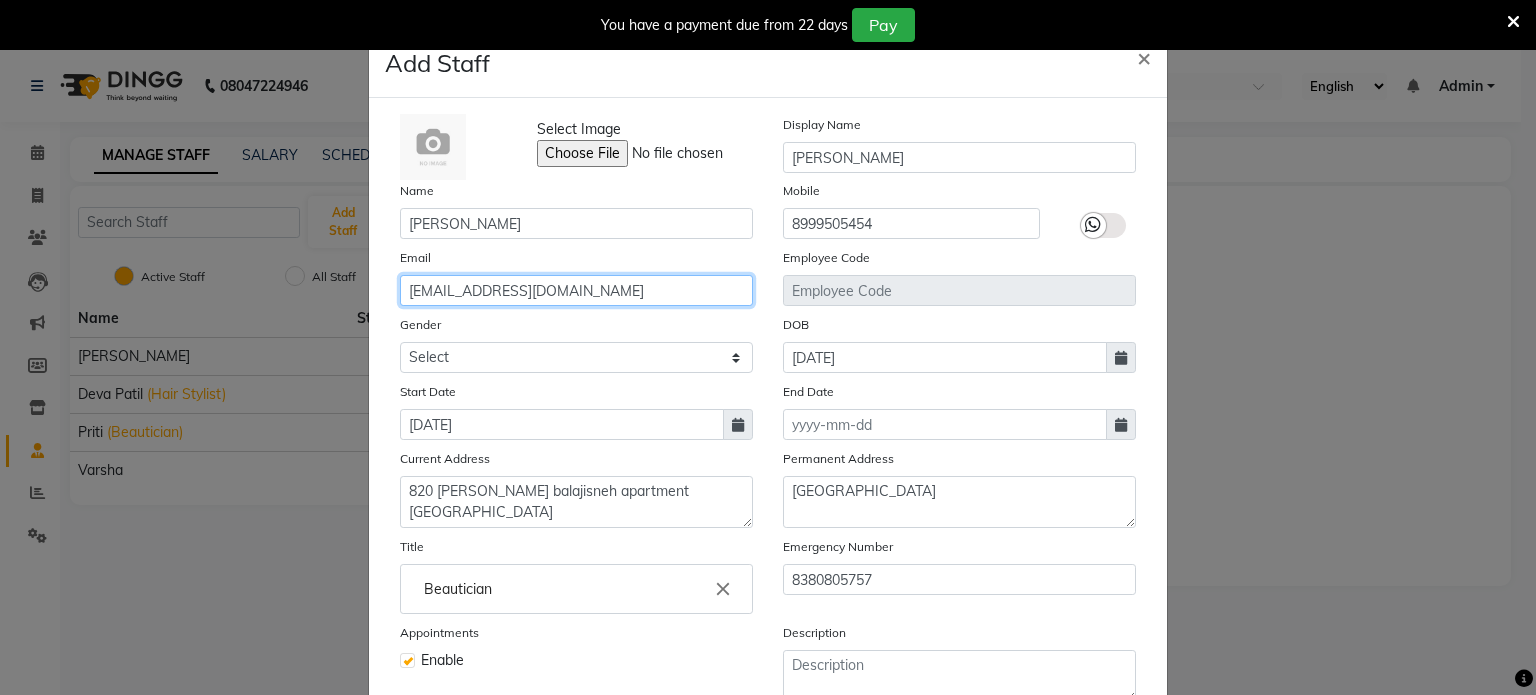 type on "[EMAIL_ADDRESS][DOMAIN_NAME]" 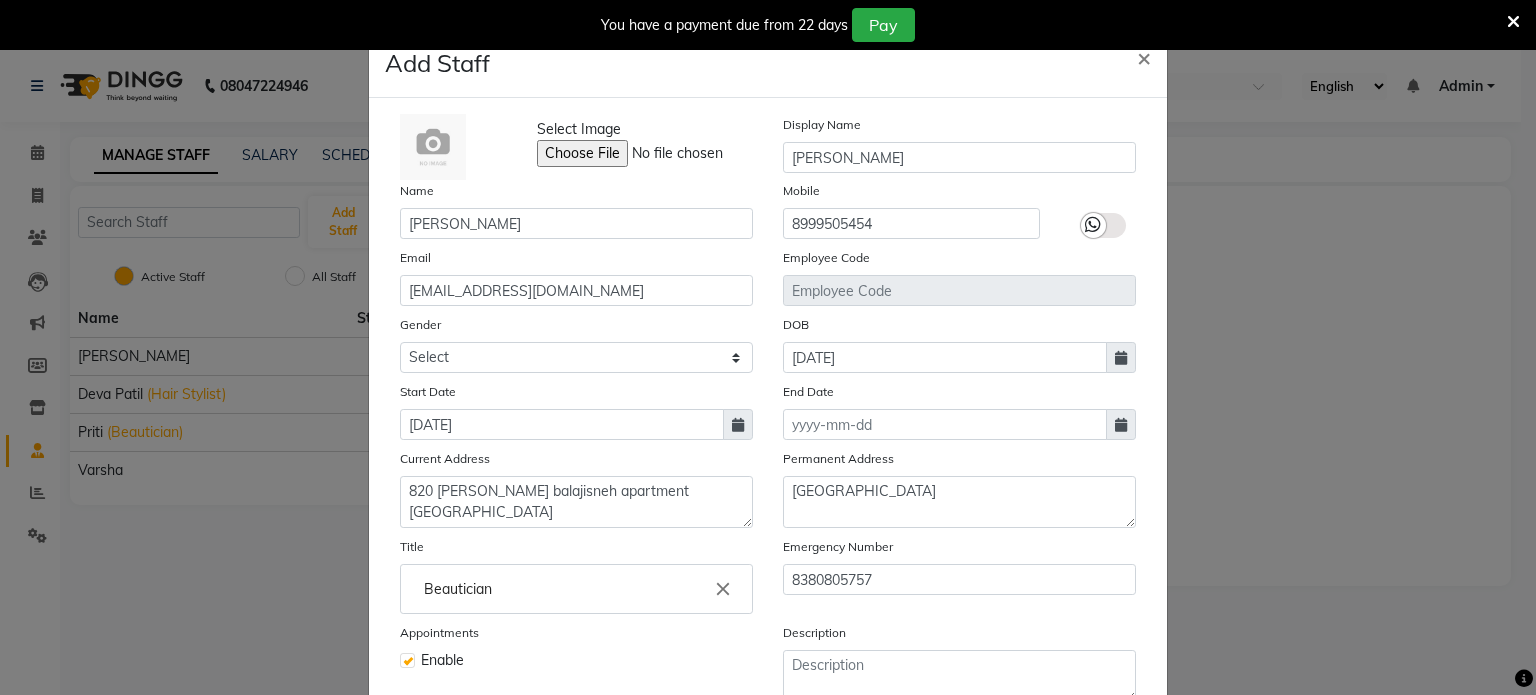 click on "Emergency Number 8380805757" 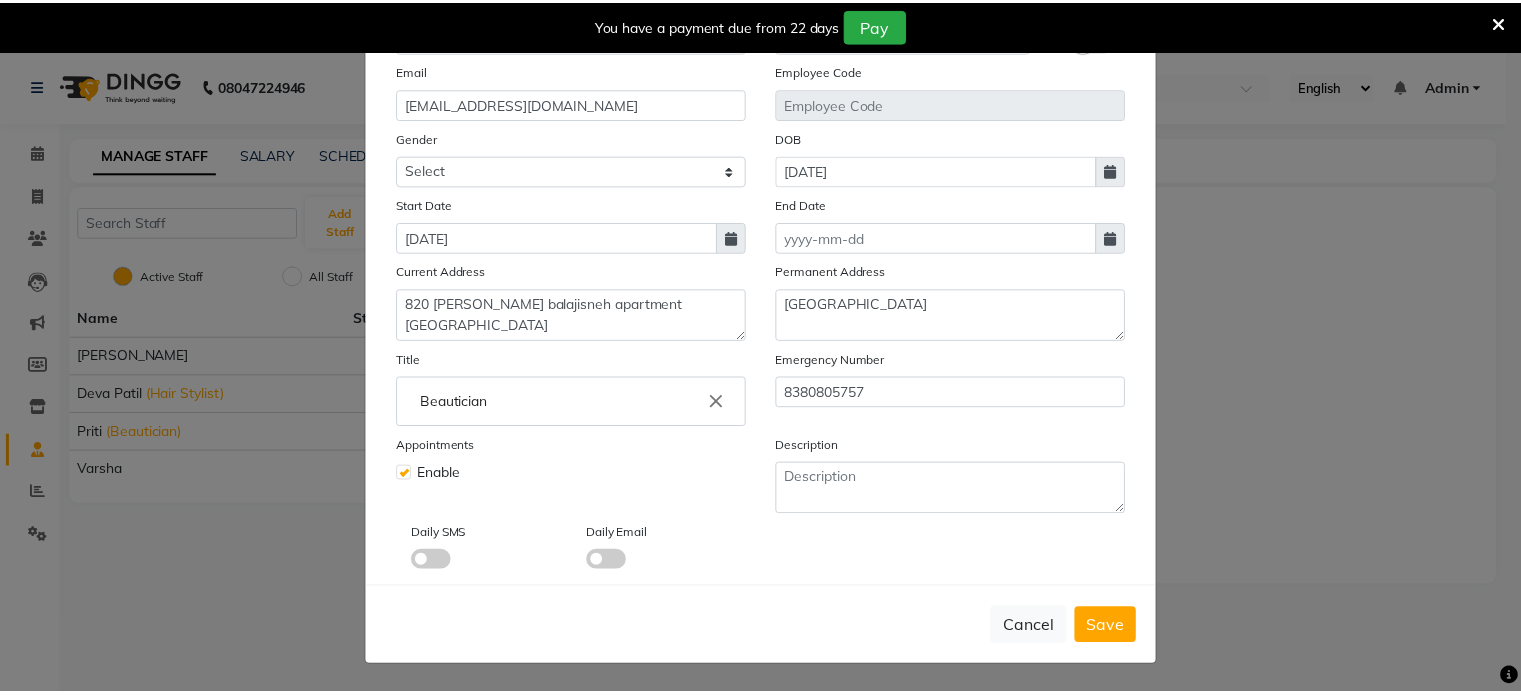 scroll, scrollTop: 194, scrollLeft: 0, axis: vertical 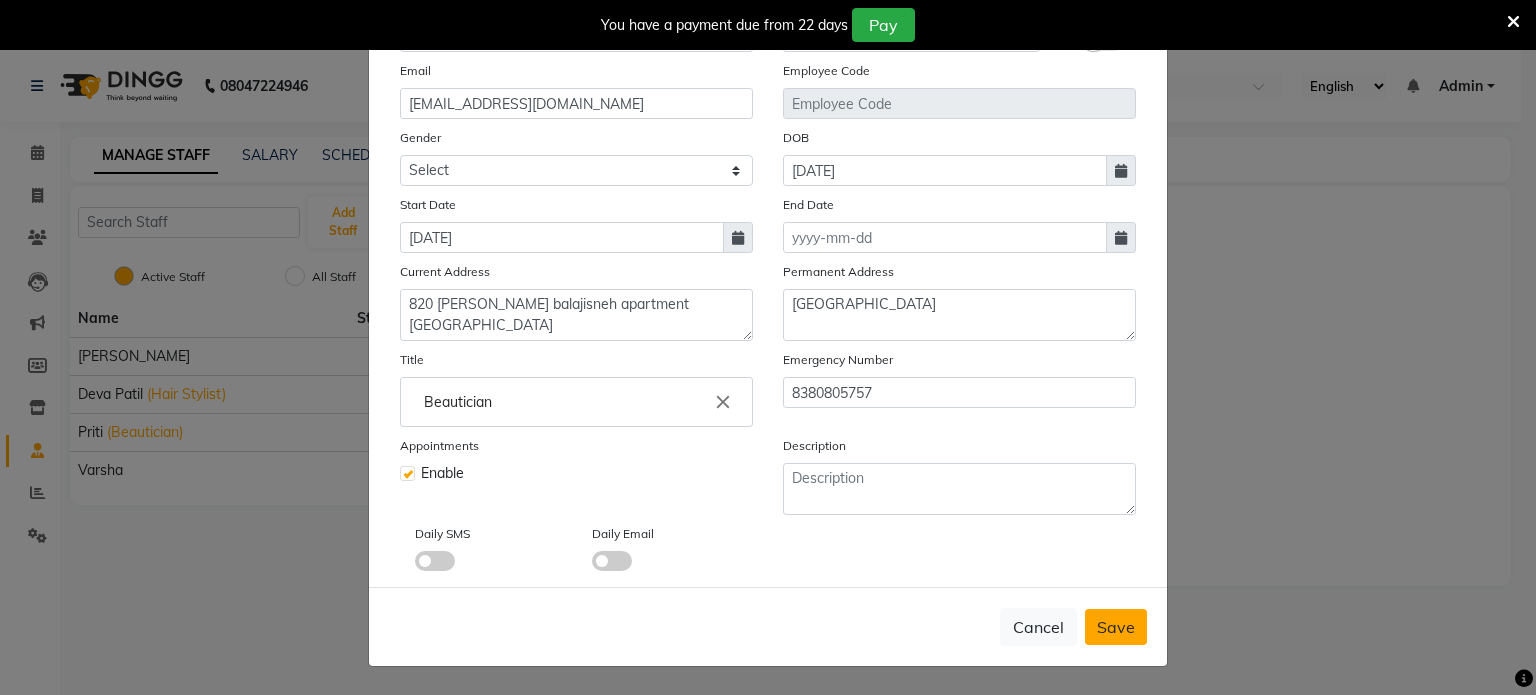 click on "Save" at bounding box center (1116, 627) 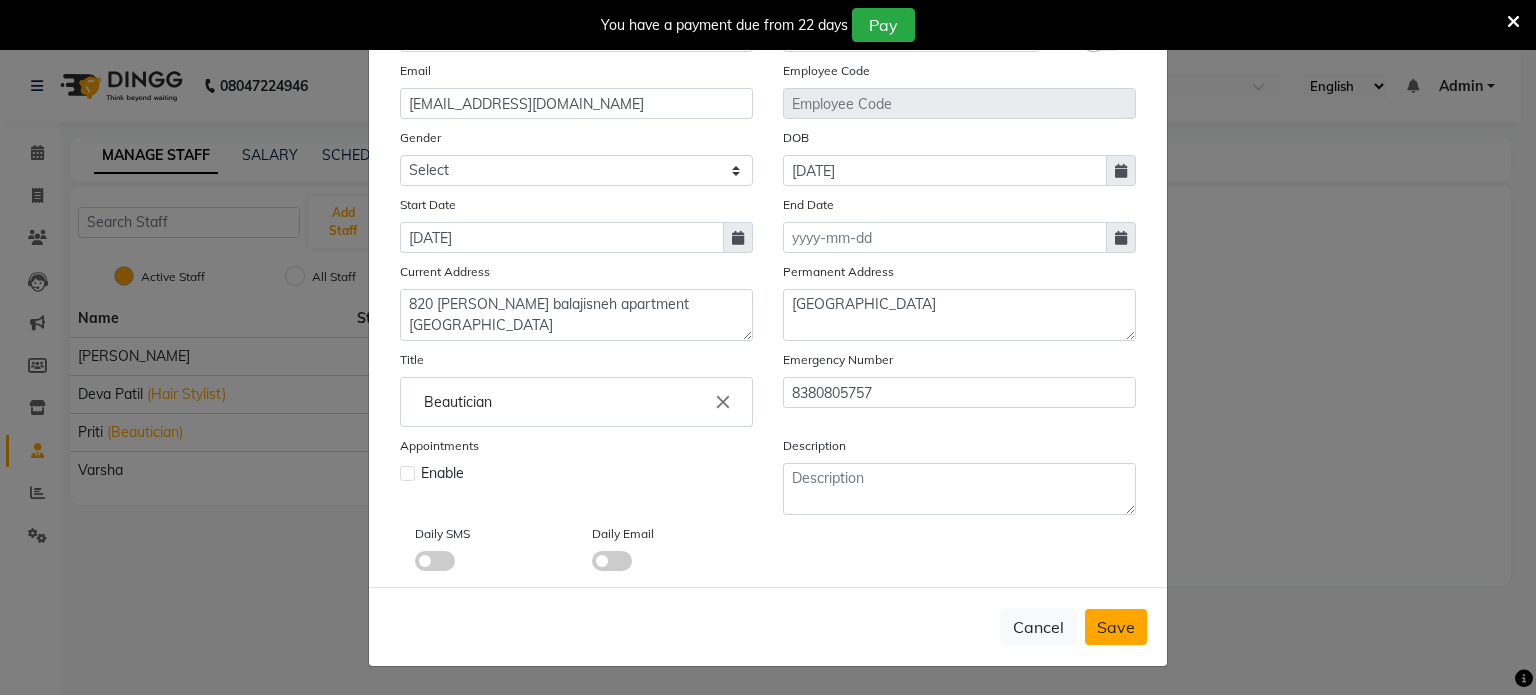 type 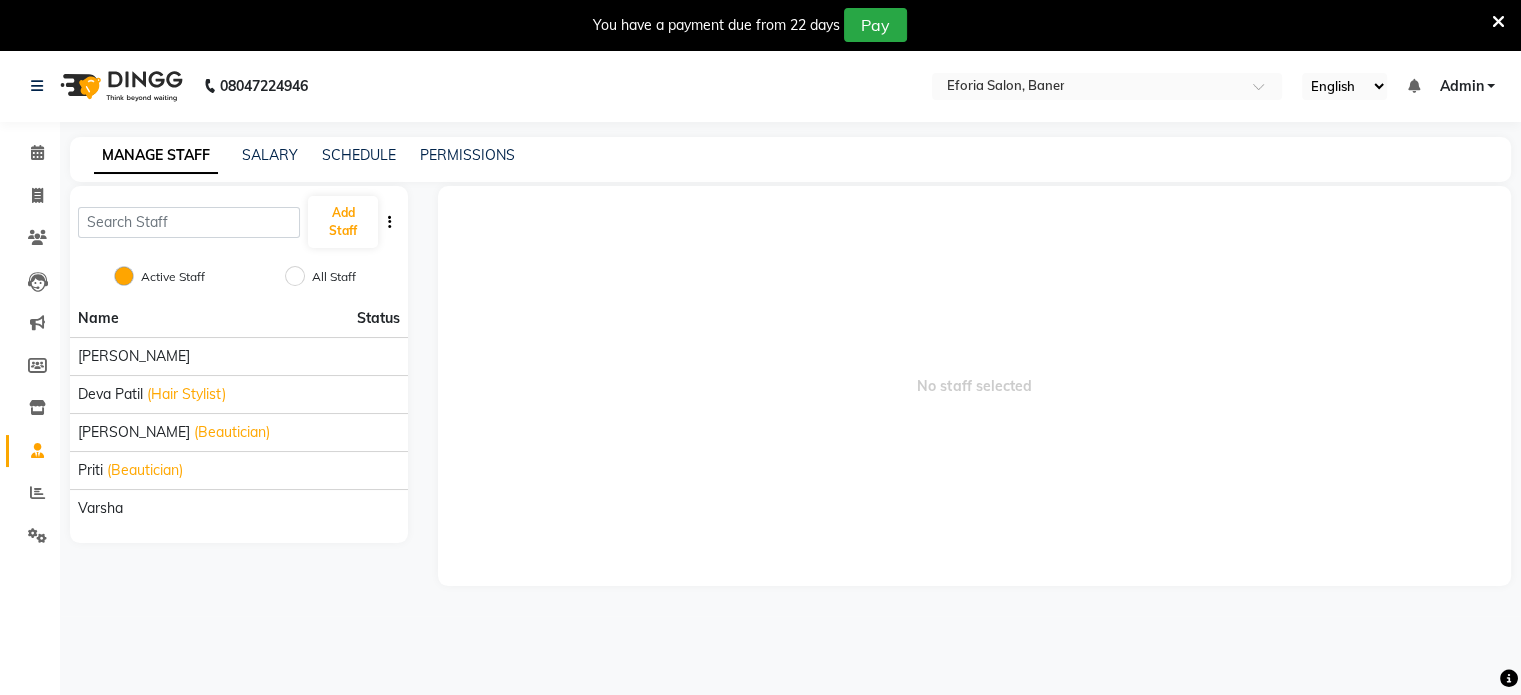 click at bounding box center (1498, 22) 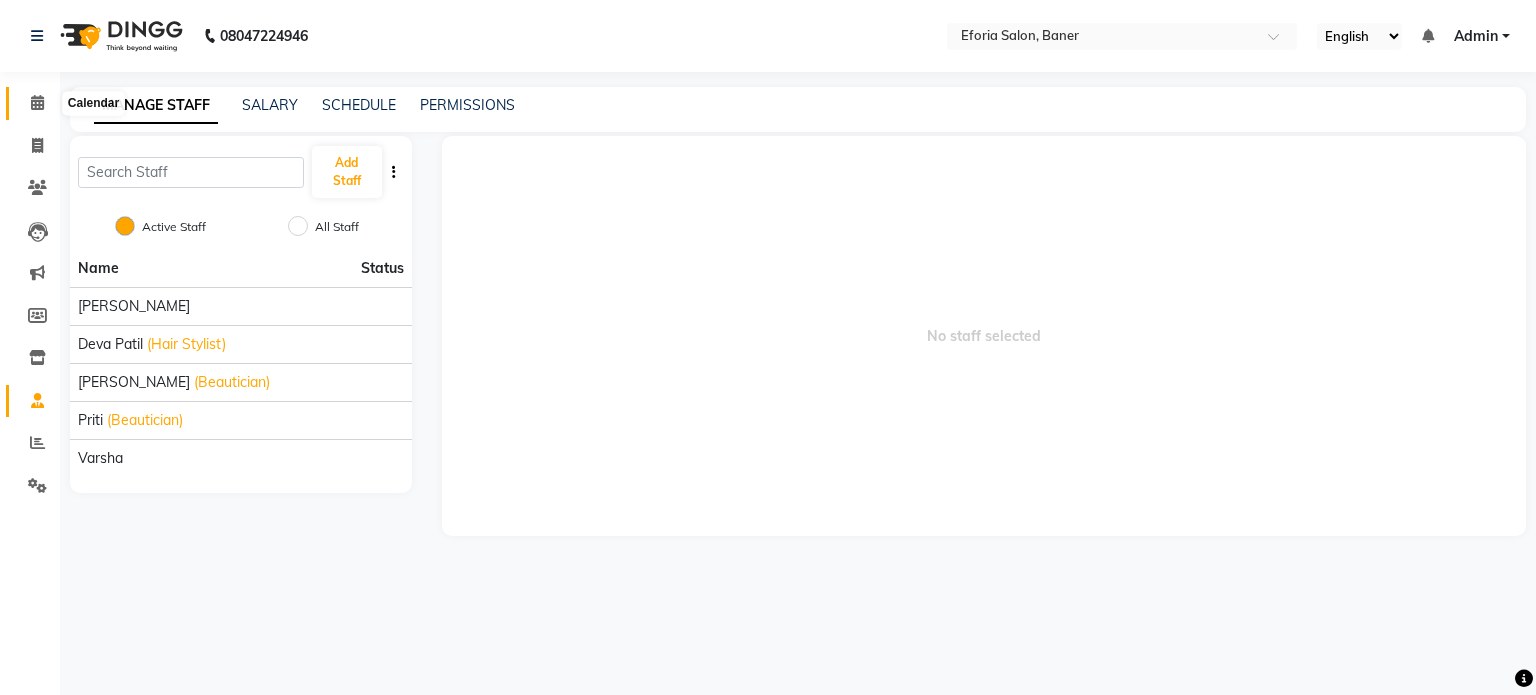 click 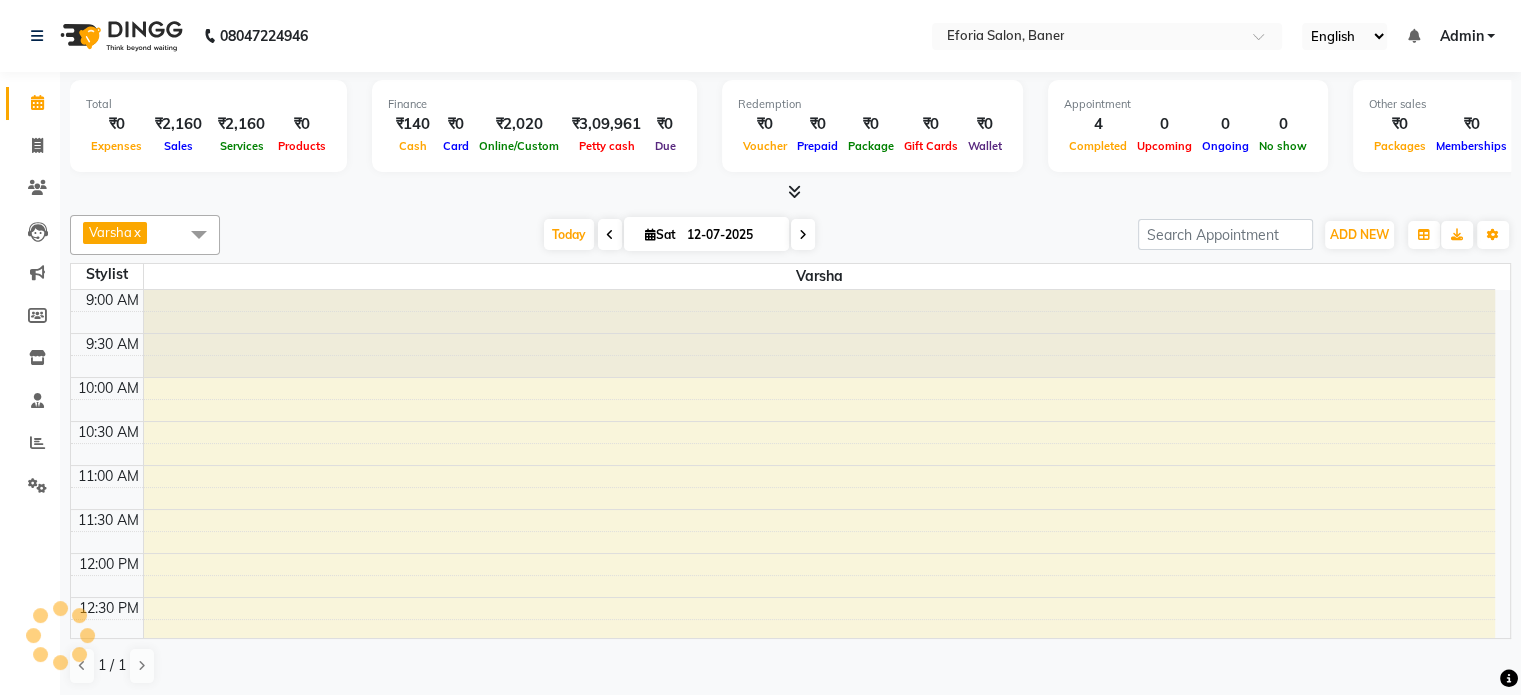 scroll, scrollTop: 0, scrollLeft: 0, axis: both 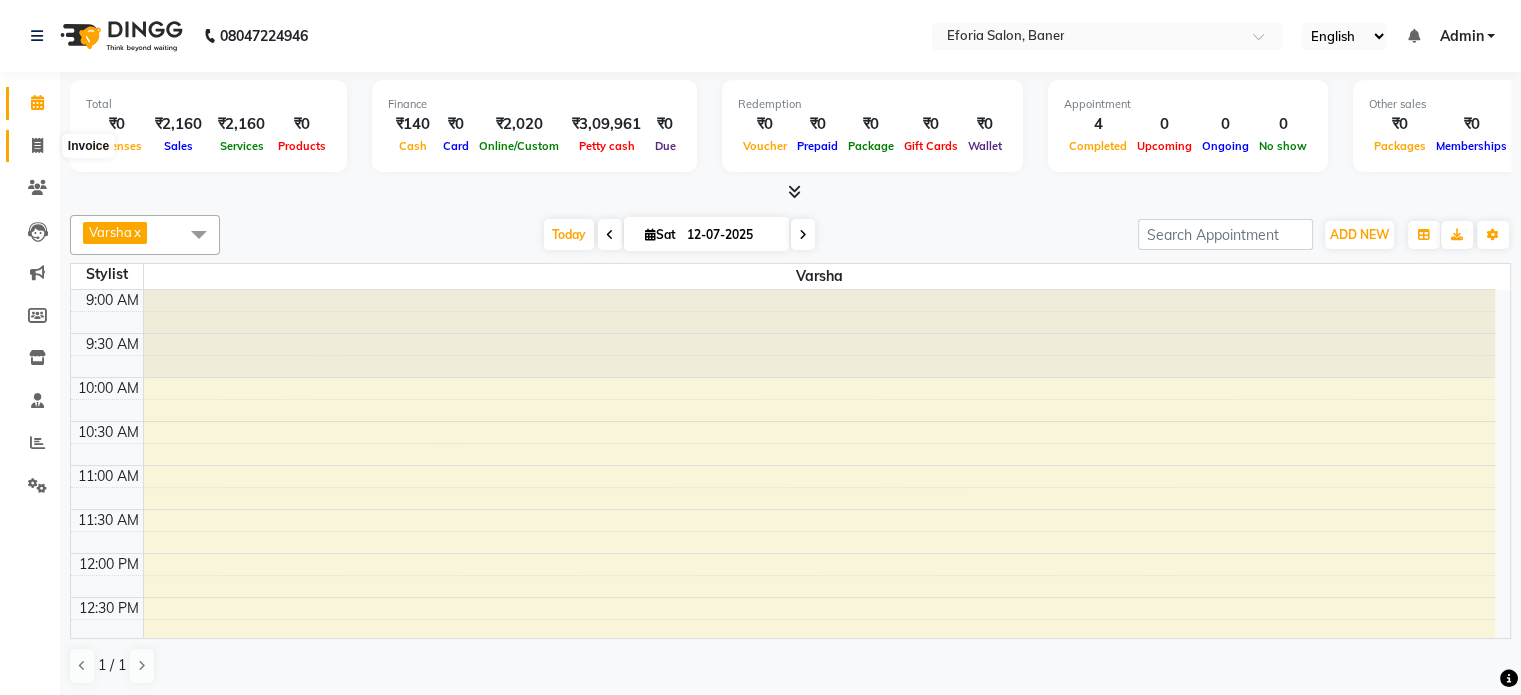 click 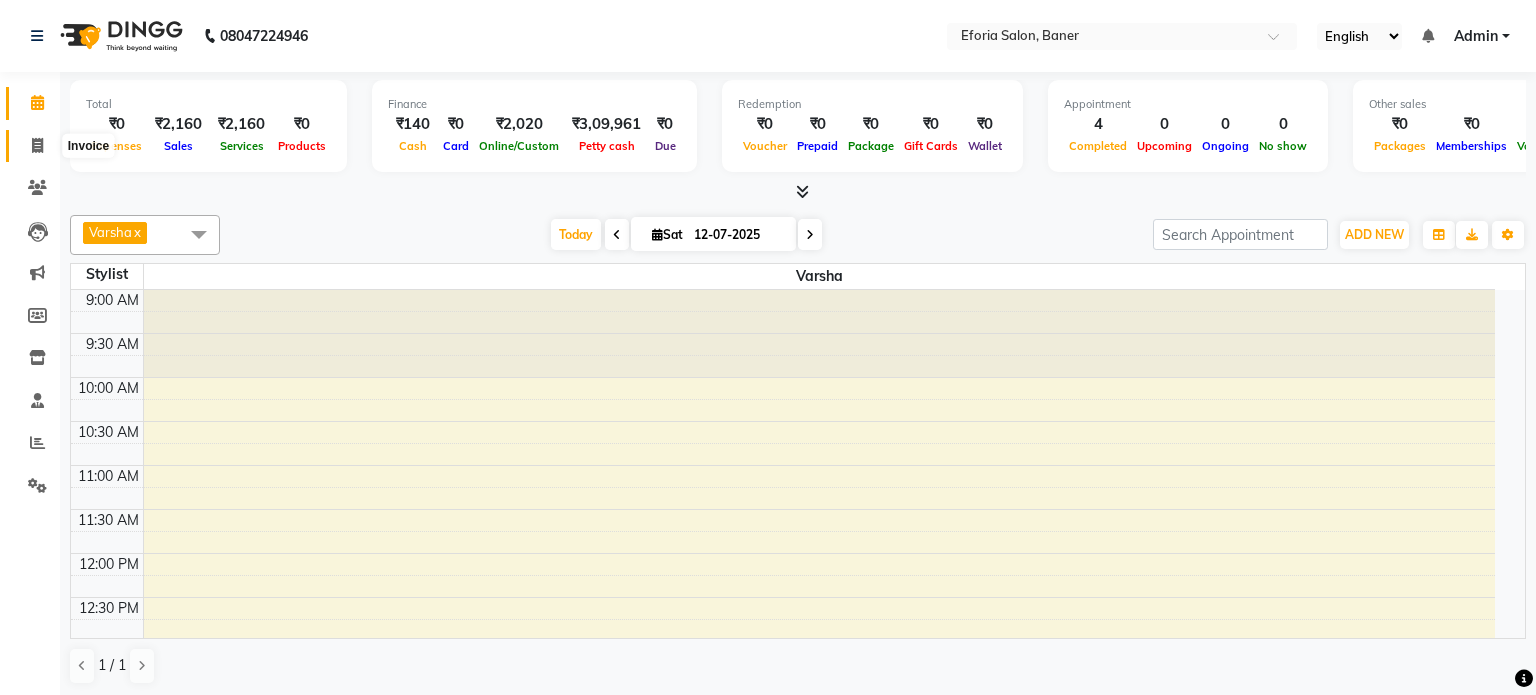 select on "608" 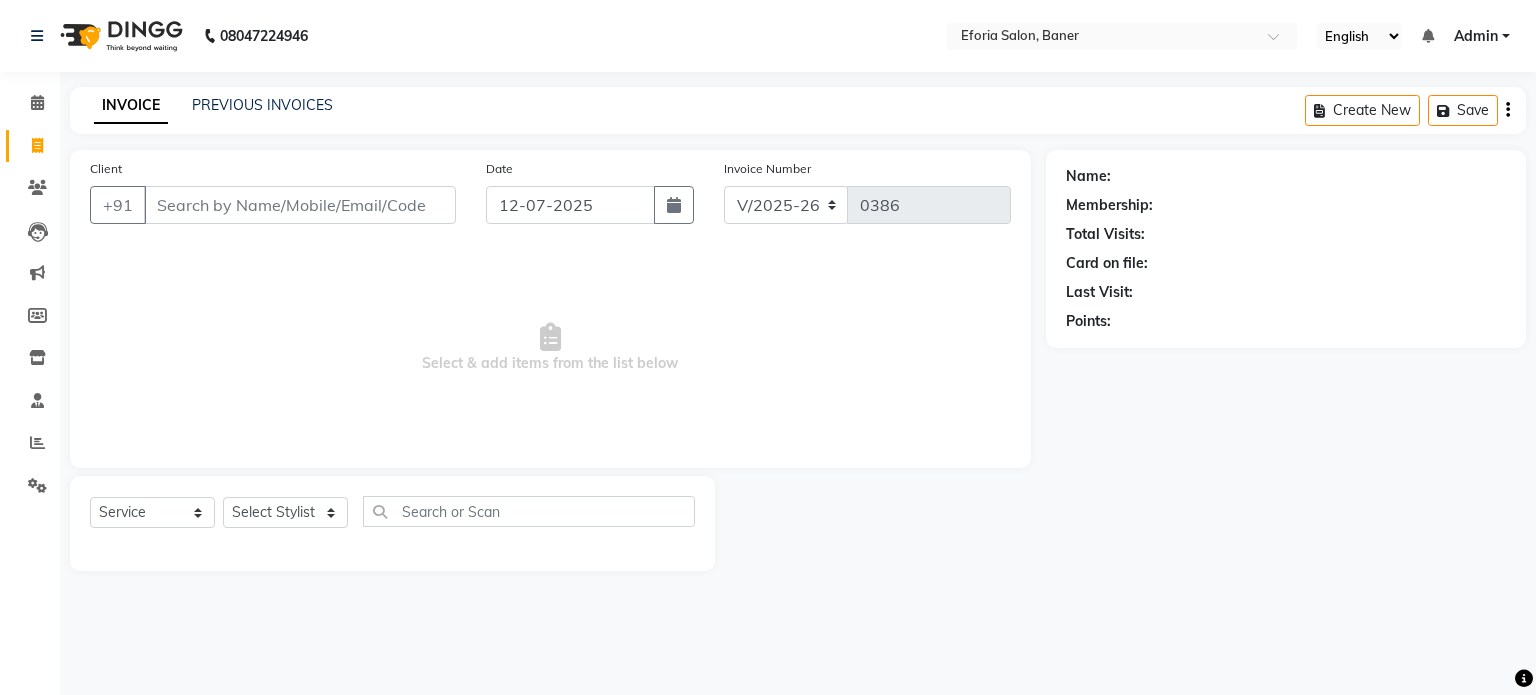 click on "Client" at bounding box center (300, 205) 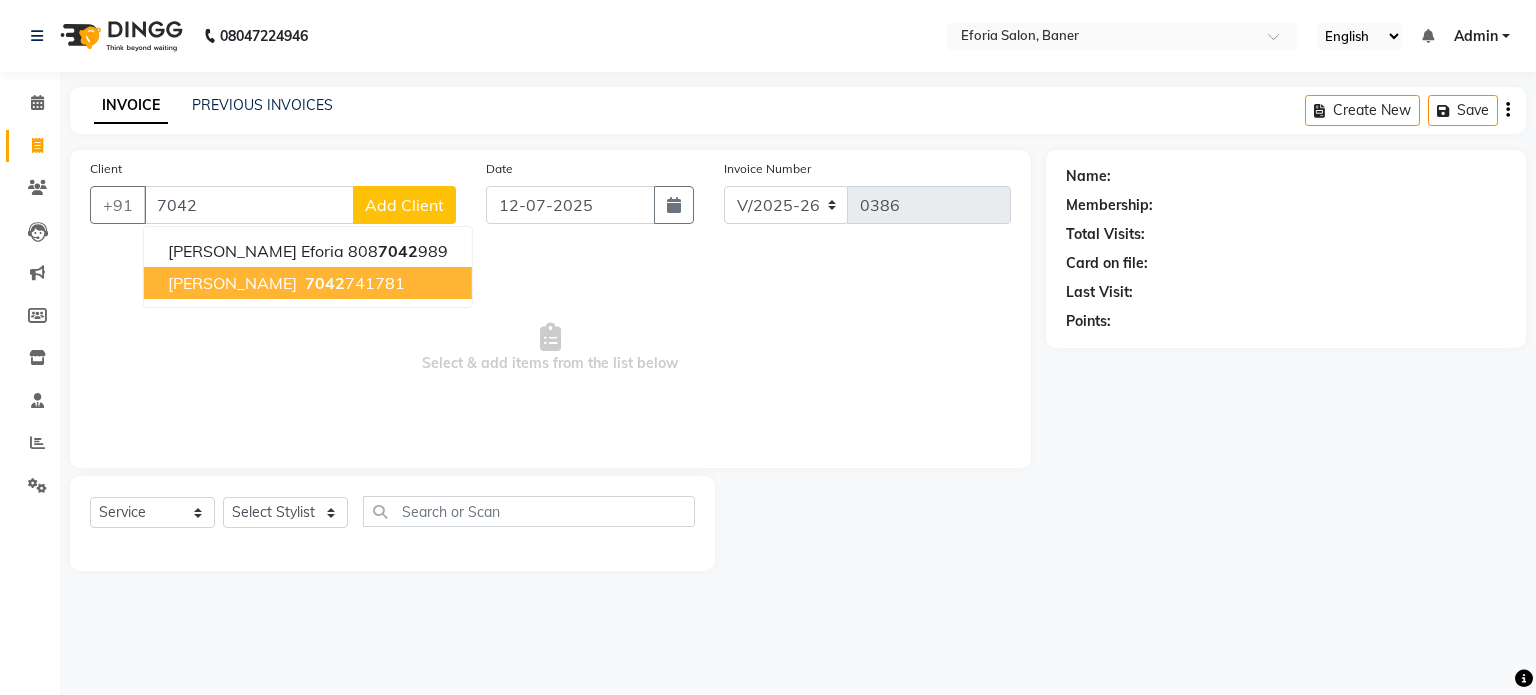 click on "[PERSON_NAME]   7042 741781" at bounding box center (308, 283) 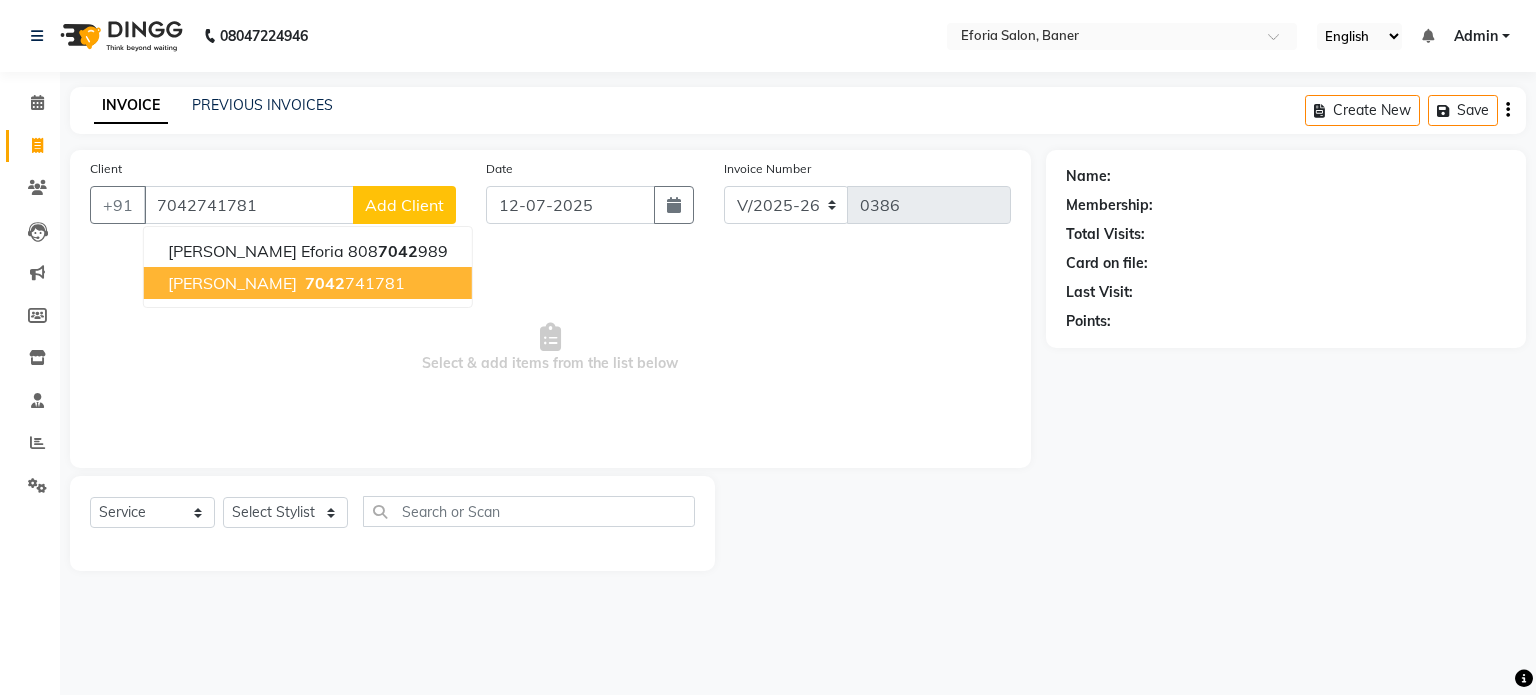 type on "7042741781" 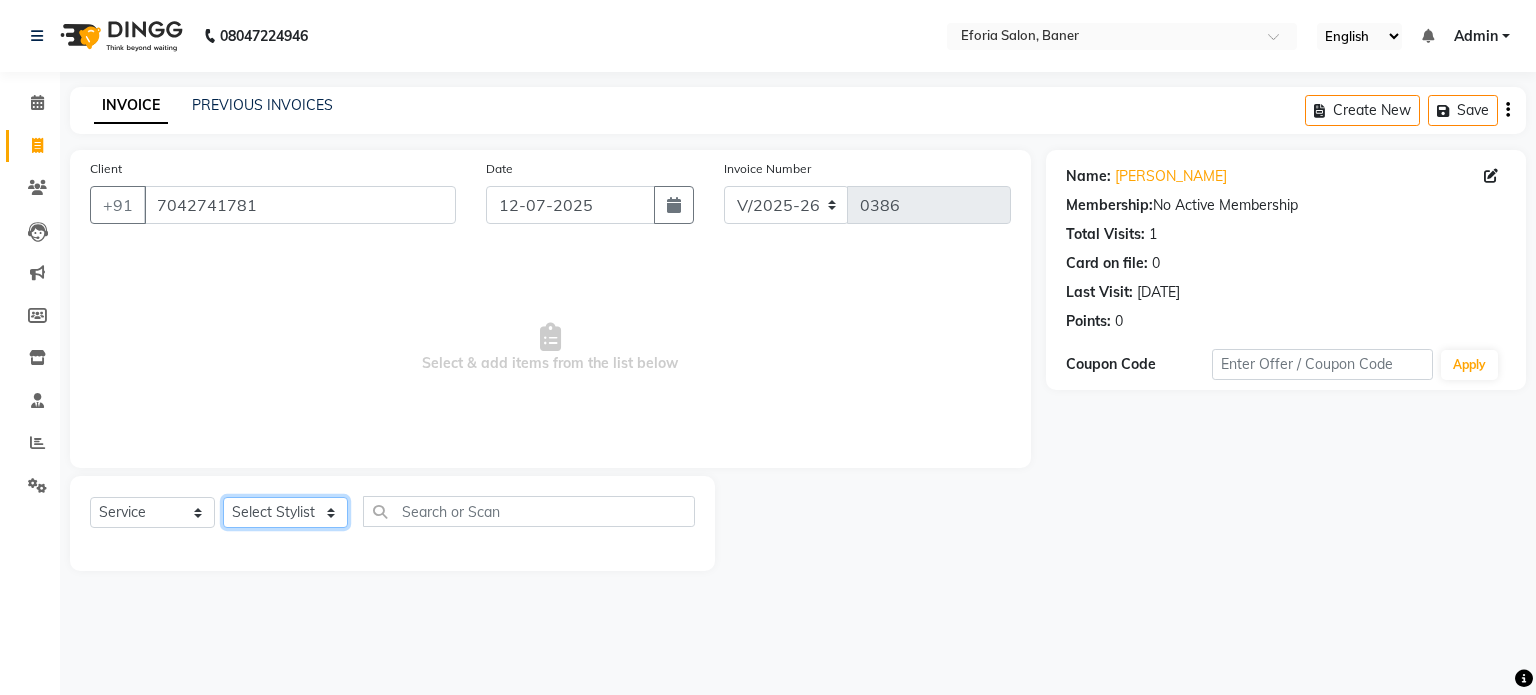 click on "Select Stylist [PERSON_NAME] [PERSON_NAME] [PERSON_NAME] [PERSON_NAME]" 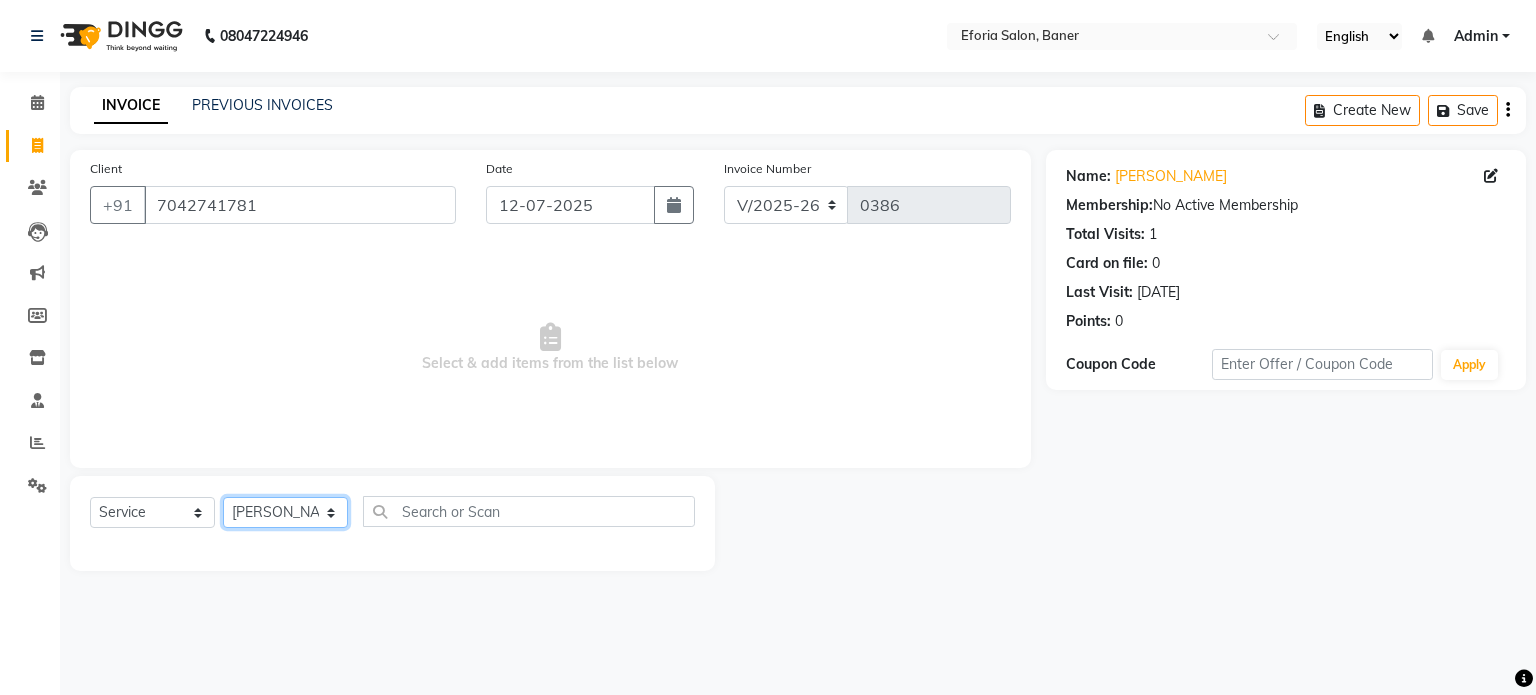 click on "Select Stylist [PERSON_NAME] [PERSON_NAME] [PERSON_NAME] [PERSON_NAME]" 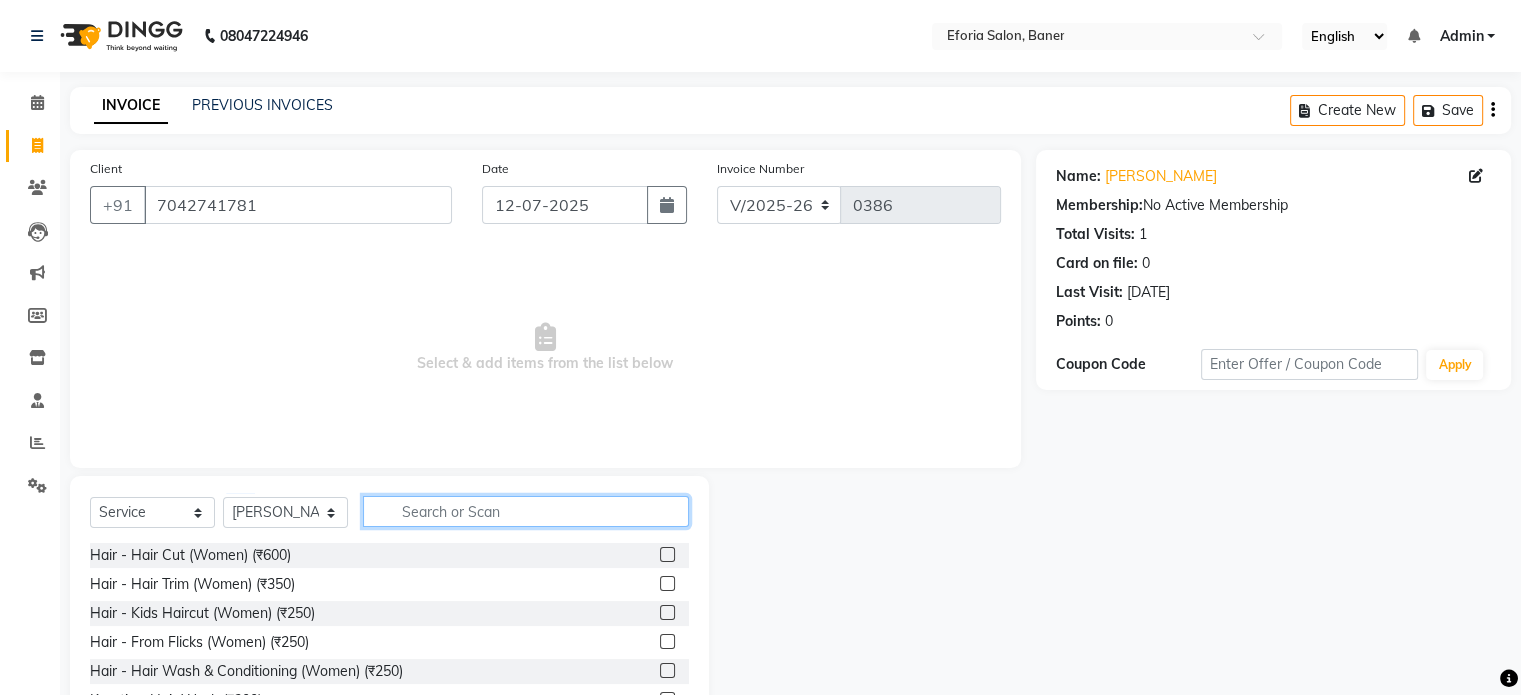 click 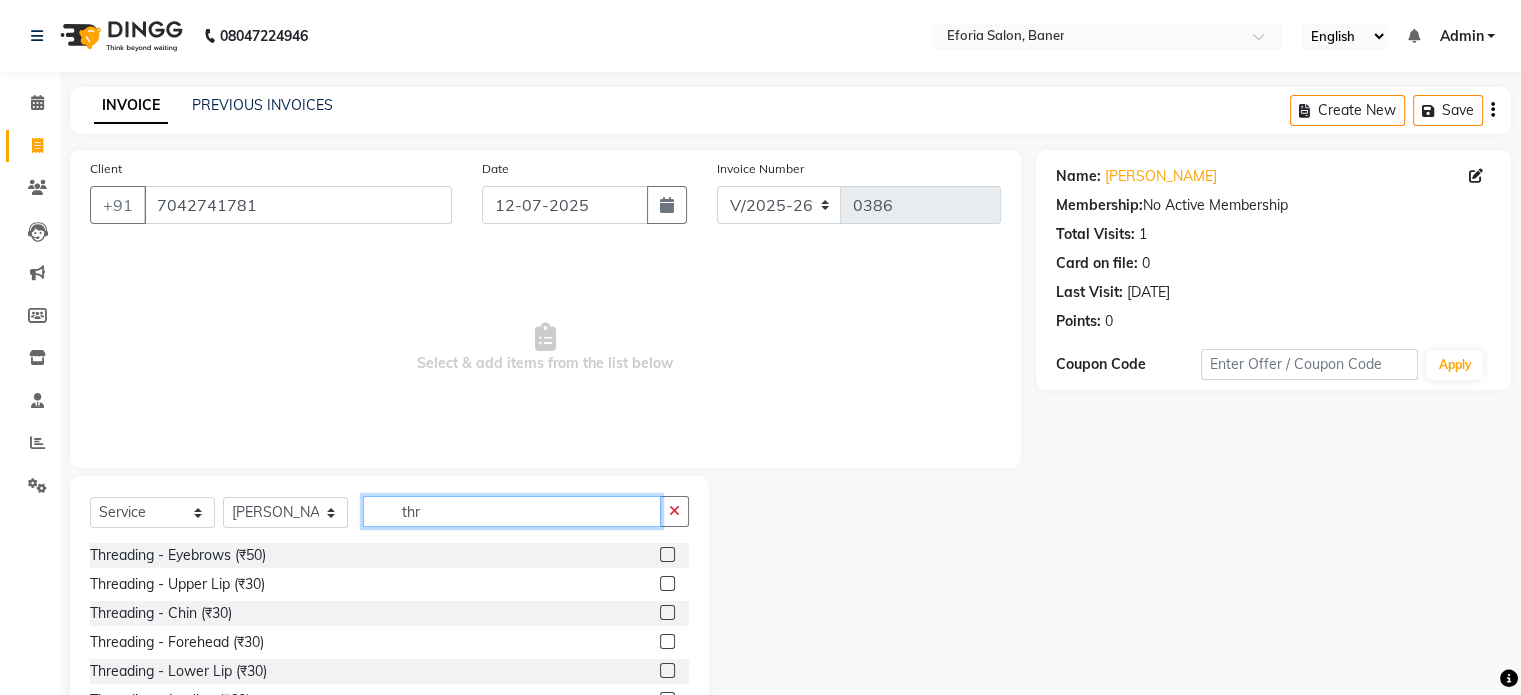 type on "thr" 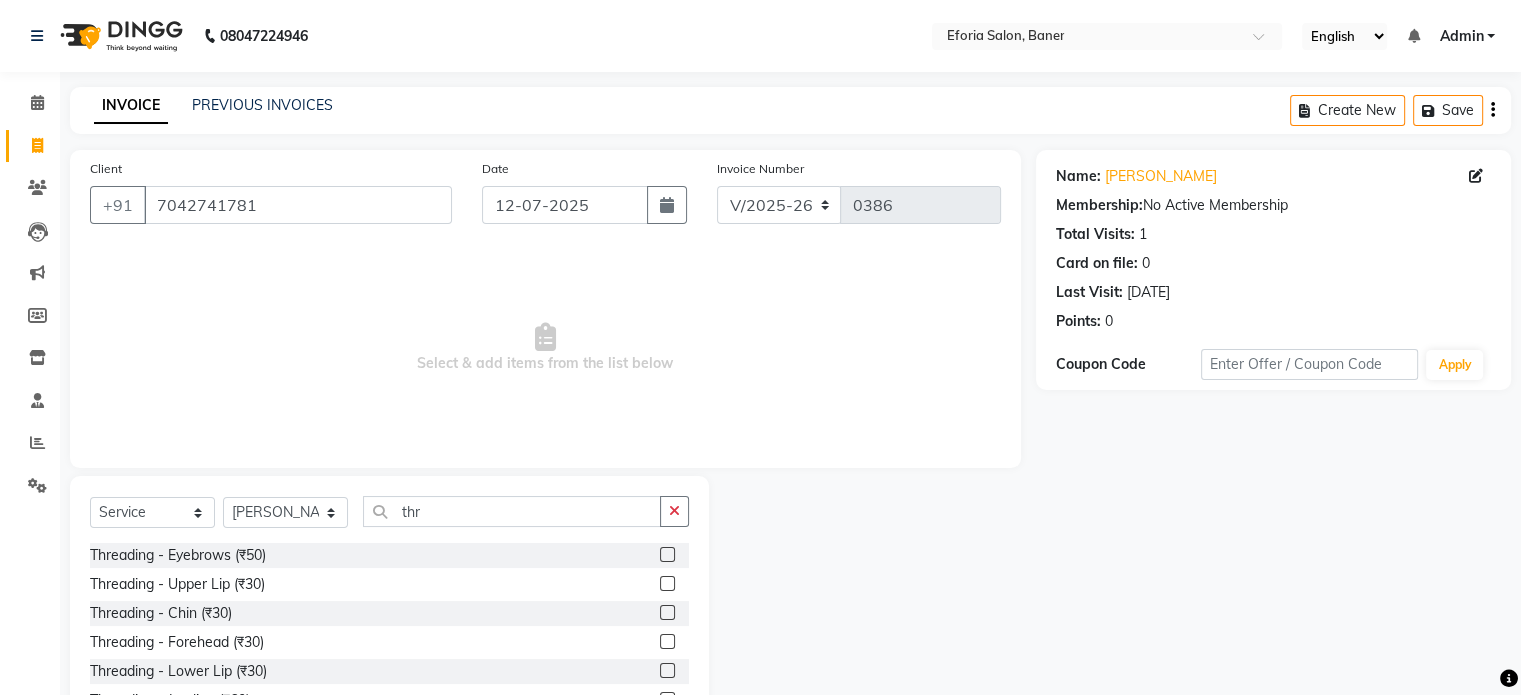 click 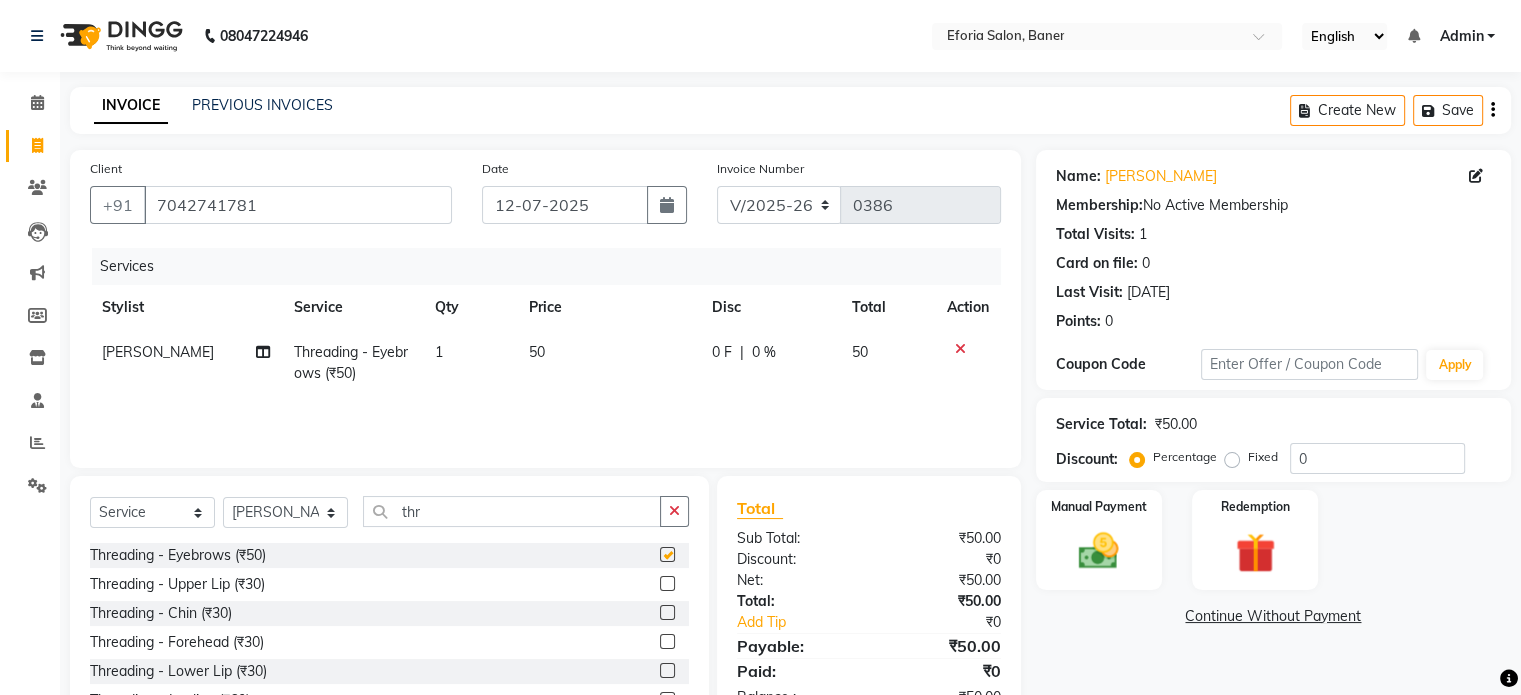 checkbox on "false" 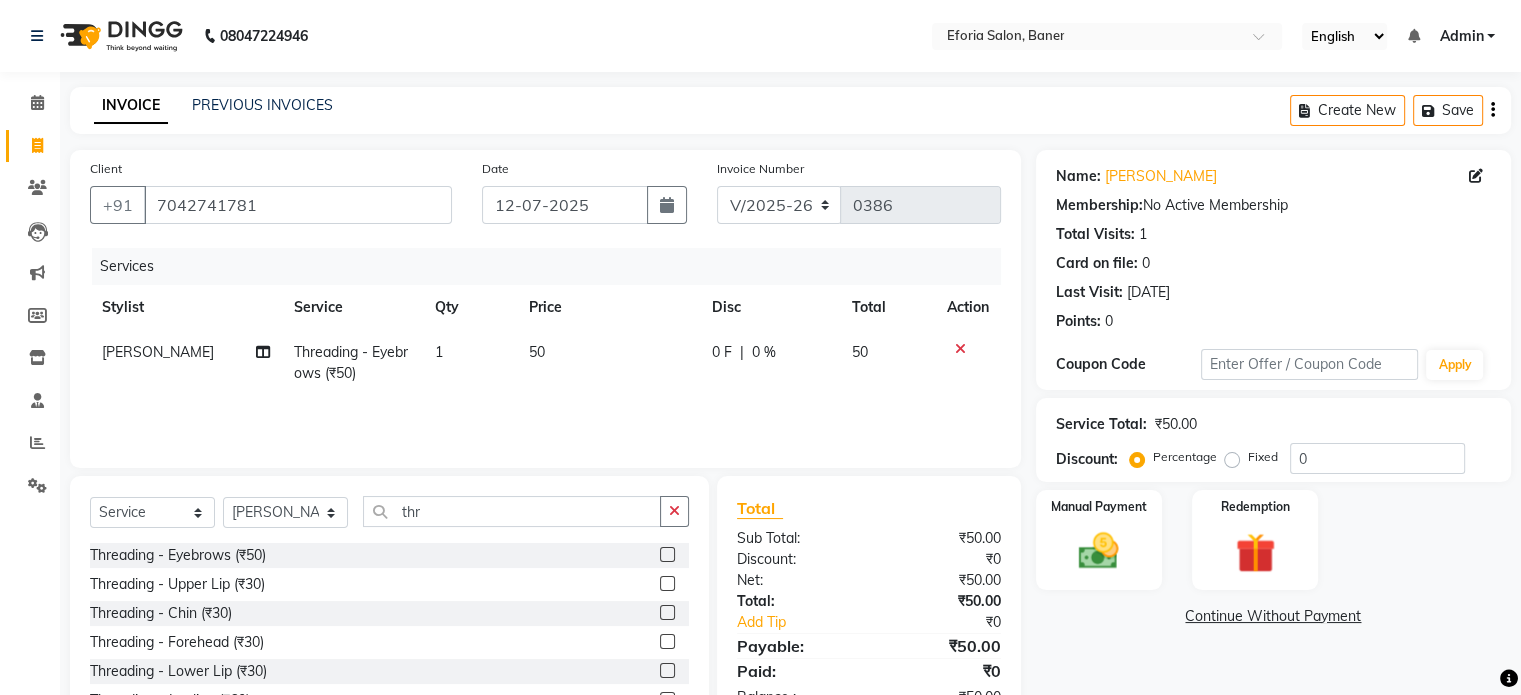 click 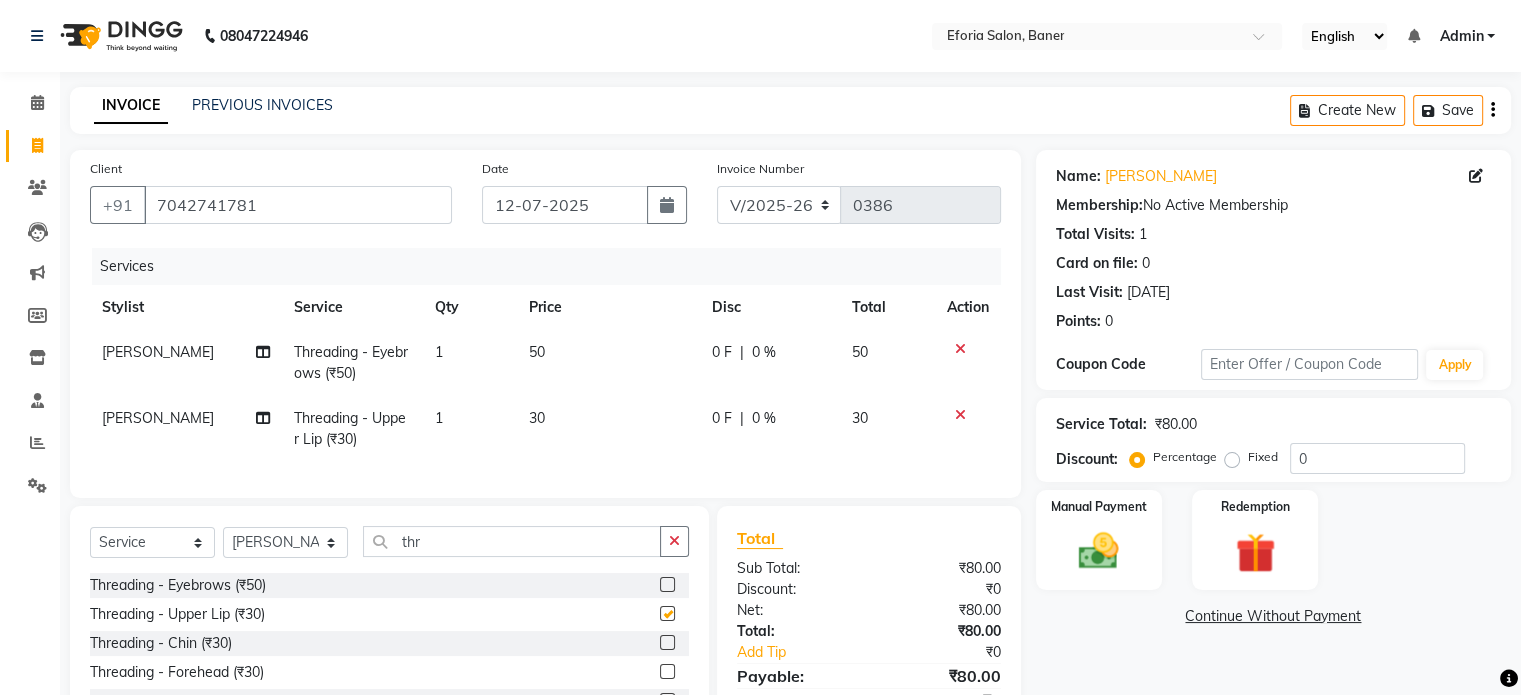 checkbox on "false" 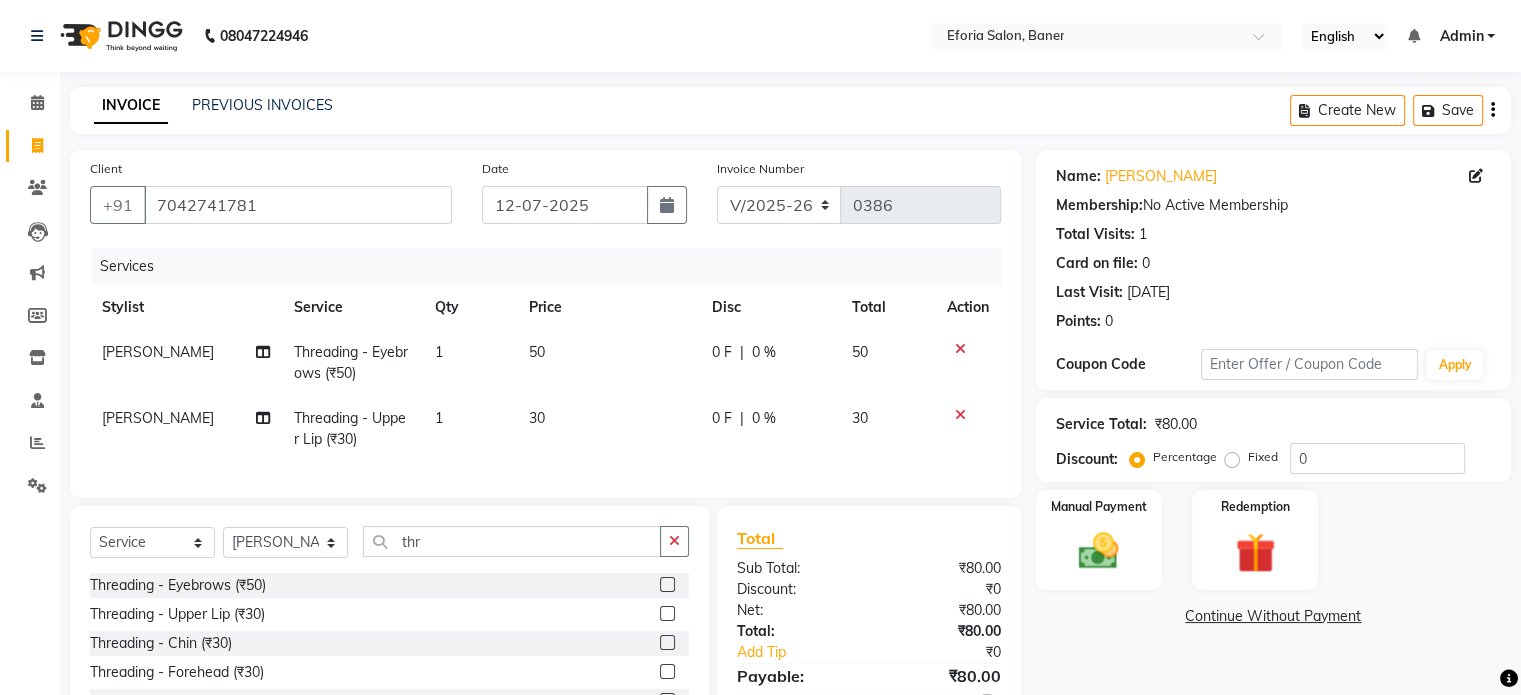 click 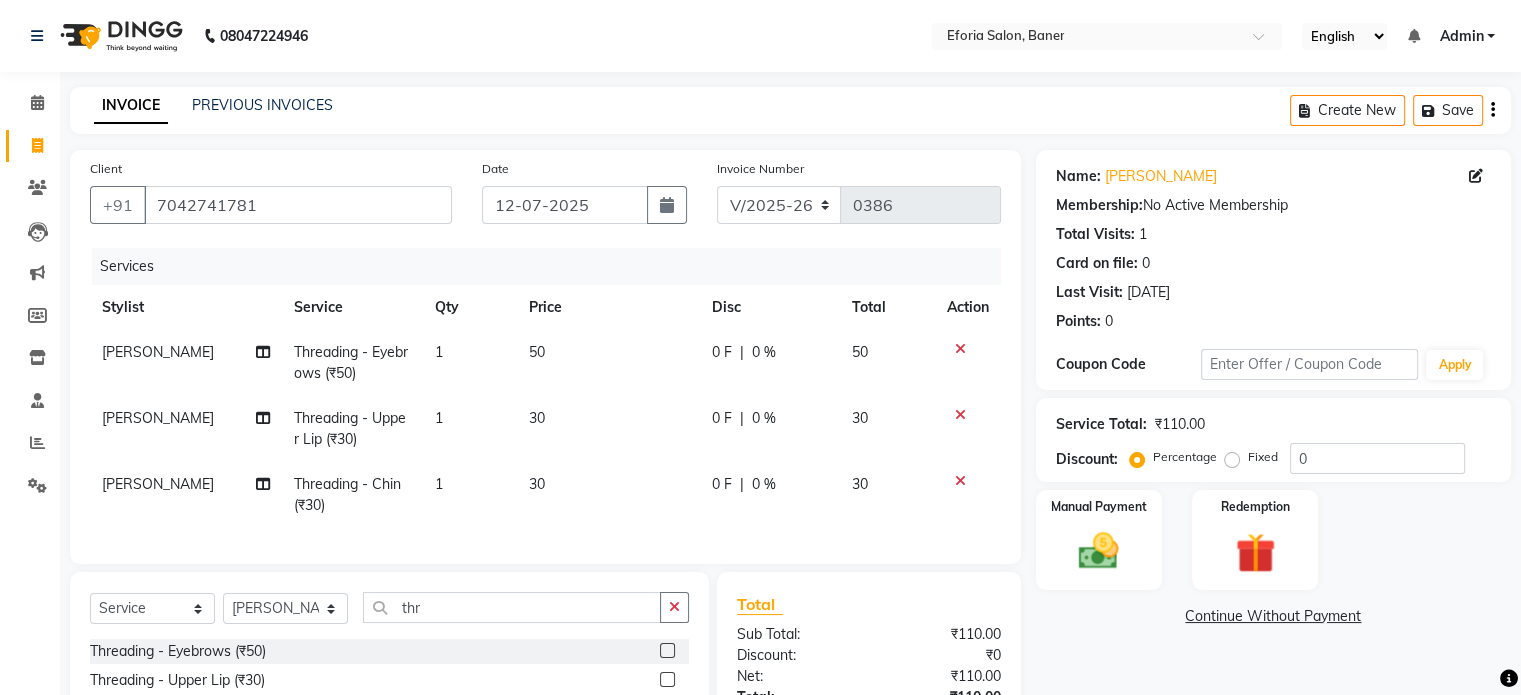 checkbox on "false" 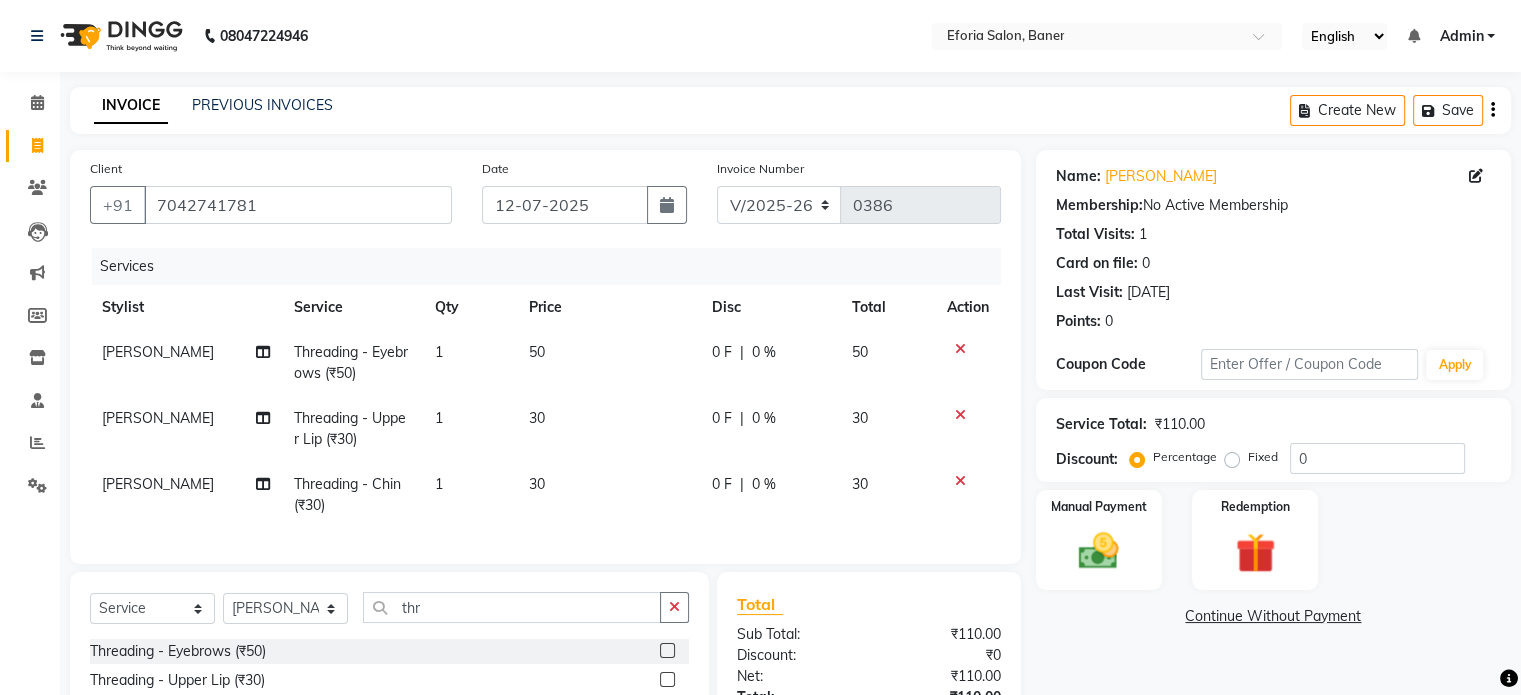click on "50" 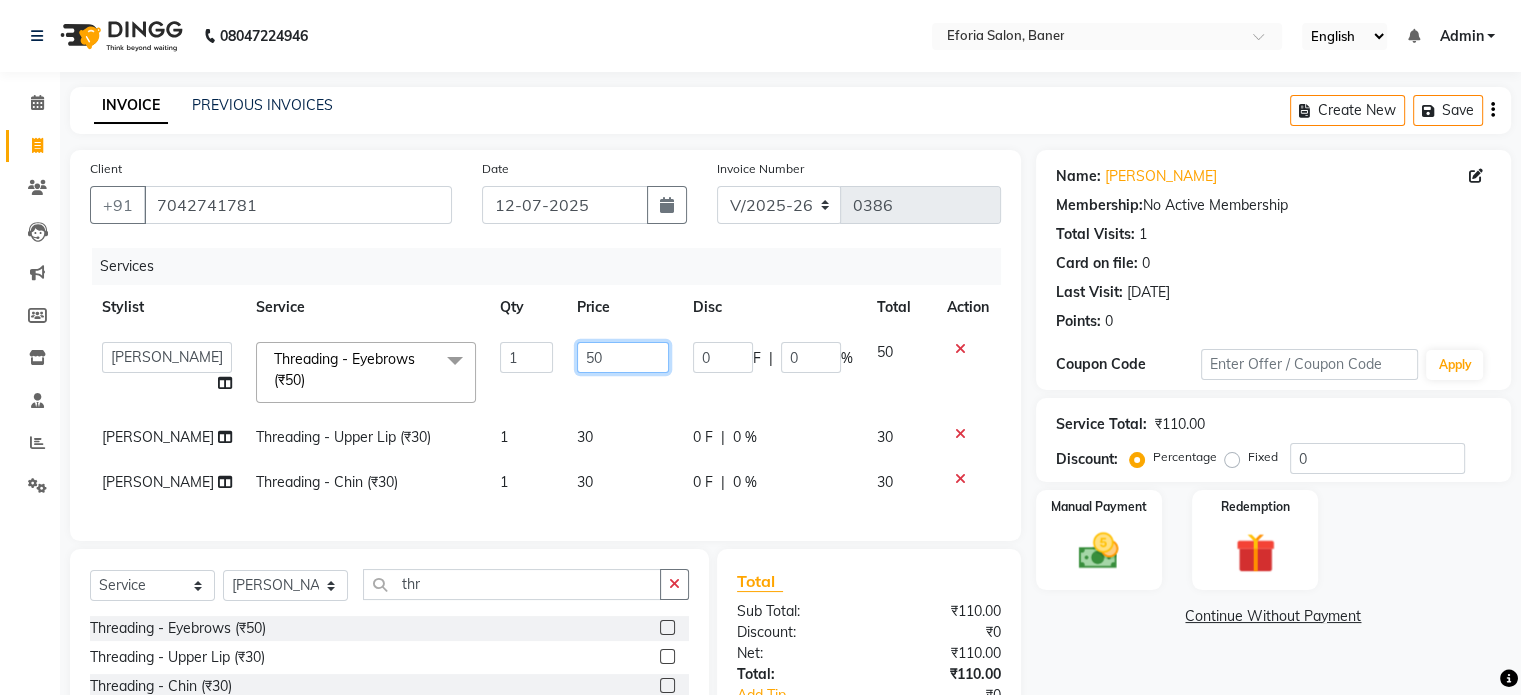 click on "50" 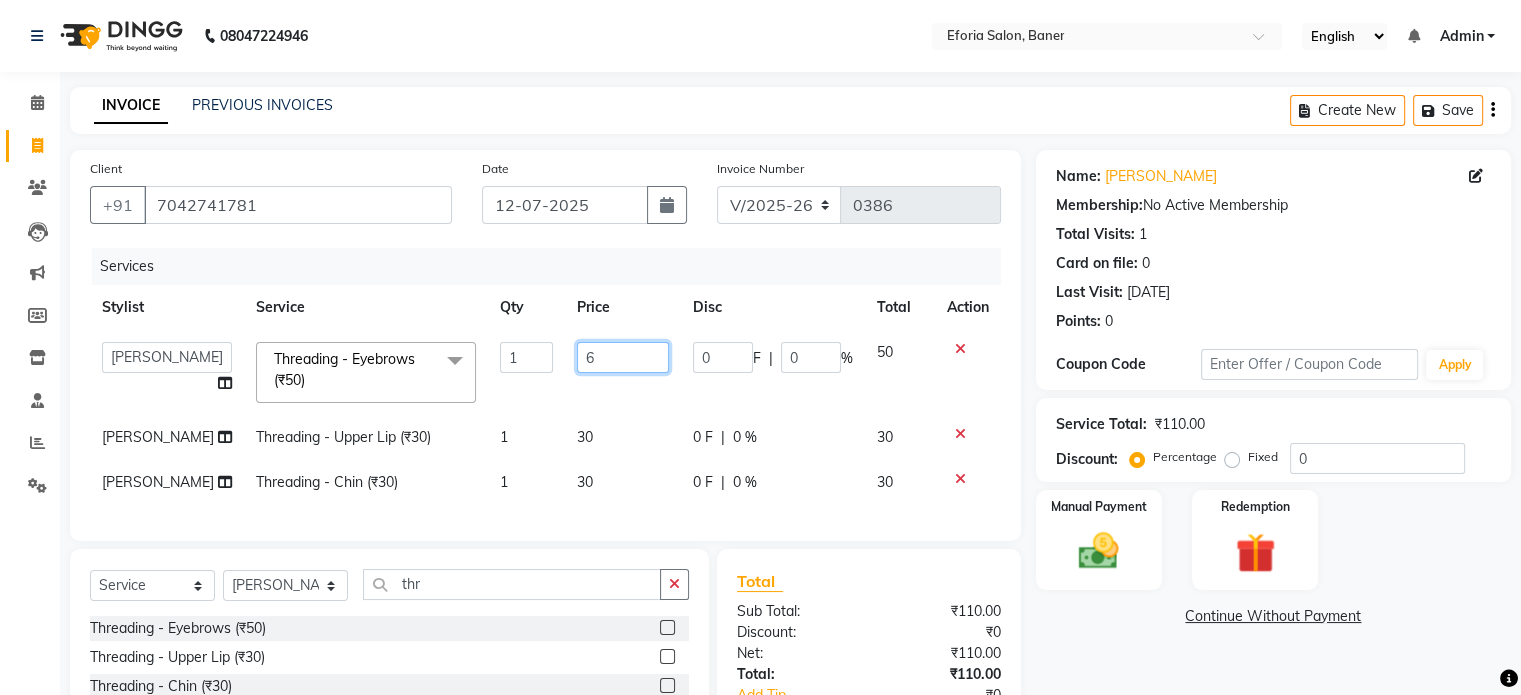 type on "60" 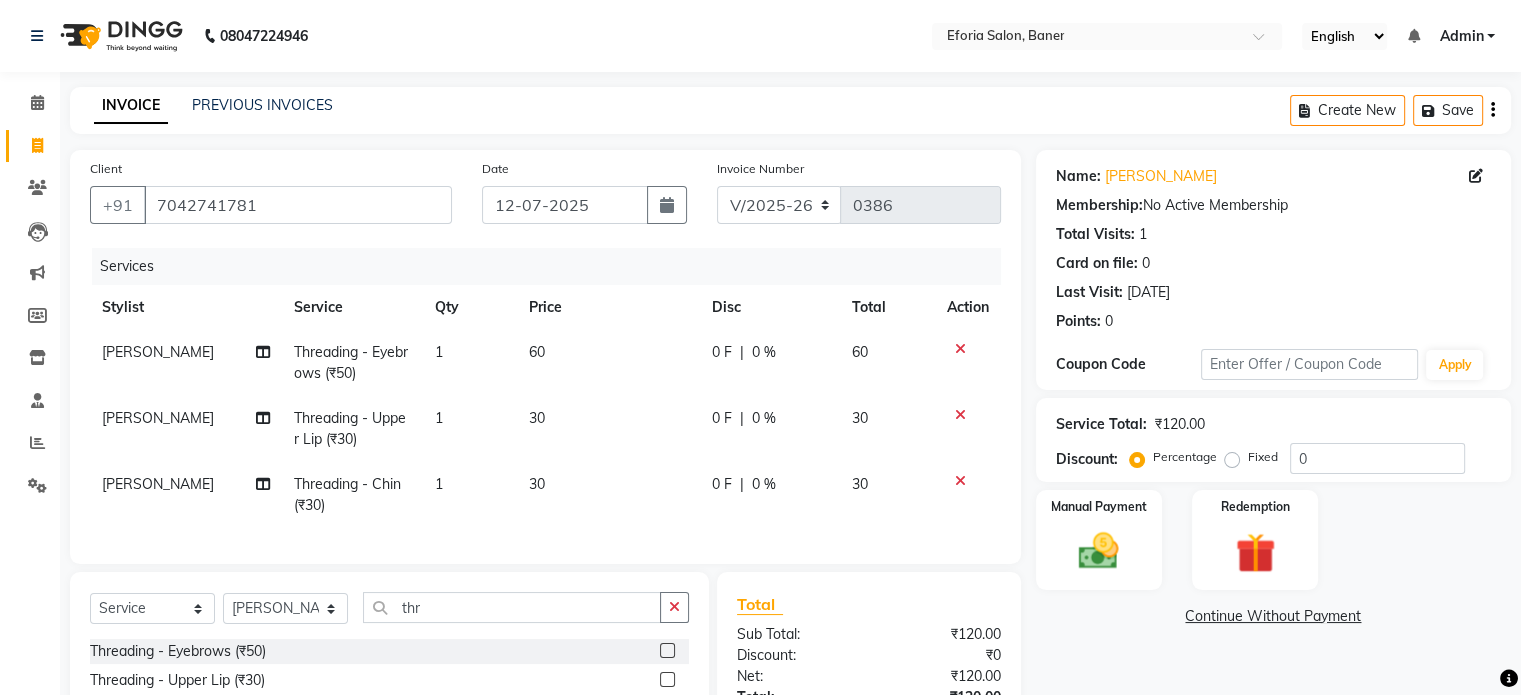 click on "30" 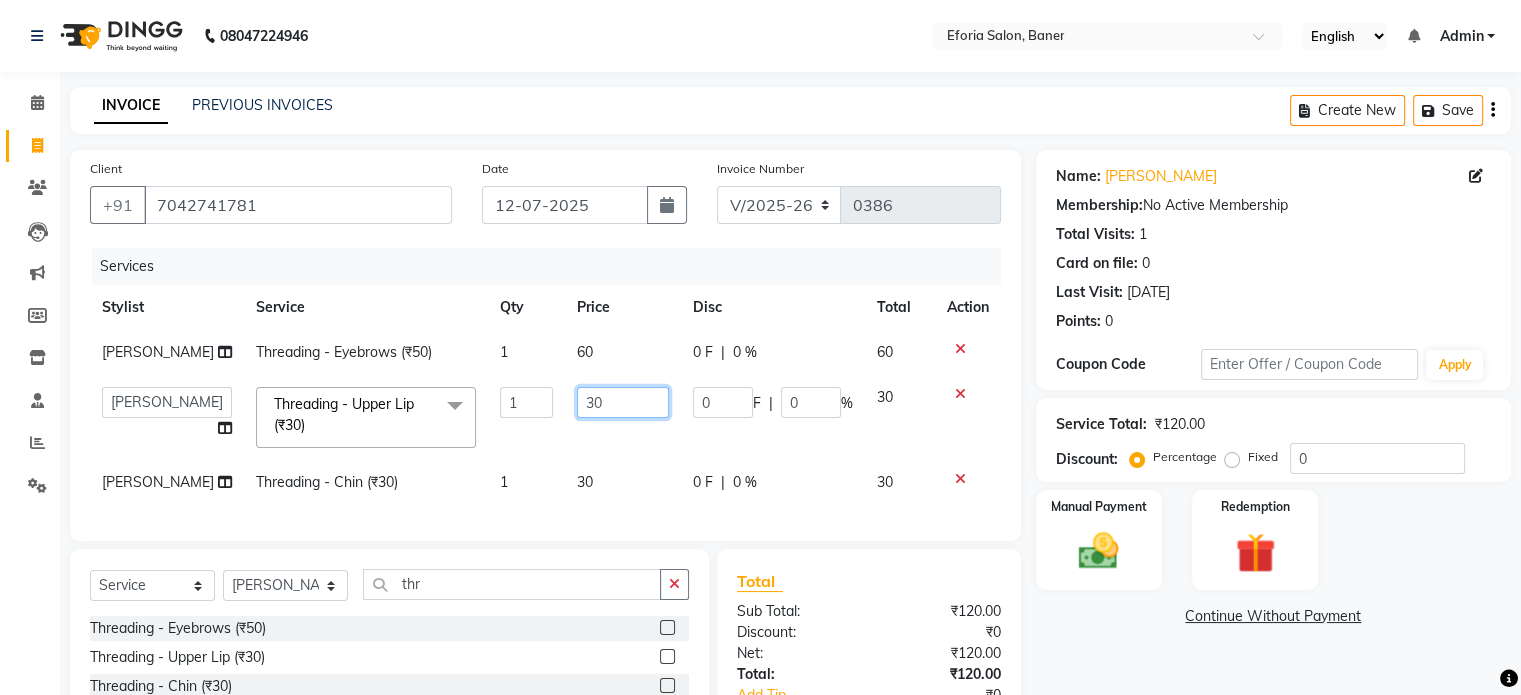 click on "30" 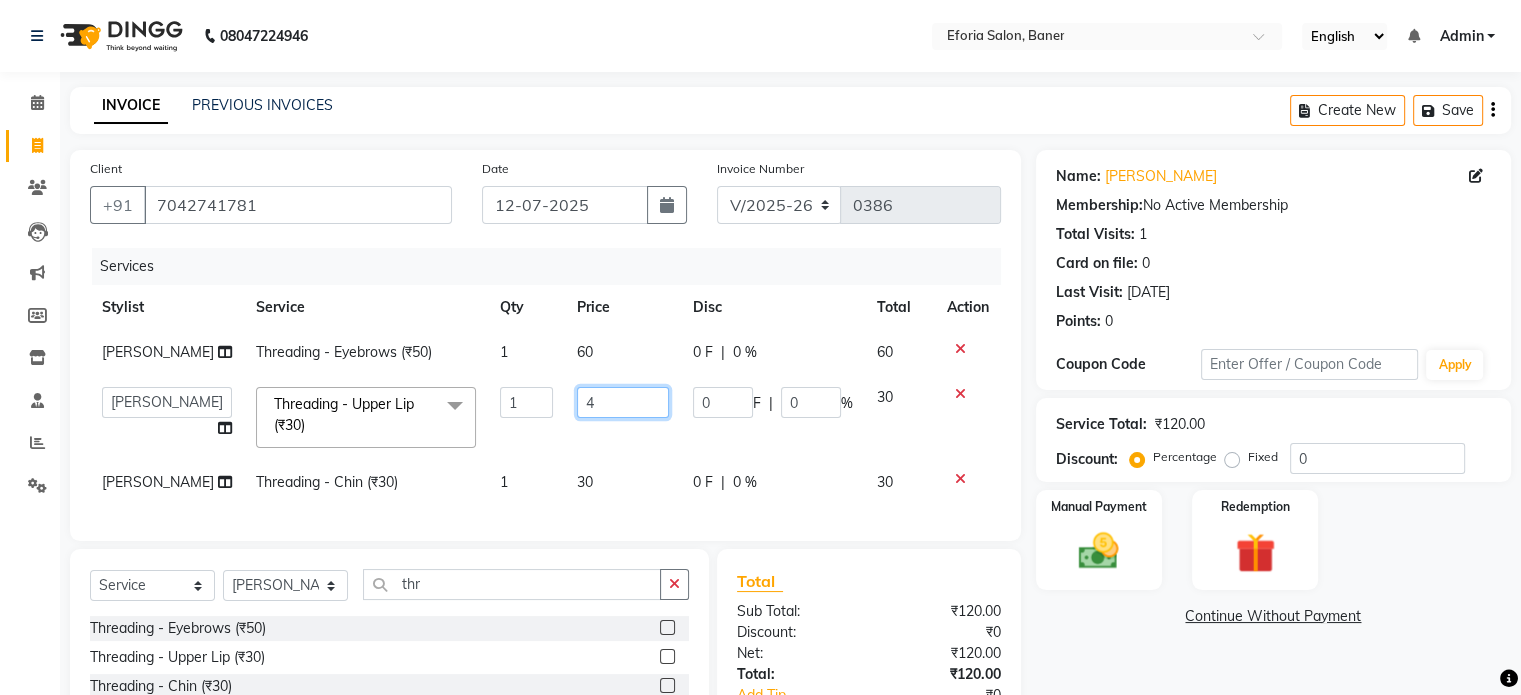 type on "40" 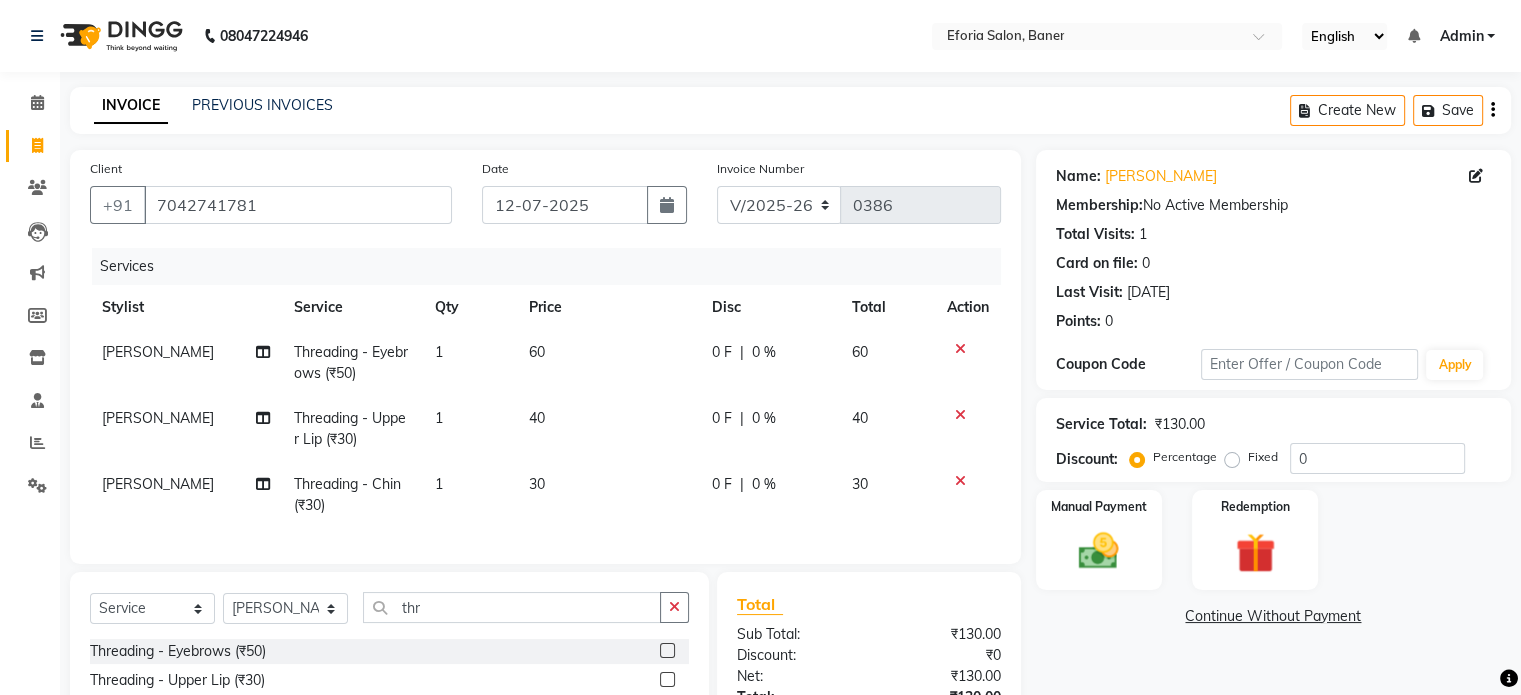 click on "30" 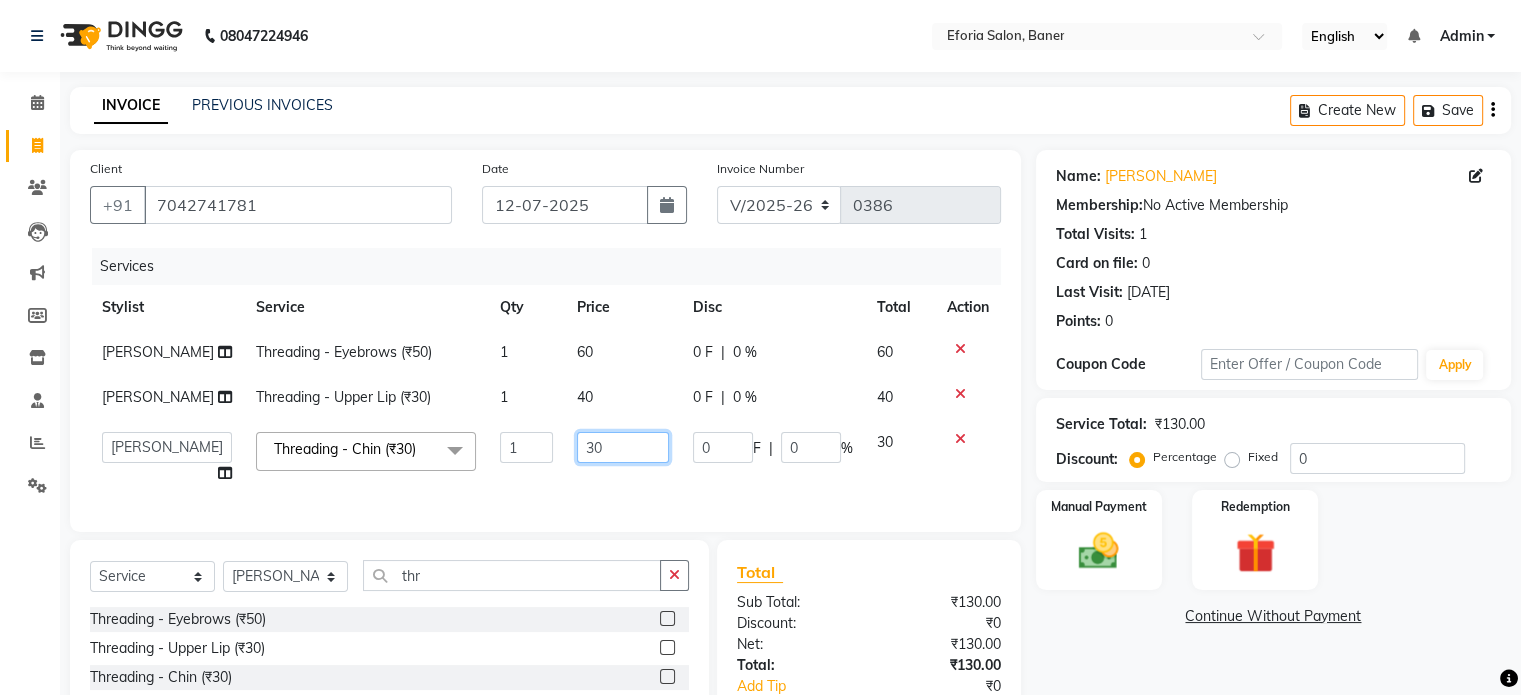 click on "30" 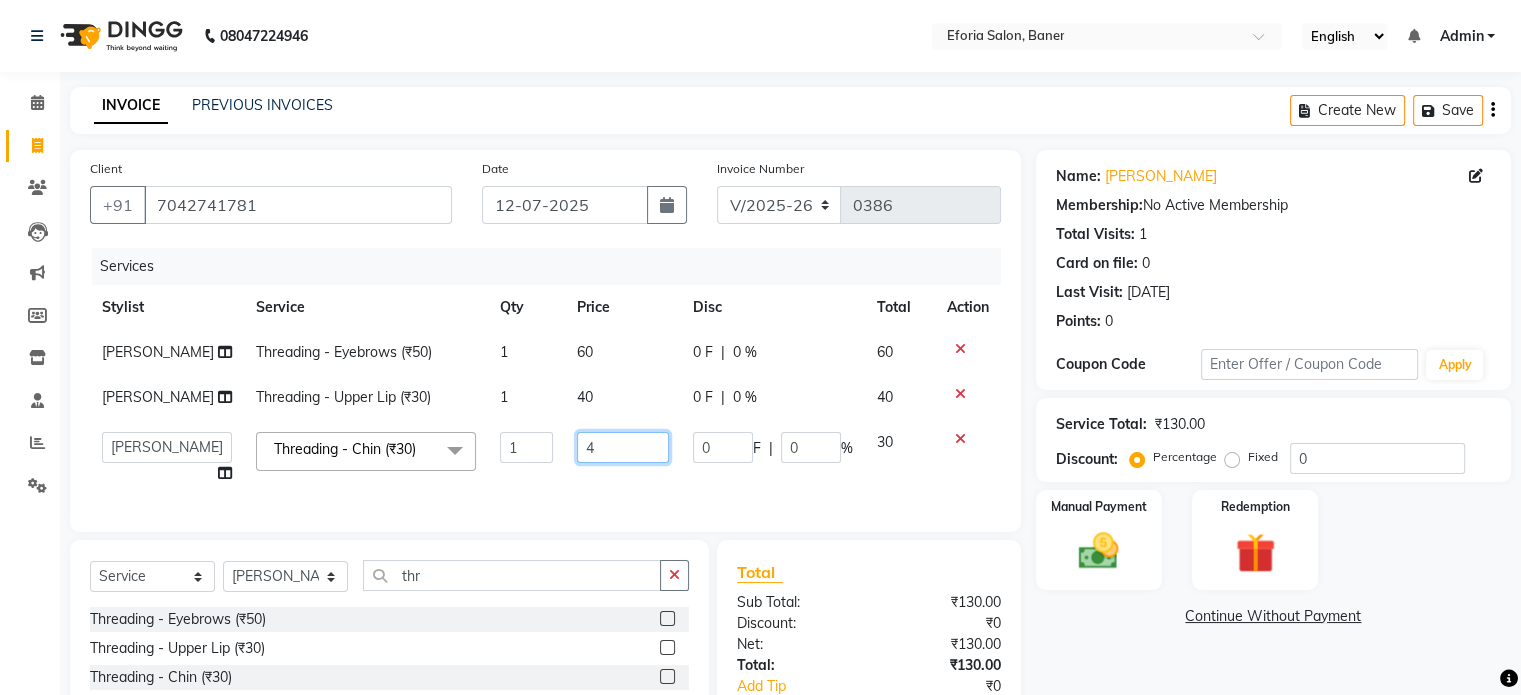 type on "40" 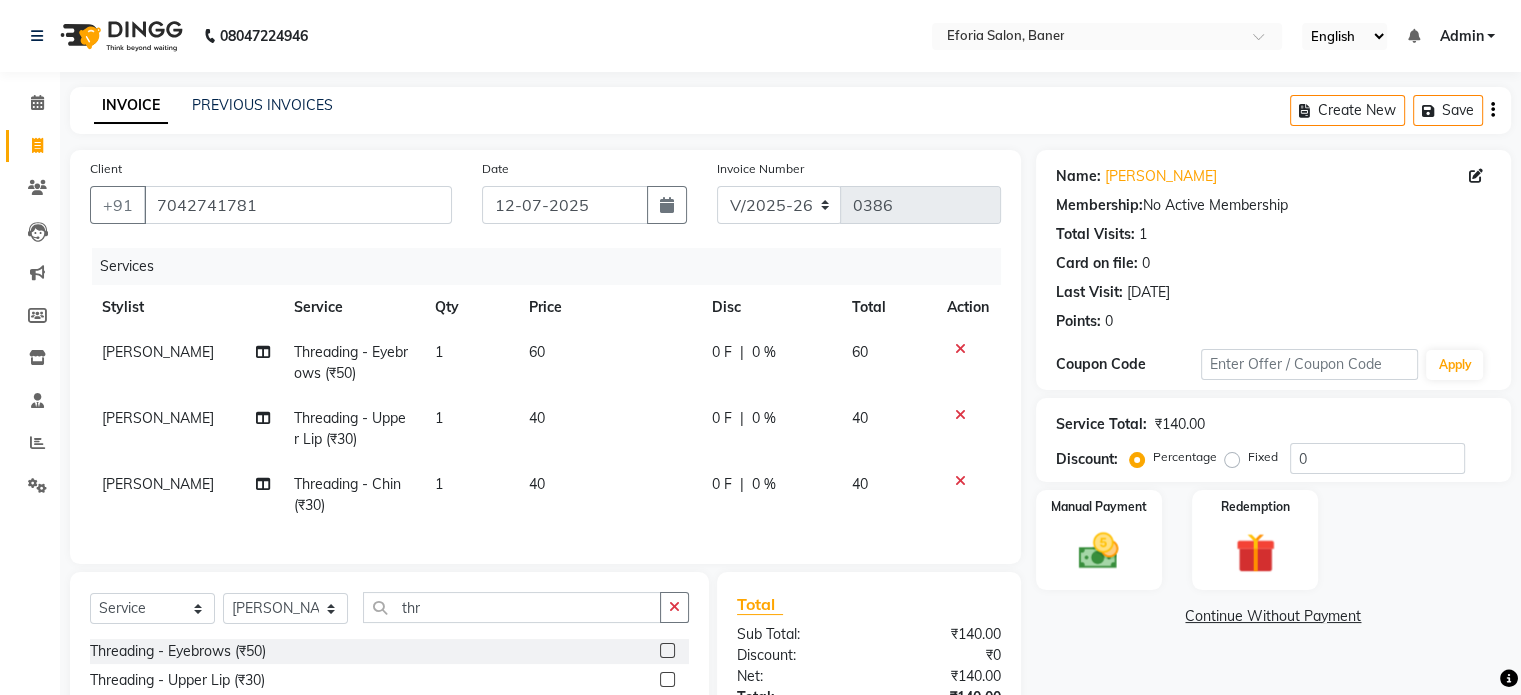 click on "Services Stylist Service Qty Price Disc Total Action [PERSON_NAME] Threading - Eyebrows (₹50) 1 60 0 F | 0 % 60 [PERSON_NAME] Threading - Upper Lip (₹30) 1 40 0 F | 0 % 40 [PERSON_NAME] Threading - [GEOGRAPHIC_DATA] (₹30) 1 40 0 F | 0 % 40" 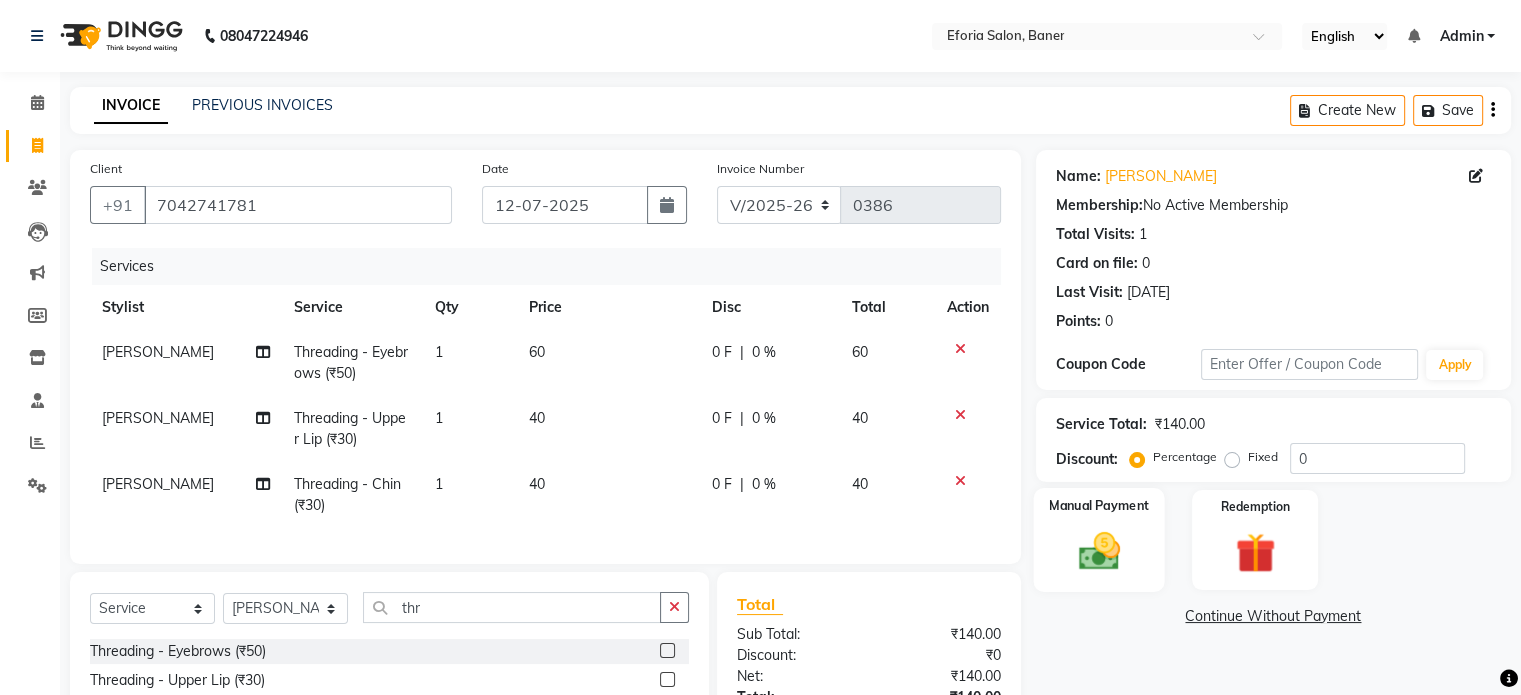 click 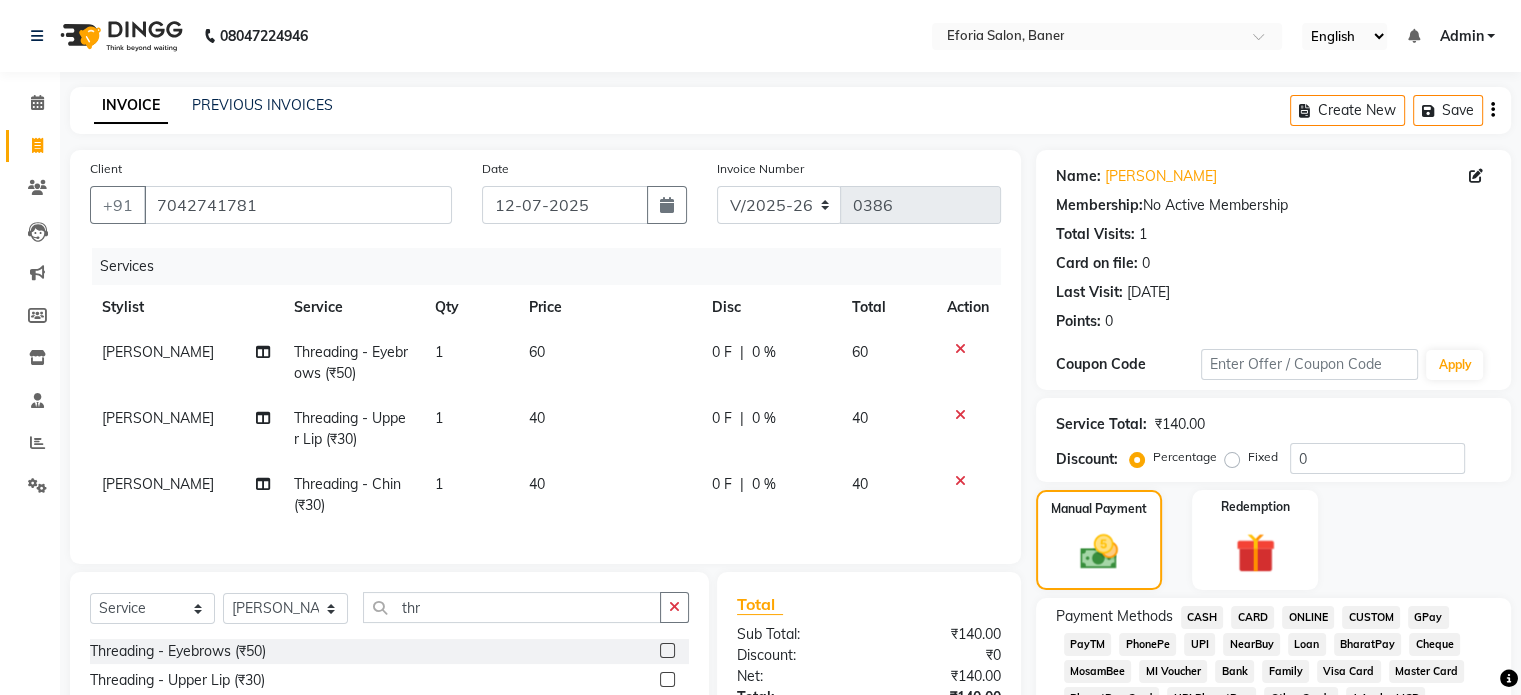 click on "Manual Payment Redemption" 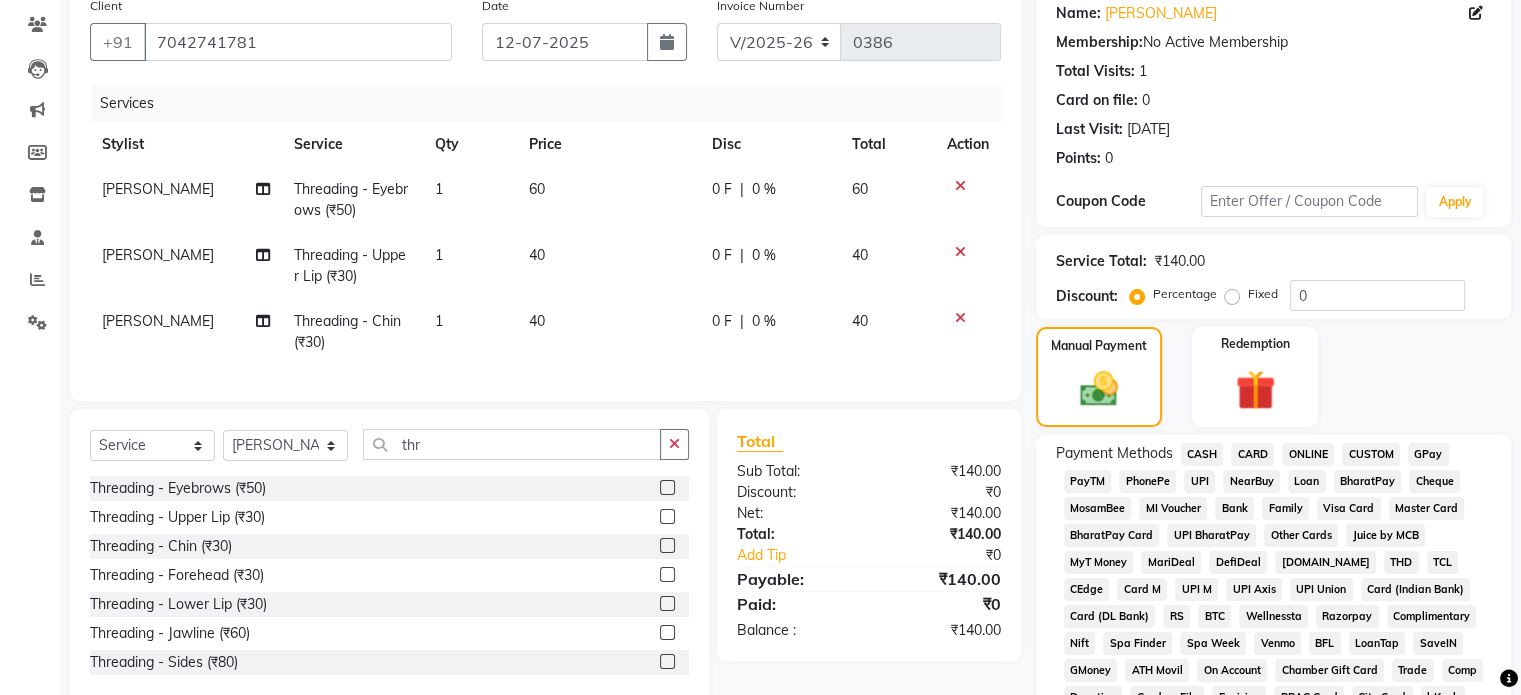 scroll, scrollTop: 200, scrollLeft: 0, axis: vertical 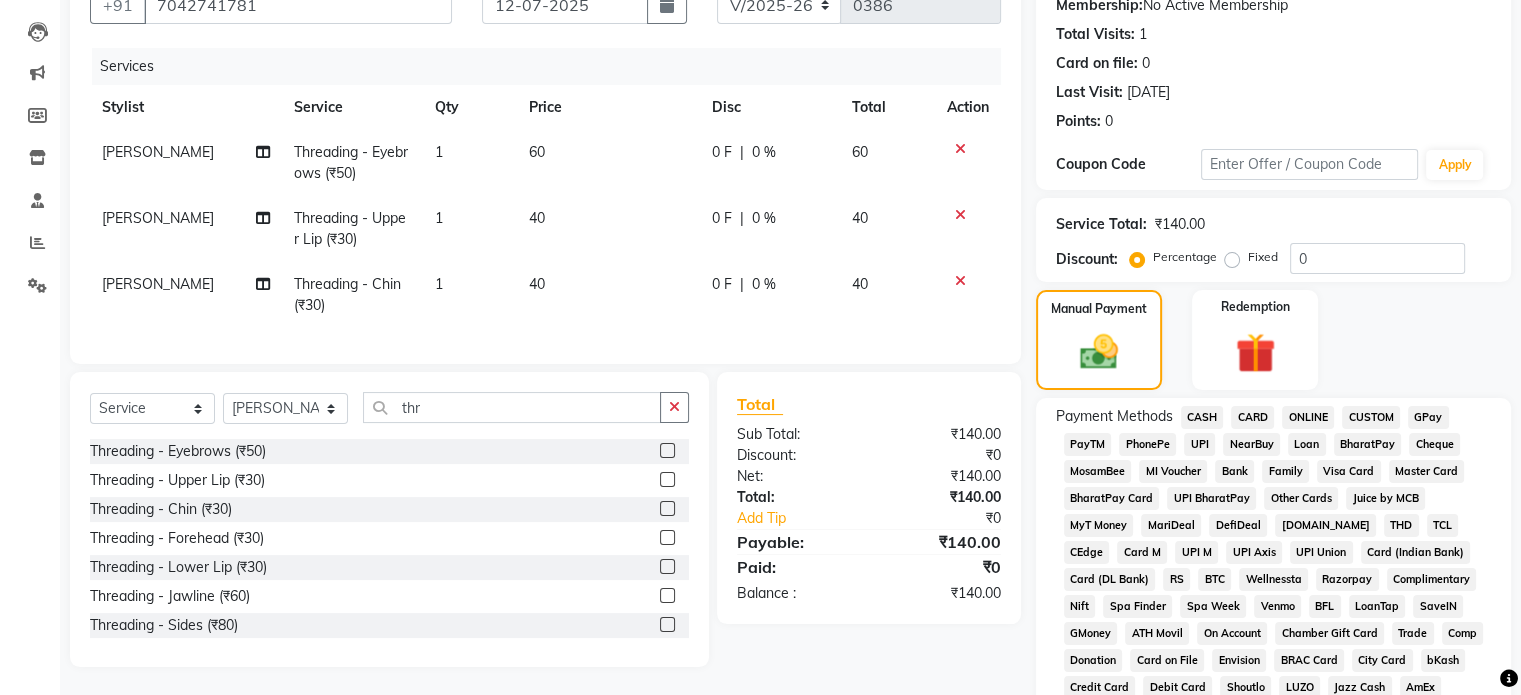 click on "GPay" 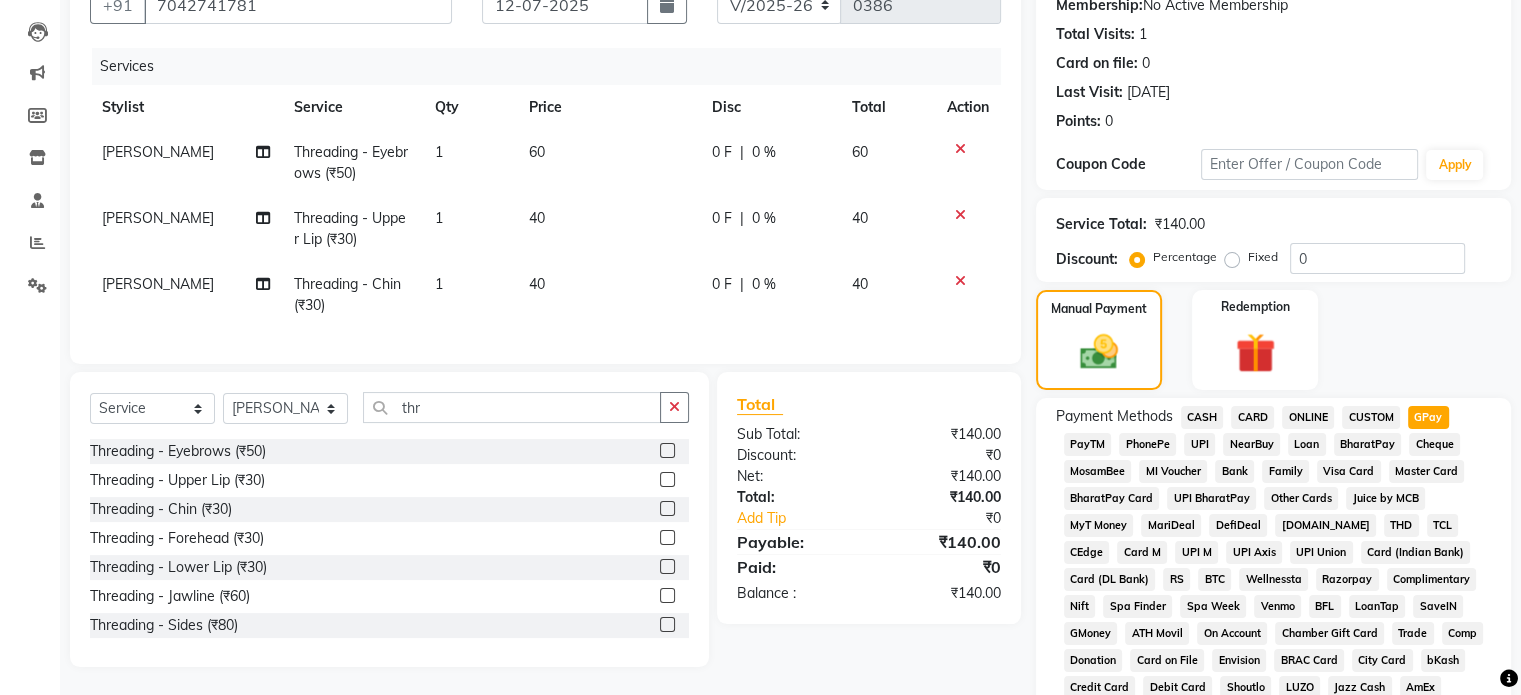click on "Payment Methods  CASH   CARD   ONLINE   CUSTOM   GPay   PayTM   PhonePe   UPI   NearBuy   Loan   BharatPay   Cheque   MosamBee   MI Voucher   Bank   Family   Visa Card   Master Card   BharatPay Card   UPI BharatPay   Other Cards   Juice by MCB   MyT Money   MariDeal   DefiDeal   [DOMAIN_NAME]   THD   TCL   CEdge   Card M   UPI M   UPI Axis   UPI Union   Card (Indian Bank)   Card (DL Bank)   RS   BTC   Wellnessta   Razorpay   Complimentary   Nift   Spa Finder   Spa Week   Venmo   BFL   LoanTap   SaveIN   GMoney   ATH Movil   On Account   Chamber Gift Card   Trade   Comp   Donation   Card on File   Envision   BRAC Card   City Card   bKash   Credit Card   Debit Card   Shoutlo   LUZO   Jazz Cash   AmEx   Discover   Tabby   Online W   Room Charge   Room Charge USD   Room Charge Euro   Room Charge EGP   Room Charge GBP   Bajaj Finserv   Bad Debts   Card: IDFC   Card: IOB   Coupon   Gcash   PayMaya   Instamojo   COnline   UOnline   SOnline   SCard   Paypal   PPR   PPV   PPC   PPN   PPG   PPE   CAMP   Benefit   ATH Movil" 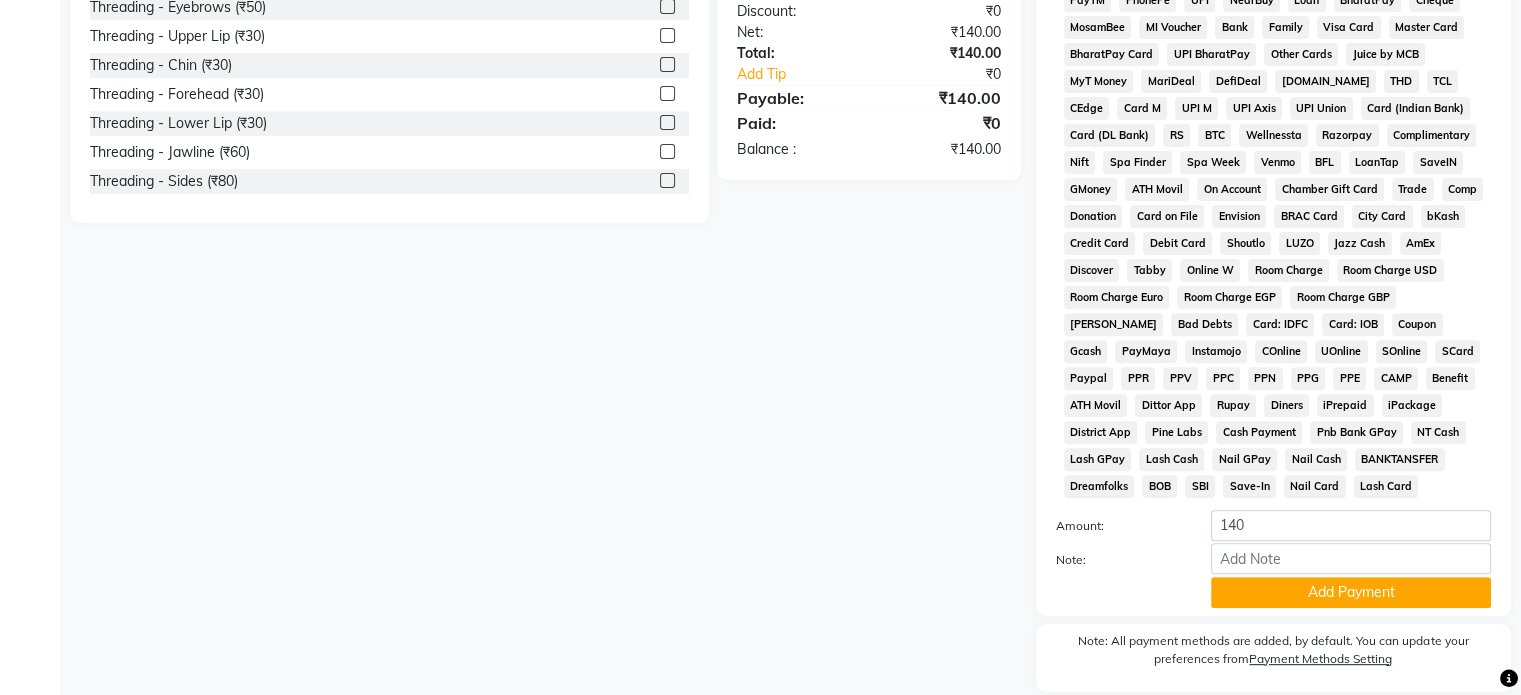 scroll, scrollTop: 680, scrollLeft: 0, axis: vertical 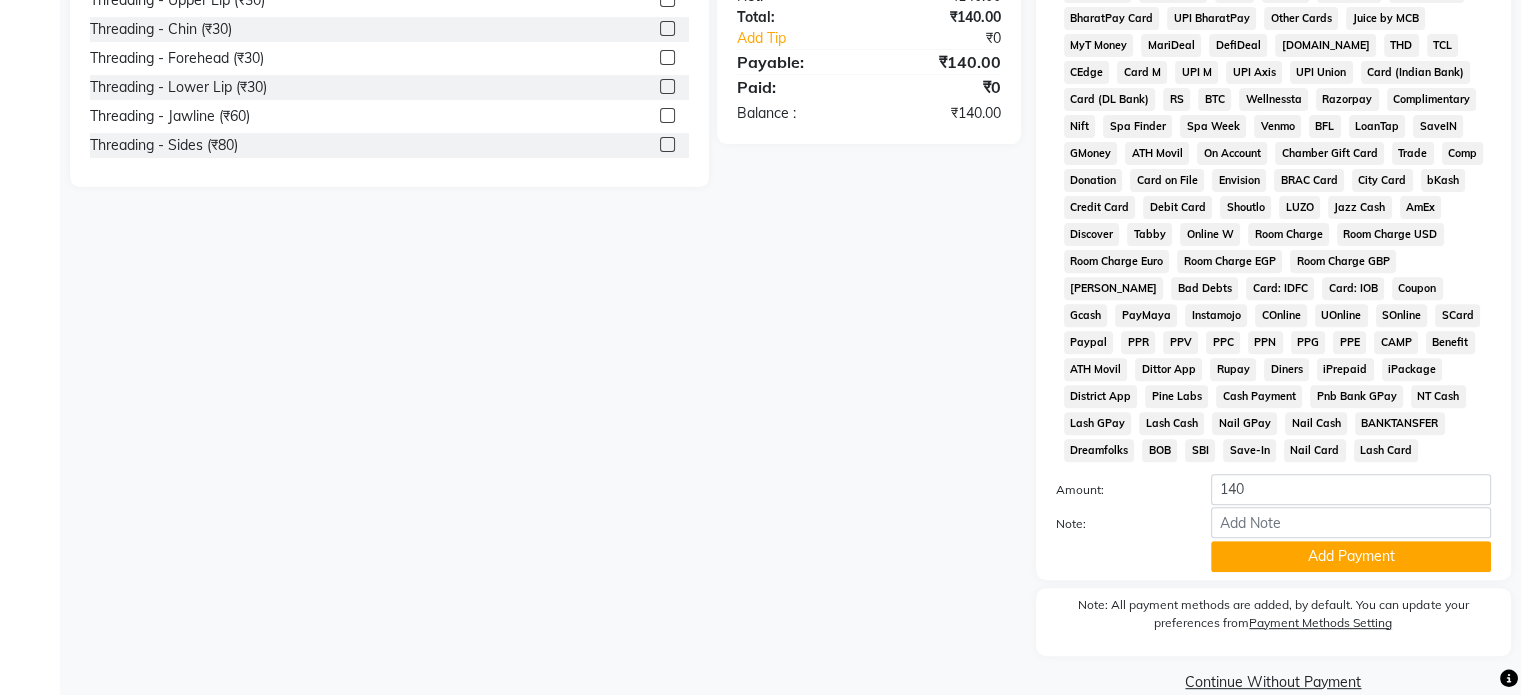 click on "Note:" 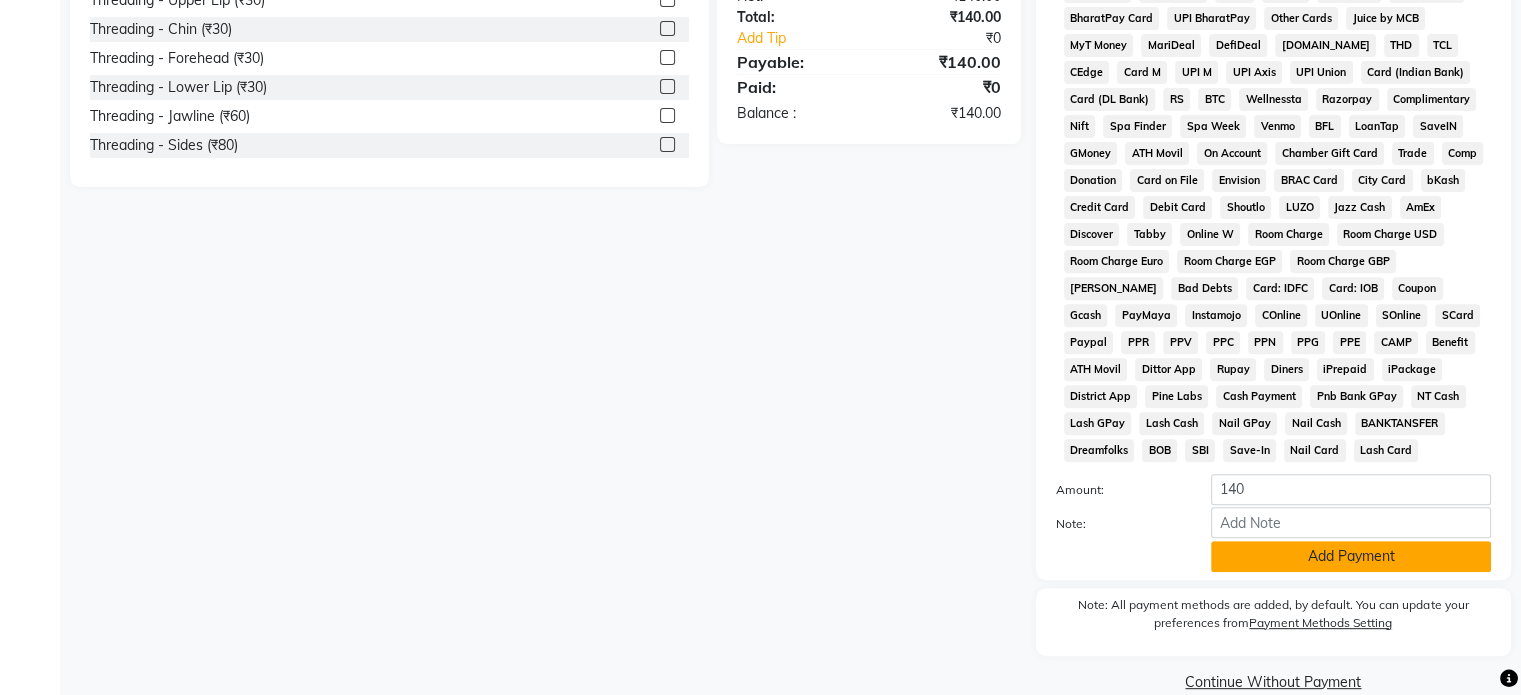 click on "Add Payment" 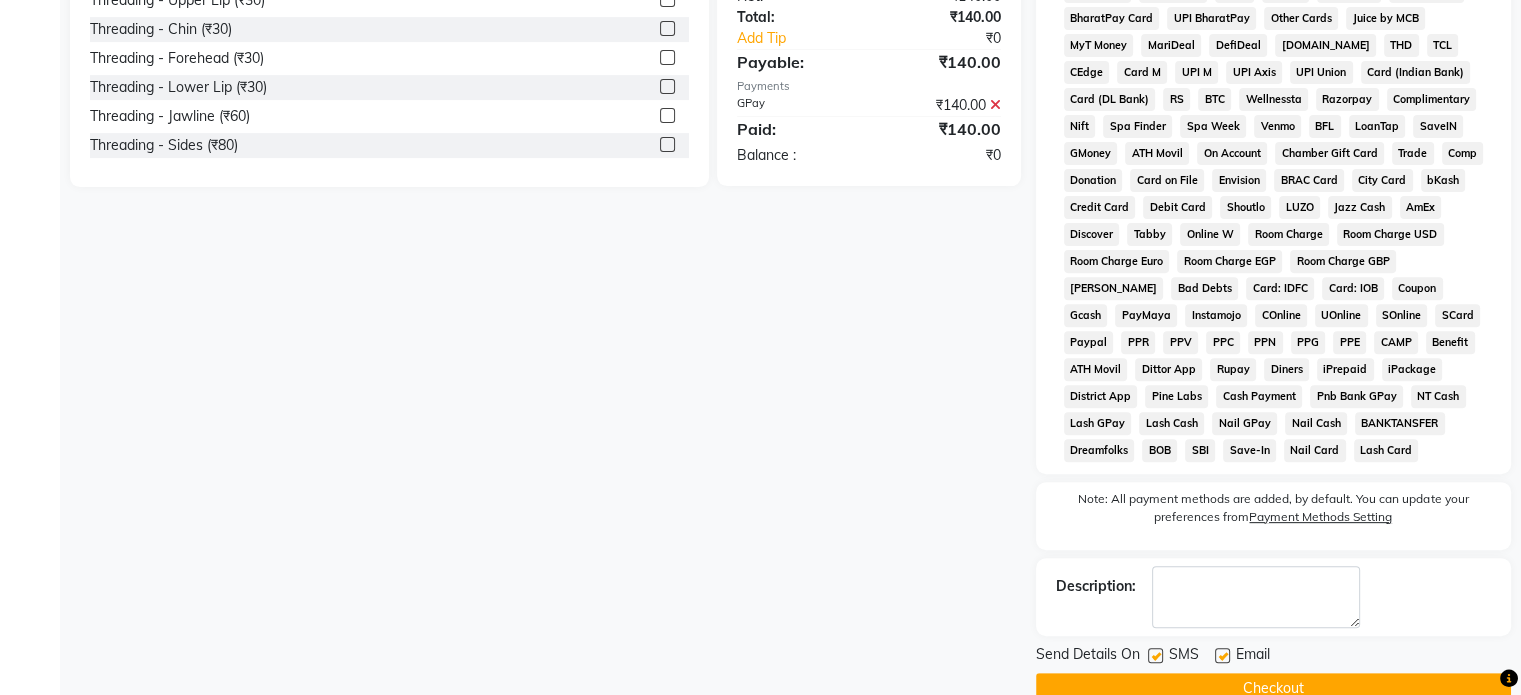 click on "Name: [PERSON_NAME] Membership:  No Active Membership  Total Visits:  1 Card on file:  0 Last Visit:   [DATE] Points:   0  Coupon Code Apply Service Total:  ₹140.00  Discount:  Percentage   Fixed  0 Manual Payment Redemption Payment Methods  CASH   CARD   ONLINE   CUSTOM   GPay   PayTM   PhonePe   UPI   NearBuy   Loan   BharatPay   Cheque   MosamBee   MI Voucher   Bank   Family   Visa Card   Master Card   BharatPay Card   UPI BharatPay   Other Cards   Juice by MCB   MyT Money   MariDeal   DefiDeal   [DOMAIN_NAME]   THD   TCL   CEdge   Card M   UPI M   UPI Axis   UPI Union   Card (Indian Bank)   Card (DL Bank)   RS   BTC   Wellnessta   Razorpay   Complimentary   Nift   Spa Finder   Spa Week   Venmo   BFL   LoanTap   SaveIN   GMoney   ATH Movil   On Account   Chamber Gift Card   Trade   Comp   Donation   Card on File   Envision   BRAC Card   City Card   bKash   Credit Card   Debit Card   Shoutlo   LUZO   Jazz Cash   AmEx   Discover   Tabby   Online W   Room Charge   Room Charge USD   Room Charge Euro   Gcash" 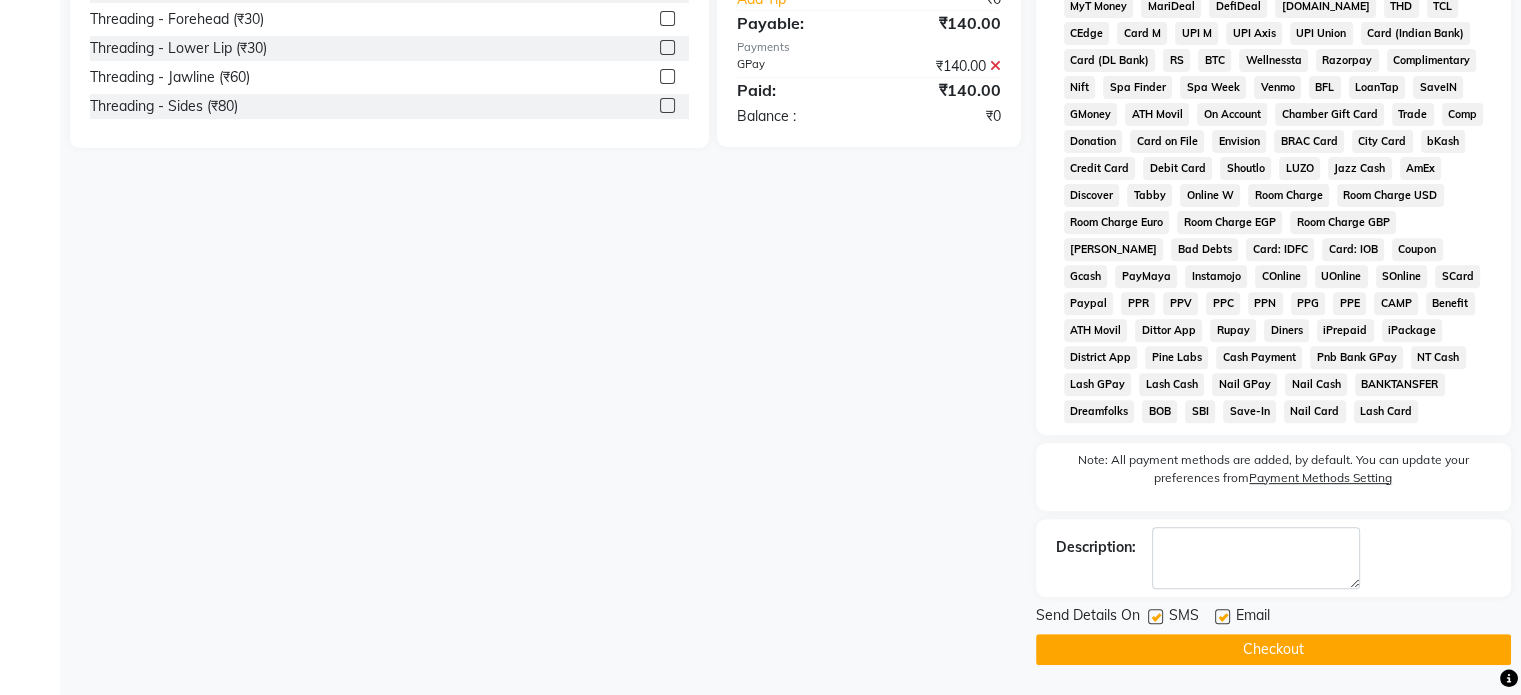 scroll, scrollTop: 733, scrollLeft: 0, axis: vertical 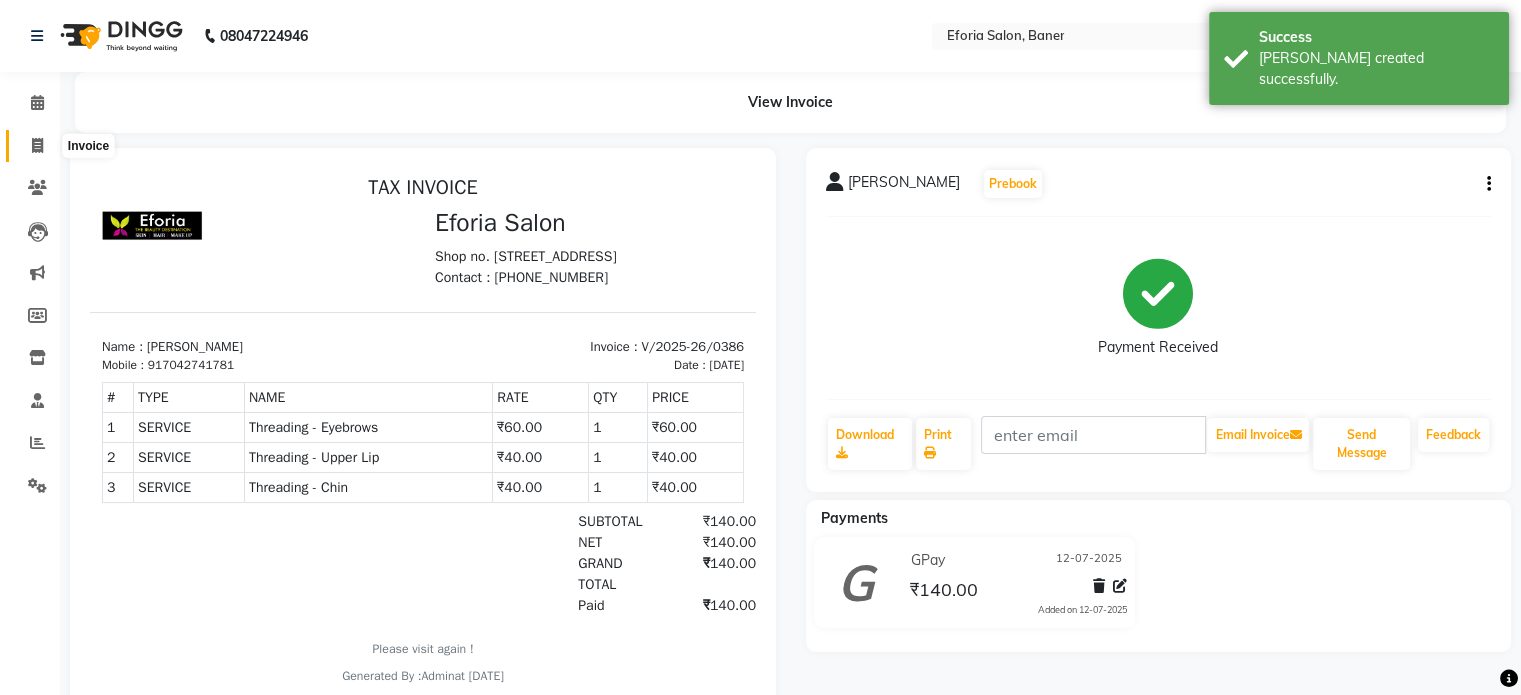 click 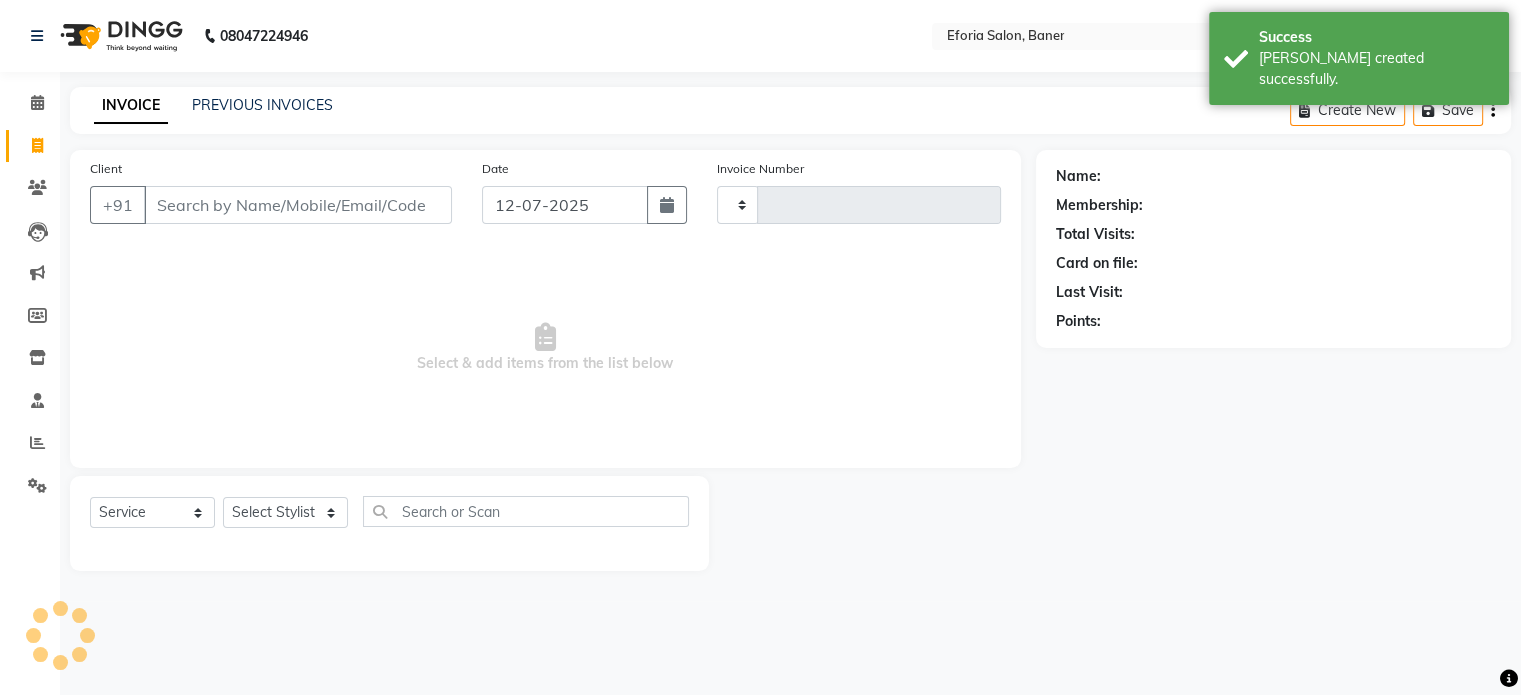 type on "0387" 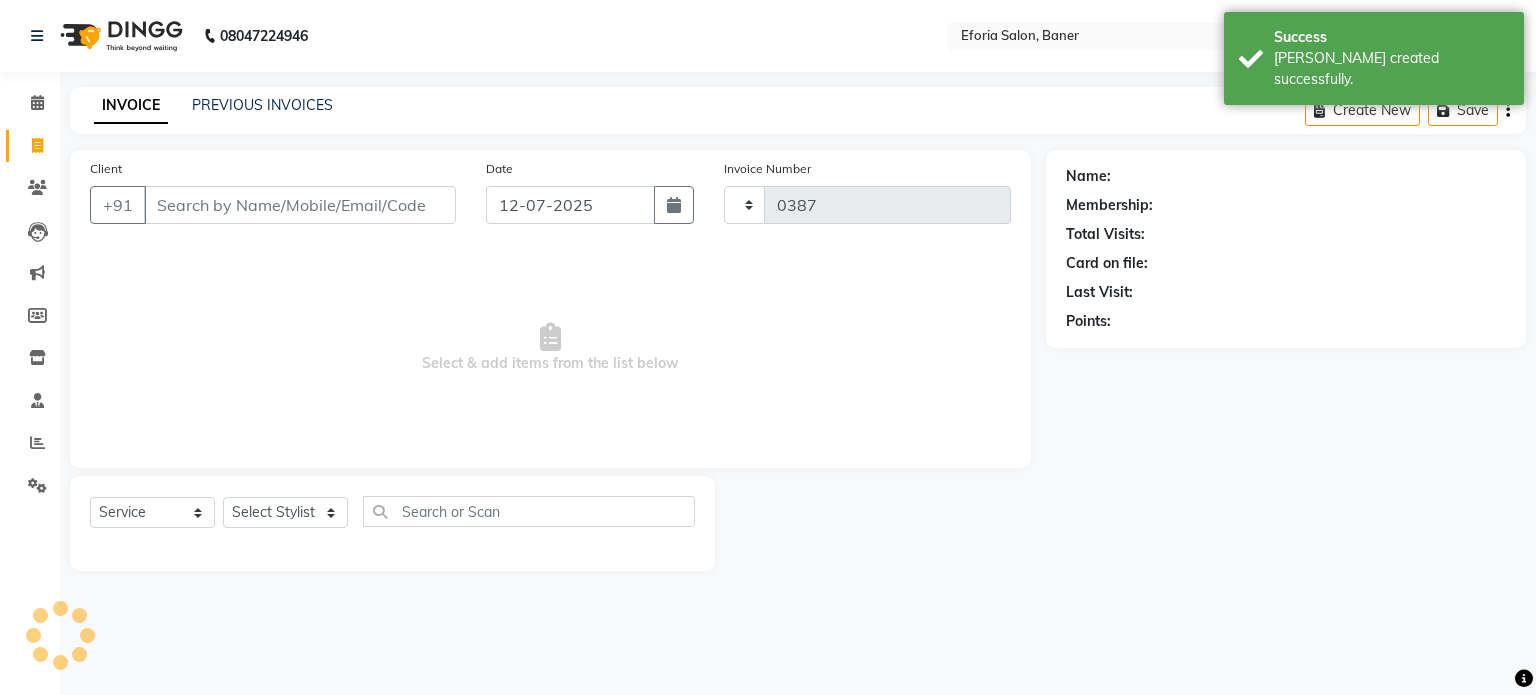 select on "608" 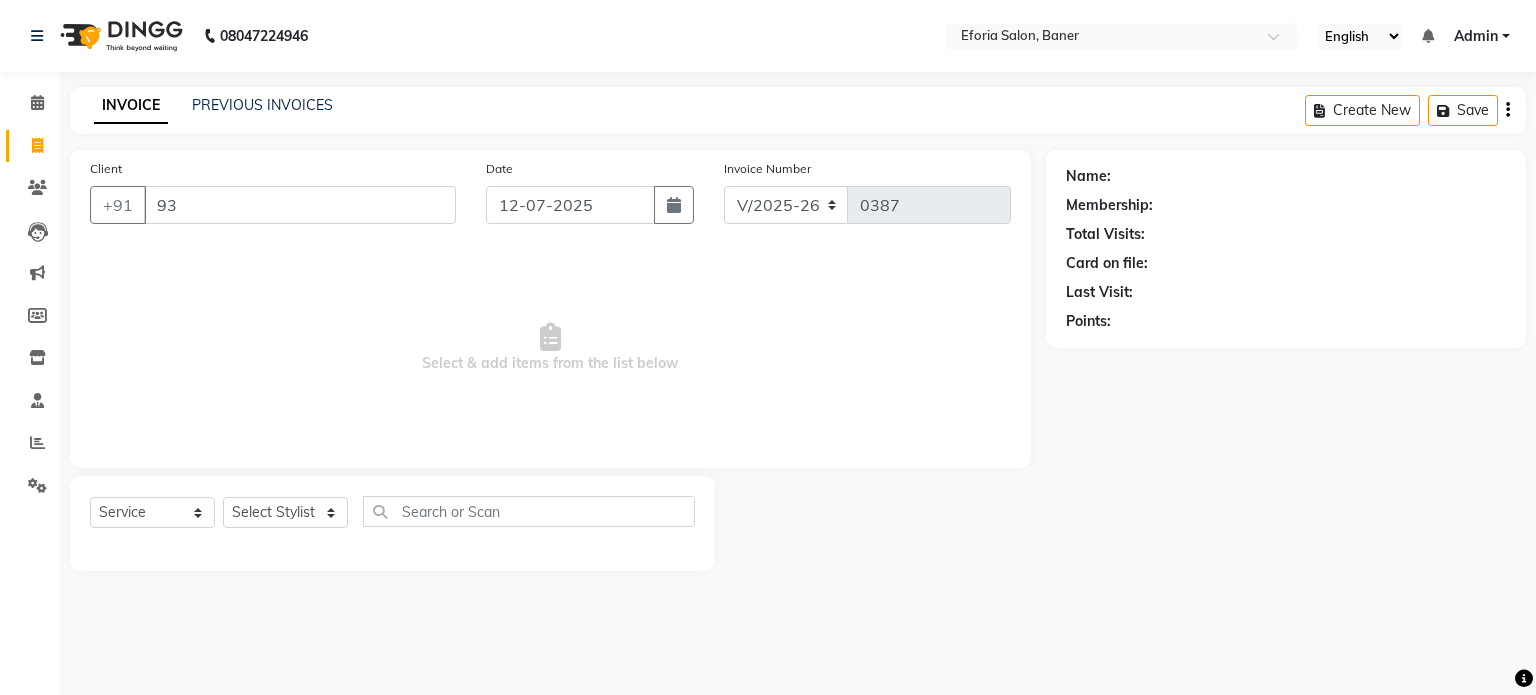 type on "9" 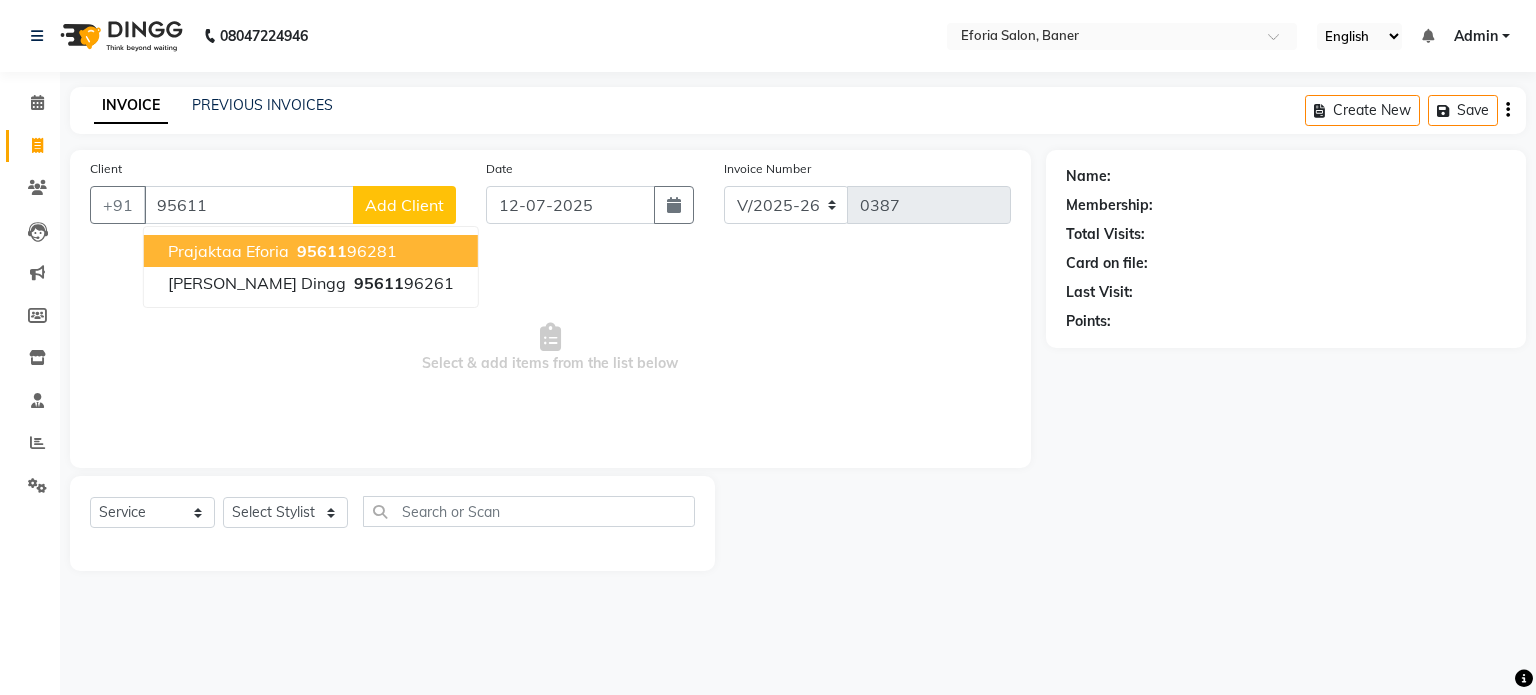 click on "95611" at bounding box center (322, 251) 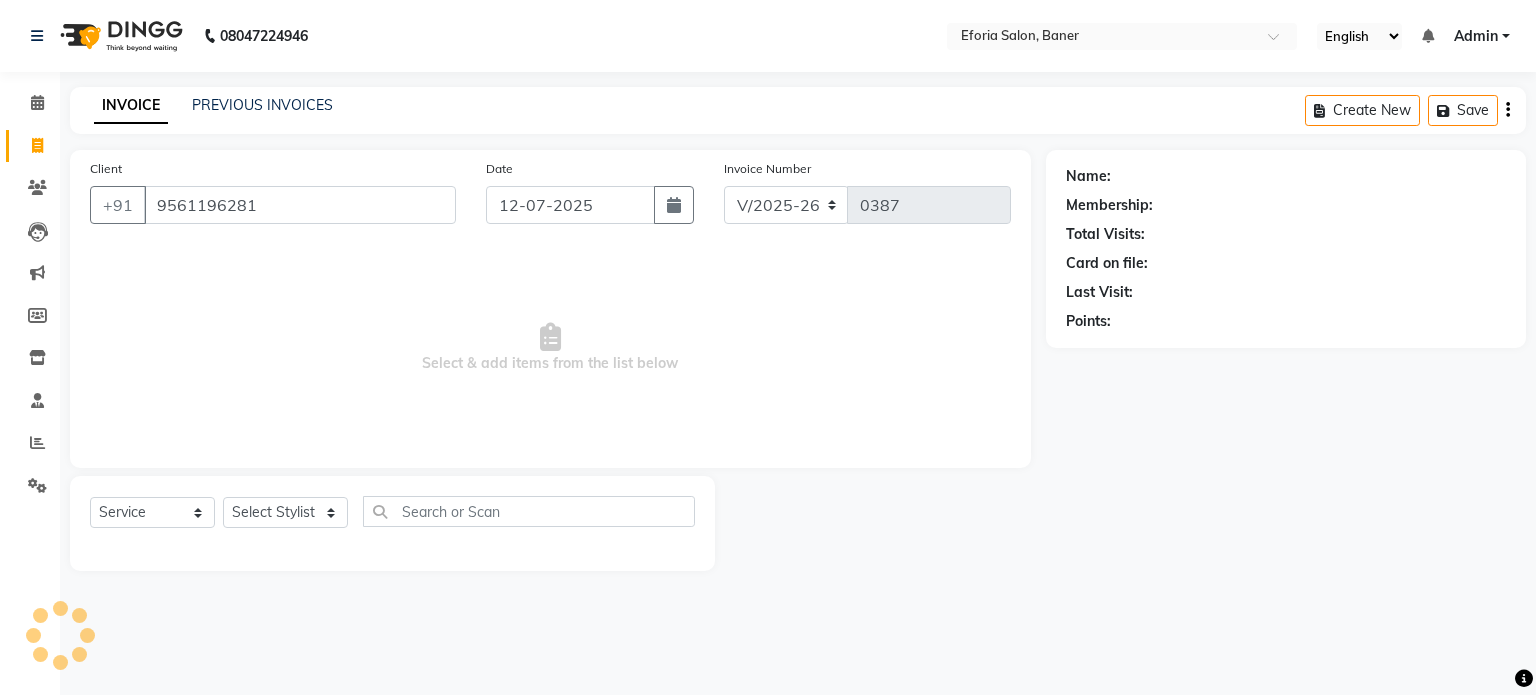 type on "9561196281" 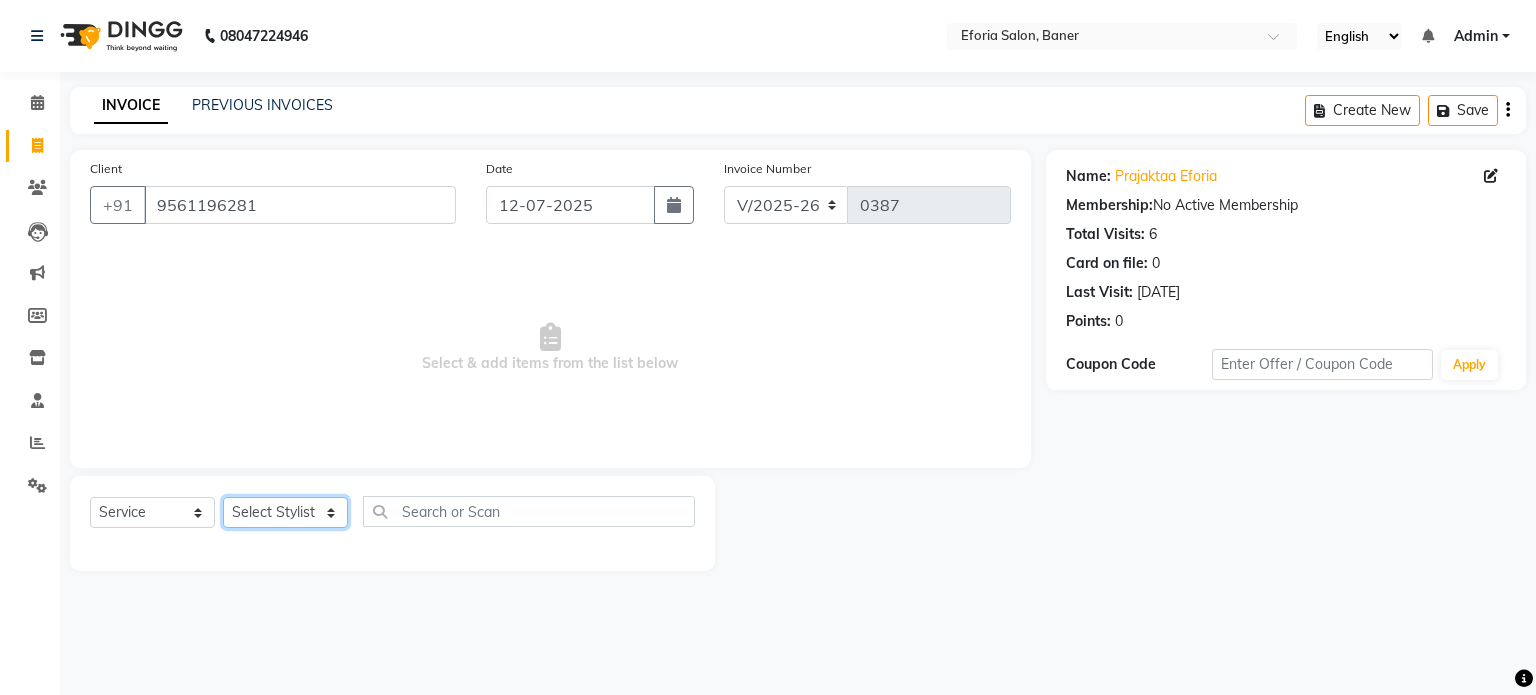 click on "Select Stylist [PERSON_NAME] [PERSON_NAME] [PERSON_NAME] [PERSON_NAME]" 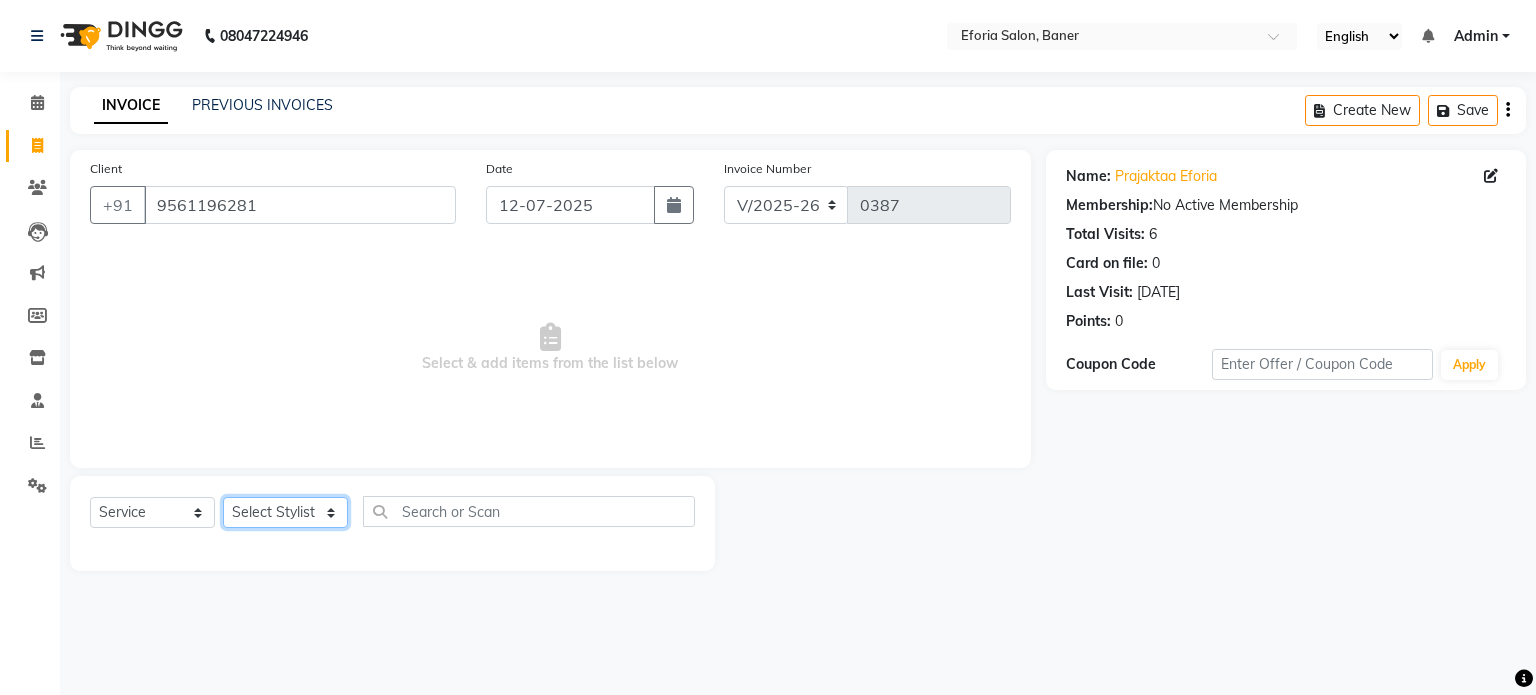 select on "8654" 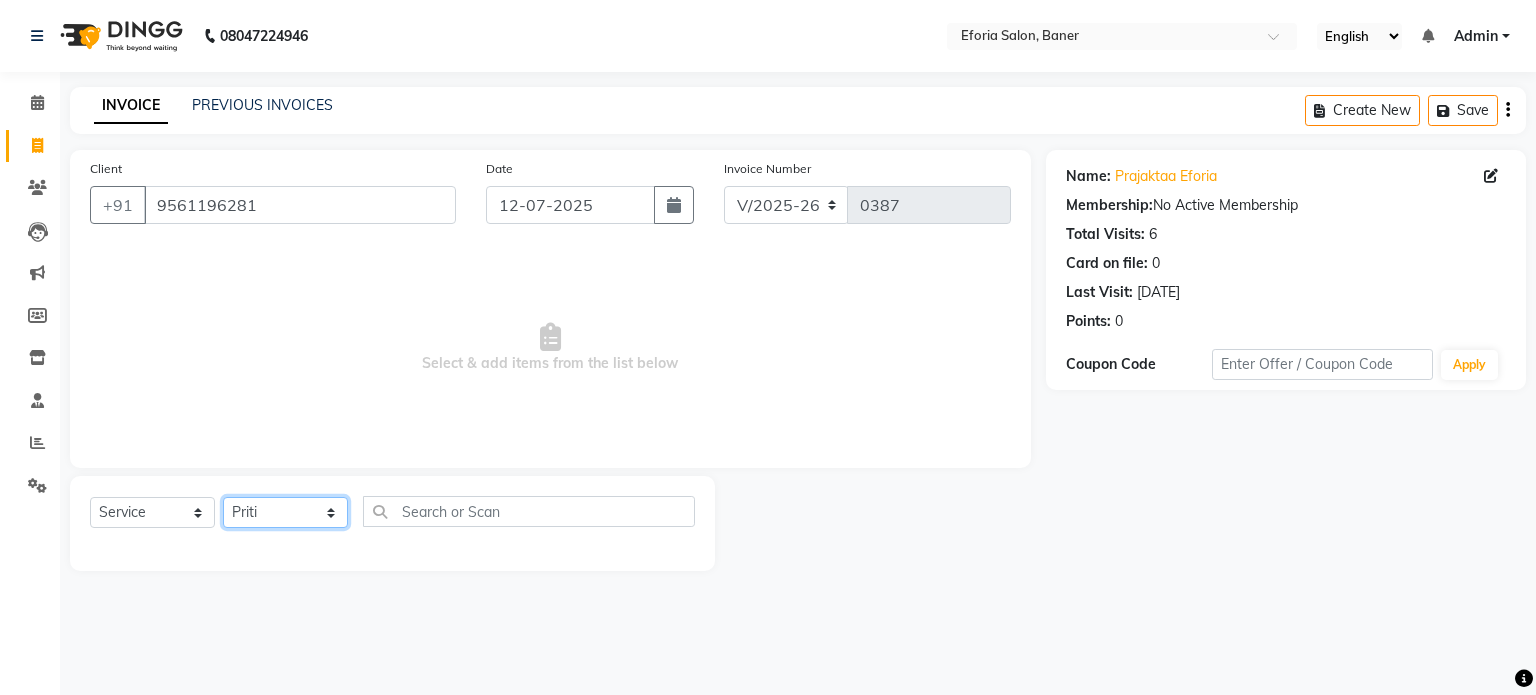 click on "Select Stylist [PERSON_NAME] [PERSON_NAME] [PERSON_NAME] [PERSON_NAME]" 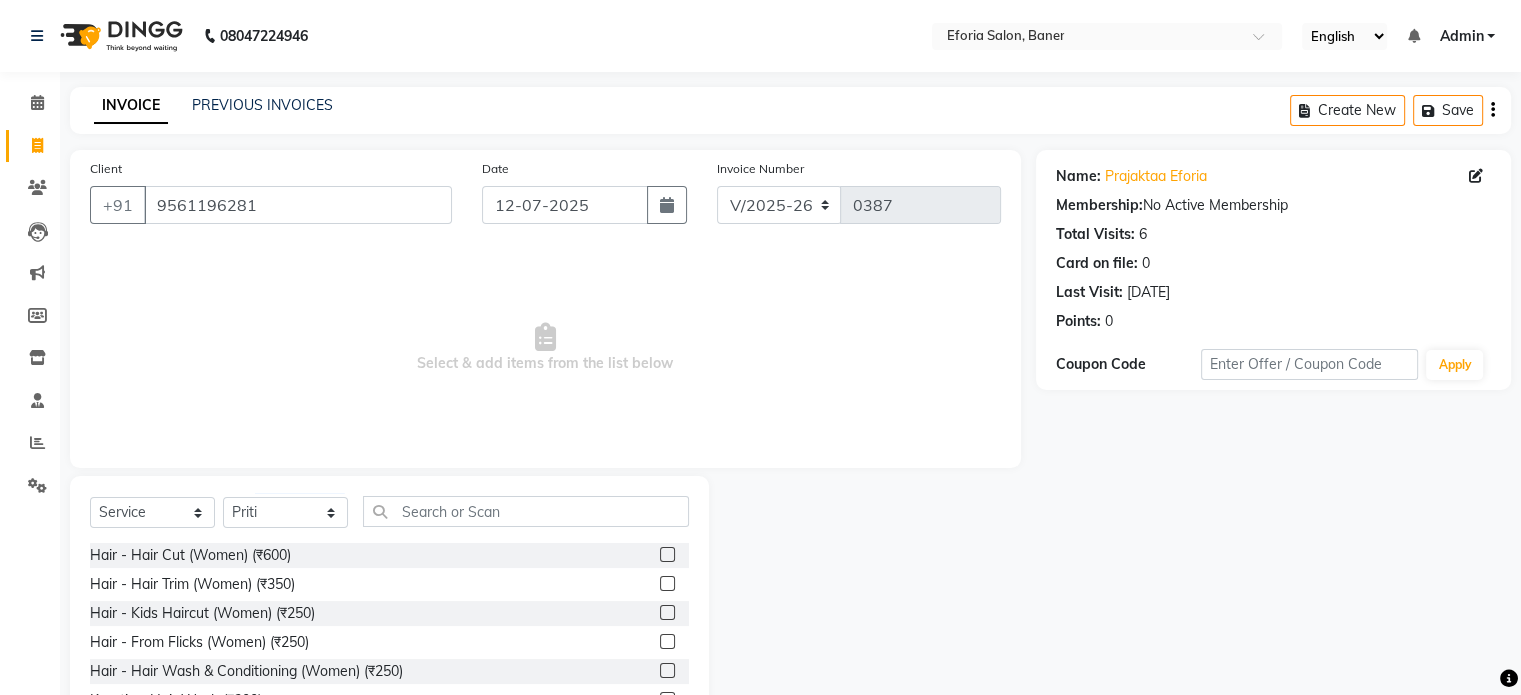 click on "Select  Service  Product  Membership  Package Voucher Prepaid Gift Card  Select Stylist Anuradha Deva [PERSON_NAME] [PERSON_NAME] [PERSON_NAME] Hair - Hair Cut (Women) (₹600)  Hair - Hair Trim (Women) (₹350)  Hair - Kids Haircut (Women) (₹250)  Hair - From Flicks (Women) (₹250)  Hair - Hair Wash & Conditioning (Women) (₹250)  Keratin - Hair Wash (₹300)  Hair - Oil hair wash (₹300)  Head Massage - Coconut Oil/Olive Oil (Women) (₹500)  Head Massage - Aroma Oil (Women) (₹600)  Head Massage - Mythic Oil (Women) (₹800)  Head Massage - Regular Oil/Olive Oil (Men) (₹500)  Head Massage - Aroma Oil (Men) (₹600)  Head Massage - Mythic Oil (Men) (₹800)  Blow-Dry - Straight Blow Dry (Women) (₹500)  Blow-Dry - Curls Blow Dry (Women) (₹500)  Blow-Dry - Ironing (Women) (₹600)  Blow-Dry - Tongs (Women) (₹700)  Hair & Scalp Treatment - Renew-C + Power Dose (Women) (₹1100)  Hair & Scalp Treatment - Hair Spa (Women) (₹1000)  Hair & Scalp Treatment - Dandruff Treatment (Women) (₹800)" 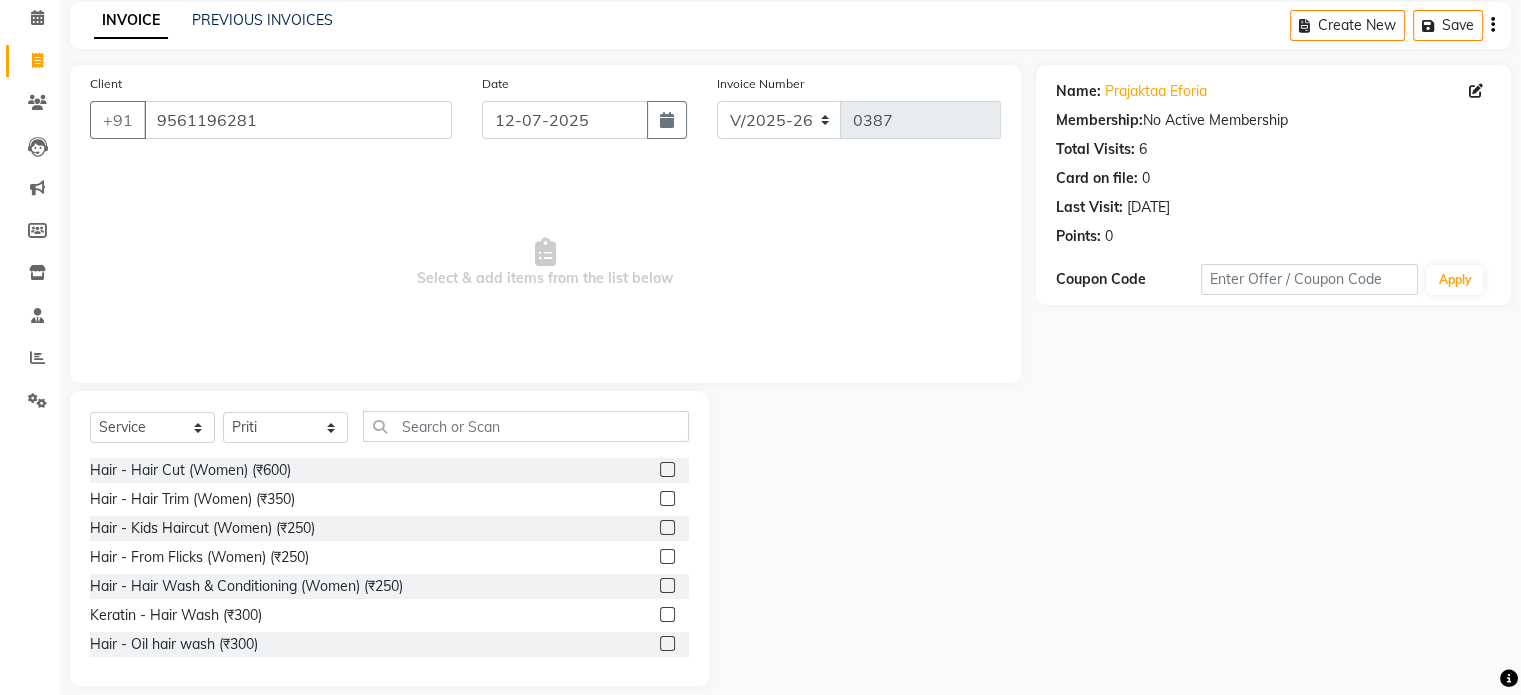 scroll, scrollTop: 106, scrollLeft: 0, axis: vertical 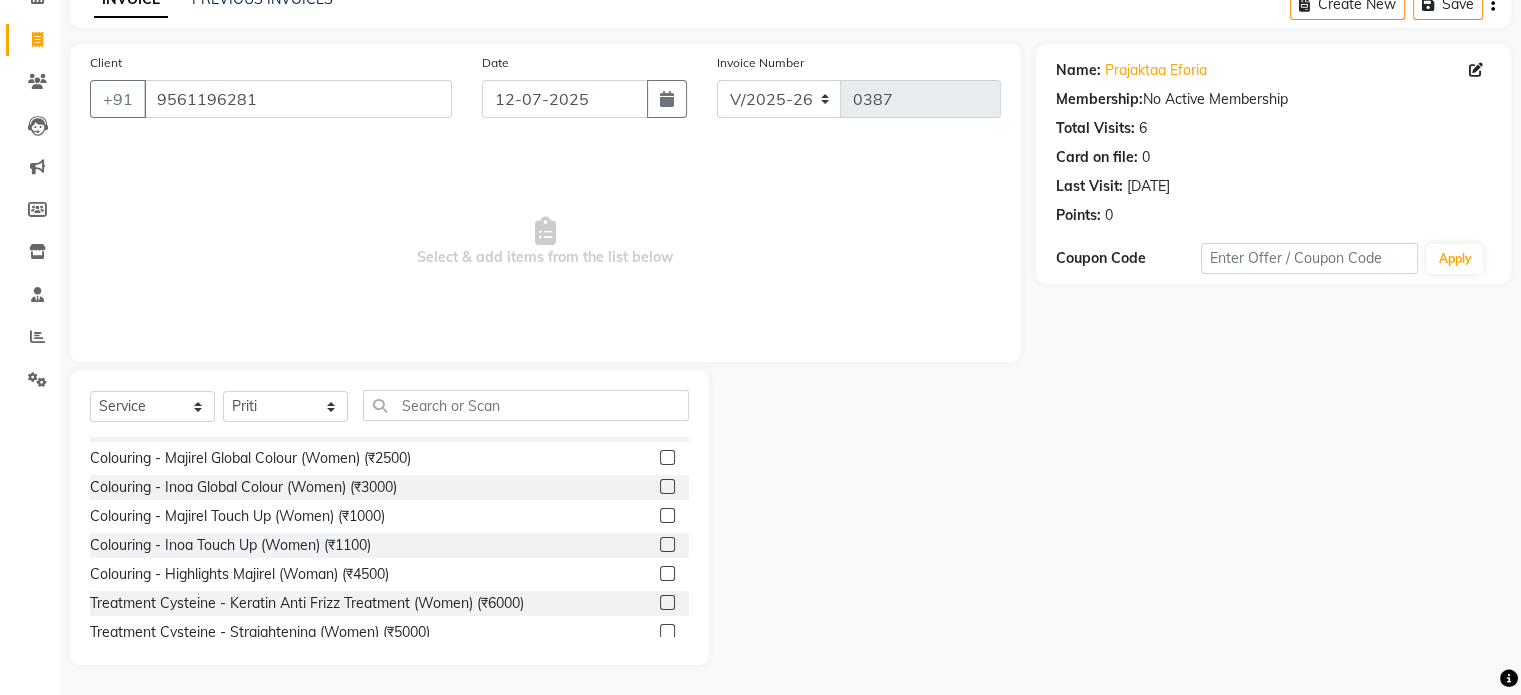 click 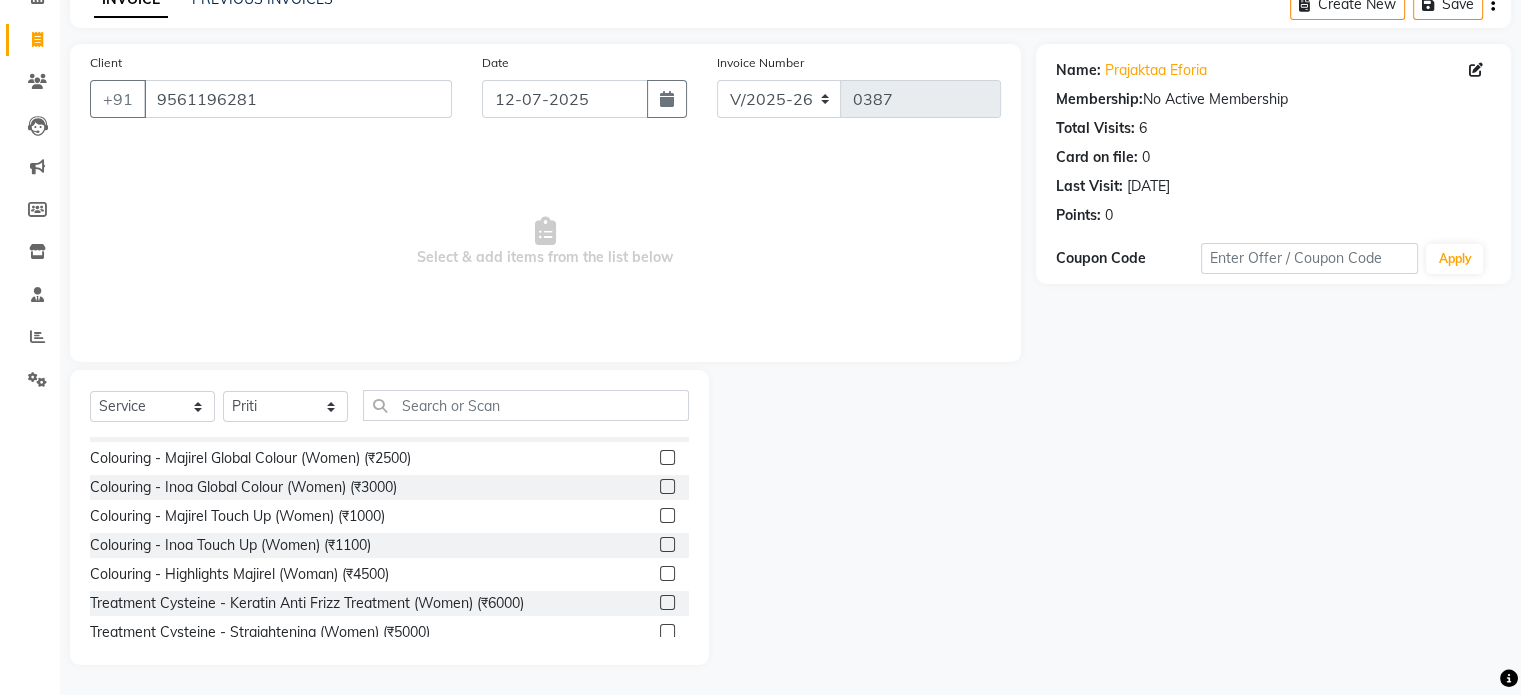 click at bounding box center (666, 545) 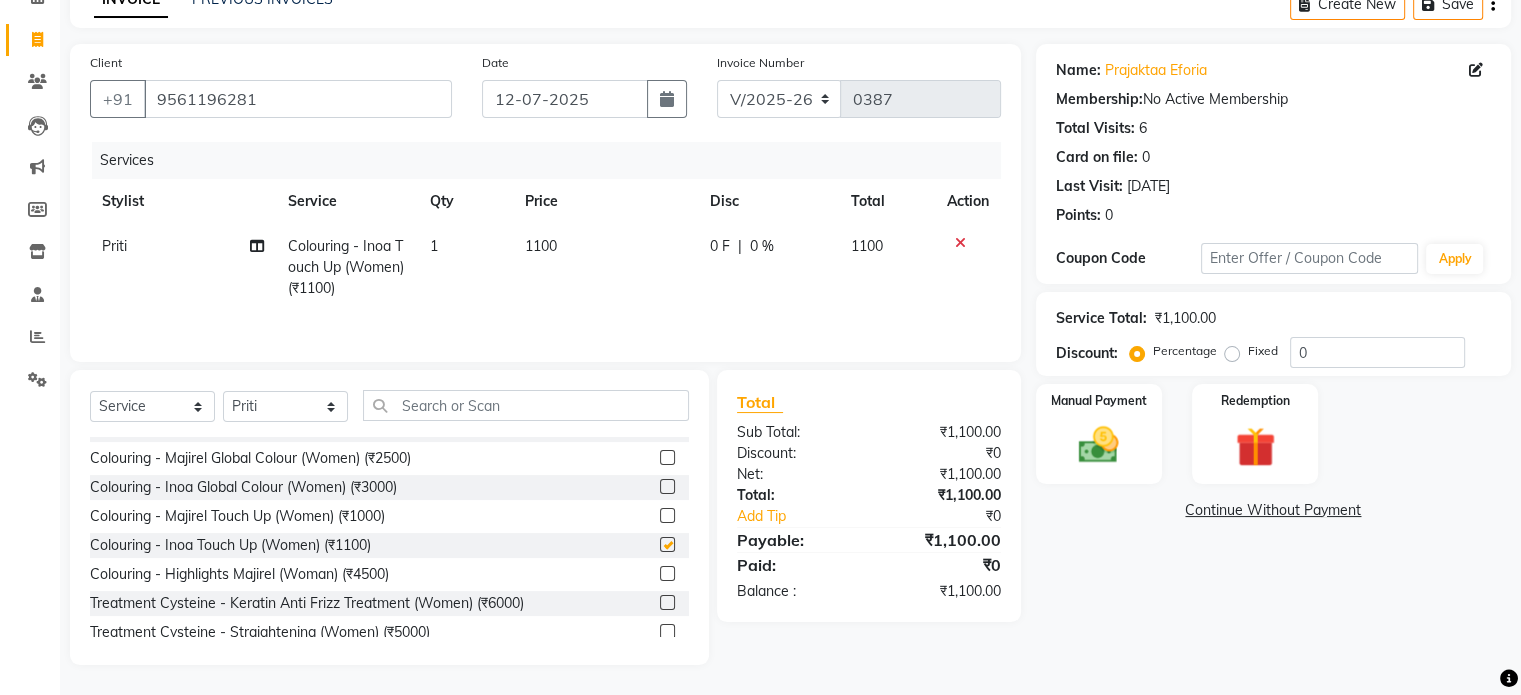 checkbox on "false" 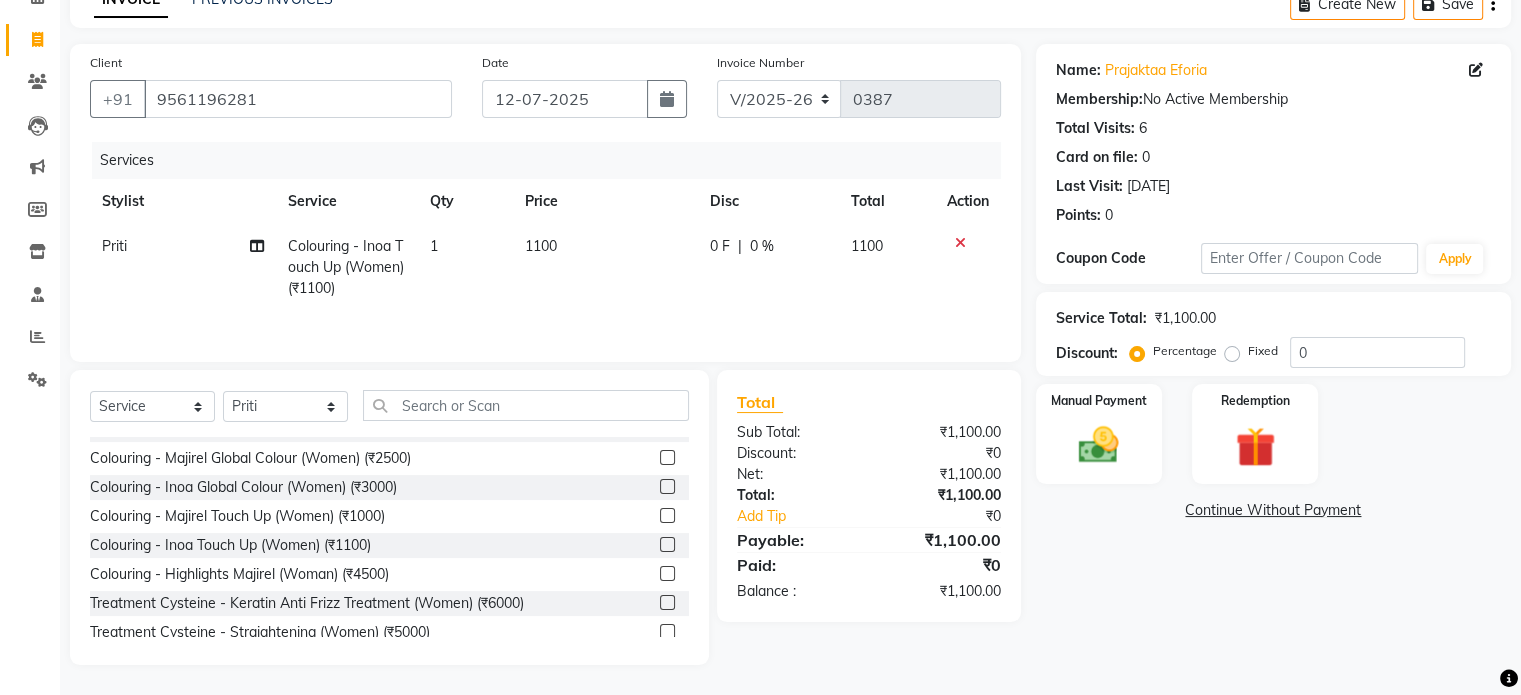 click on "1100" 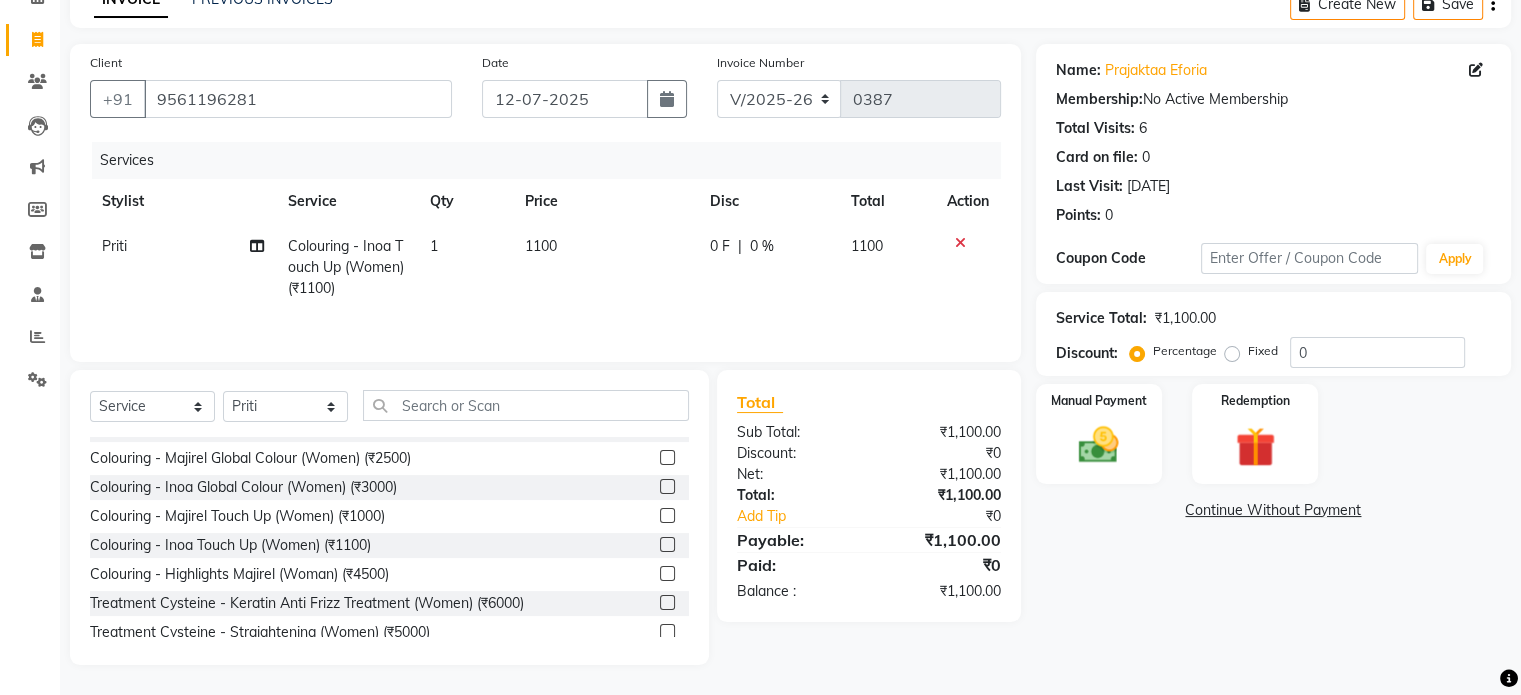 select on "8654" 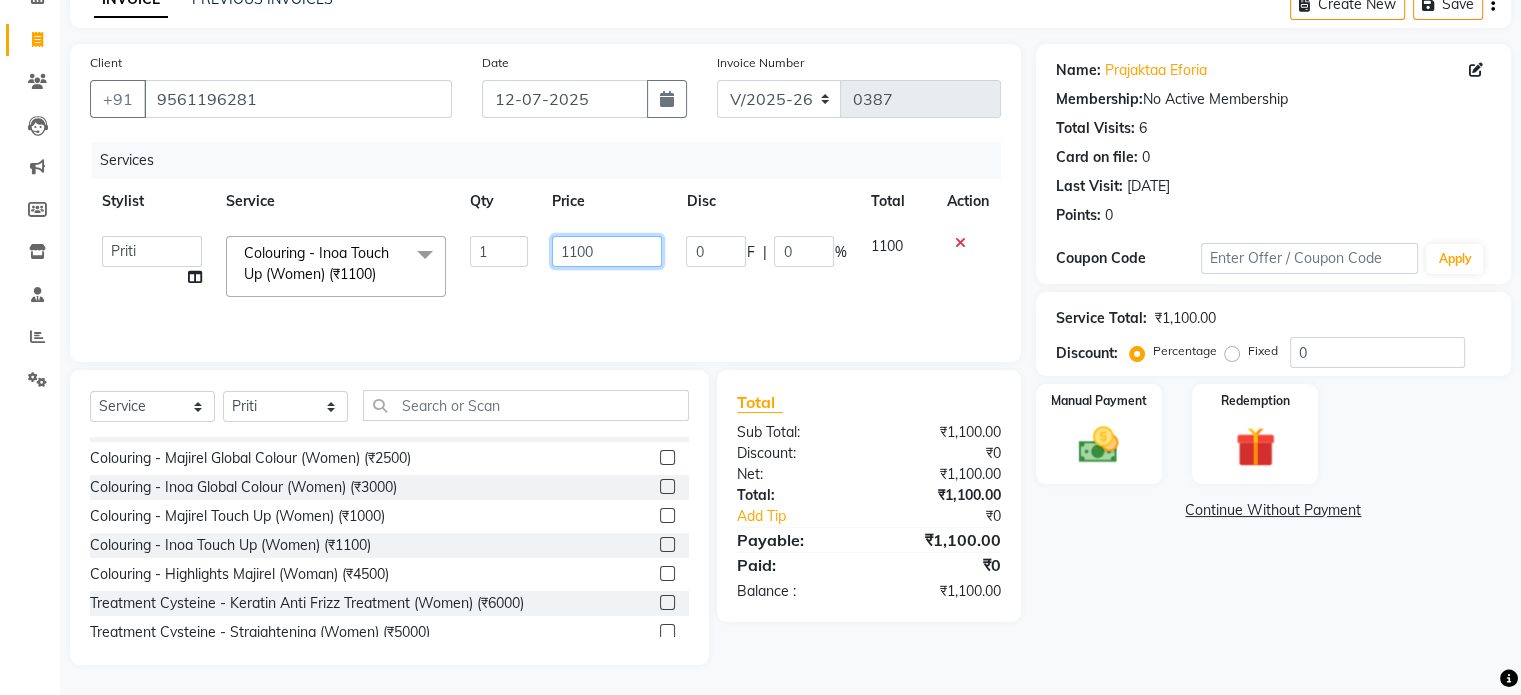 click on "1100" 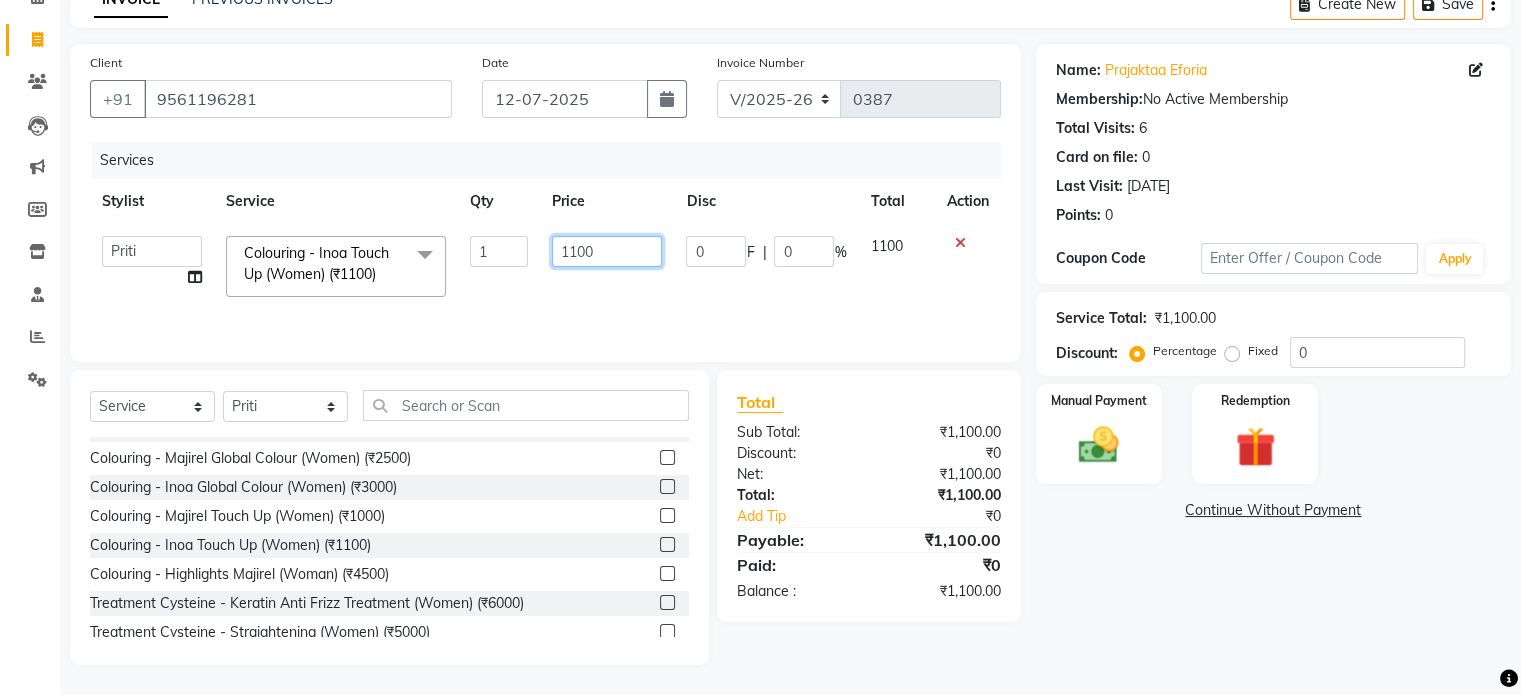 click on "1100" 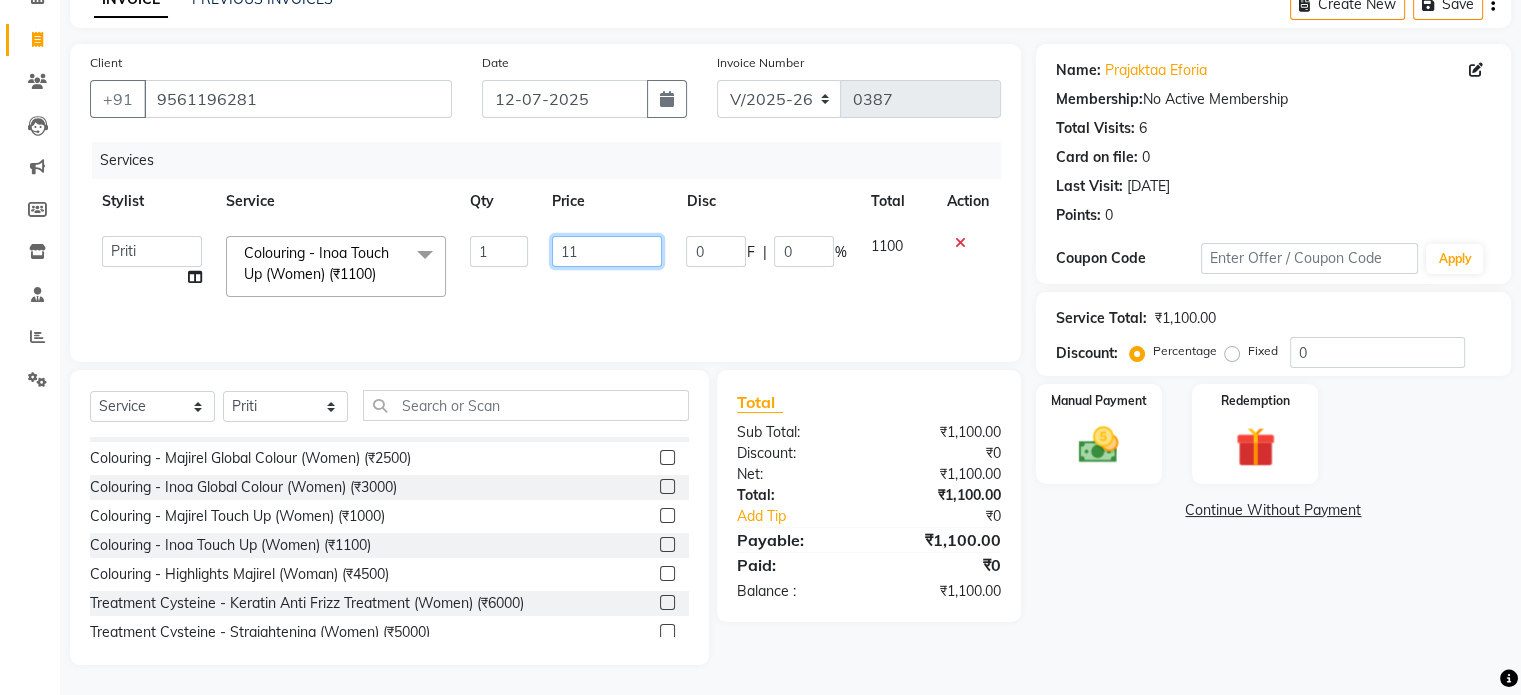 type on "1" 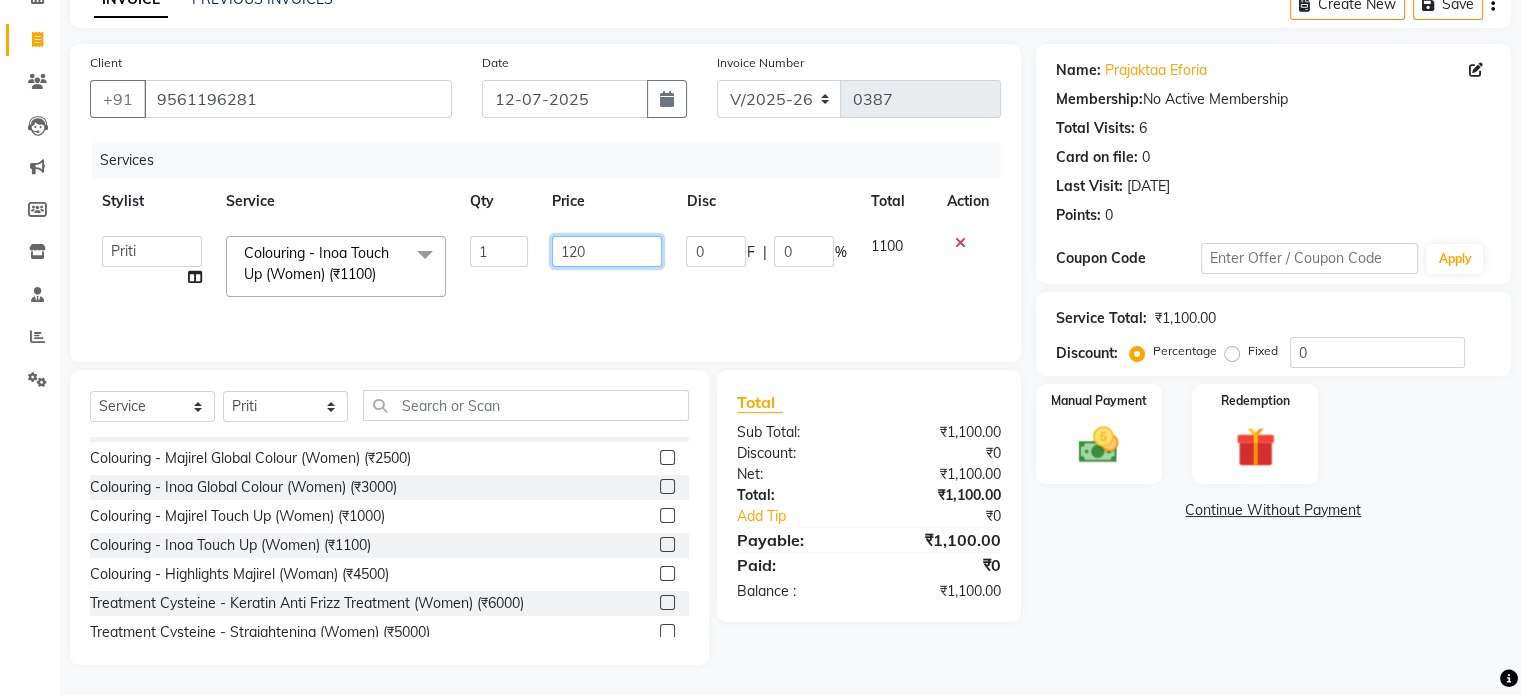 type on "1200" 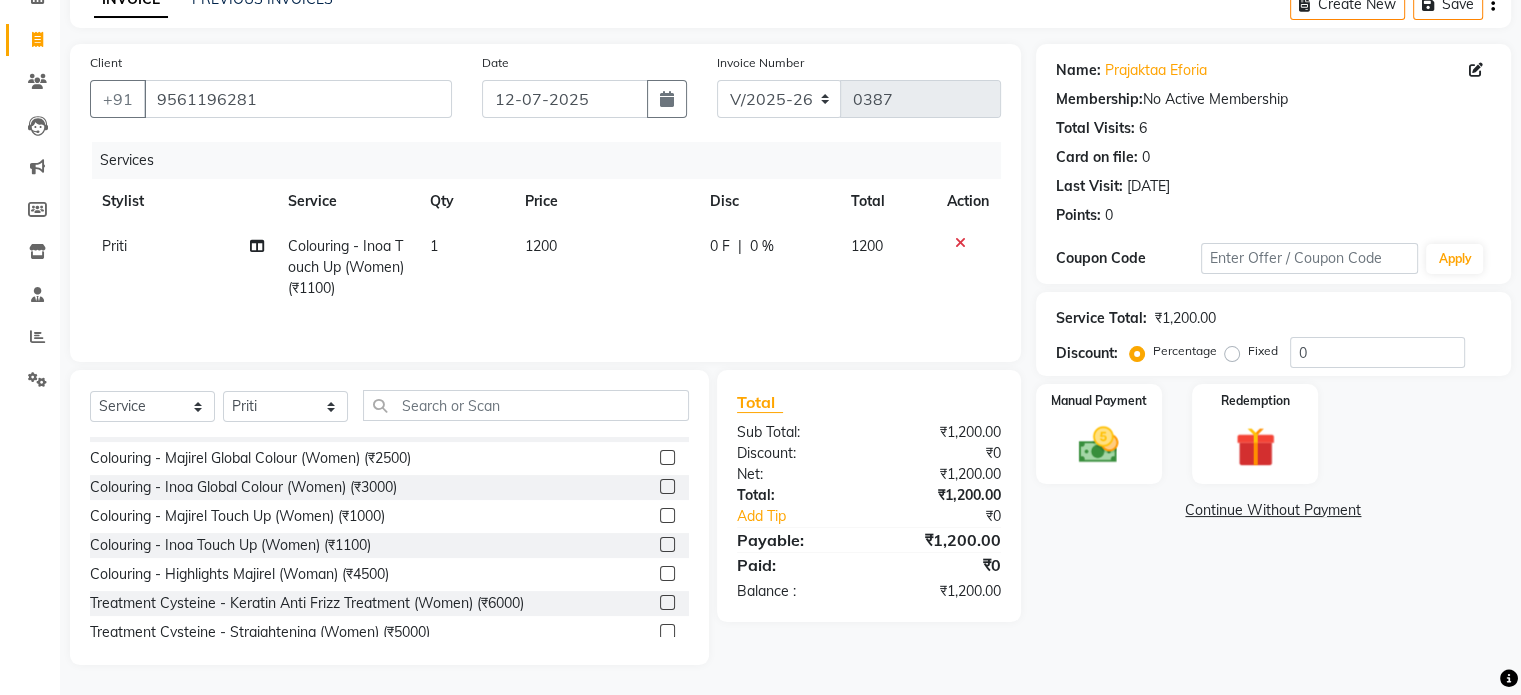 click on "Name: [PERSON_NAME] Membership:  No Active Membership  Total Visits:  6 Card on file:  0 Last Visit:   [DATE] Points:   0  Coupon Code Apply Service Total:  ₹1,200.00  Discount:  Percentage   Fixed  0 Manual Payment Redemption  Continue Without Payment" 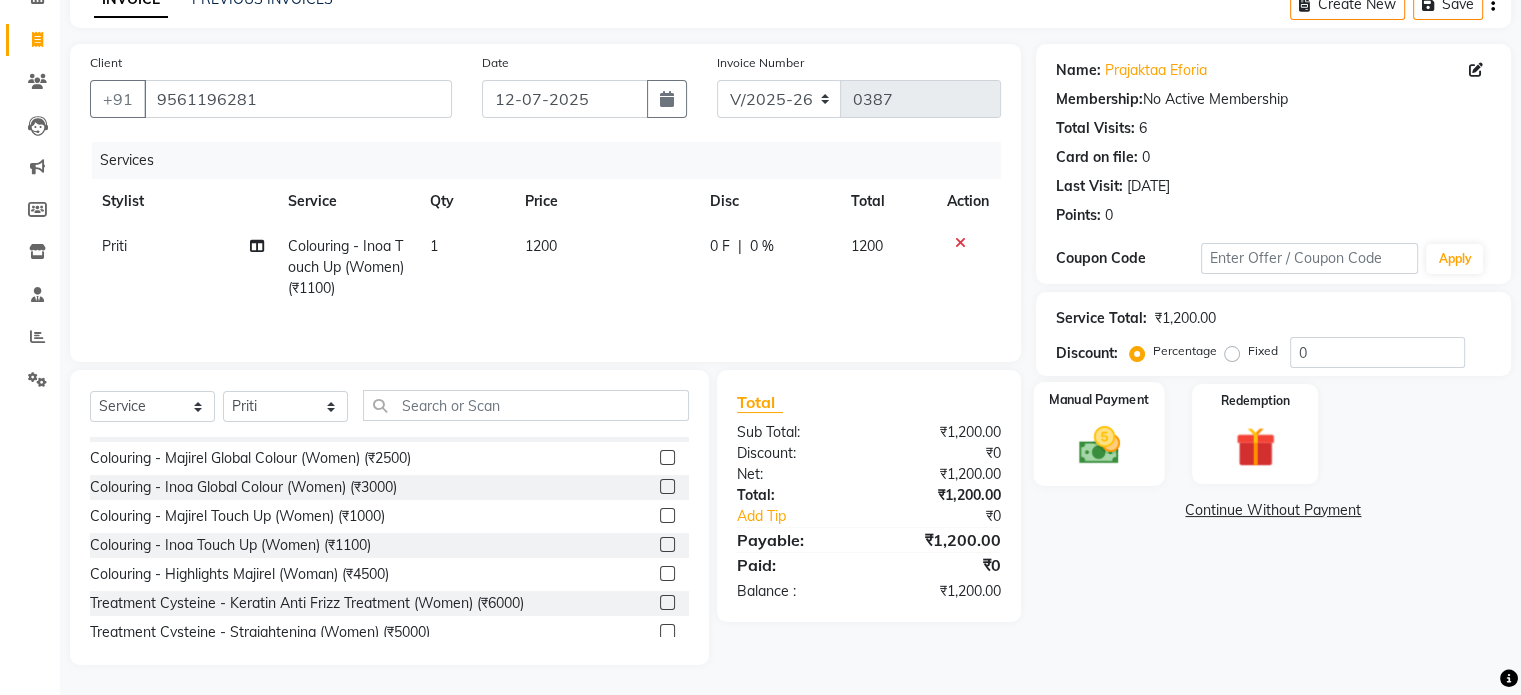 click 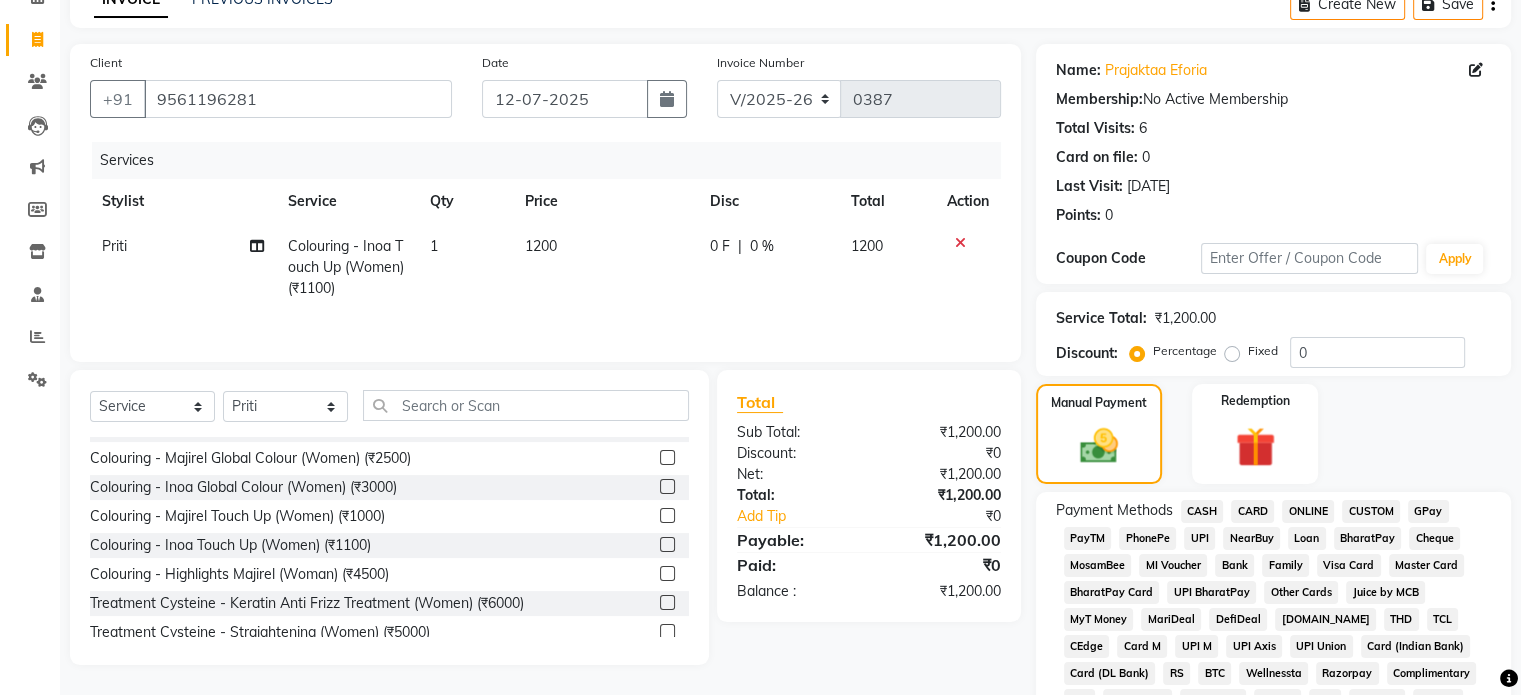 click on "GPay" 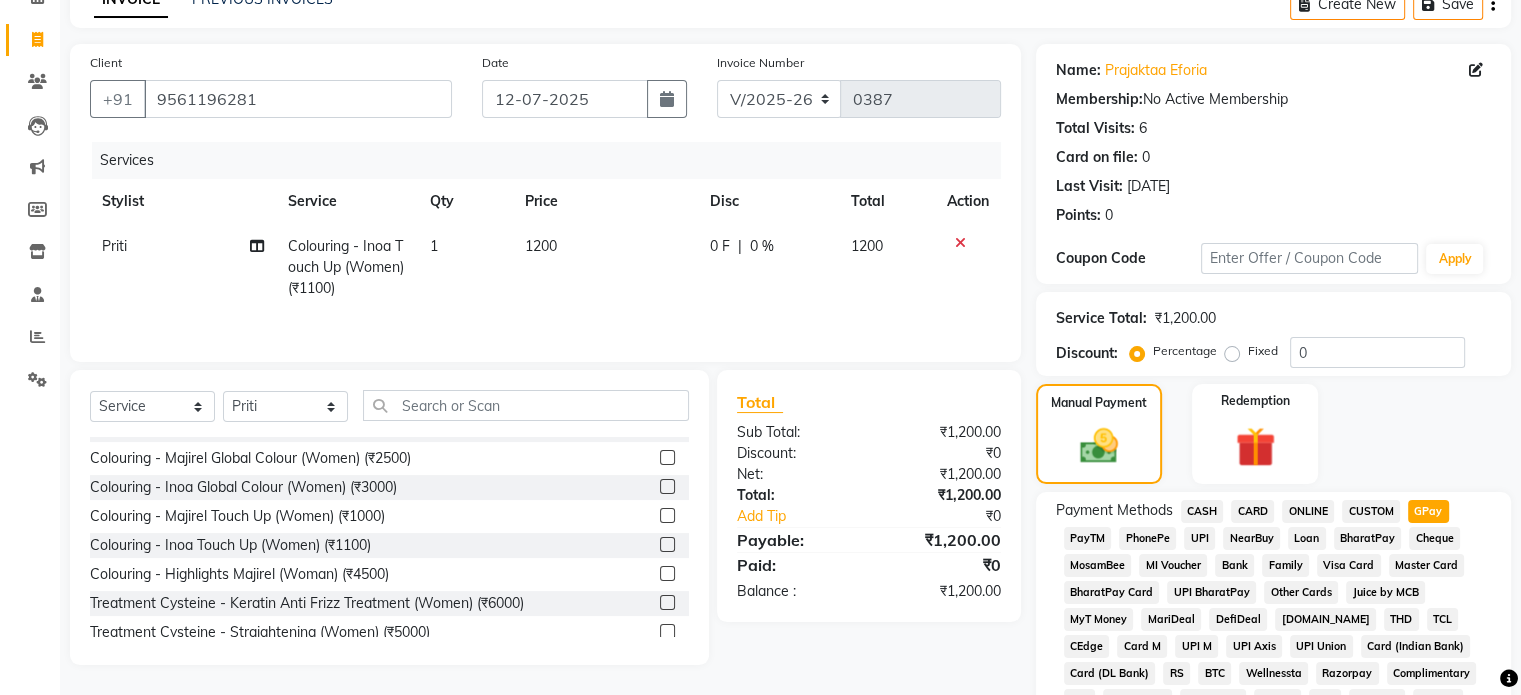 click on "Payment Methods  CASH   CARD   ONLINE   CUSTOM   GPay   PayTM   PhonePe   UPI   NearBuy   Loan   BharatPay   Cheque   MosamBee   MI Voucher   Bank   Family   Visa Card   Master Card   BharatPay Card   UPI BharatPay   Other Cards   Juice by MCB   MyT Money   MariDeal   DefiDeal   [DOMAIN_NAME]   THD   TCL   CEdge   Card M   UPI M   UPI Axis   UPI Union   Card (Indian Bank)   Card (DL Bank)   RS   BTC   Wellnessta   Razorpay   Complimentary   Nift   Spa Finder   Spa Week   Venmo   BFL   LoanTap   SaveIN   GMoney   ATH Movil   On Account   Chamber Gift Card   Trade   Comp   Donation   Card on File   Envision   BRAC Card   City Card   bKash   Credit Card   Debit Card   Shoutlo   LUZO   Jazz Cash   AmEx   Discover   Tabby   Online W   Room Charge   Room Charge USD   Room Charge Euro   Room Charge EGP   Room Charge GBP   Bajaj Finserv   Bad Debts   Card: IDFC   Card: IOB   Coupon   Gcash   PayMaya   Instamojo   COnline   UOnline   SOnline   SCard   Paypal   PPR   PPV   PPC   PPN   PPG   PPE   CAMP   Benefit   ATH Movil" 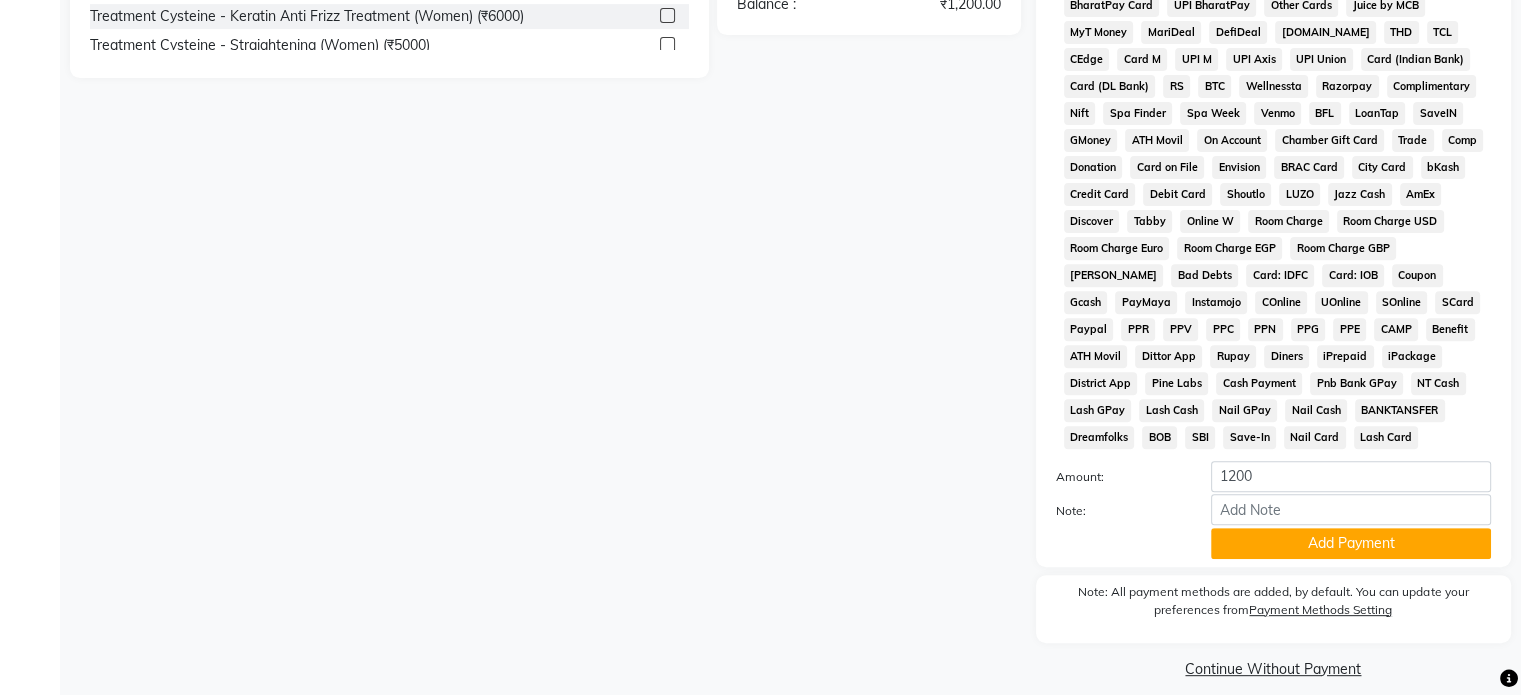 scroll, scrollTop: 728, scrollLeft: 0, axis: vertical 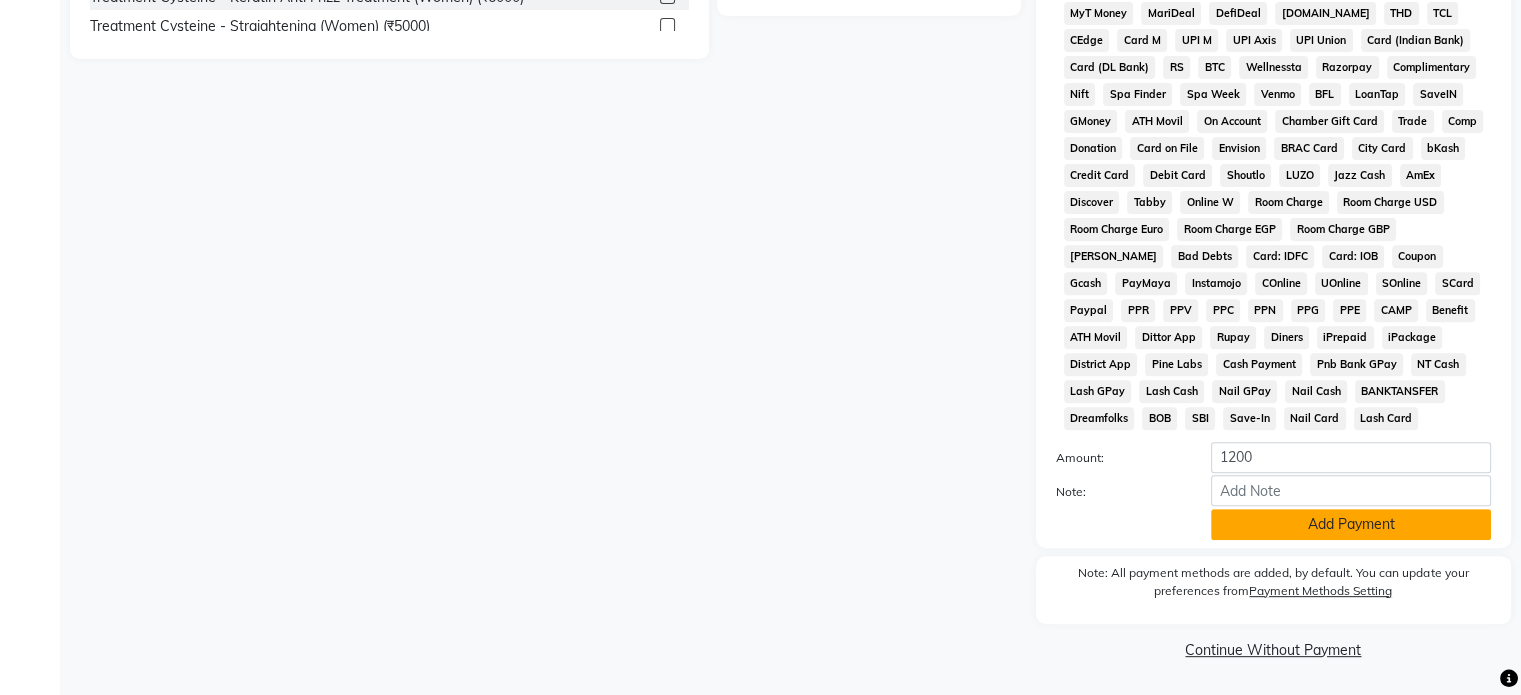 click on "Add Payment" 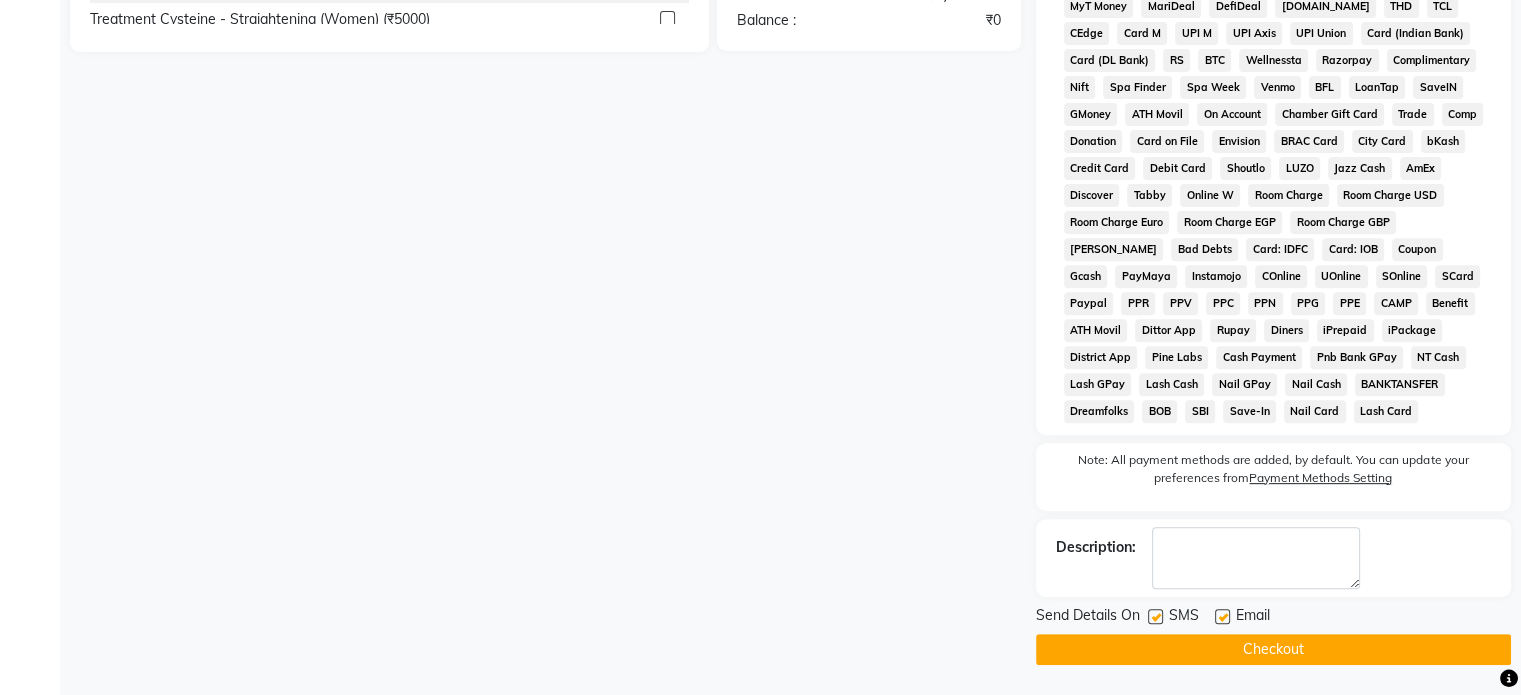 click on "Checkout" 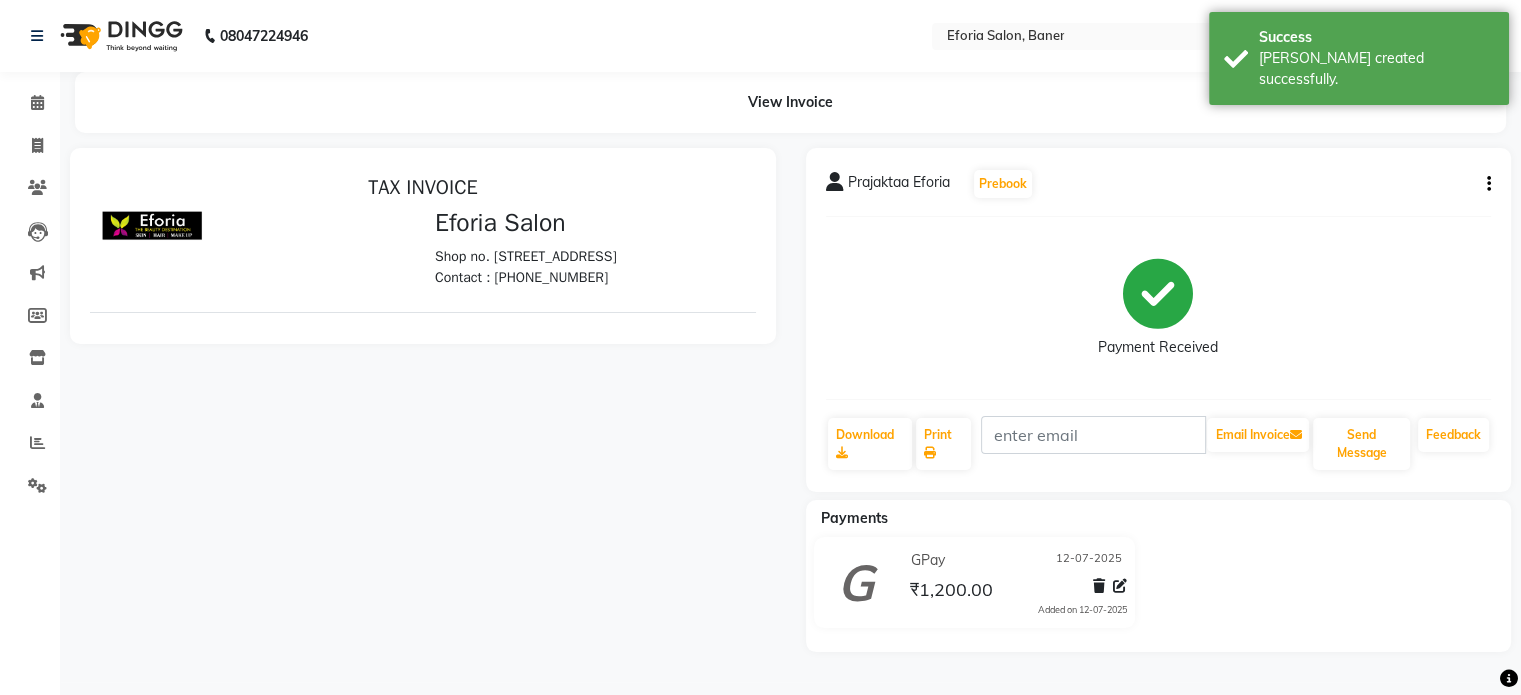 scroll, scrollTop: 0, scrollLeft: 0, axis: both 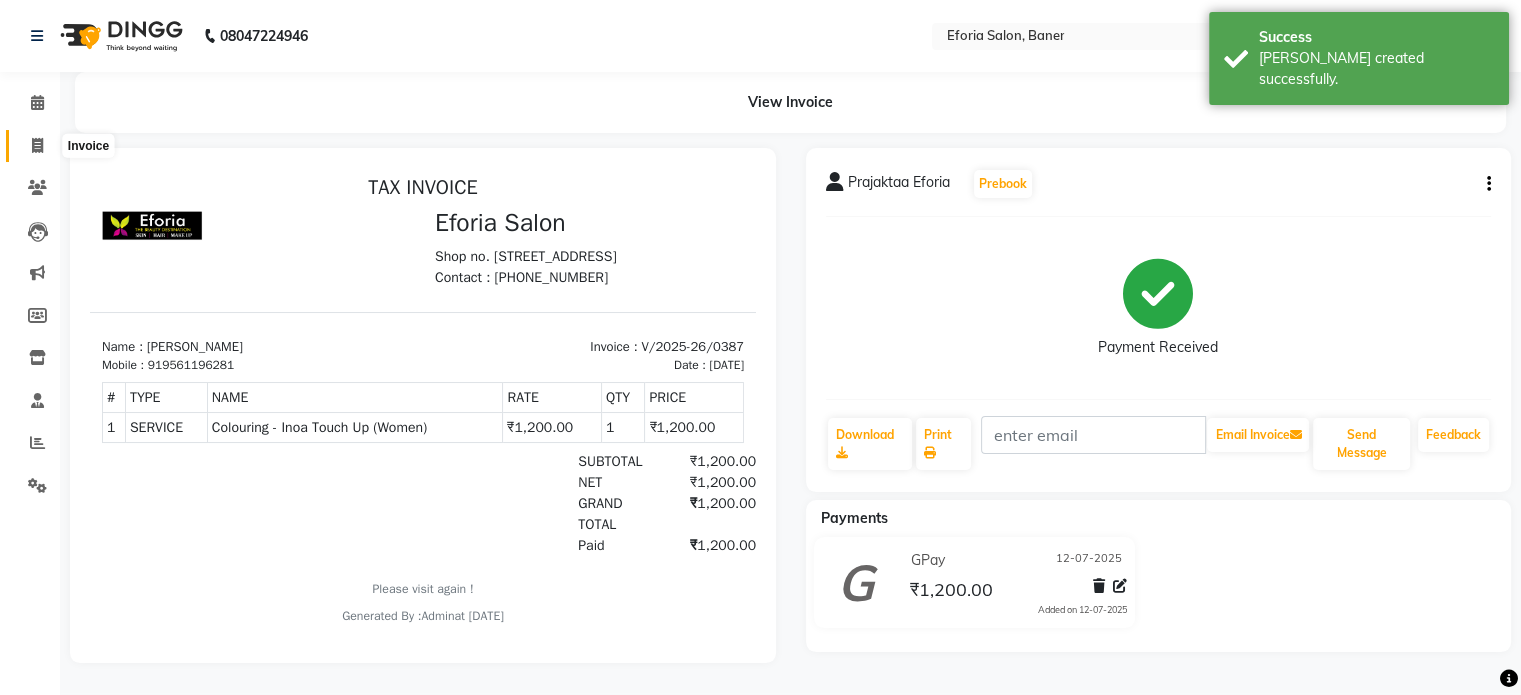 click 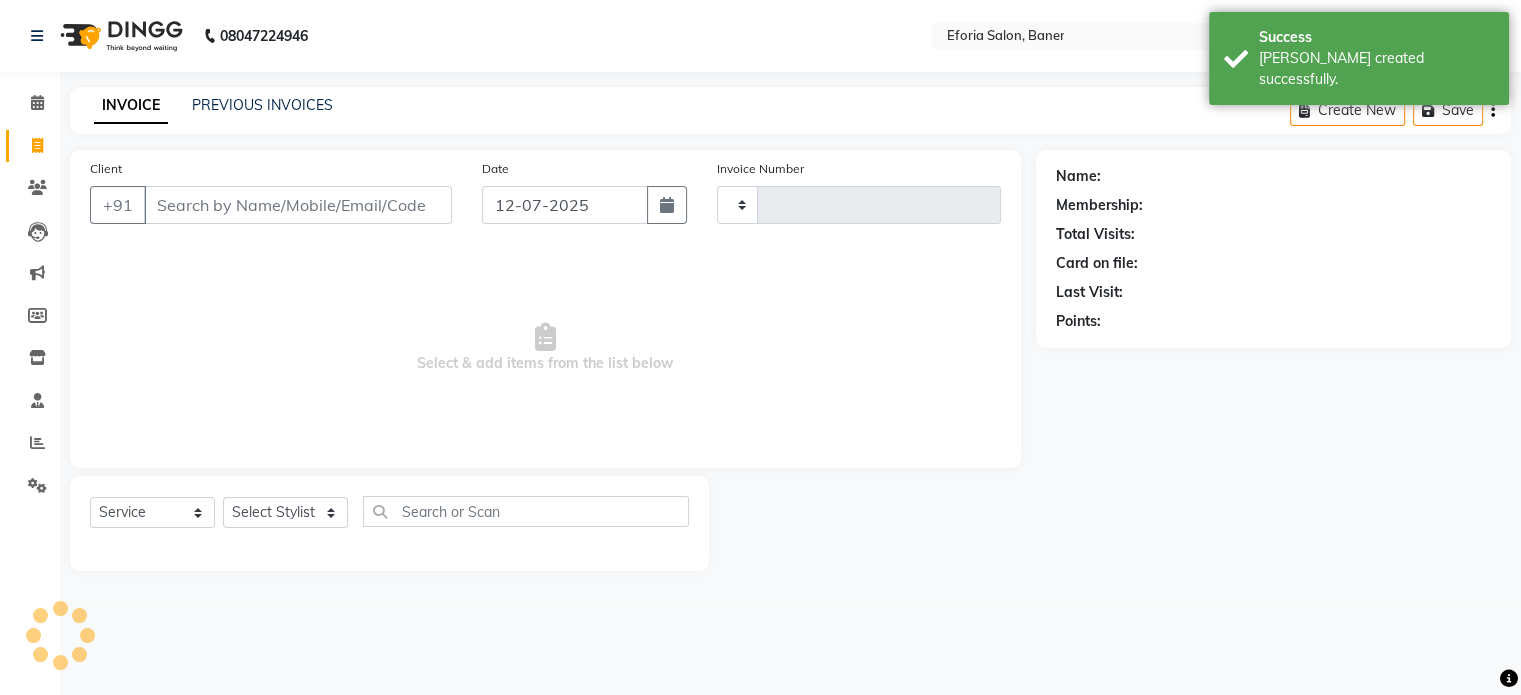 type on "0388" 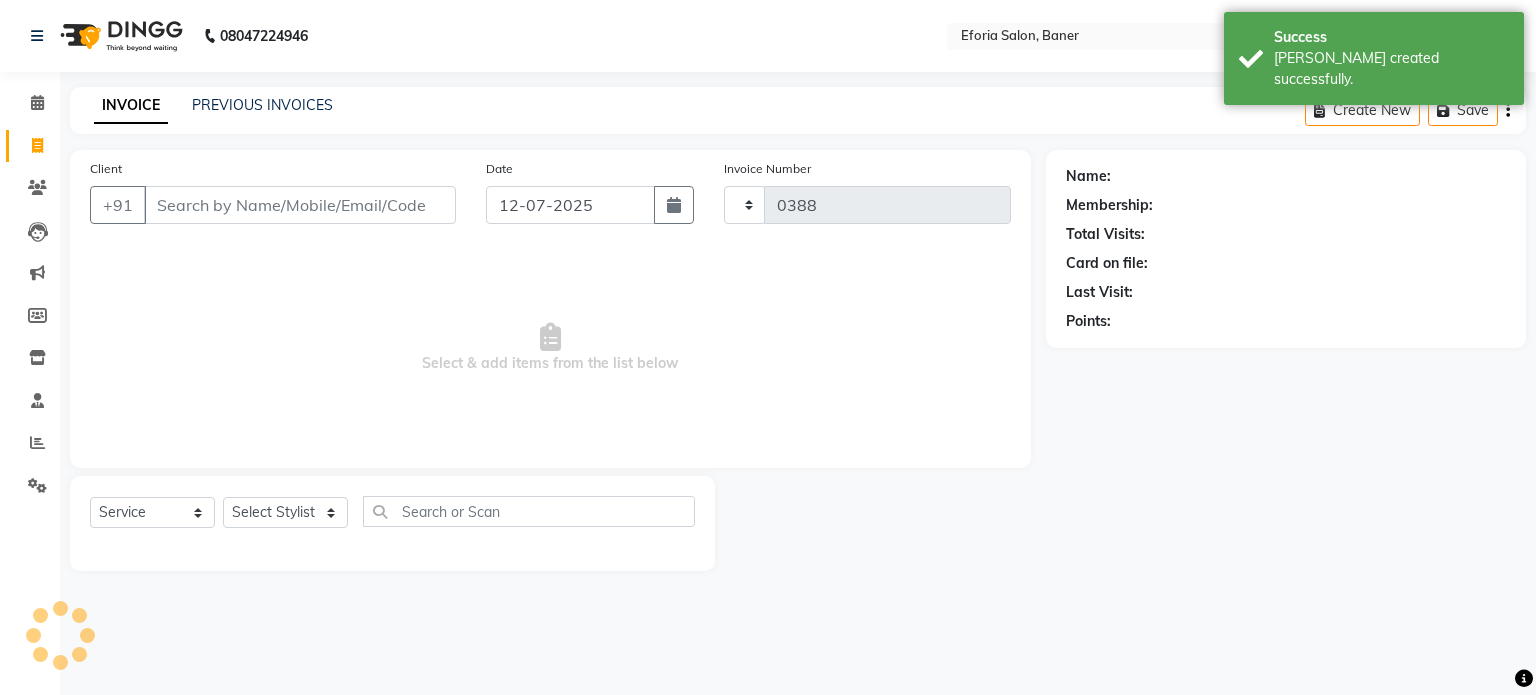 select on "608" 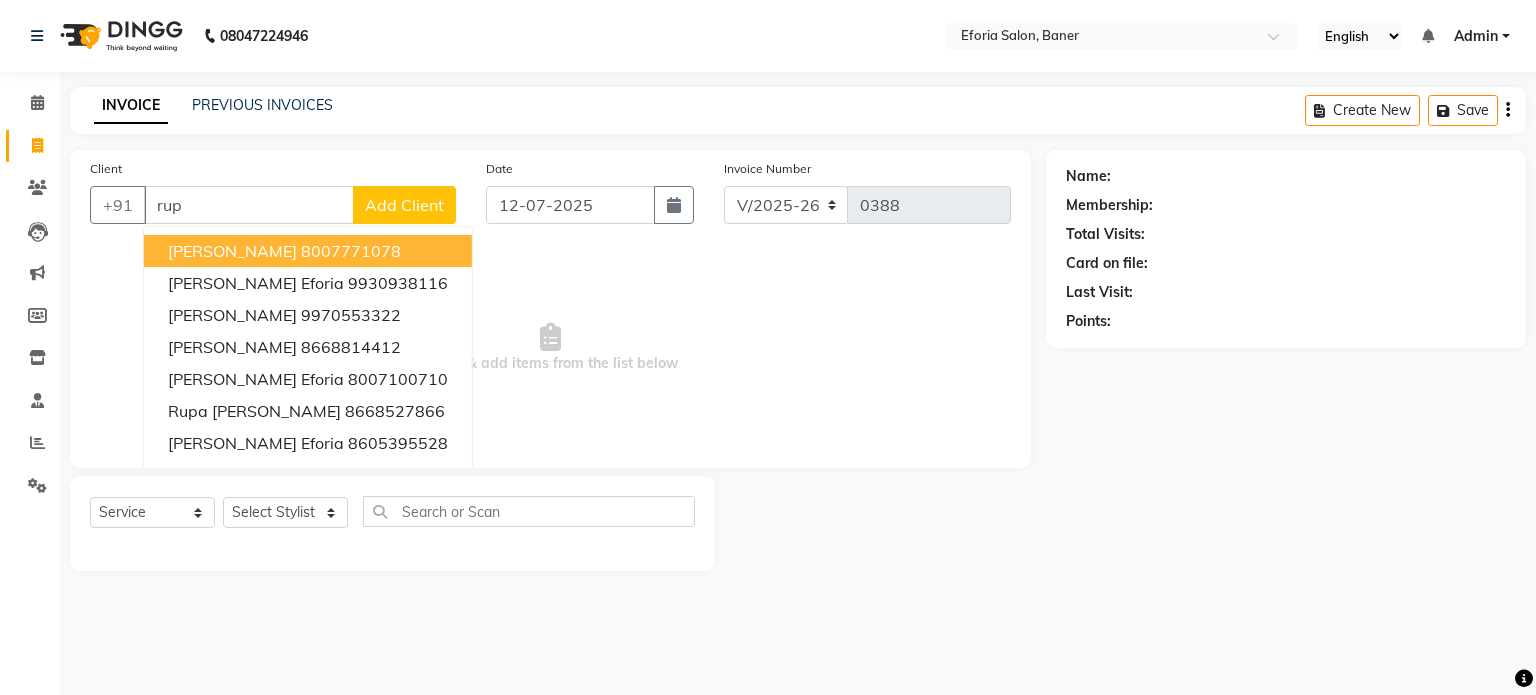 click on "[PERSON_NAME]" at bounding box center (232, 251) 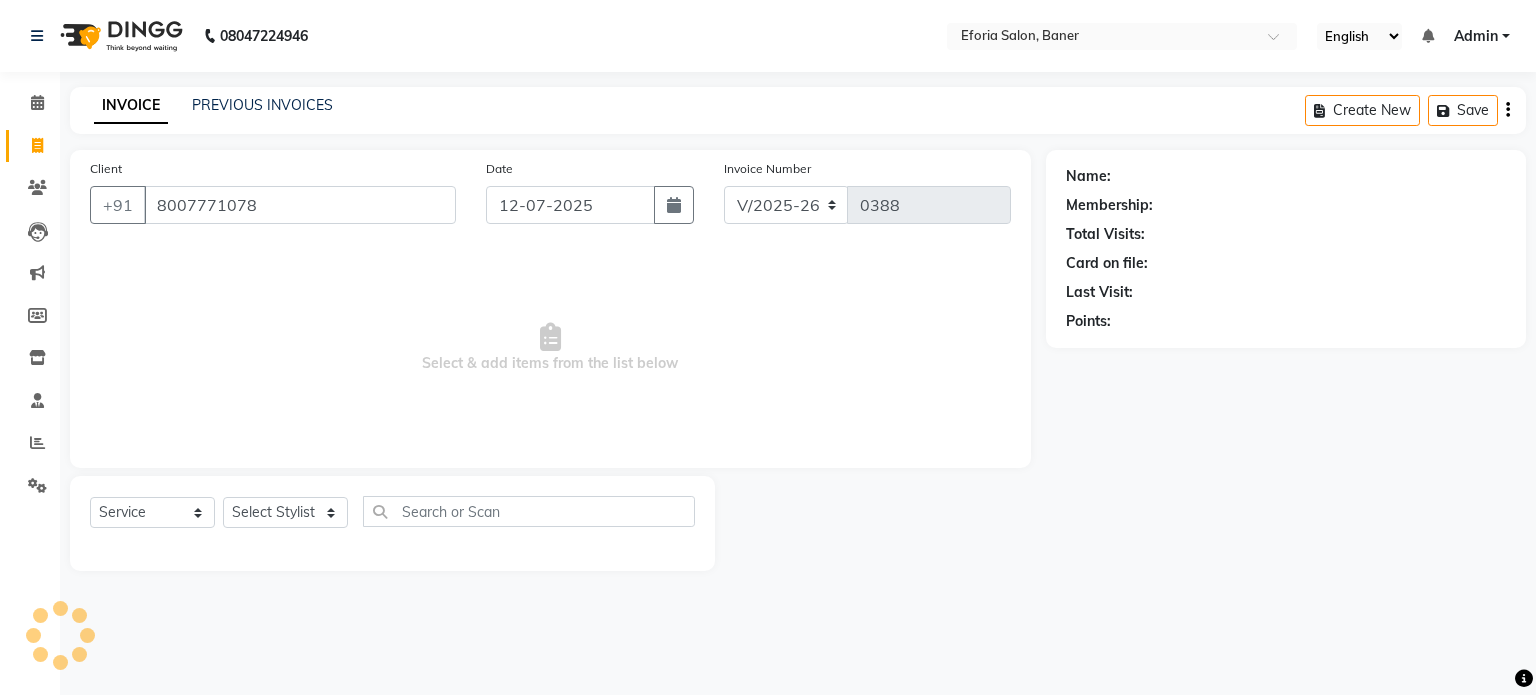 type on "8007771078" 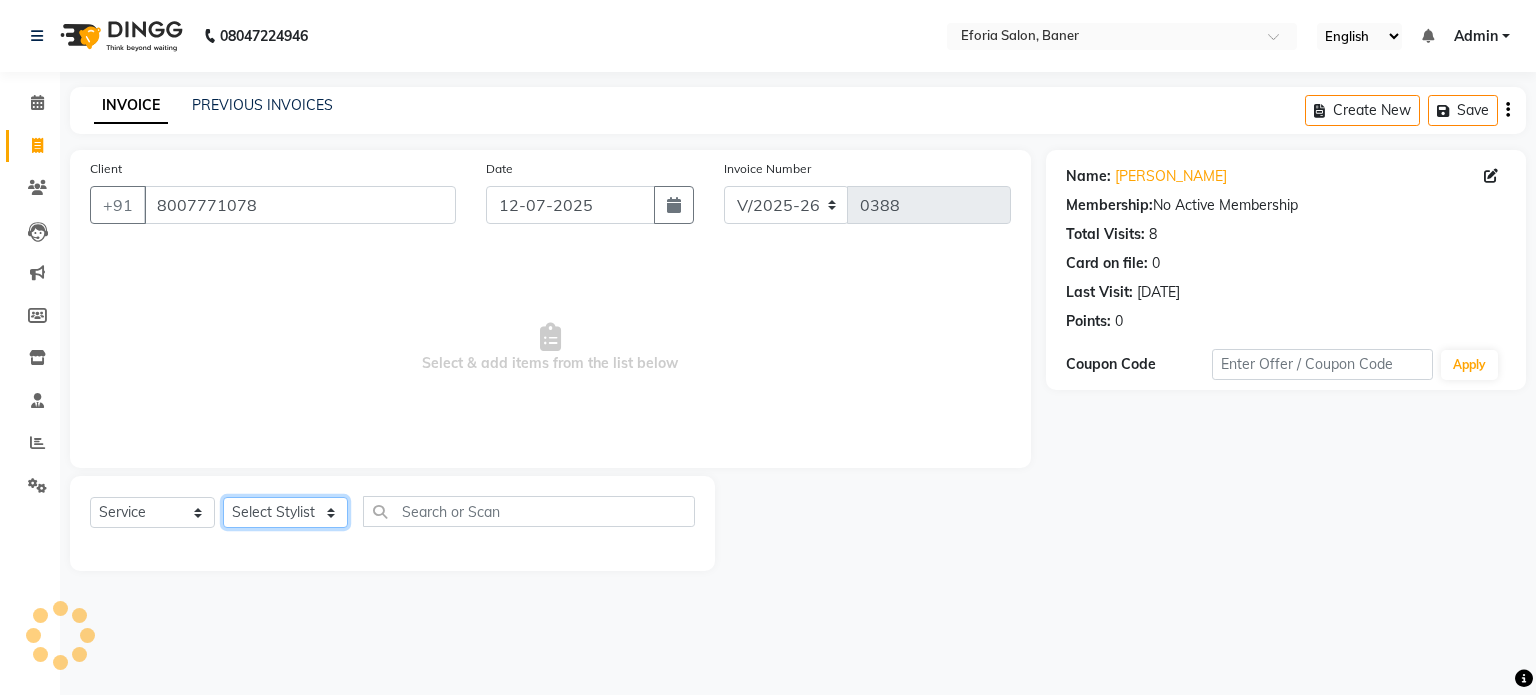 click on "Select Stylist [PERSON_NAME] [PERSON_NAME] [PERSON_NAME] [PERSON_NAME]" 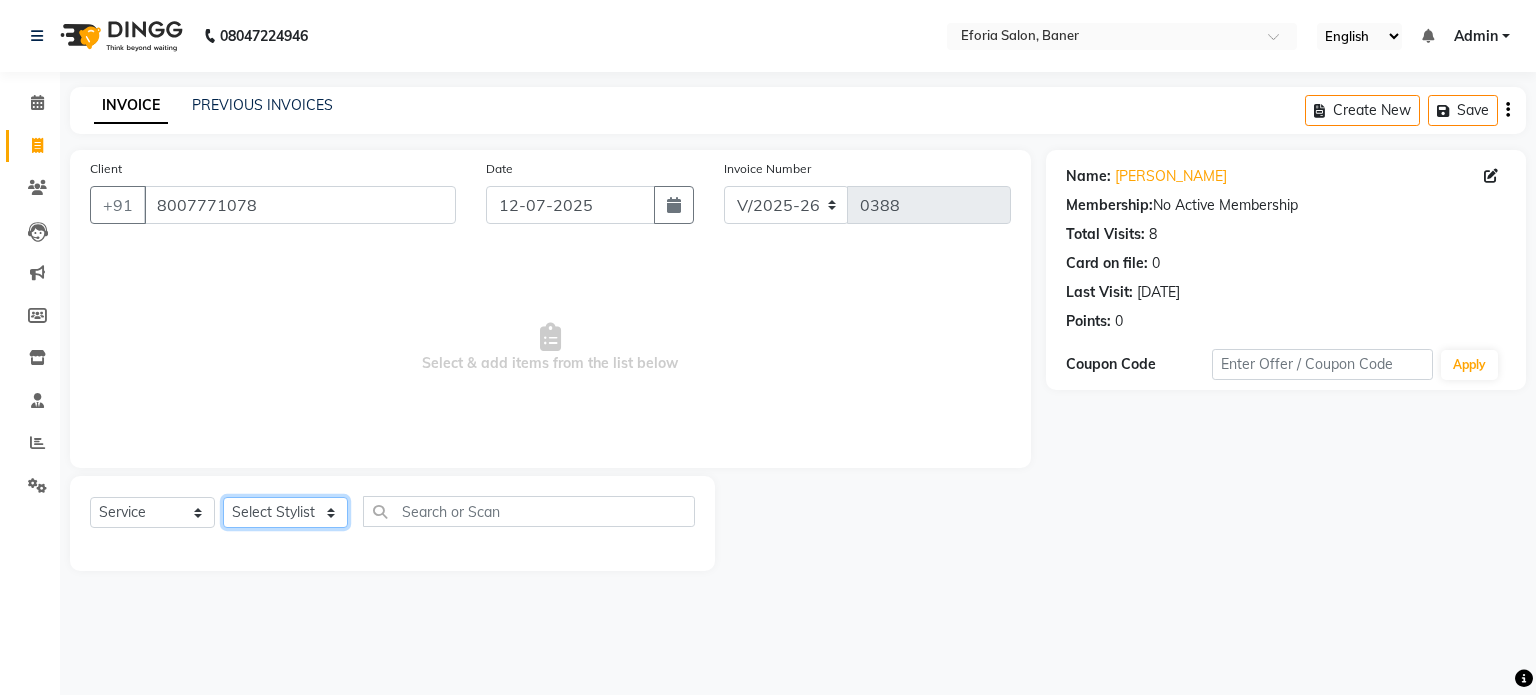select on "86083" 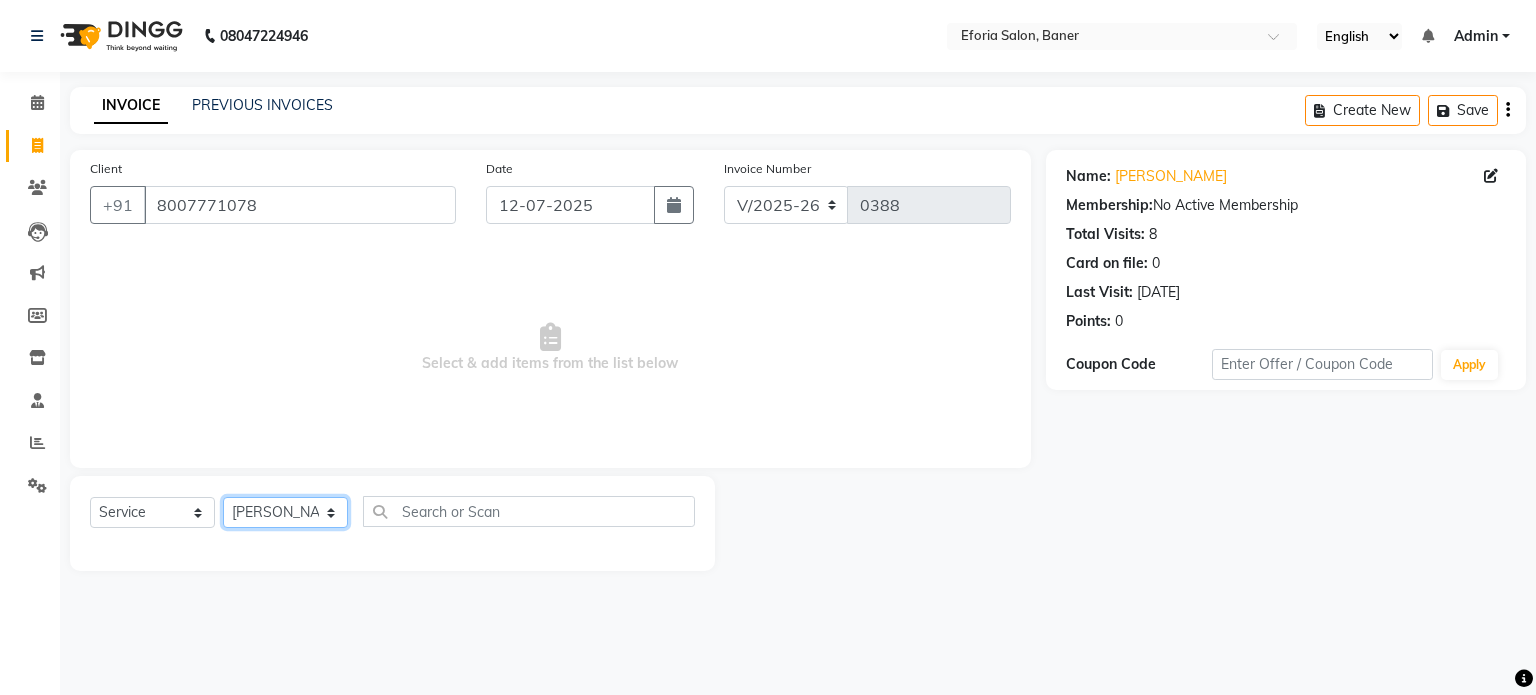 click on "Select Stylist [PERSON_NAME] [PERSON_NAME] [PERSON_NAME] [PERSON_NAME]" 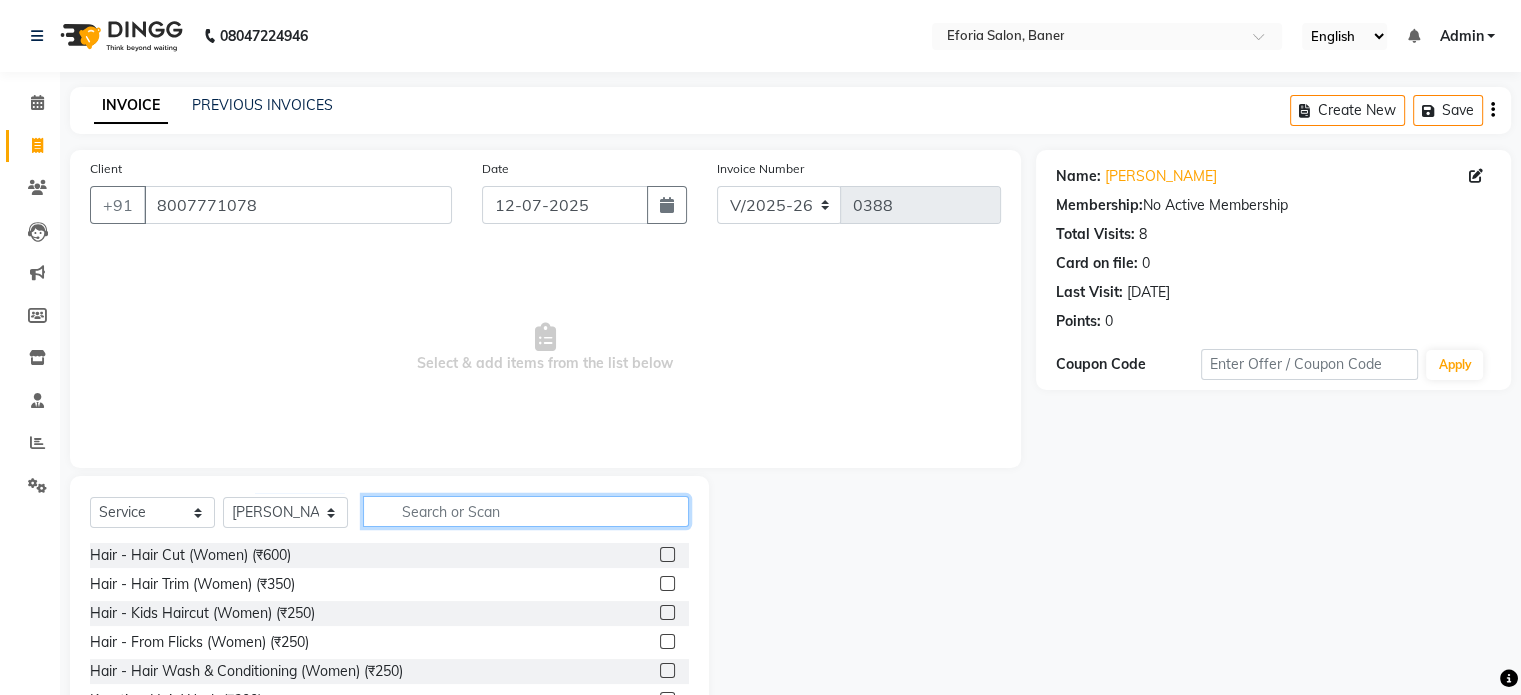 click 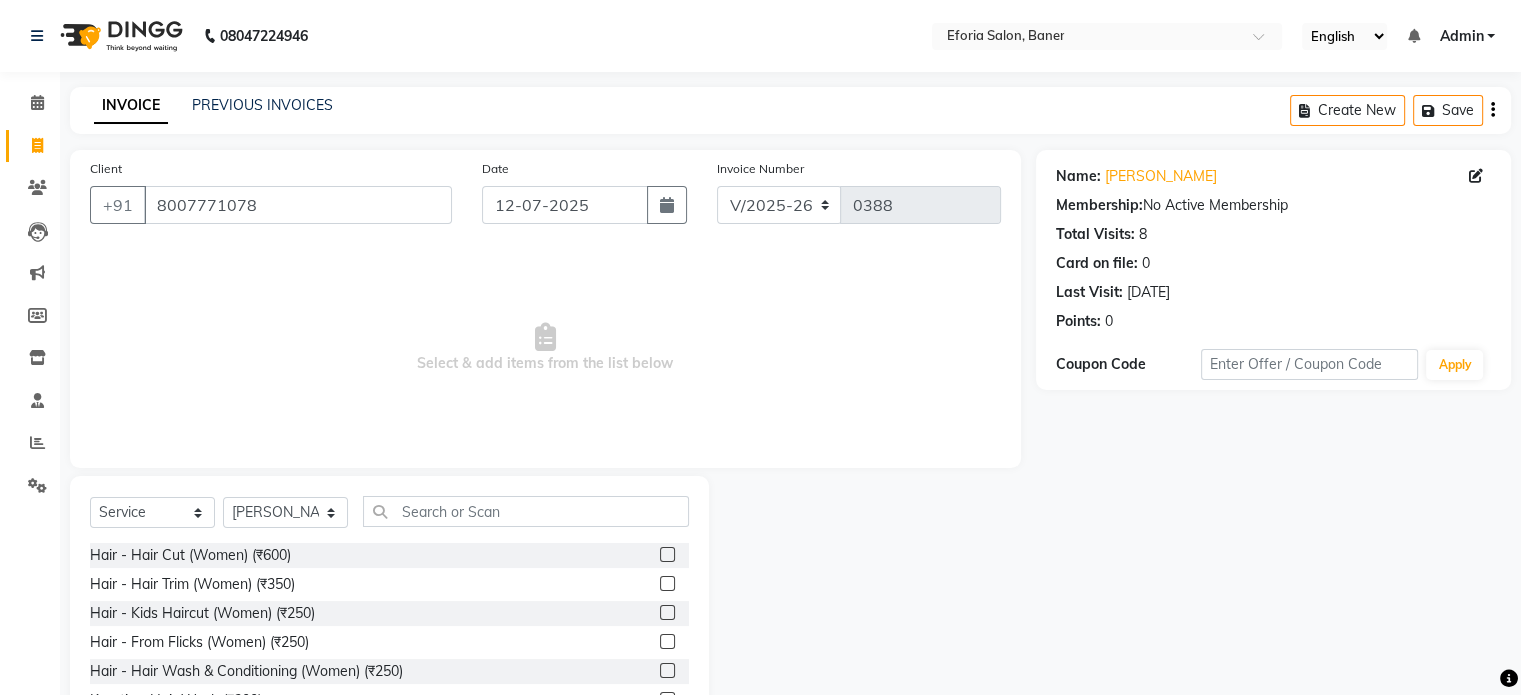 click 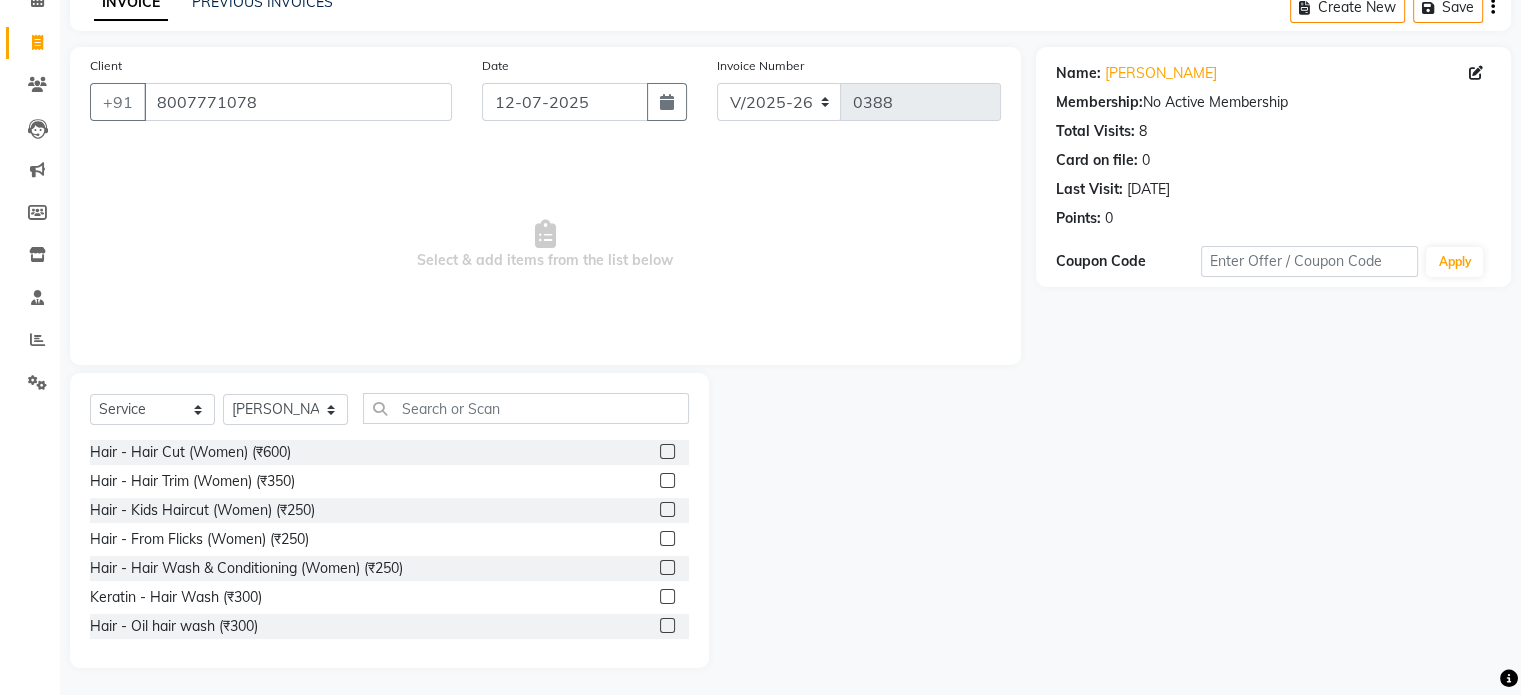 scroll, scrollTop: 106, scrollLeft: 0, axis: vertical 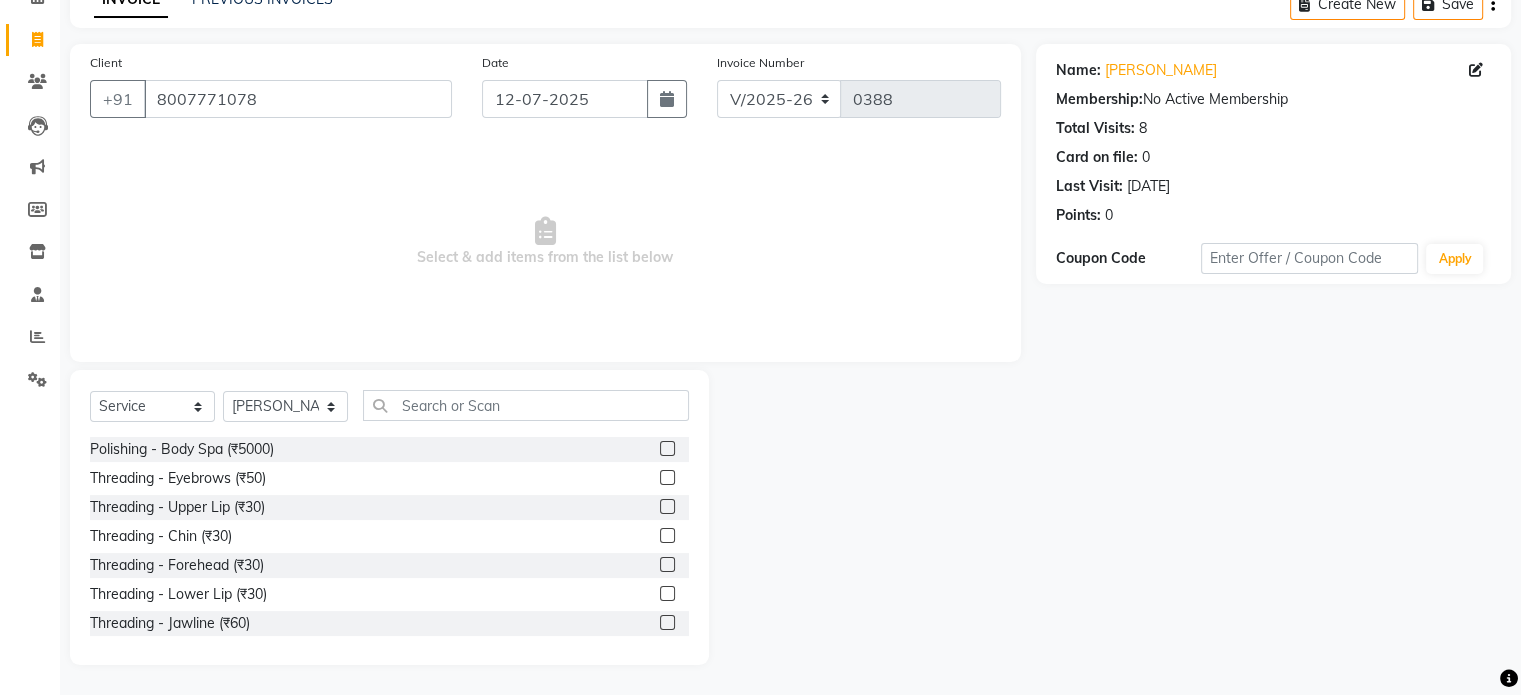 click 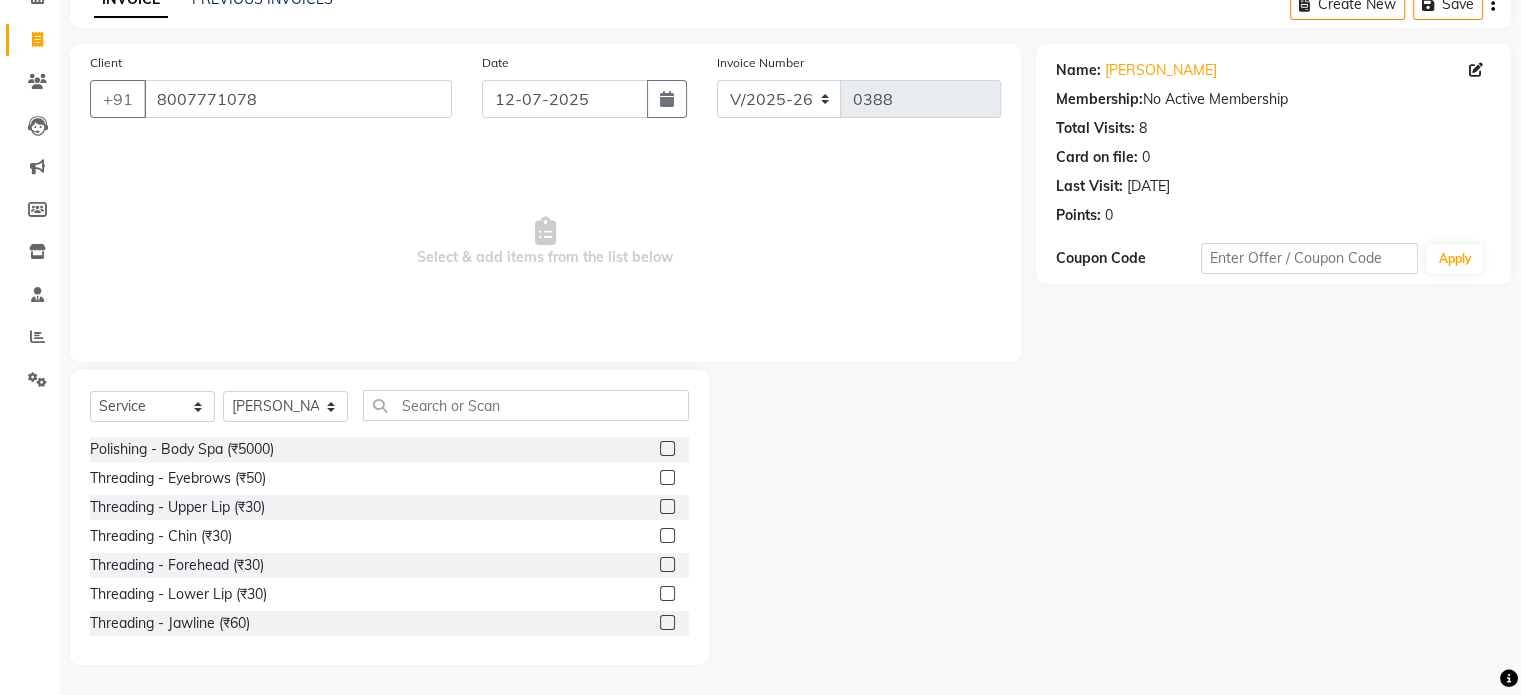 click at bounding box center (666, 478) 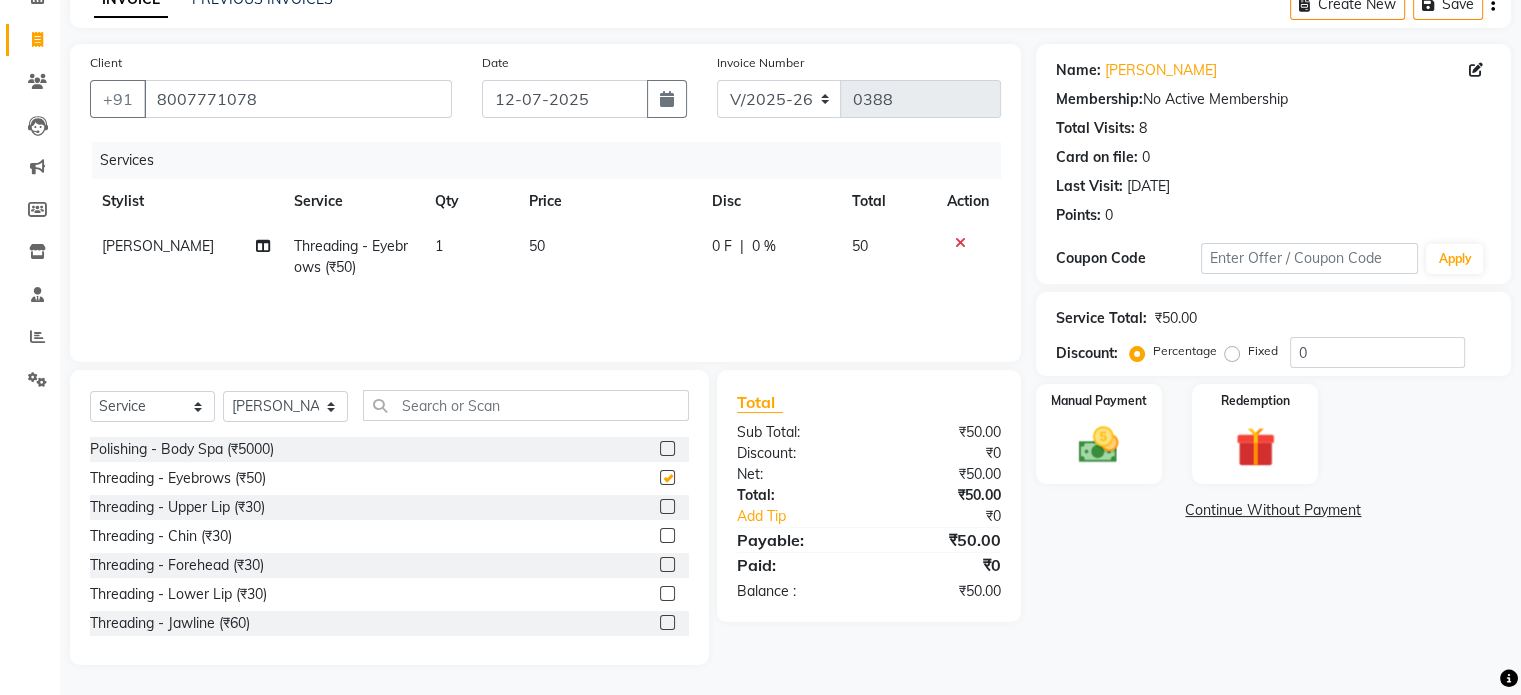 checkbox on "false" 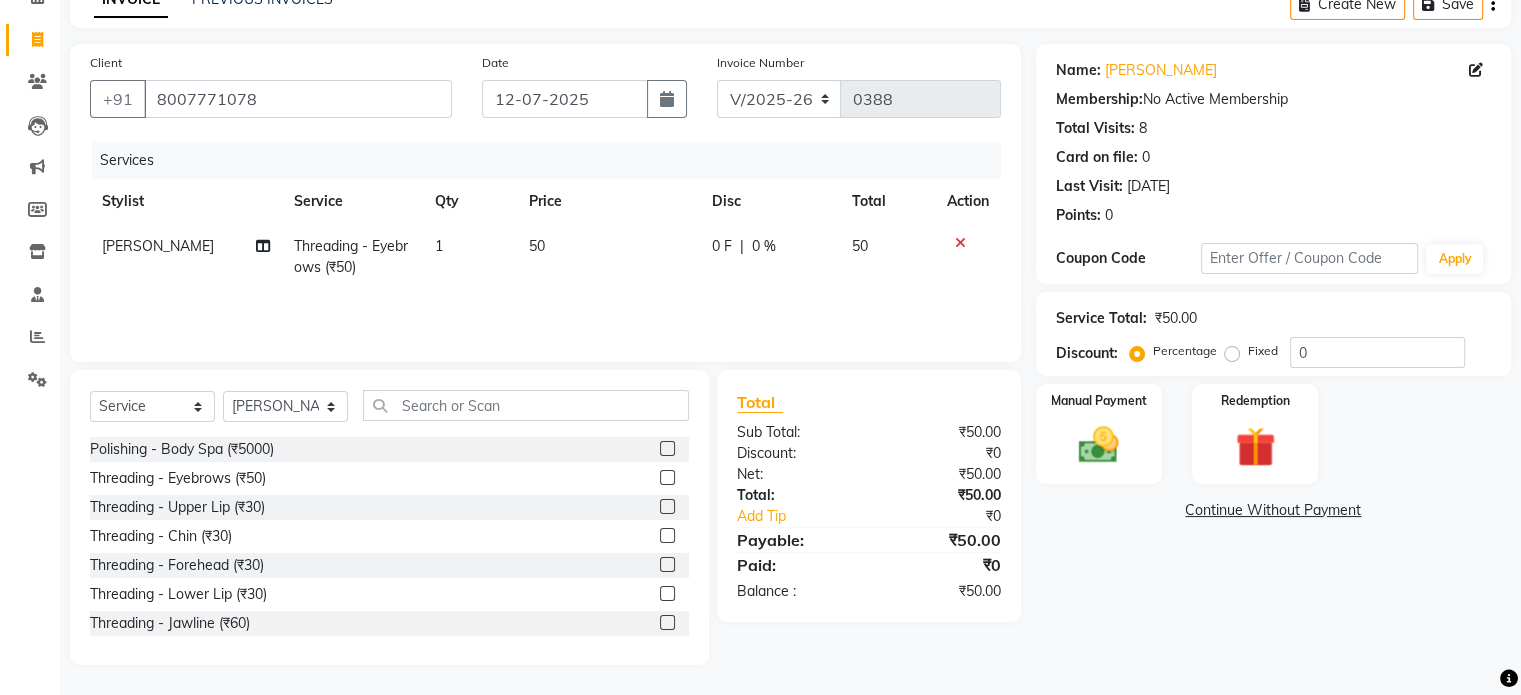click 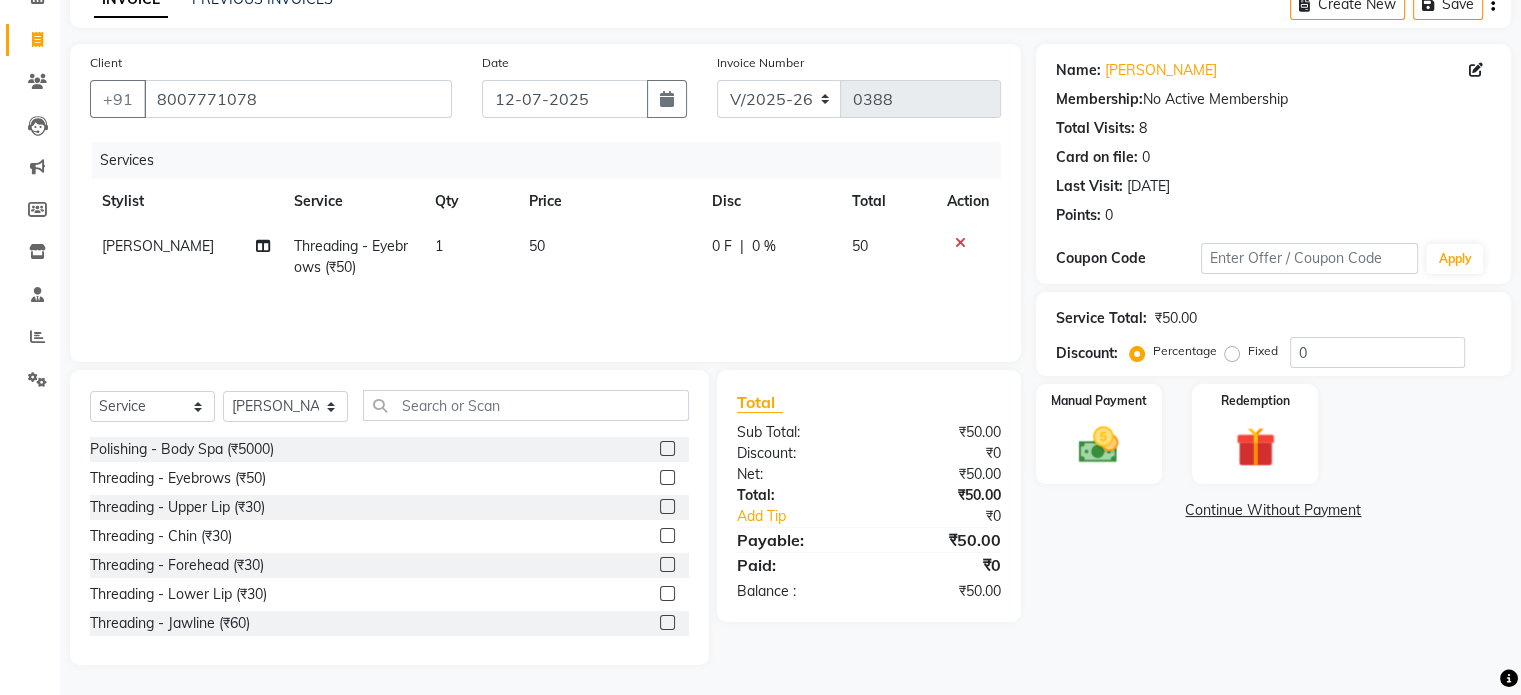 click at bounding box center [666, 507] 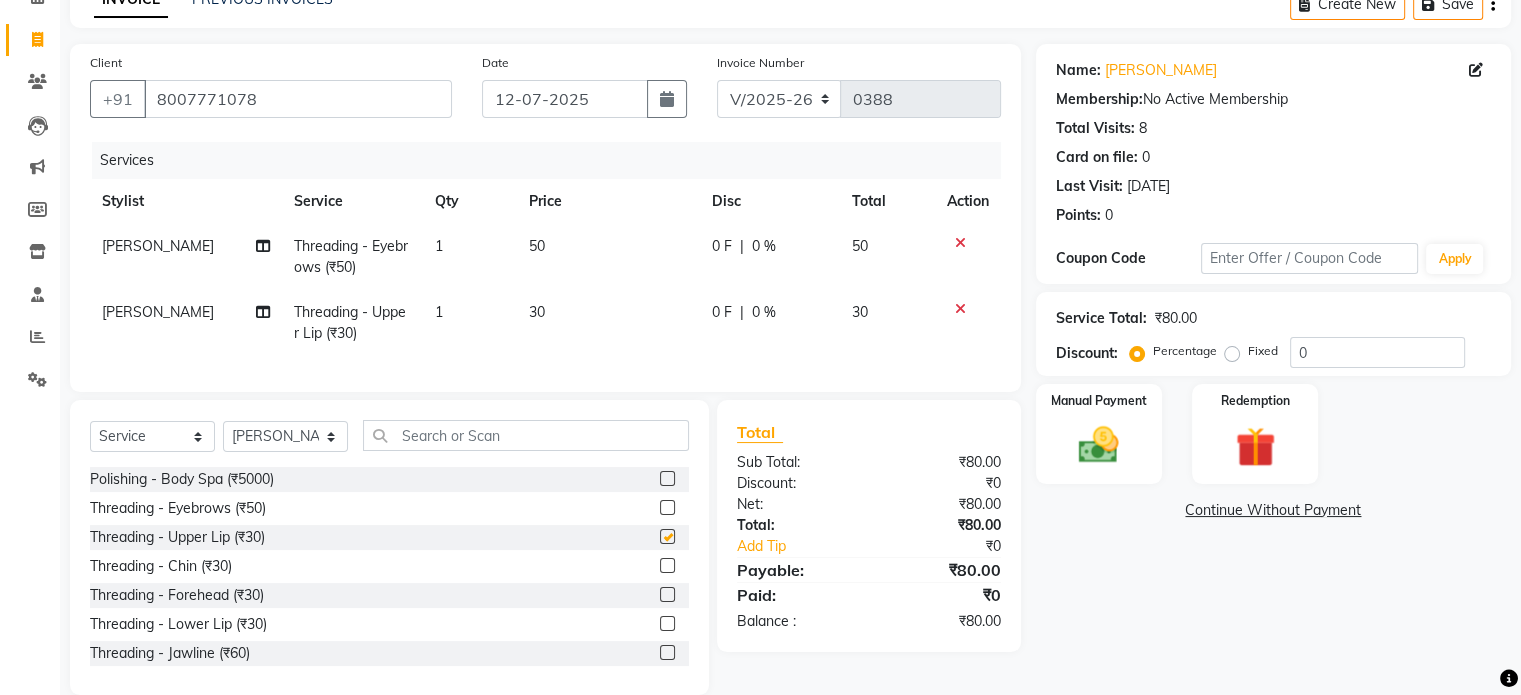 checkbox on "false" 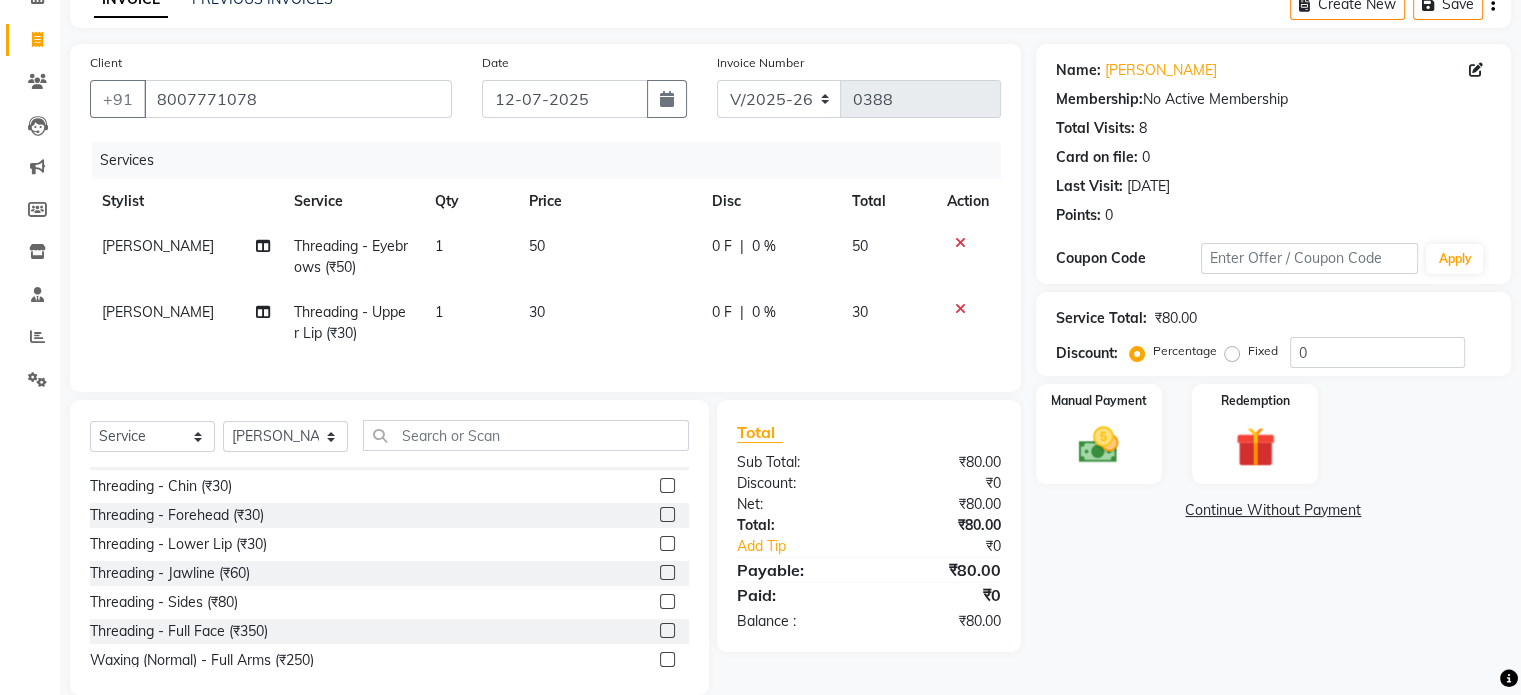 scroll, scrollTop: 1250, scrollLeft: 0, axis: vertical 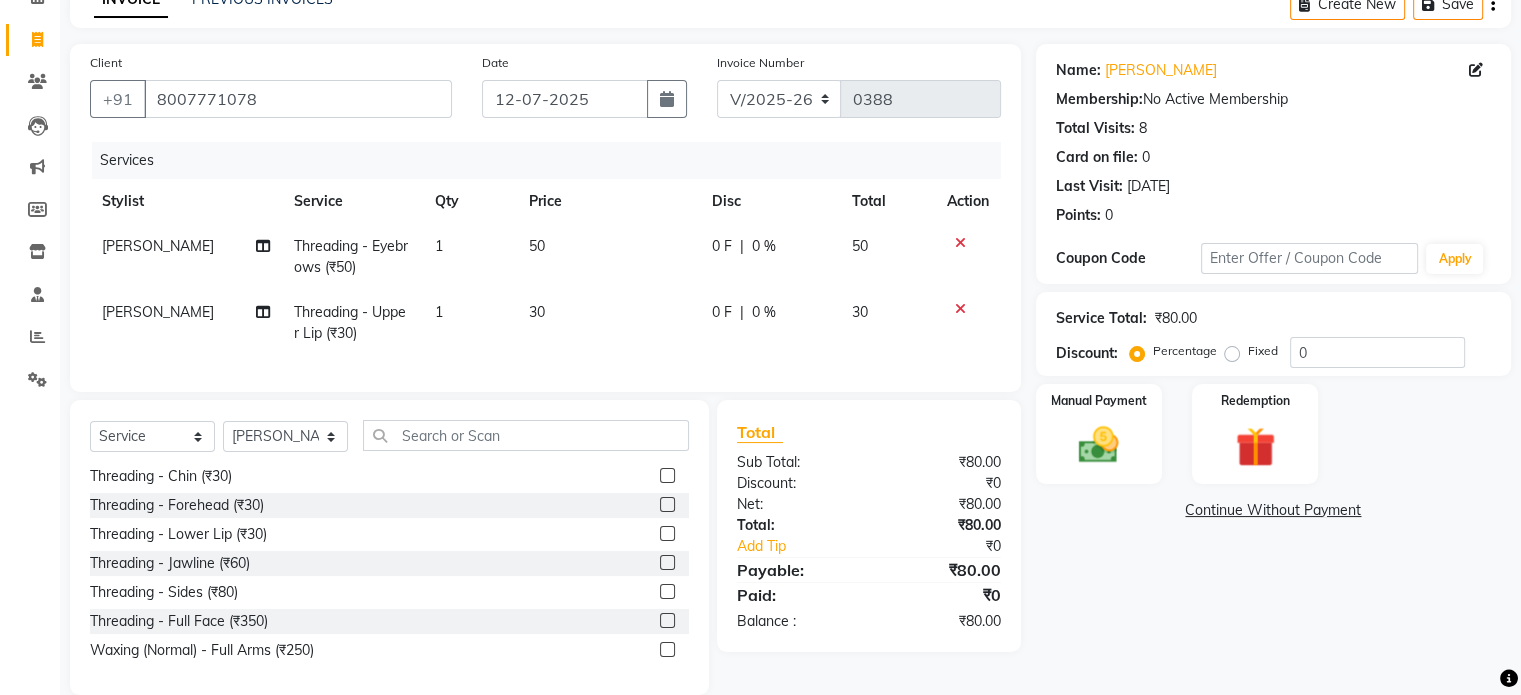 click on "Total Sub Total: ₹80.00 Discount: ₹0 Net: ₹80.00 Total: ₹80.00 Add Tip ₹0 Payable: ₹80.00 Paid: ₹0 Balance   : ₹80.00" 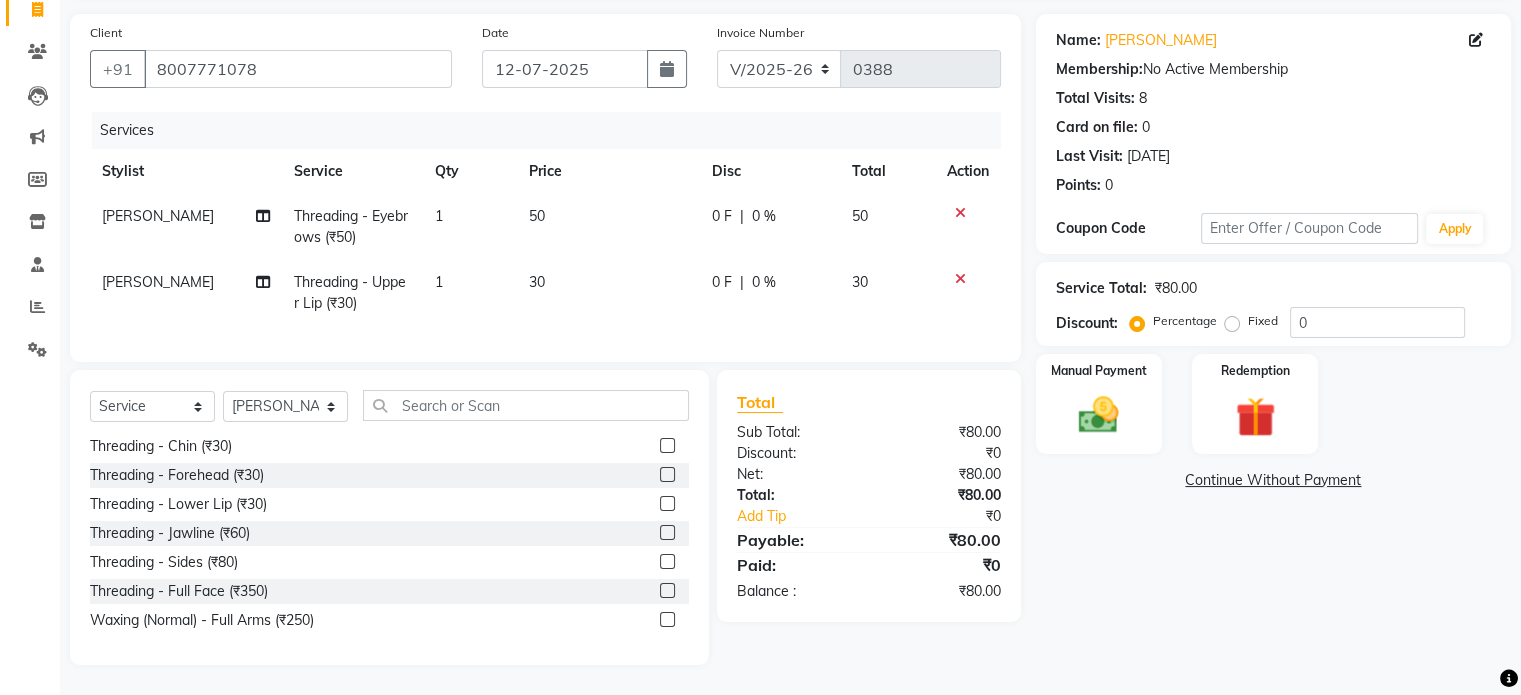 scroll, scrollTop: 146, scrollLeft: 0, axis: vertical 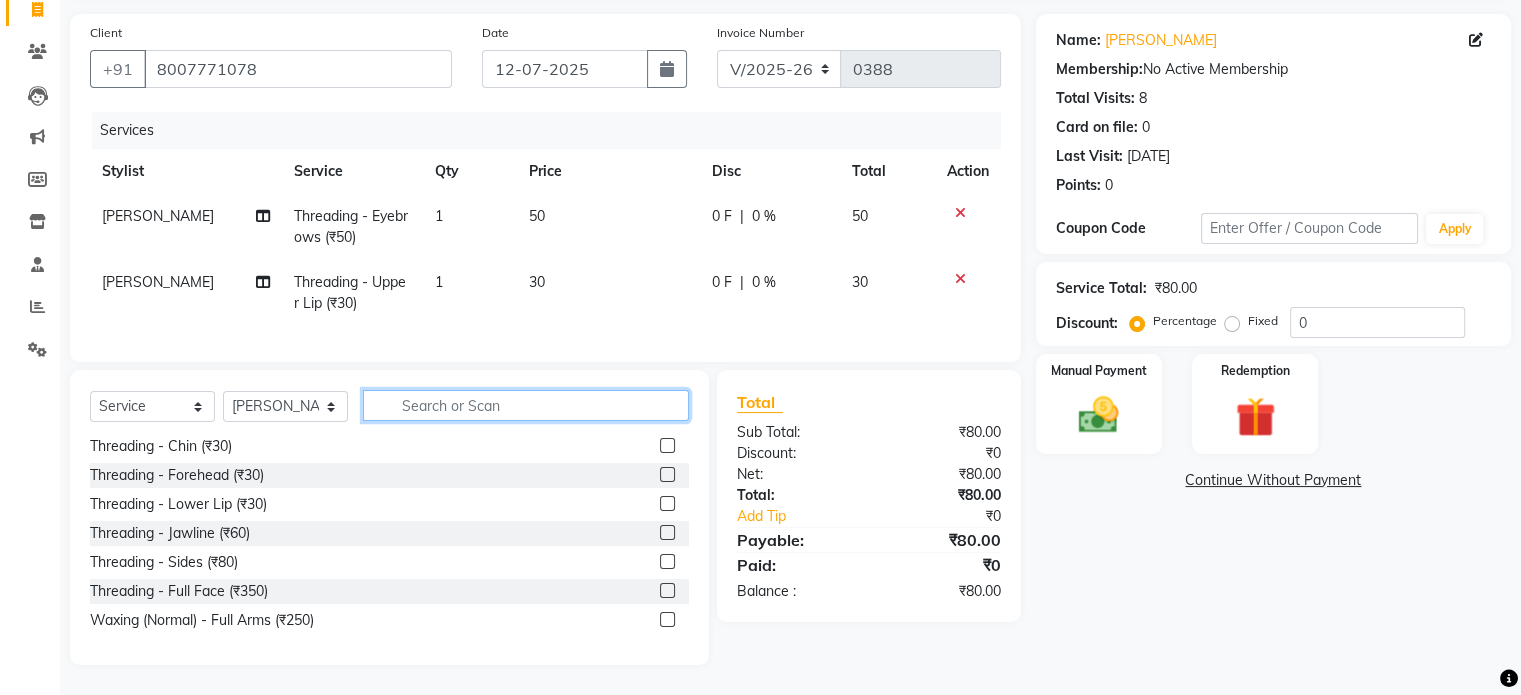 click 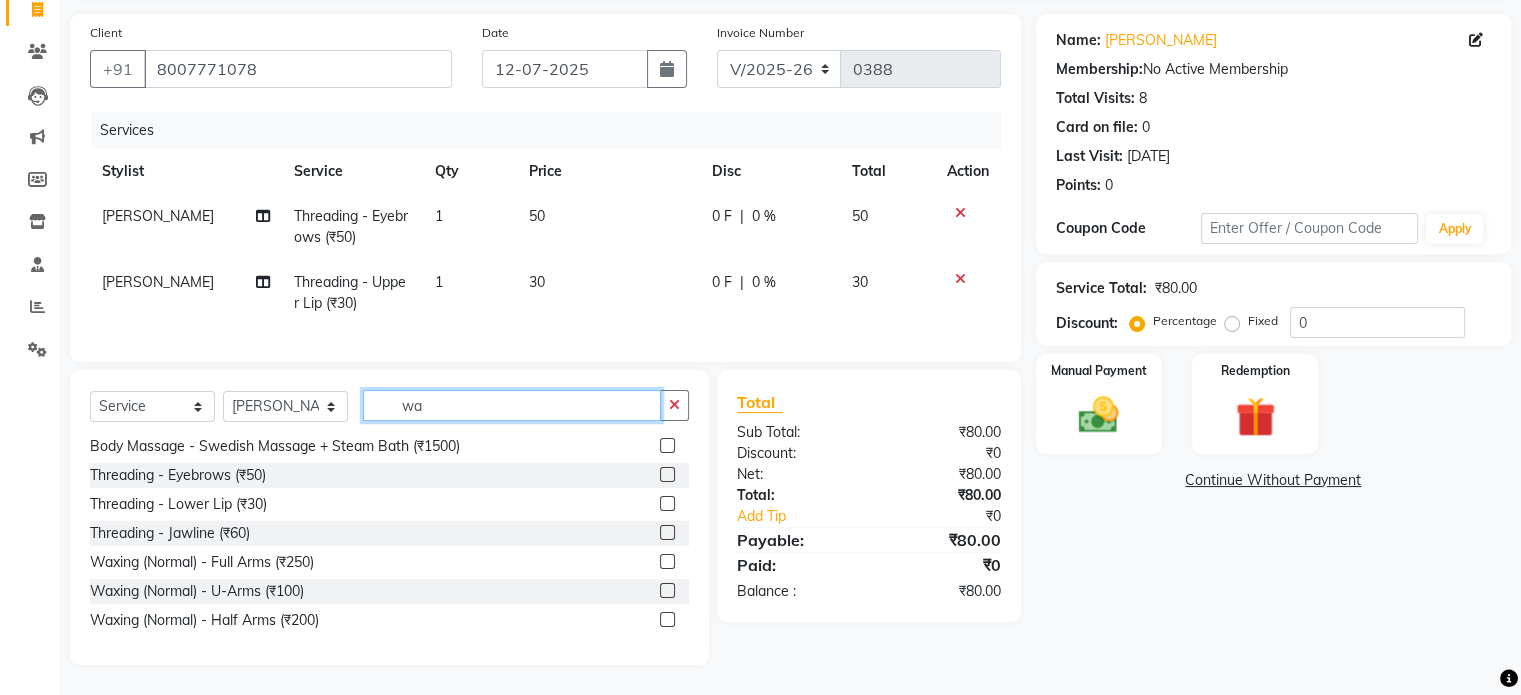 scroll, scrollTop: 0, scrollLeft: 0, axis: both 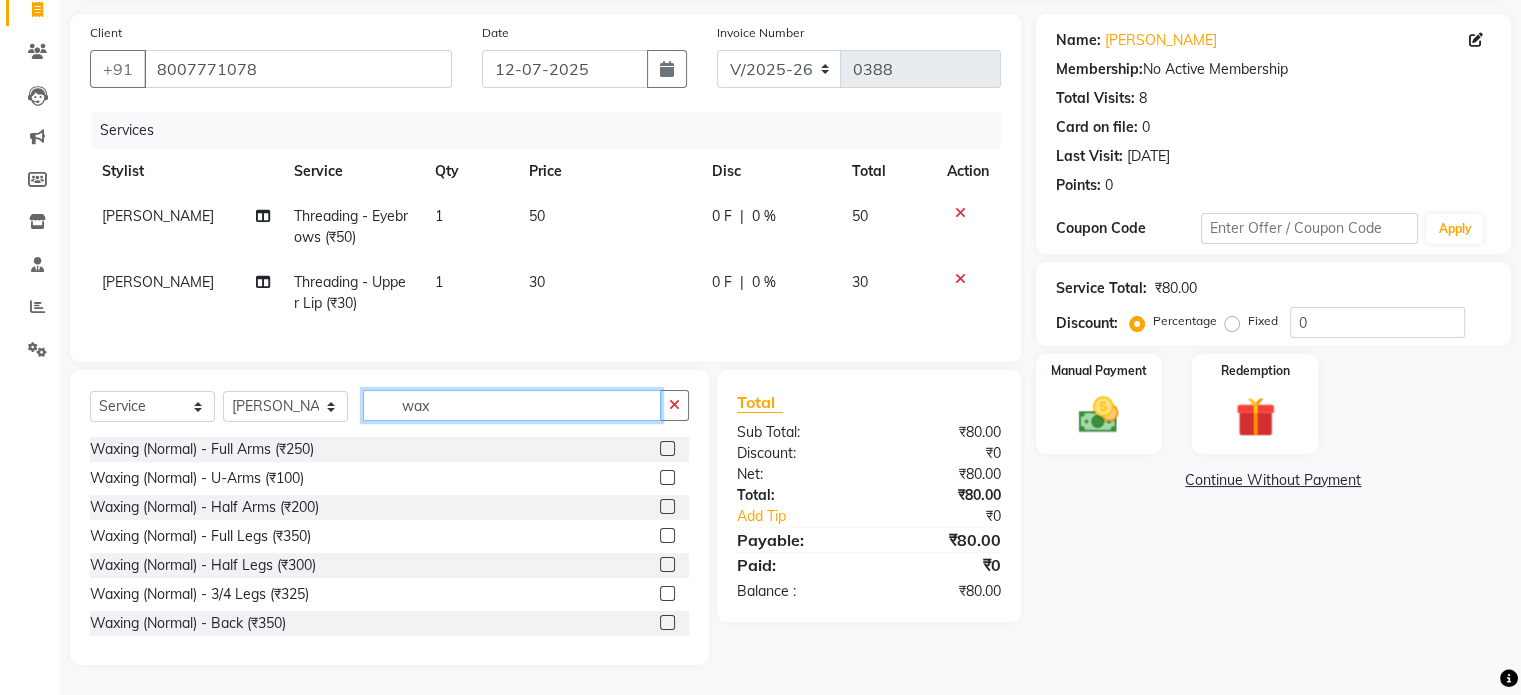 type on "wax" 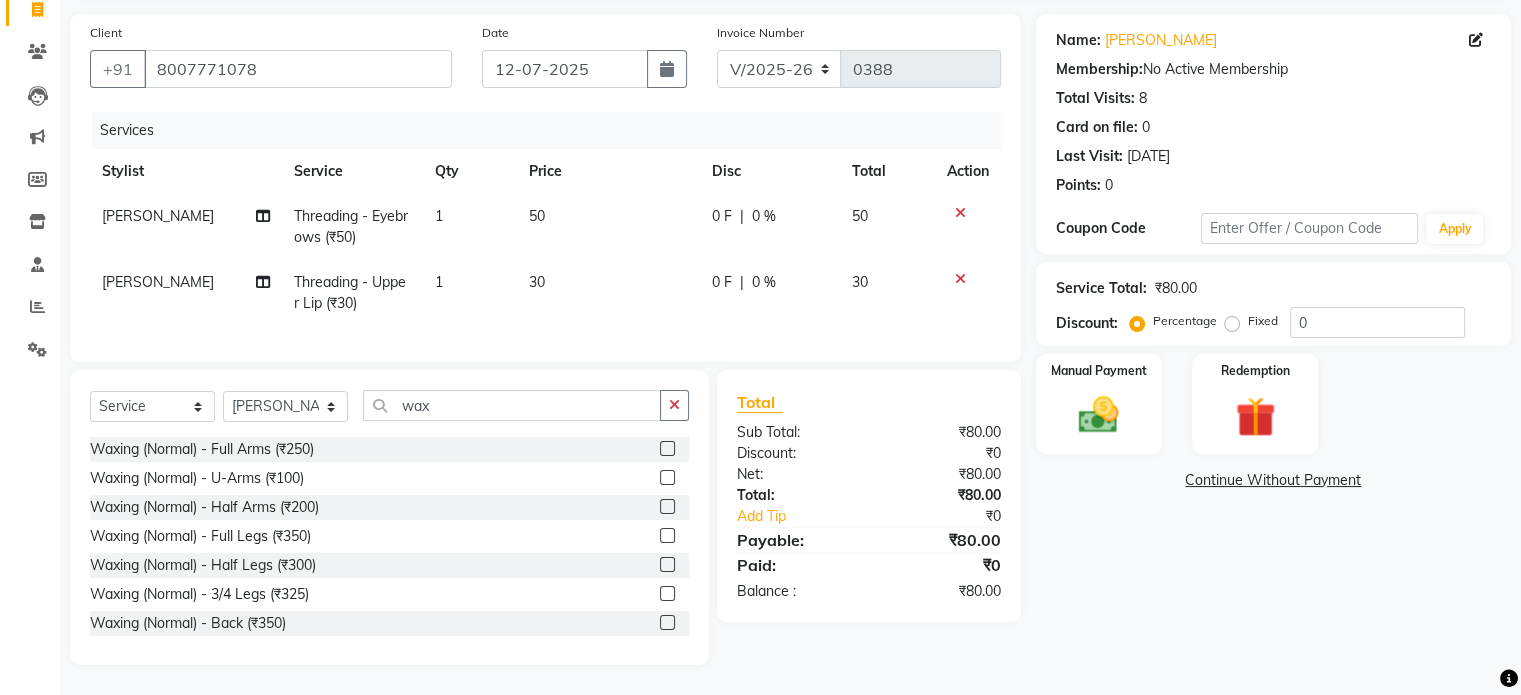 click 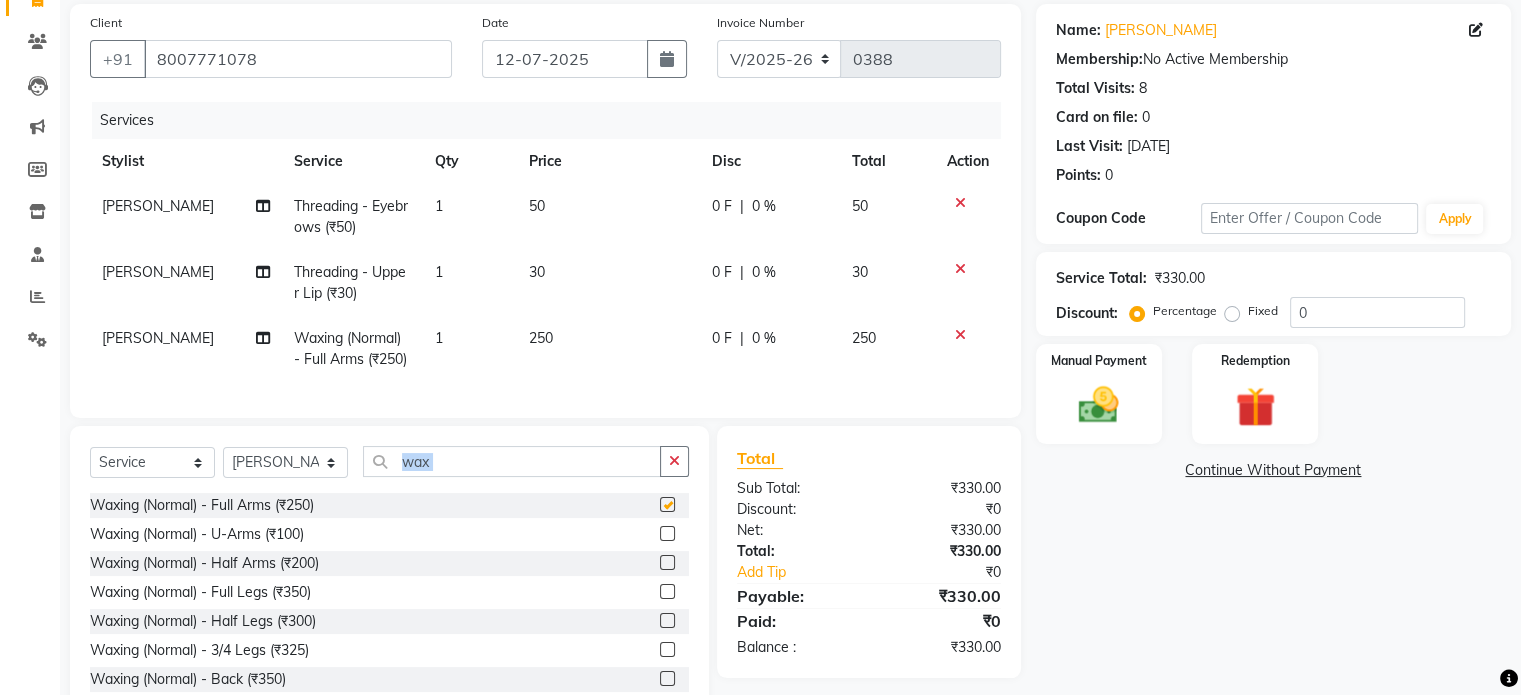 checkbox on "false" 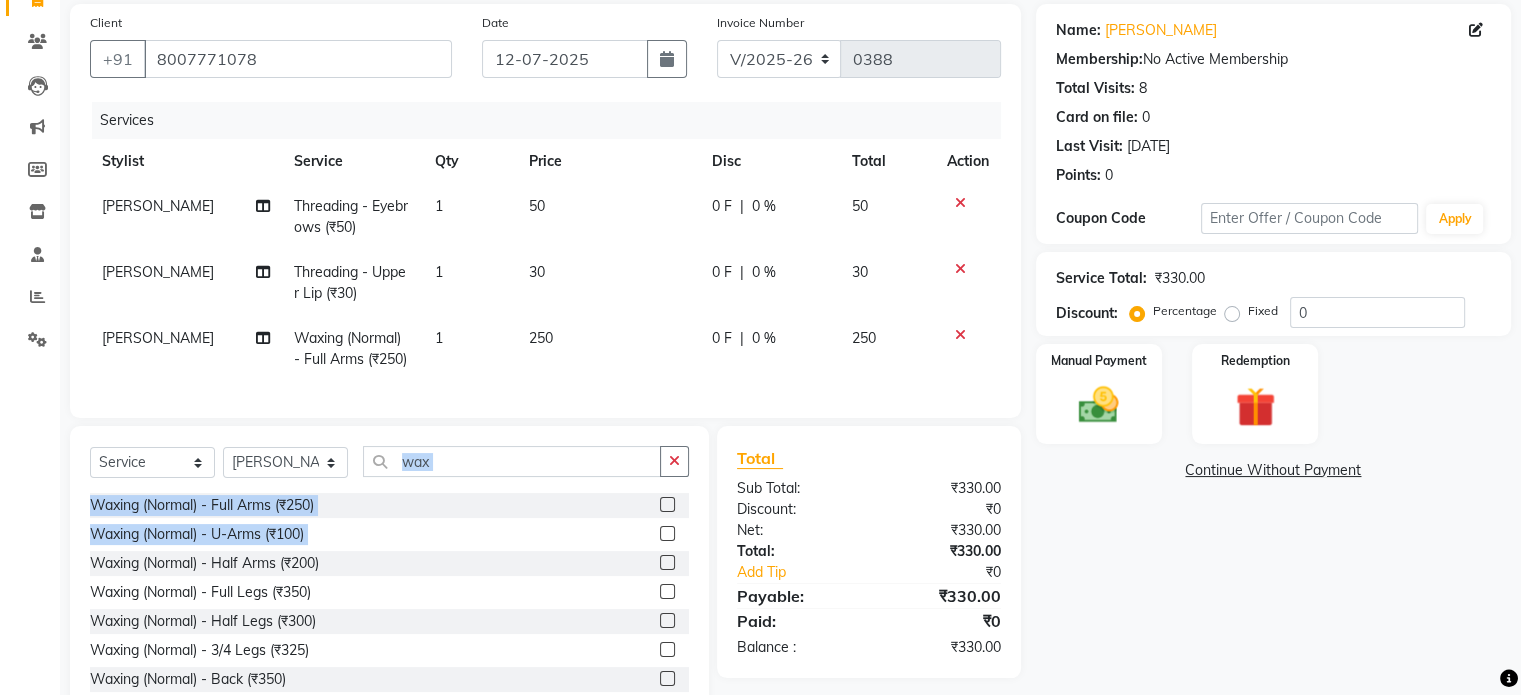 drag, startPoint x: 649, startPoint y: 455, endPoint x: 621, endPoint y: 563, distance: 111.5706 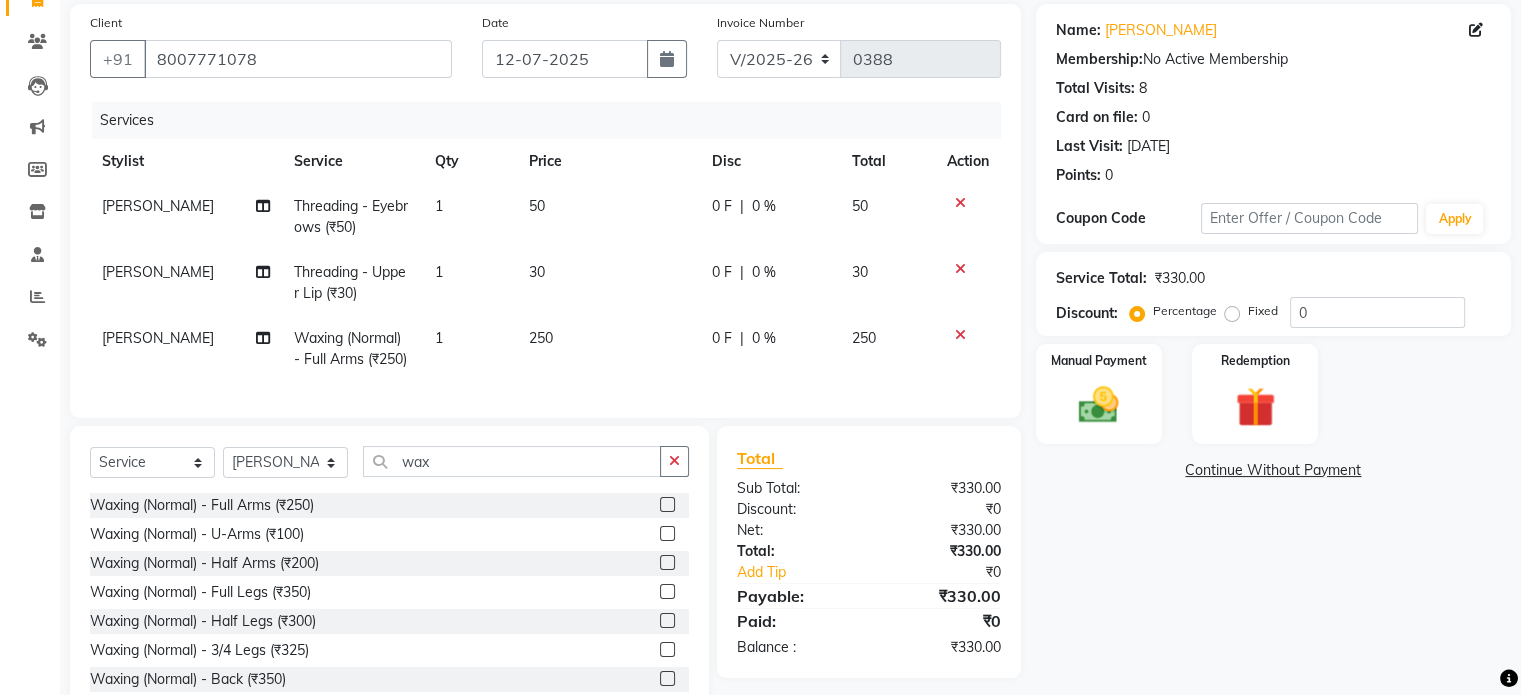 click 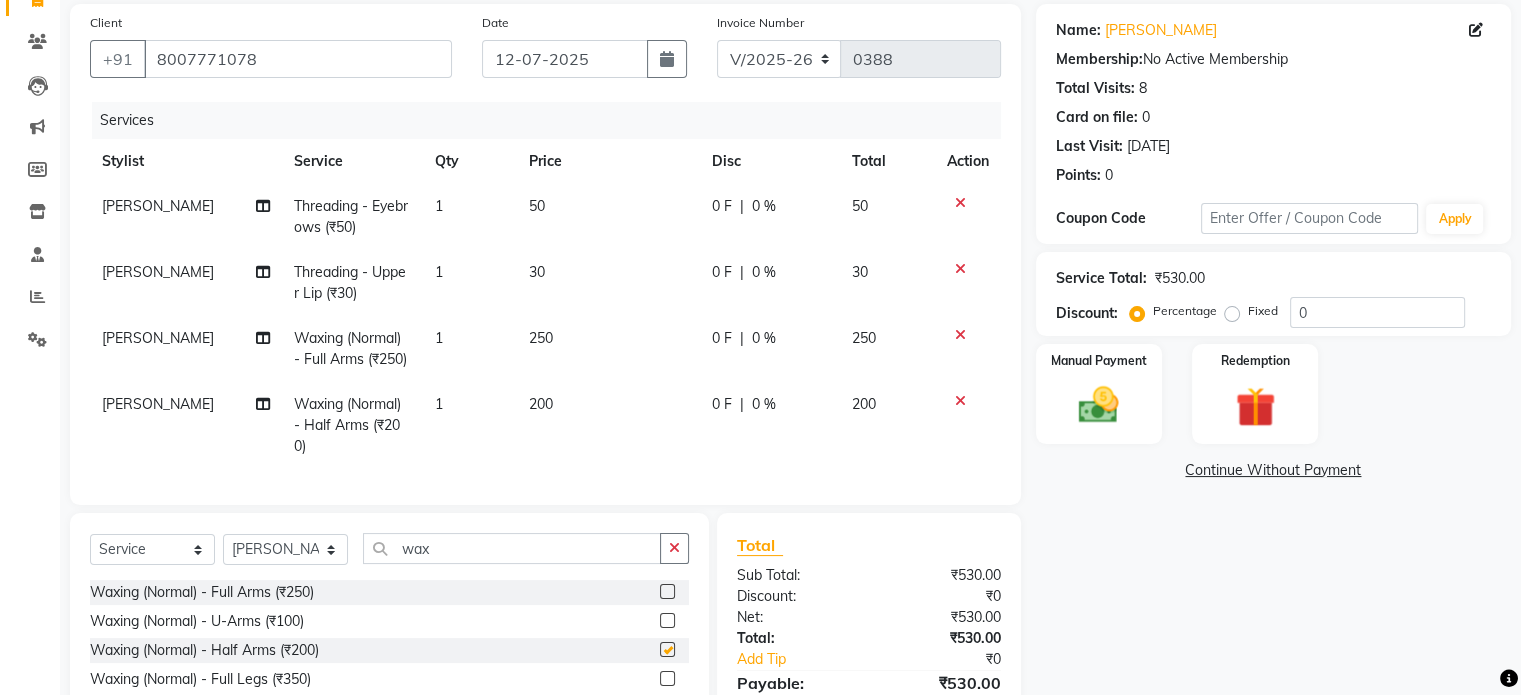 checkbox on "false" 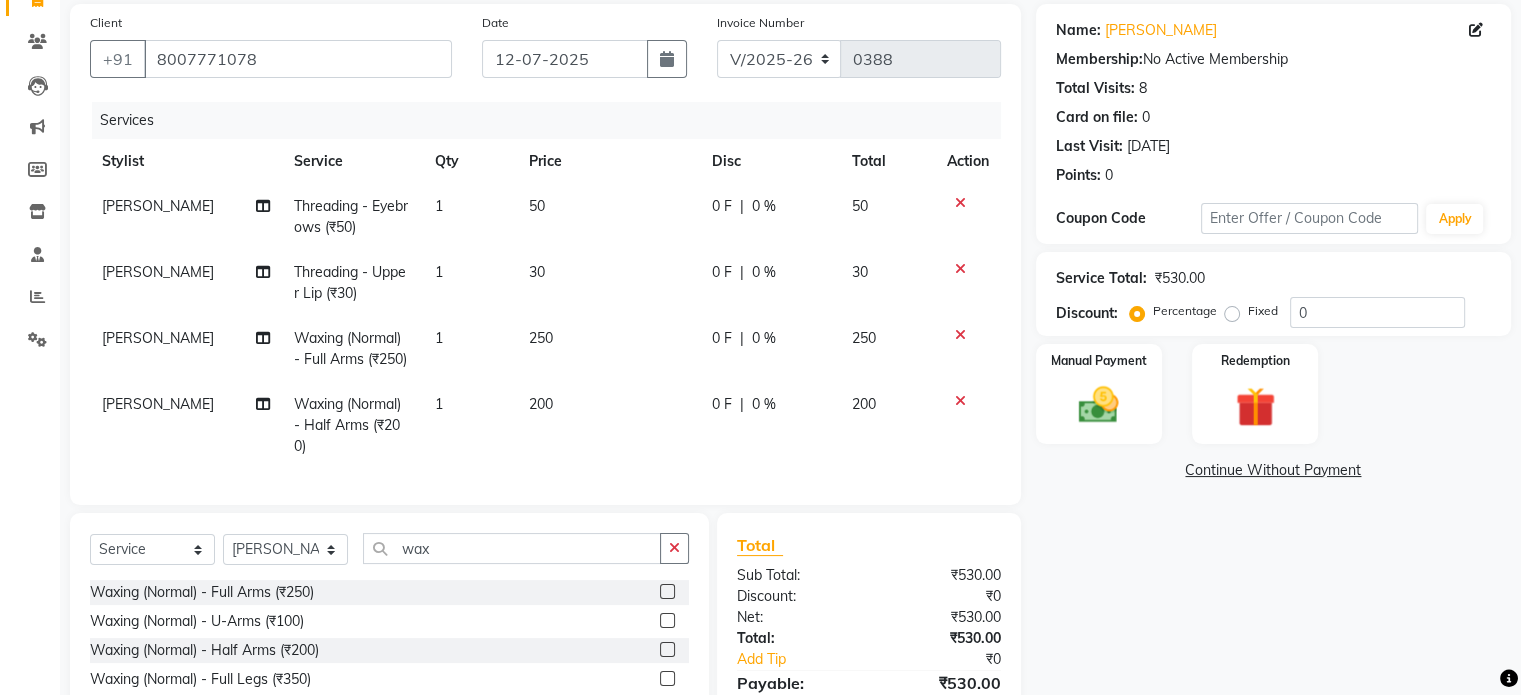 click on "Net:" 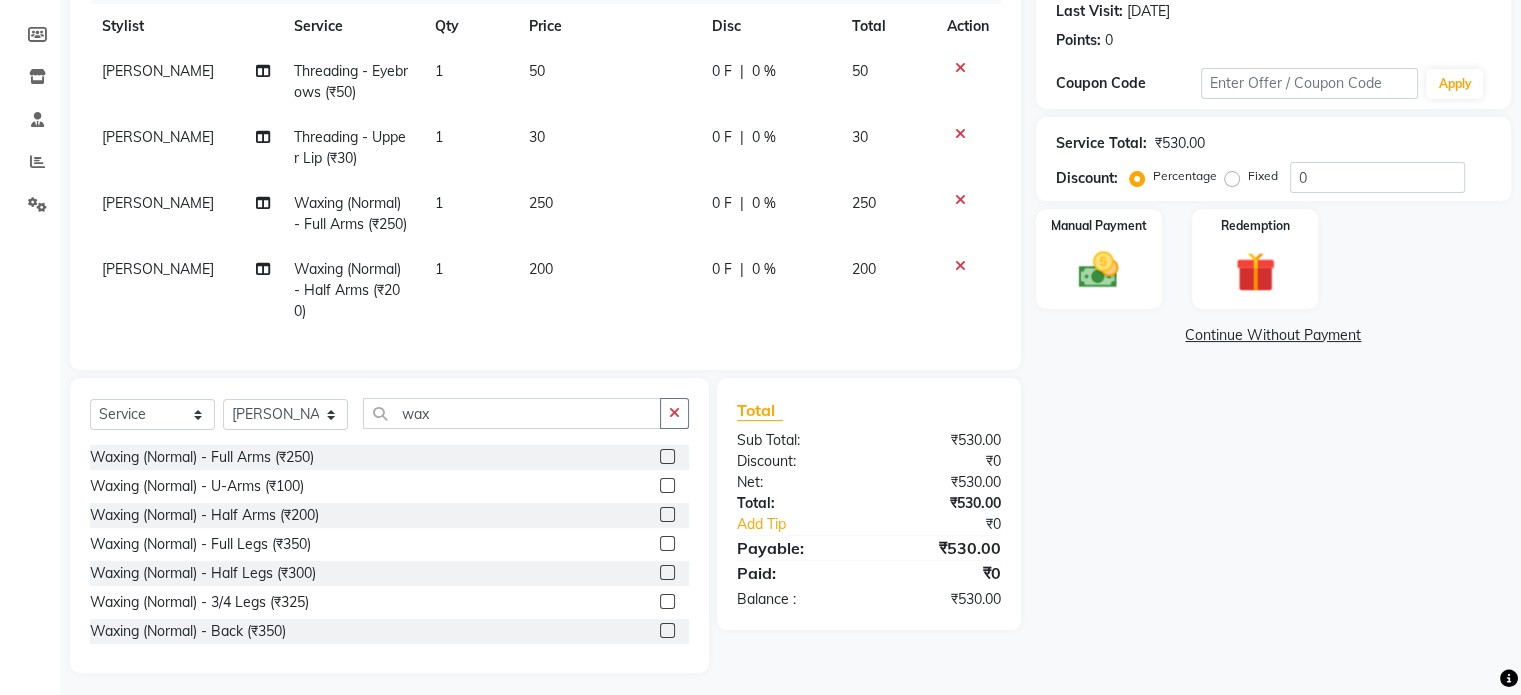 scroll, scrollTop: 304, scrollLeft: 0, axis: vertical 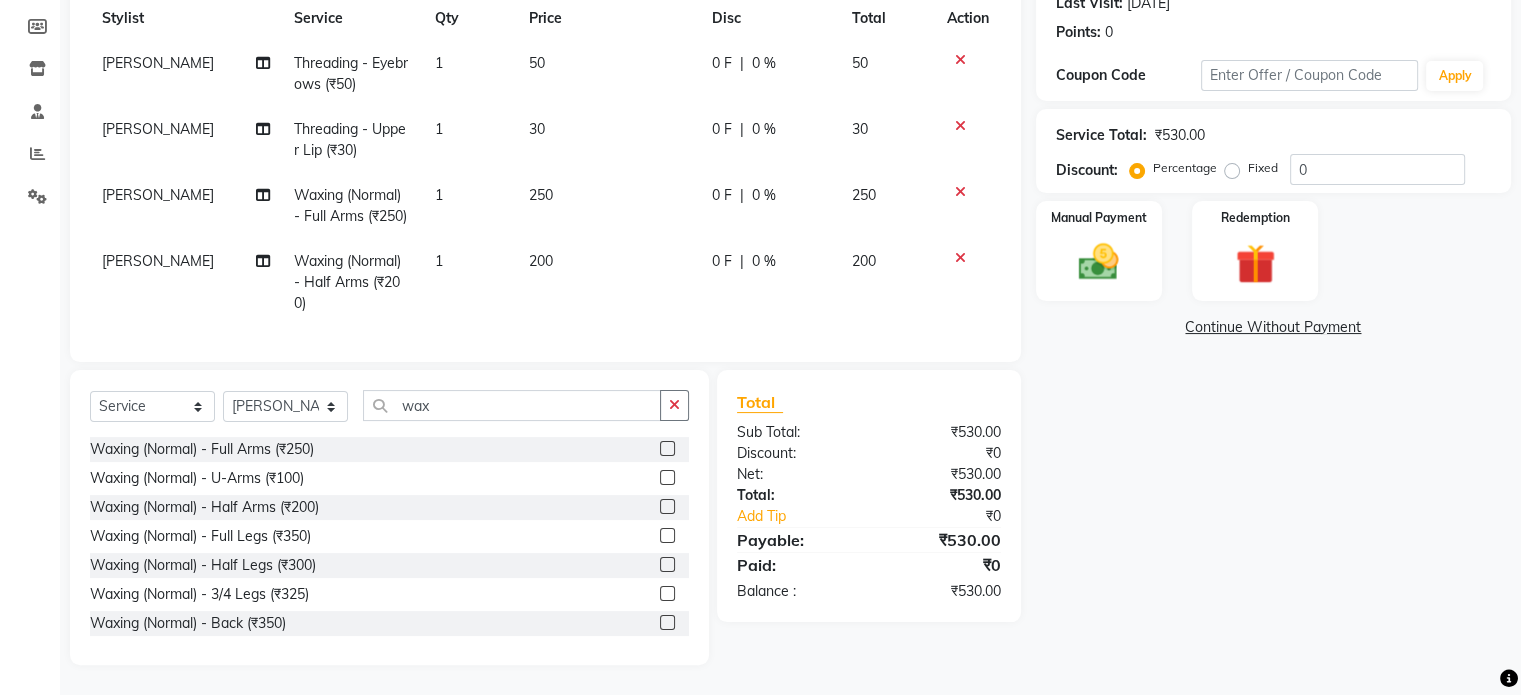 click 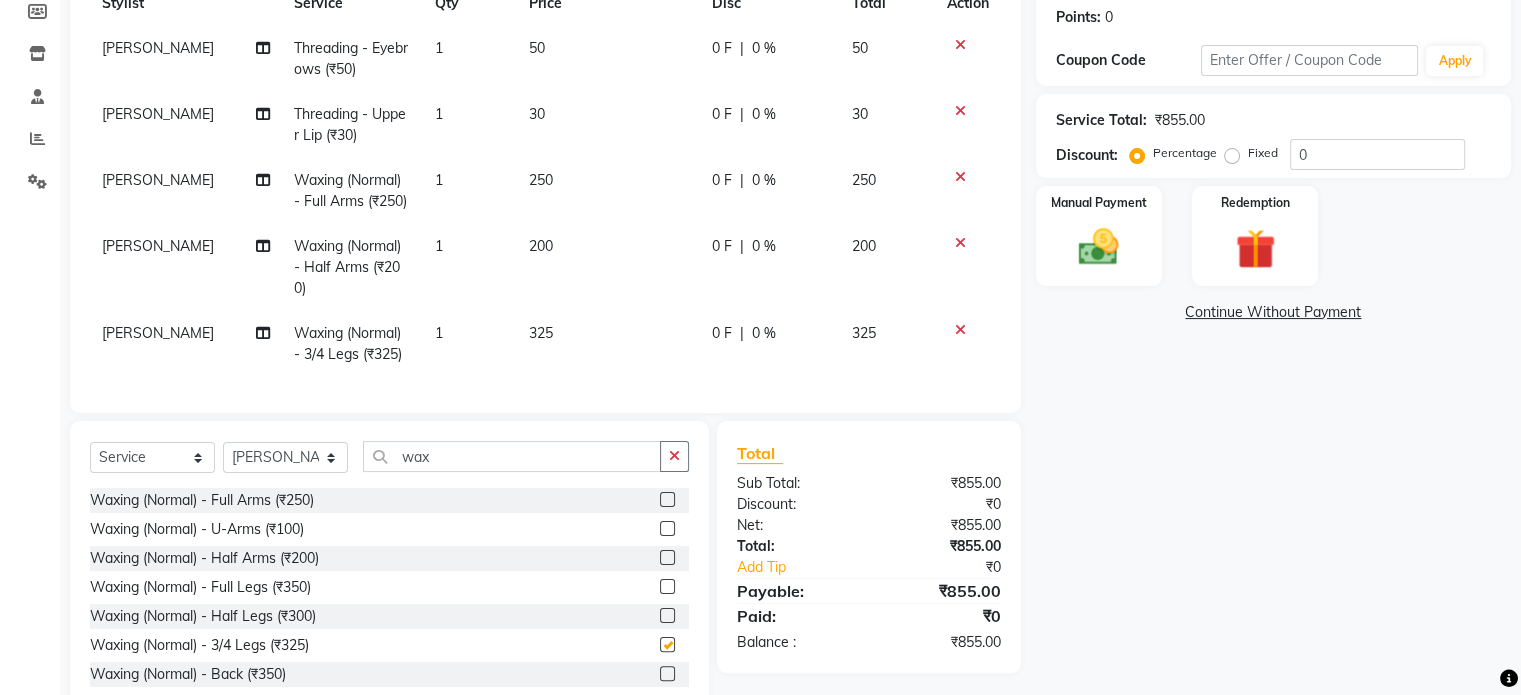 click 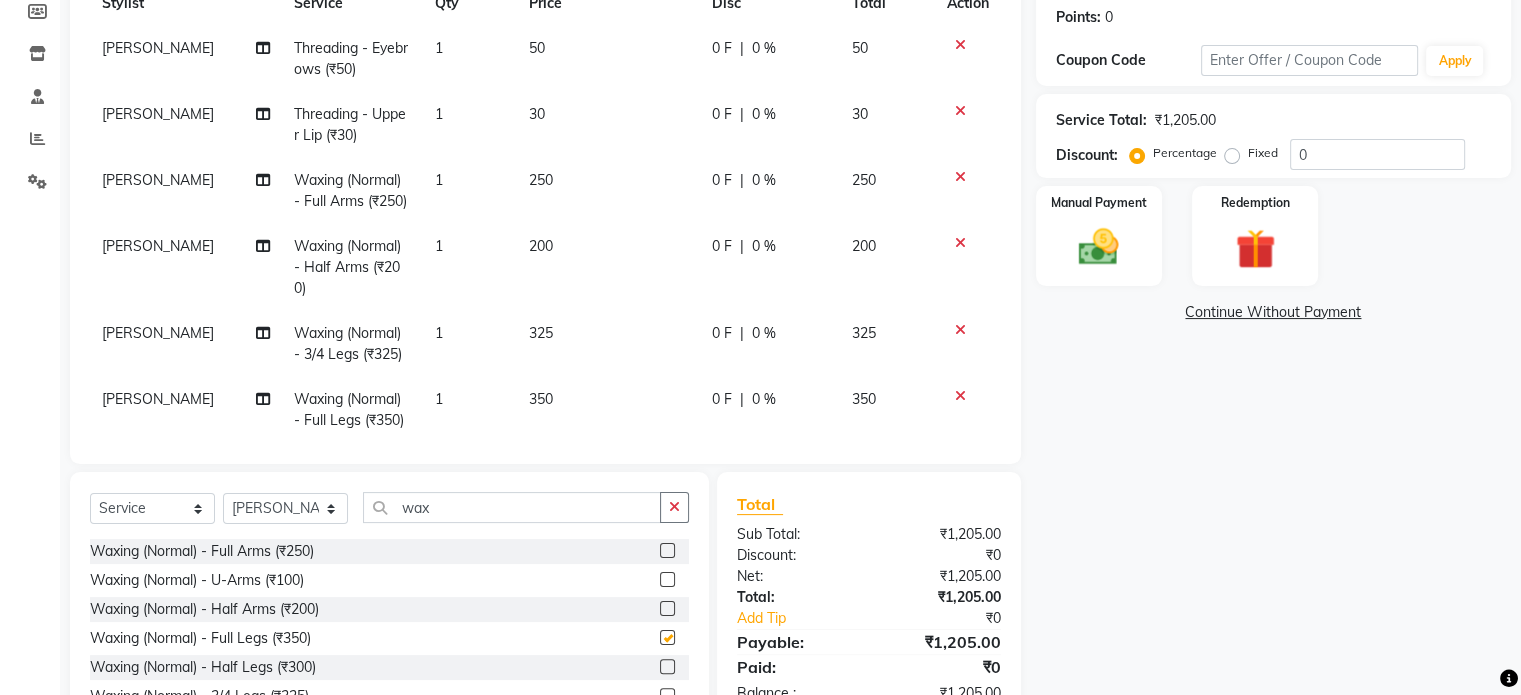 checkbox on "false" 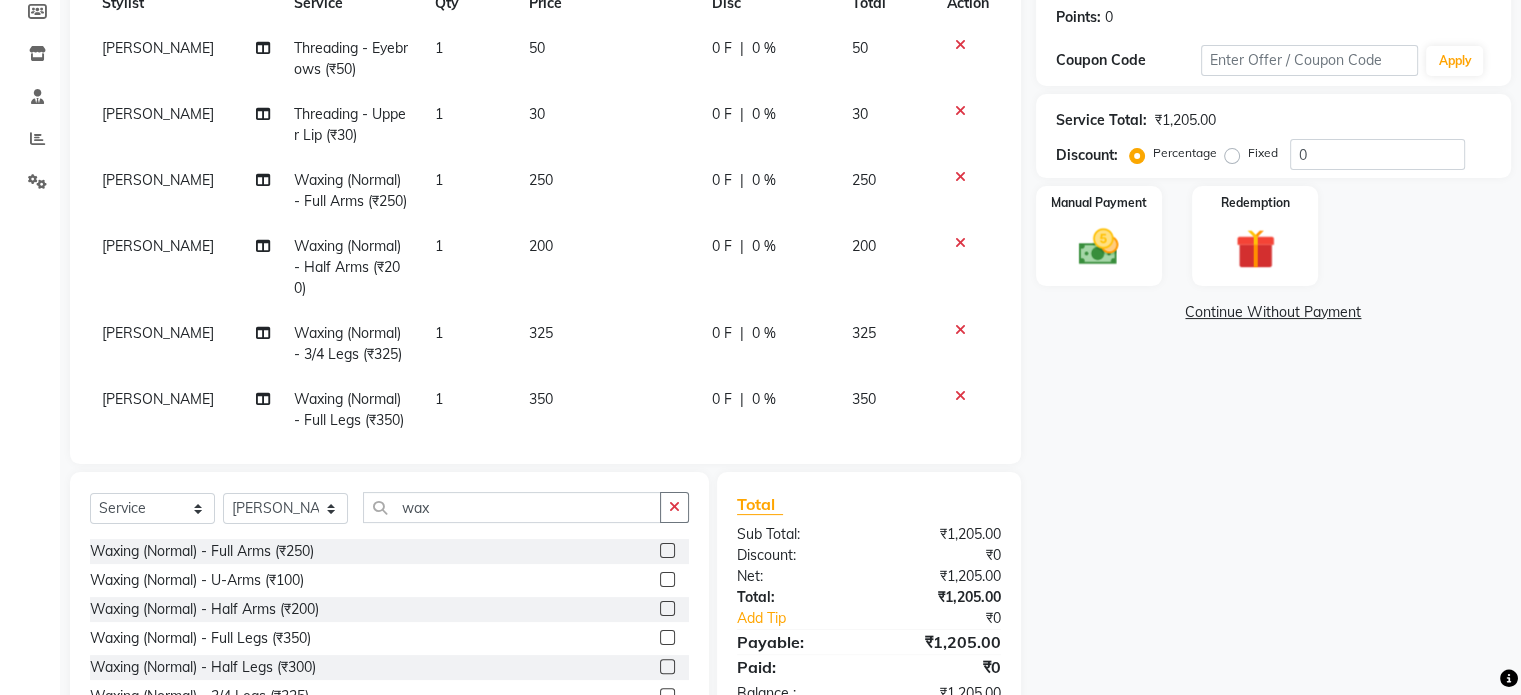 checkbox on "false" 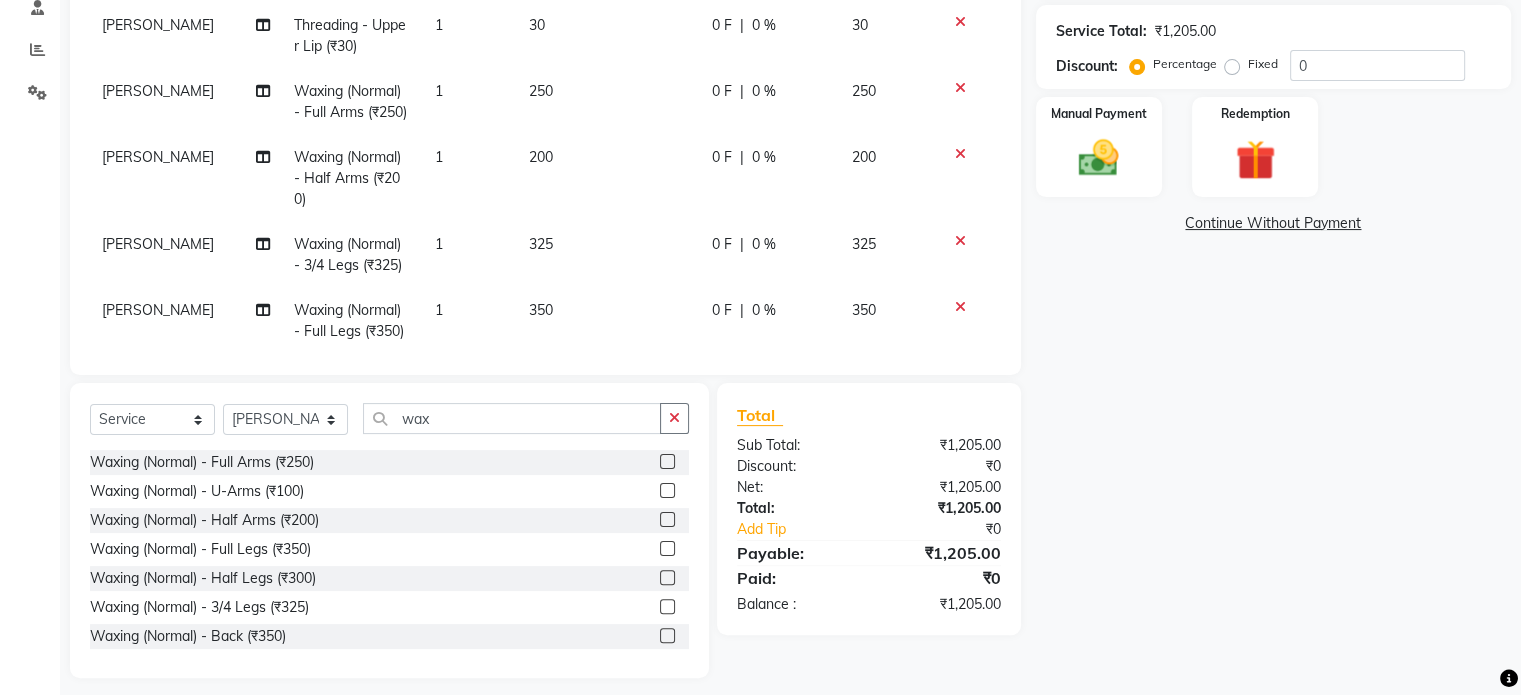 scroll, scrollTop: 406, scrollLeft: 0, axis: vertical 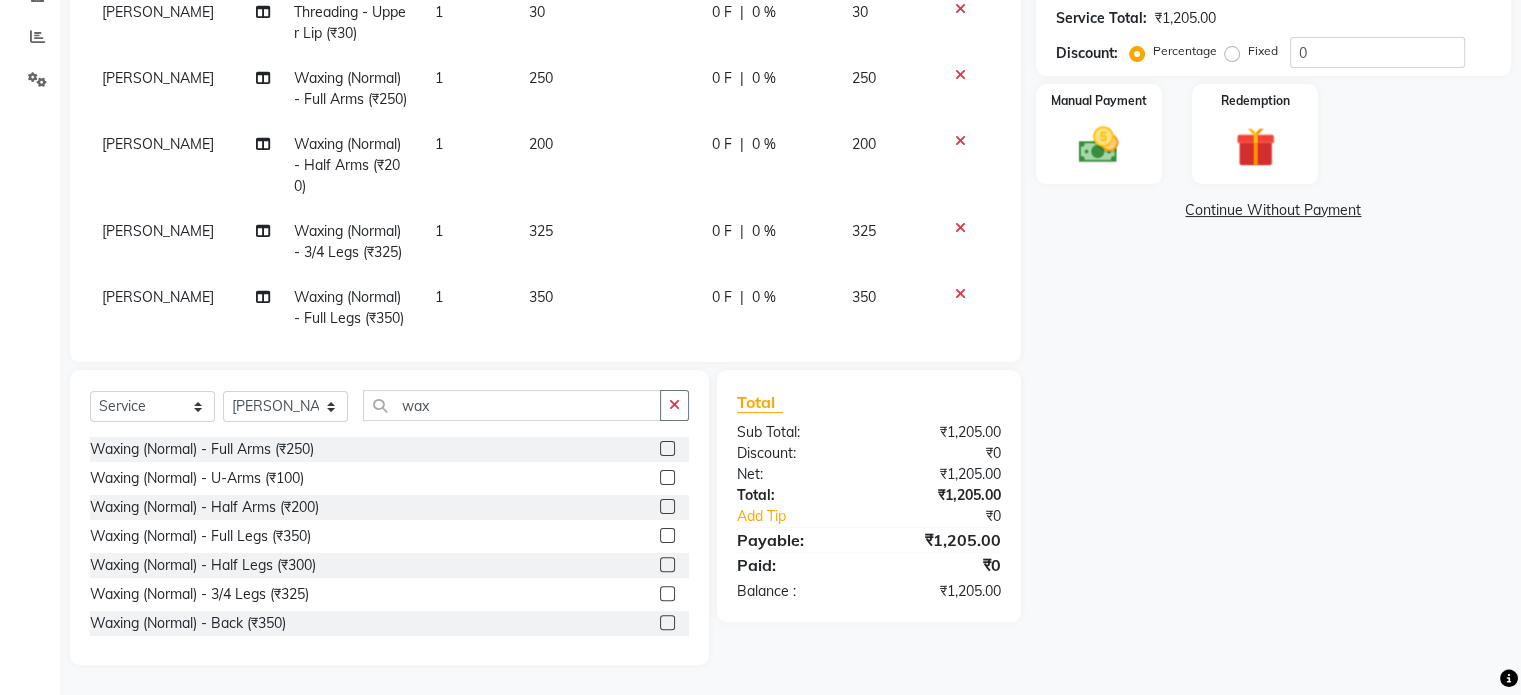 click 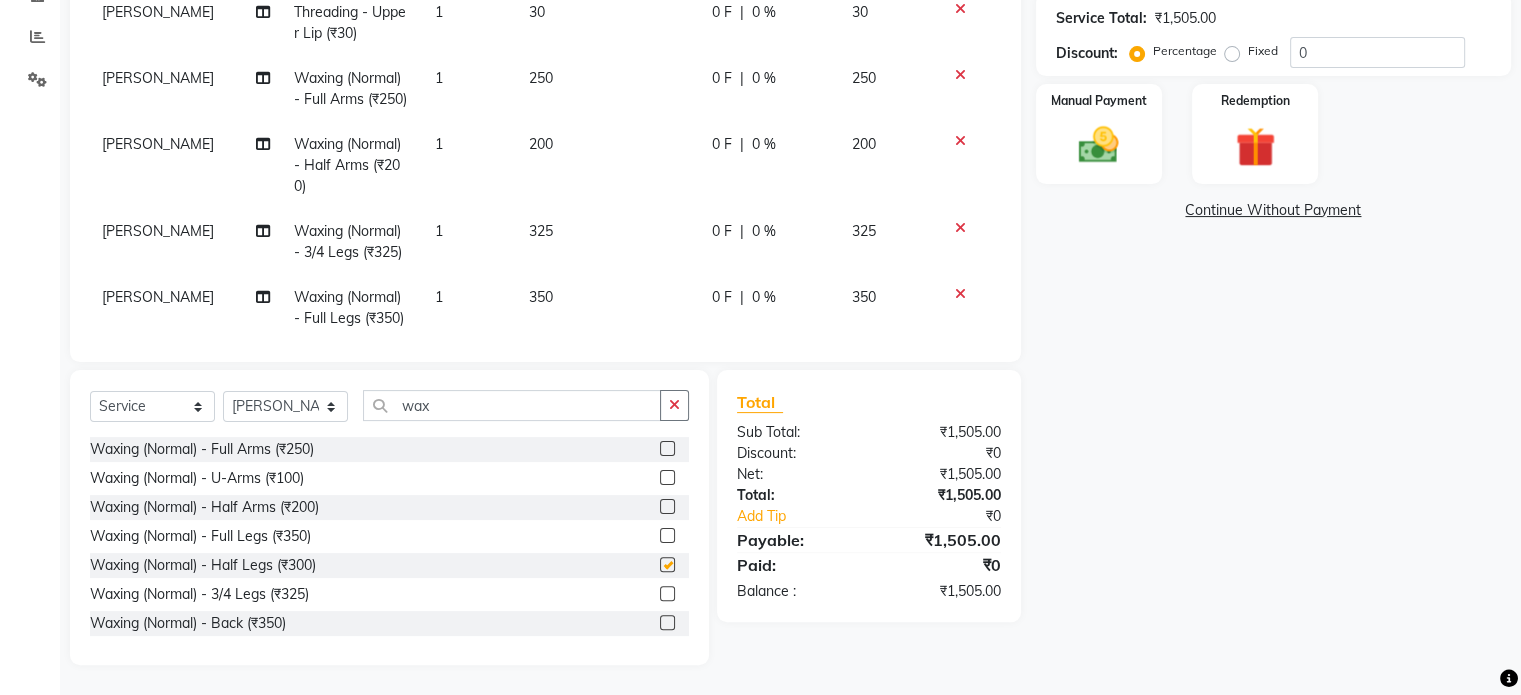checkbox on "false" 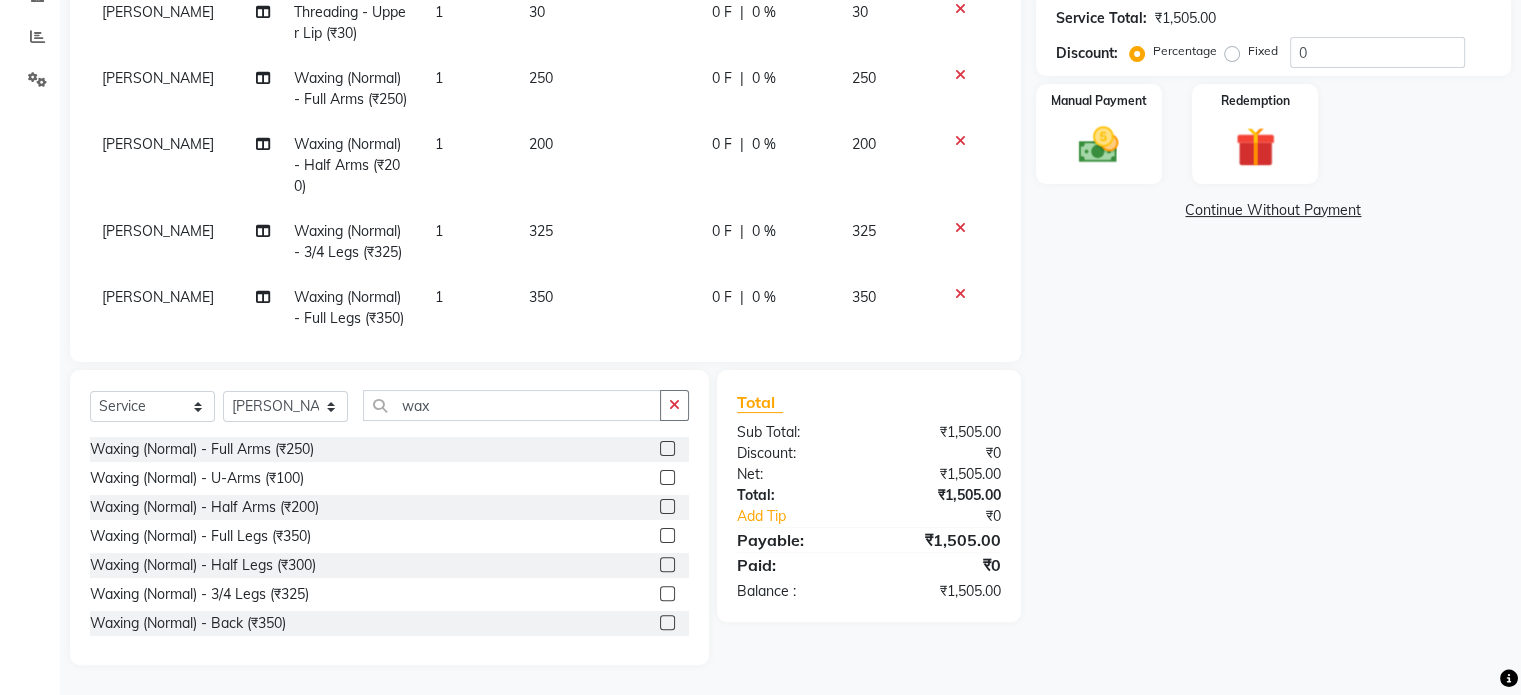 click 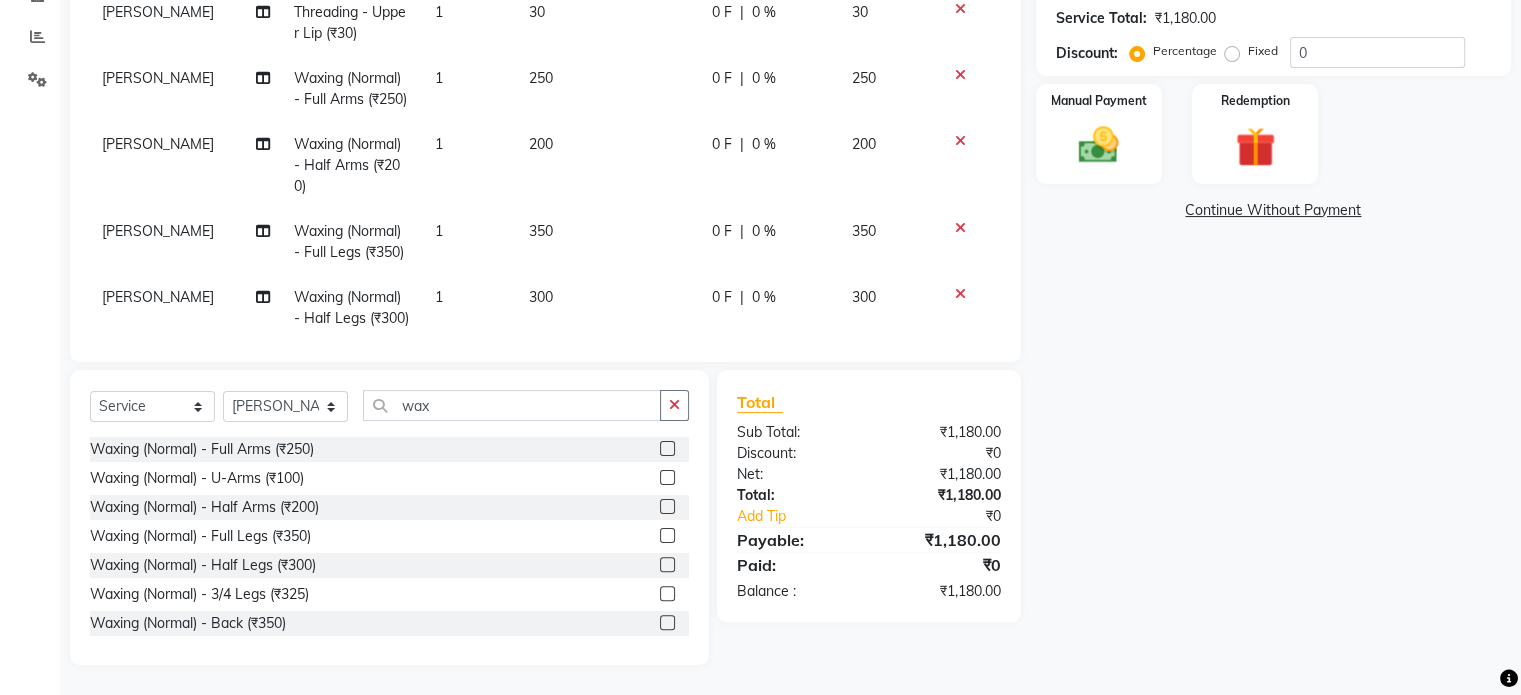 click 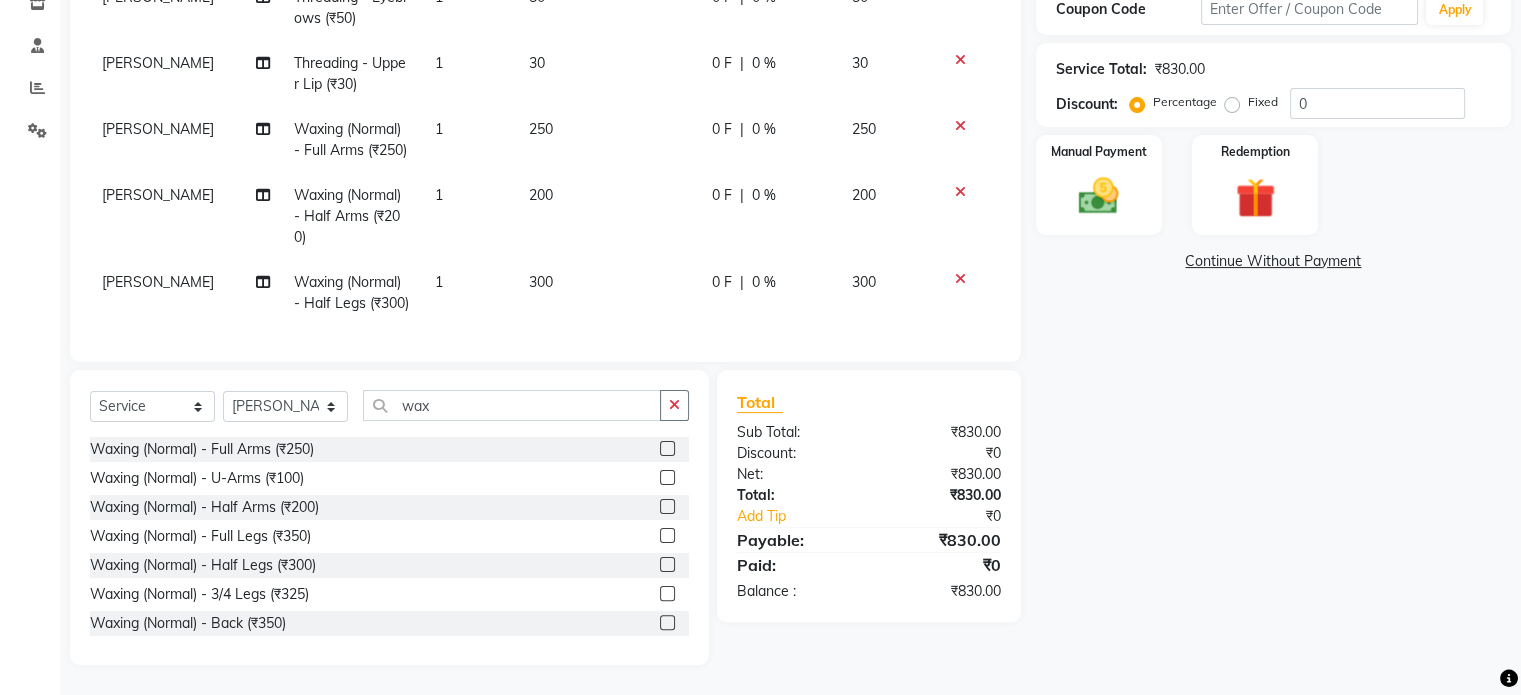 scroll, scrollTop: 356, scrollLeft: 0, axis: vertical 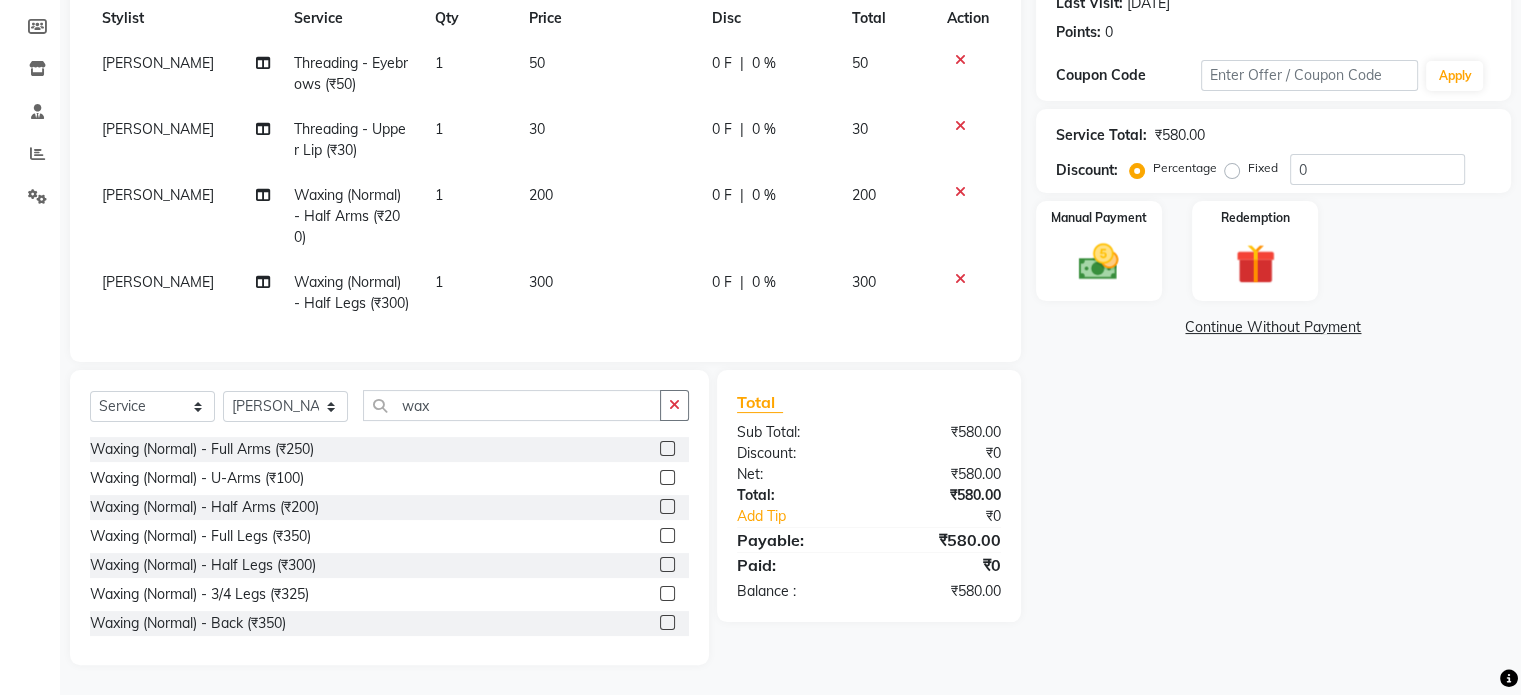 click on "200" 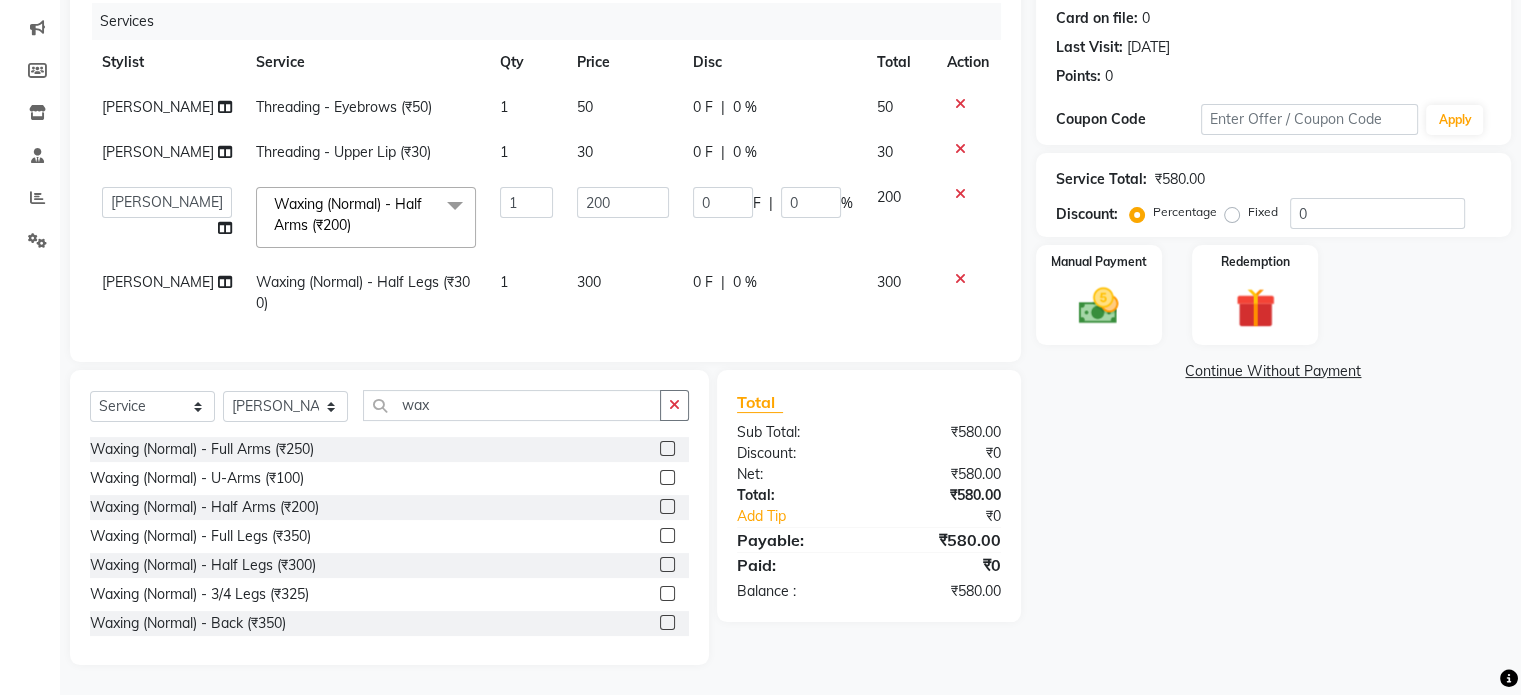 click on "200" 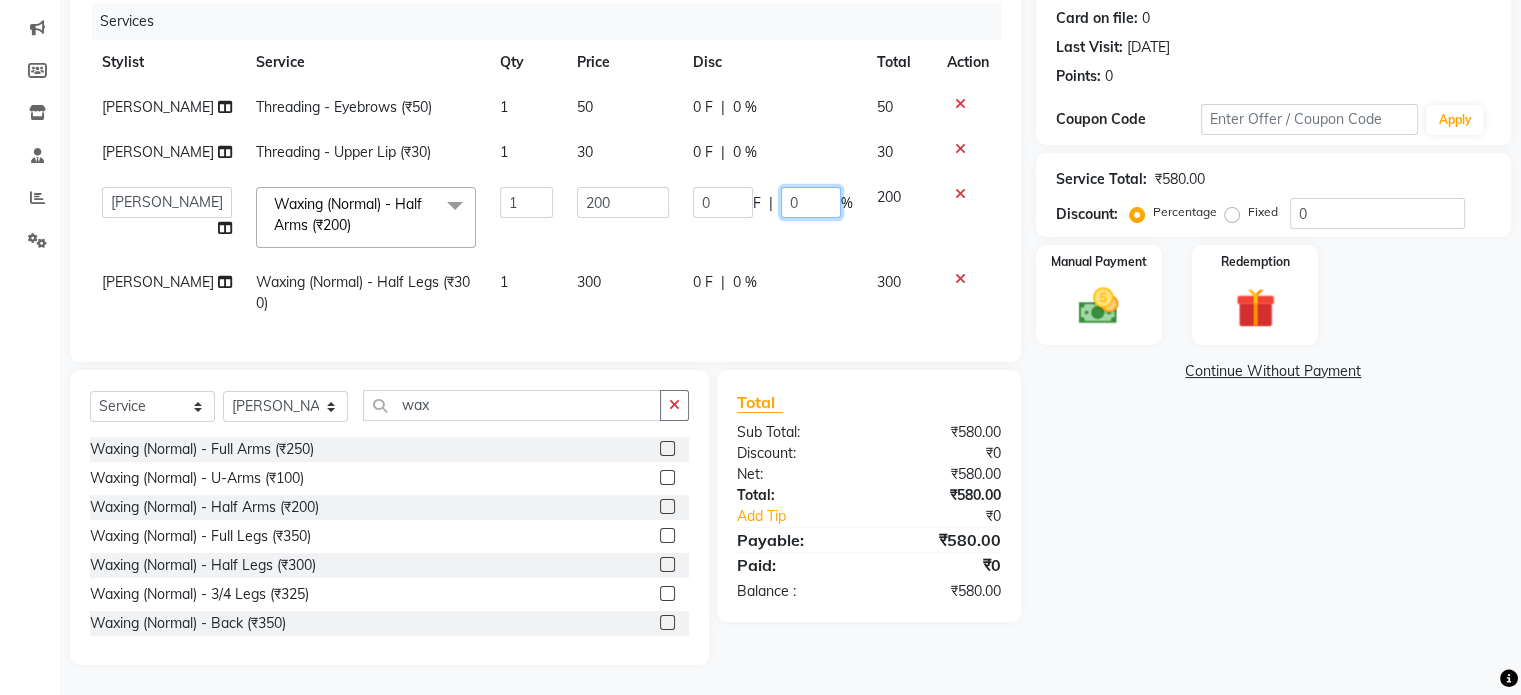 click on "0" 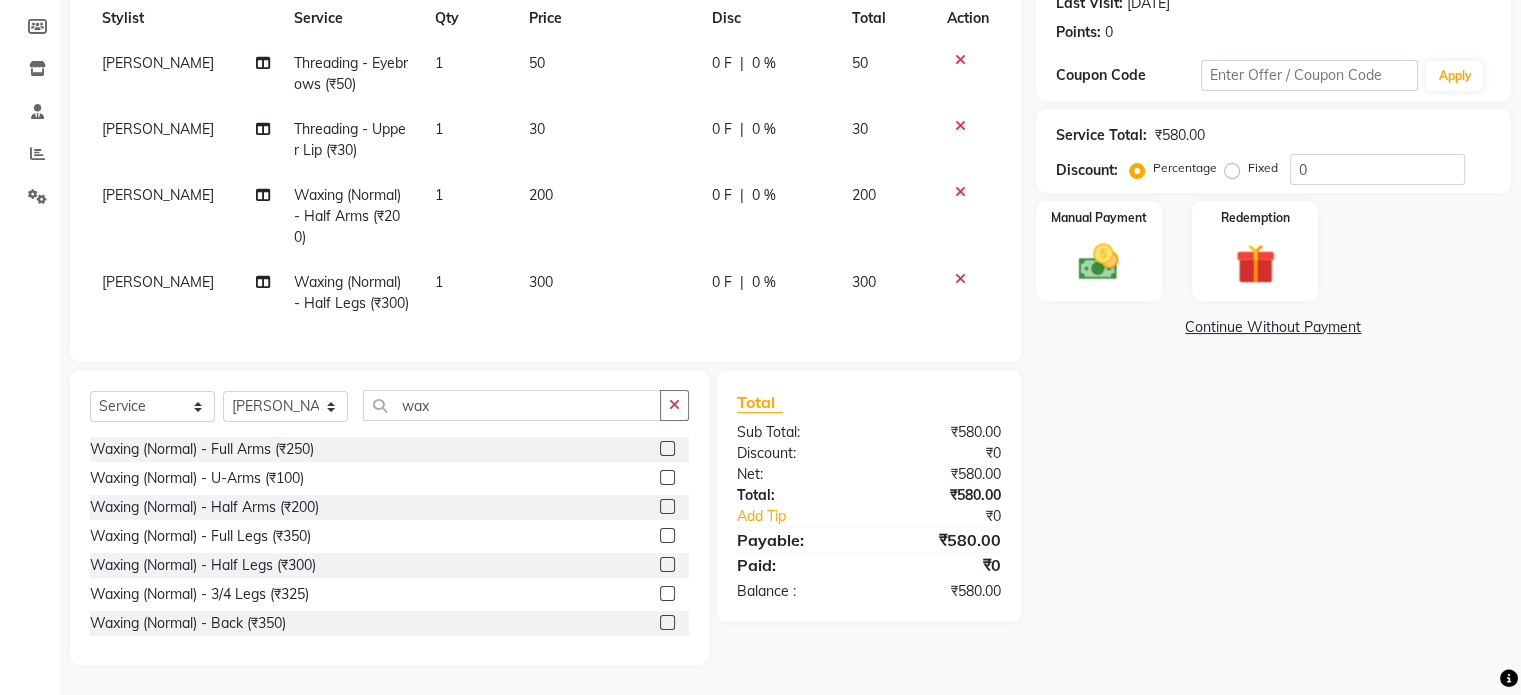 click on "200" 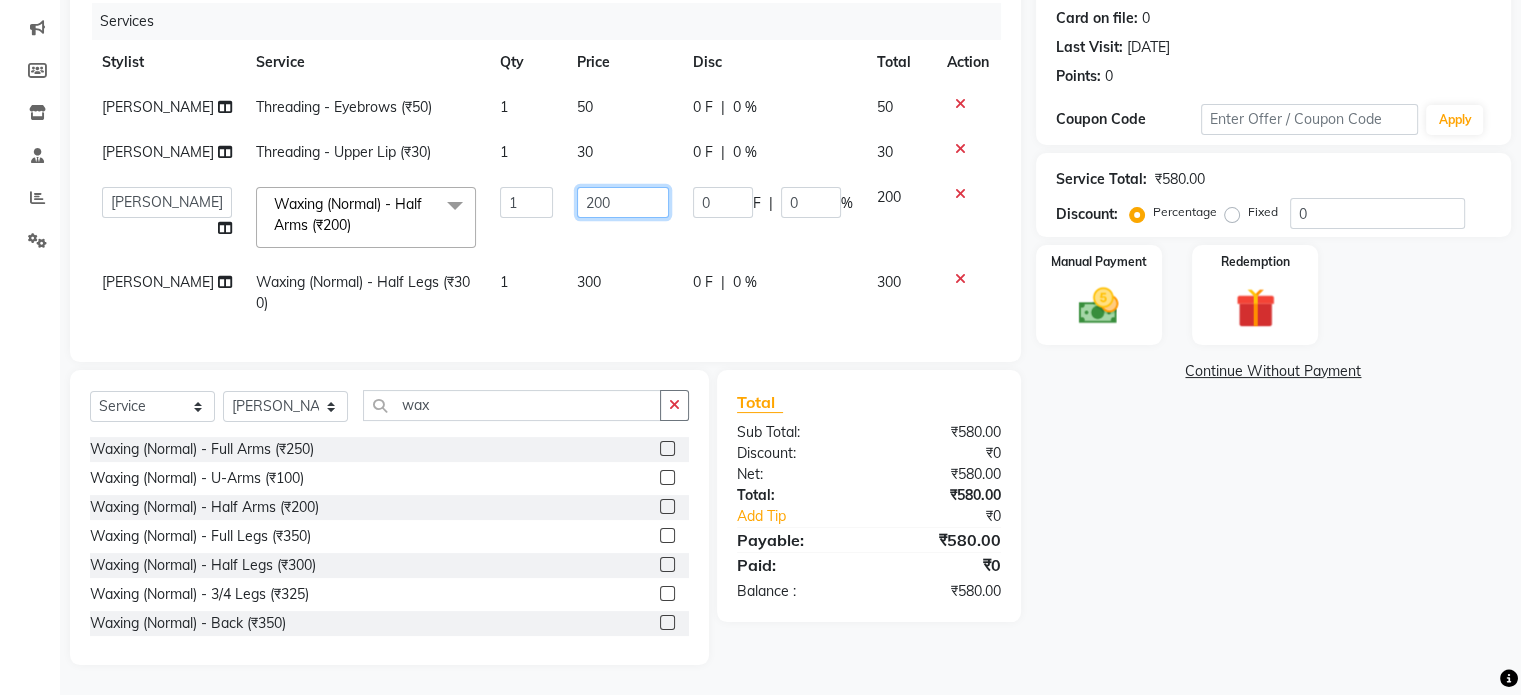 click on "200" 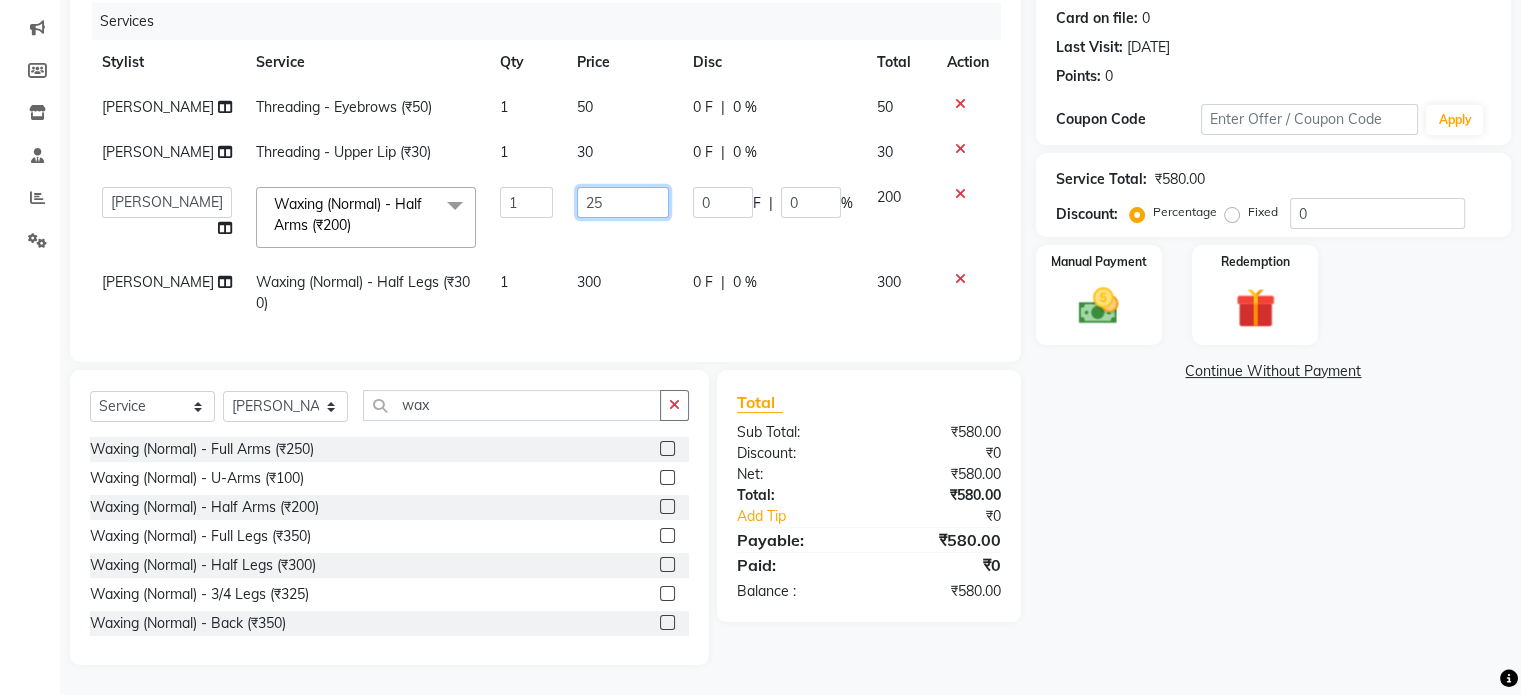 type on "250" 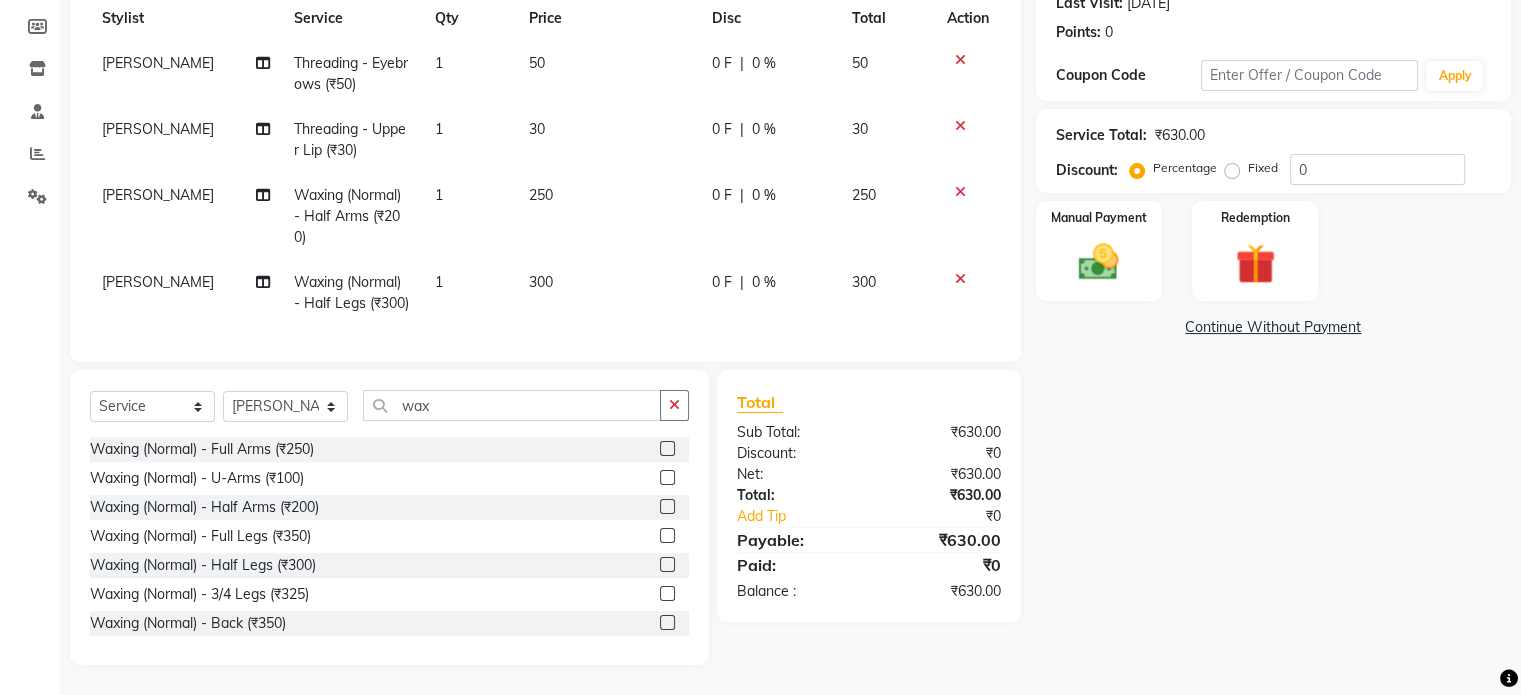 click on "300" 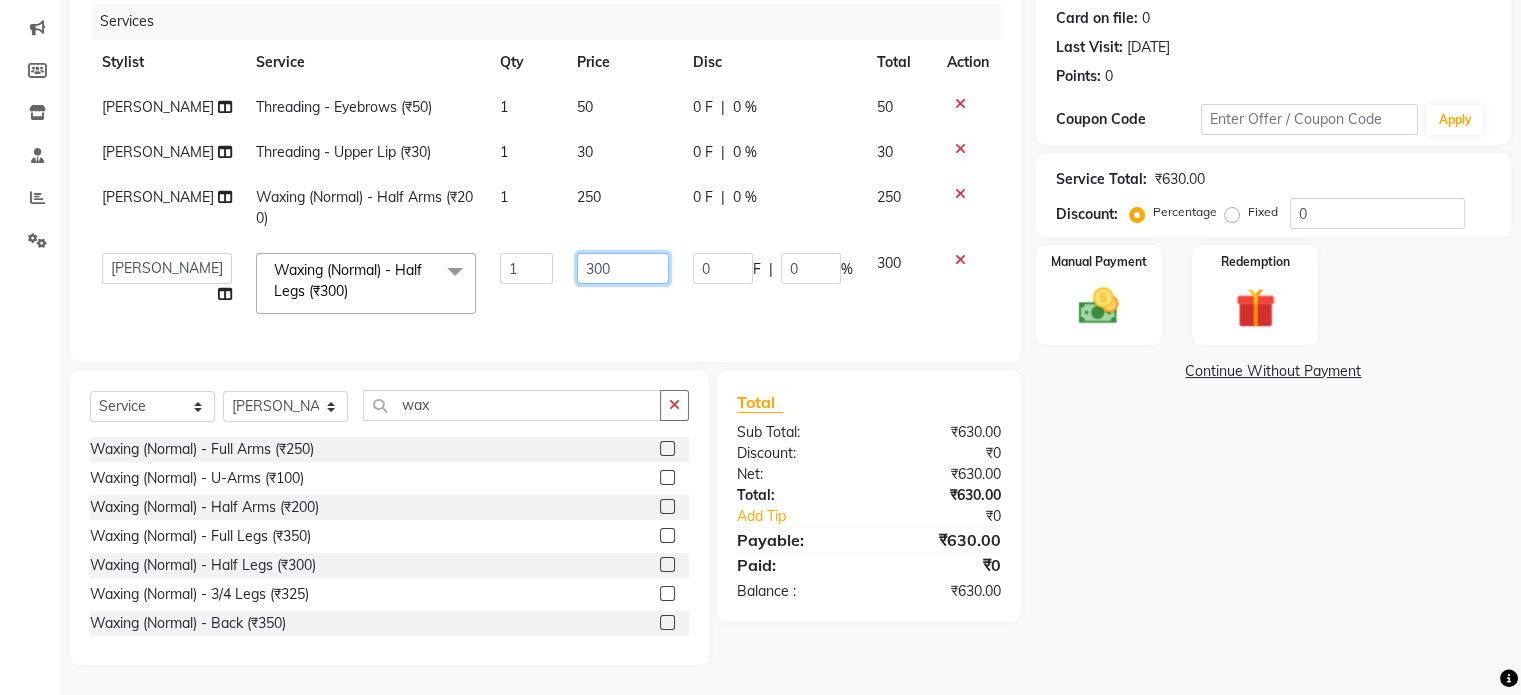 click on "300" 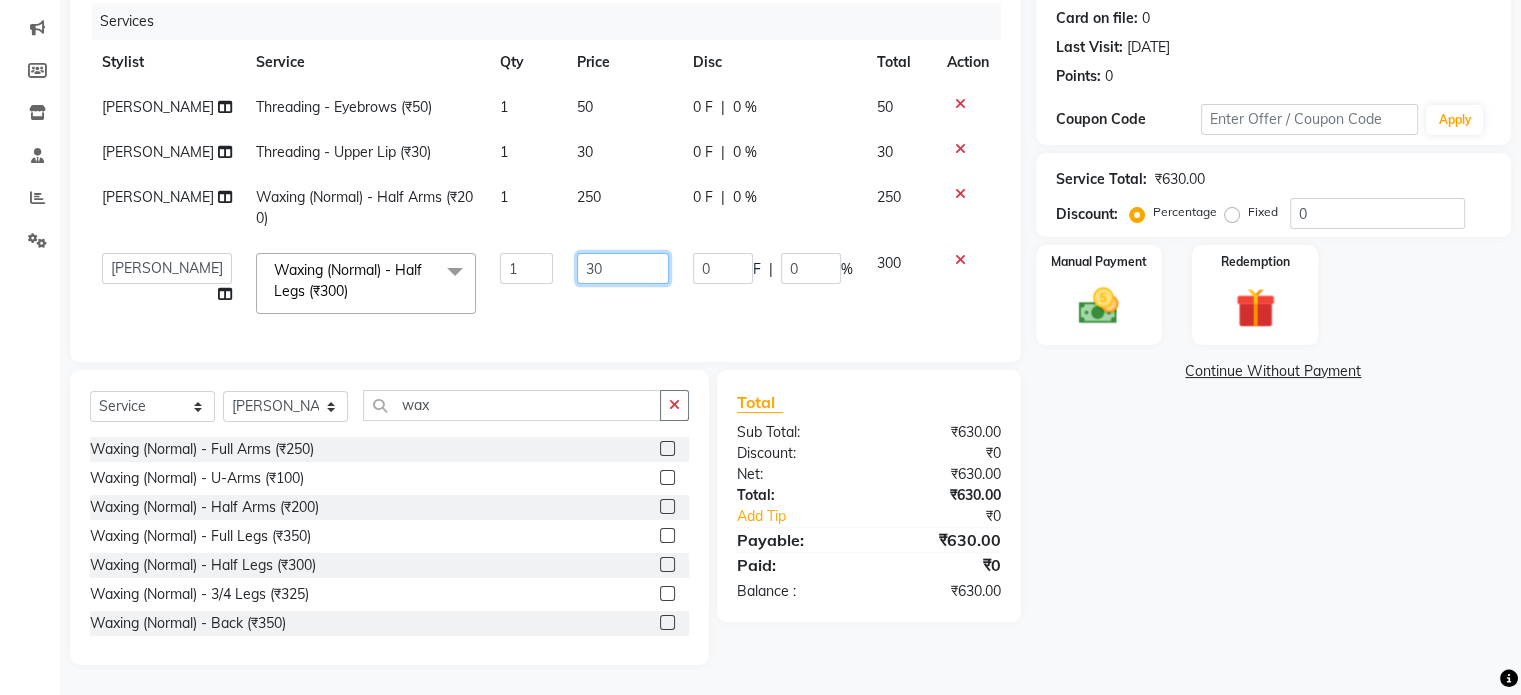type on "3" 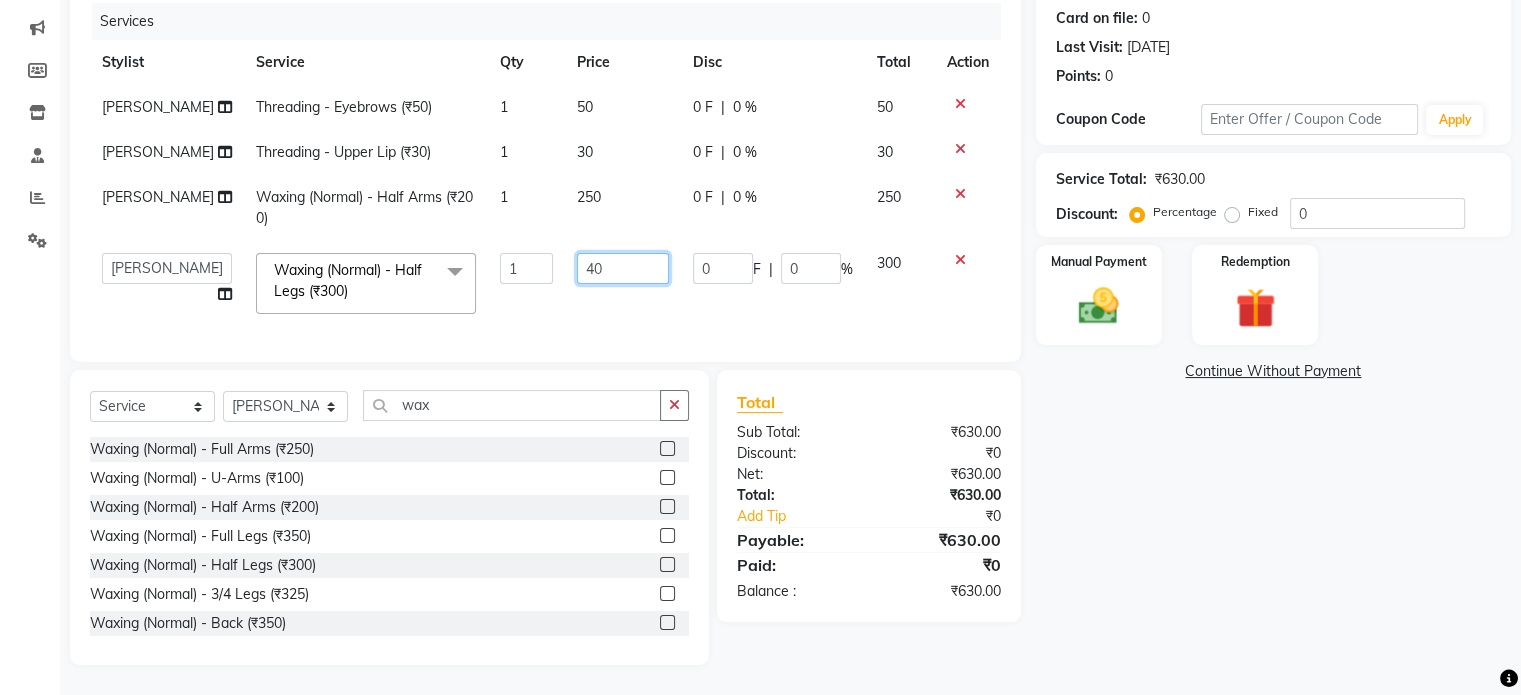 type on "400" 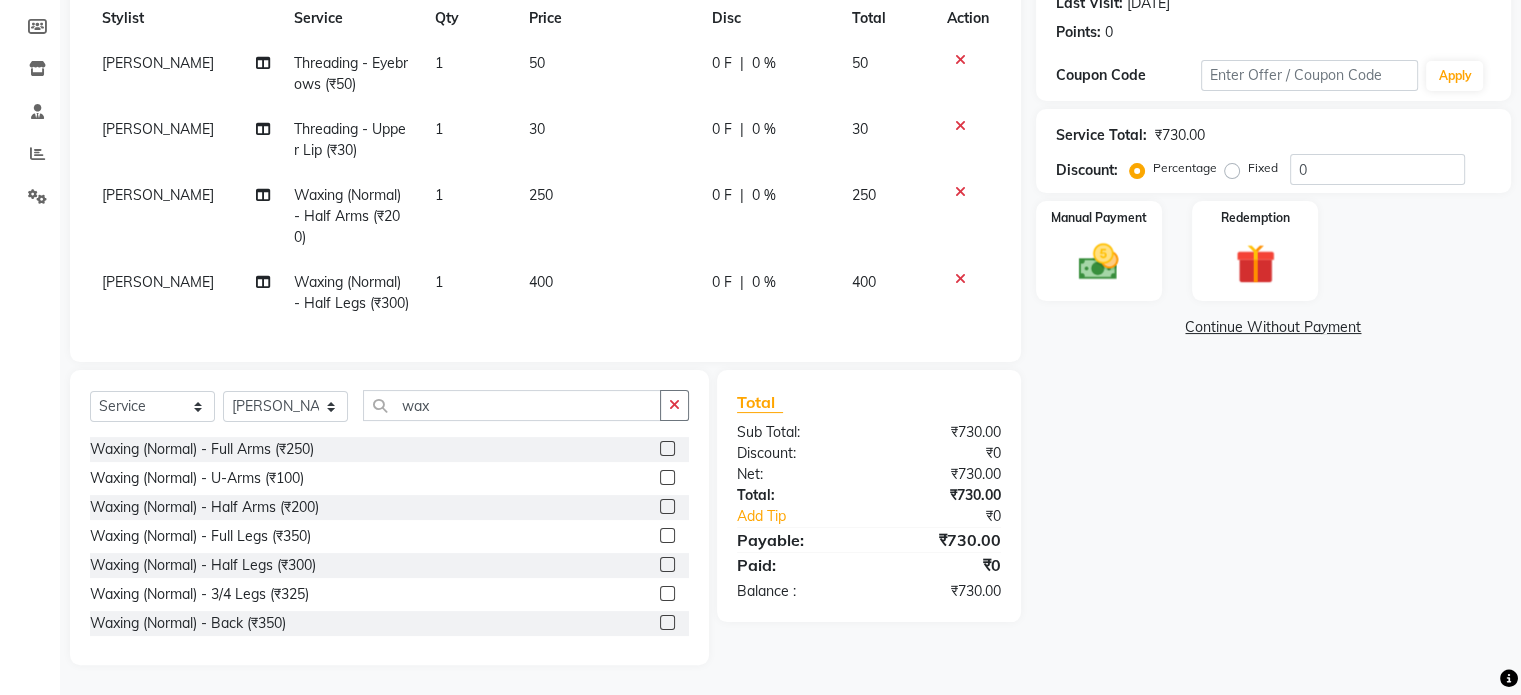click on "30" 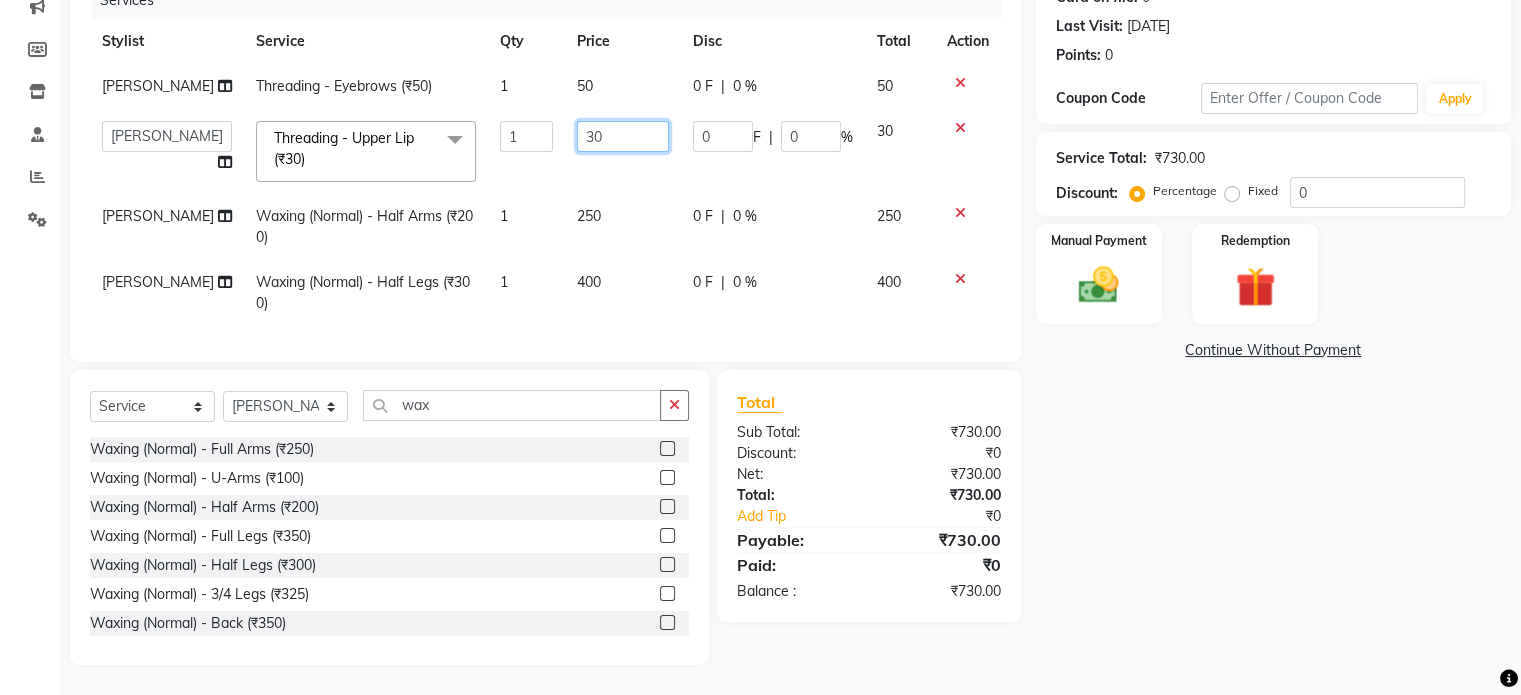 click on "30" 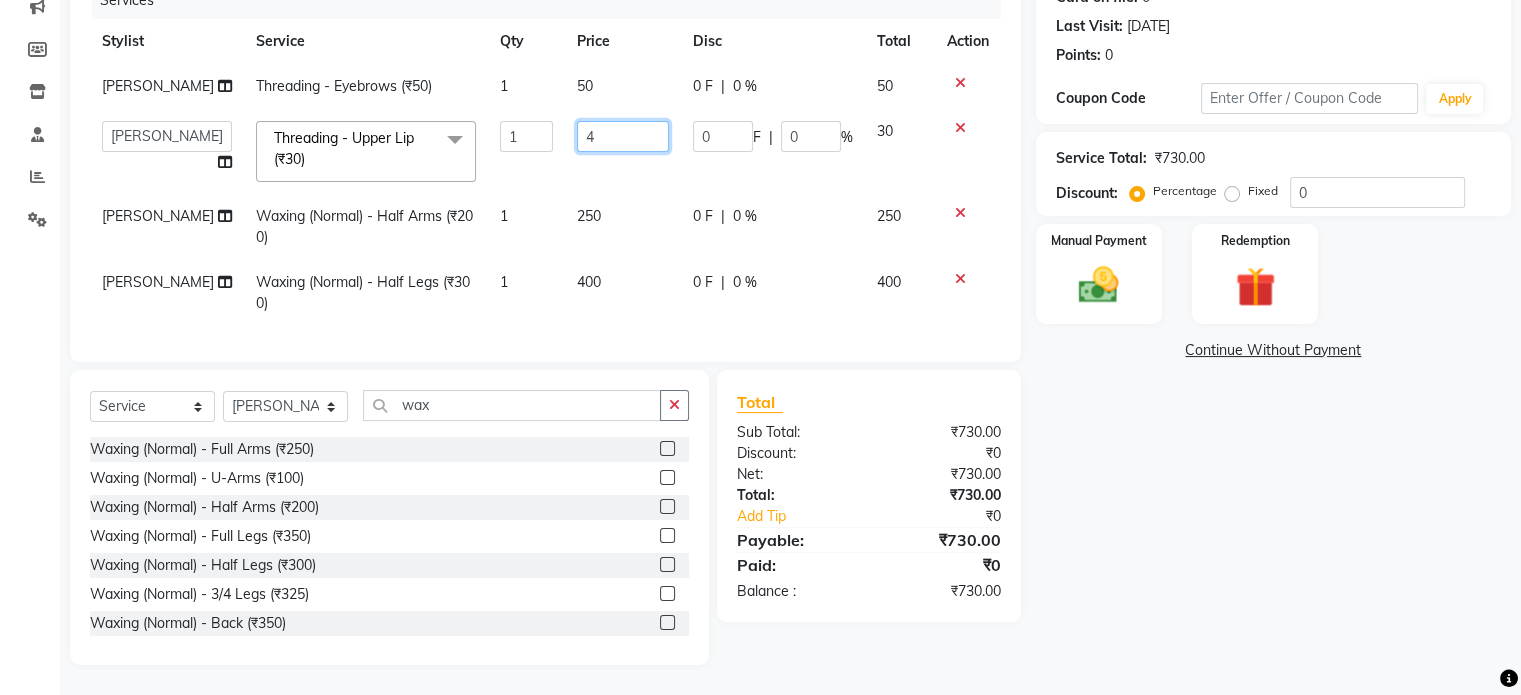 type on "40" 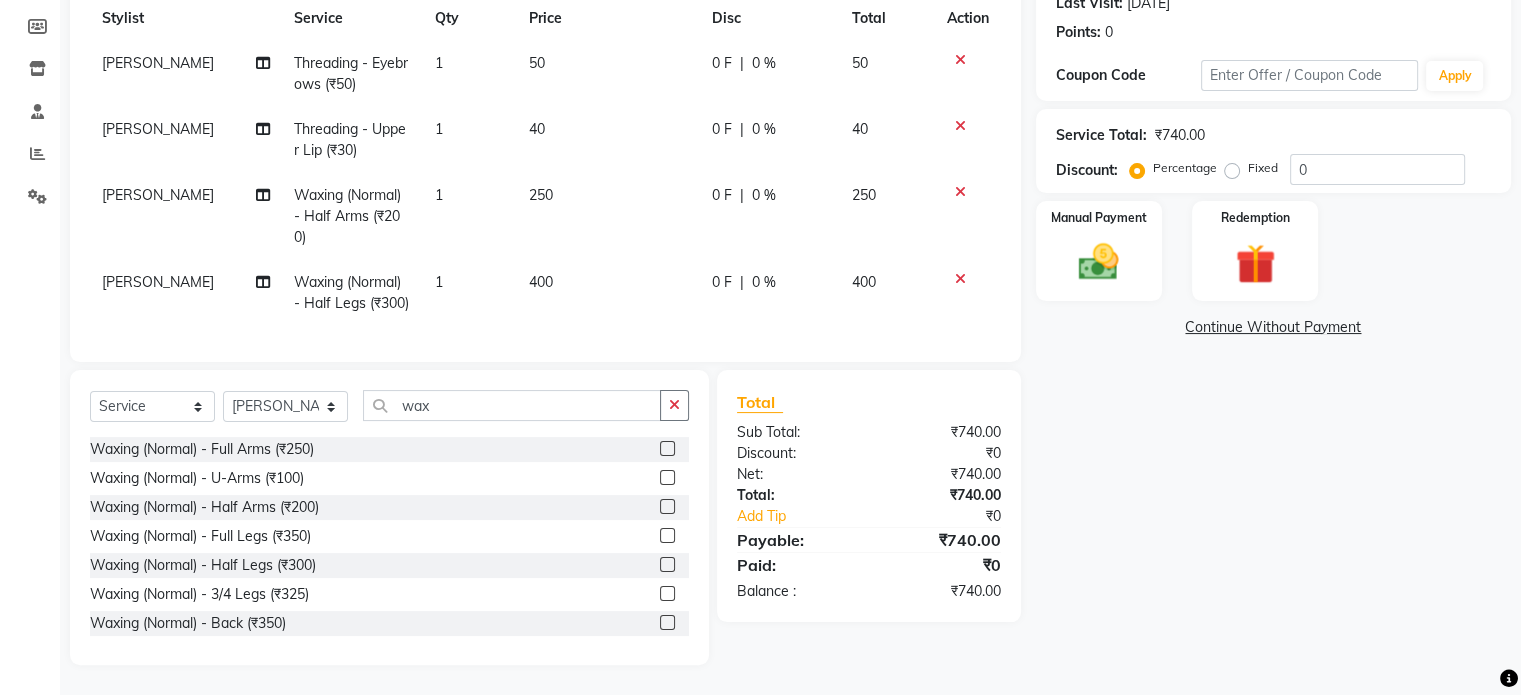 click on "50" 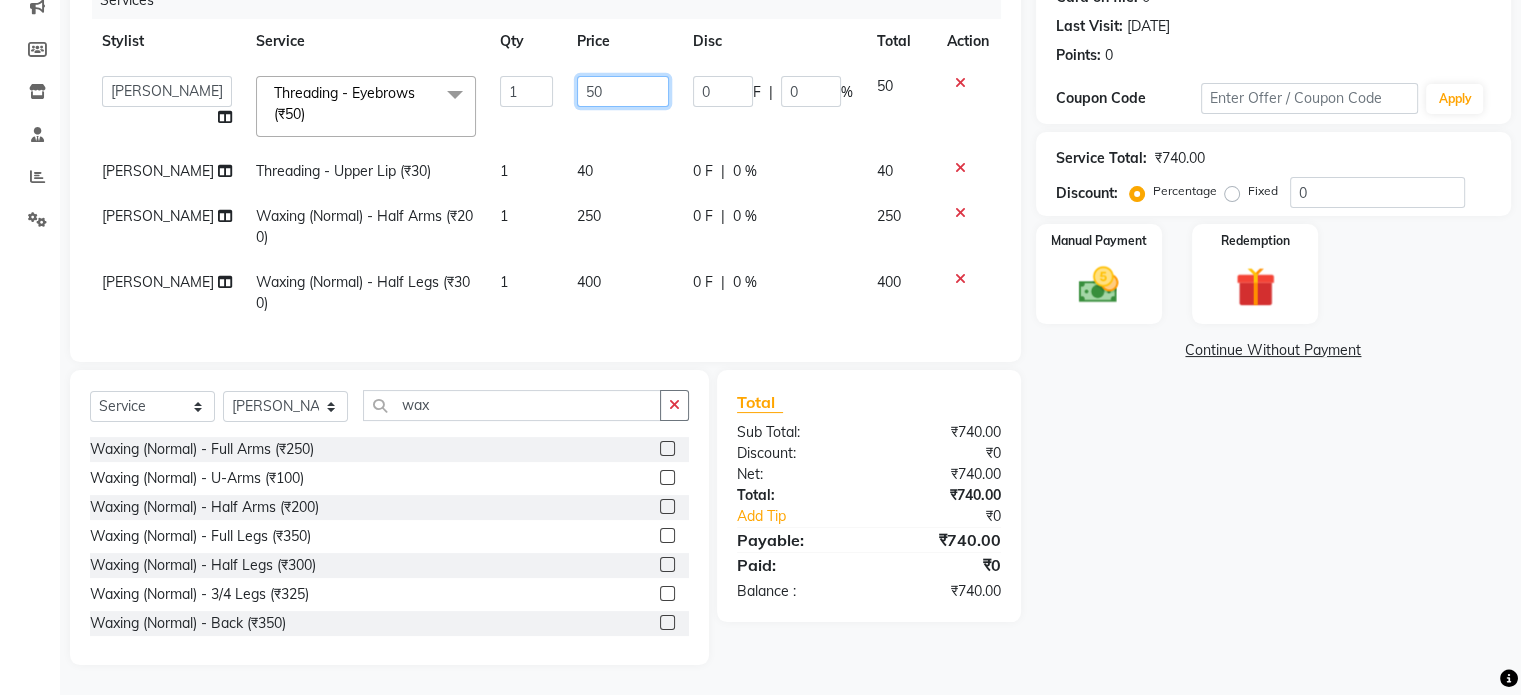 click on "50" 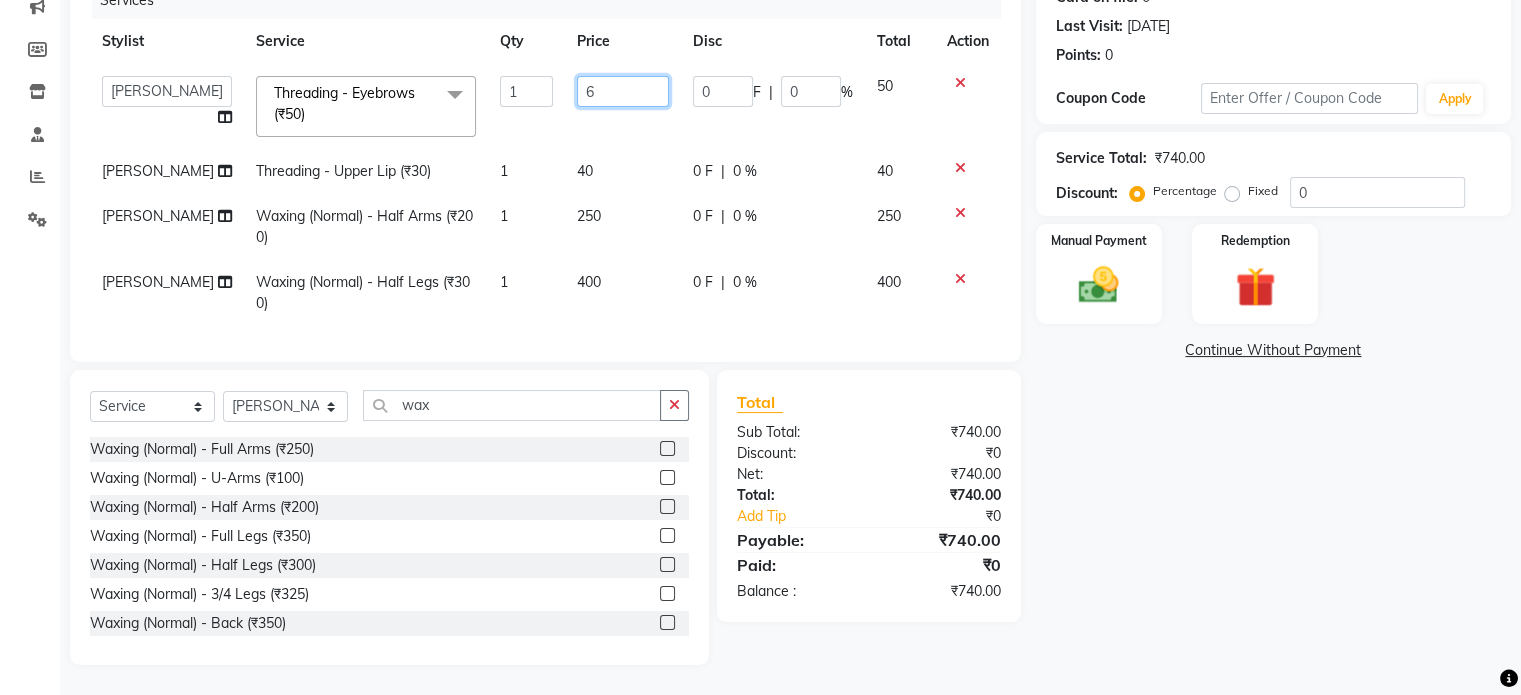 type on "60" 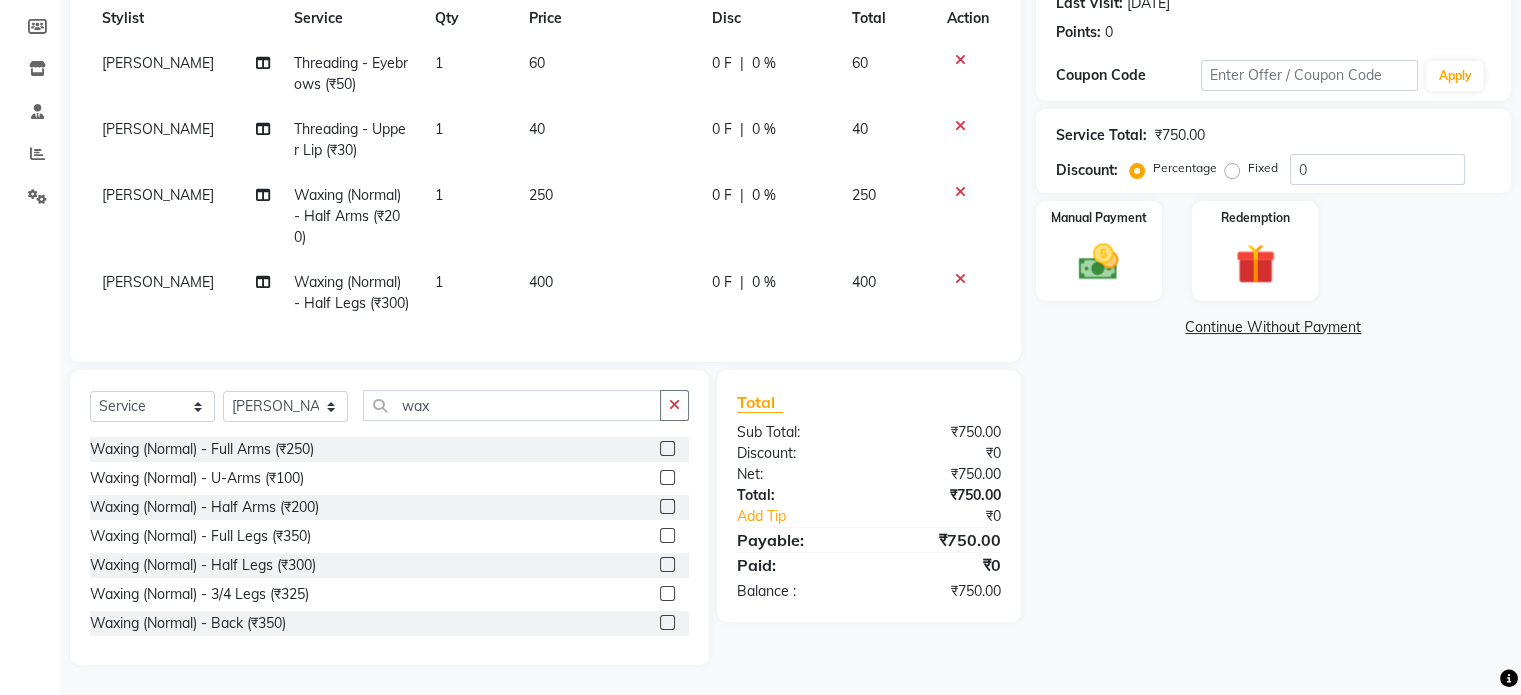 click on "Name: [PERSON_NAME] Membership:  No Active Membership  Total Visits:  8 Card on file:  0 Last Visit:   [DATE] Points:   0  Coupon Code Apply Service Total:  ₹750.00  Discount:  Percentage   Fixed  0 Manual Payment Redemption  Continue Without Payment" 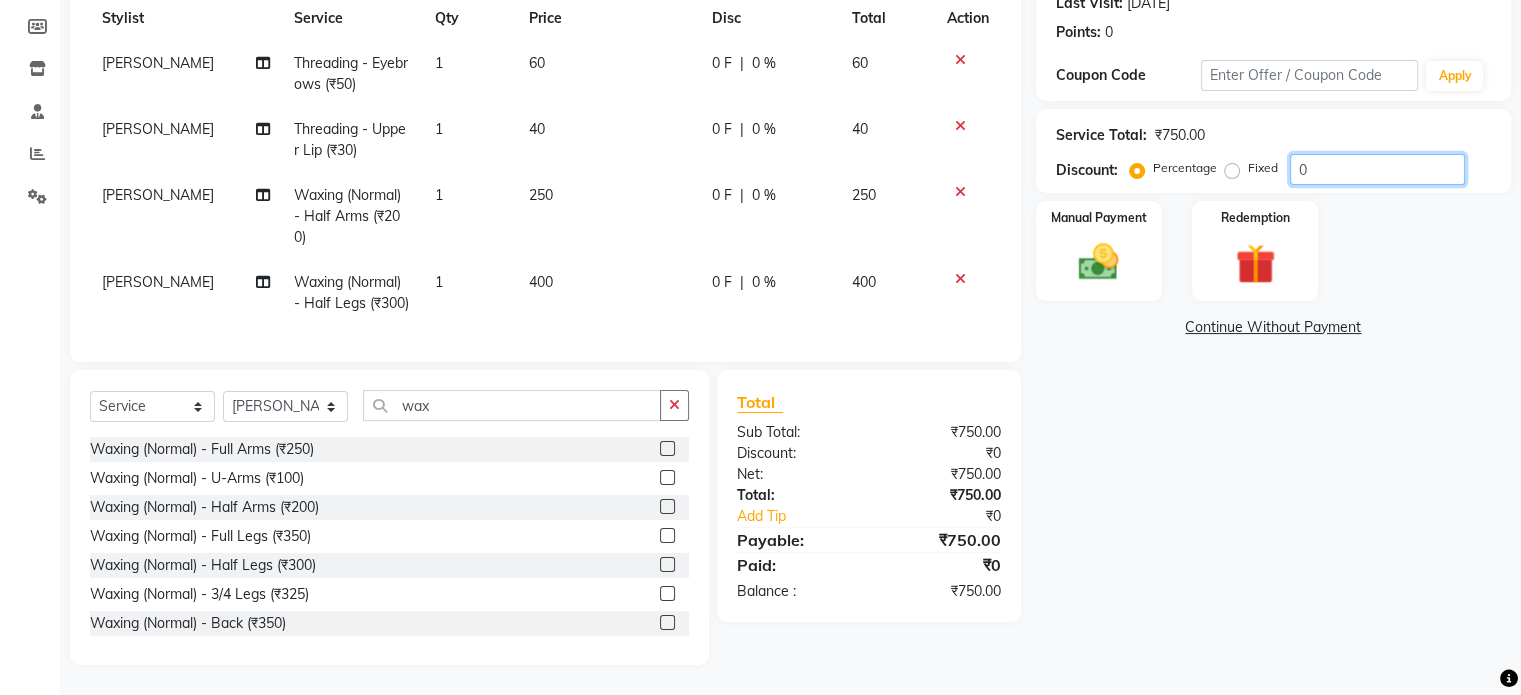 click on "0" 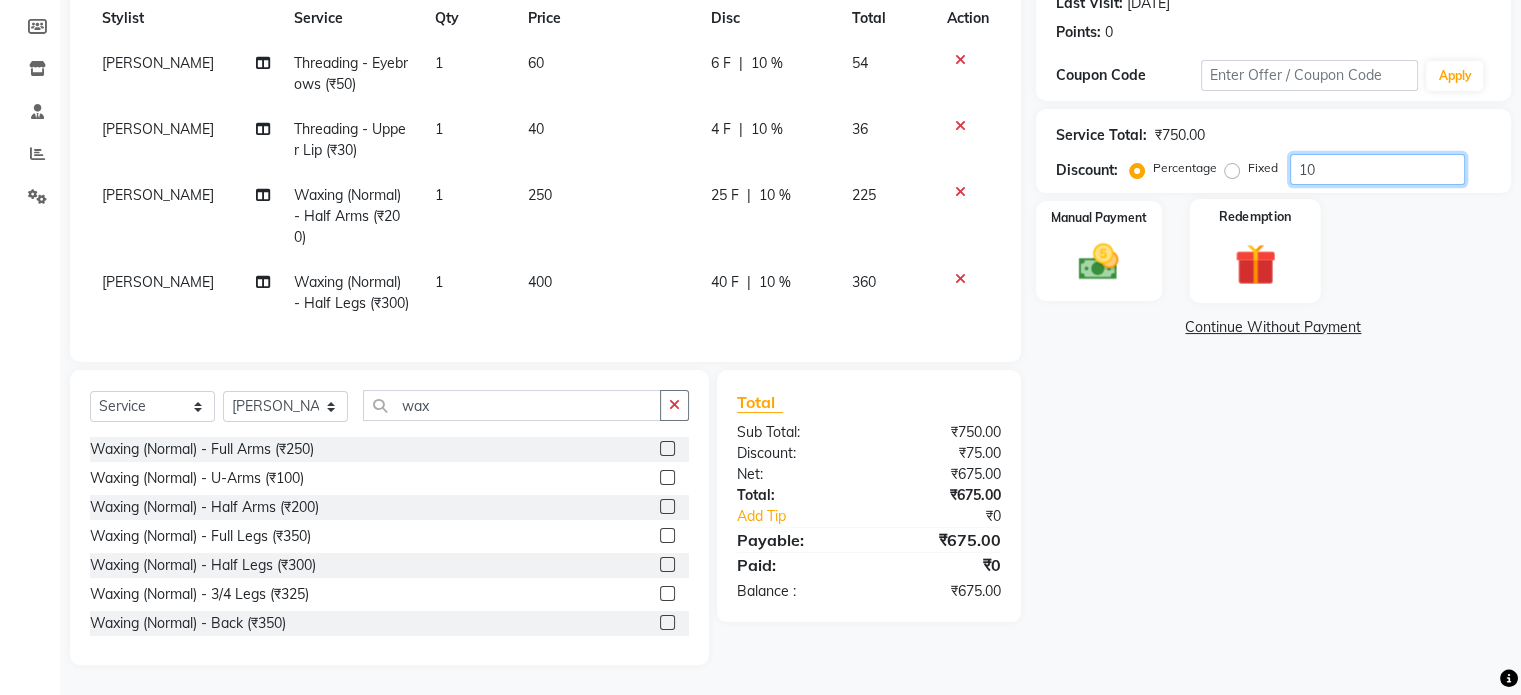 drag, startPoint x: 1308, startPoint y: 152, endPoint x: 1313, endPoint y: 212, distance: 60.207973 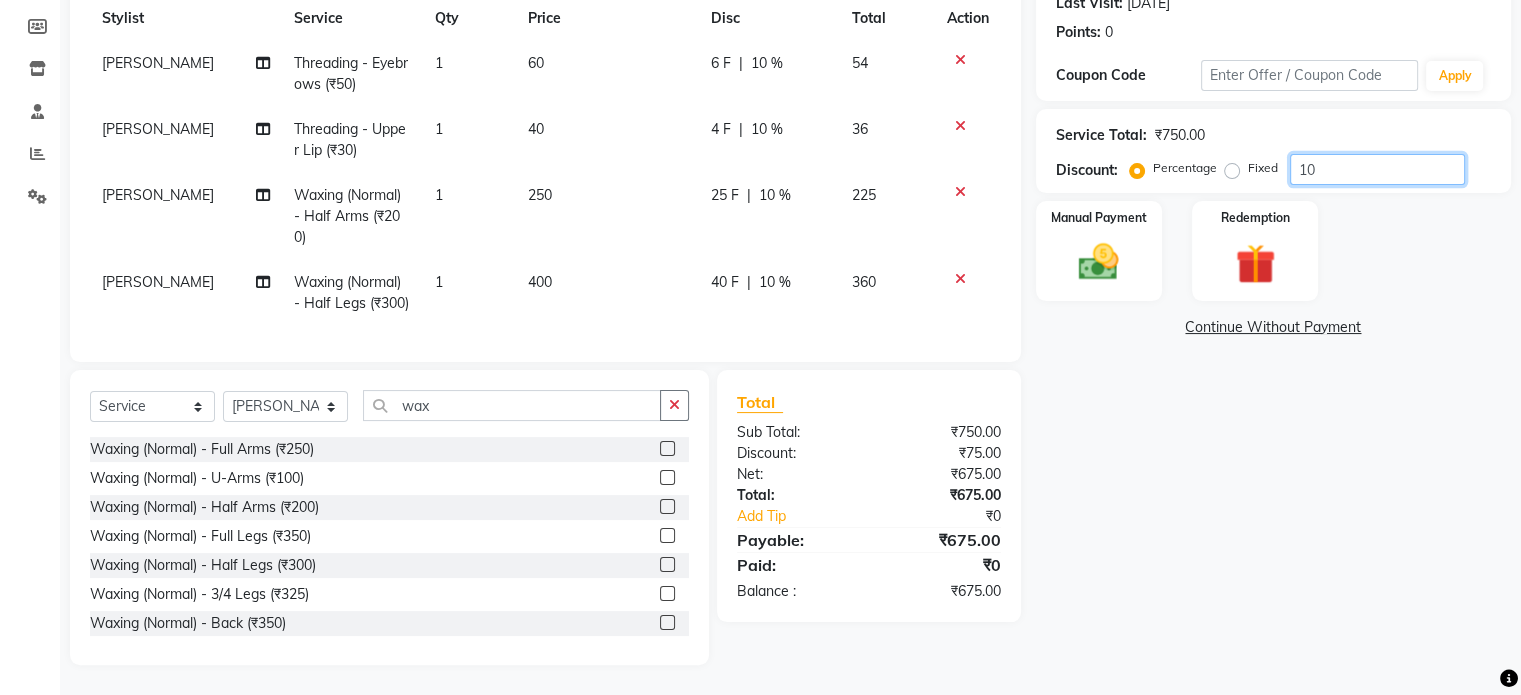 type on "1" 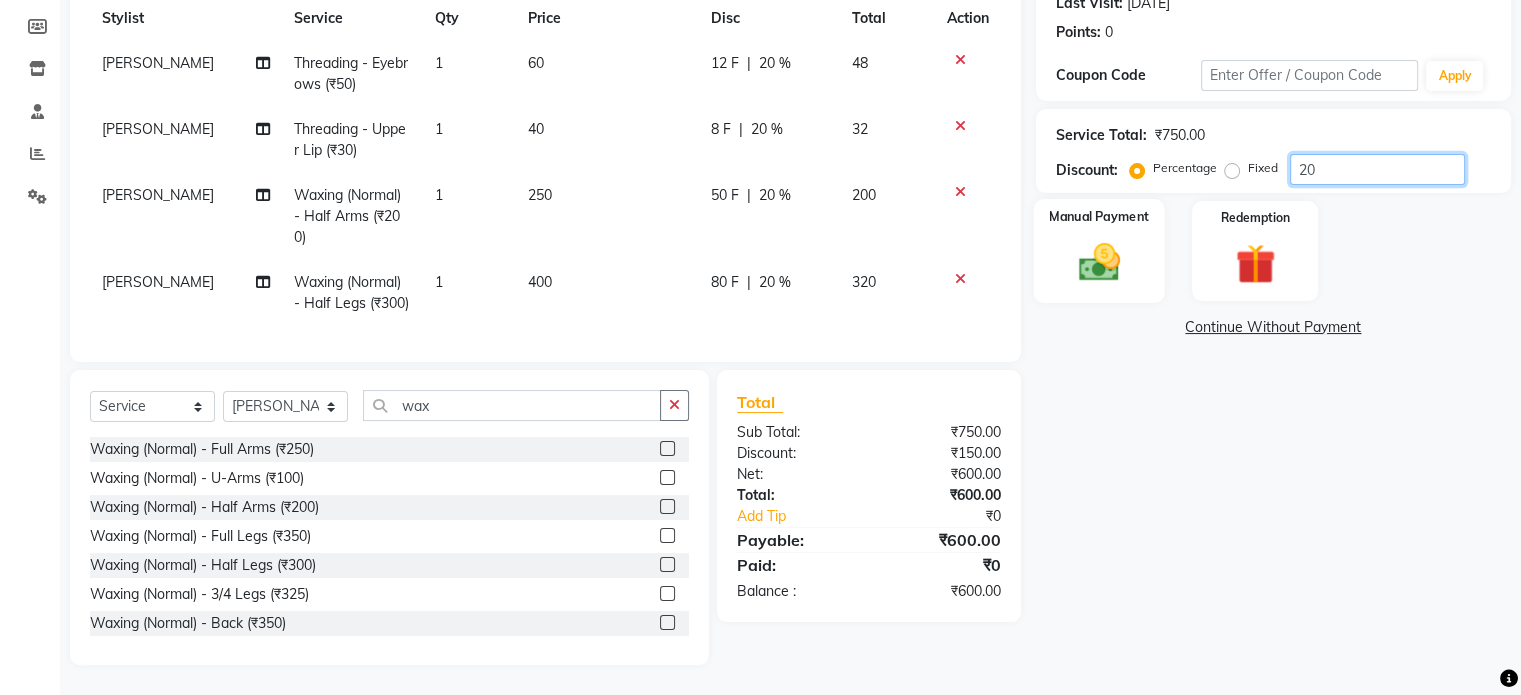 type on "20" 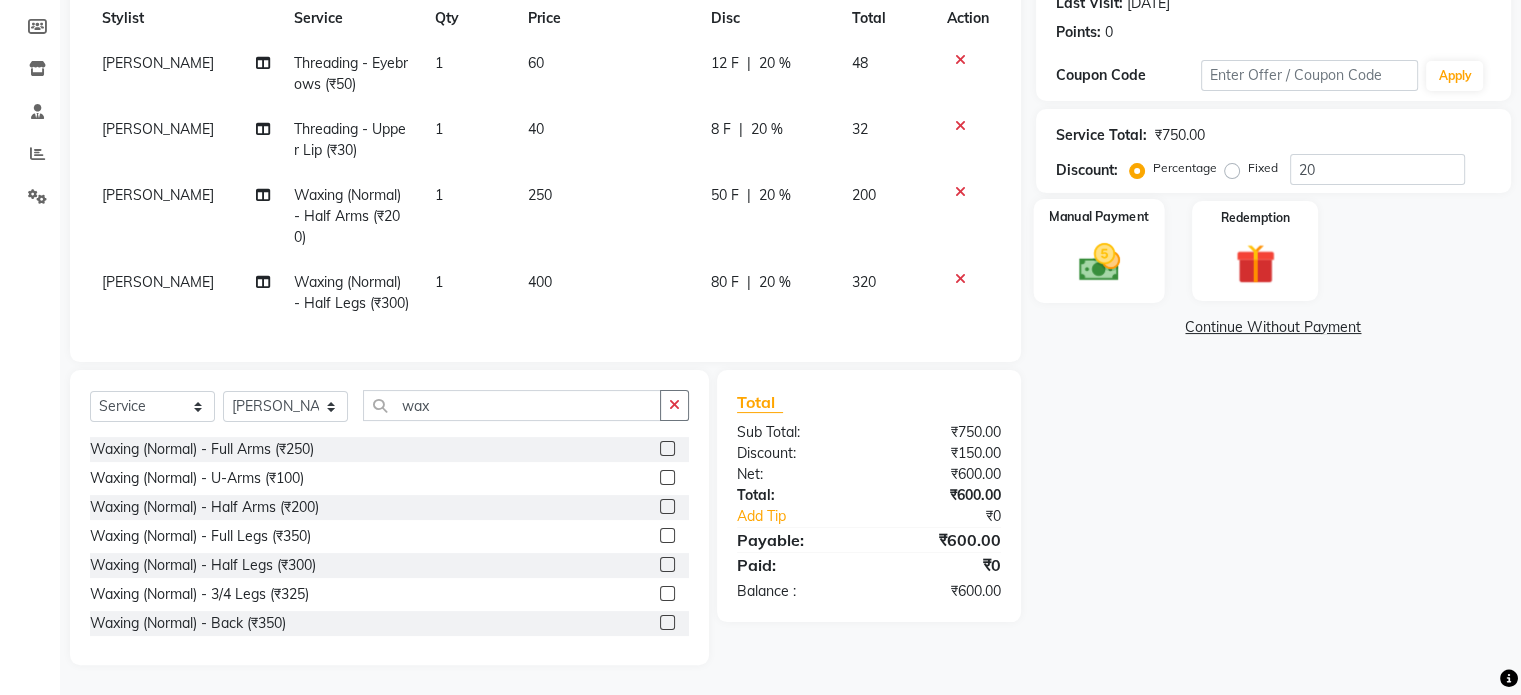 click 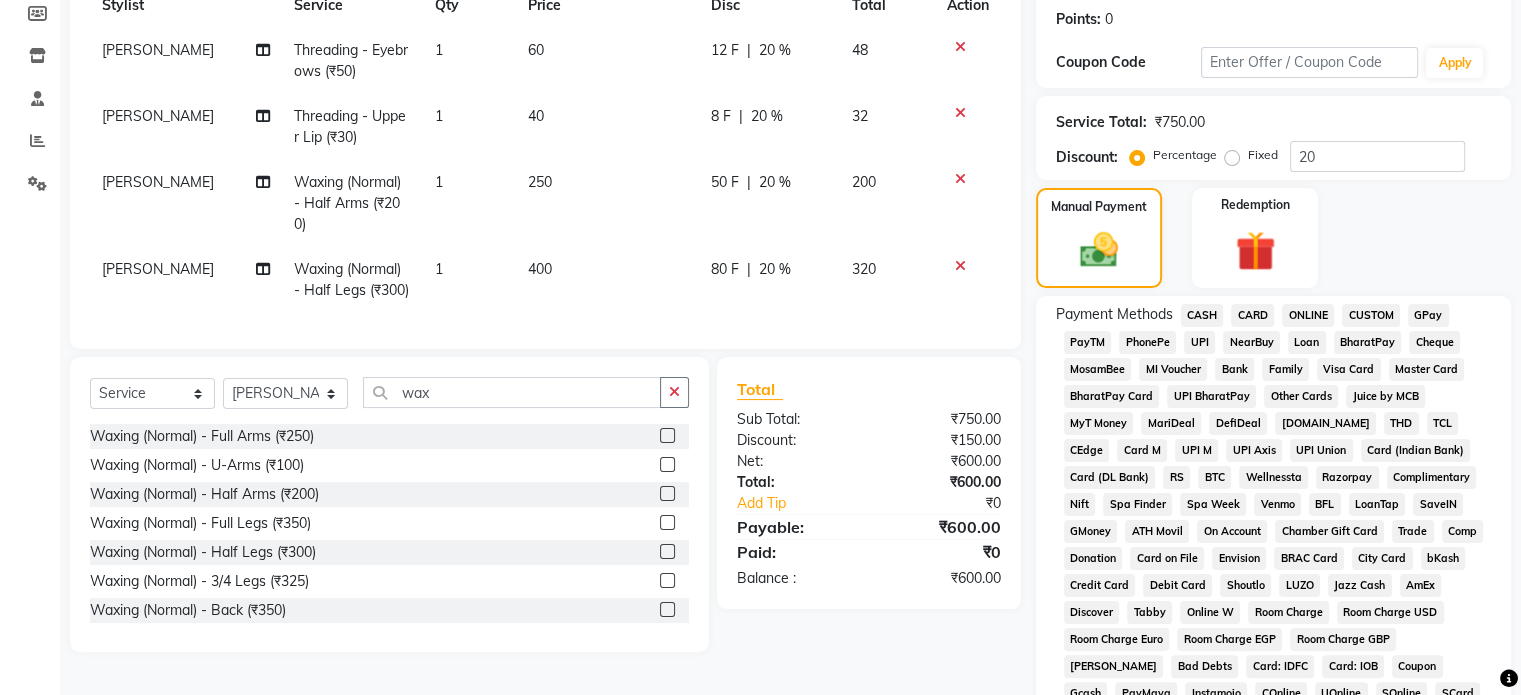click on "CASH" 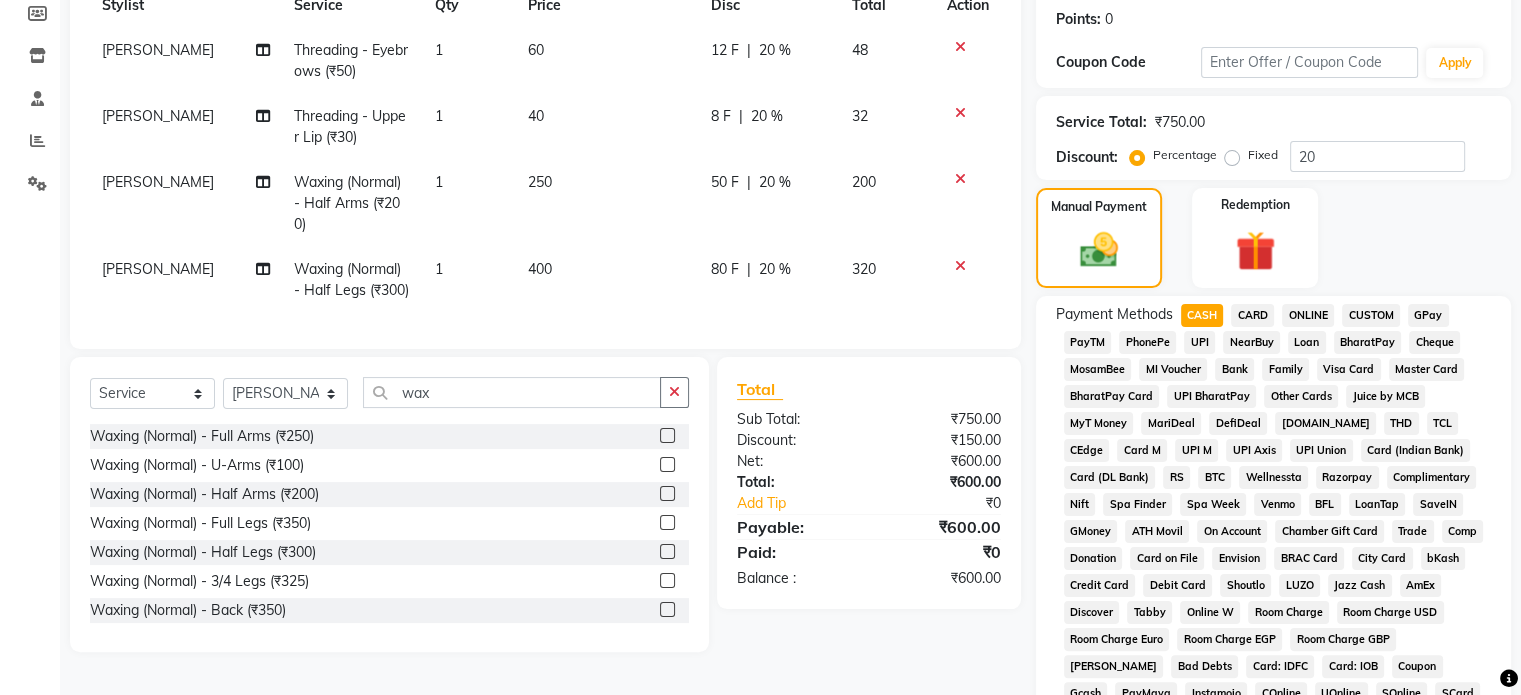 click on "Payment Methods  CASH   CARD   ONLINE   CUSTOM   GPay   PayTM   PhonePe   UPI   NearBuy   Loan   BharatPay   Cheque   MosamBee   MI Voucher   Bank   Family   Visa Card   Master Card   BharatPay Card   UPI BharatPay   Other Cards   Juice by MCB   MyT Money   MariDeal   DefiDeal   [DOMAIN_NAME]   THD   TCL   CEdge   Card M   UPI M   UPI Axis   UPI Union   Card (Indian Bank)   Card (DL Bank)   RS   BTC   Wellnessta   Razorpay   Complimentary   Nift   Spa Finder   Spa Week   Venmo   BFL   LoanTap   SaveIN   GMoney   ATH Movil   On Account   Chamber Gift Card   Trade   Comp   Donation   Card on File   Envision   BRAC Card   City Card   bKash   Credit Card   Debit Card   Shoutlo   LUZO   Jazz Cash   AmEx   Discover   Tabby   Online W   Room Charge   Room Charge USD   Room Charge Euro   Room Charge EGP   Room Charge GBP   Bajaj Finserv   Bad Debts   Card: IDFC   Card: IOB   Coupon   Gcash   PayMaya   Instamojo   COnline   UOnline   SOnline   SCard   Paypal   PPR   PPV   PPC   PPN   PPG   PPE   CAMP   Benefit   ATH Movil" 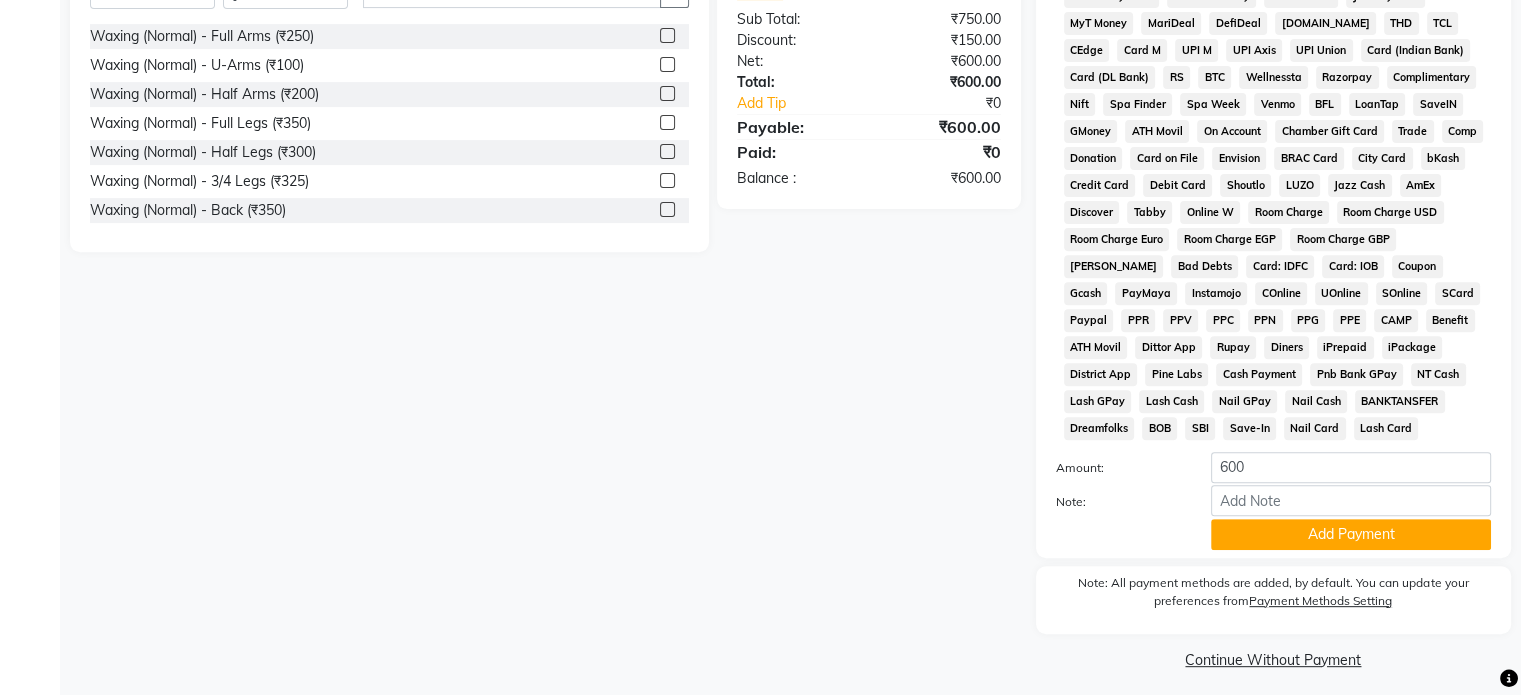 scroll, scrollTop: 728, scrollLeft: 0, axis: vertical 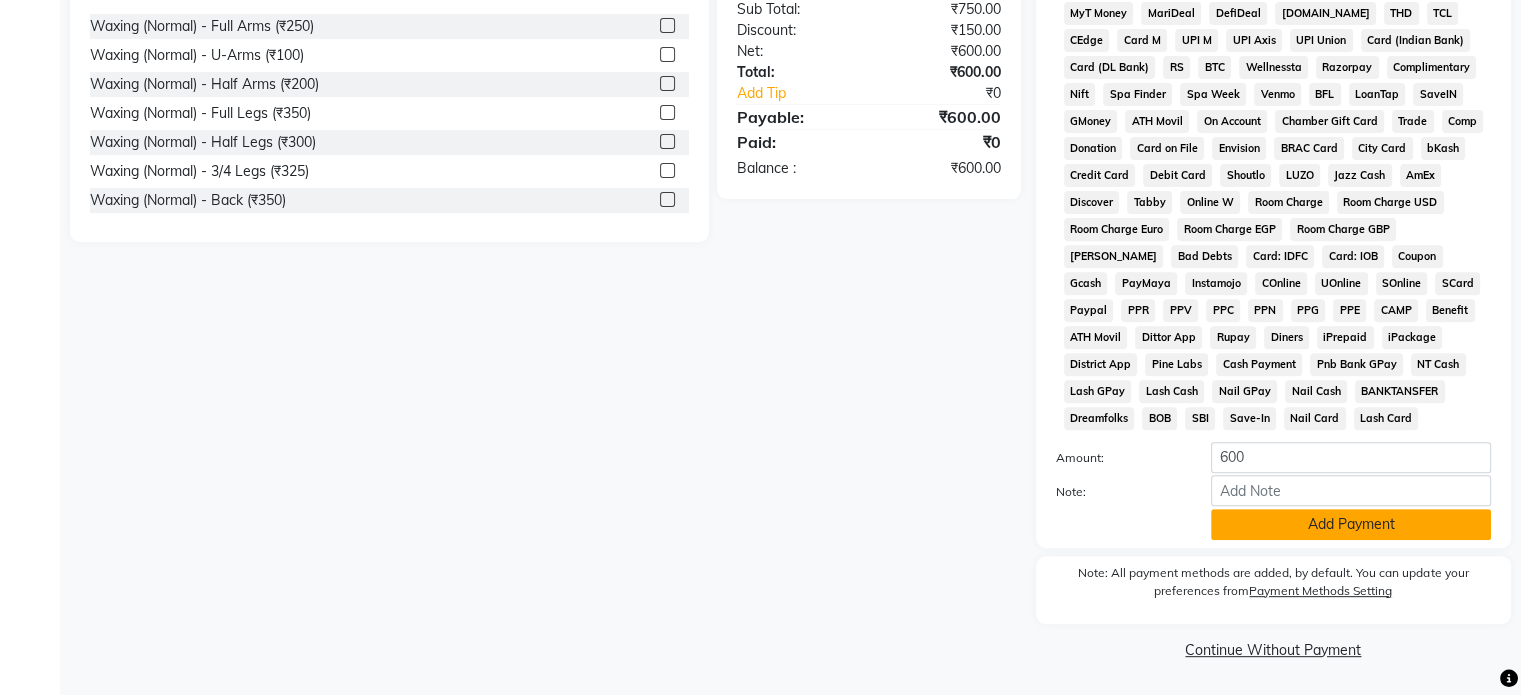 click on "Add Payment" 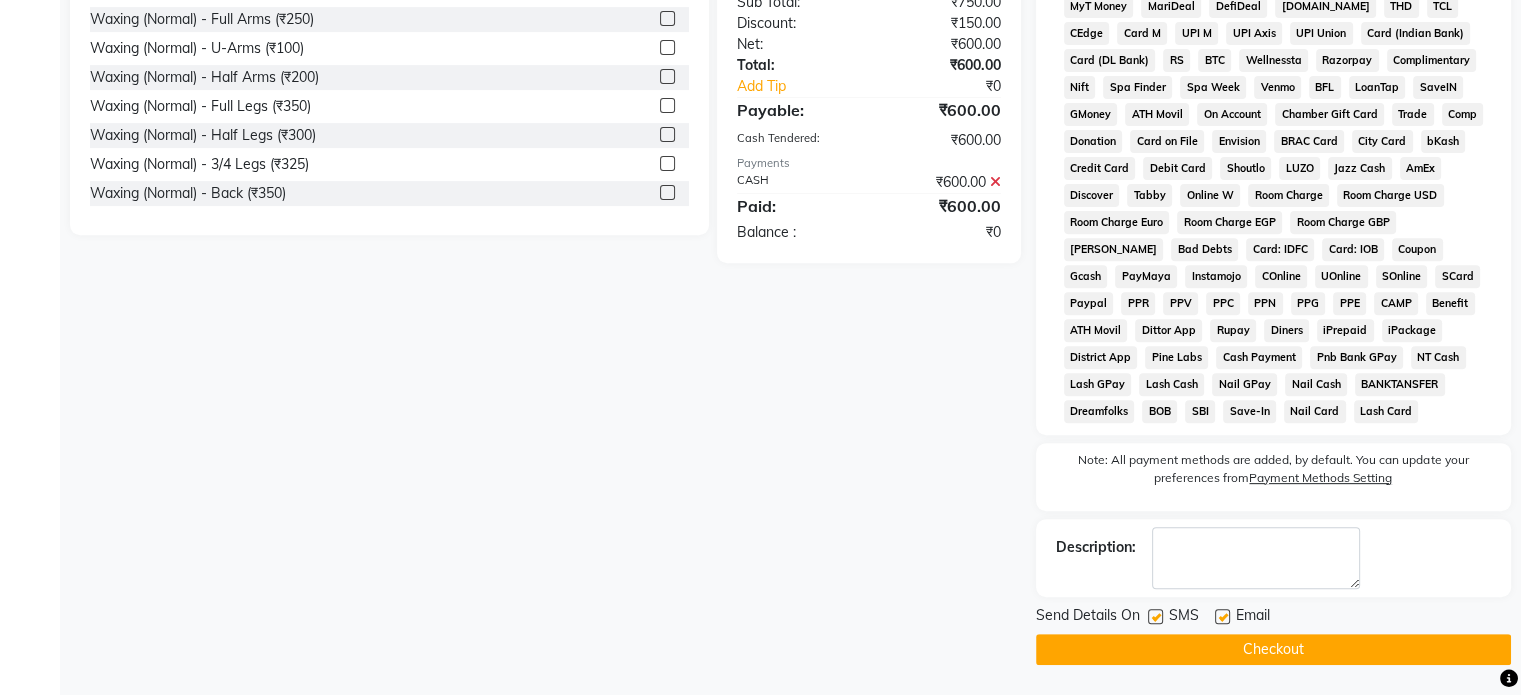 click on "Checkout" 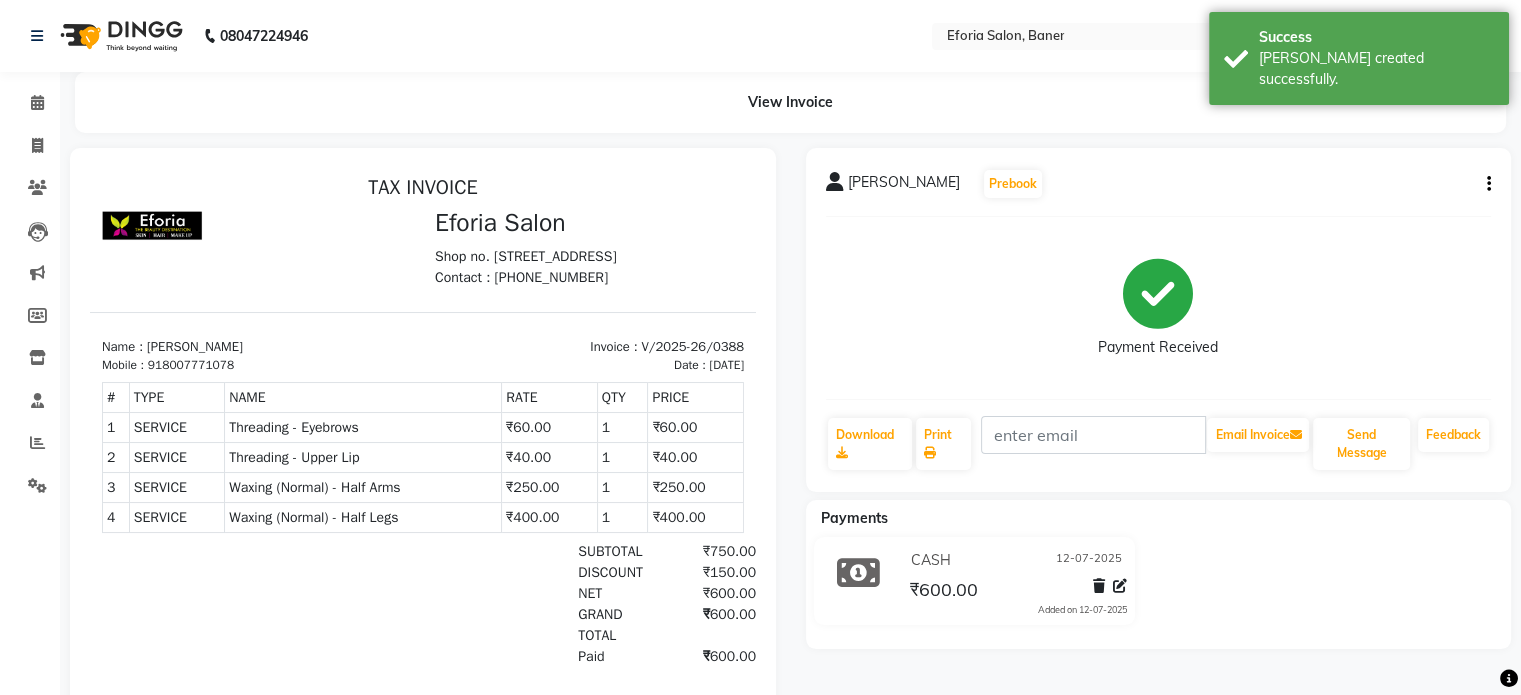 scroll, scrollTop: 0, scrollLeft: 0, axis: both 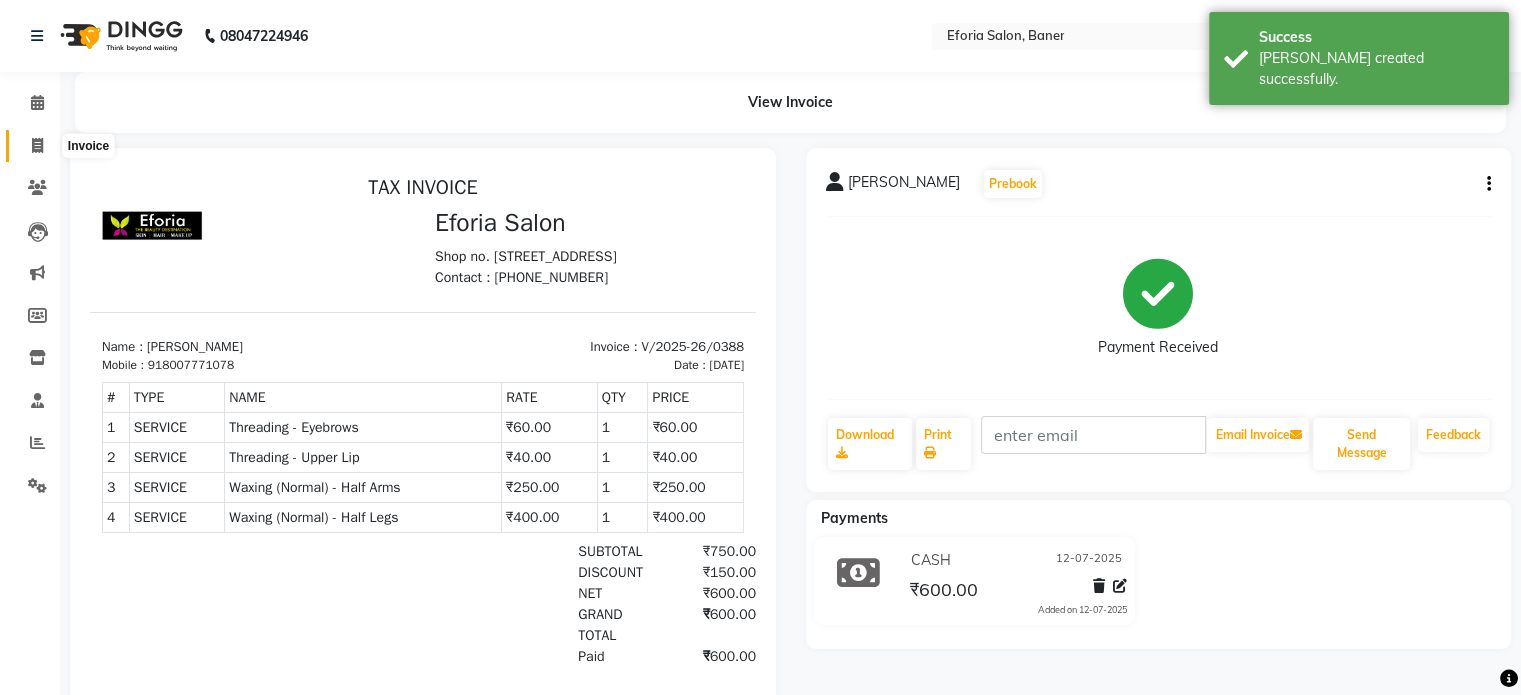 click 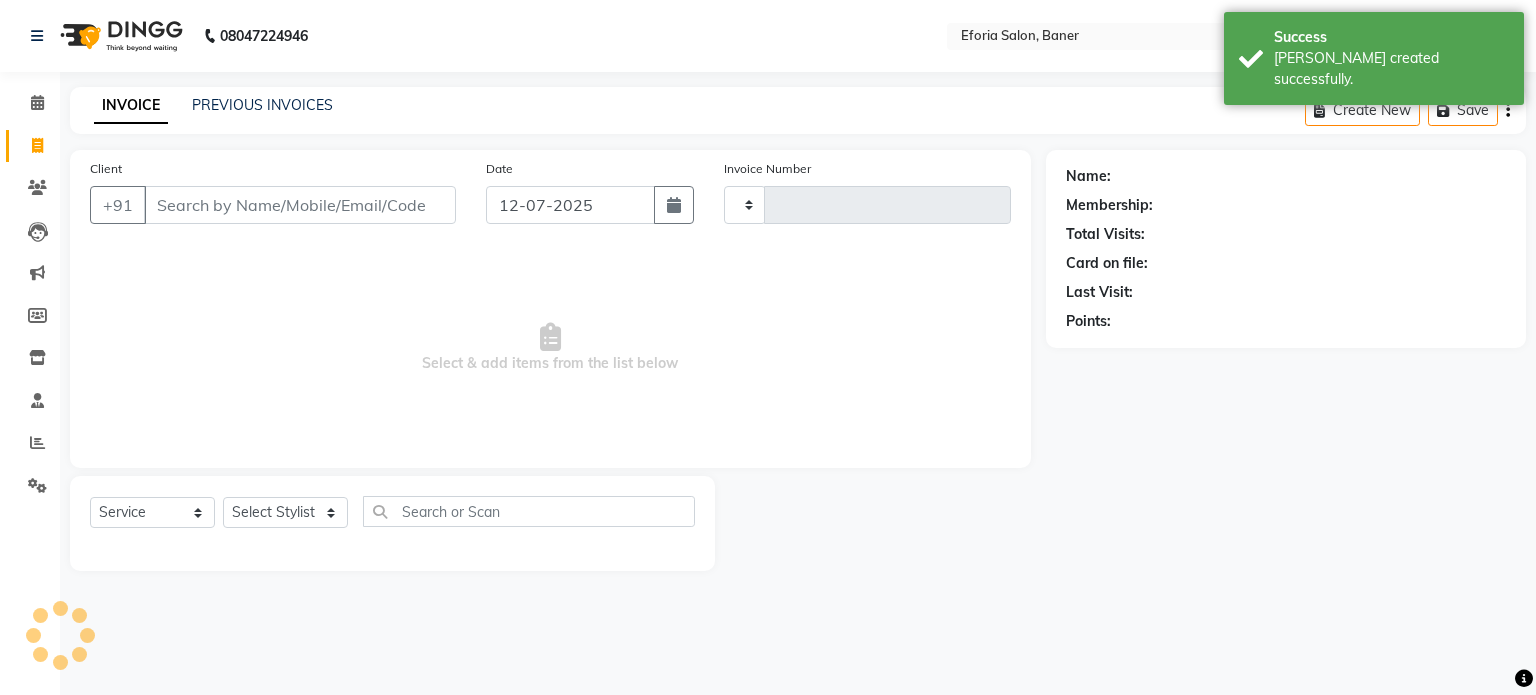 type on "0389" 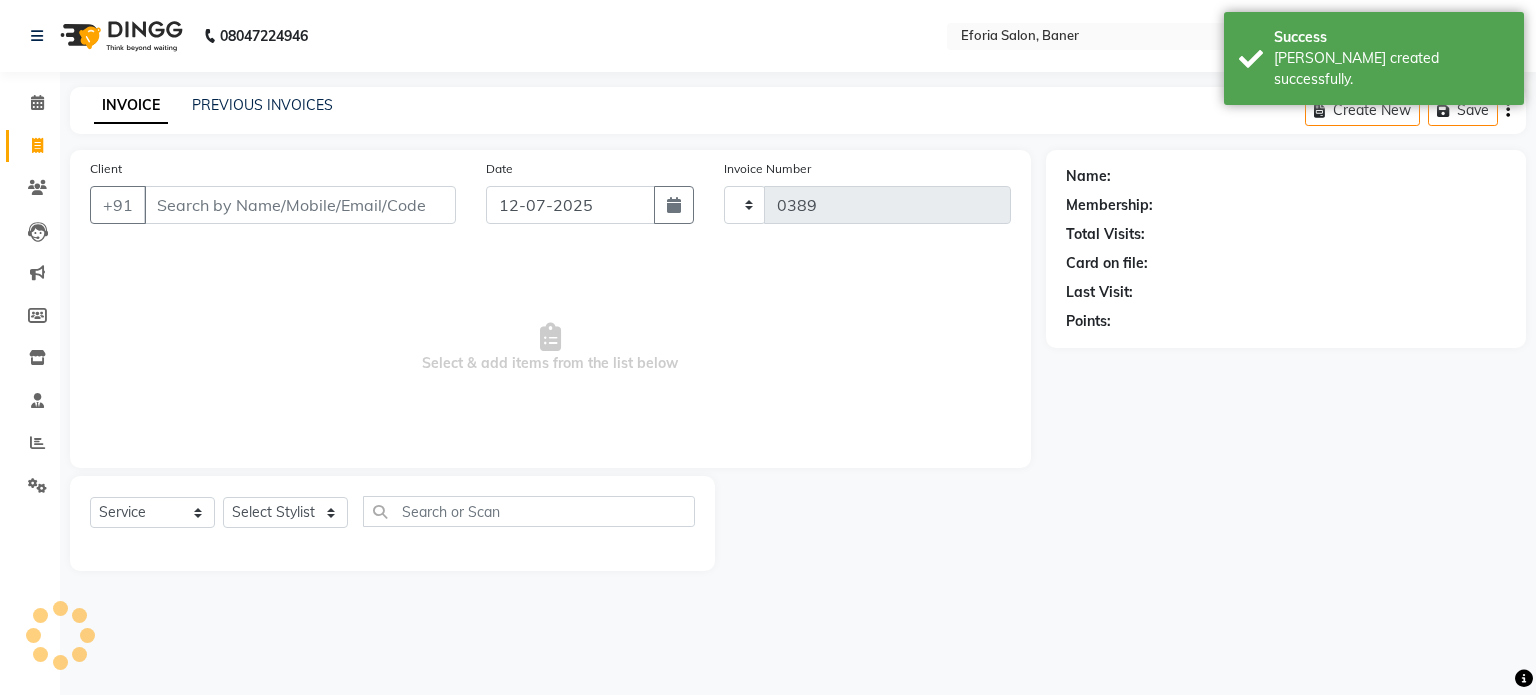 select on "608" 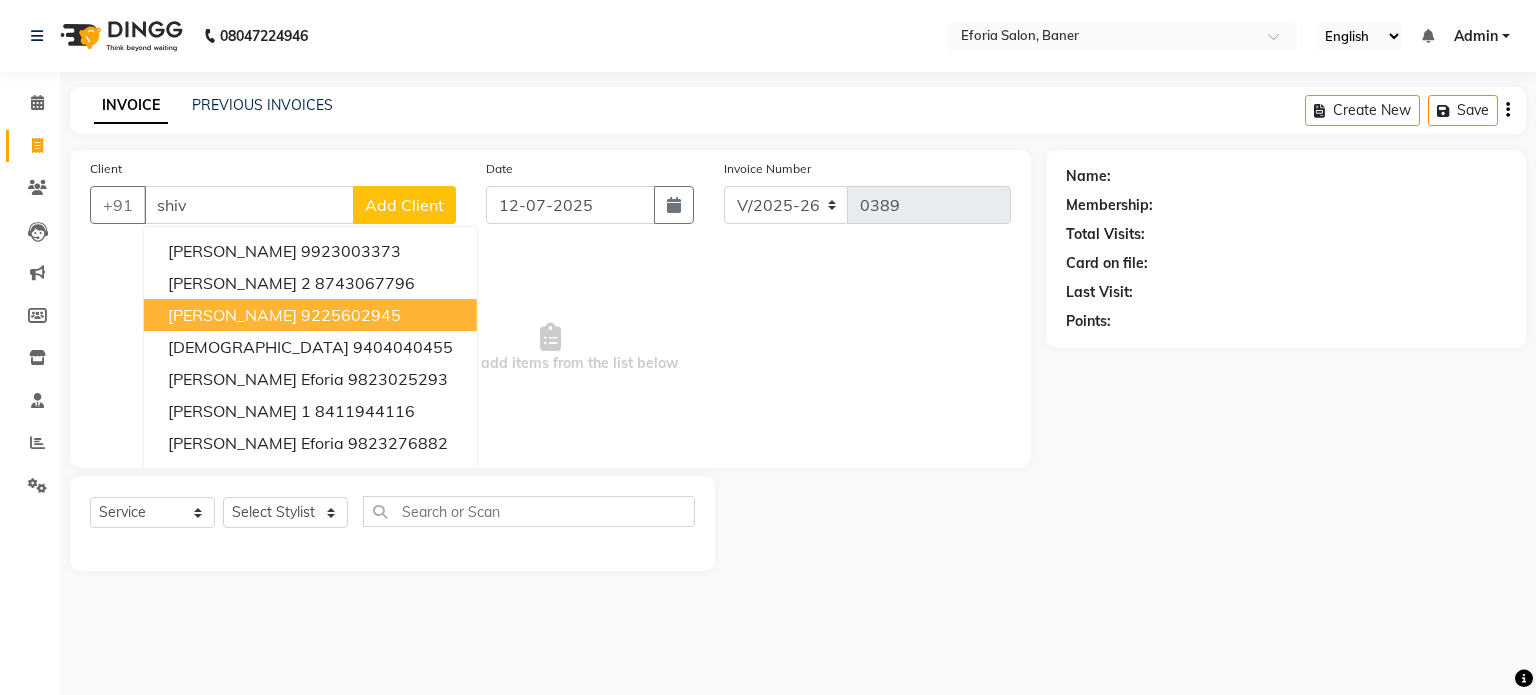 click on "[PERSON_NAME]" at bounding box center (232, 315) 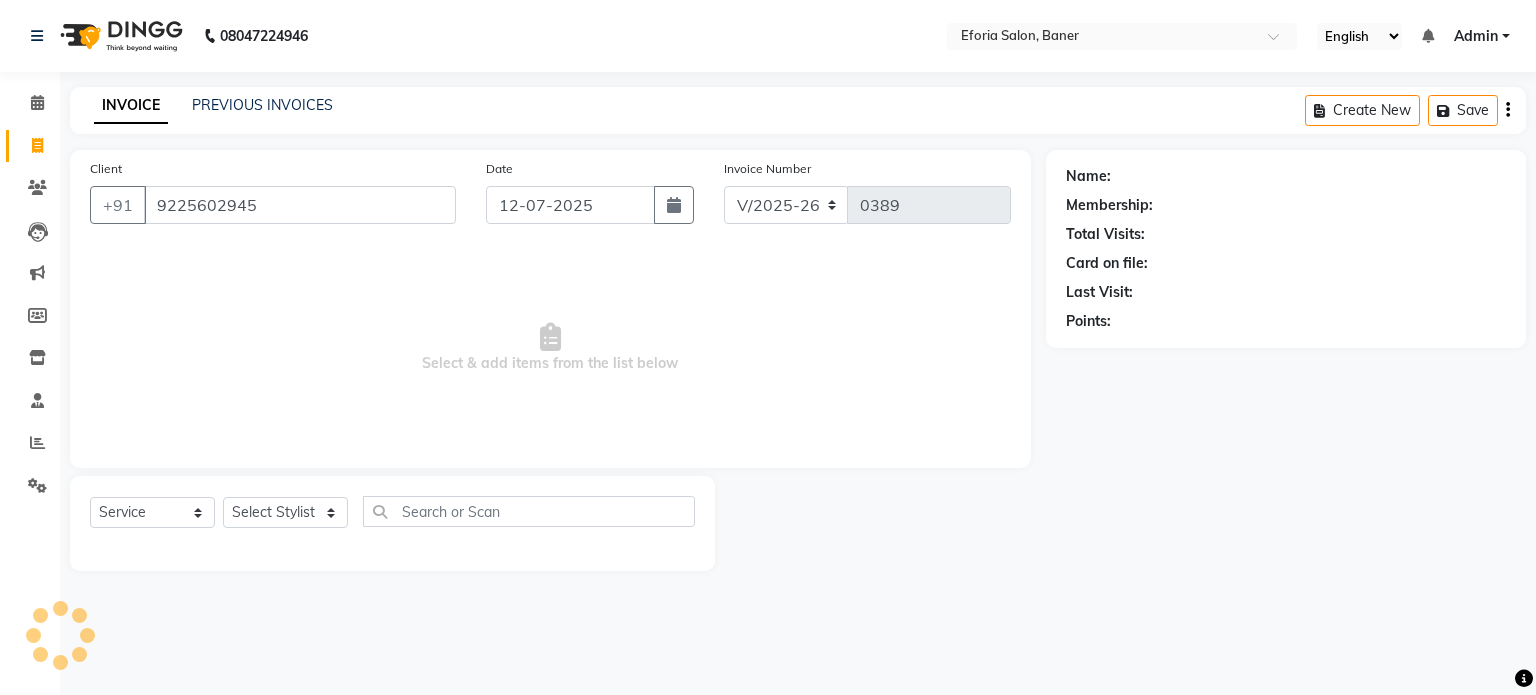 type on "9225602945" 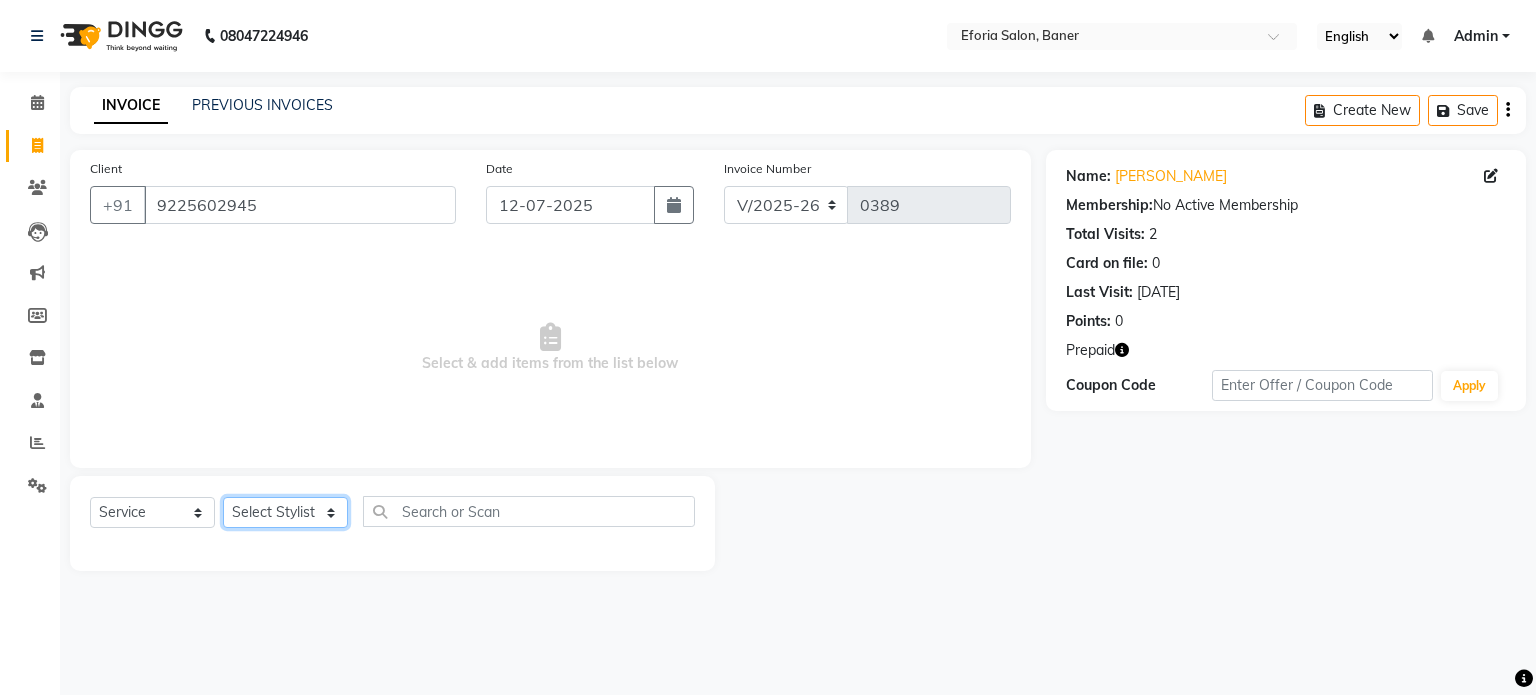 click on "Select Stylist [PERSON_NAME] [PERSON_NAME] [PERSON_NAME] [PERSON_NAME]" 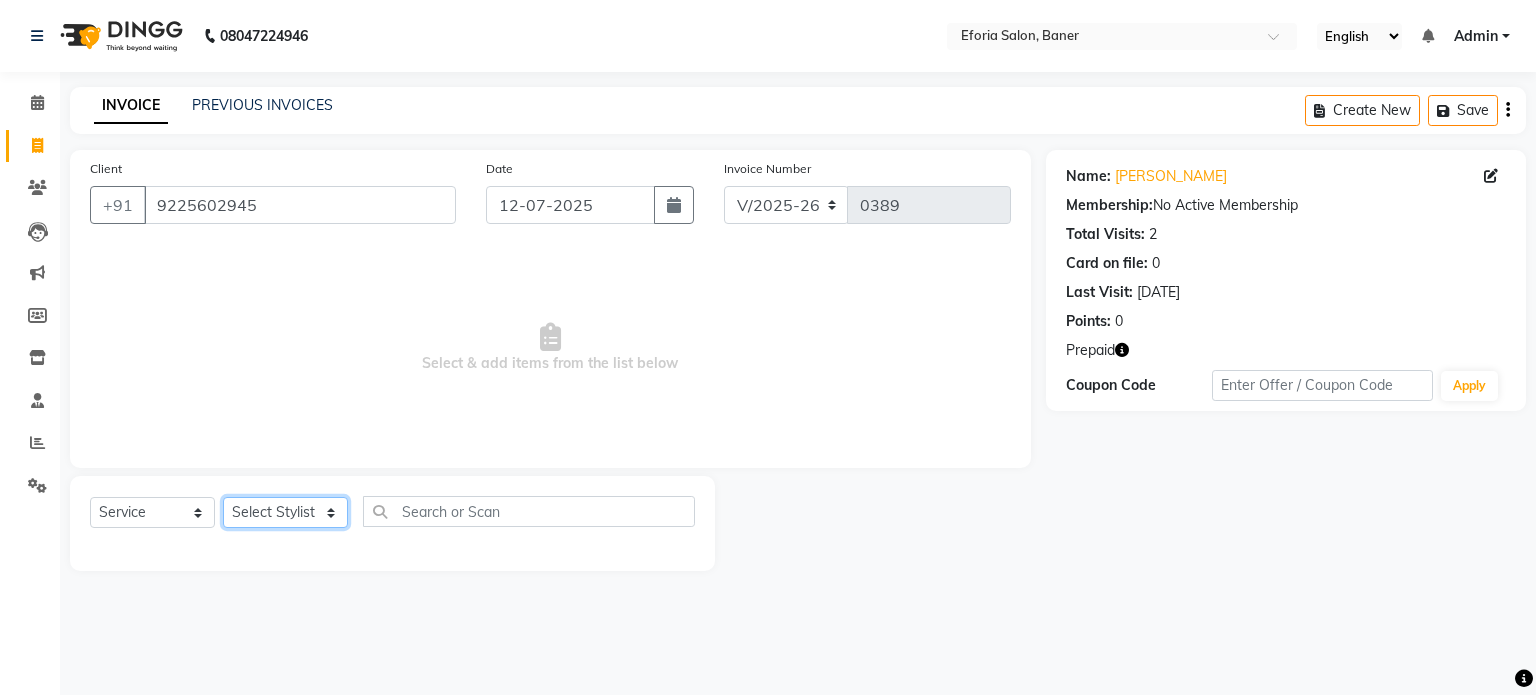 select on "8654" 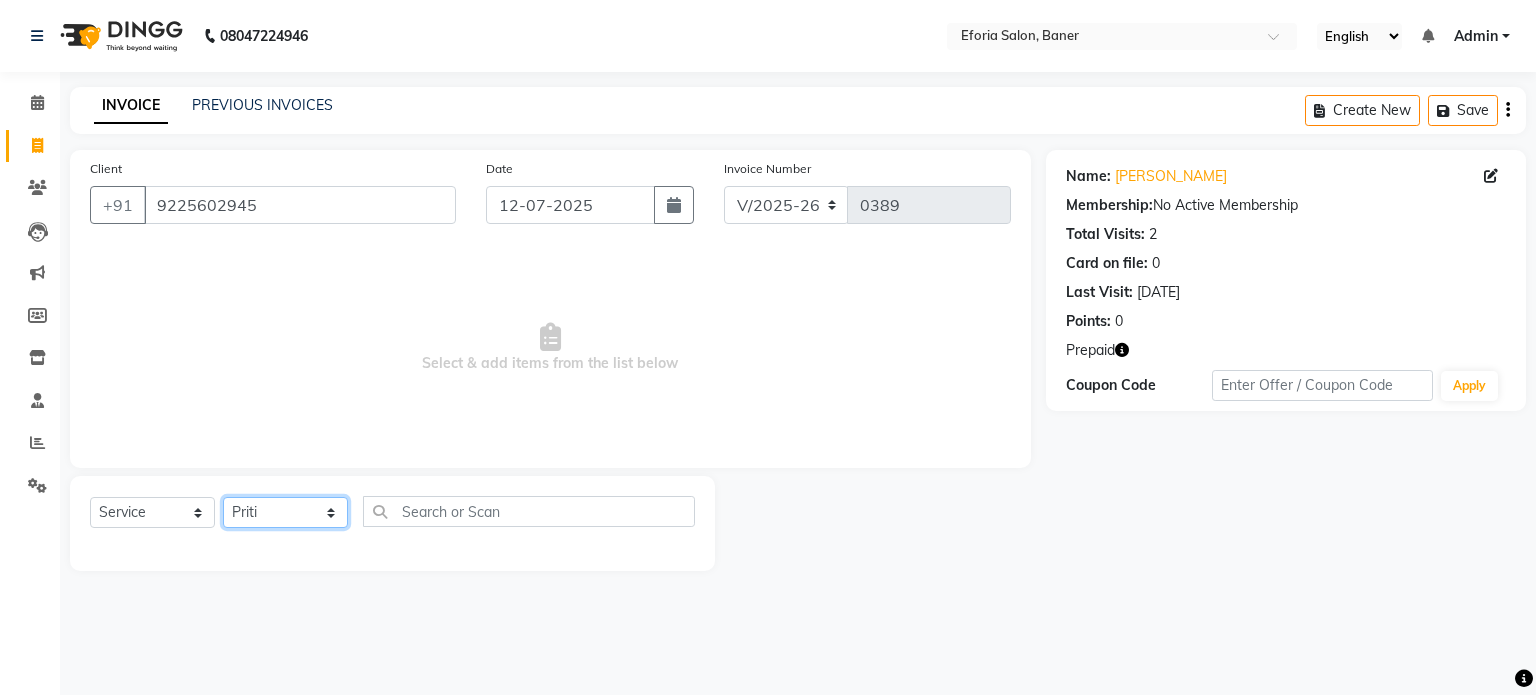 click on "Select Stylist [PERSON_NAME] [PERSON_NAME] [PERSON_NAME] [PERSON_NAME]" 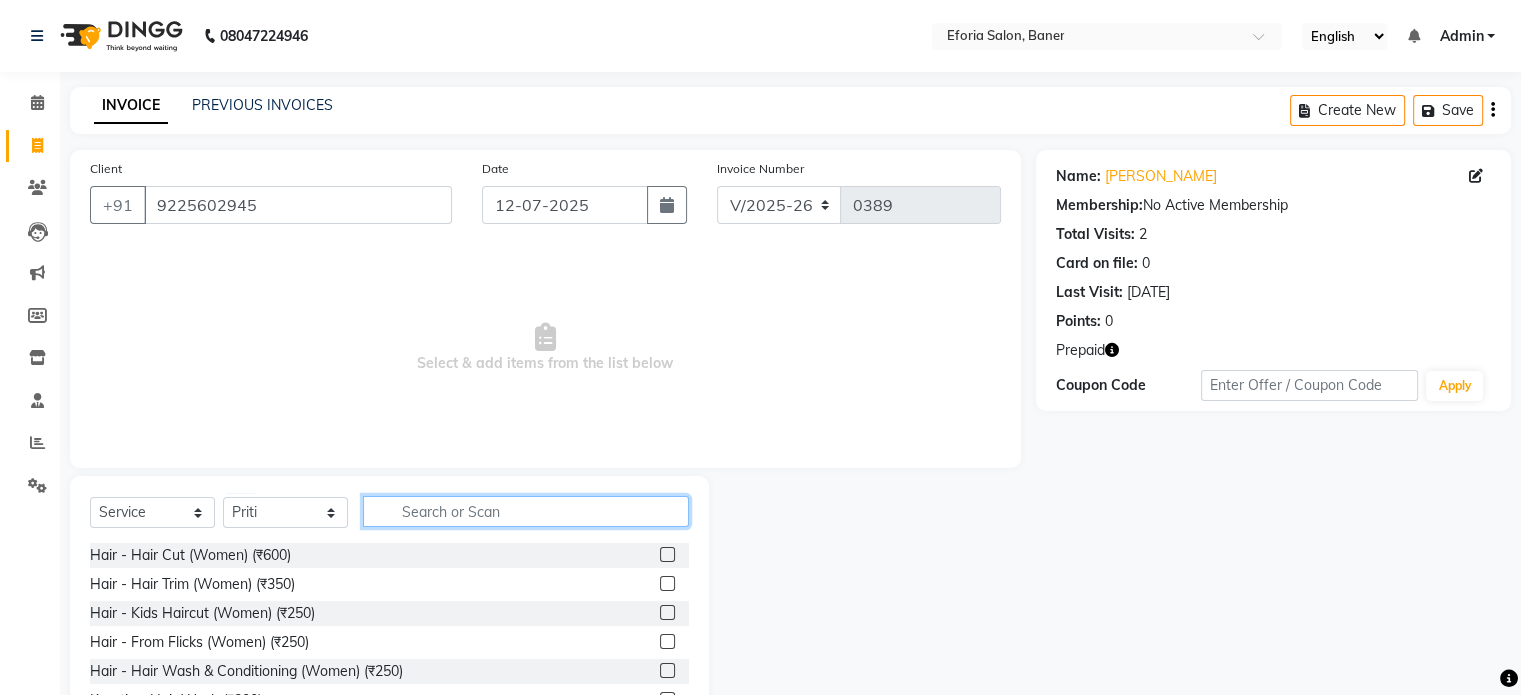 click 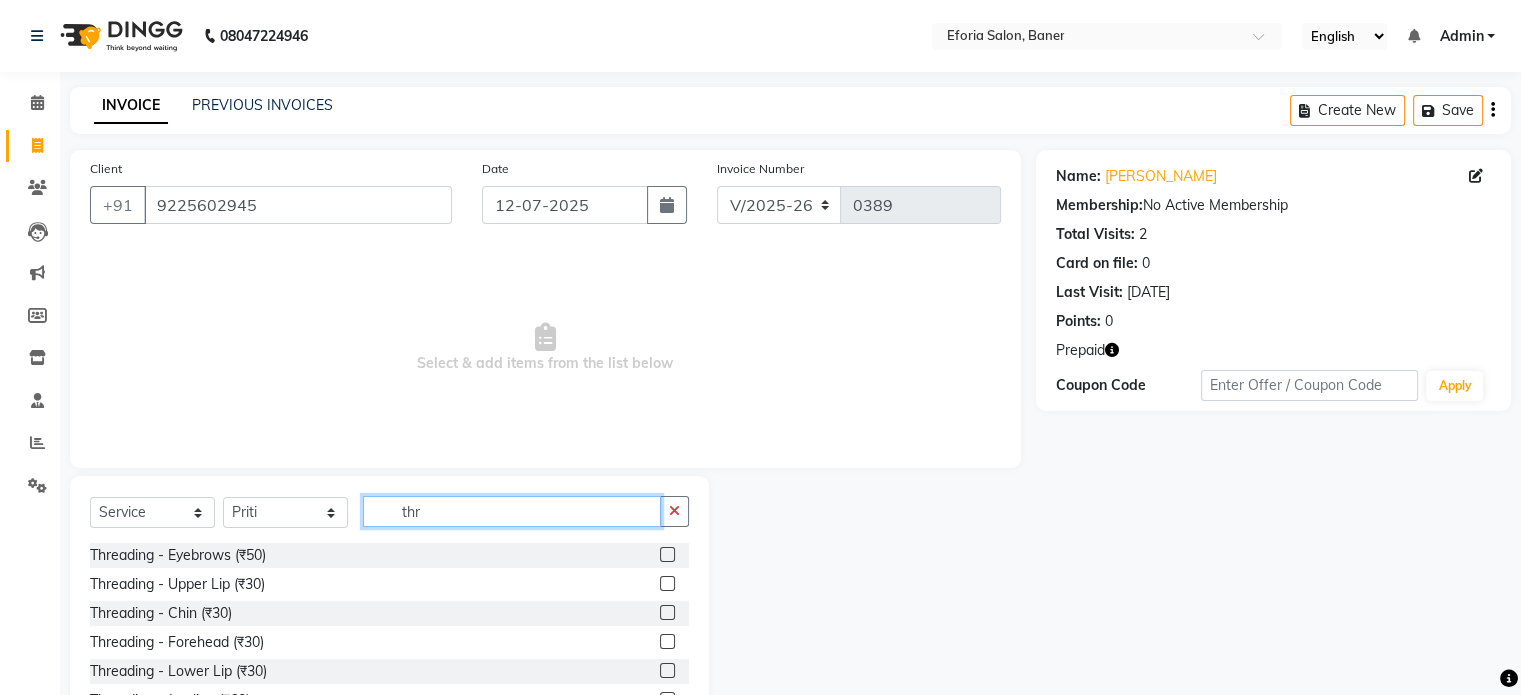 type on "thr" 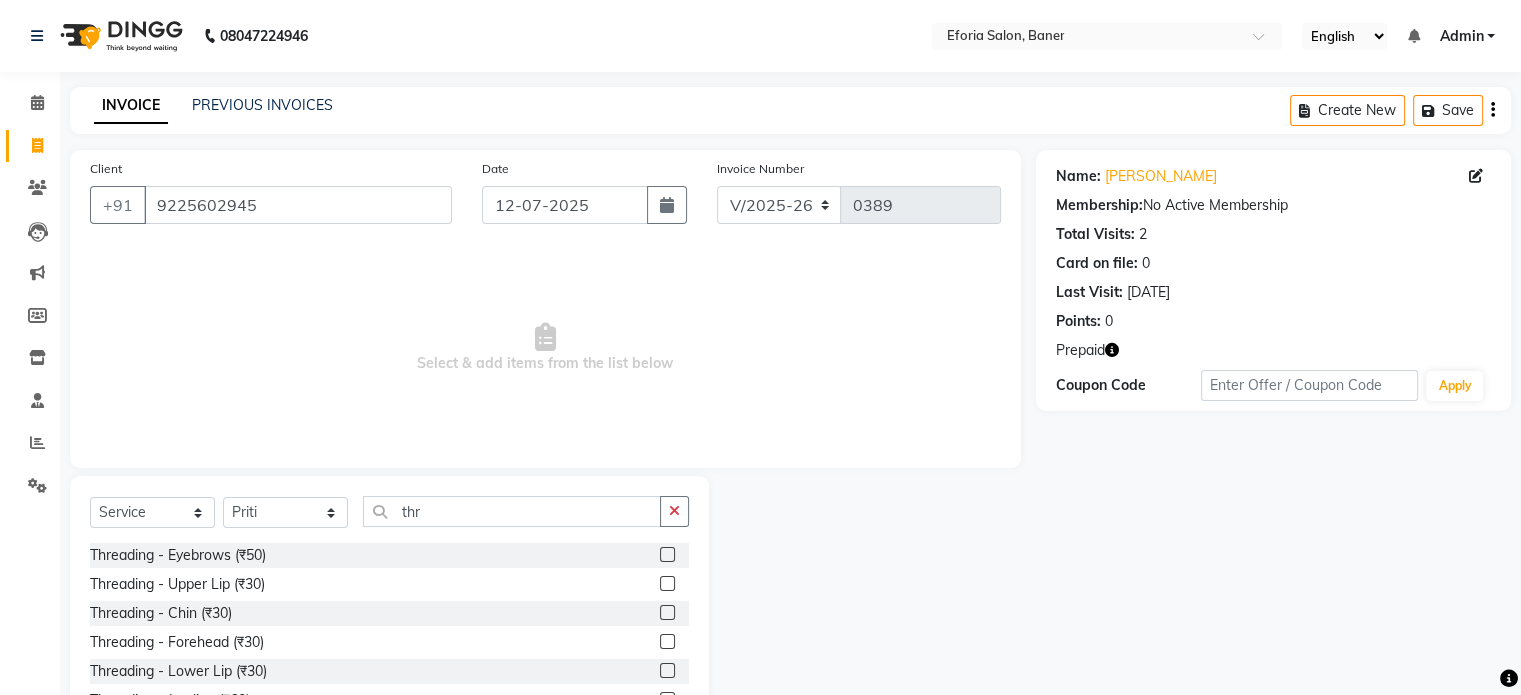 click on "Threading - Eyebrows (₹50)" 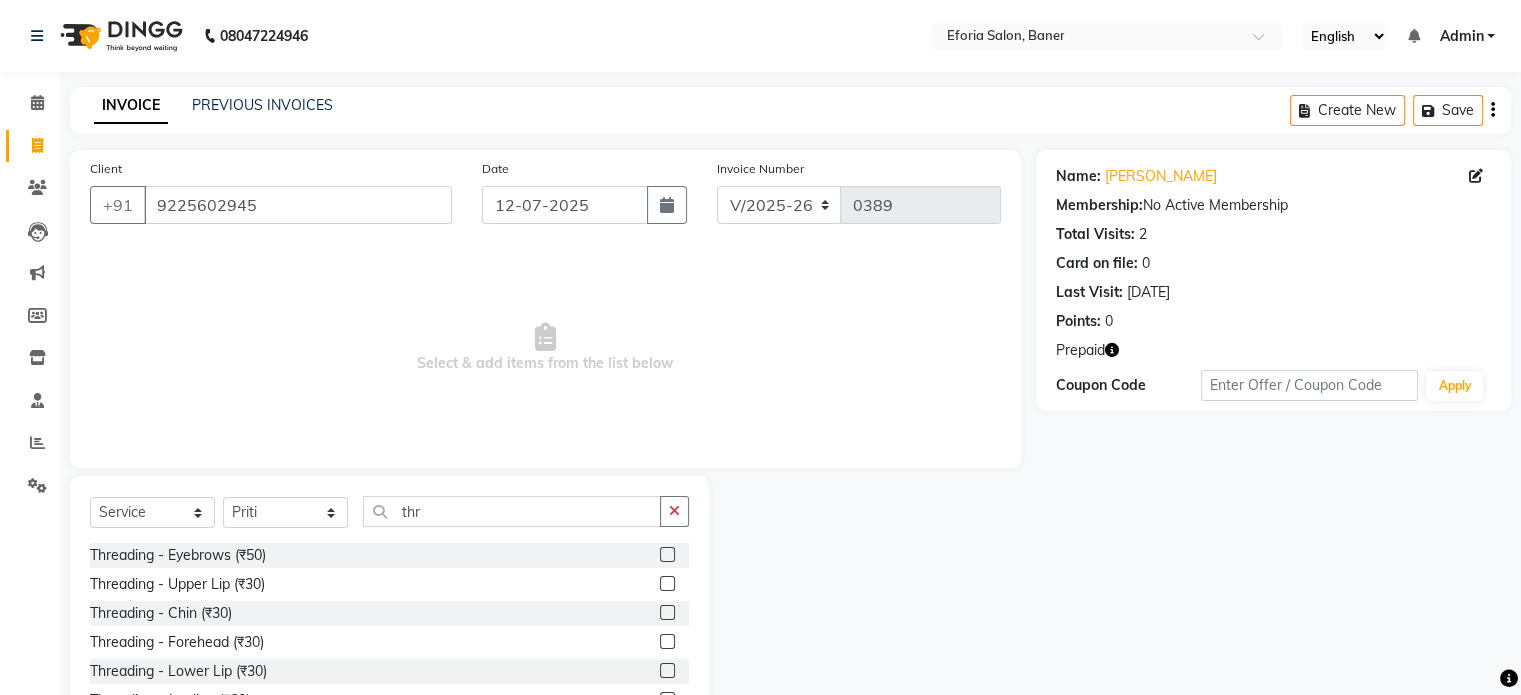 click 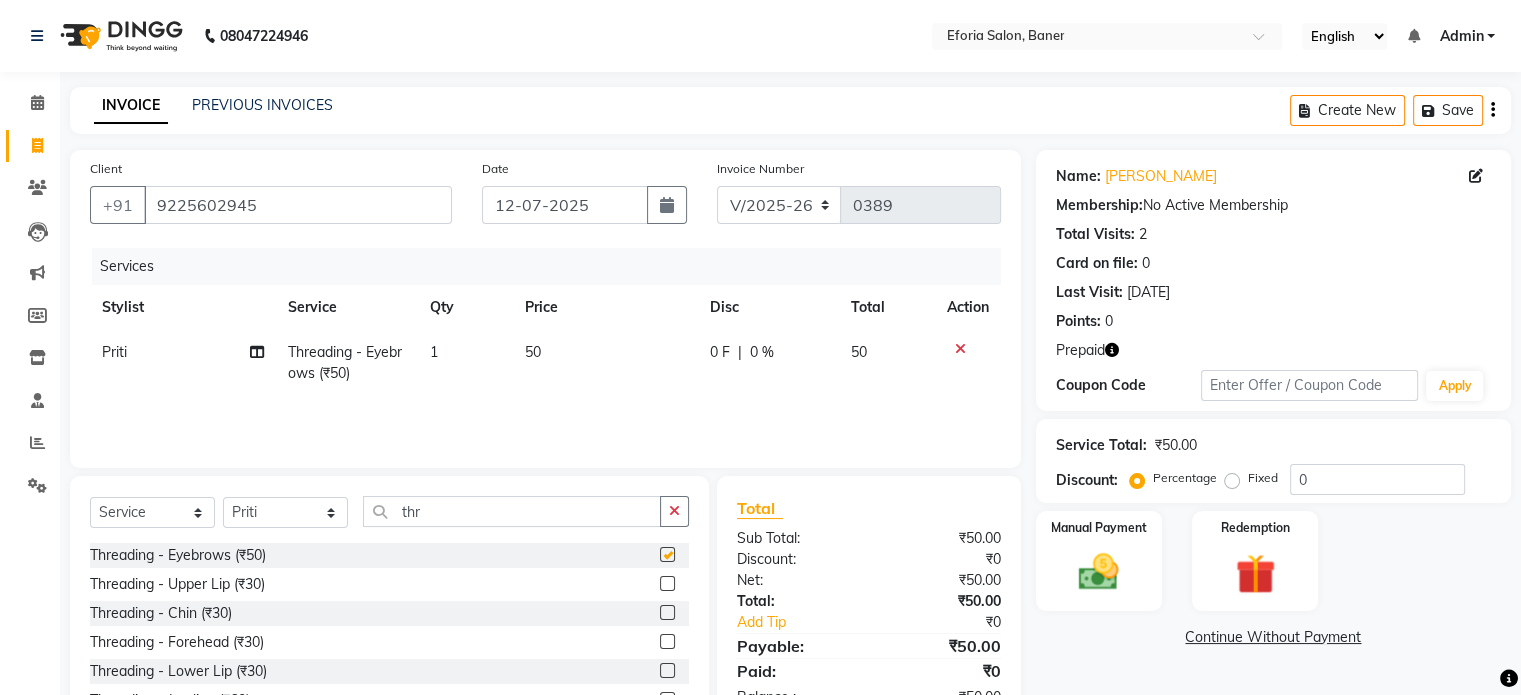 checkbox on "false" 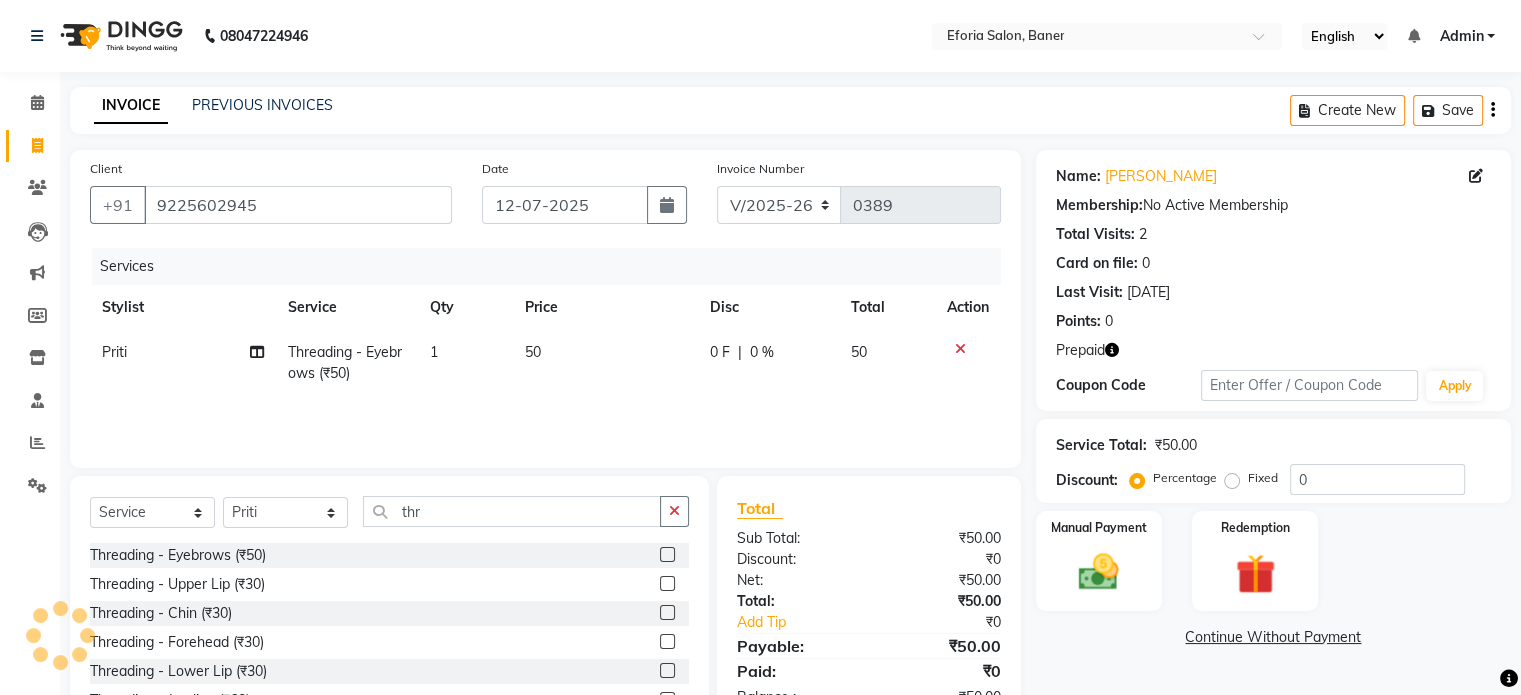 click on "50" 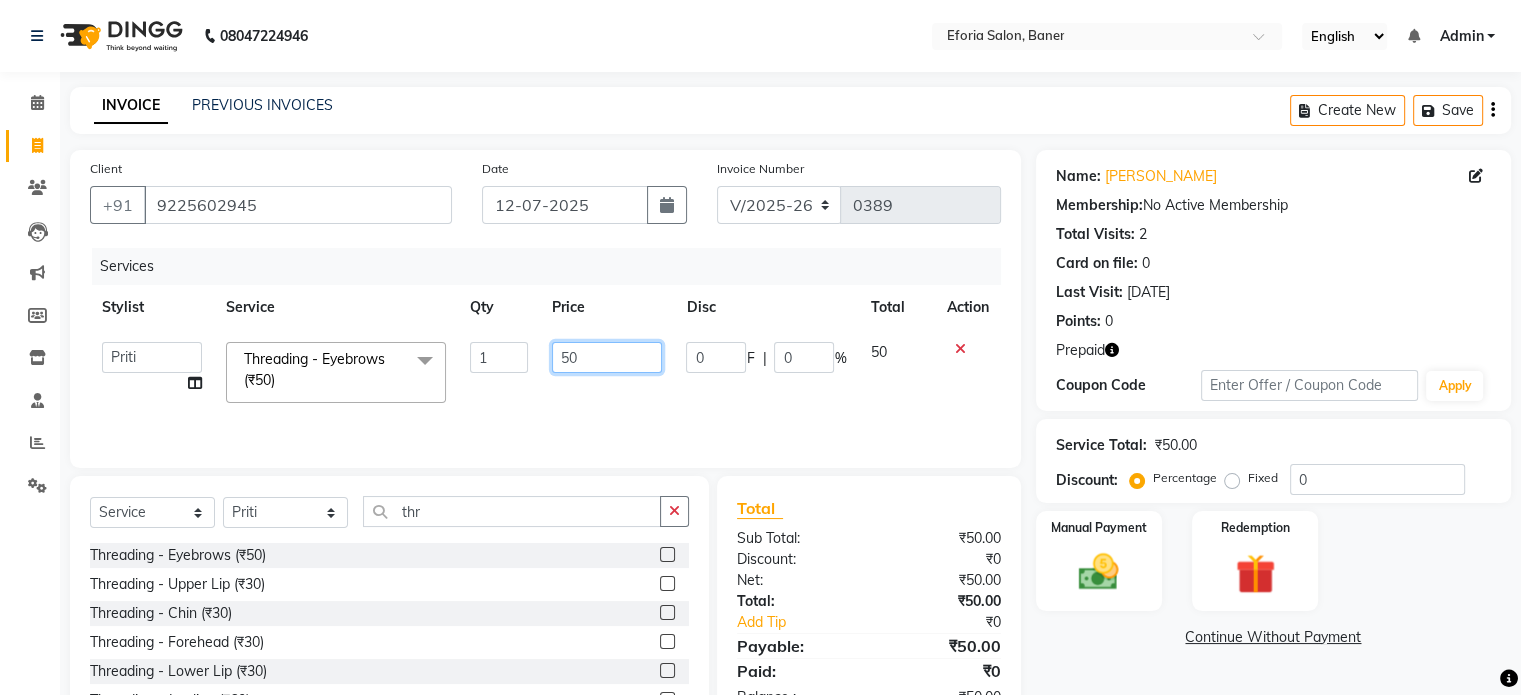 click on "50" 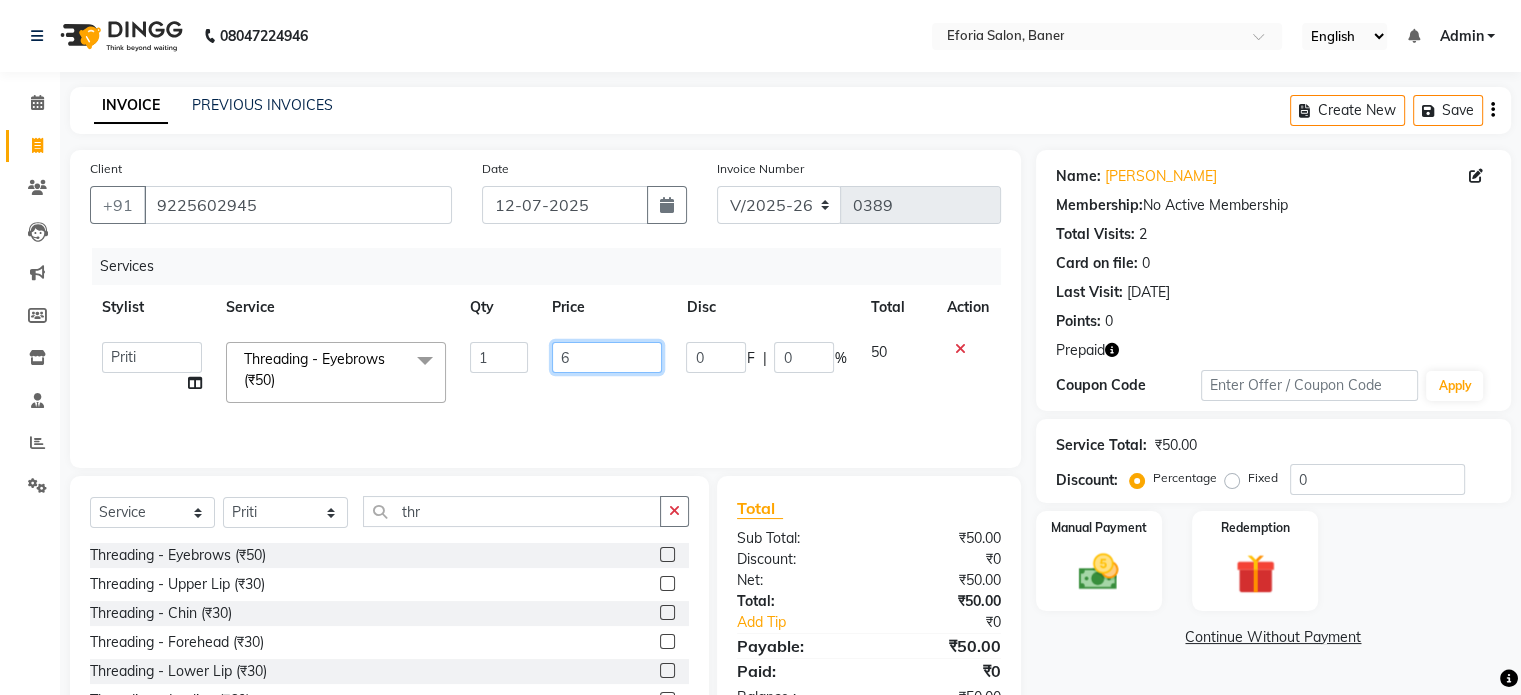 type on "60" 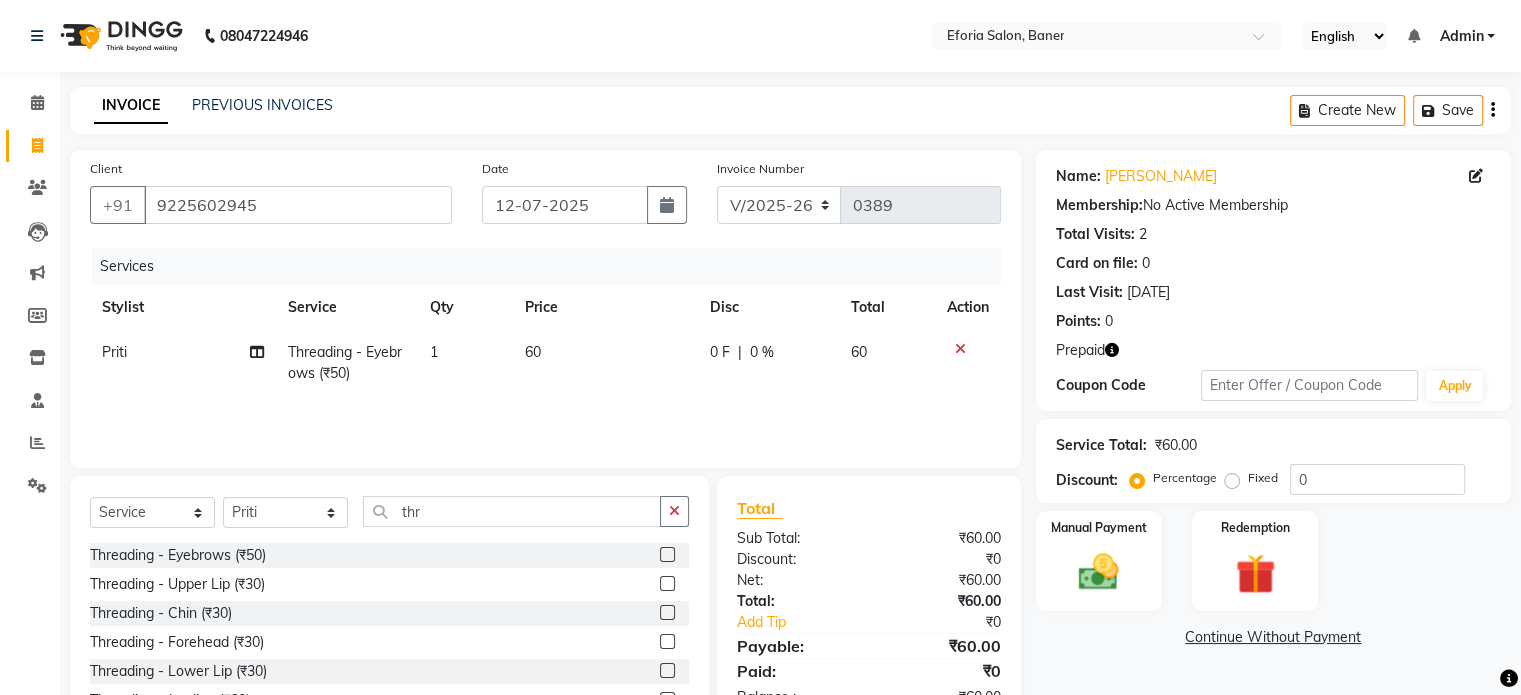 click on "0 F | 0 %" 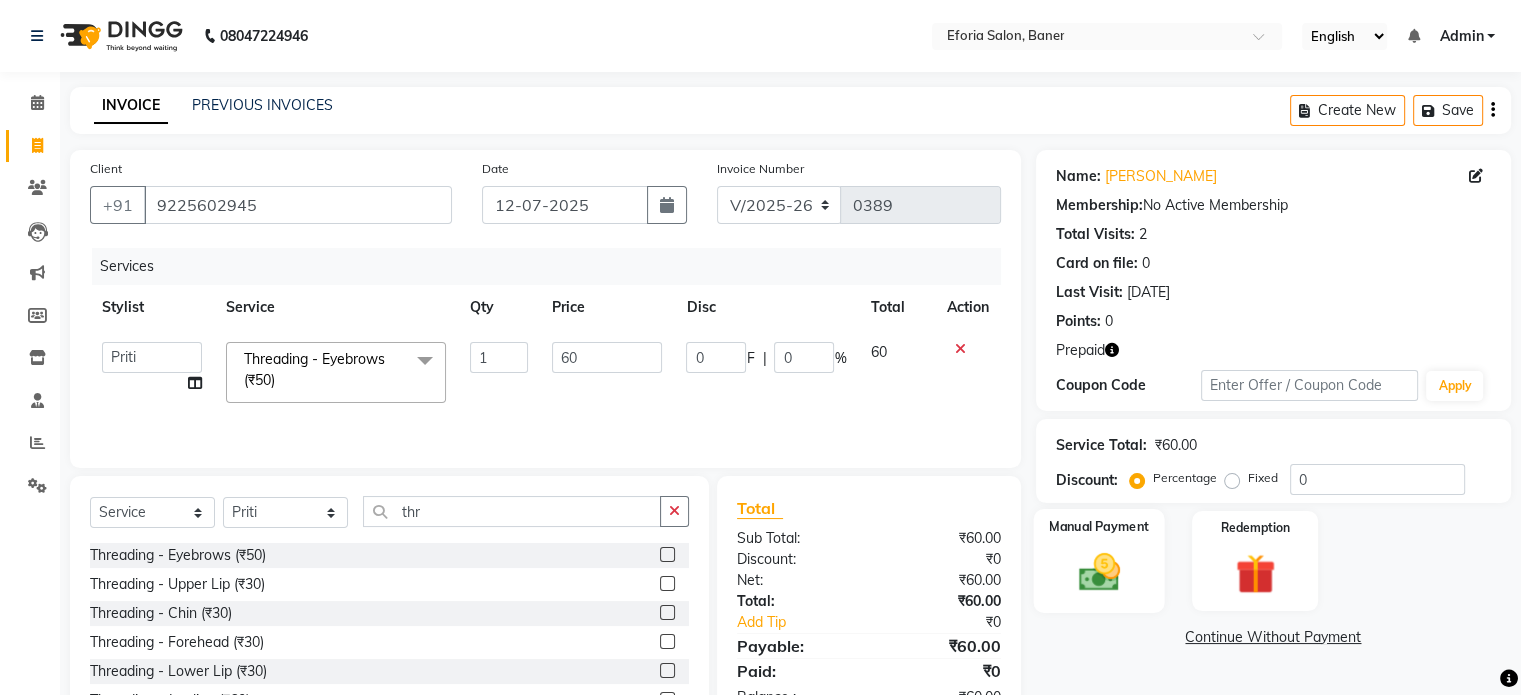 click 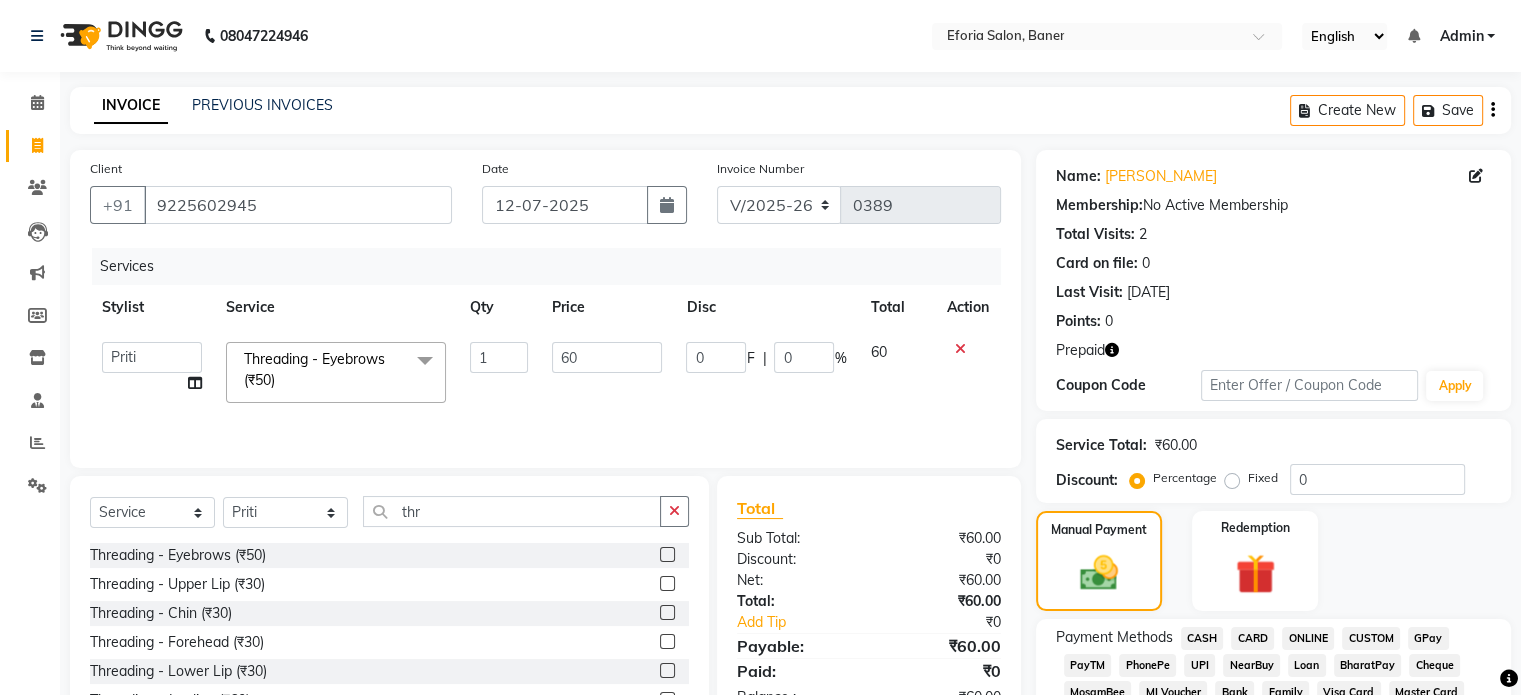 click on "GPay" 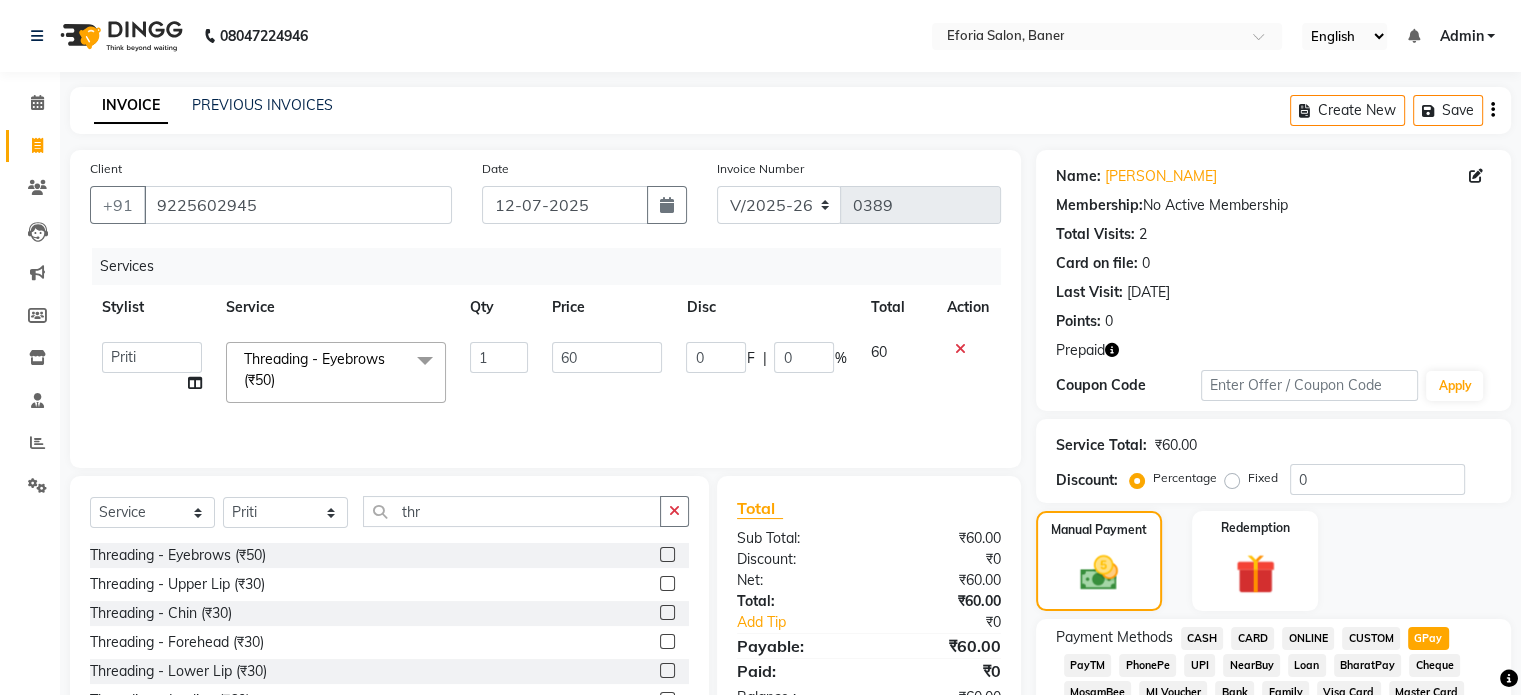 click on "Payment Methods  CASH   CARD   ONLINE   CUSTOM   GPay   PayTM   PhonePe   UPI   NearBuy   Loan   BharatPay   Cheque   MosamBee   MI Voucher   Bank   Family   Visa Card   Master Card   BharatPay Card   UPI BharatPay   Other Cards   Juice by MCB   MyT Money   MariDeal   DefiDeal   [DOMAIN_NAME]   THD   TCL   CEdge   Card M   UPI M   UPI Axis   UPI Union   Card (Indian Bank)   Card (DL Bank)   RS   BTC   Wellnessta   Razorpay   Complimentary   Nift   Spa Finder   Spa Week   Venmo   BFL   LoanTap   SaveIN   GMoney   ATH Movil   On Account   Chamber Gift Card   Trade   Comp   Donation   Card on File   Envision   BRAC Card   City Card   bKash   Credit Card   Debit Card   Shoutlo   LUZO   Jazz Cash   AmEx   Discover   Tabby   Online W   Room Charge   Room Charge USD   Room Charge Euro   Room Charge EGP   Room Charge GBP   Bajaj Finserv   Bad Debts   Card: IDFC   Card: IOB   Coupon   Gcash   PayMaya   Instamojo   COnline   UOnline   SOnline   SCard   Paypal   PPR   PPV   PPC   PPN   PPG   PPE   CAMP   Benefit   ATH Movil" 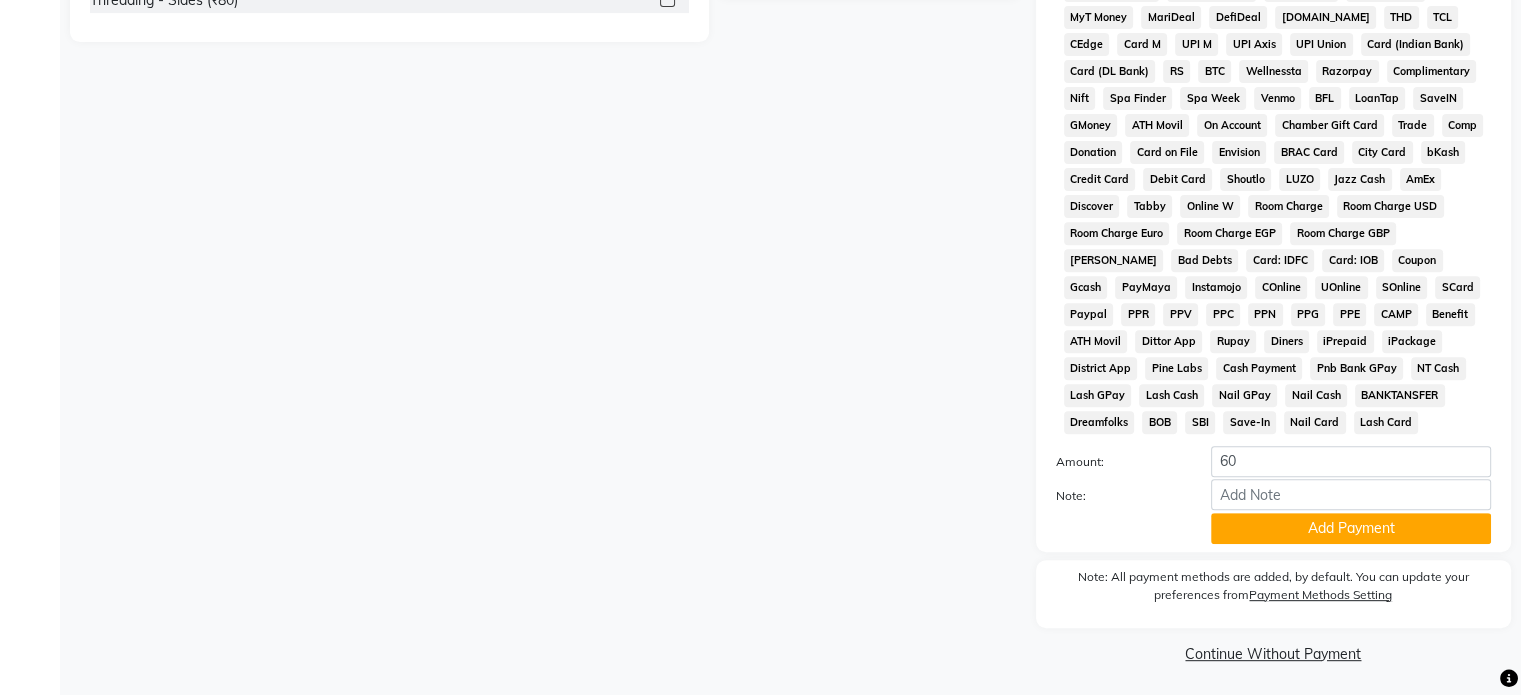 scroll, scrollTop: 749, scrollLeft: 0, axis: vertical 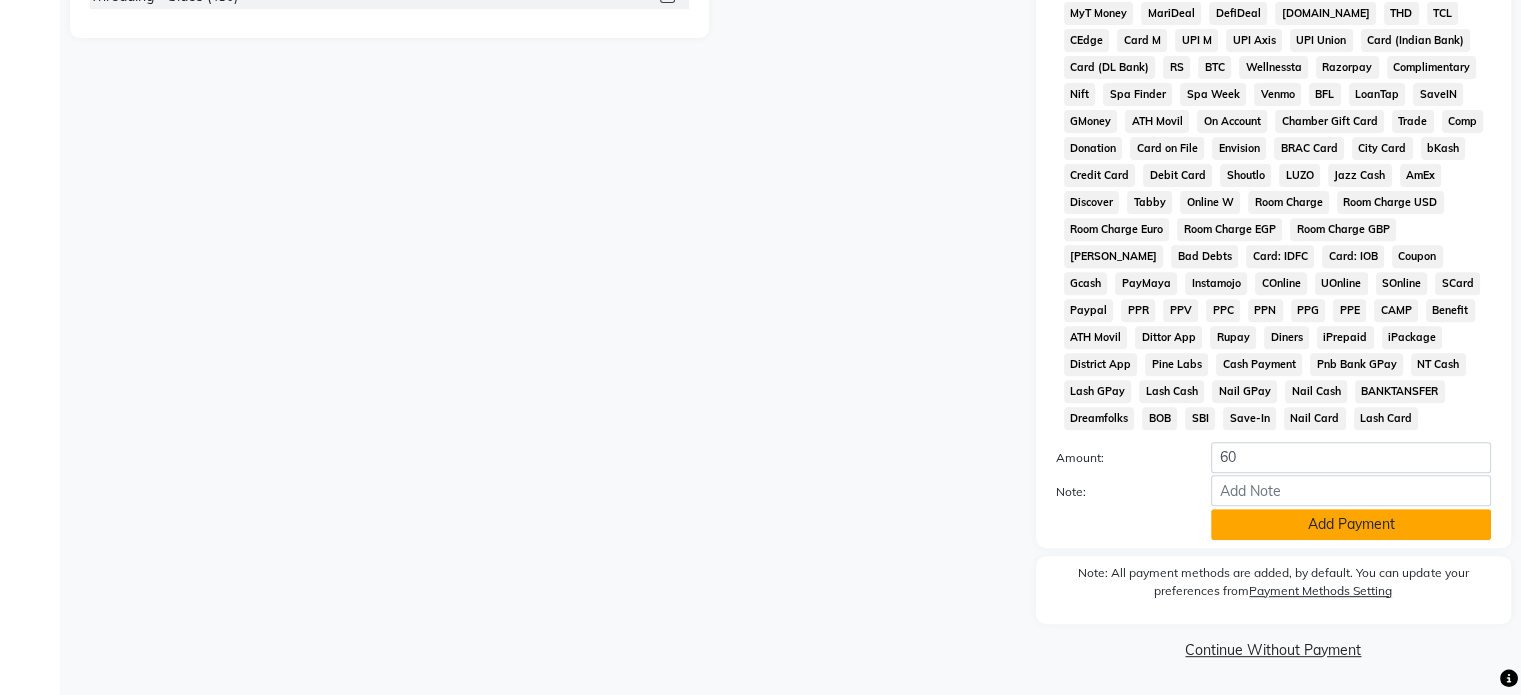 click on "Add Payment" 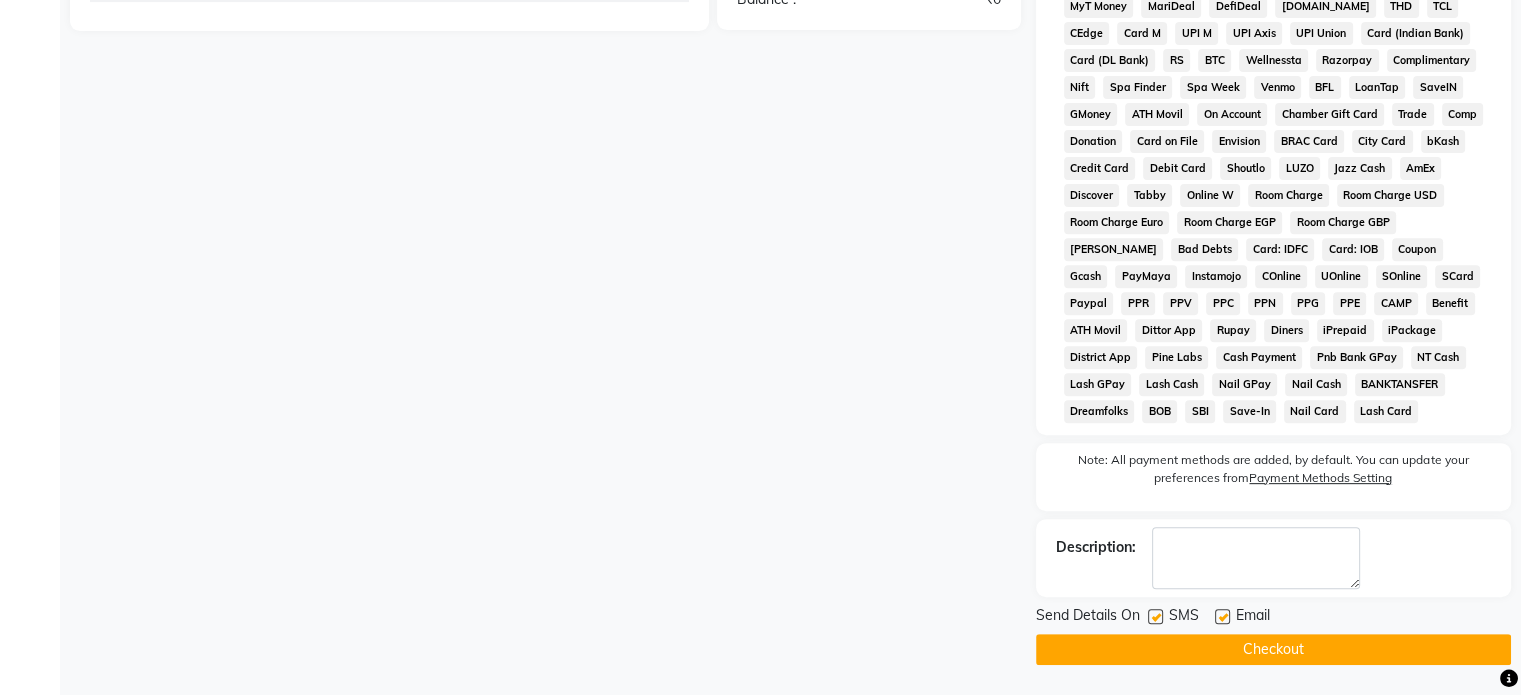 click on "Checkout" 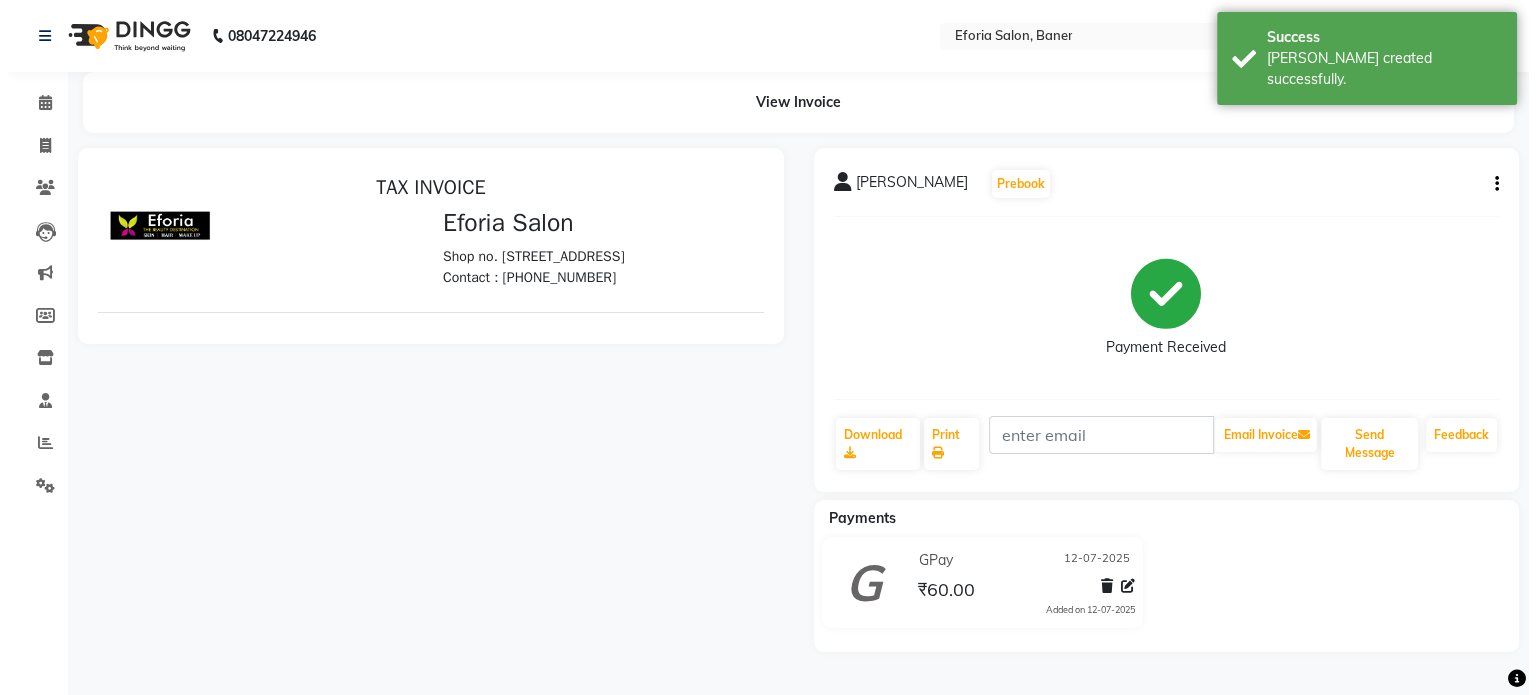 scroll, scrollTop: 0, scrollLeft: 0, axis: both 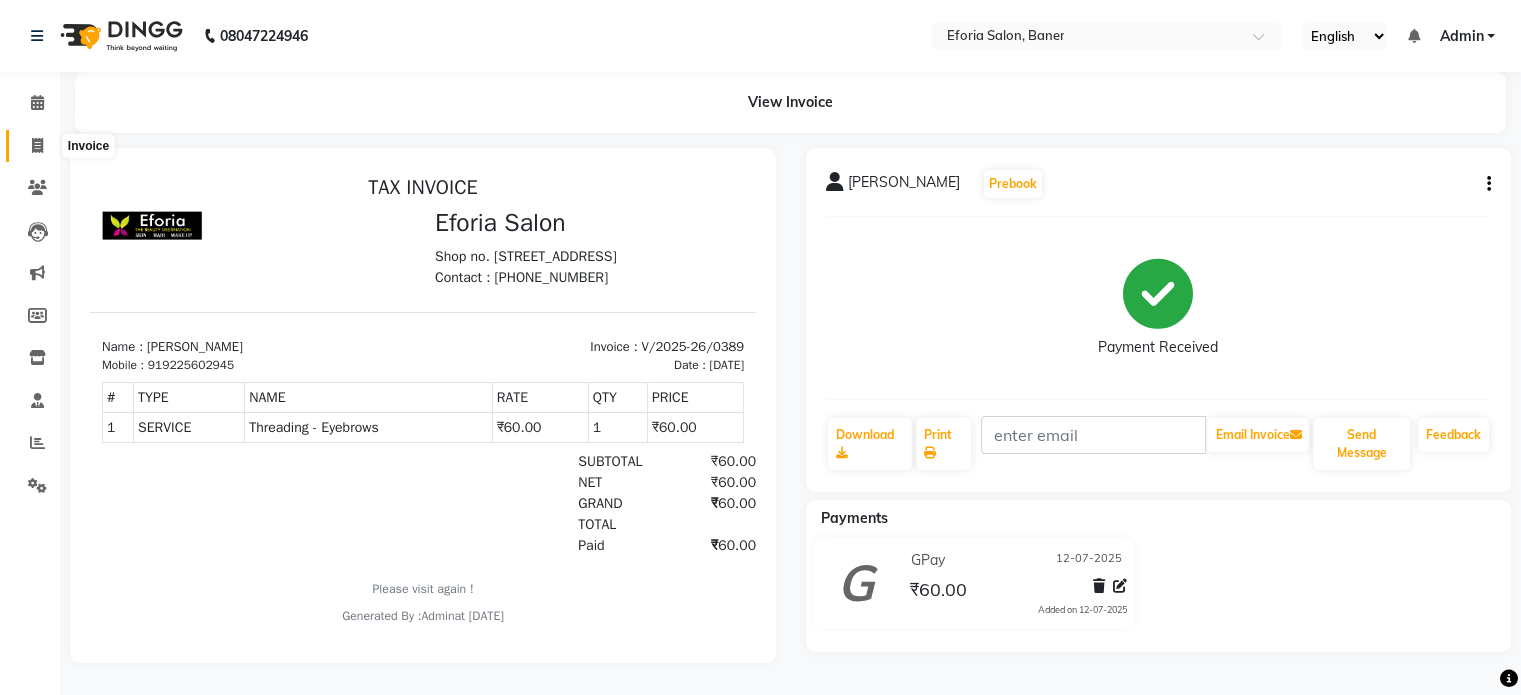 click 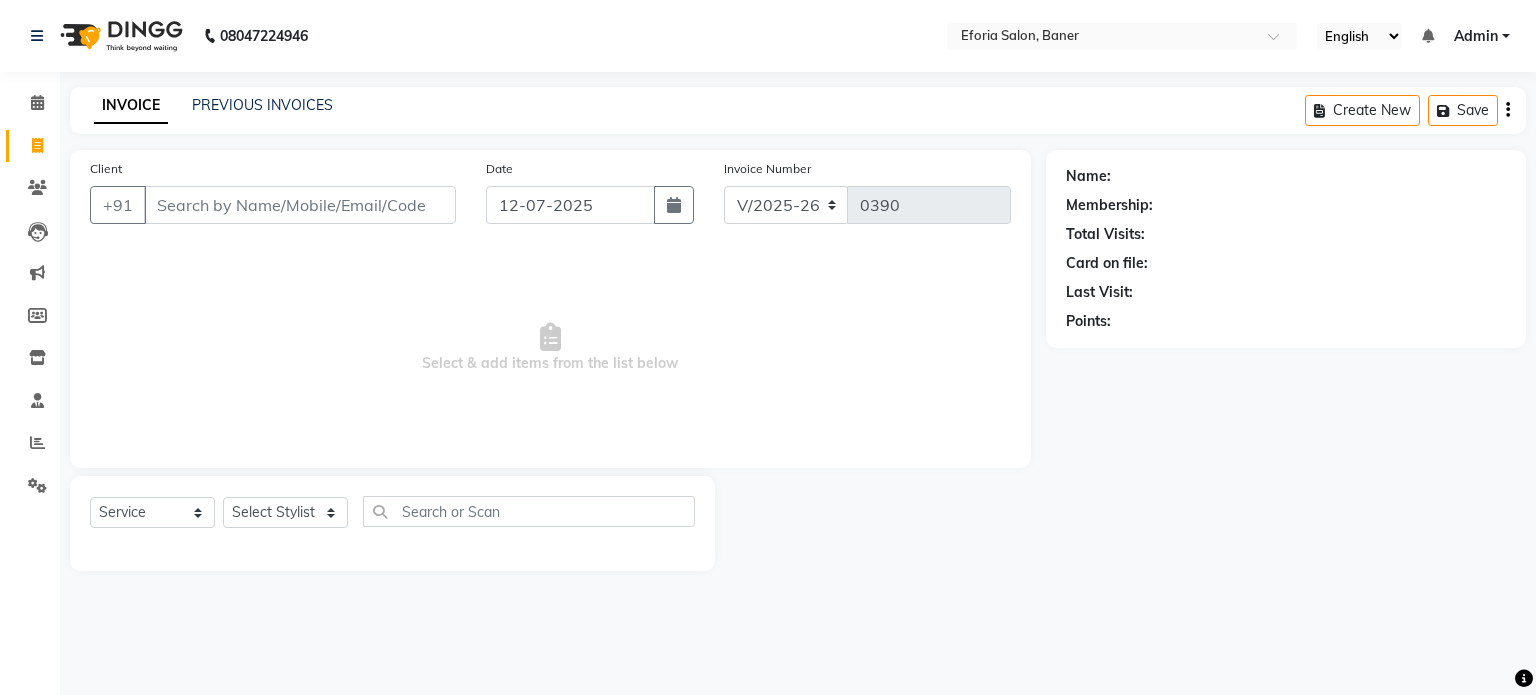 click on "Client" at bounding box center [300, 205] 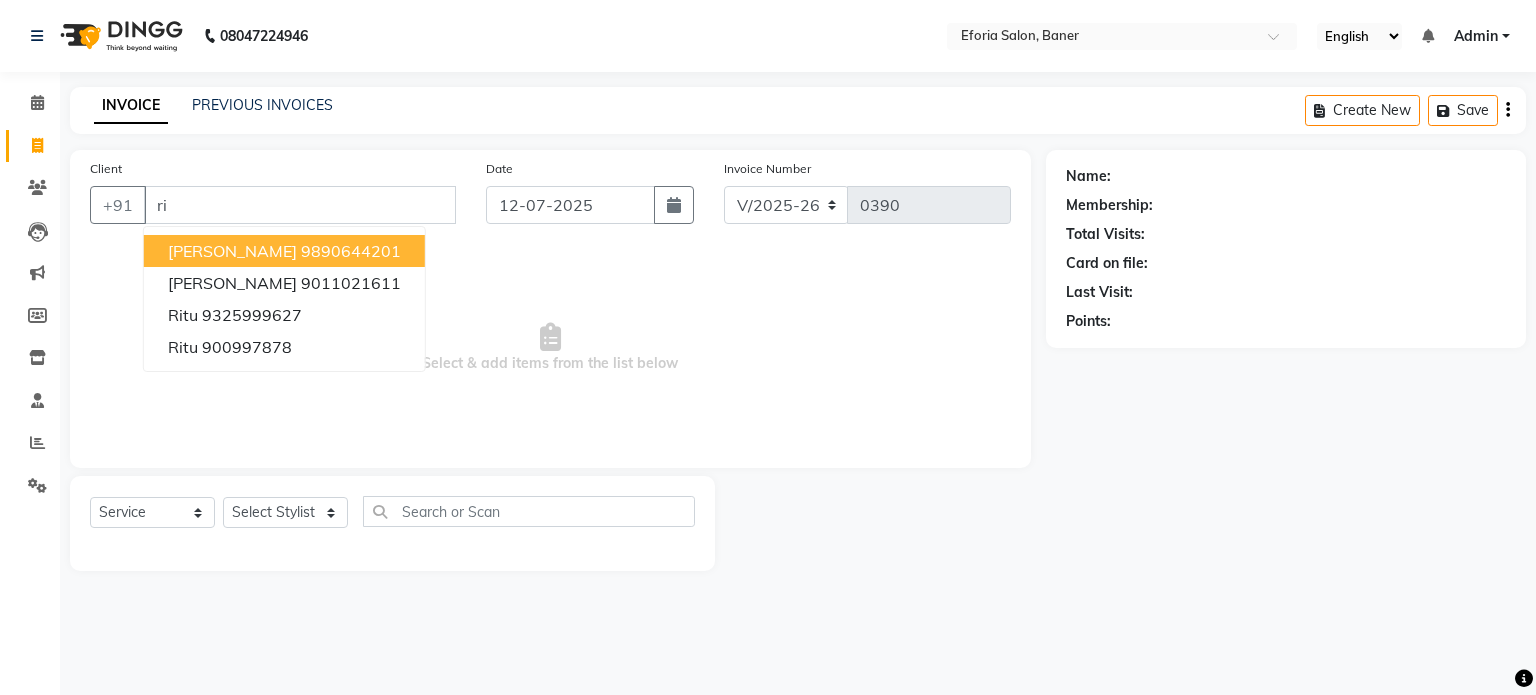 type on "r" 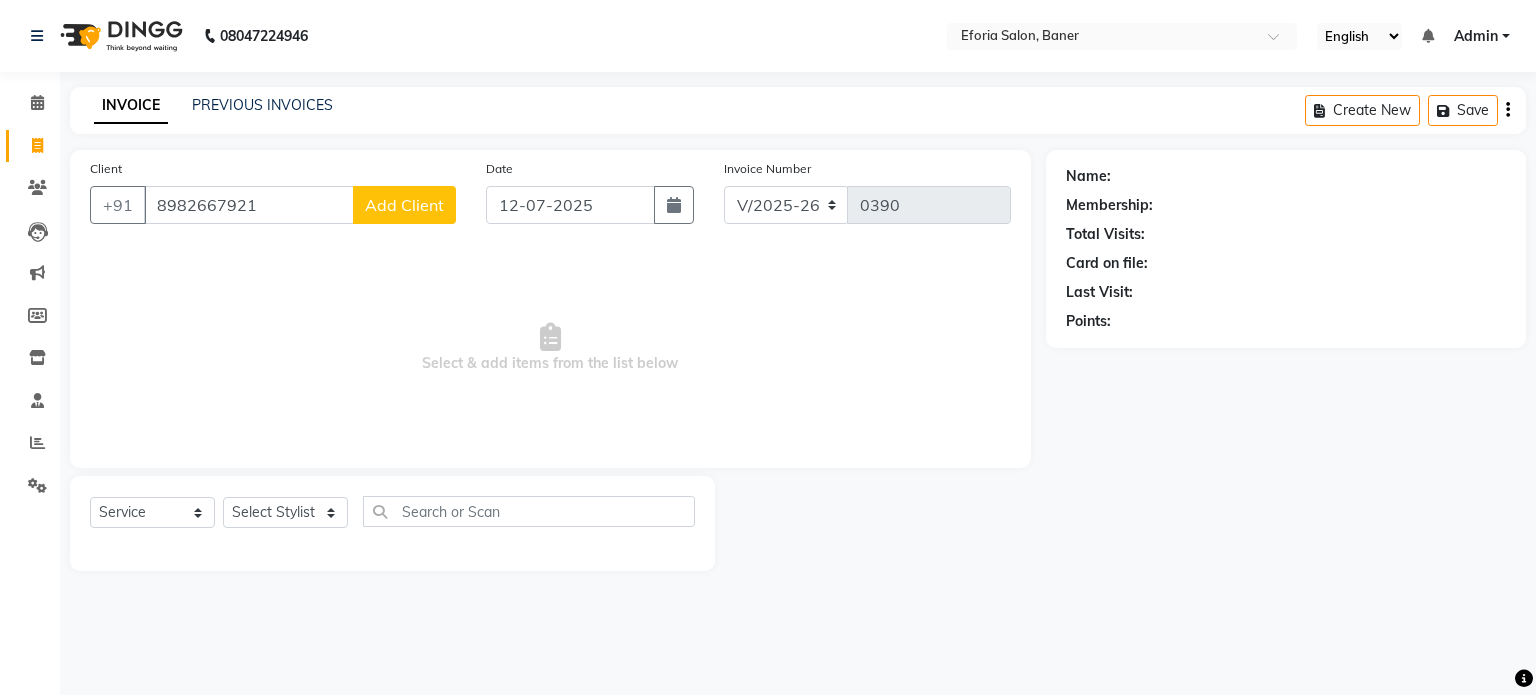 type on "8982667921" 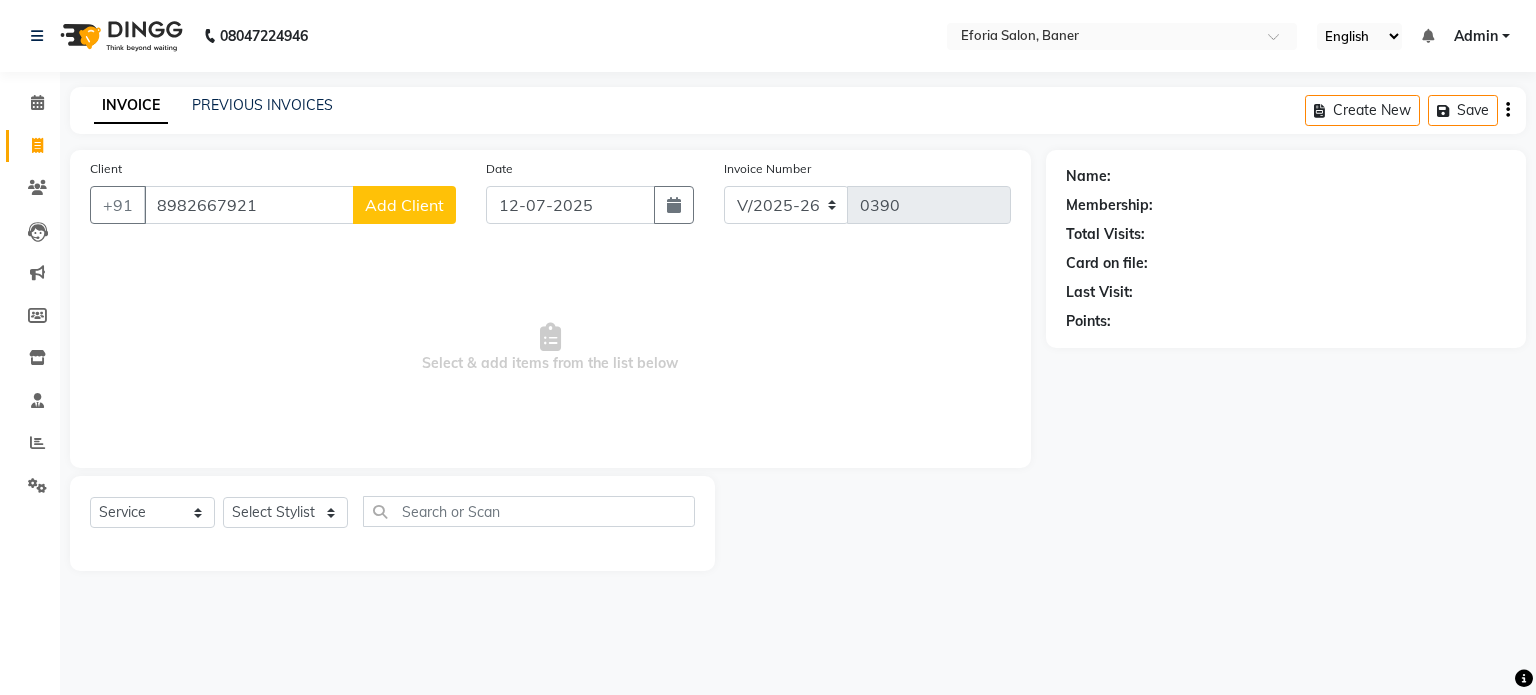 select on "22" 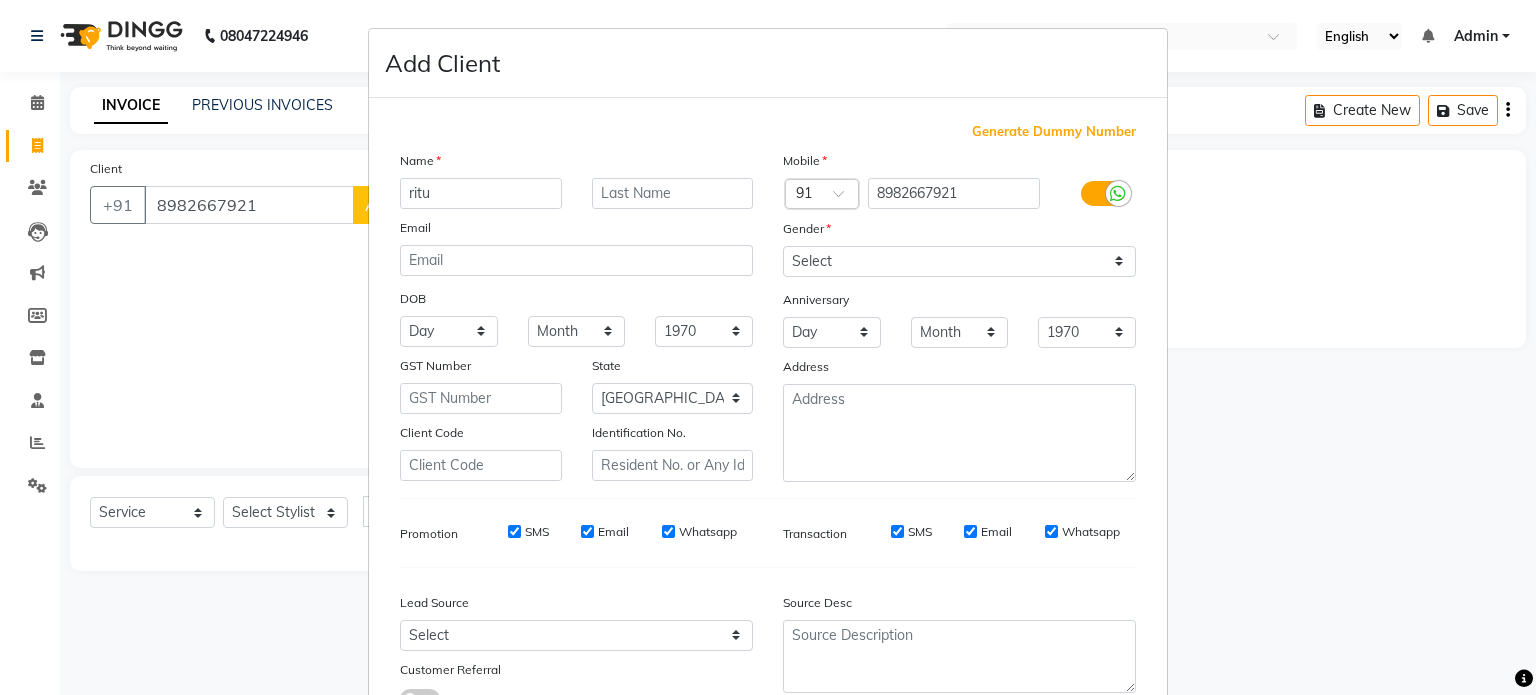 type on "ritu" 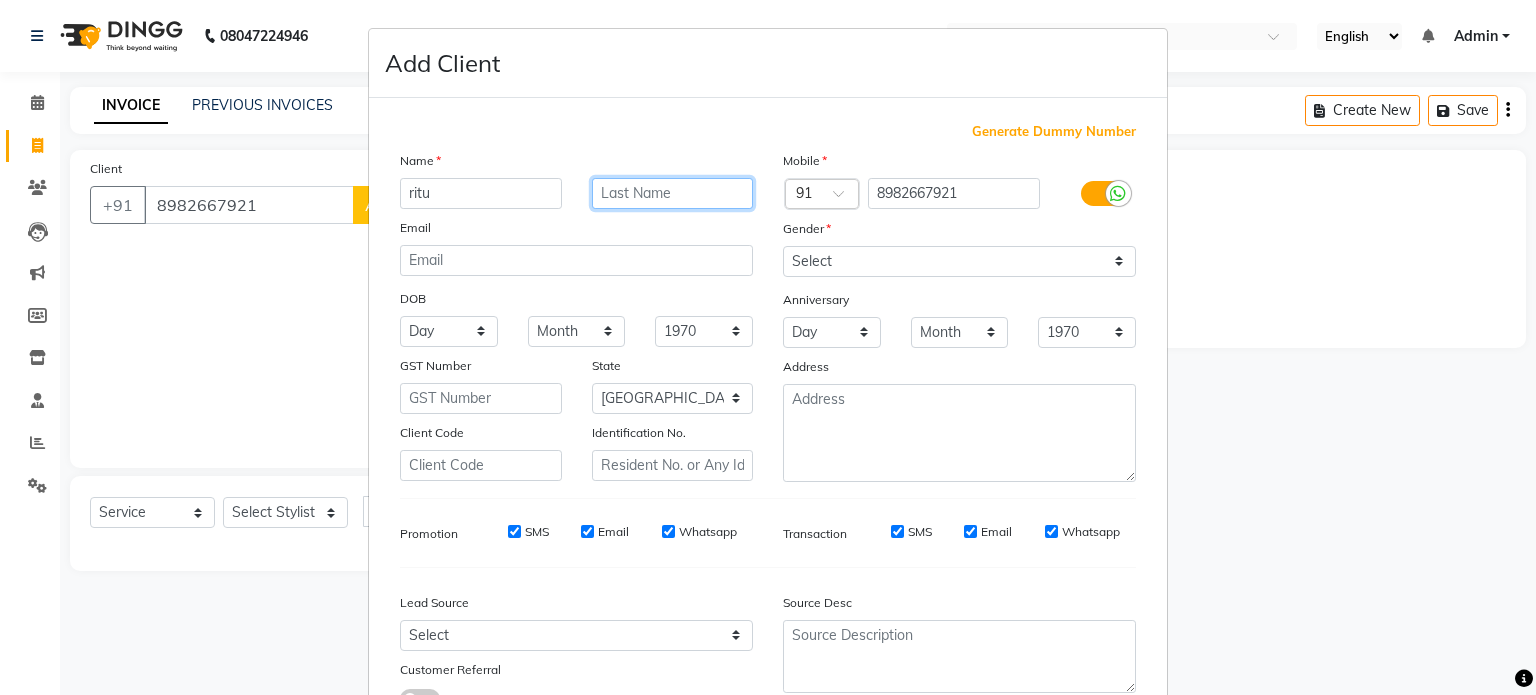 click at bounding box center [673, 193] 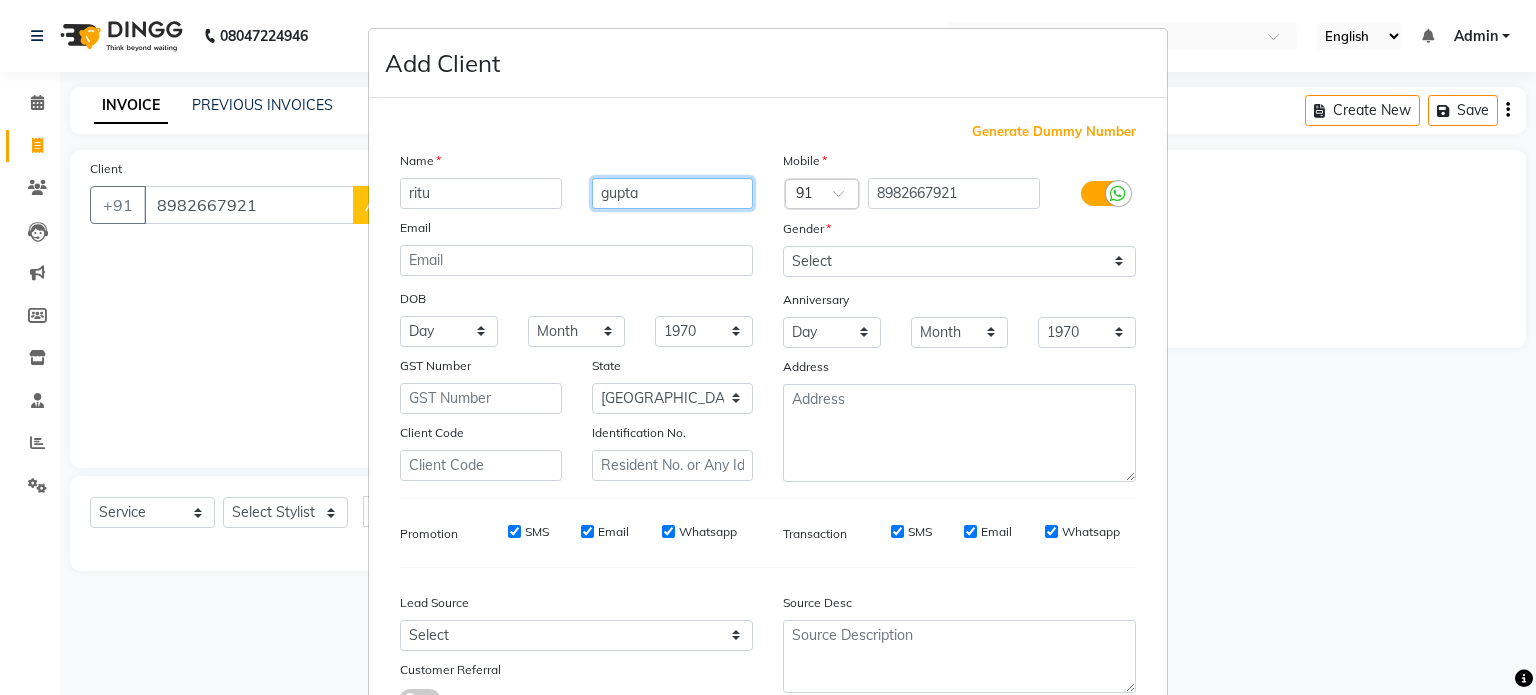 type on "gupta" 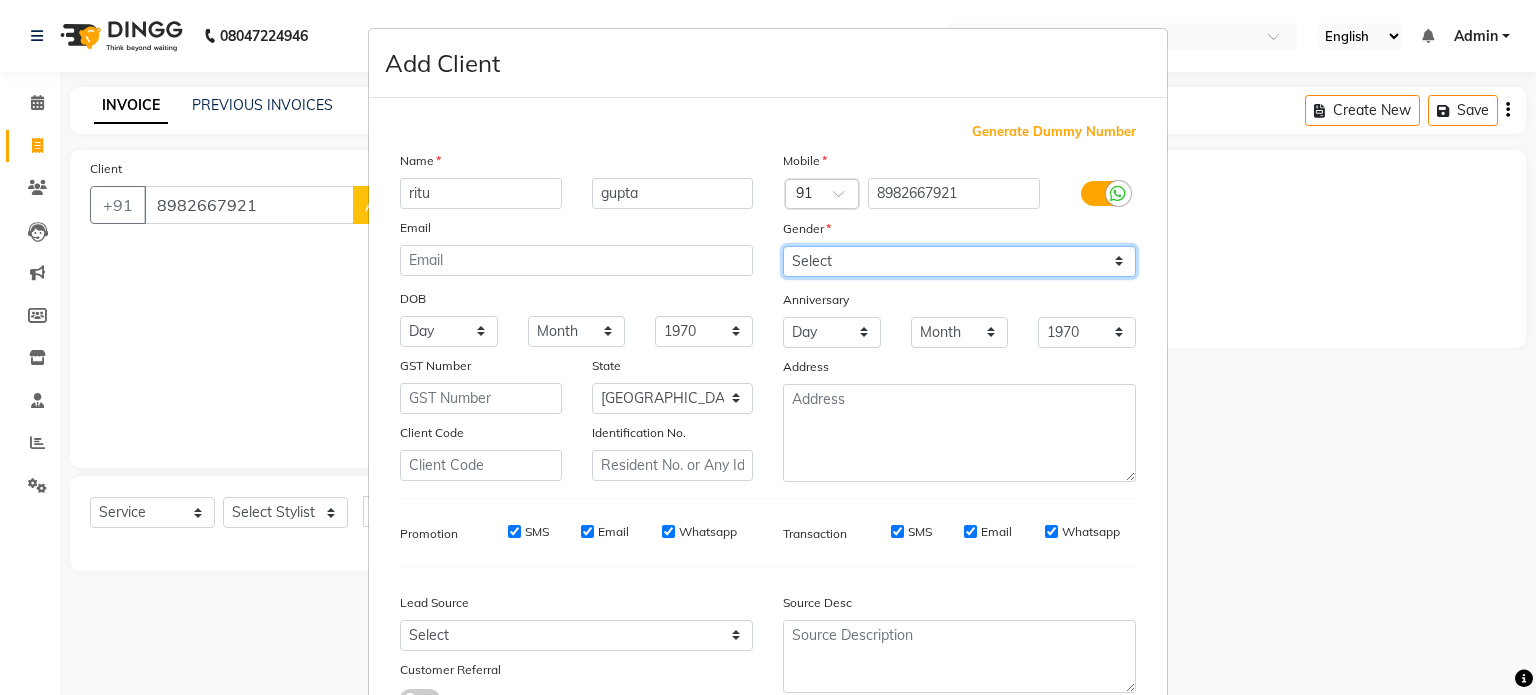 click on "Select [DEMOGRAPHIC_DATA] [DEMOGRAPHIC_DATA] Other Prefer Not To Say" at bounding box center (959, 261) 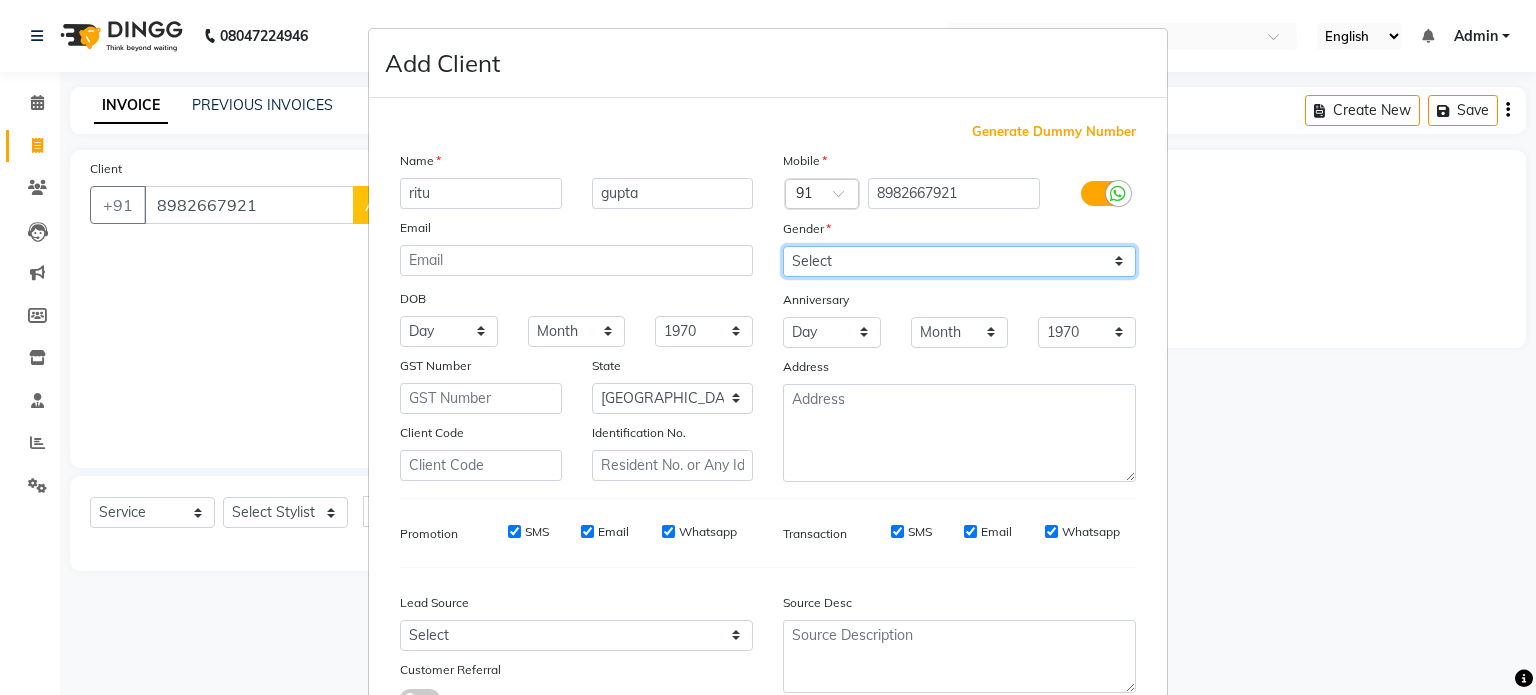 select on "[DEMOGRAPHIC_DATA]" 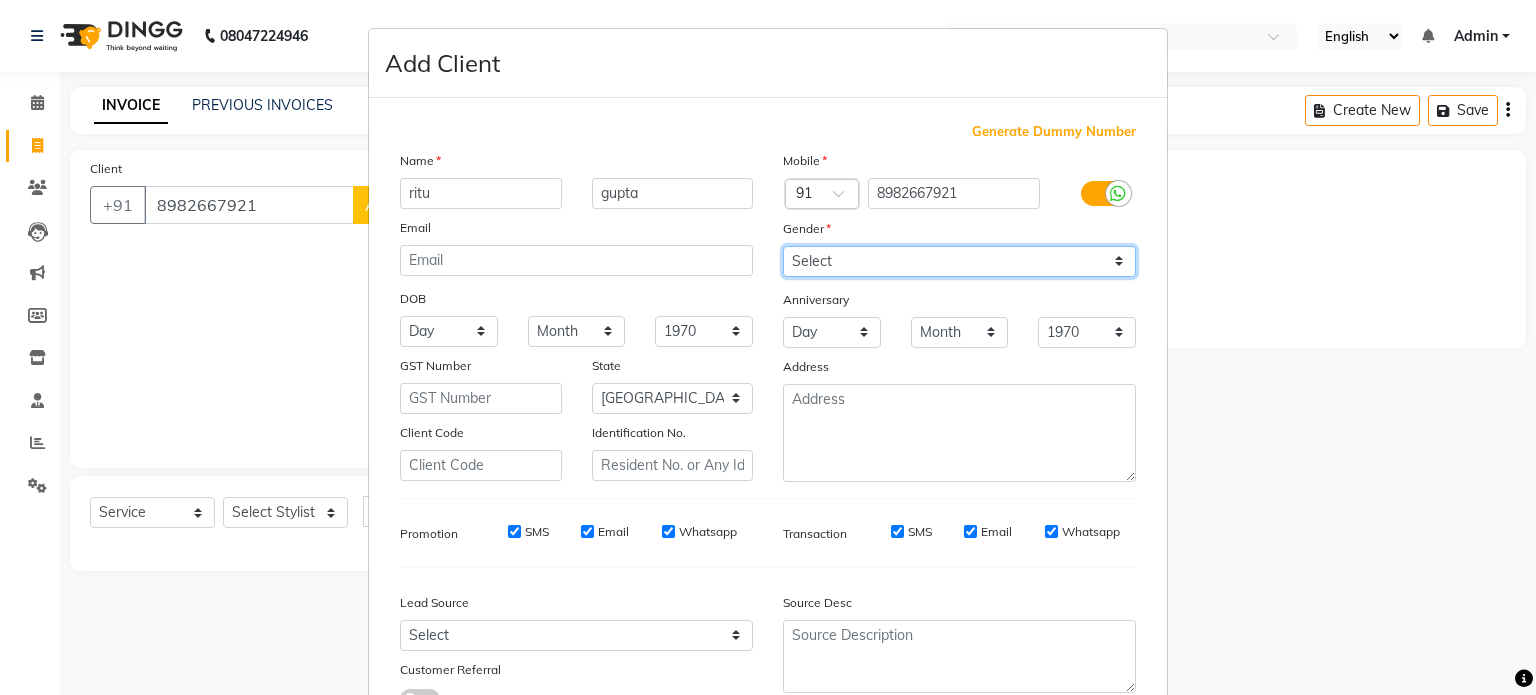 click on "Select [DEMOGRAPHIC_DATA] [DEMOGRAPHIC_DATA] Other Prefer Not To Say" at bounding box center [959, 261] 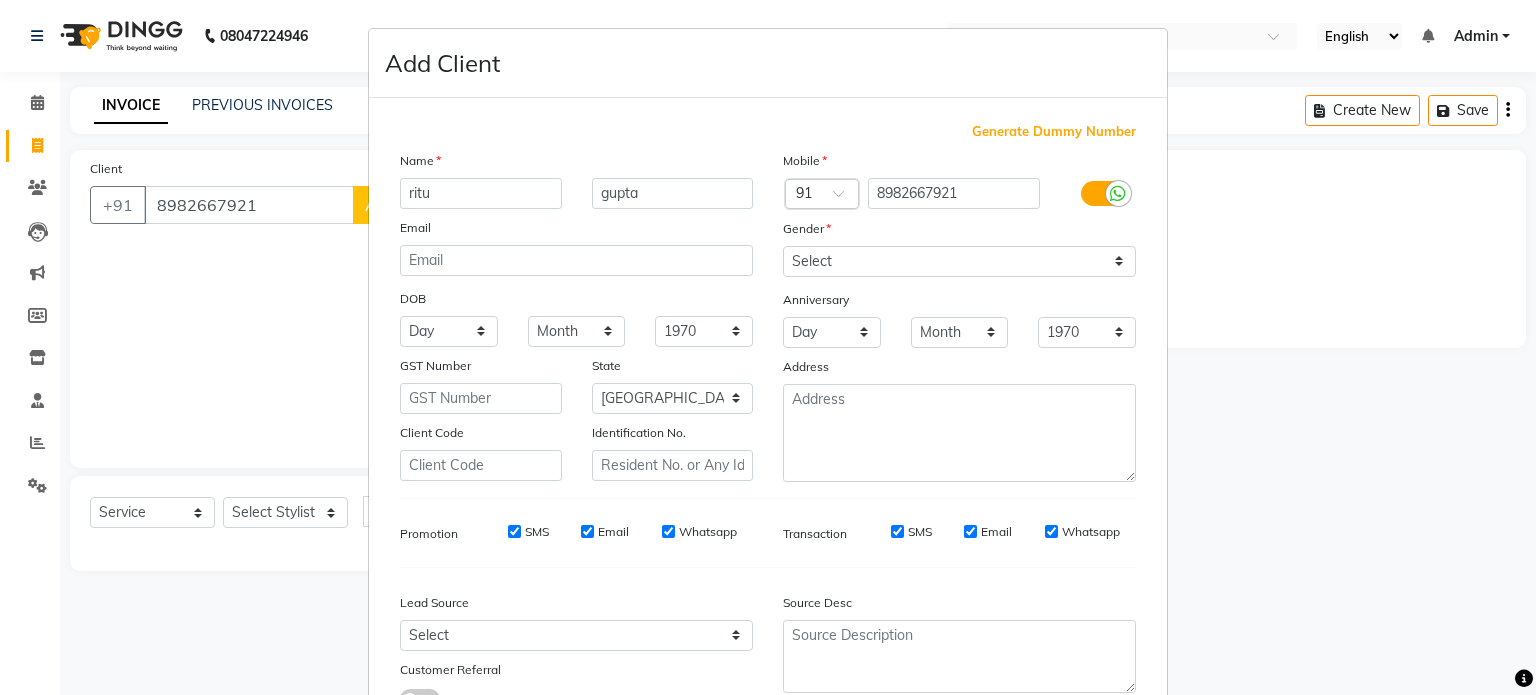 click on "Generate Dummy Number Name [PERSON_NAME] Email DOB Day 01 02 03 04 05 06 07 08 09 10 11 12 13 14 15 16 17 18 19 20 21 22 23 24 25 26 27 28 29 30 31 Month January February March April May June July August September October November [DATE] 1941 1942 1943 1944 1945 1946 1947 1948 1949 1950 1951 1952 1953 1954 1955 1956 1957 1958 1959 1960 1961 1962 1963 1964 1965 1966 1967 1968 1969 1970 1971 1972 1973 1974 1975 1976 1977 1978 1979 1980 1981 1982 1983 1984 1985 1986 1987 1988 1989 1990 1991 1992 1993 1994 1995 1996 1997 1998 1999 2000 2001 2002 2003 2004 2005 2006 2007 2008 2009 2010 2011 2012 2013 2014 2015 2016 2017 2018 2019 2020 2021 2022 2023 2024 GST Number State Select [GEOGRAPHIC_DATA] [GEOGRAPHIC_DATA] [GEOGRAPHIC_DATA] [GEOGRAPHIC_DATA] [GEOGRAPHIC_DATA] [GEOGRAPHIC_DATA] [GEOGRAPHIC_DATA] [GEOGRAPHIC_DATA] and [GEOGRAPHIC_DATA] [GEOGRAPHIC_DATA] [GEOGRAPHIC_DATA] [GEOGRAPHIC_DATA] [GEOGRAPHIC_DATA] [GEOGRAPHIC_DATA] [GEOGRAPHIC_DATA] [GEOGRAPHIC_DATA] [GEOGRAPHIC_DATA] [GEOGRAPHIC_DATA] [GEOGRAPHIC_DATA] [GEOGRAPHIC_DATA] [GEOGRAPHIC_DATA] [GEOGRAPHIC_DATA] [GEOGRAPHIC_DATA] [GEOGRAPHIC_DATA] [GEOGRAPHIC_DATA] [GEOGRAPHIC_DATA] [GEOGRAPHIC_DATA] [GEOGRAPHIC_DATA] [GEOGRAPHIC_DATA] [GEOGRAPHIC_DATA] [GEOGRAPHIC_DATA]" at bounding box center [768, 423] 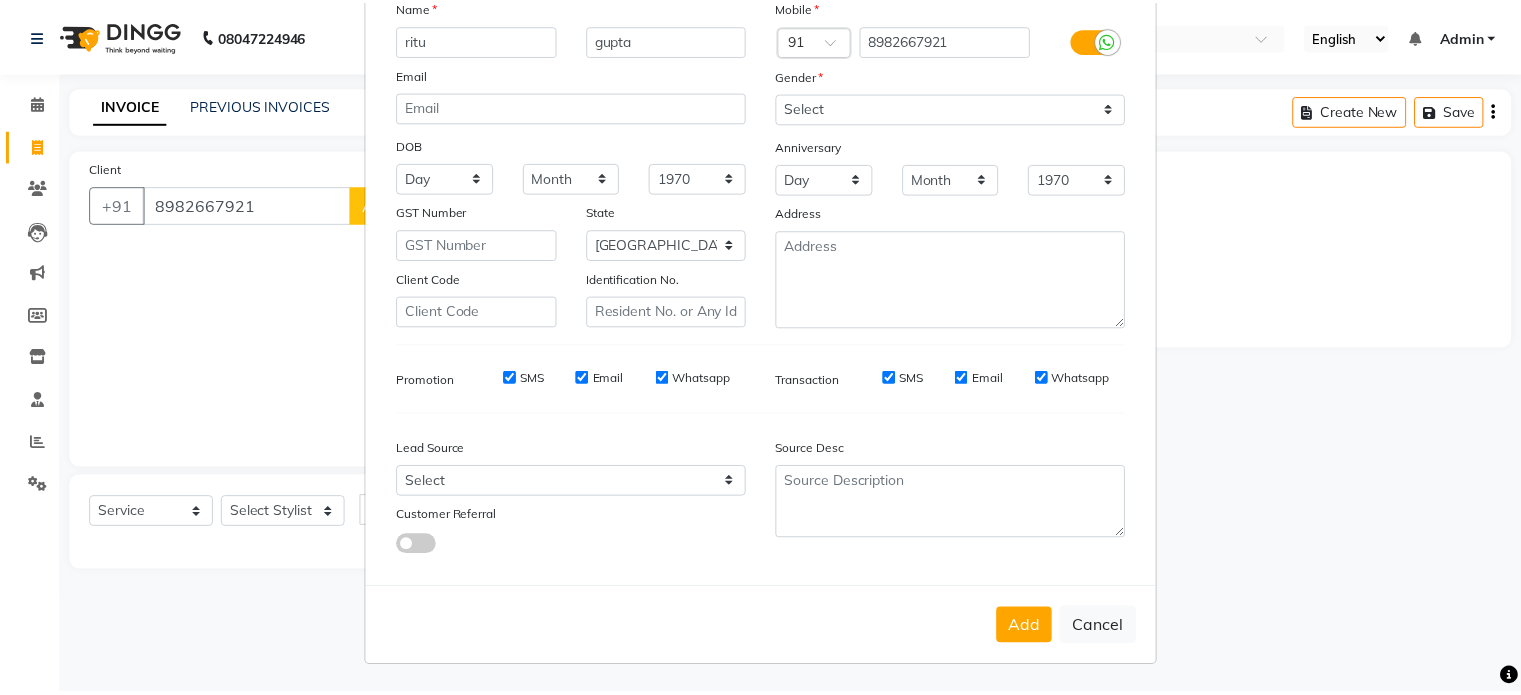 scroll, scrollTop: 161, scrollLeft: 0, axis: vertical 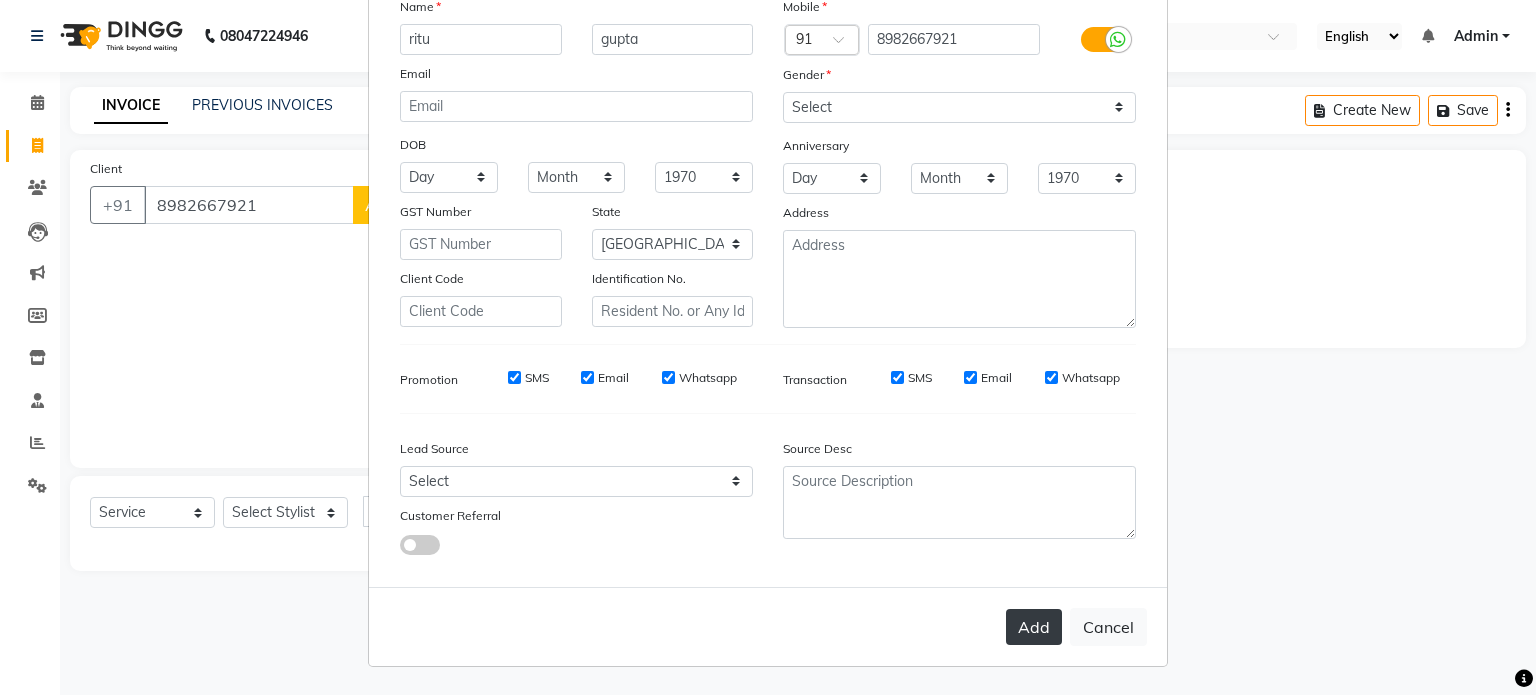 click on "Add" at bounding box center [1034, 627] 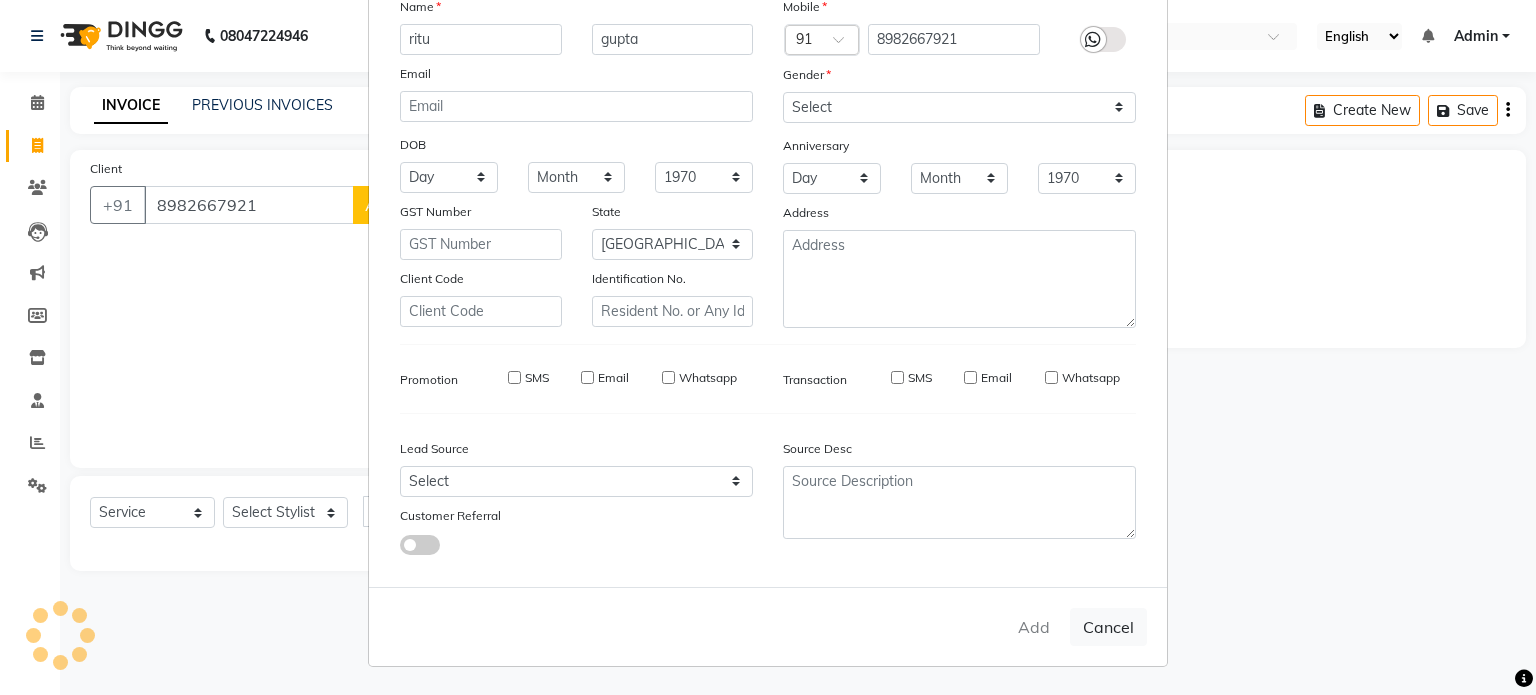type 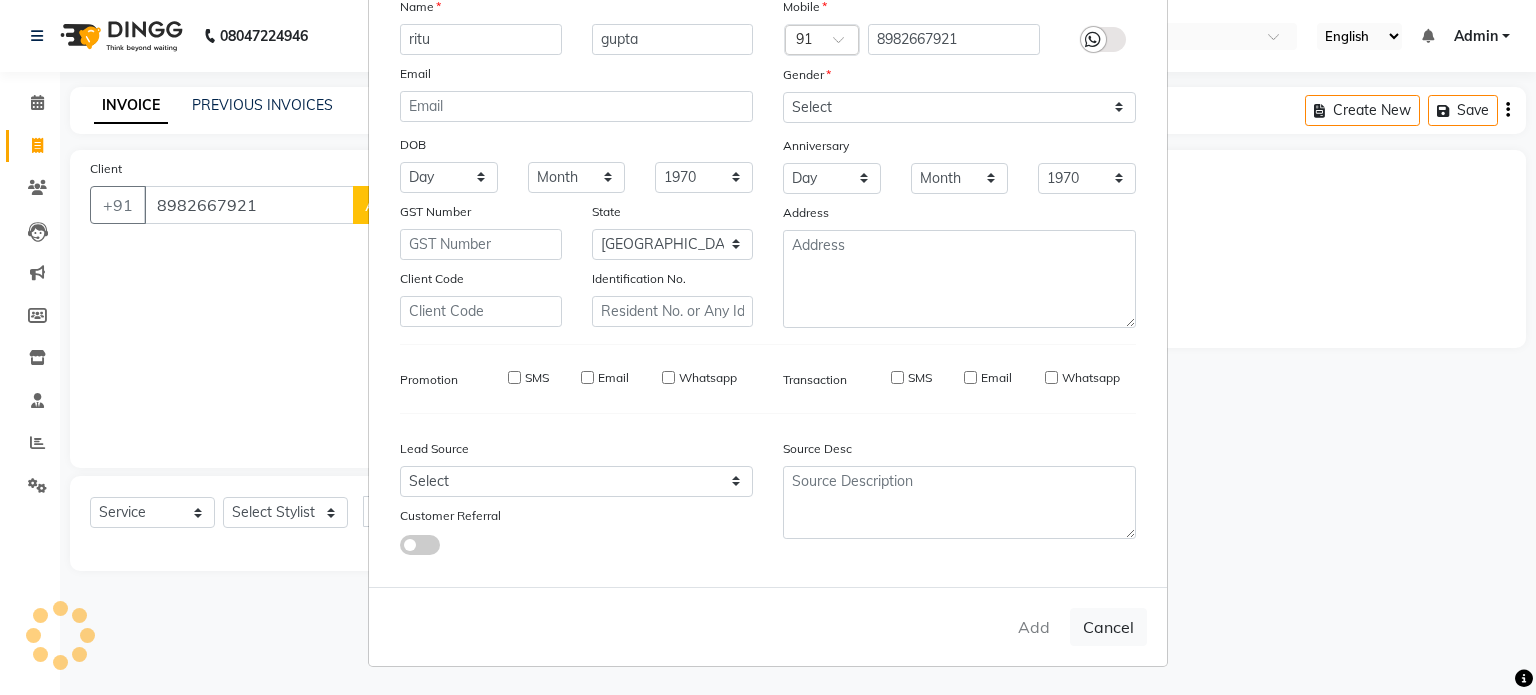 type 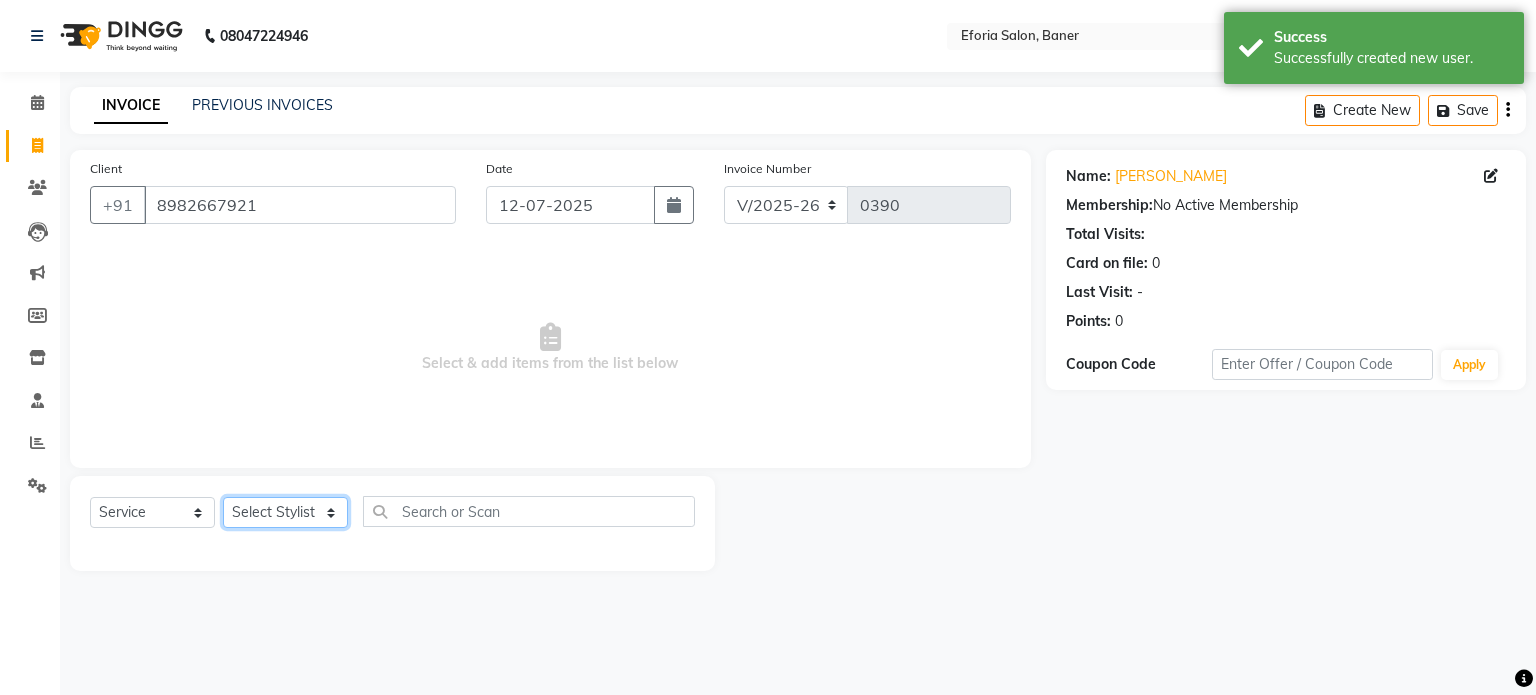 click on "Select Stylist [PERSON_NAME] [PERSON_NAME] [PERSON_NAME] [PERSON_NAME]" 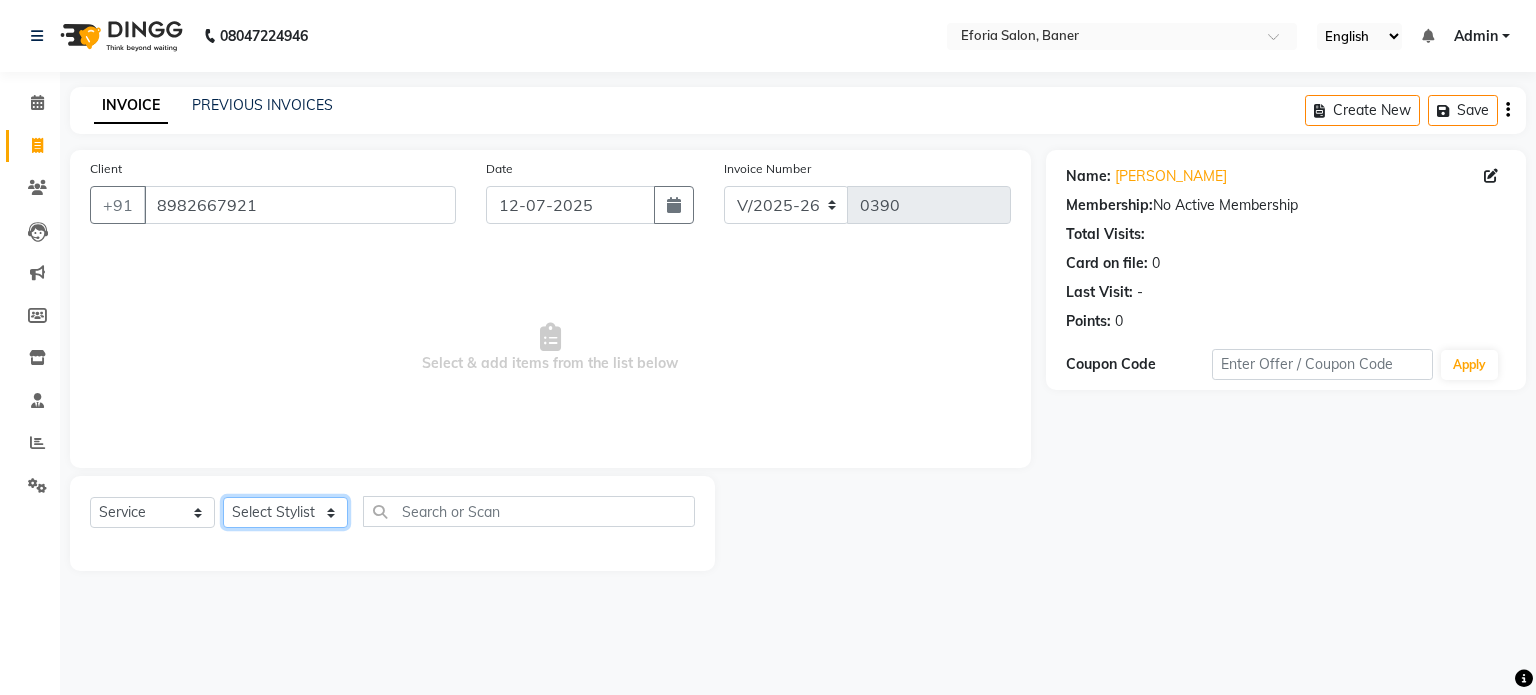 select on "86083" 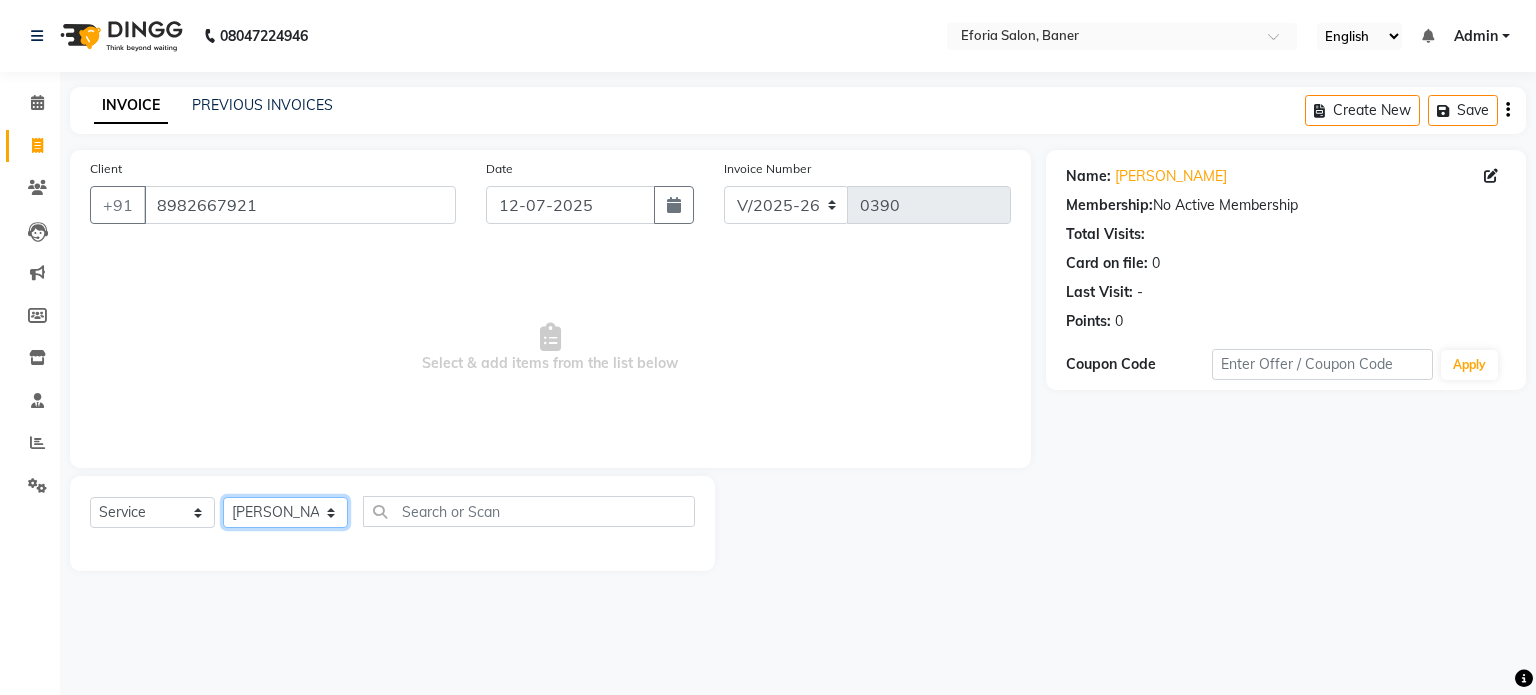 click on "Select Stylist [PERSON_NAME] [PERSON_NAME] [PERSON_NAME] [PERSON_NAME]" 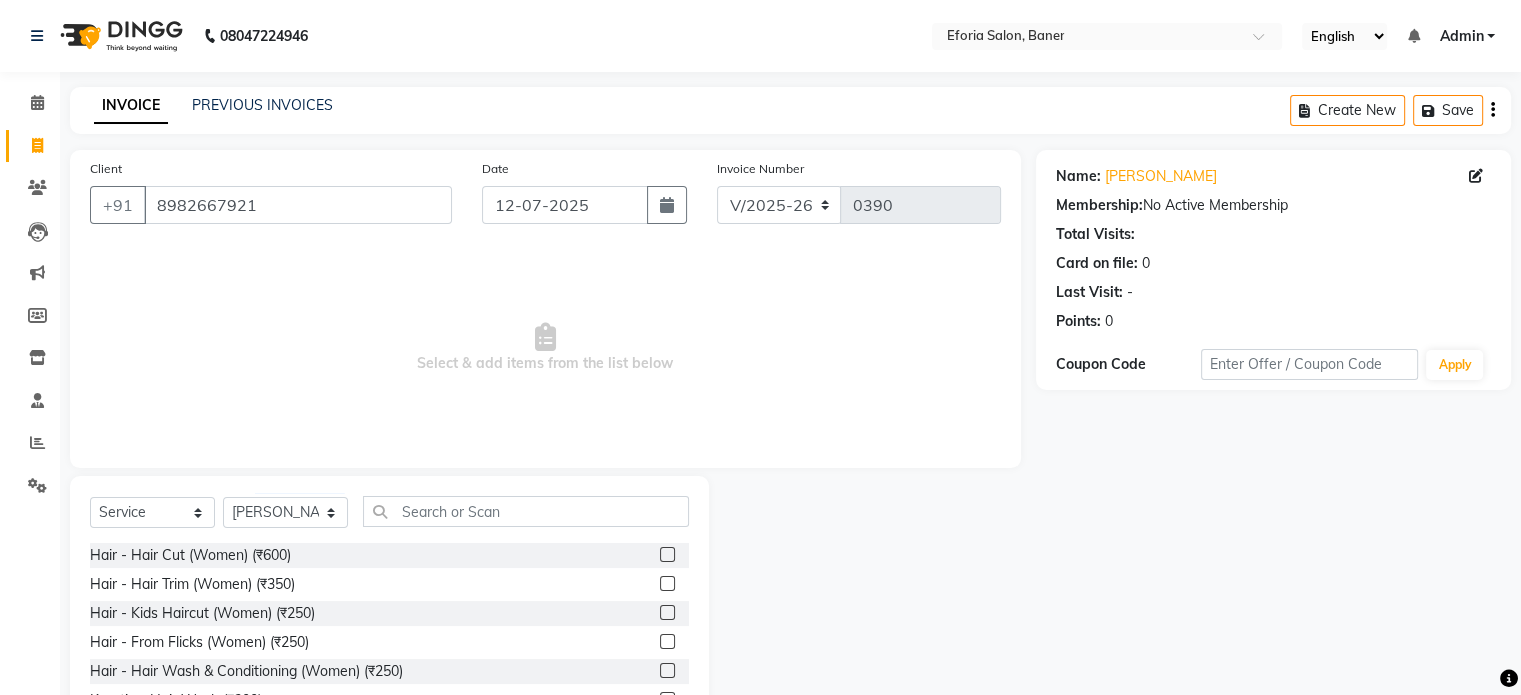 click 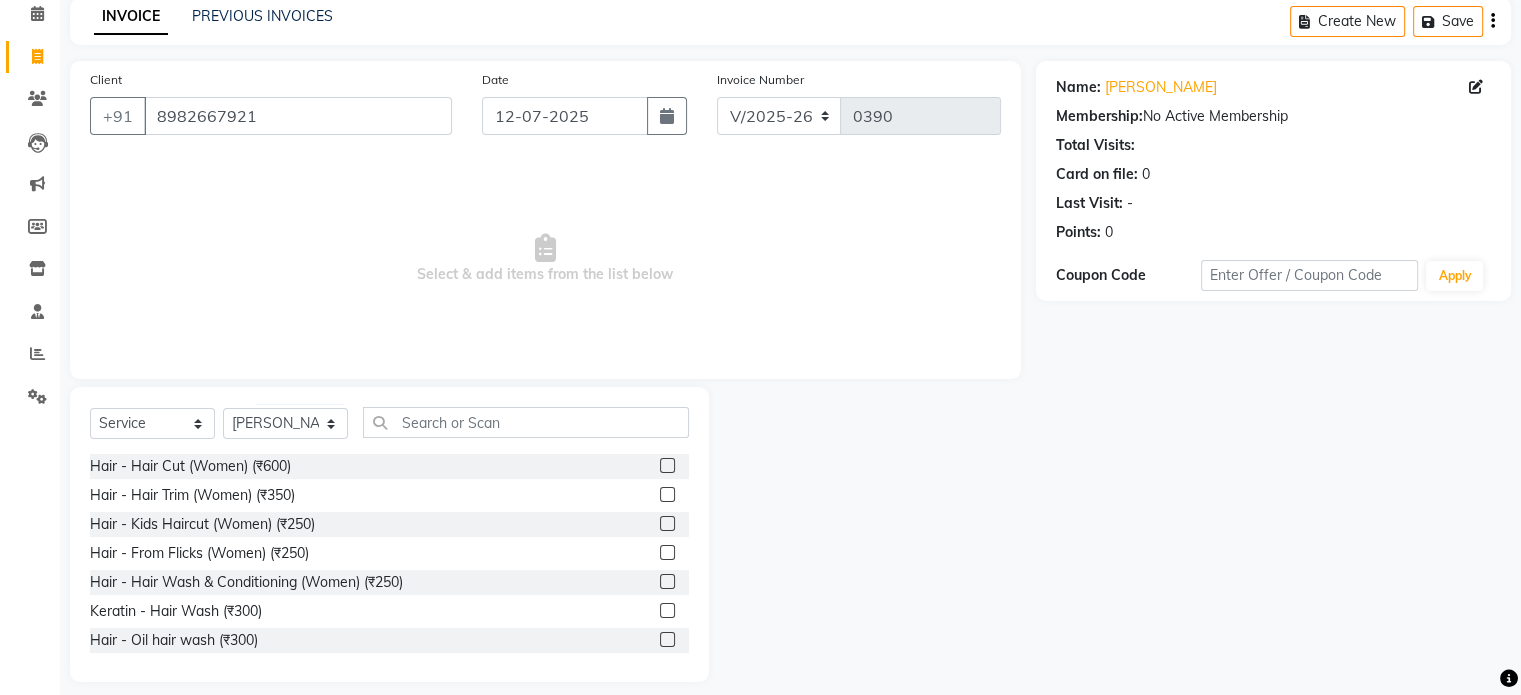 scroll, scrollTop: 106, scrollLeft: 0, axis: vertical 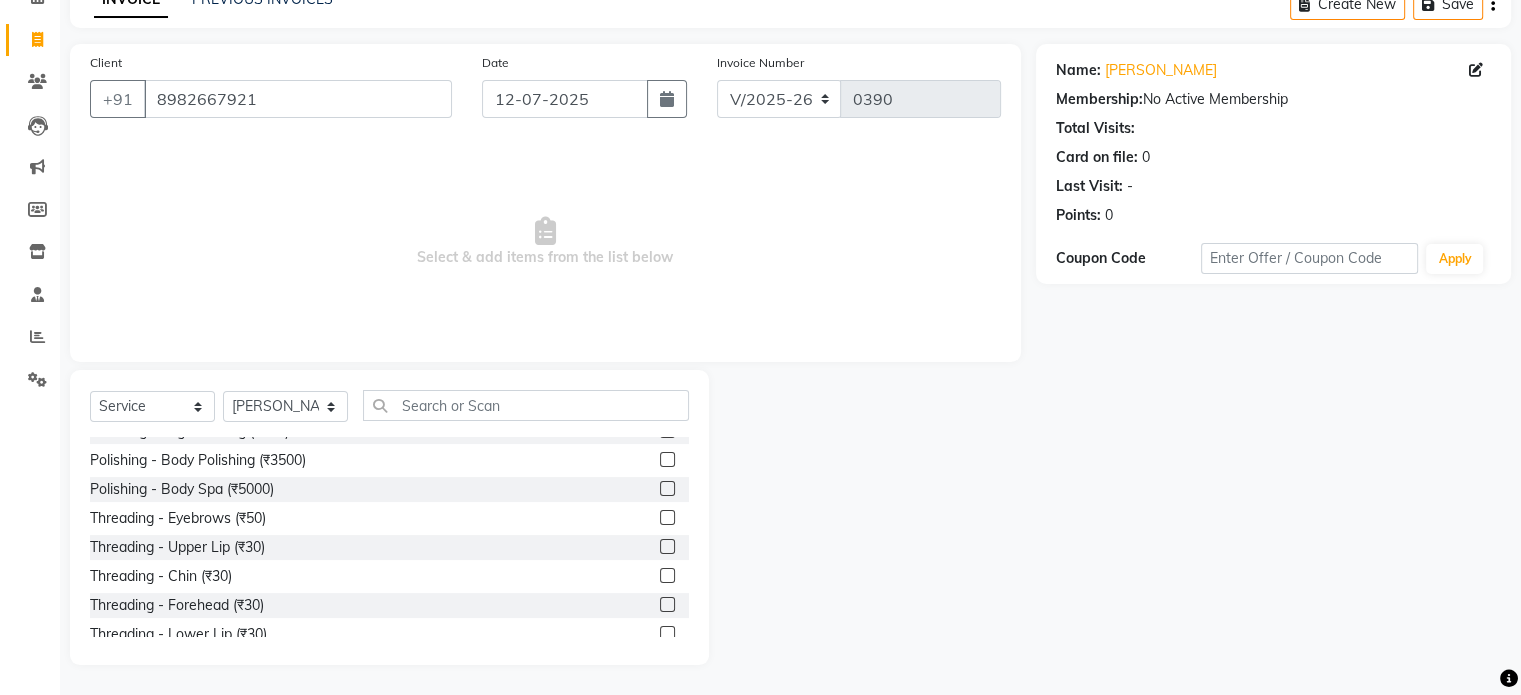 click 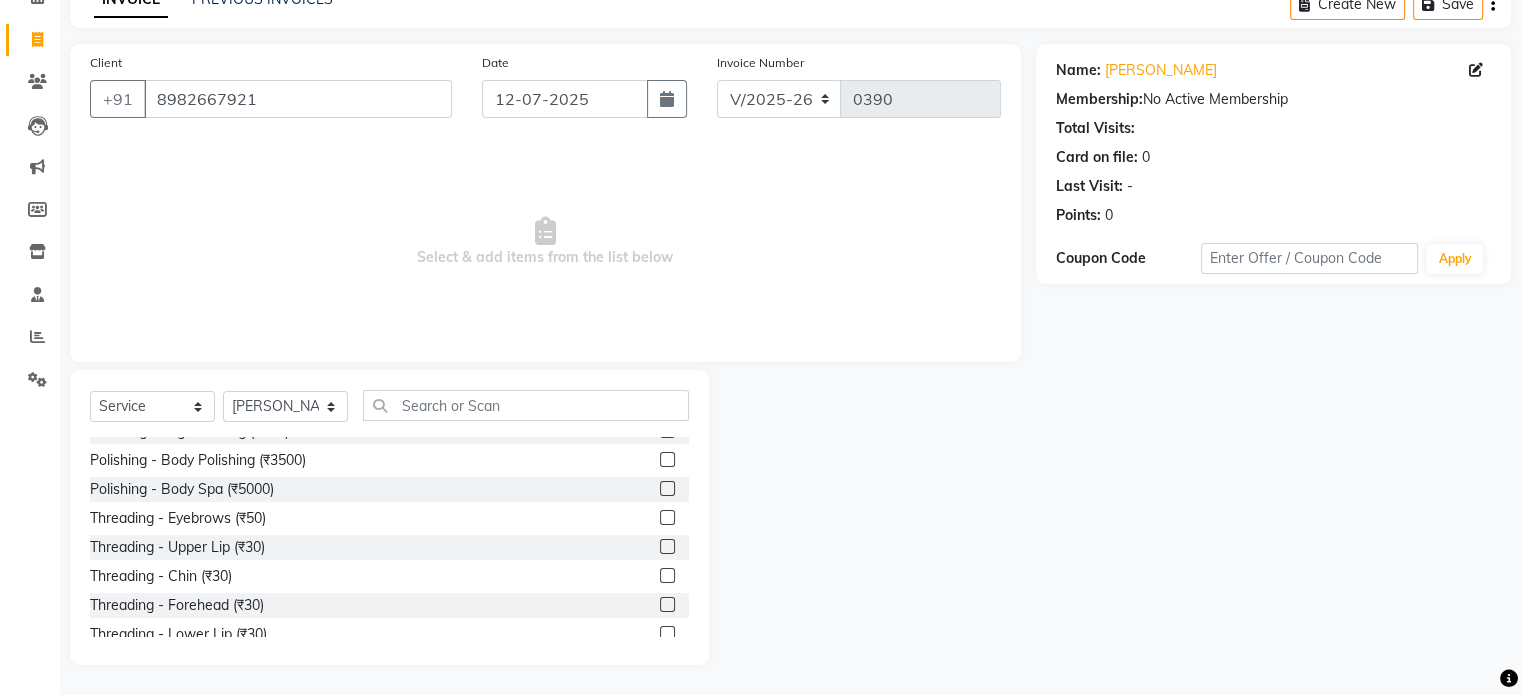 click at bounding box center (666, 518) 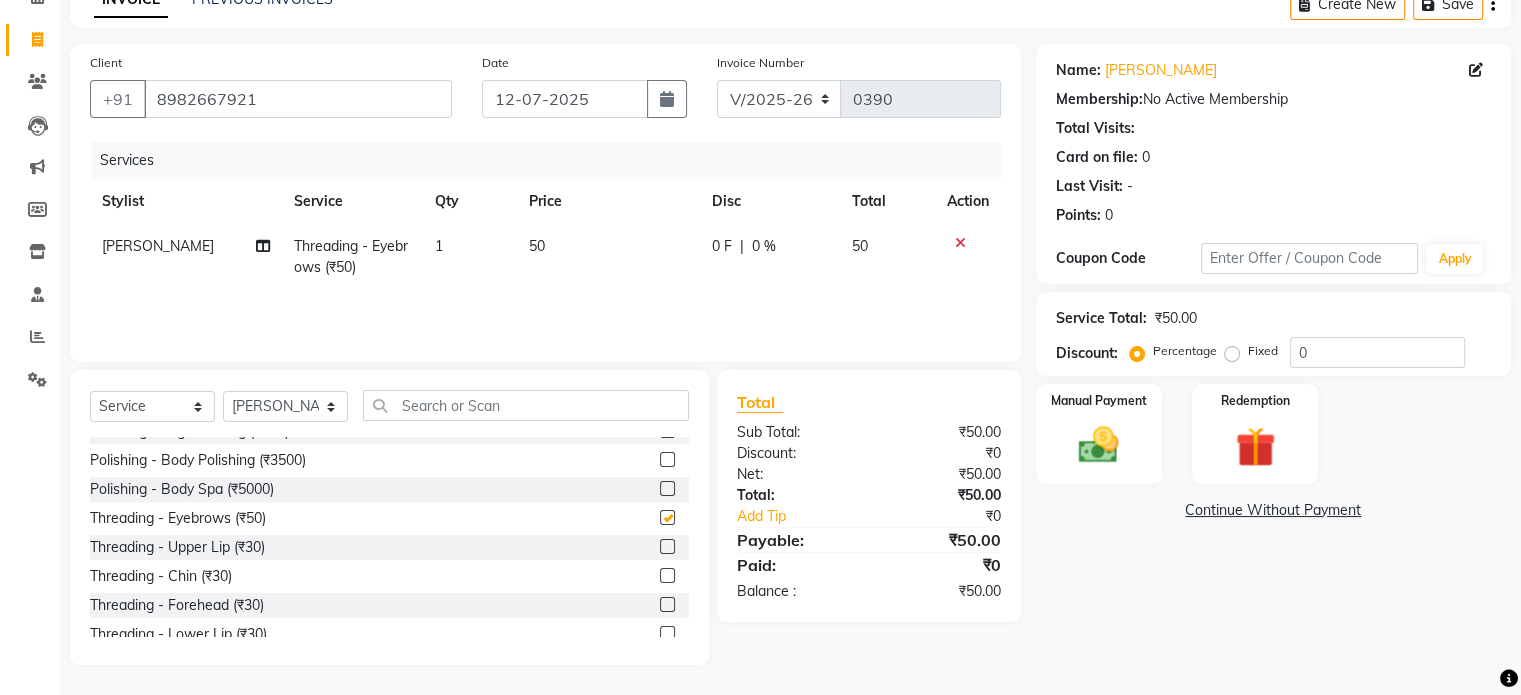 checkbox on "false" 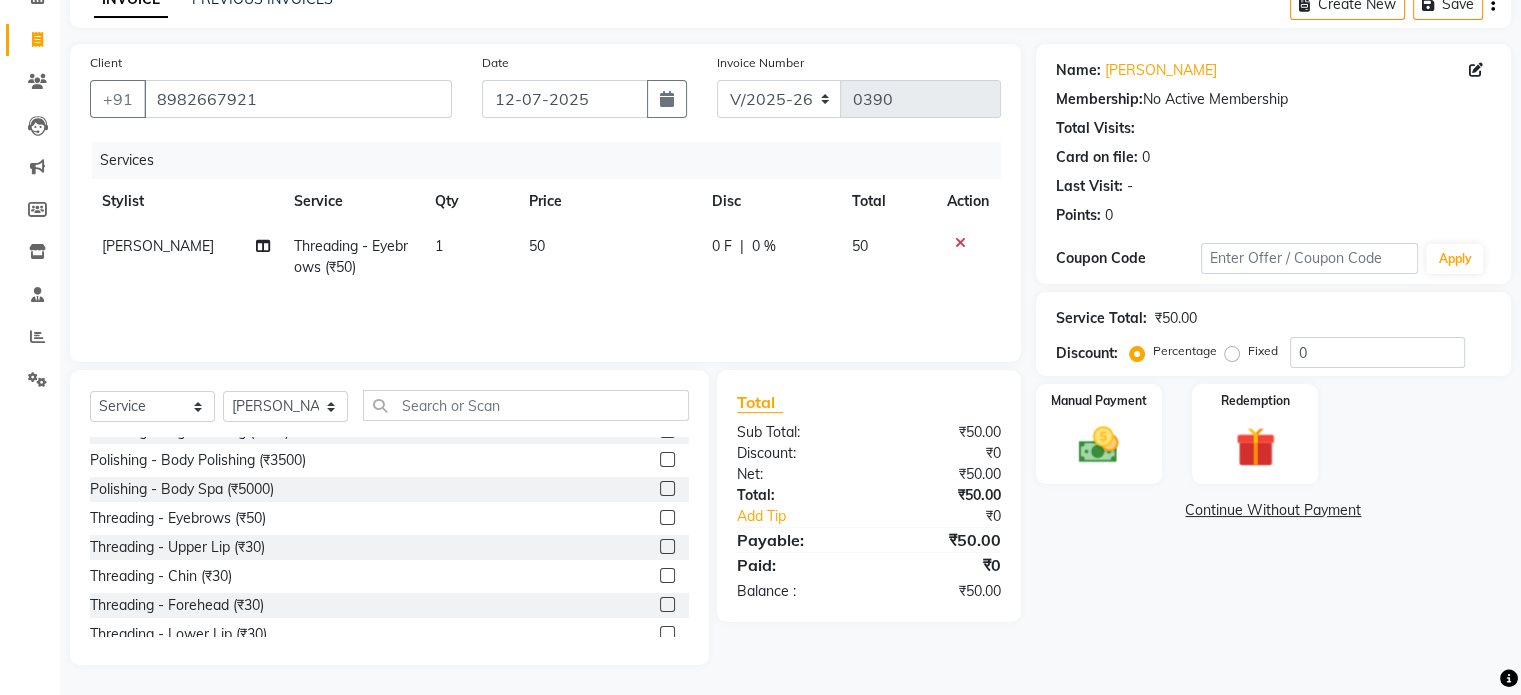 click 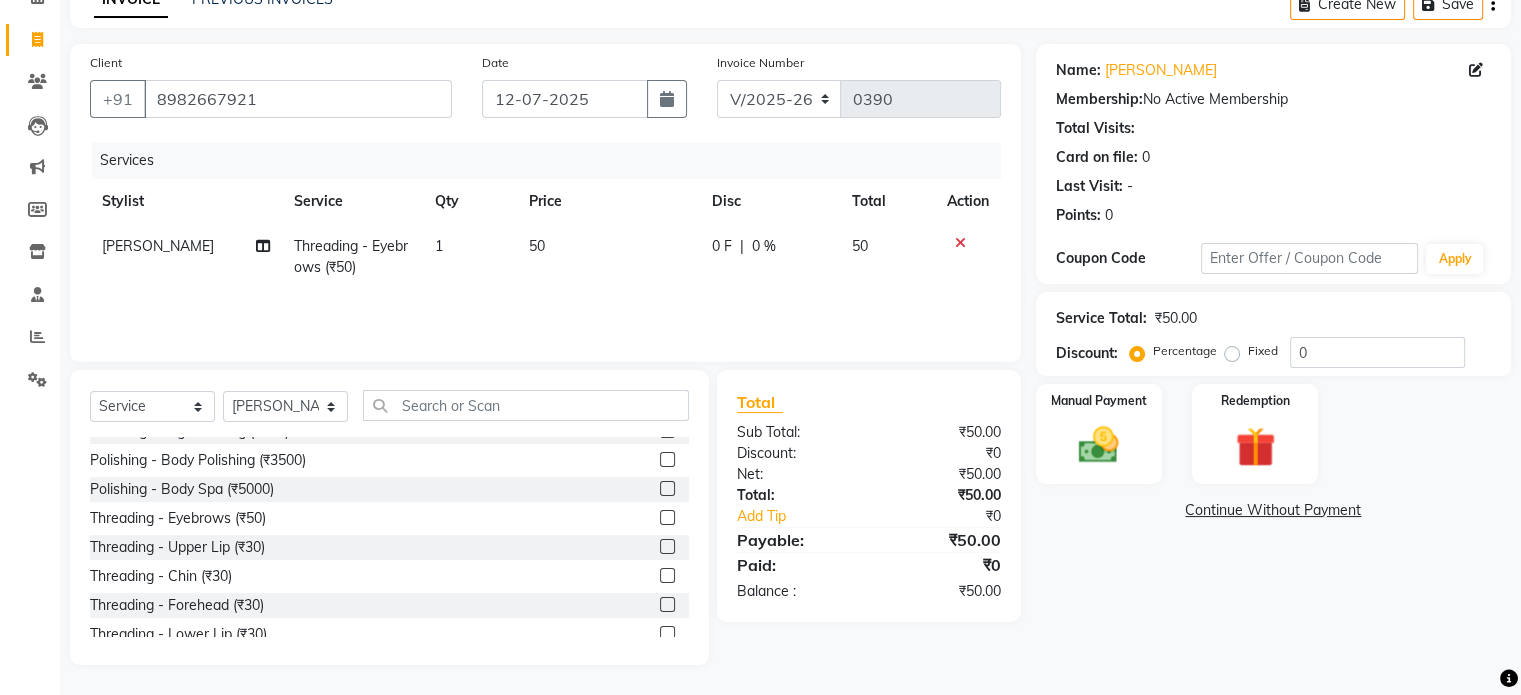 click at bounding box center [666, 547] 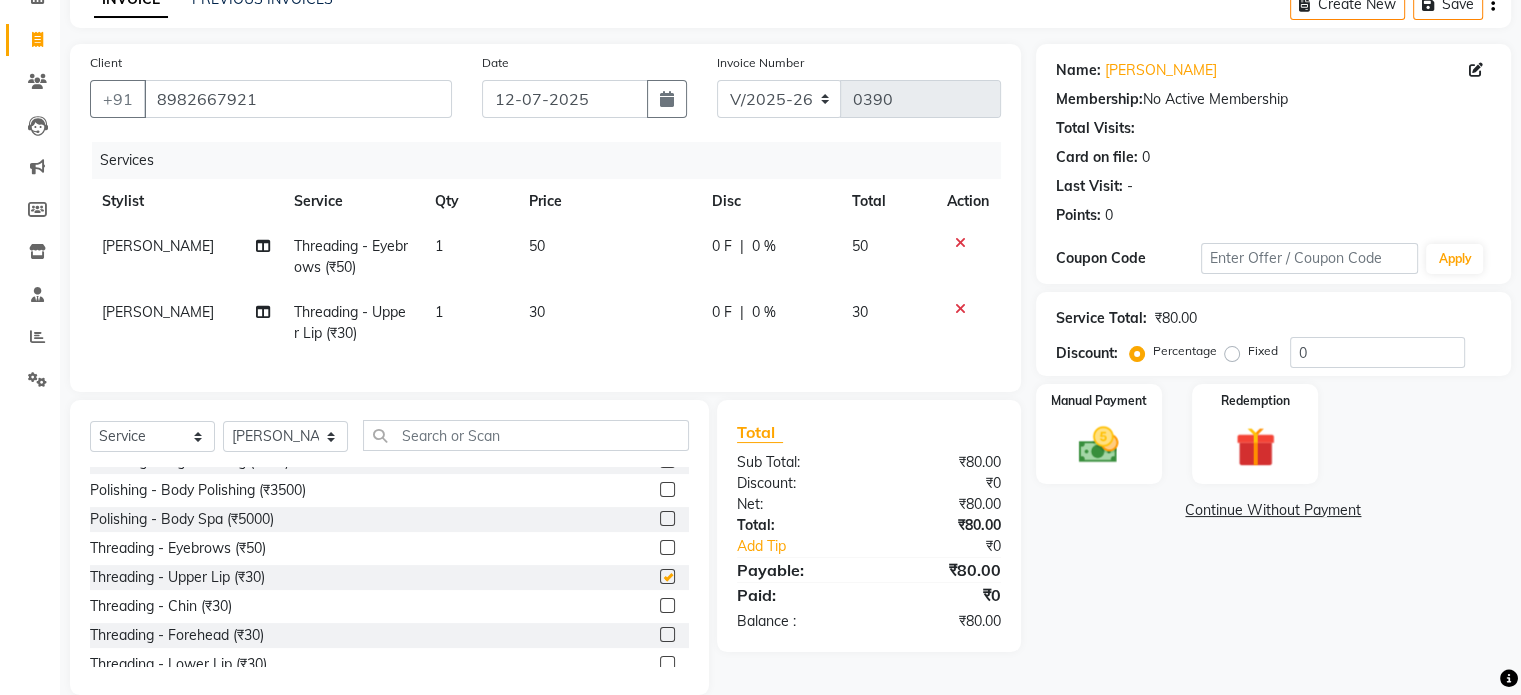 checkbox on "false" 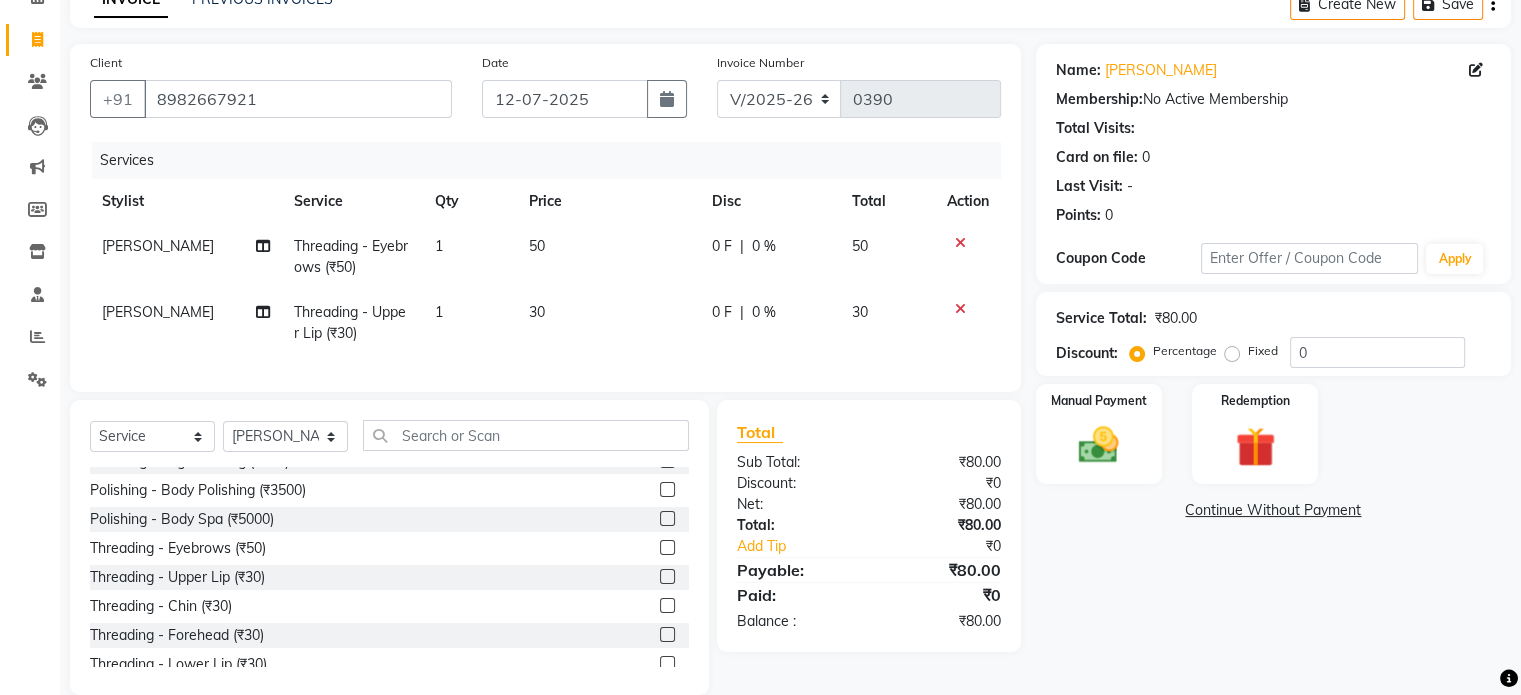 click 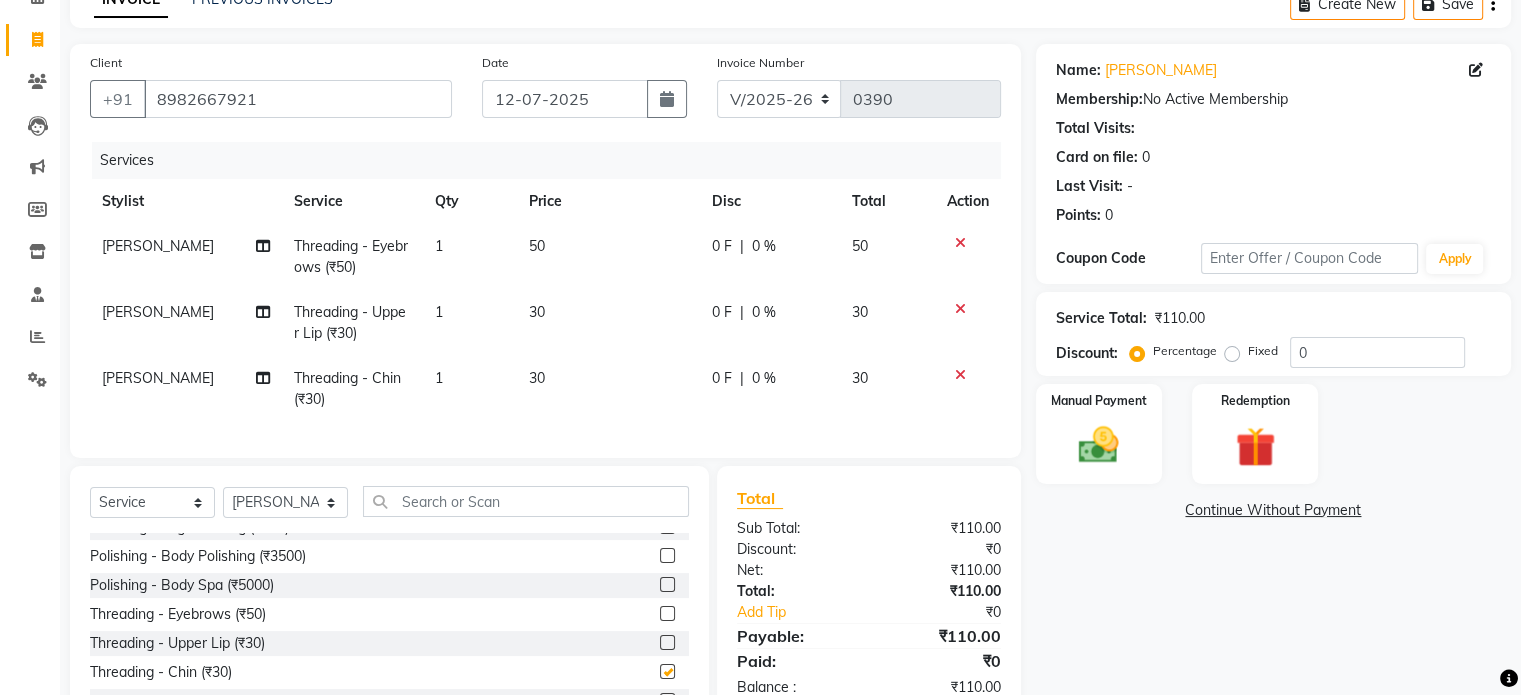 checkbox on "false" 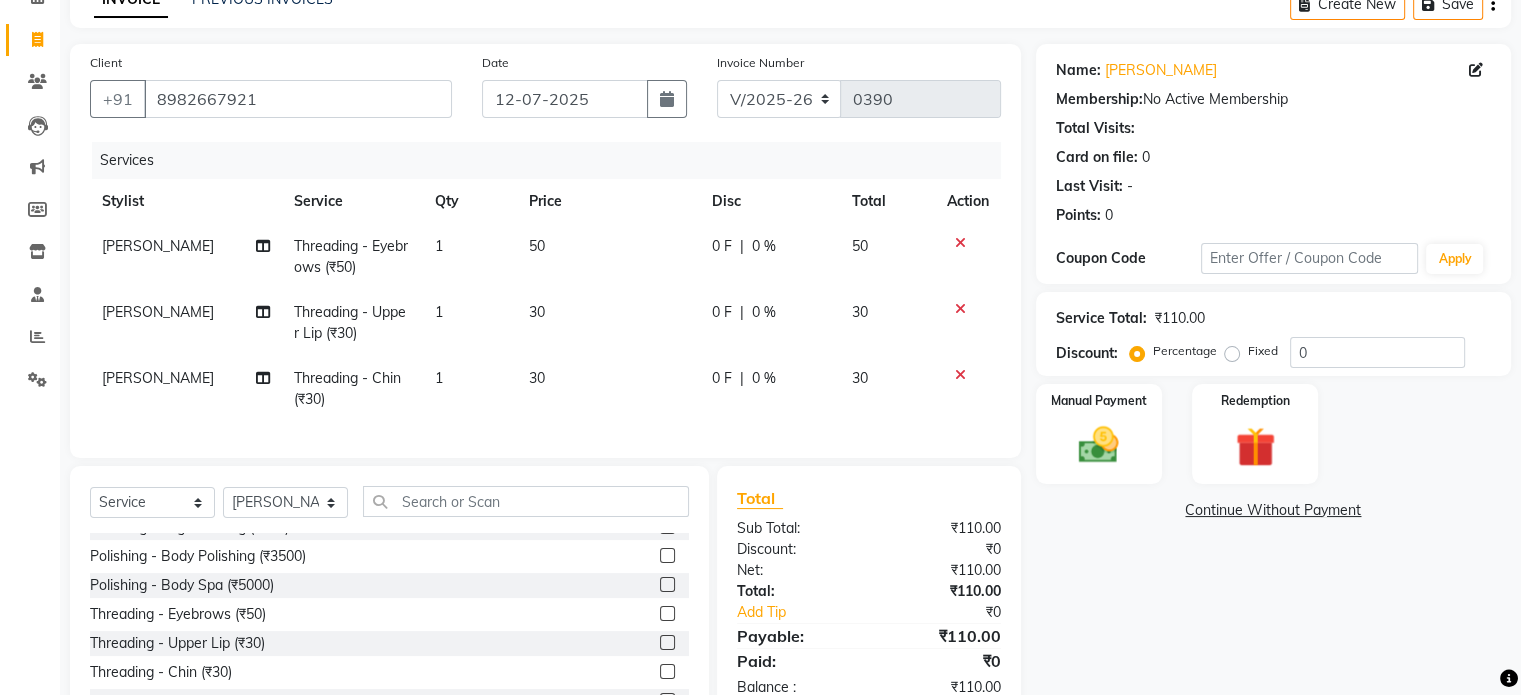 click on "Payable:" 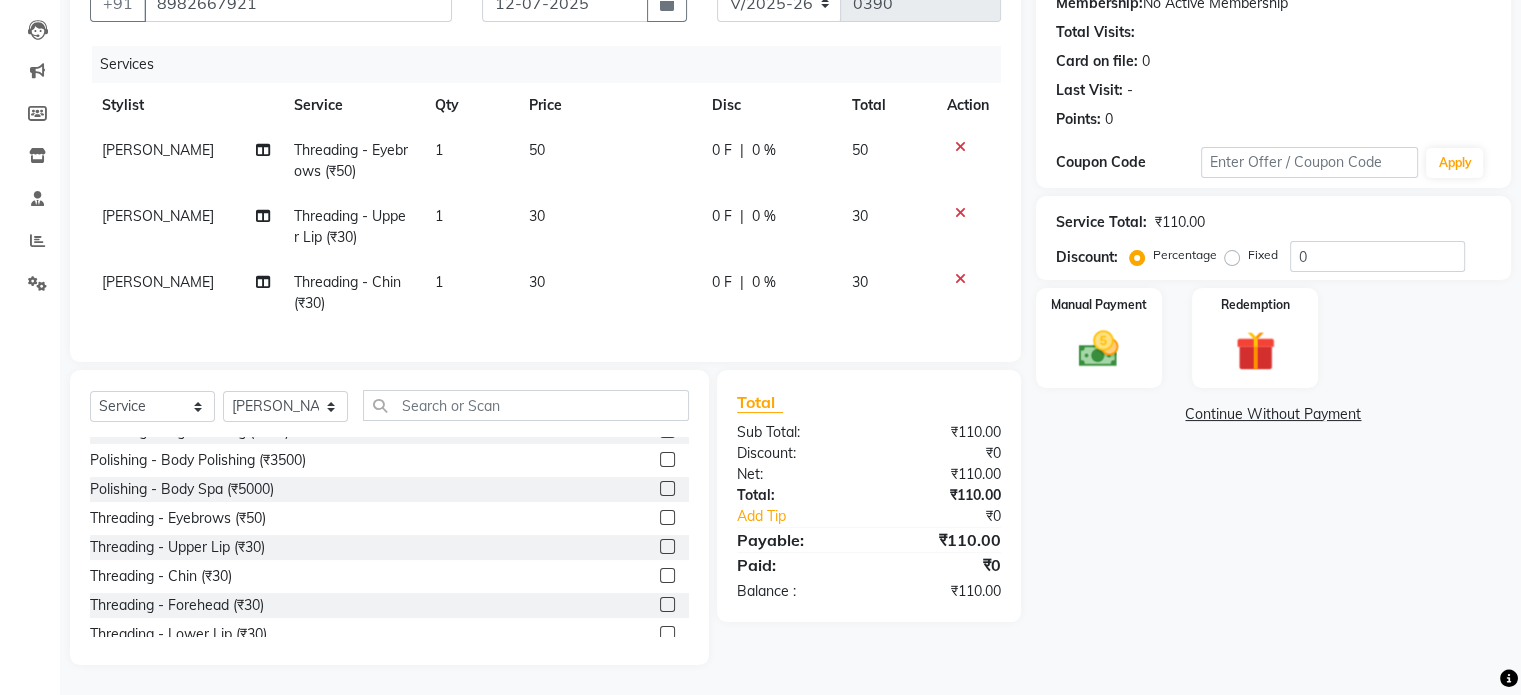 scroll, scrollTop: 217, scrollLeft: 0, axis: vertical 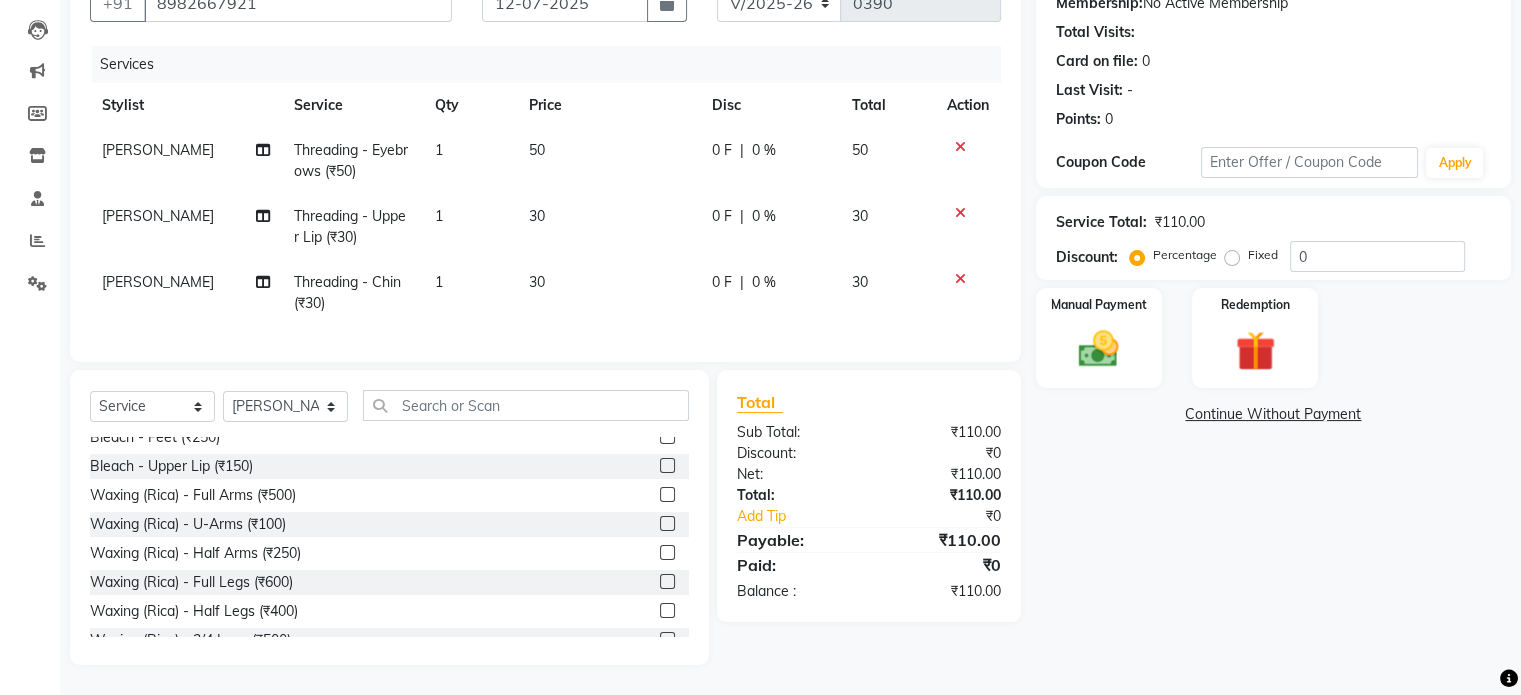 click 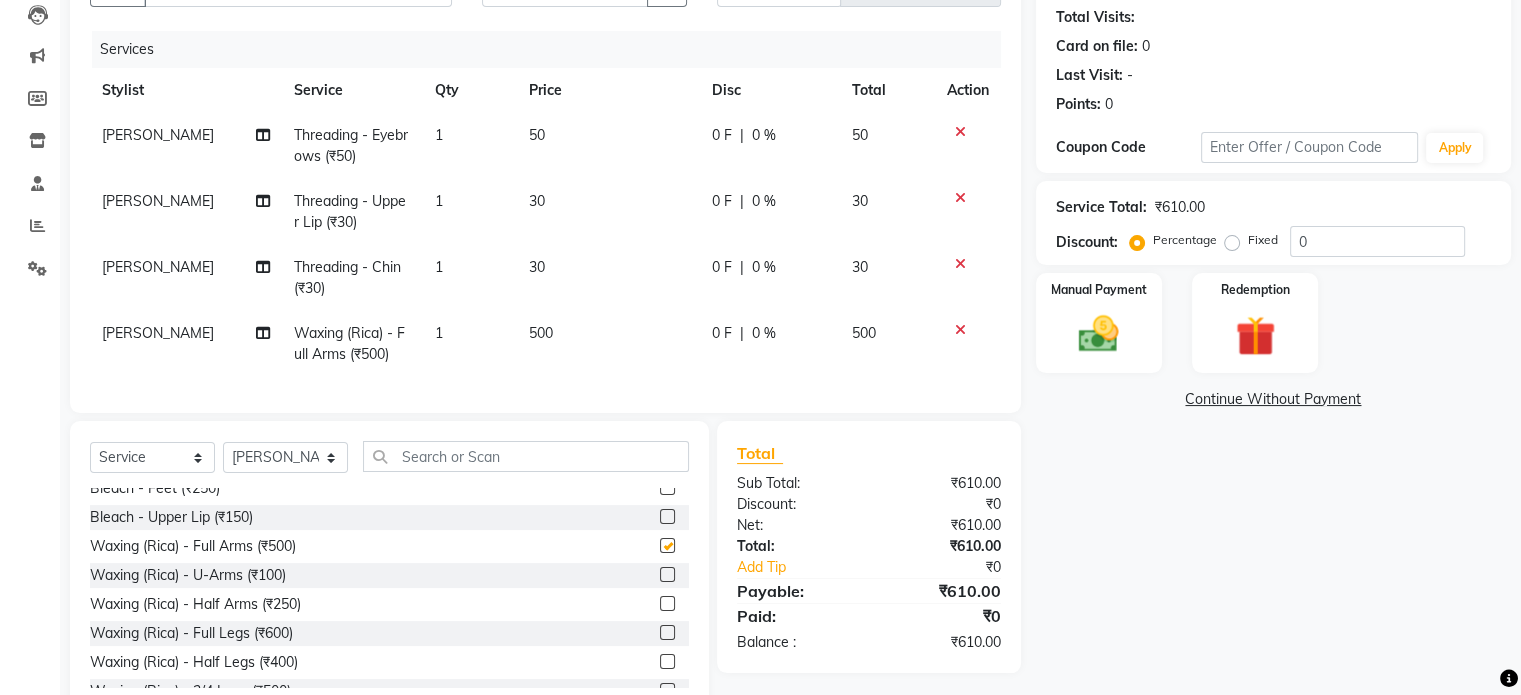 checkbox on "false" 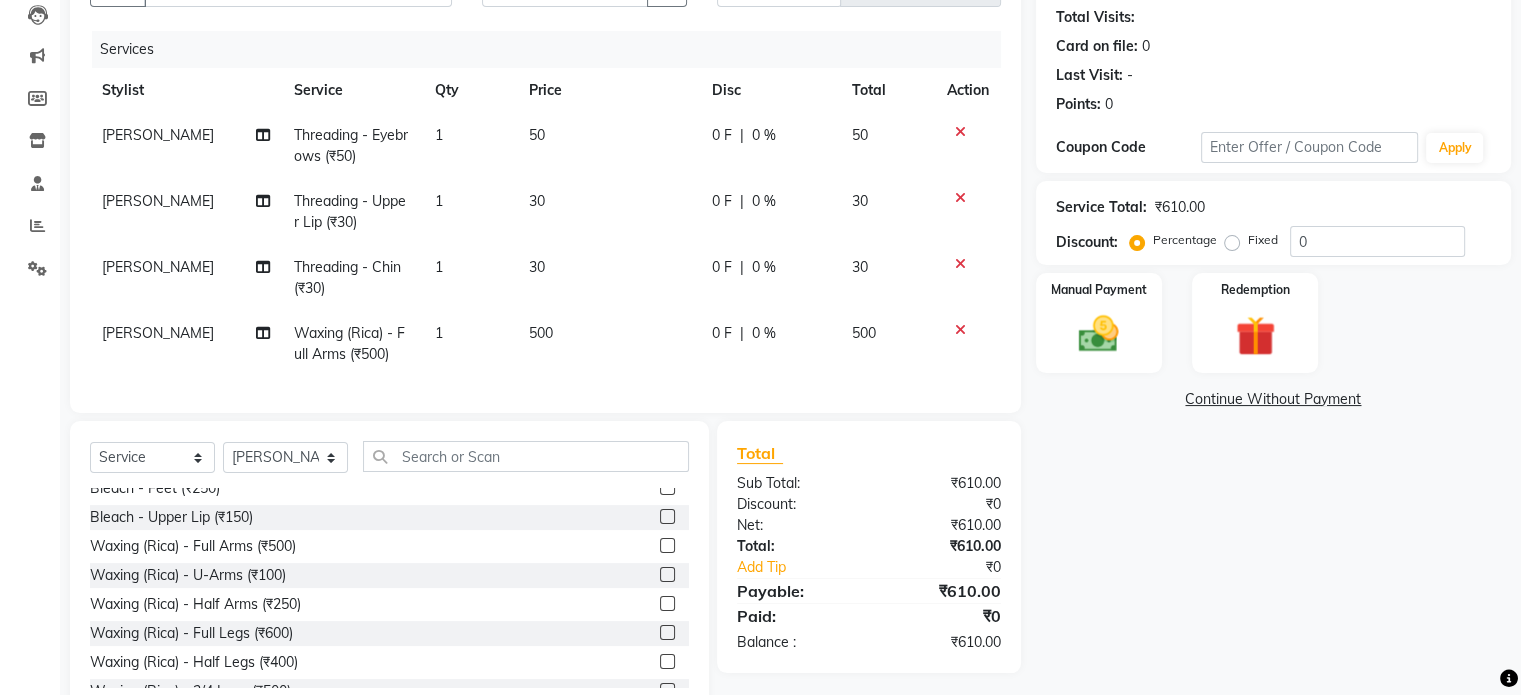 click on "500" 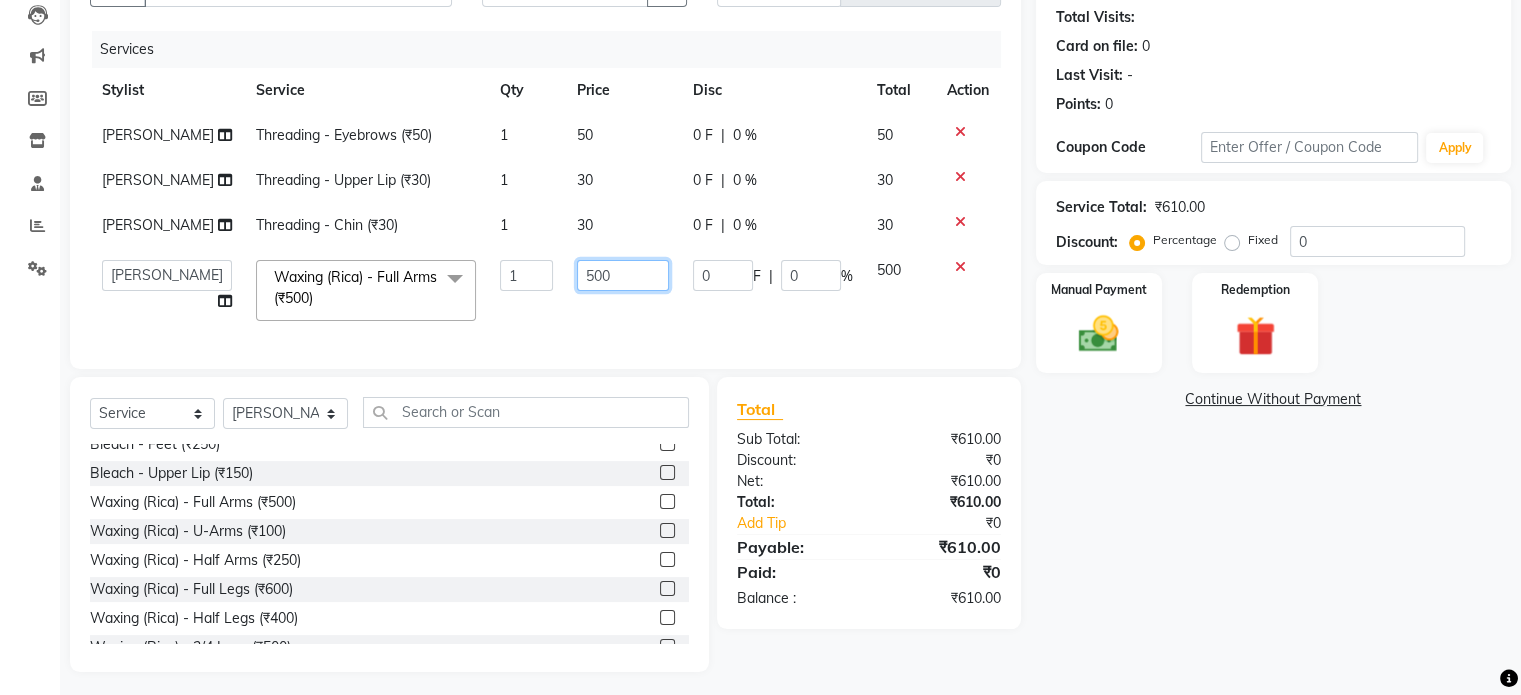 click on "500" 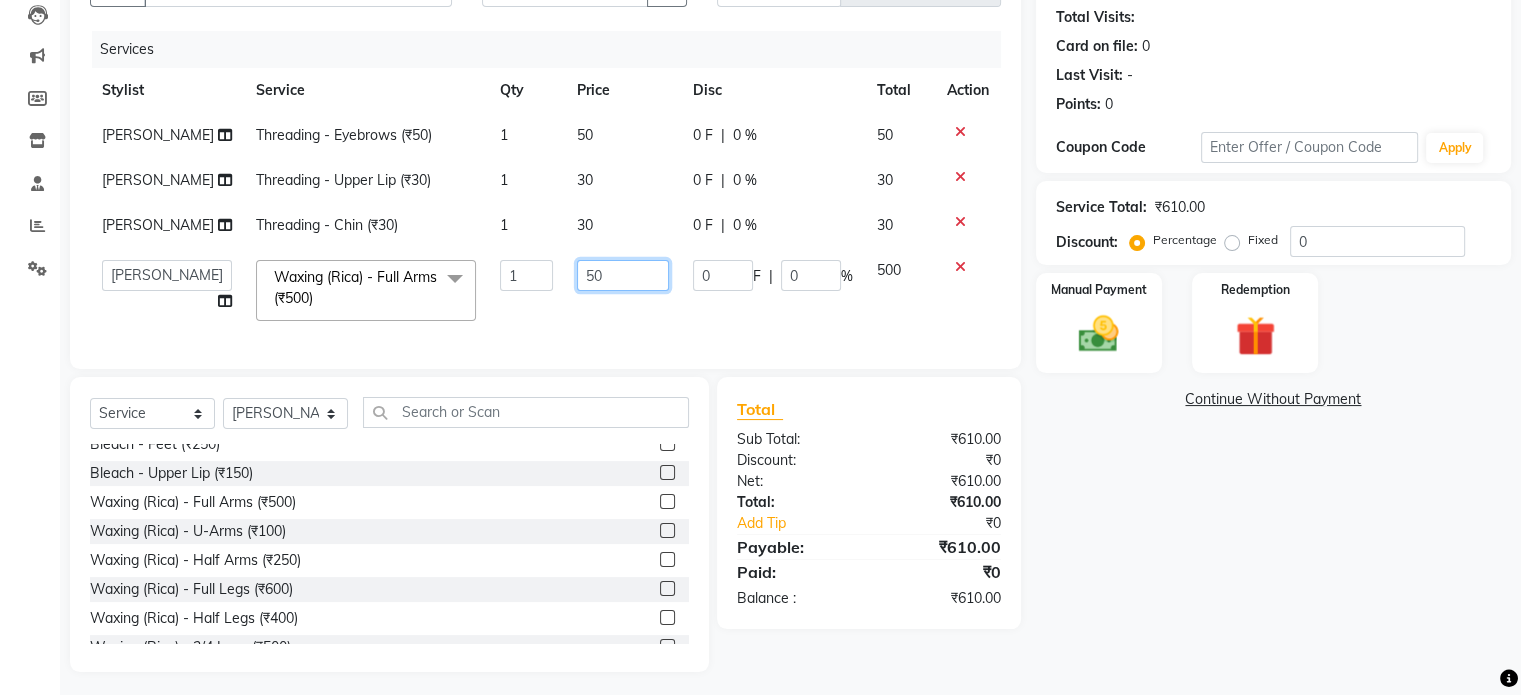 type on "5" 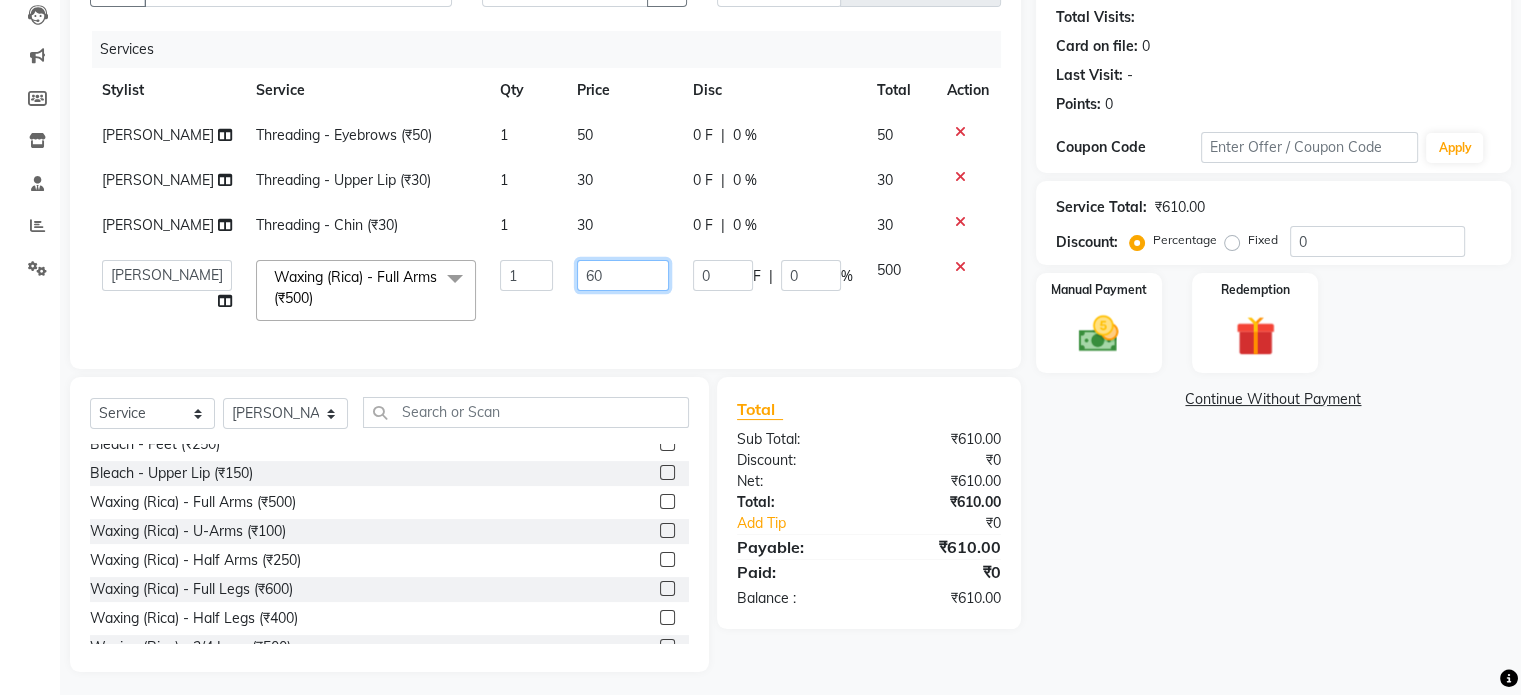 type on "600" 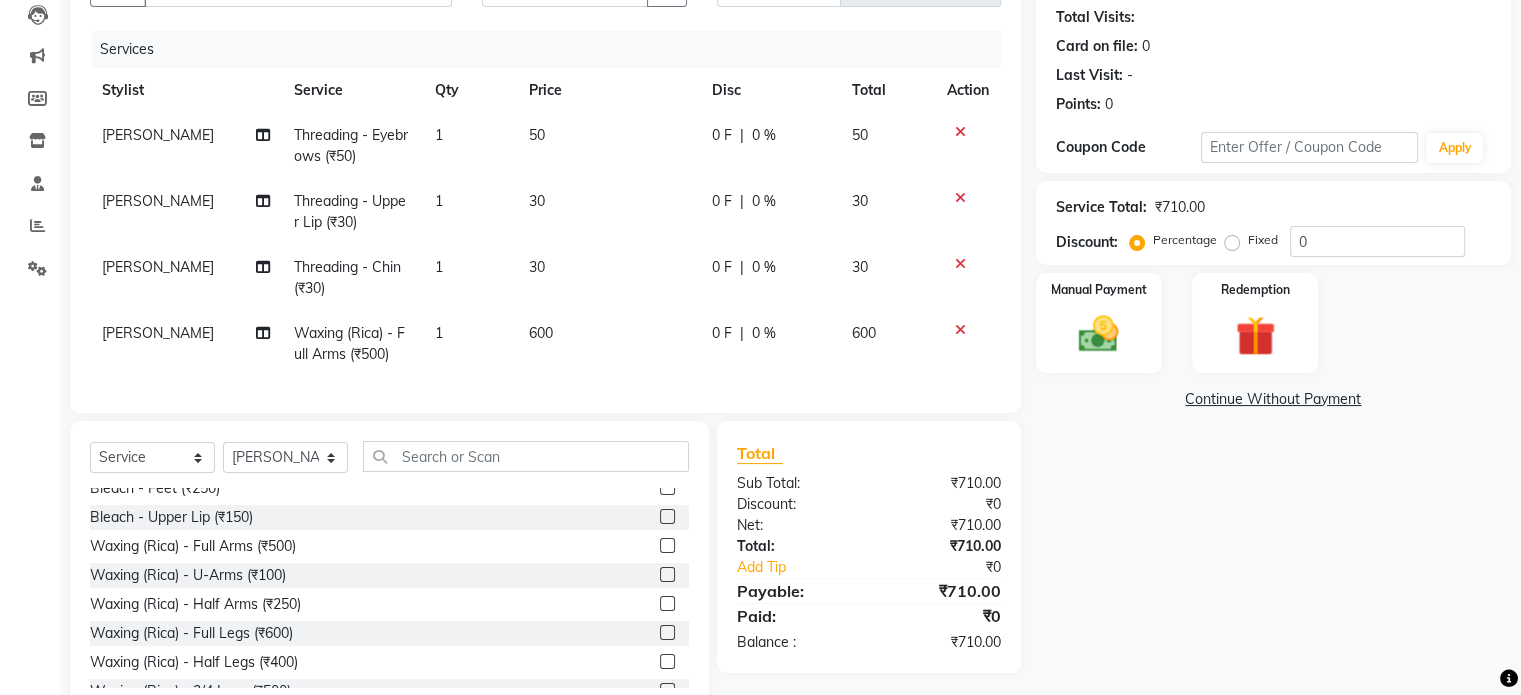 click on "30" 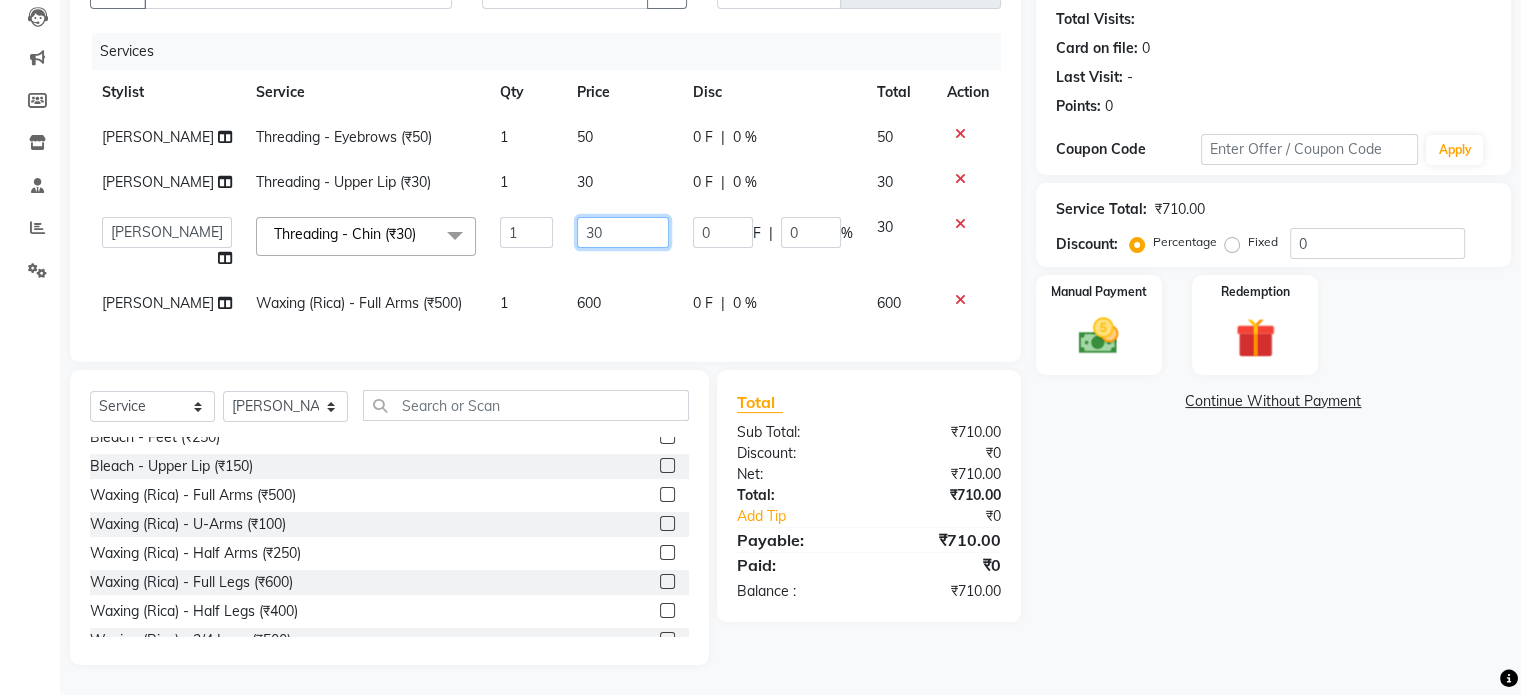 click on "30" 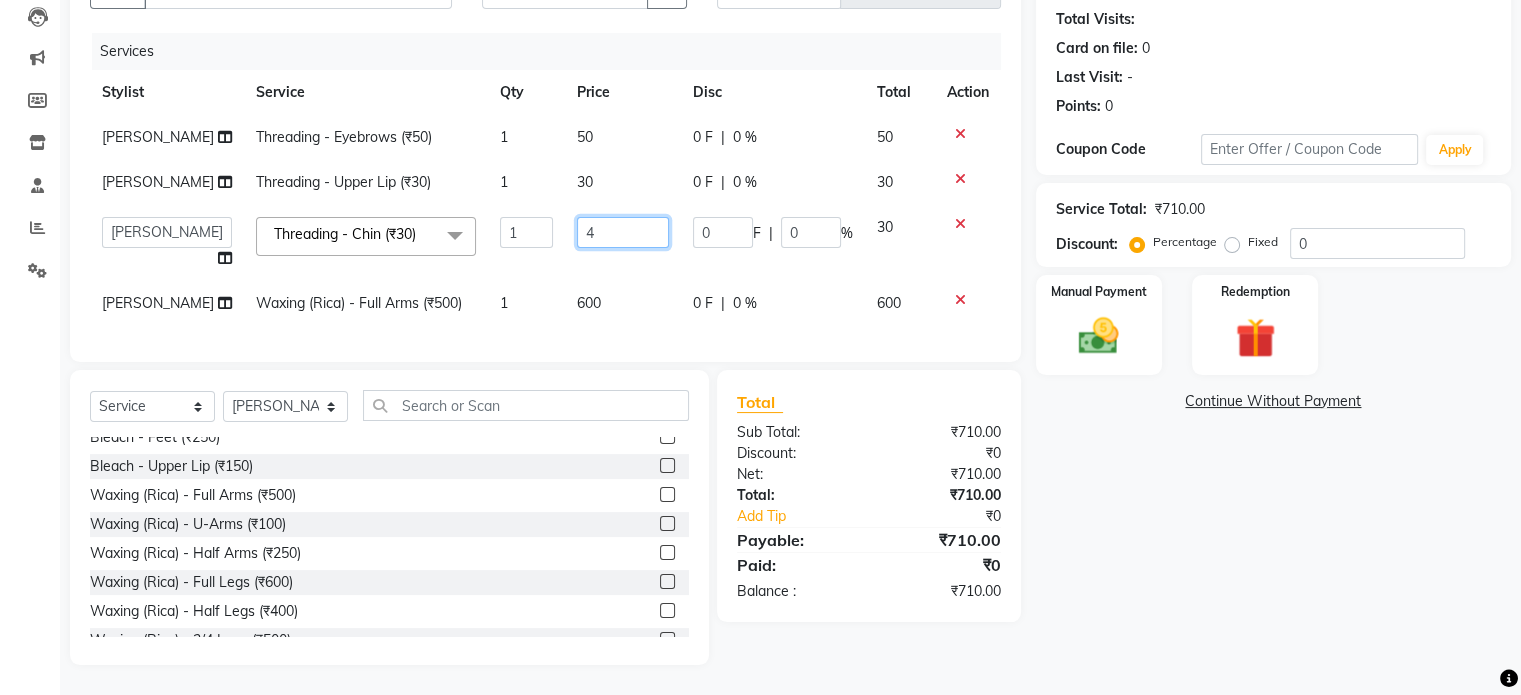 type on "40" 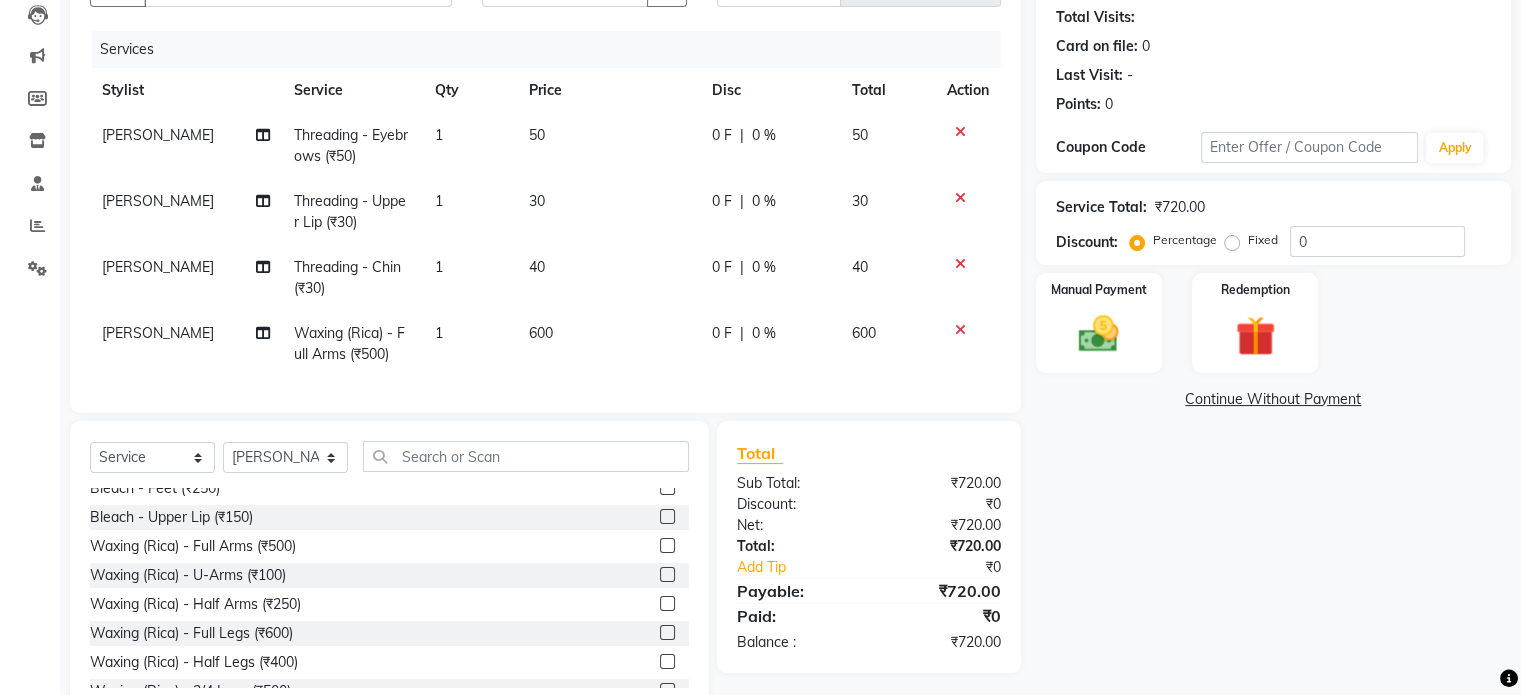 click on "30" 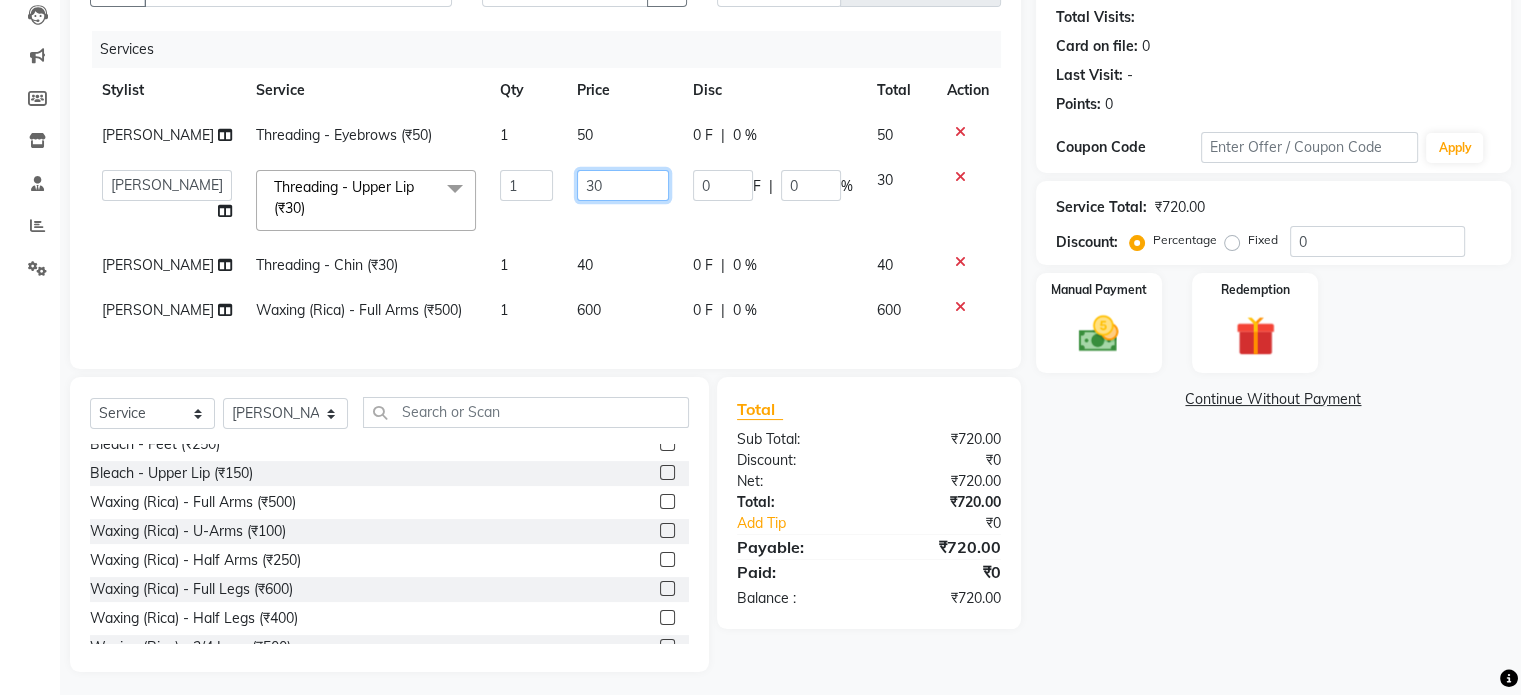 click on "30" 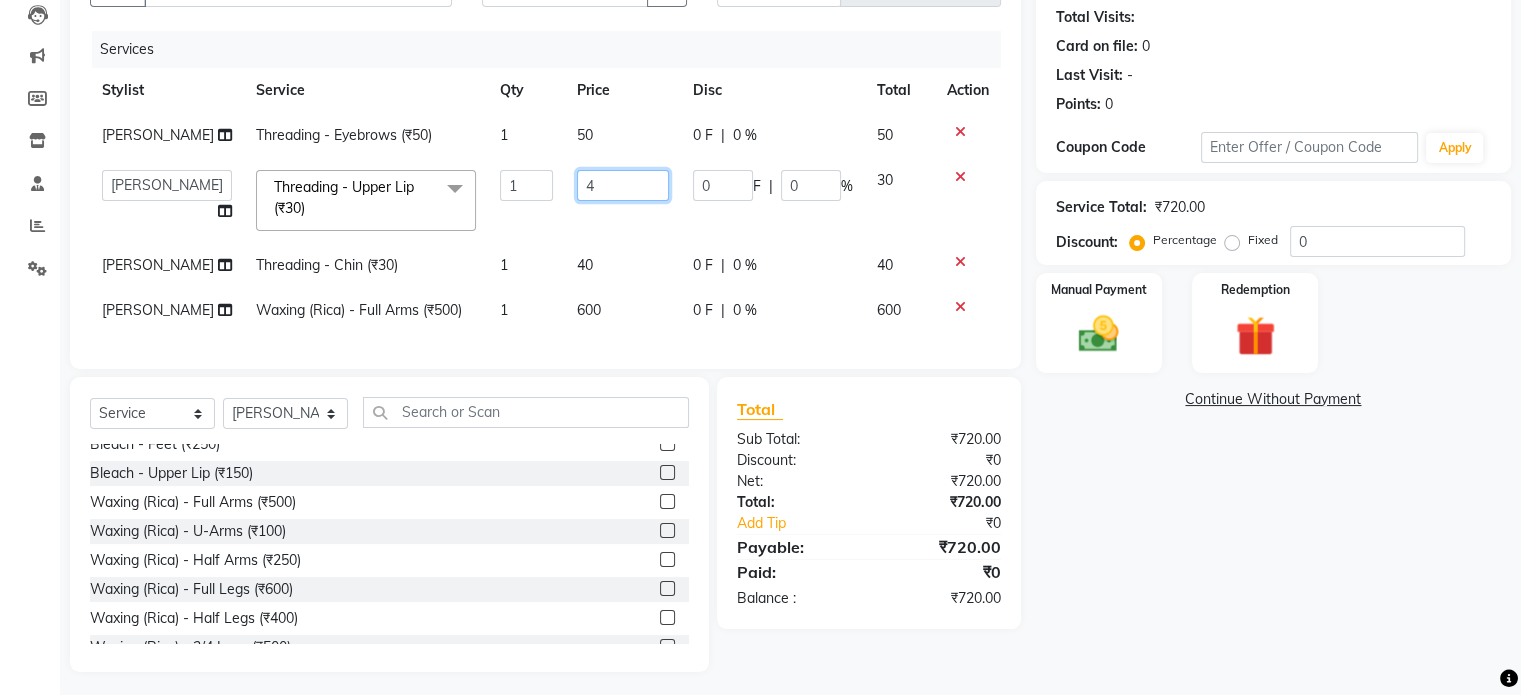 type on "40" 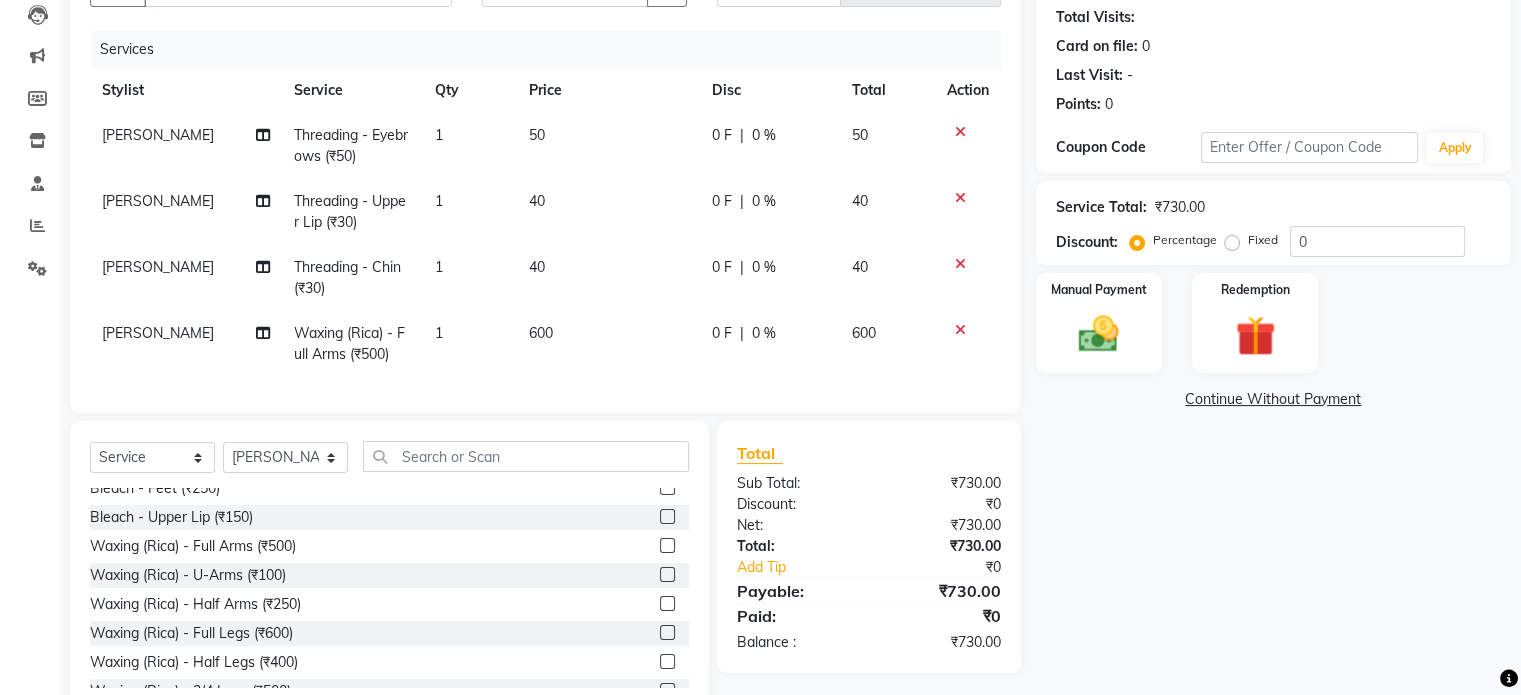 click on "50" 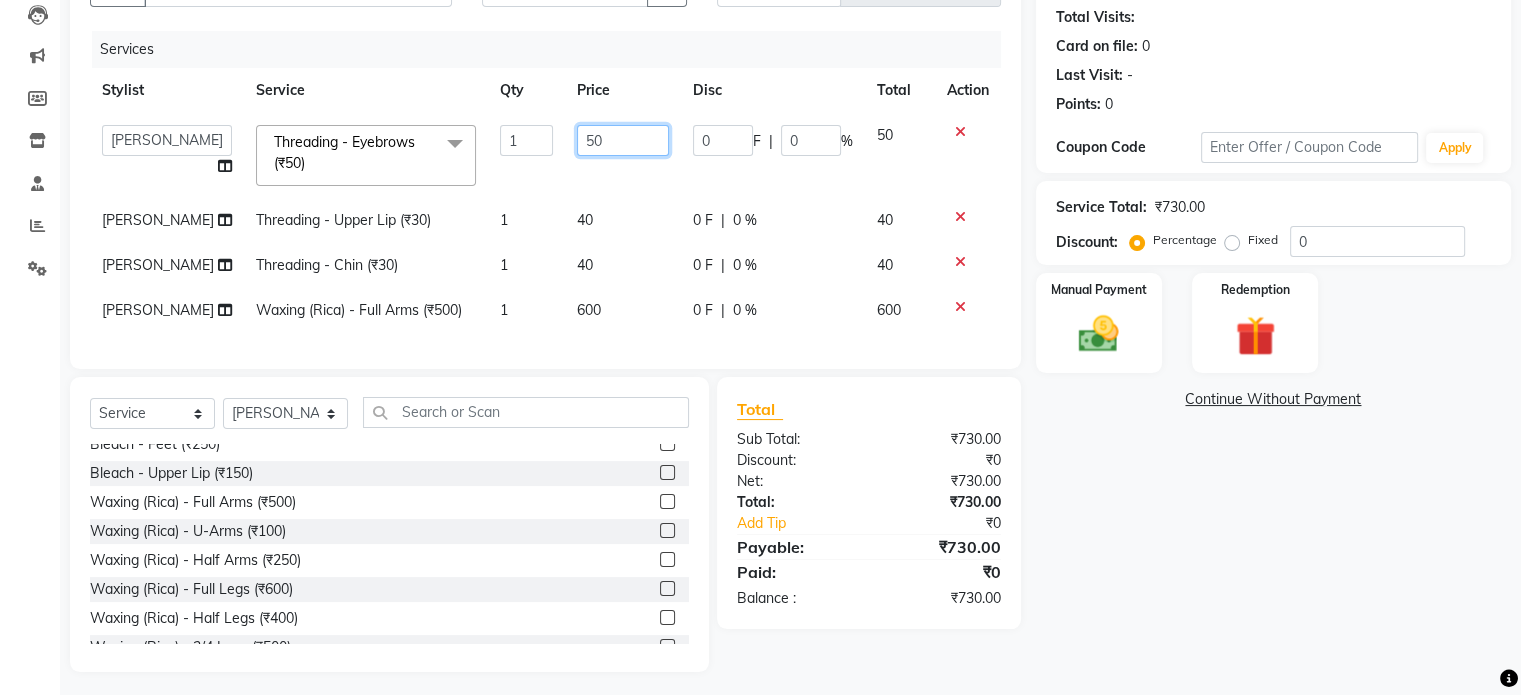 click on "50" 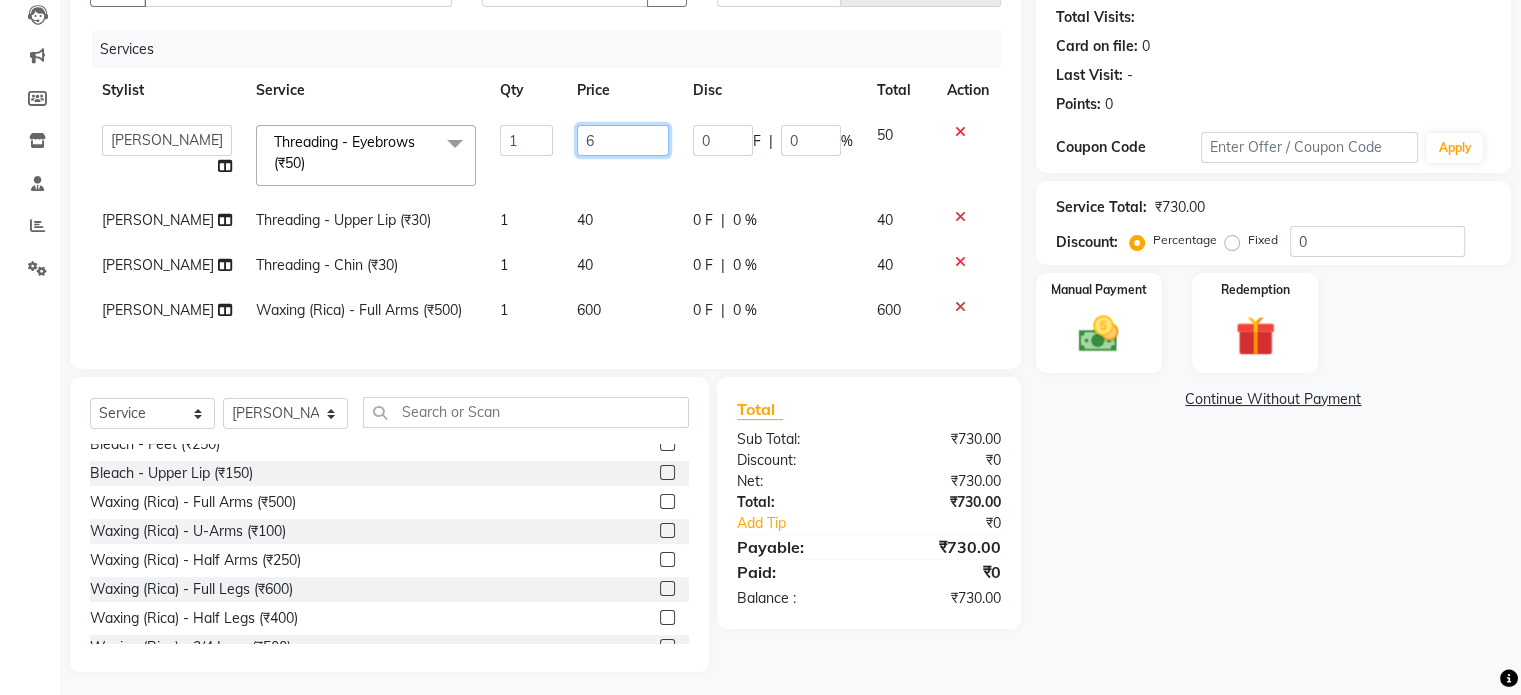 type on "60" 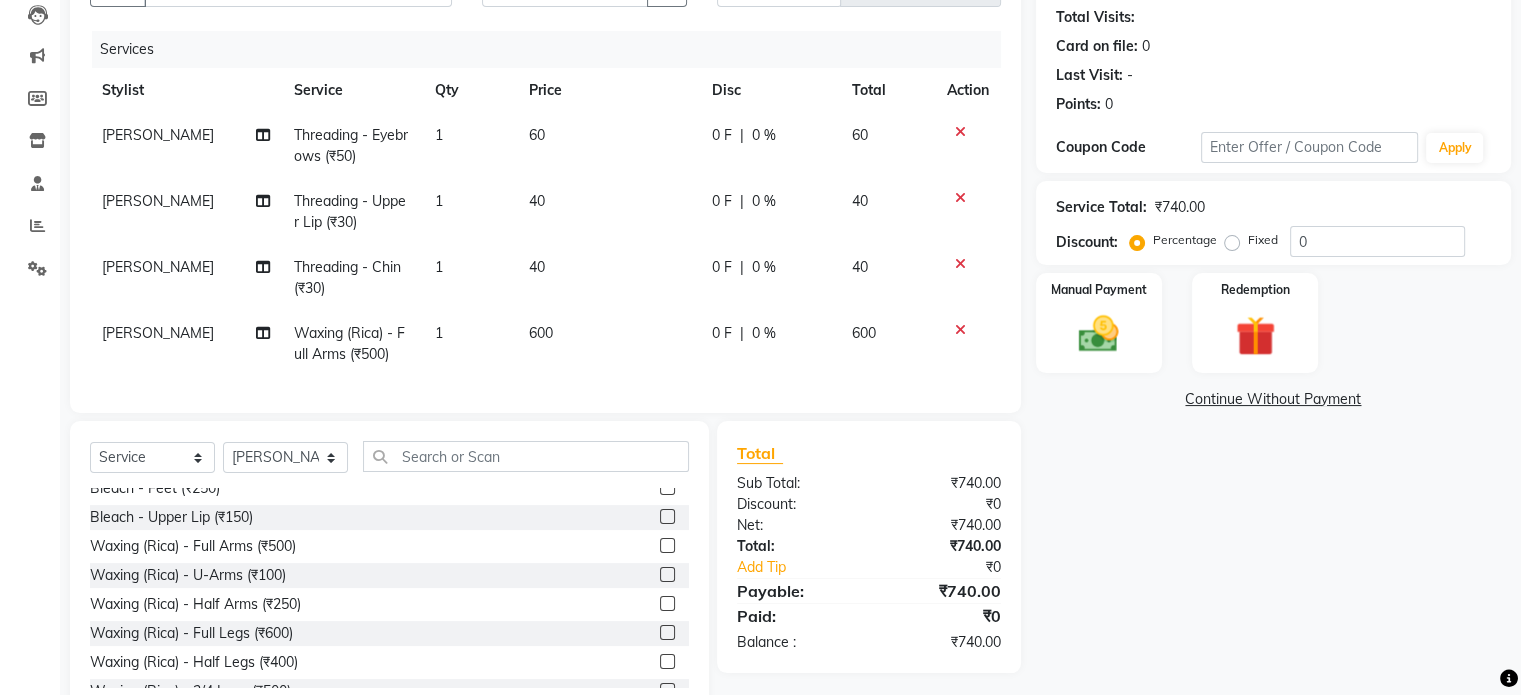 click on "Name: [PERSON_NAME] Membership:  No Active Membership  Total Visits:   Card on file:  0 Last Visit:   - Points:   0  Coupon Code Apply Service Total:  ₹740.00  Discount:  Percentage   Fixed  0 Manual Payment Redemption  Continue Without Payment" 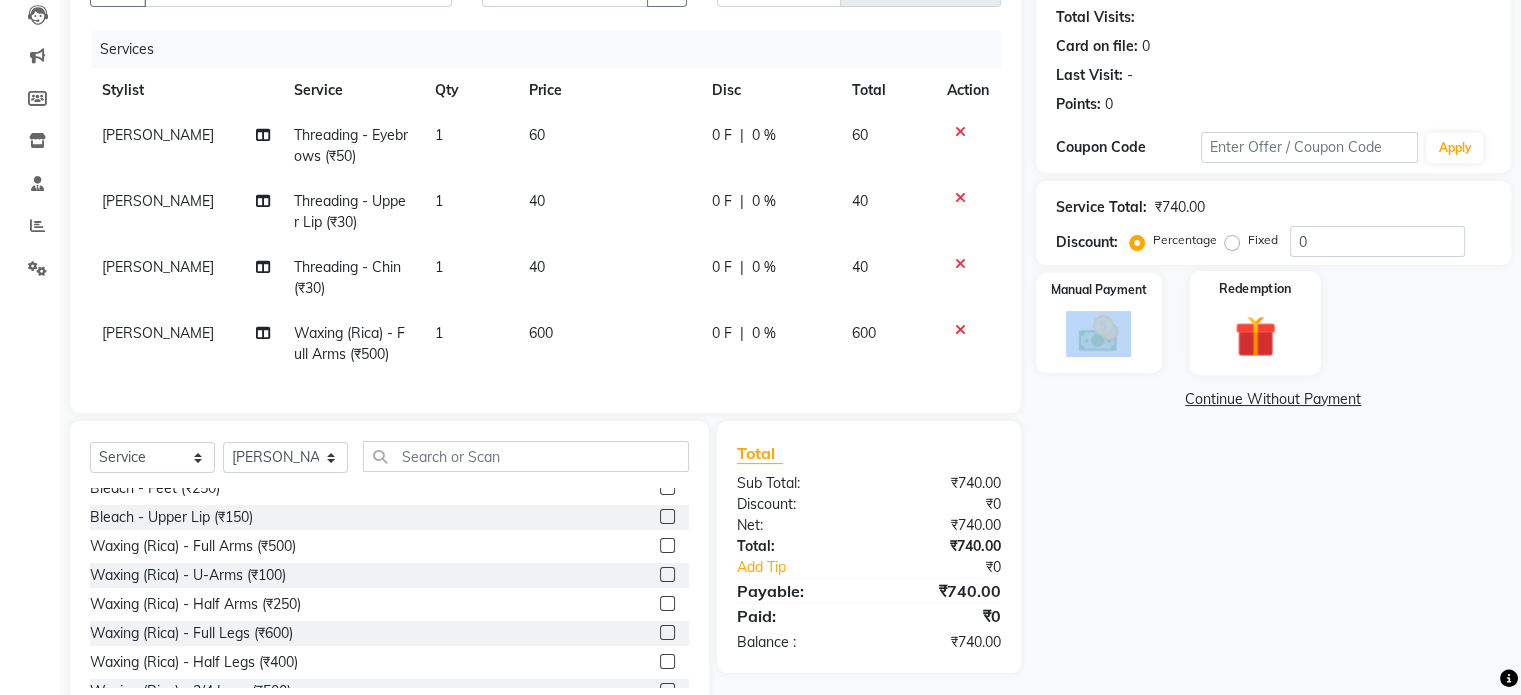 drag, startPoint x: 1126, startPoint y: 307, endPoint x: 1194, endPoint y: 298, distance: 68.593 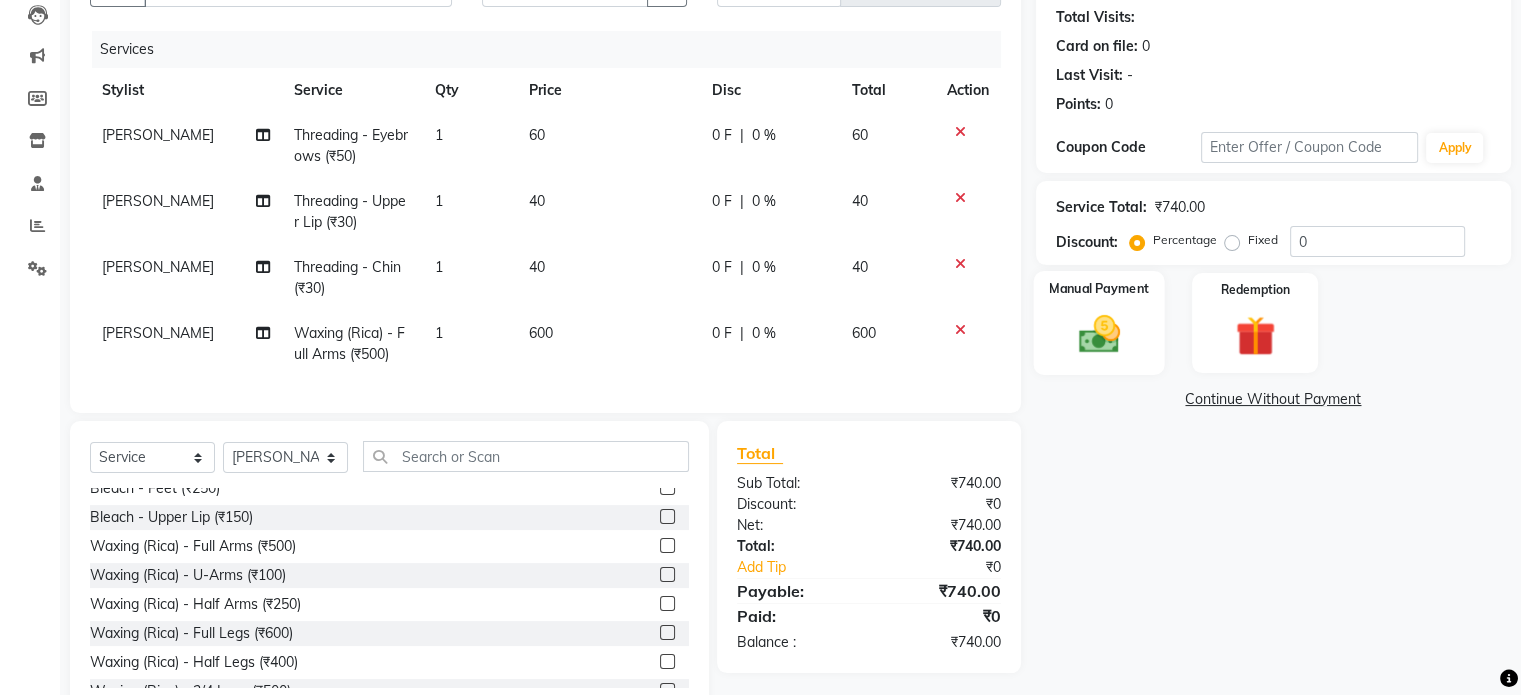 click on "Manual Payment" 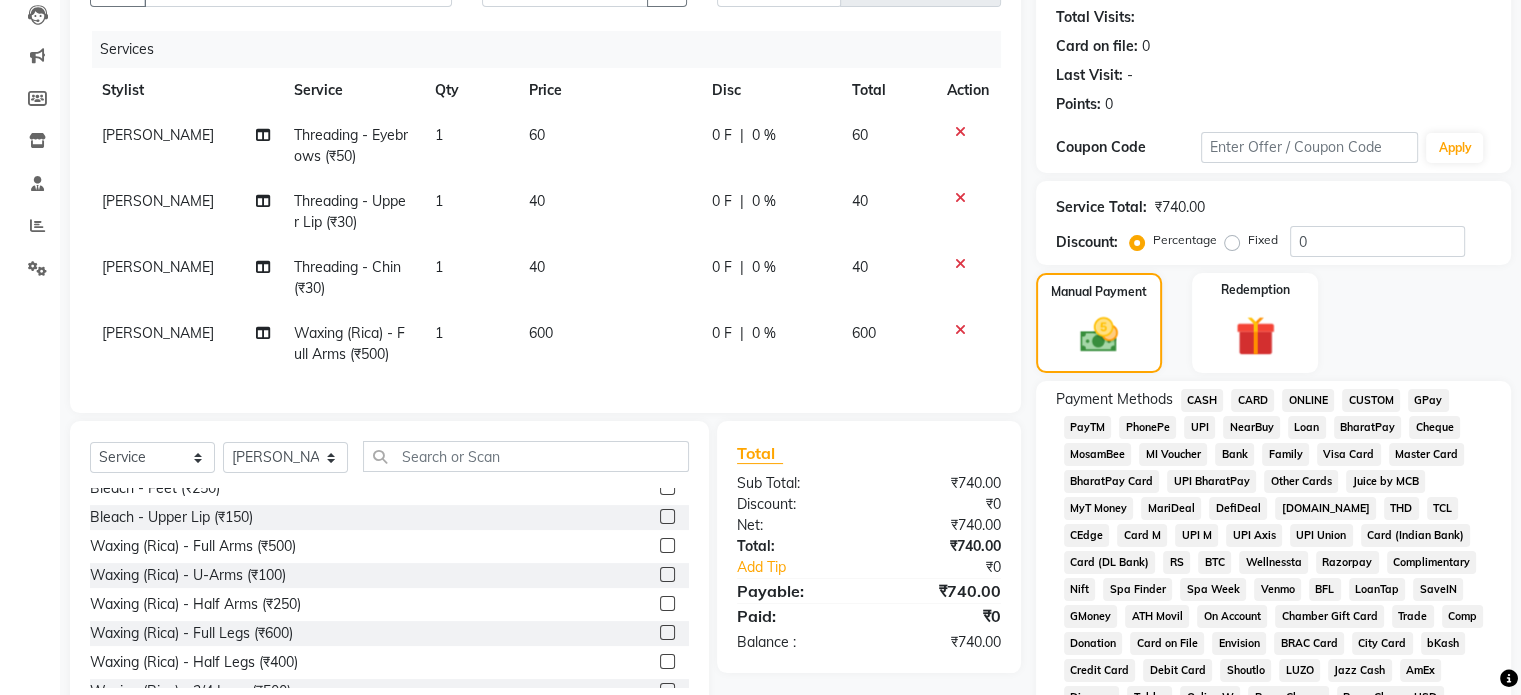click on "CASH" 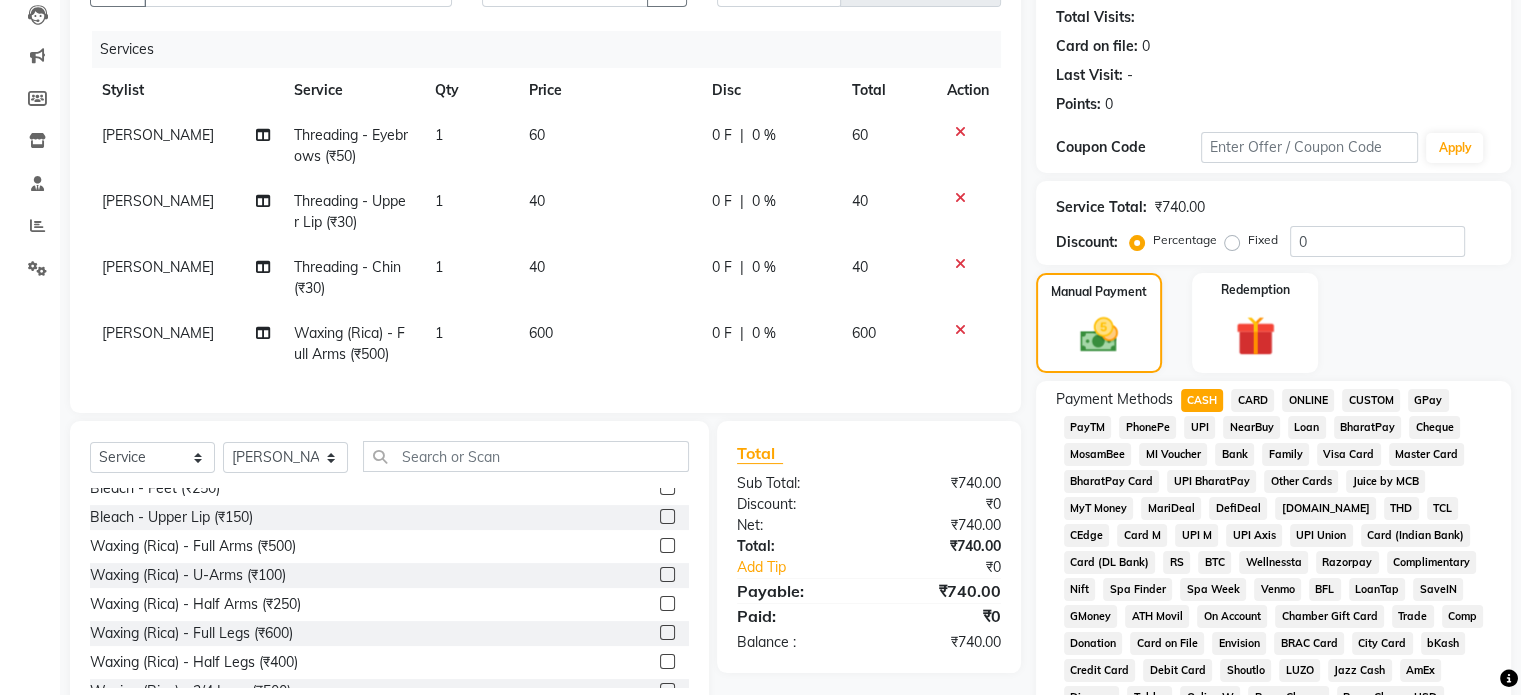 click on "Payment Methods  CASH   CARD   ONLINE   CUSTOM   GPay   PayTM   PhonePe   UPI   NearBuy   Loan   BharatPay   Cheque   MosamBee   MI Voucher   Bank   Family   Visa Card   Master Card   BharatPay Card   UPI BharatPay   Other Cards   Juice by MCB   MyT Money   MariDeal   DefiDeal   [DOMAIN_NAME]   THD   TCL   CEdge   Card M   UPI M   UPI Axis   UPI Union   Card (Indian Bank)   Card (DL Bank)   RS   BTC   Wellnessta   Razorpay   Complimentary   Nift   Spa Finder   Spa Week   Venmo   BFL   LoanTap   SaveIN   GMoney   ATH Movil   On Account   Chamber Gift Card   Trade   Comp   Donation   Card on File   Envision   BRAC Card   City Card   bKash   Credit Card   Debit Card   Shoutlo   LUZO   Jazz Cash   AmEx   Discover   Tabby   Online W   Room Charge   Room Charge USD   Room Charge Euro   Room Charge EGP   Room Charge GBP   Bajaj Finserv   Bad Debts   Card: IDFC   Card: IOB   Coupon   Gcash   PayMaya   Instamojo   COnline   UOnline   SOnline   SCard   Paypal   PPR   PPV   PPC   PPN   PPG   PPE   CAMP   Benefit   ATH Movil" 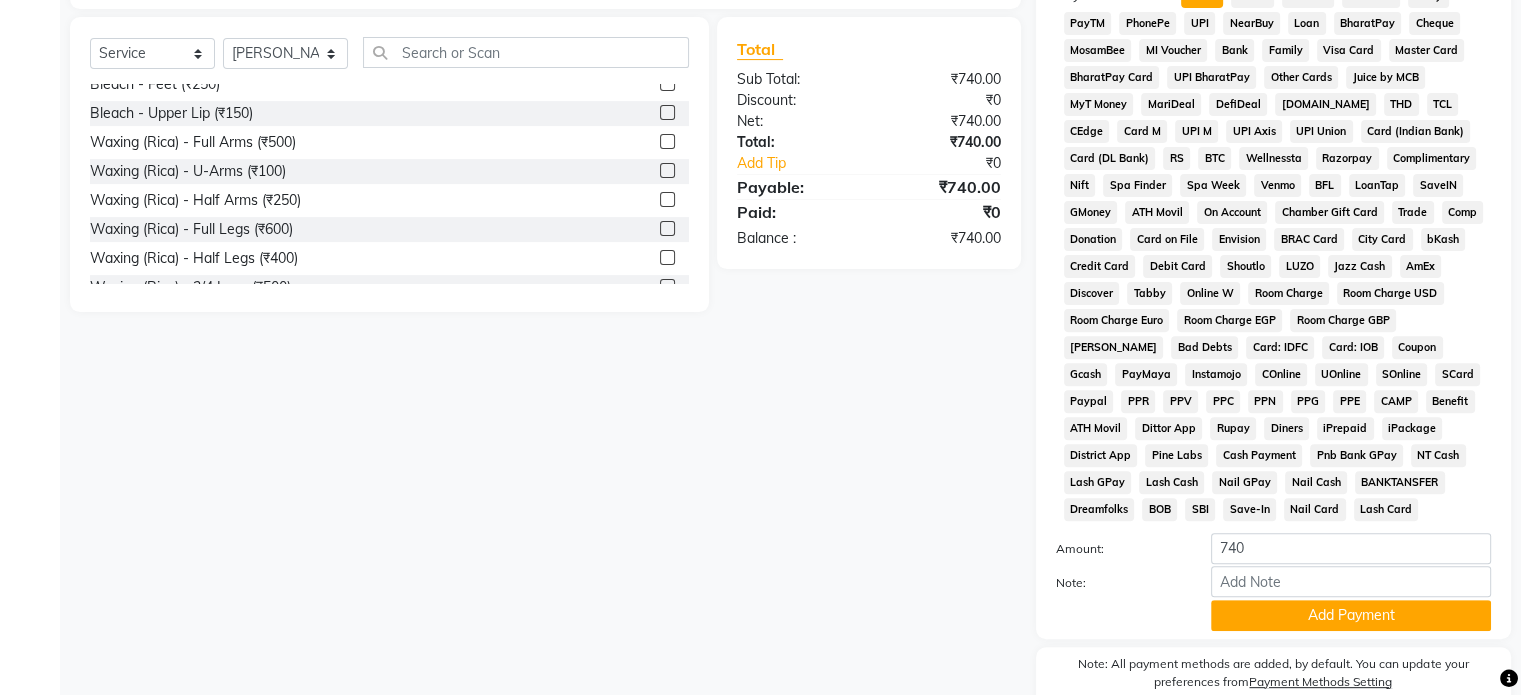 scroll, scrollTop: 728, scrollLeft: 0, axis: vertical 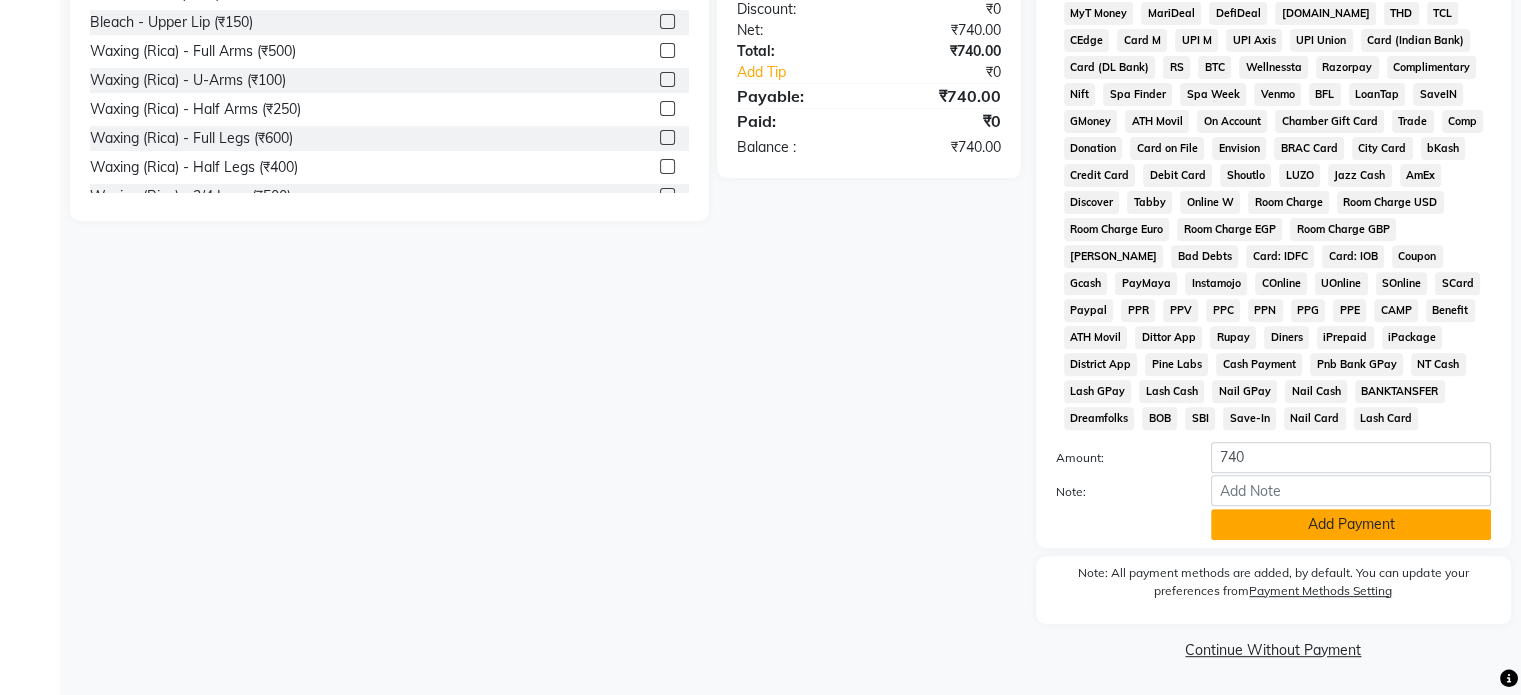 click on "Add Payment" 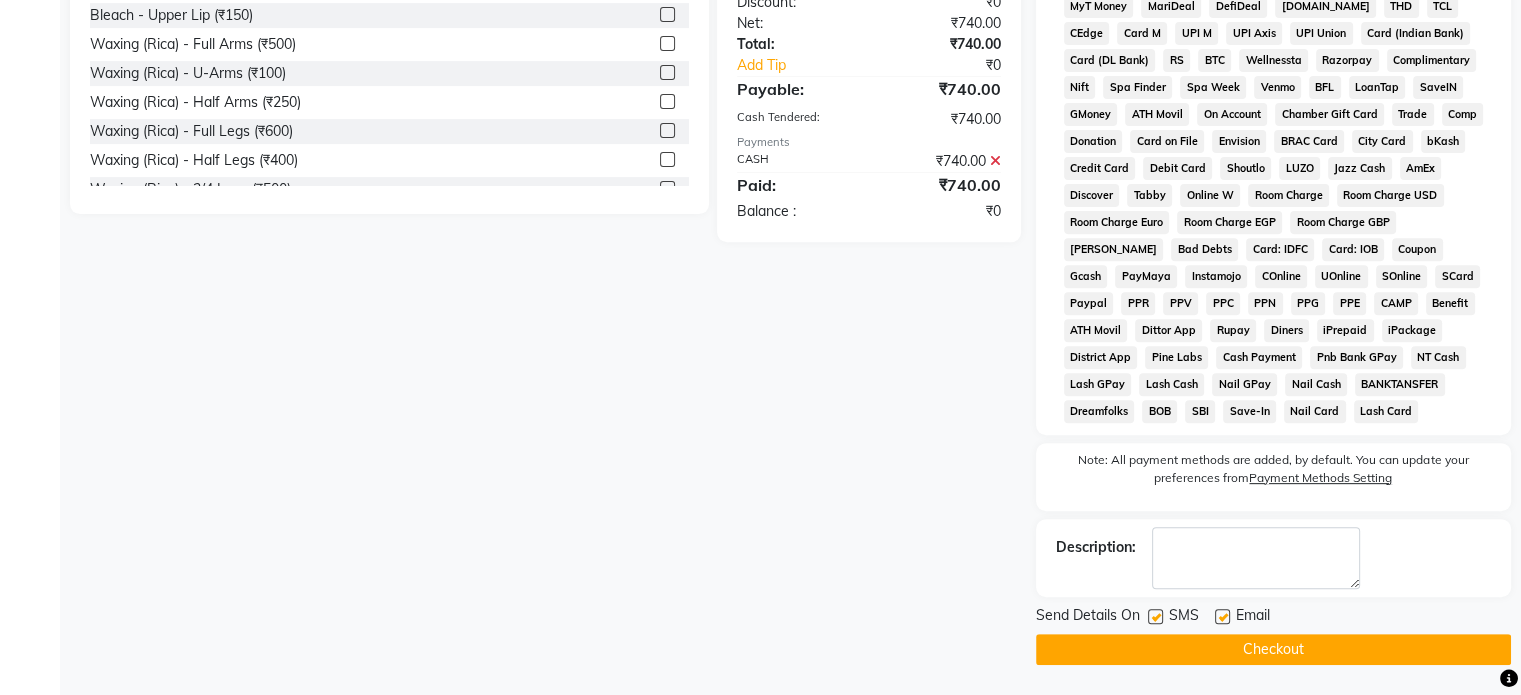 click on "Checkout" 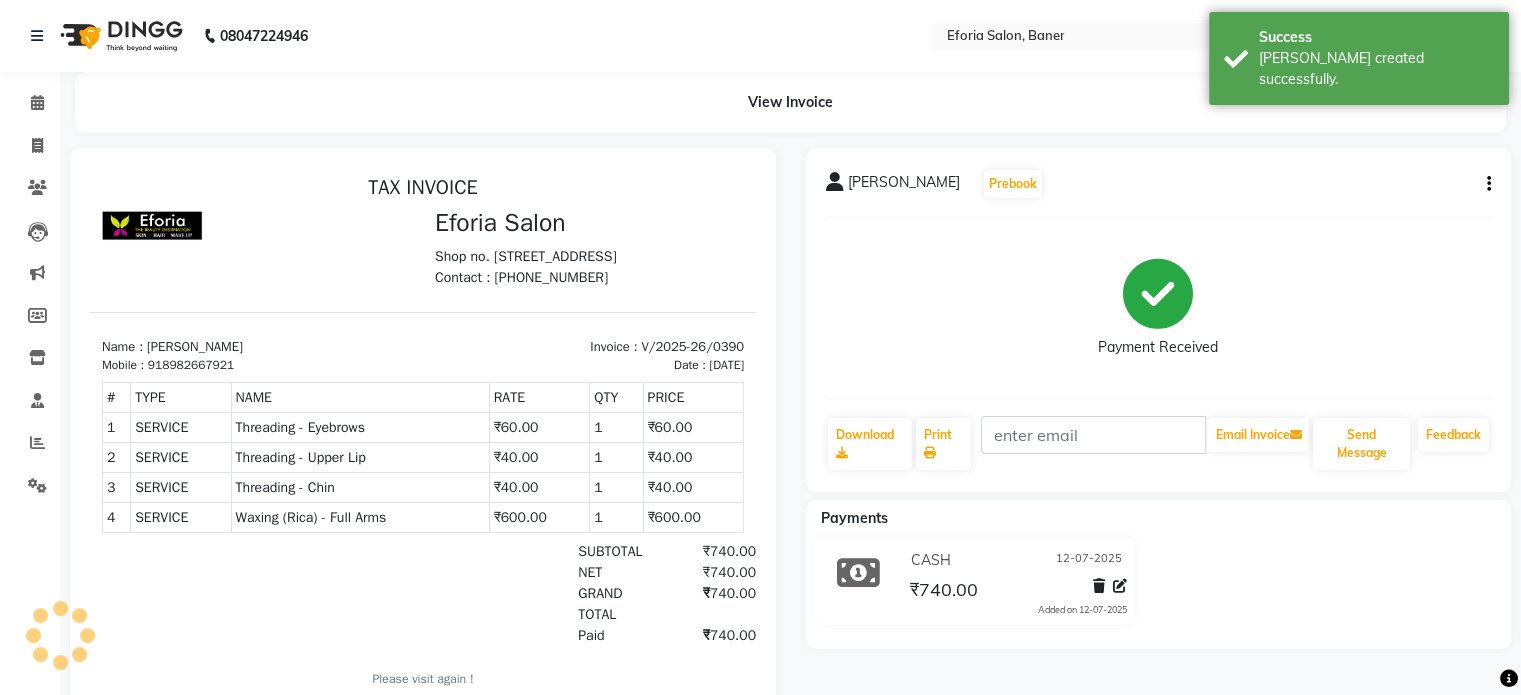 scroll, scrollTop: 0, scrollLeft: 0, axis: both 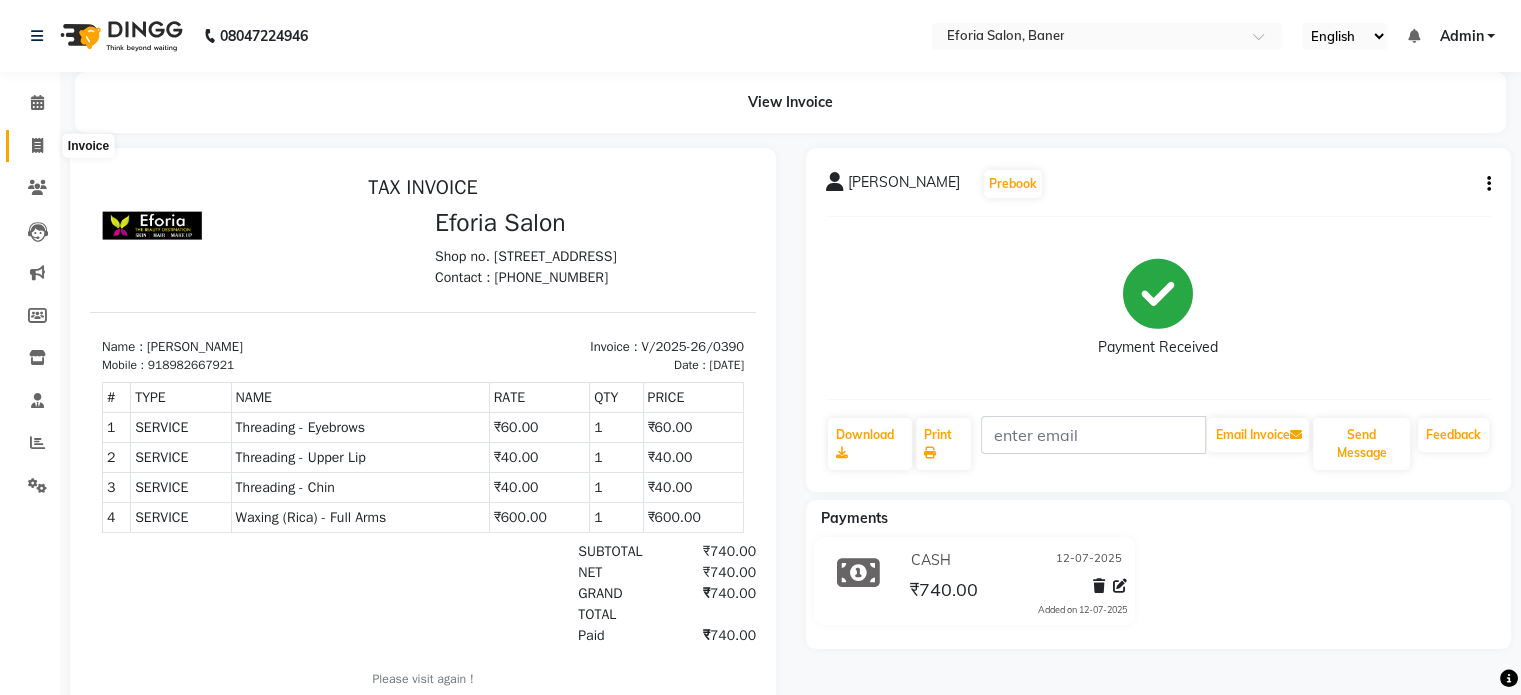 click 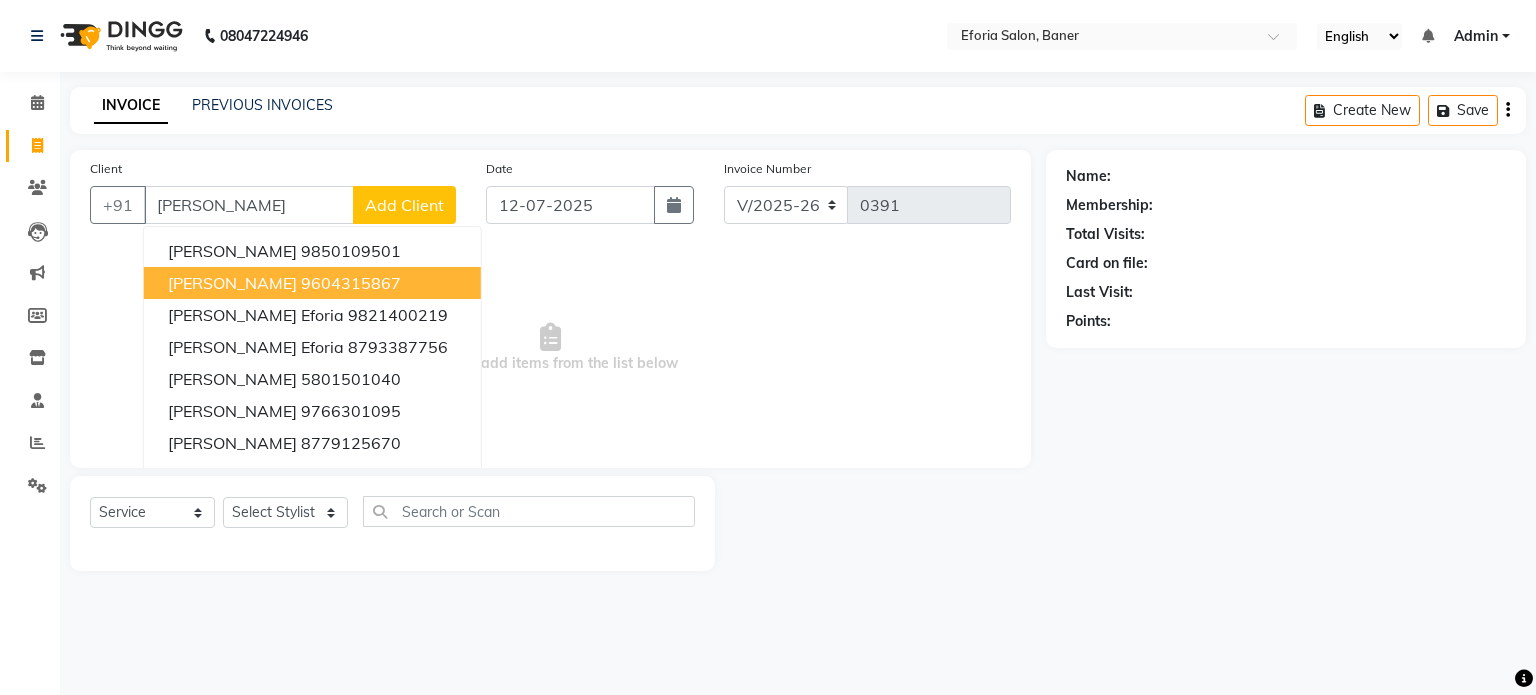 click on "[PERSON_NAME]" at bounding box center [232, 283] 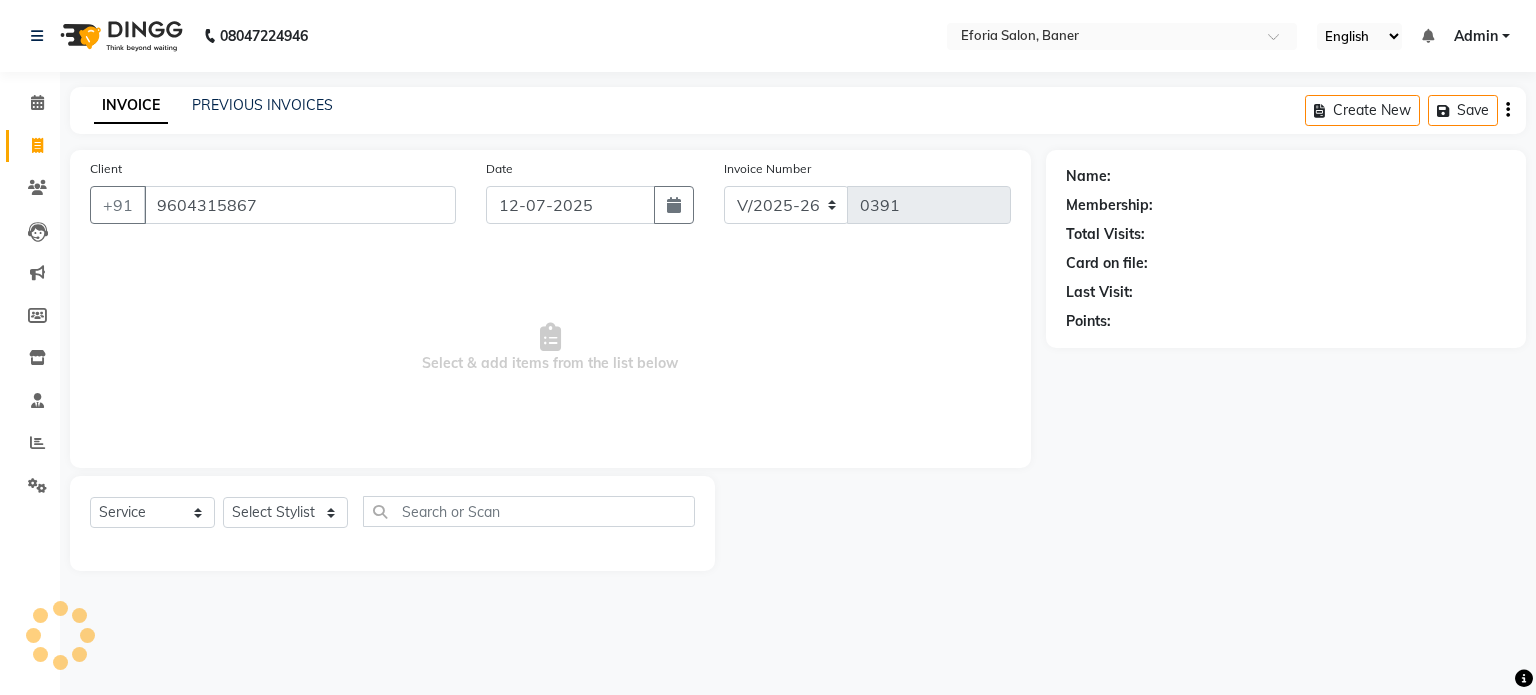 type on "9604315867" 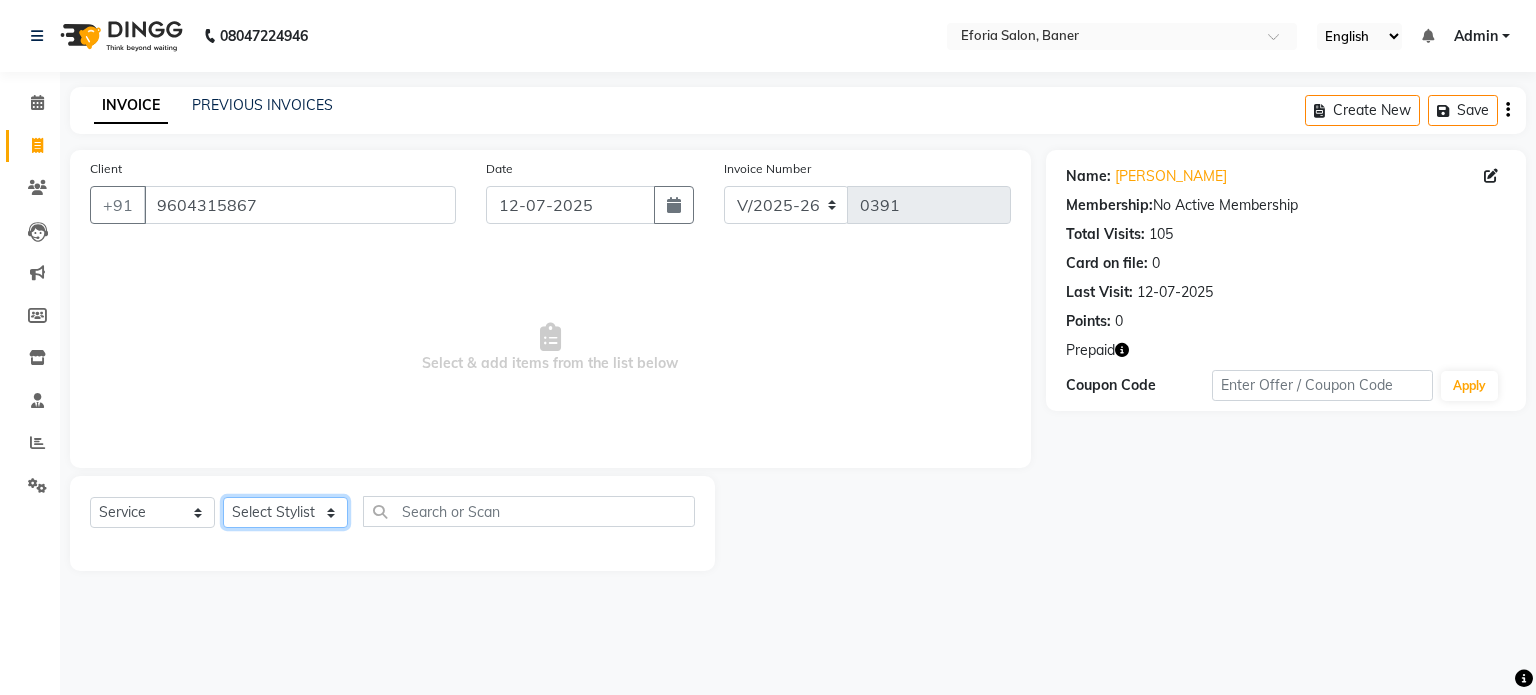 click on "Select Stylist [PERSON_NAME] [PERSON_NAME] [PERSON_NAME] [PERSON_NAME]" 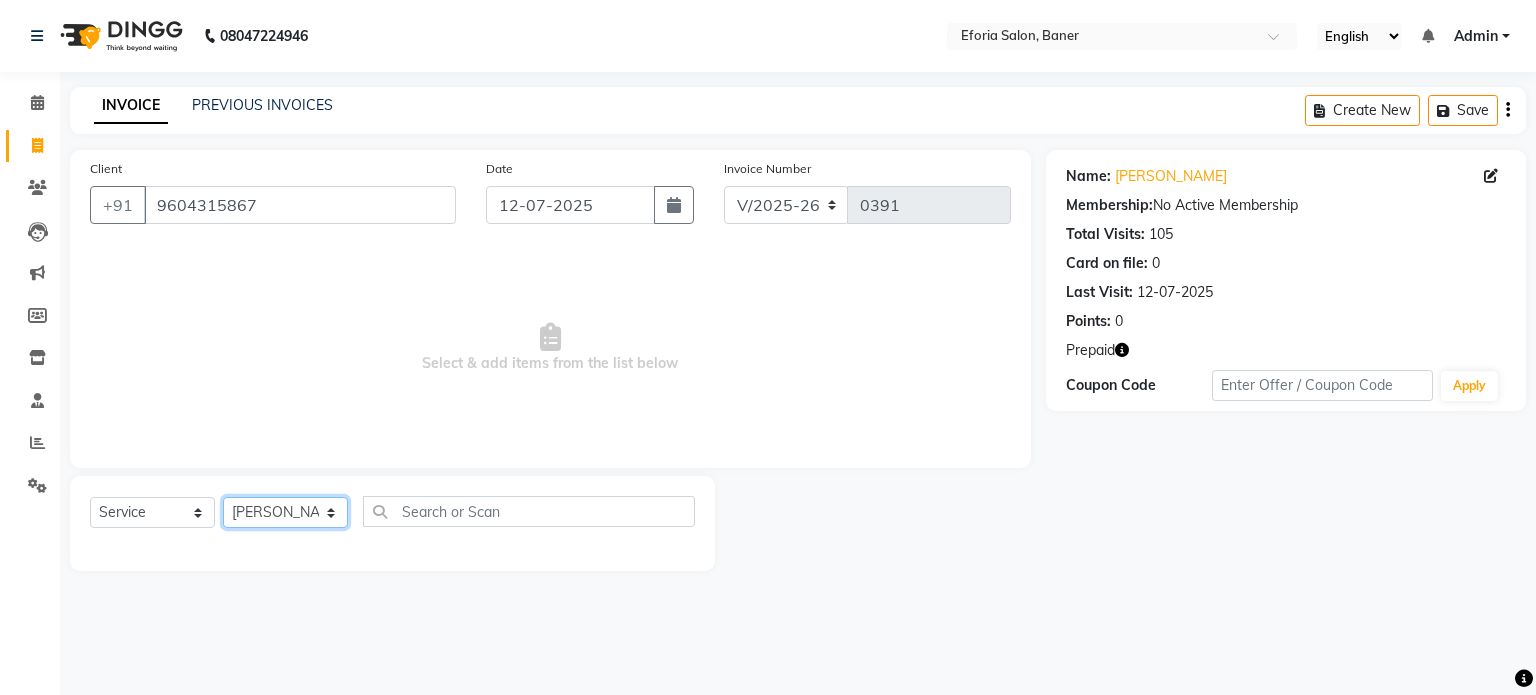 click on "Select Stylist [PERSON_NAME] [PERSON_NAME] [PERSON_NAME] [PERSON_NAME]" 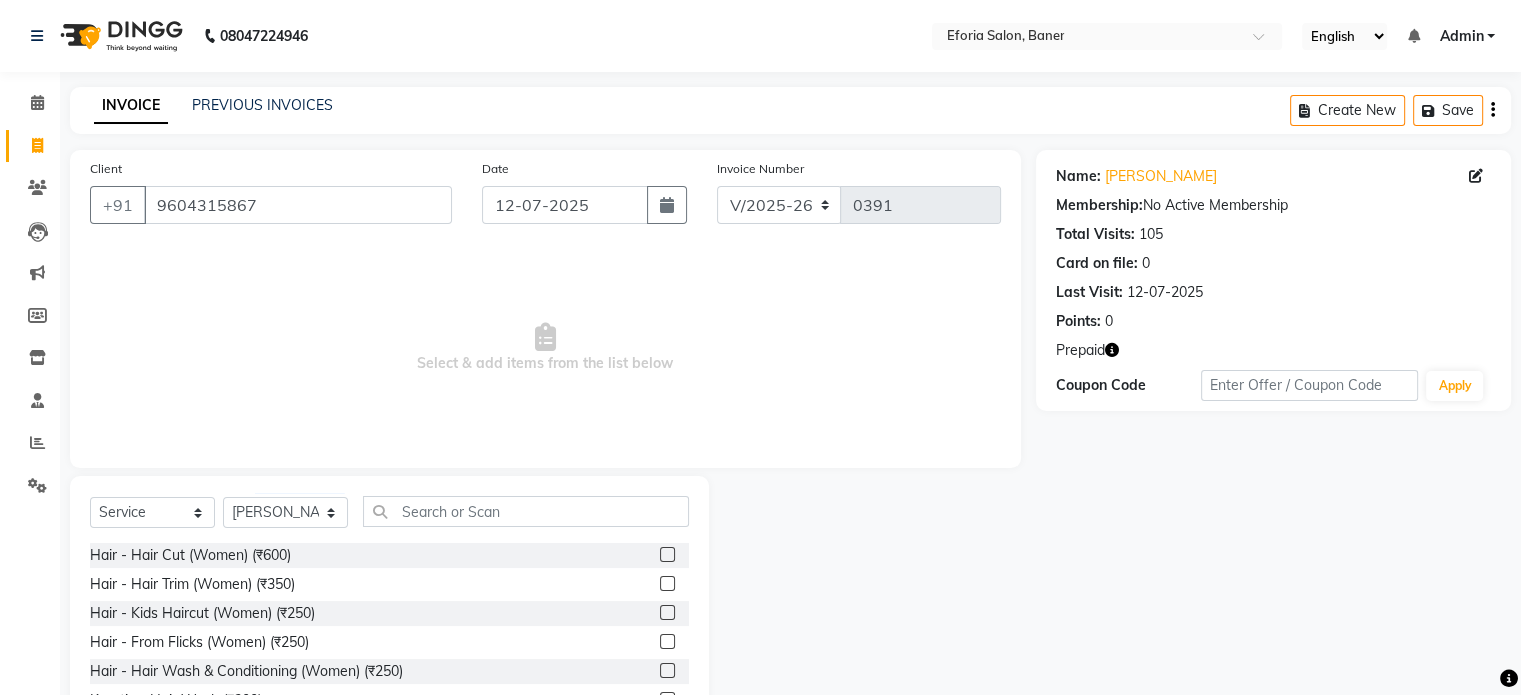 click 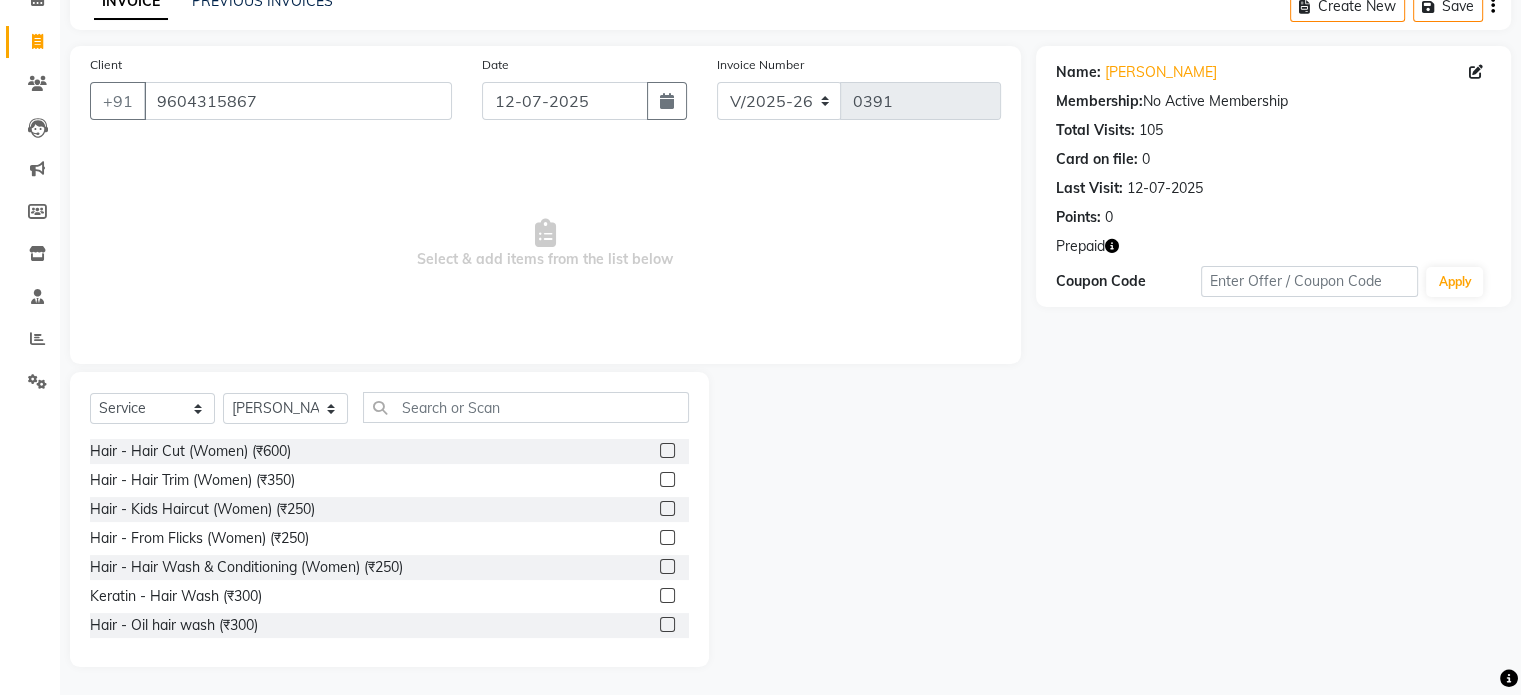 scroll, scrollTop: 106, scrollLeft: 0, axis: vertical 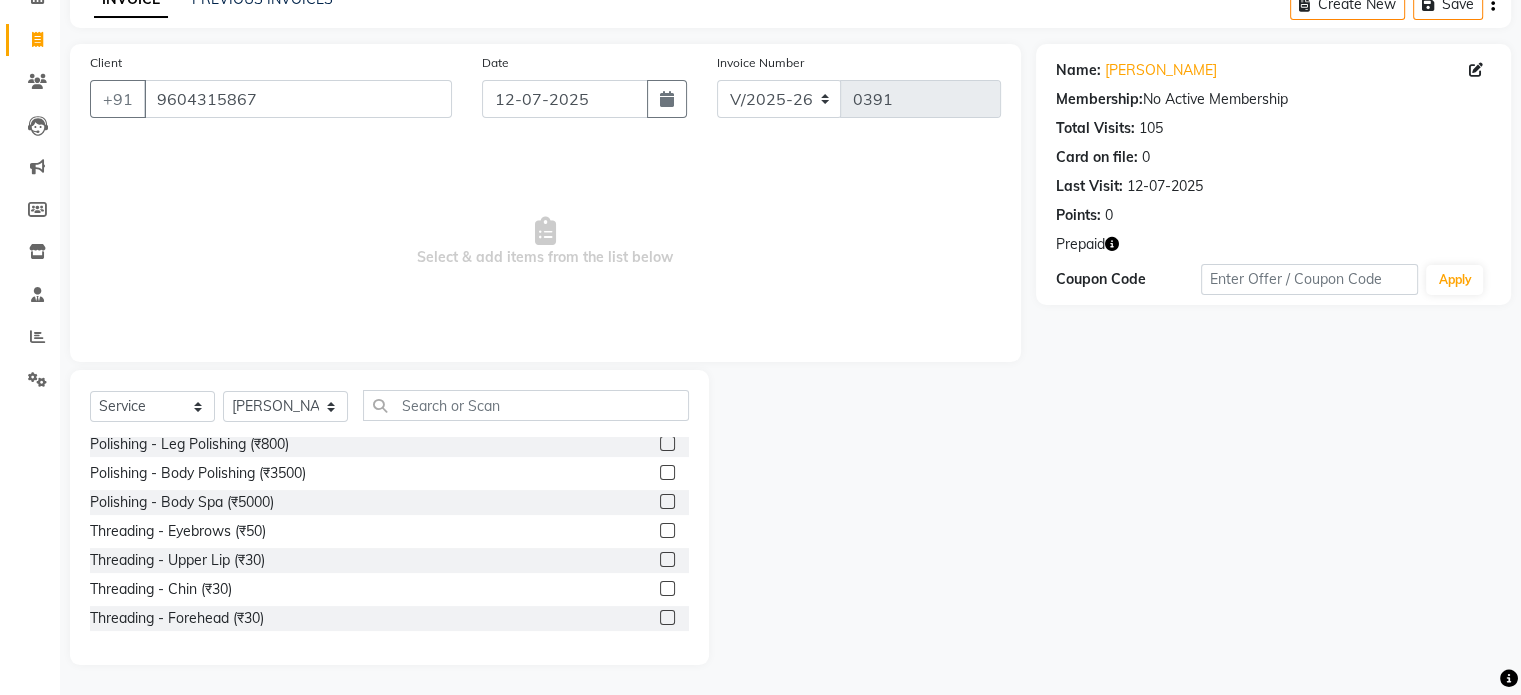 click 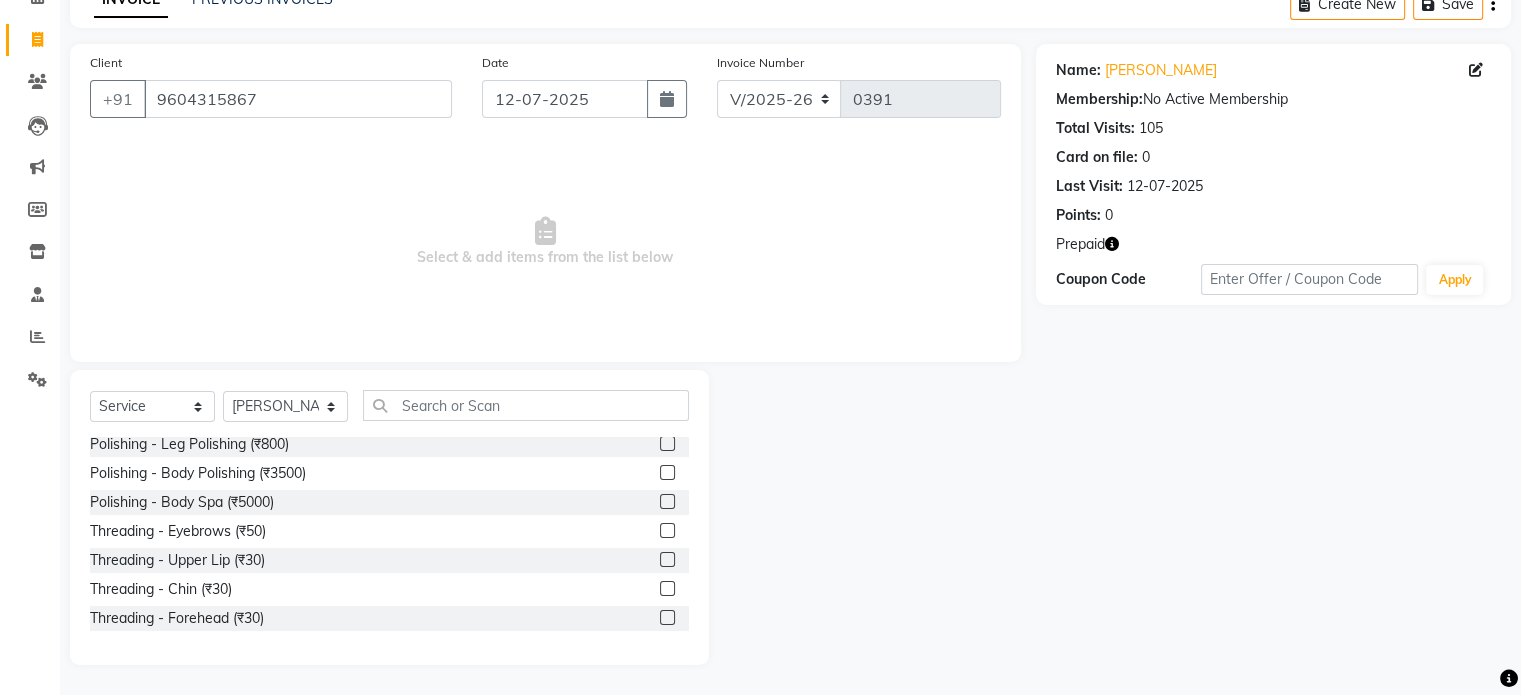click at bounding box center [666, 531] 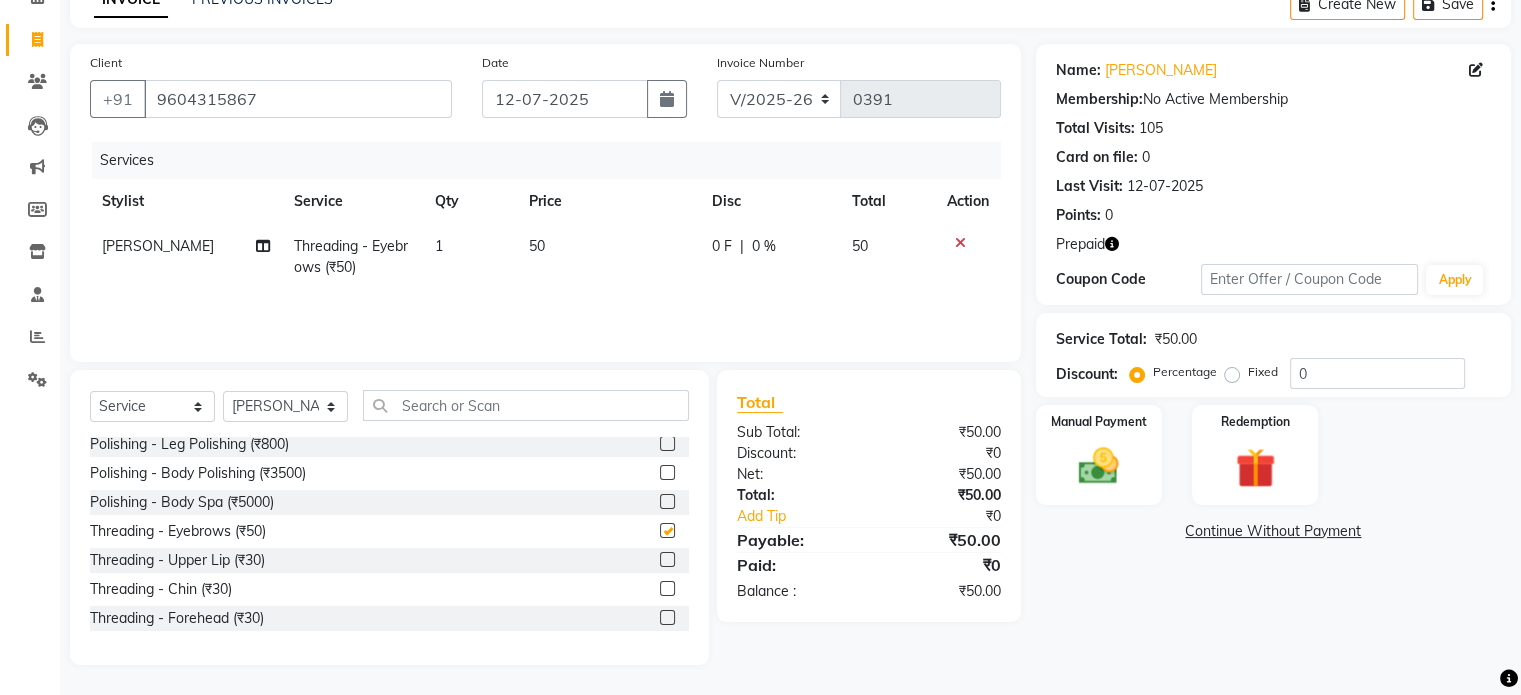 checkbox on "false" 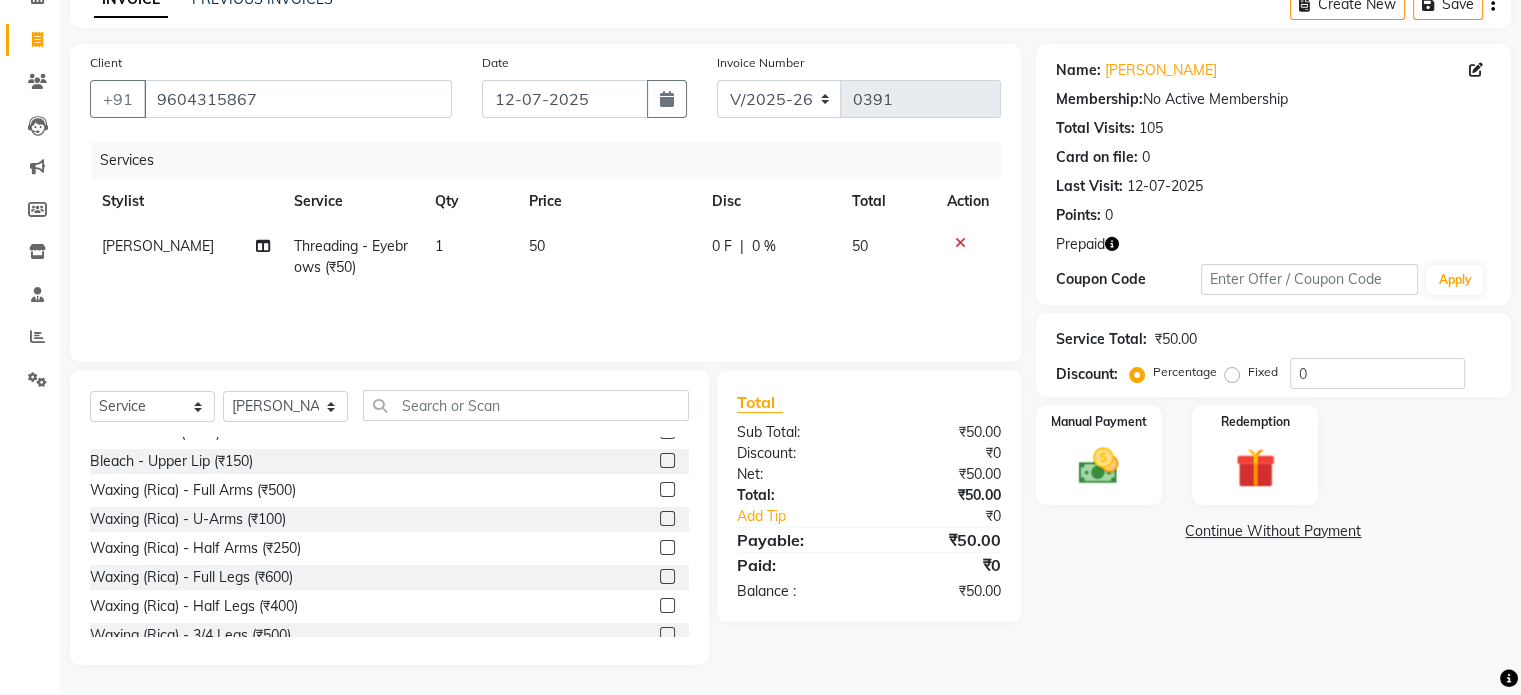 scroll, scrollTop: 2027, scrollLeft: 0, axis: vertical 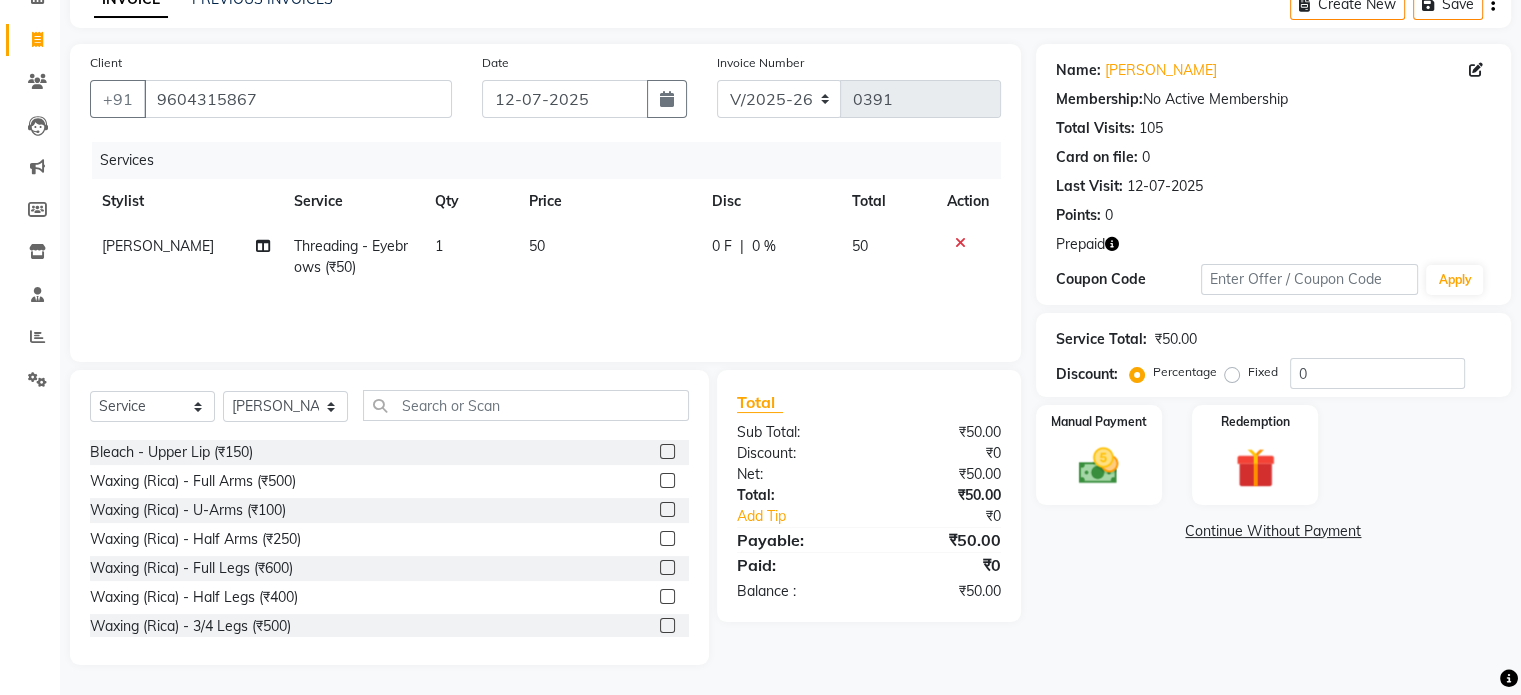 click 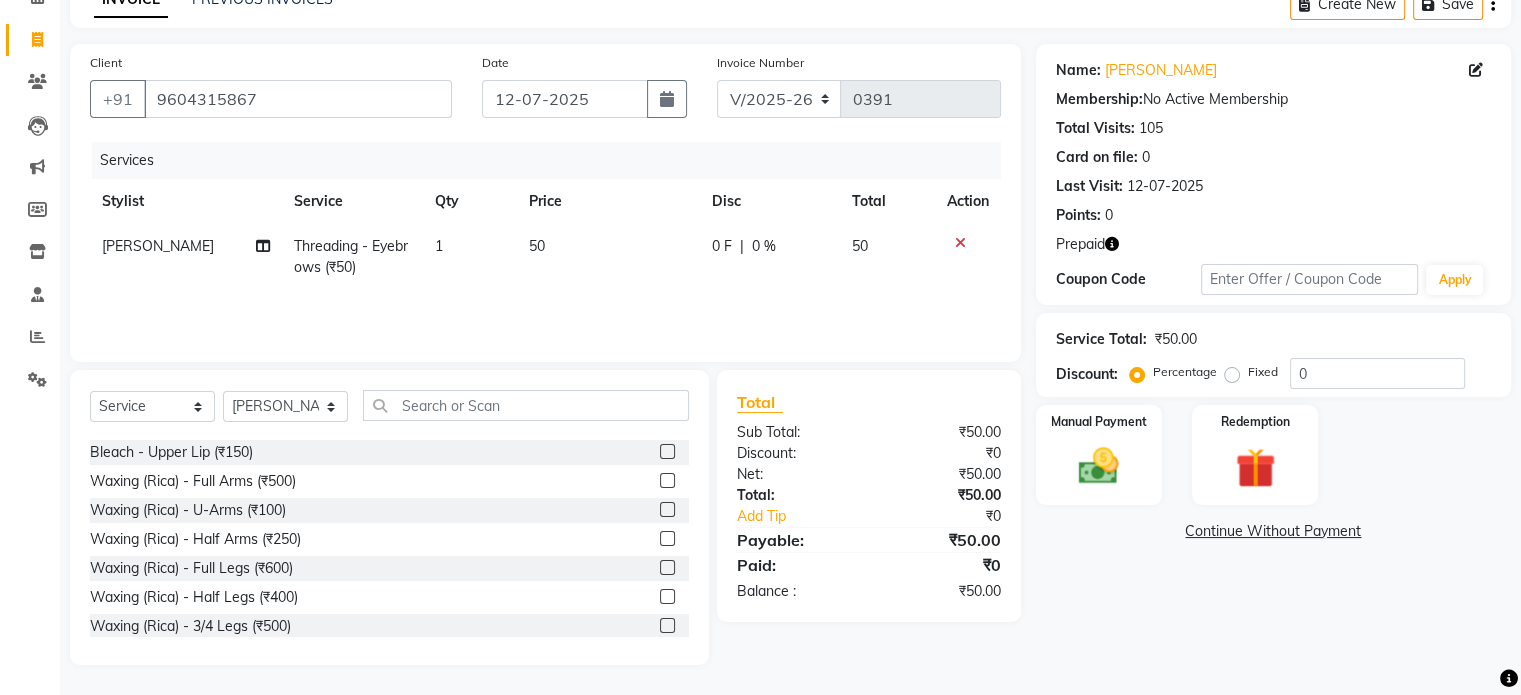 click at bounding box center (666, 481) 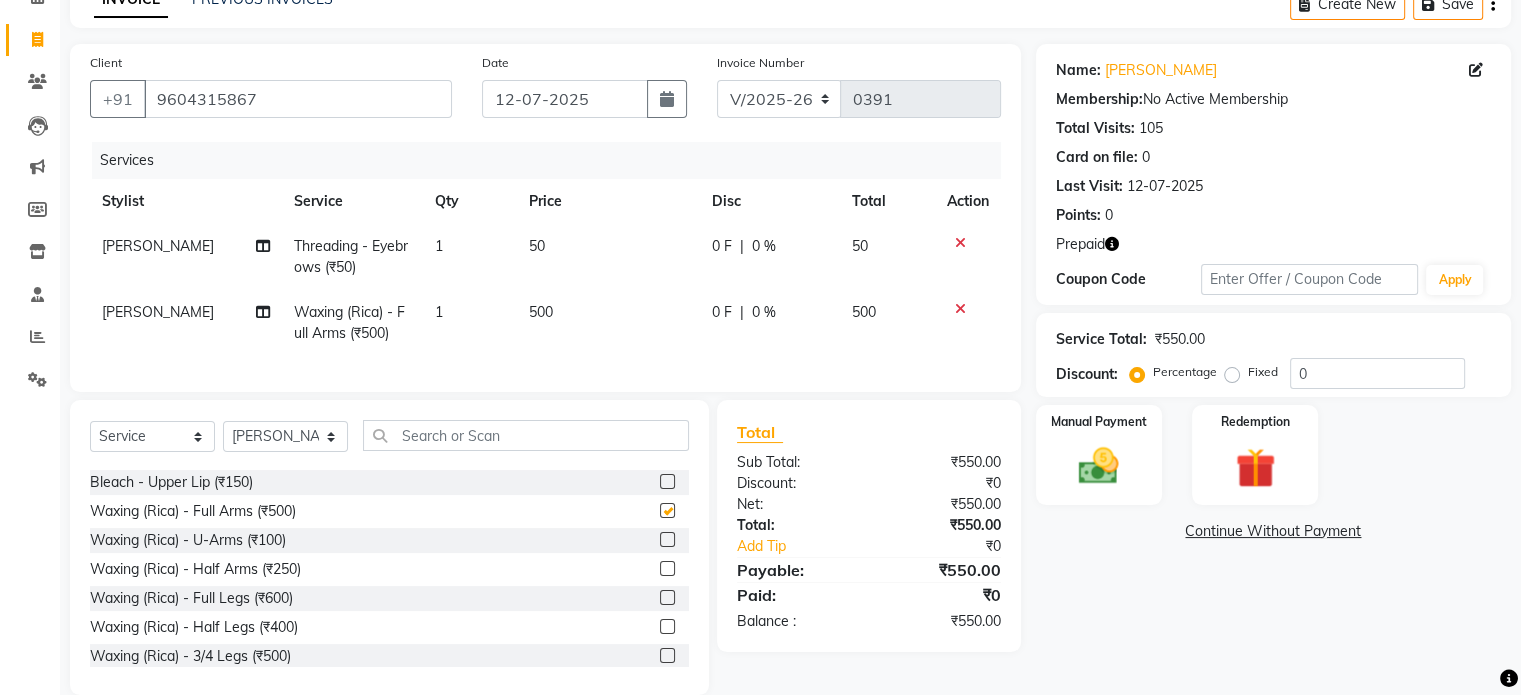checkbox on "false" 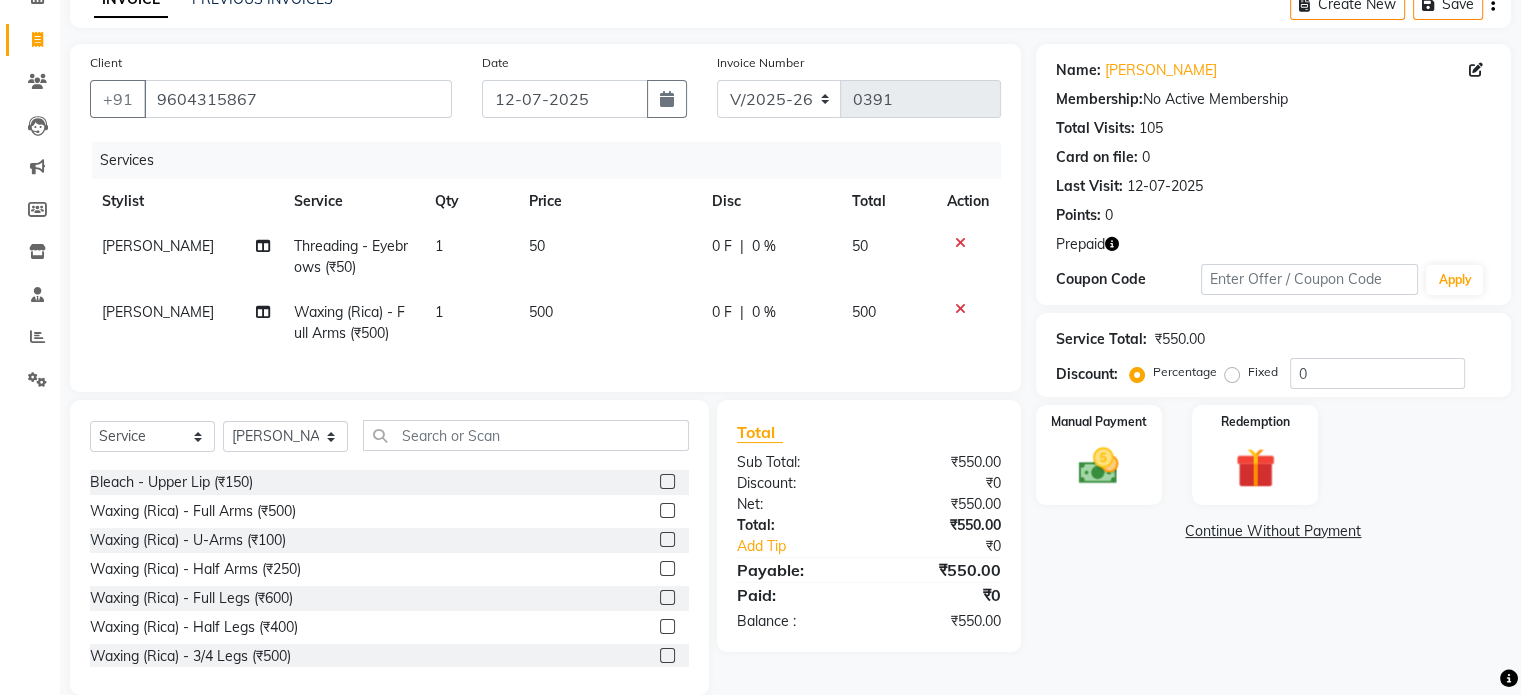 click 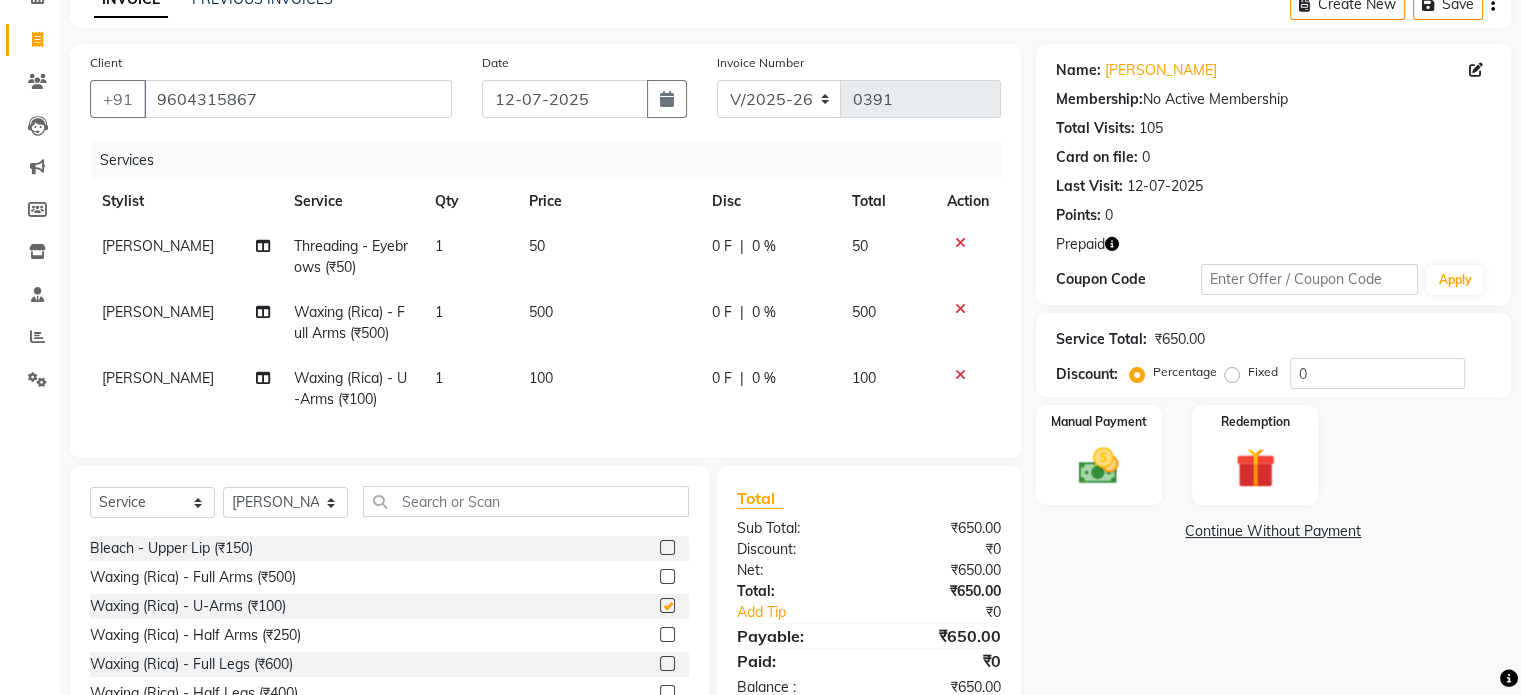 checkbox on "false" 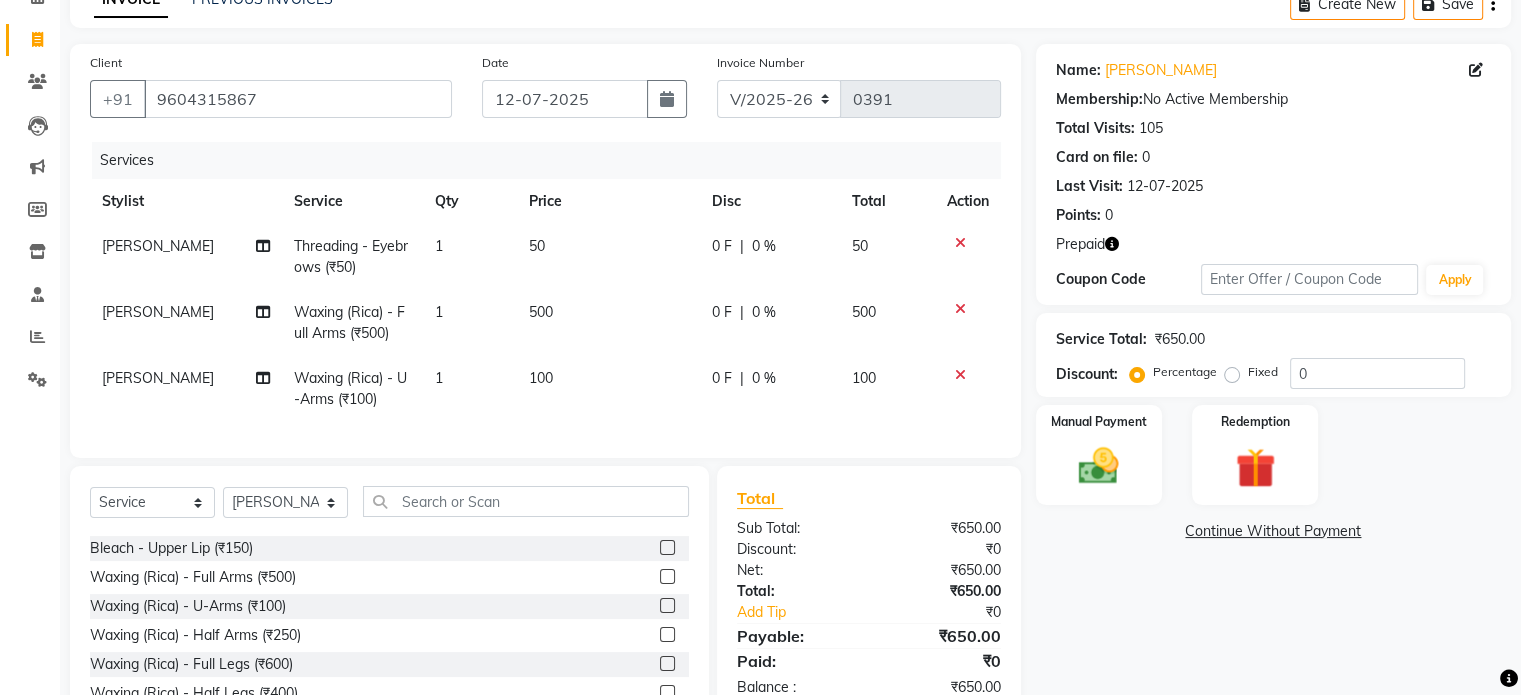 click on "500" 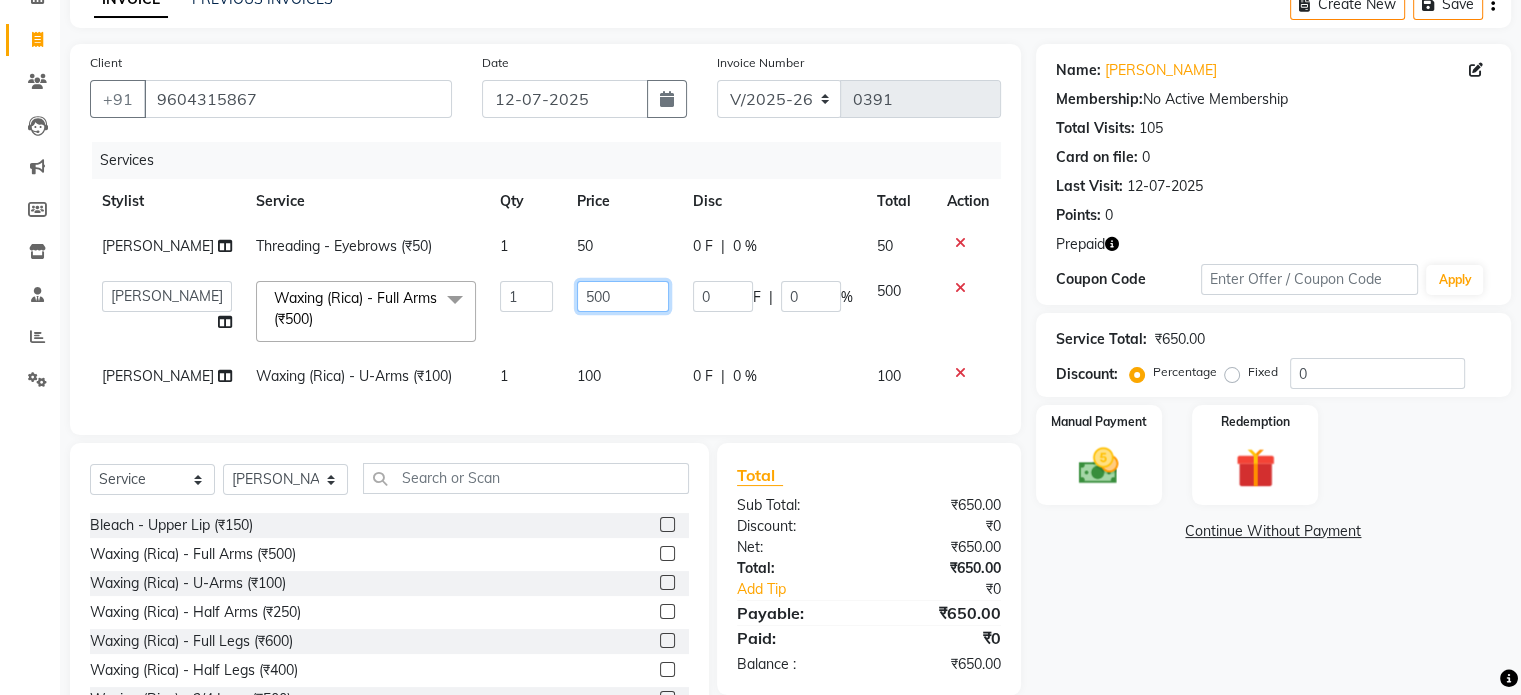 click on "500" 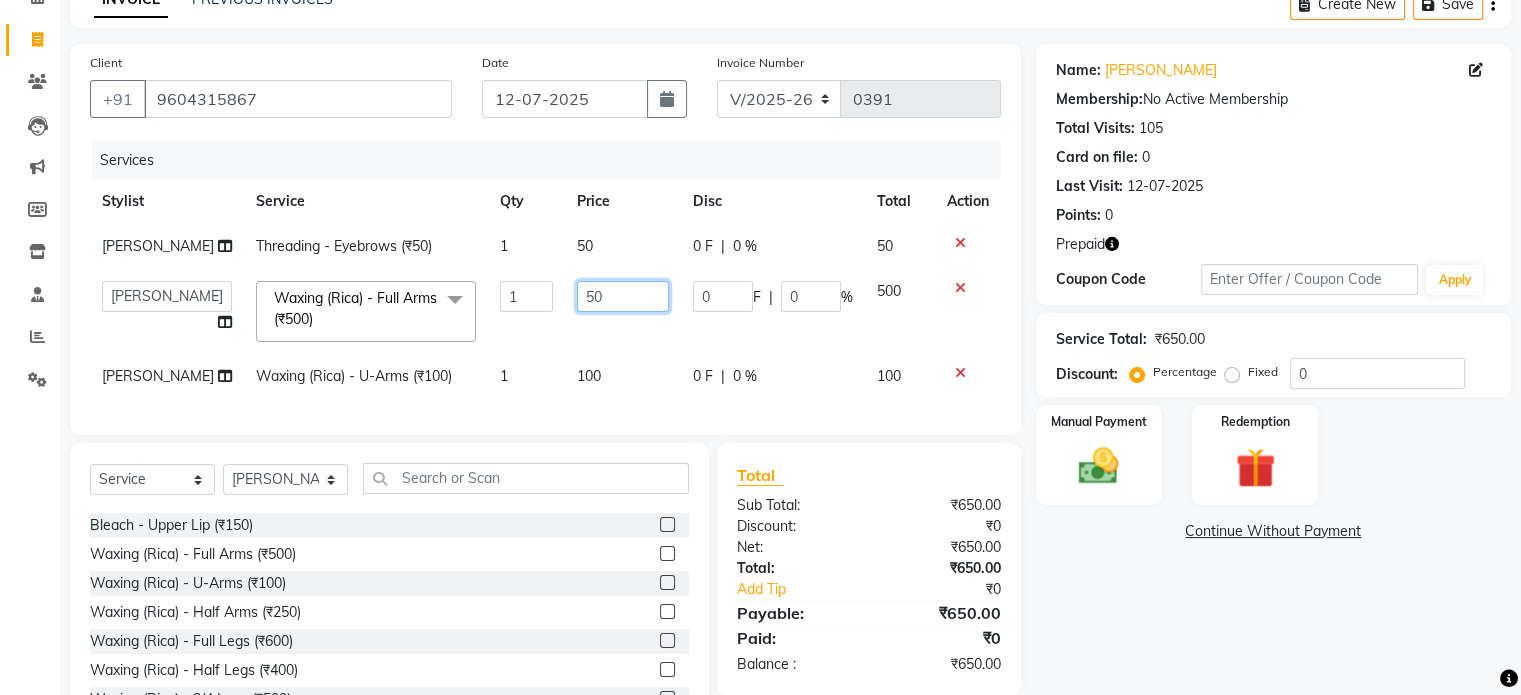 type on "5" 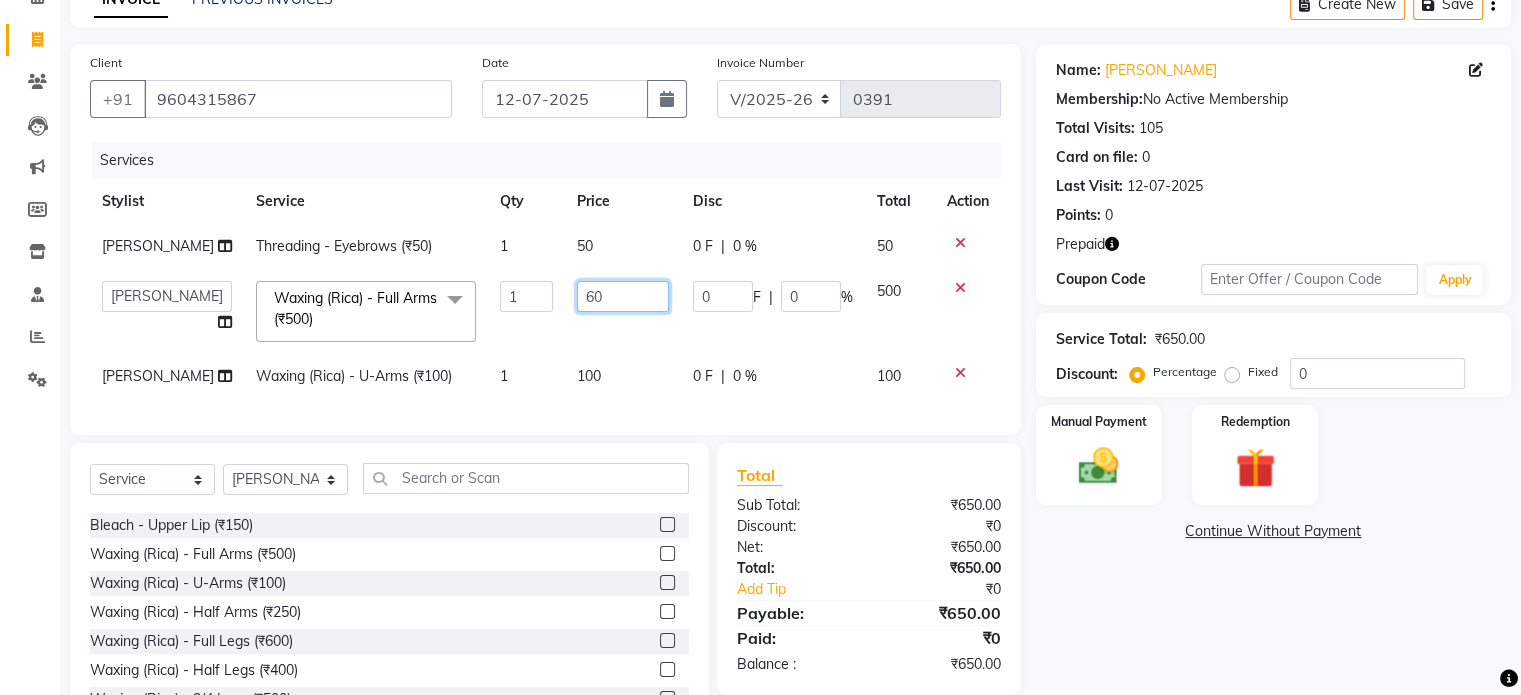 type on "600" 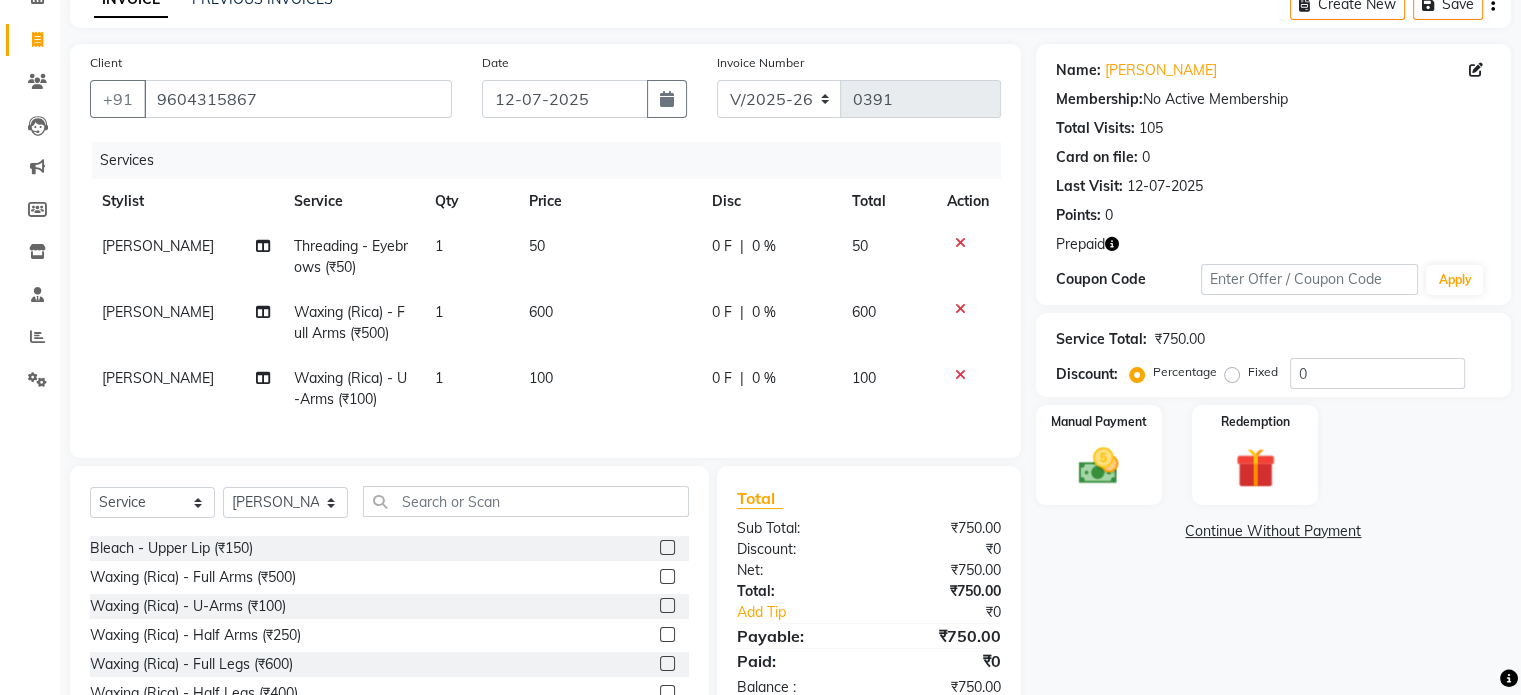 click on "50" 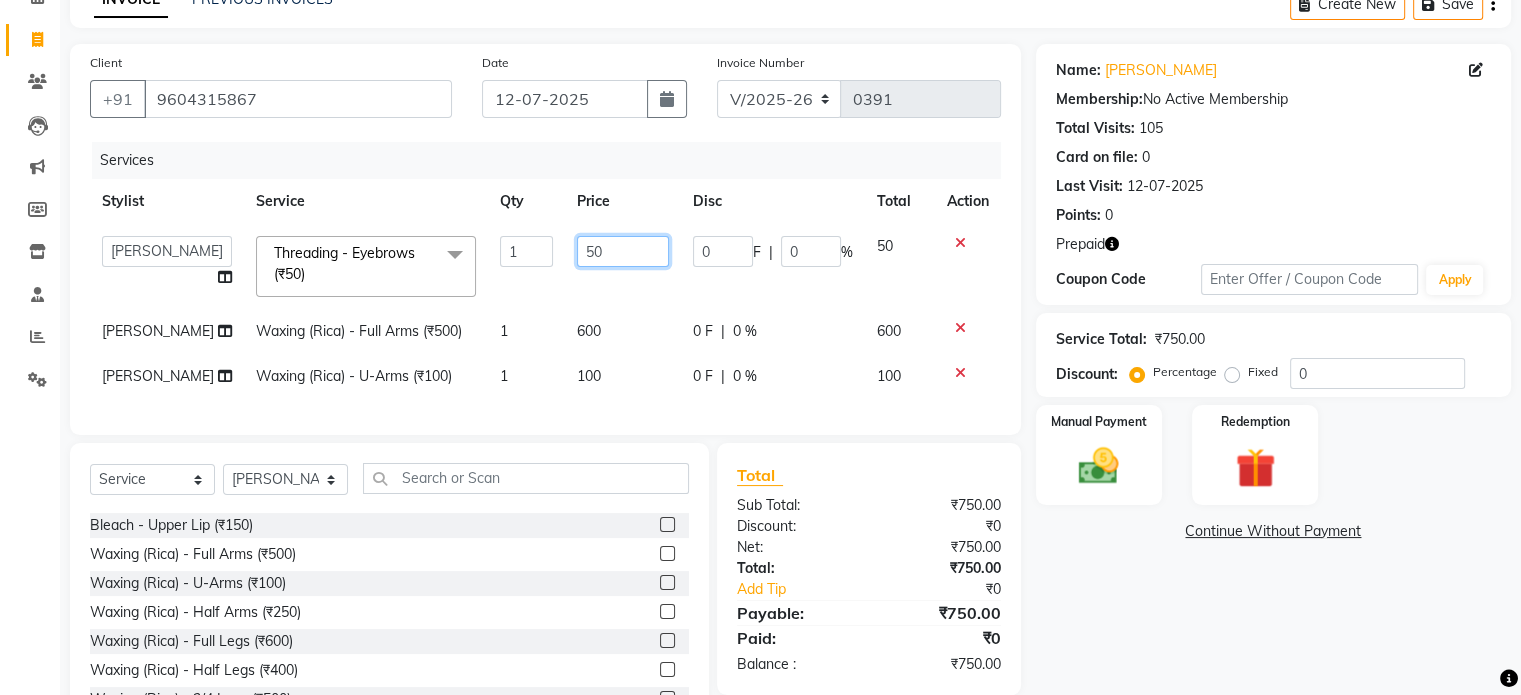 click on "50" 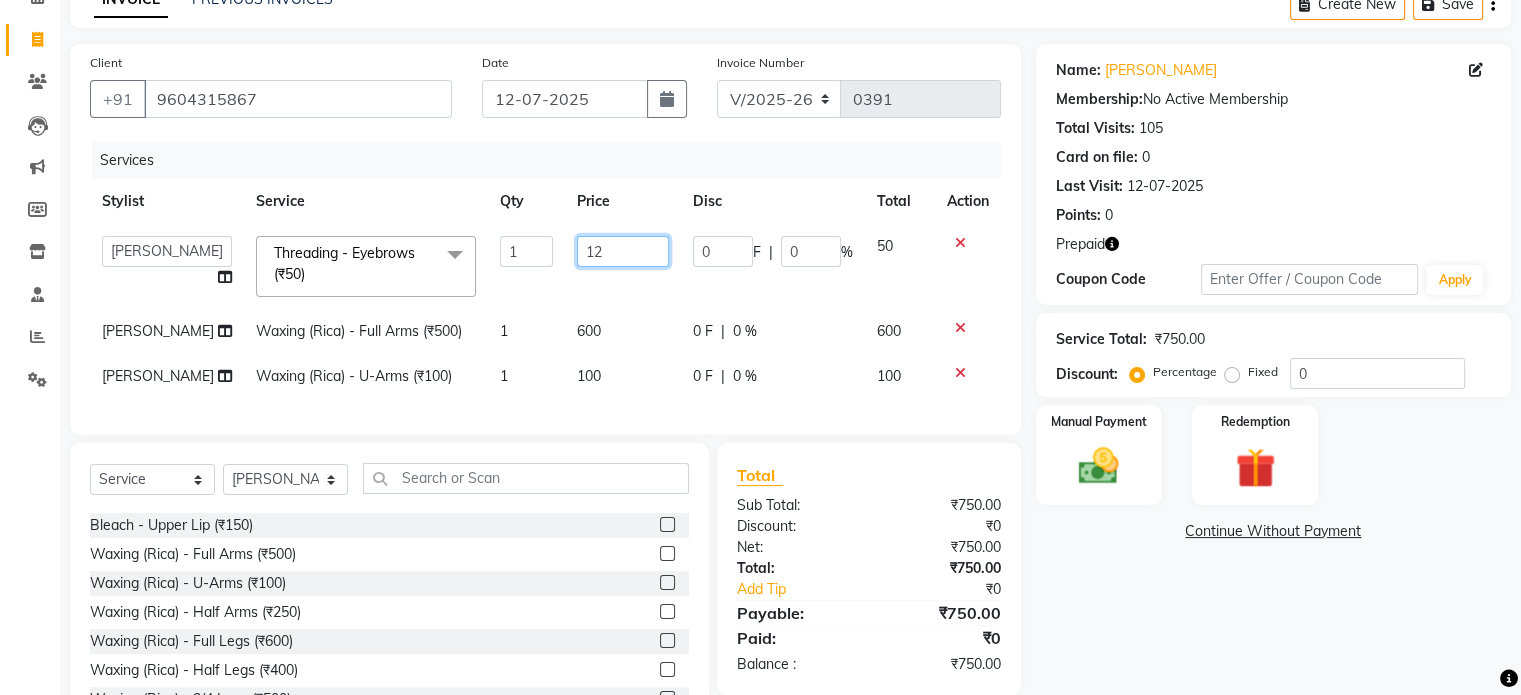 type on "120" 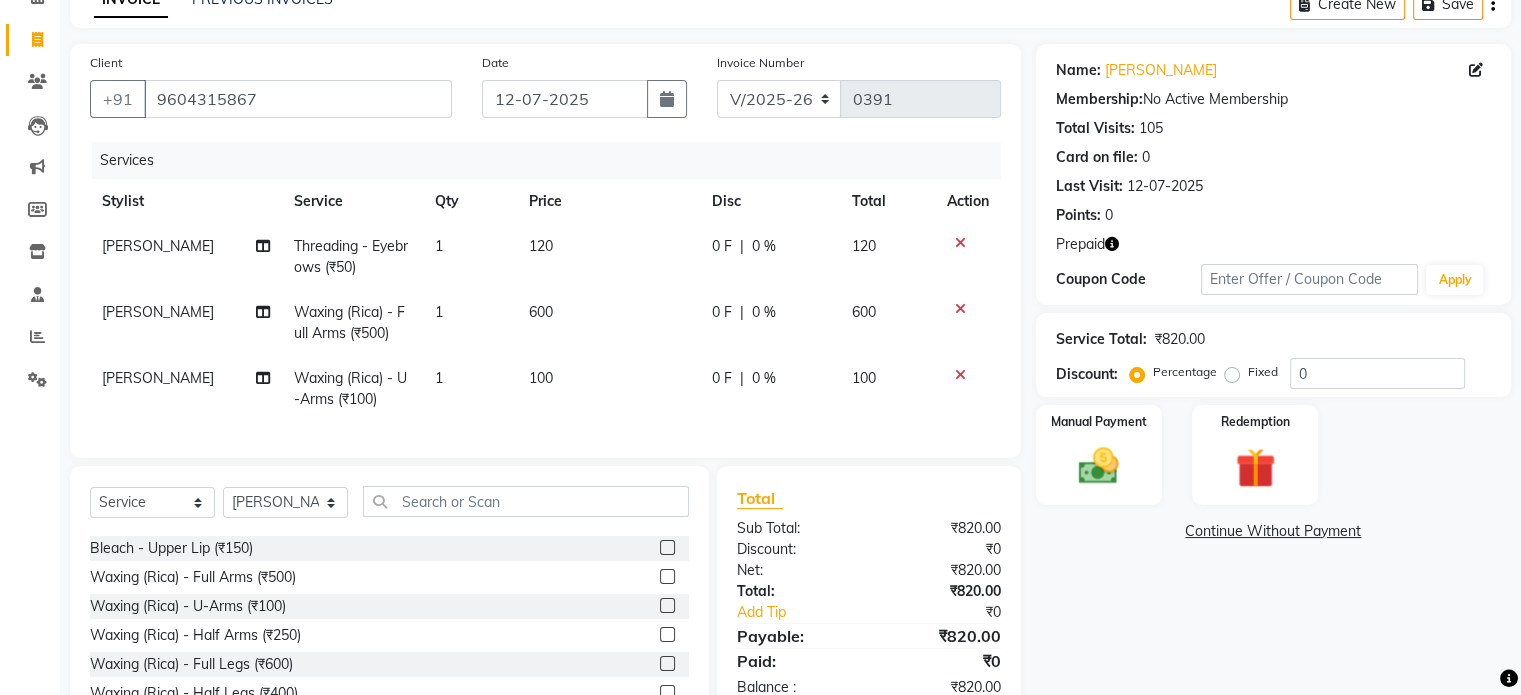 click on "Services Stylist Service Qty Price Disc Total Action [PERSON_NAME] Threading - Eyebrows (₹50) 1 120 0 F | 0 % 120 [PERSON_NAME] Waxing (Rica) - Full Arms (₹500) 1 600 0 F | 0 % 600 [PERSON_NAME] Waxing (Rica) - U-Arms (₹100) 1 100 0 F | 0 % 100" 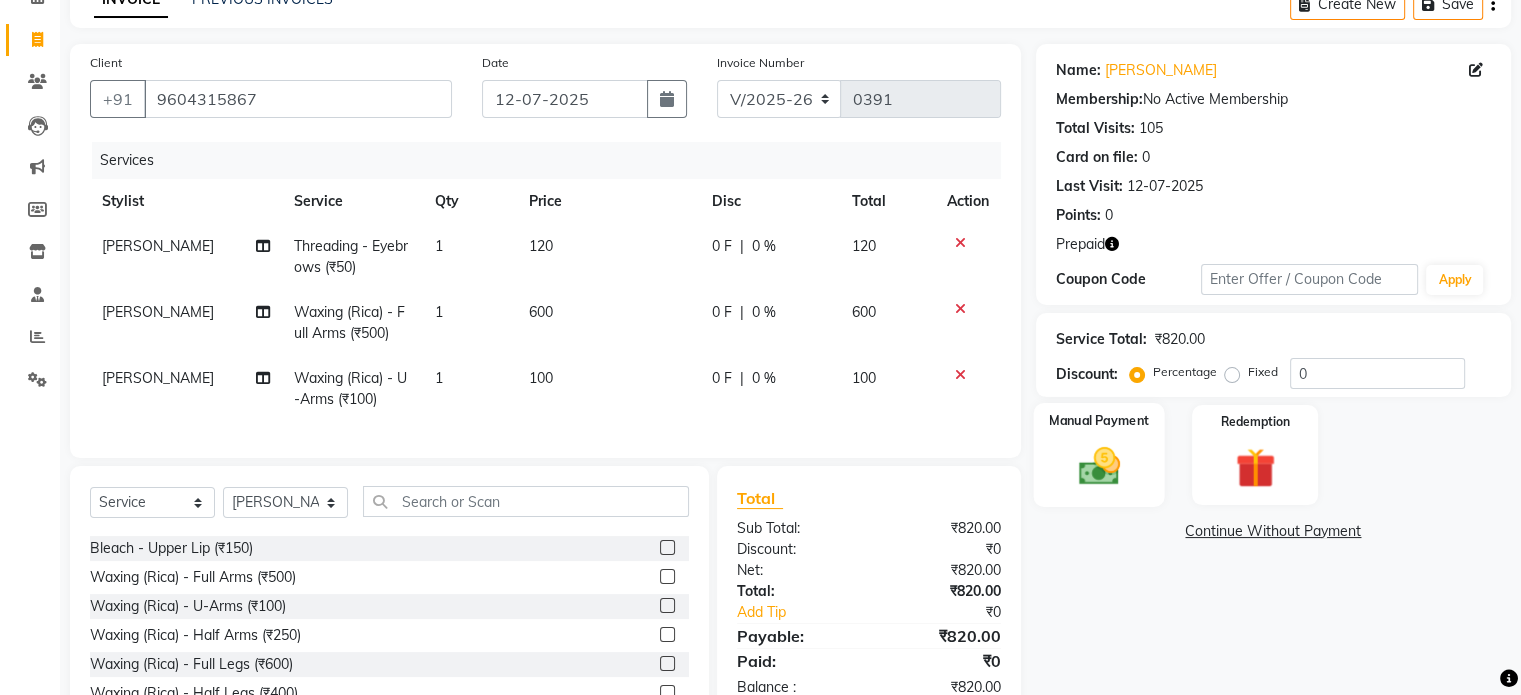 click 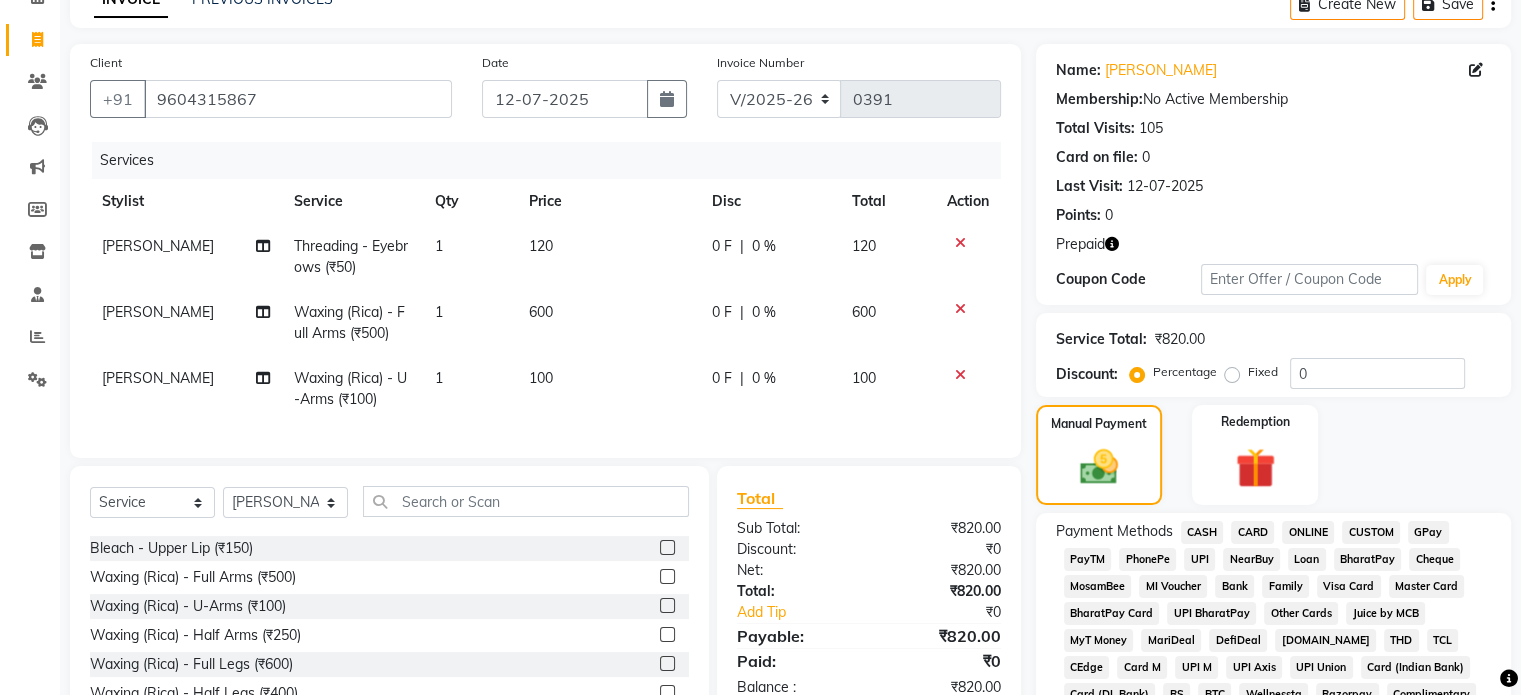 click on "GPay" 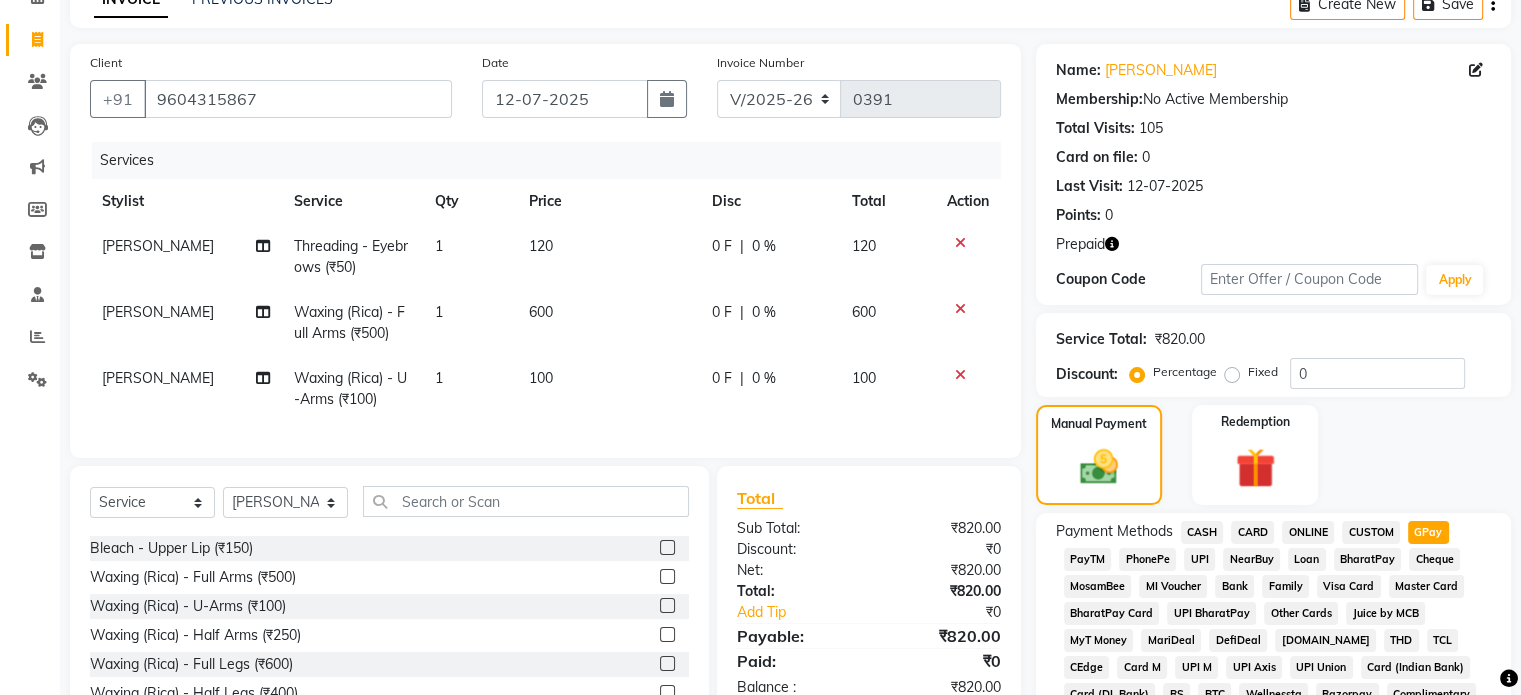 click on "Payment Methods  CASH   CARD   ONLINE   CUSTOM   GPay   PayTM   PhonePe   UPI   NearBuy   Loan   BharatPay   Cheque   MosamBee   MI Voucher   Bank   Family   Visa Card   Master Card   BharatPay Card   UPI BharatPay   Other Cards   Juice by MCB   MyT Money   MariDeal   DefiDeal   [DOMAIN_NAME]   THD   TCL   CEdge   Card M   UPI M   UPI Axis   UPI Union   Card (Indian Bank)   Card (DL Bank)   RS   BTC   Wellnessta   Razorpay   Complimentary   Nift   Spa Finder   Spa Week   Venmo   BFL   LoanTap   SaveIN   GMoney   ATH Movil   On Account   Chamber Gift Card   Trade   Comp   Donation   Card on File   Envision   BRAC Card   City Card   bKash   Credit Card   Debit Card   Shoutlo   LUZO   Jazz Cash   AmEx   Discover   Tabby   Online W   Room Charge   Room Charge USD   Room Charge Euro   Room Charge EGP   Room Charge GBP   Bajaj Finserv   Bad Debts   Card: IDFC   Card: IOB   Coupon   Gcash   PayMaya   Instamojo   COnline   UOnline   SOnline   SCard   Paypal   PPR   PPV   PPC   PPN   PPG   PPE   CAMP   Benefit   ATH Movil" 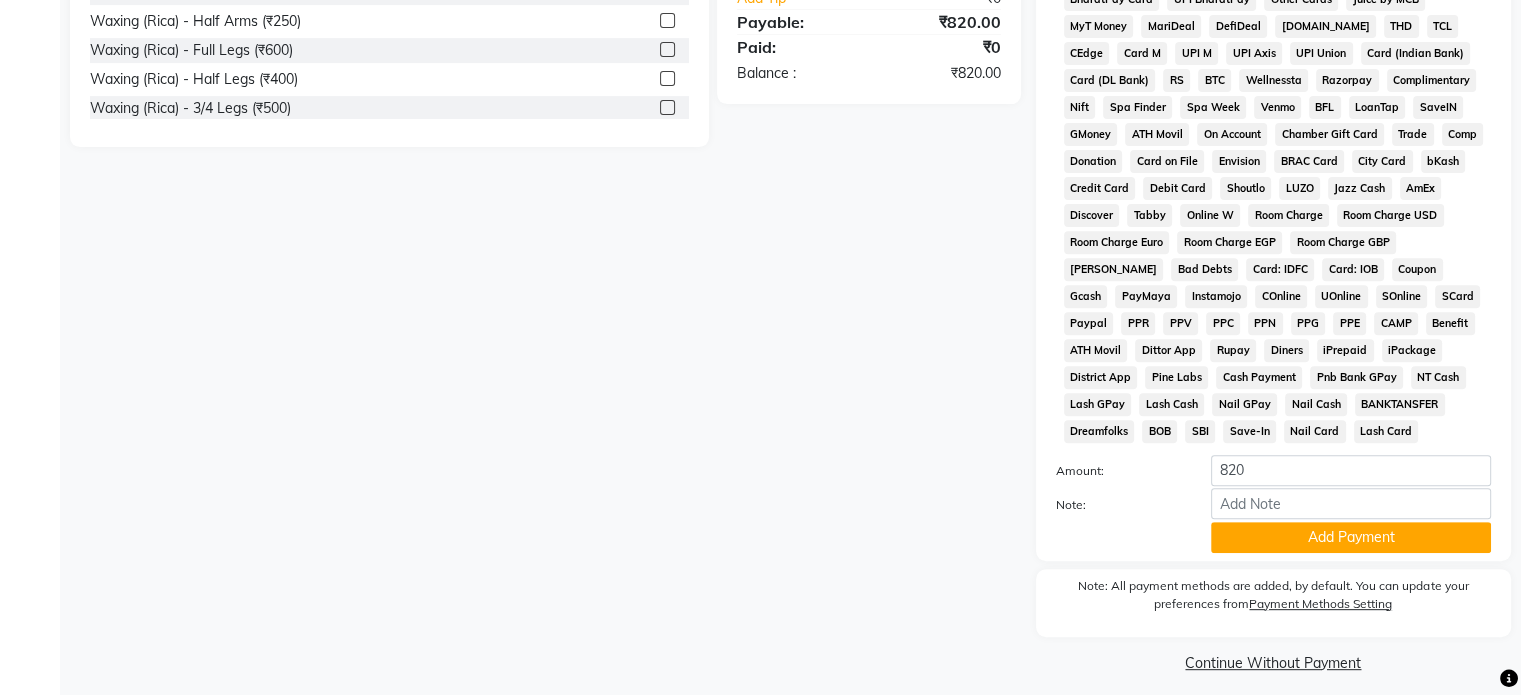 scroll, scrollTop: 749, scrollLeft: 0, axis: vertical 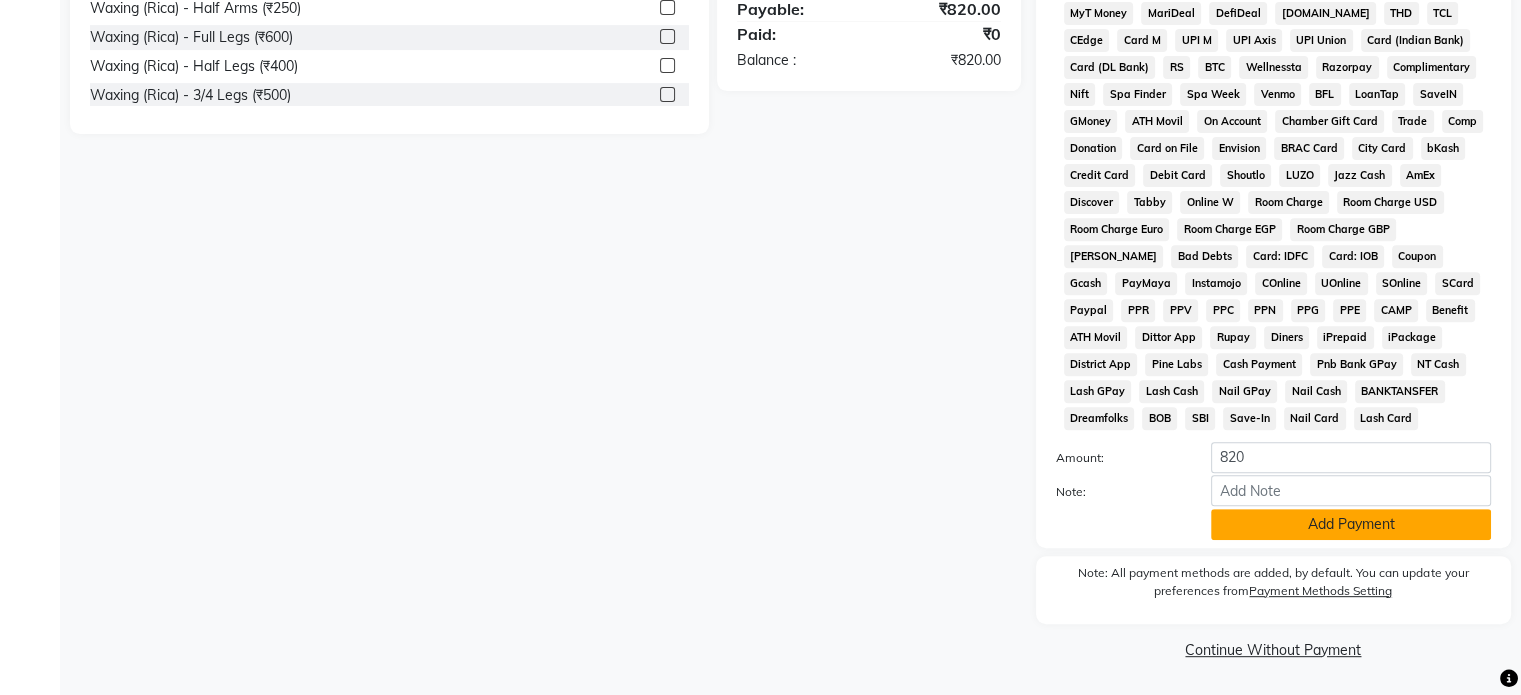 click on "Add Payment" 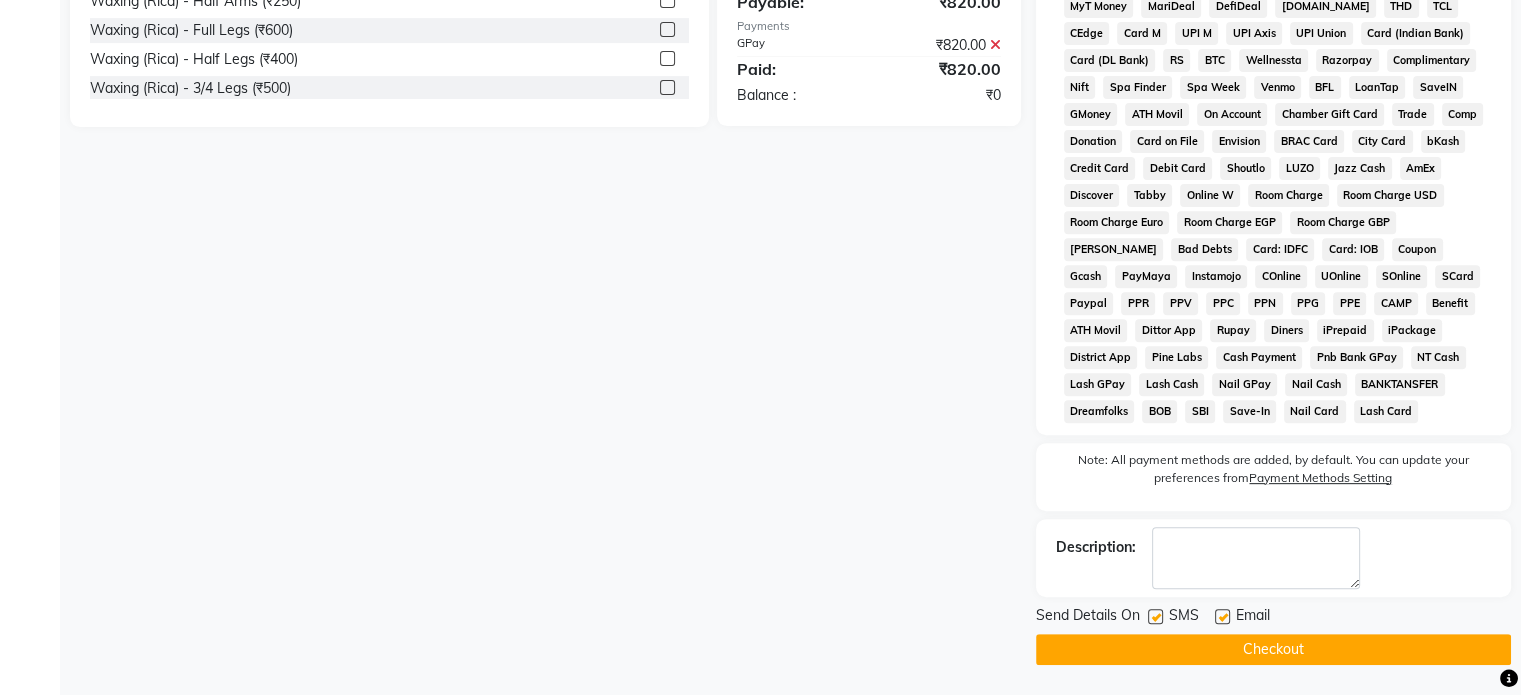 click on "Checkout" 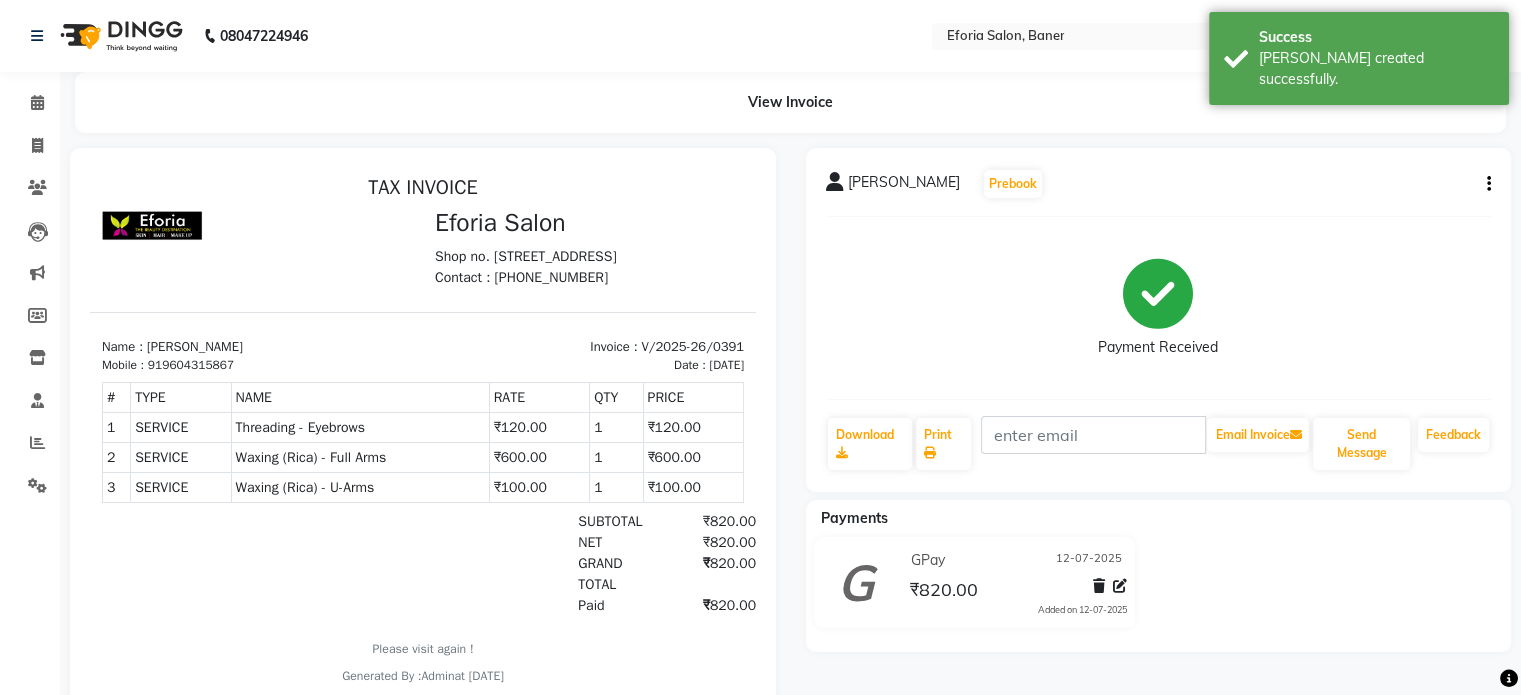 scroll, scrollTop: 0, scrollLeft: 0, axis: both 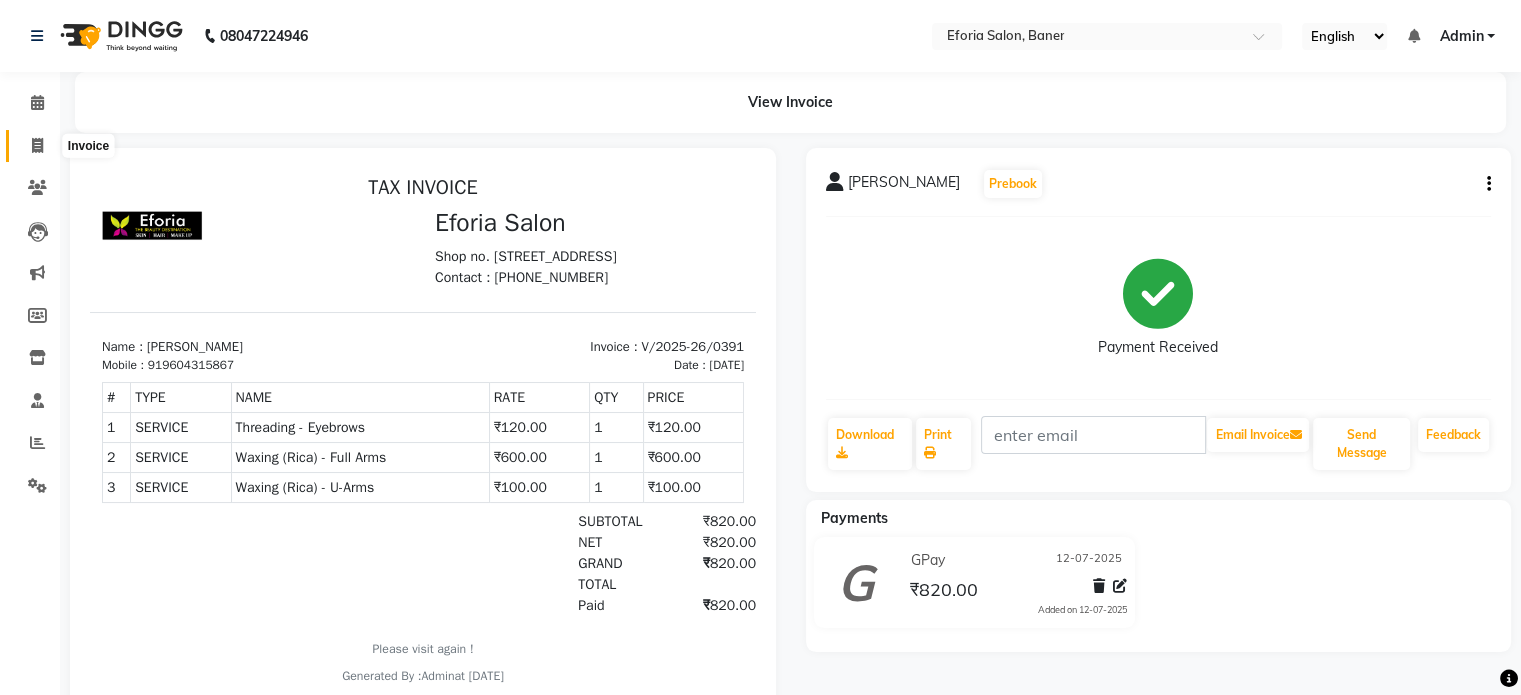 click 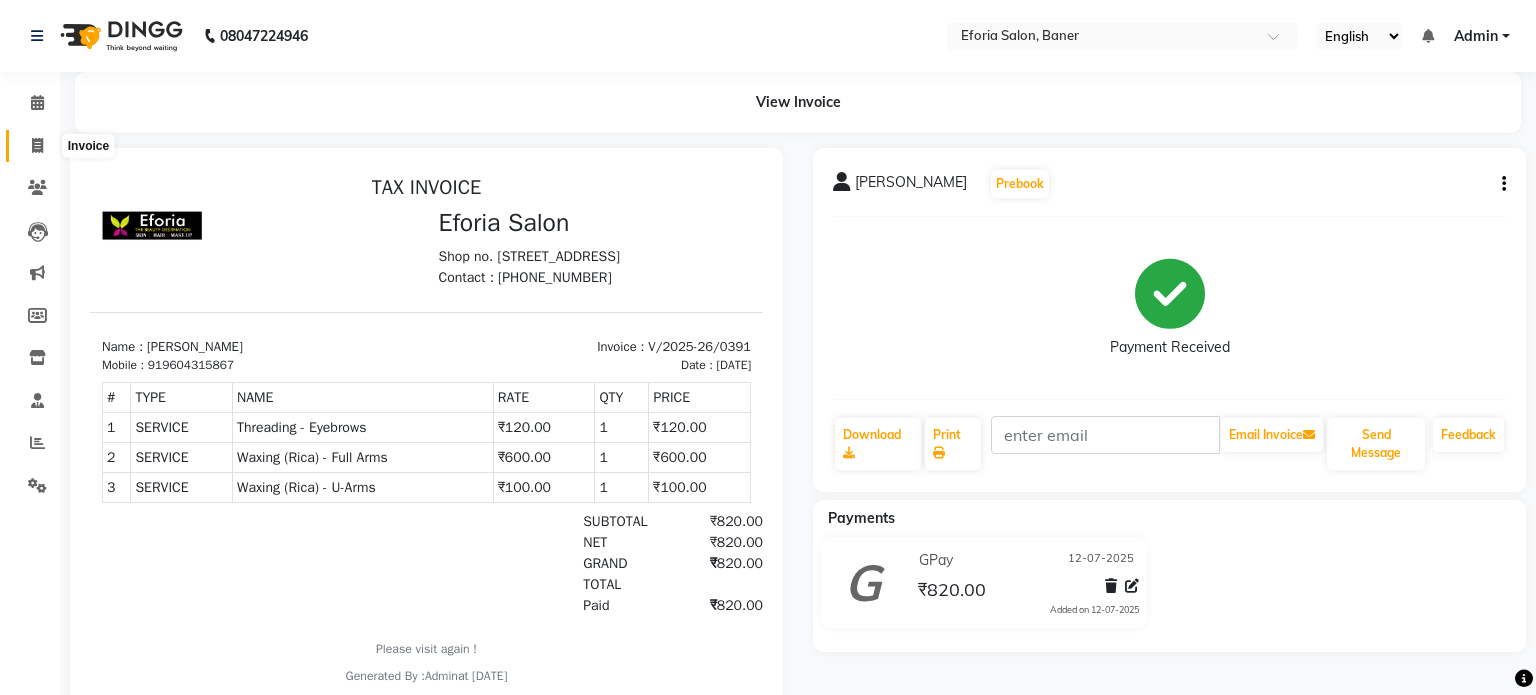 select on "service" 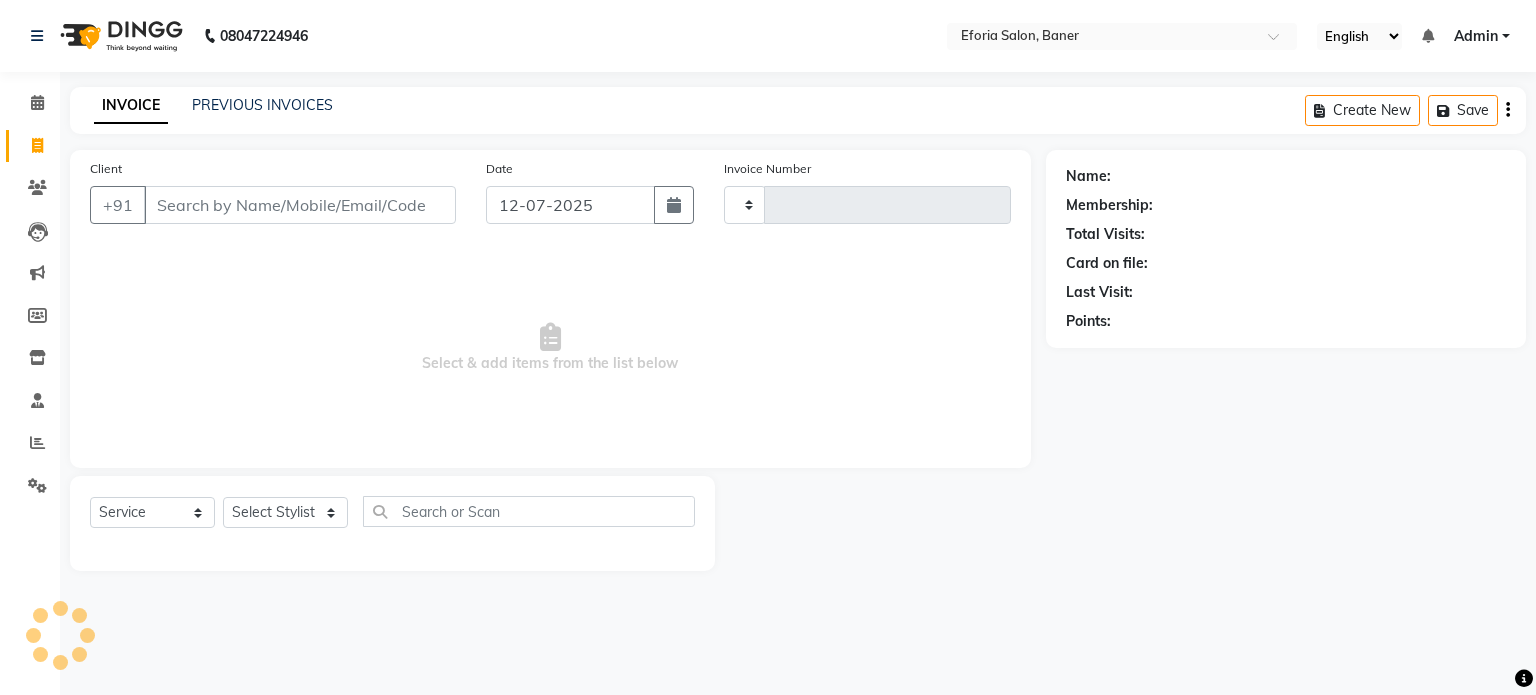 type on "0392" 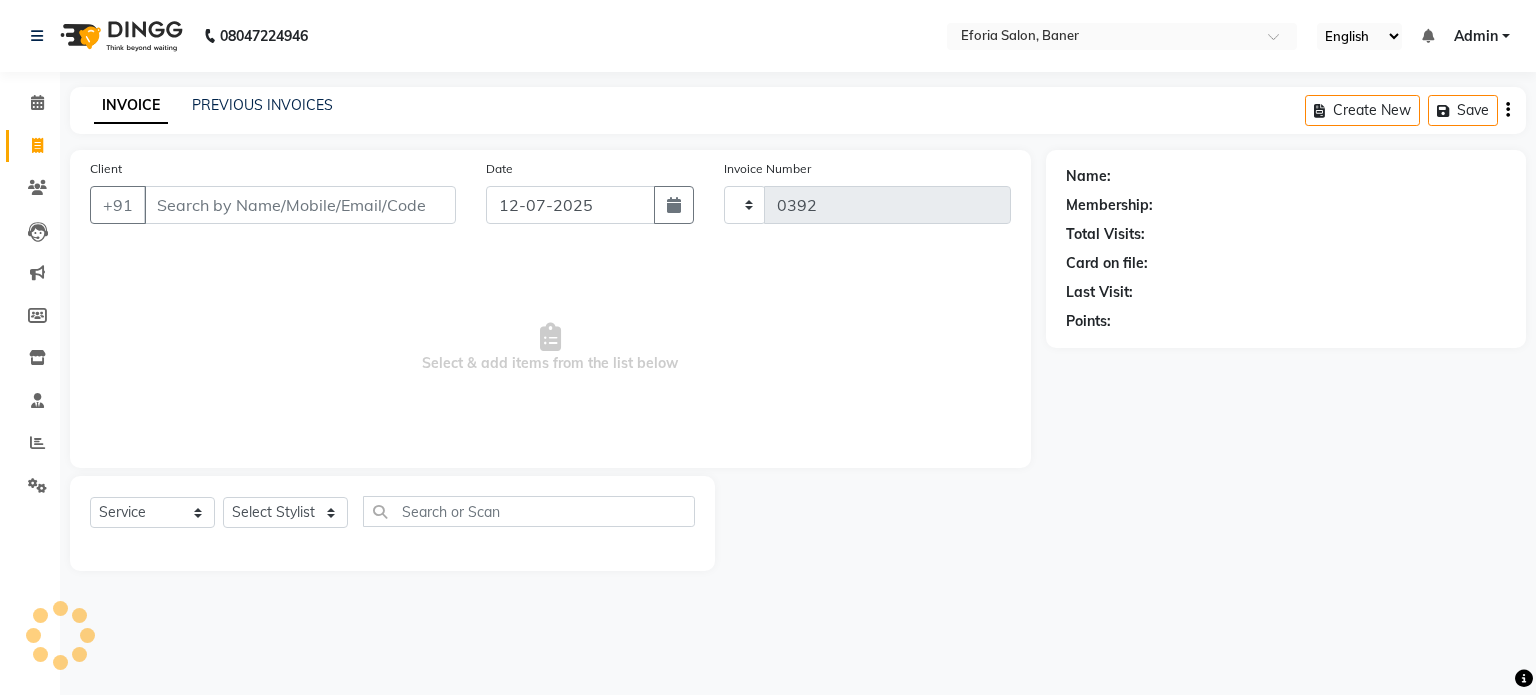 select on "608" 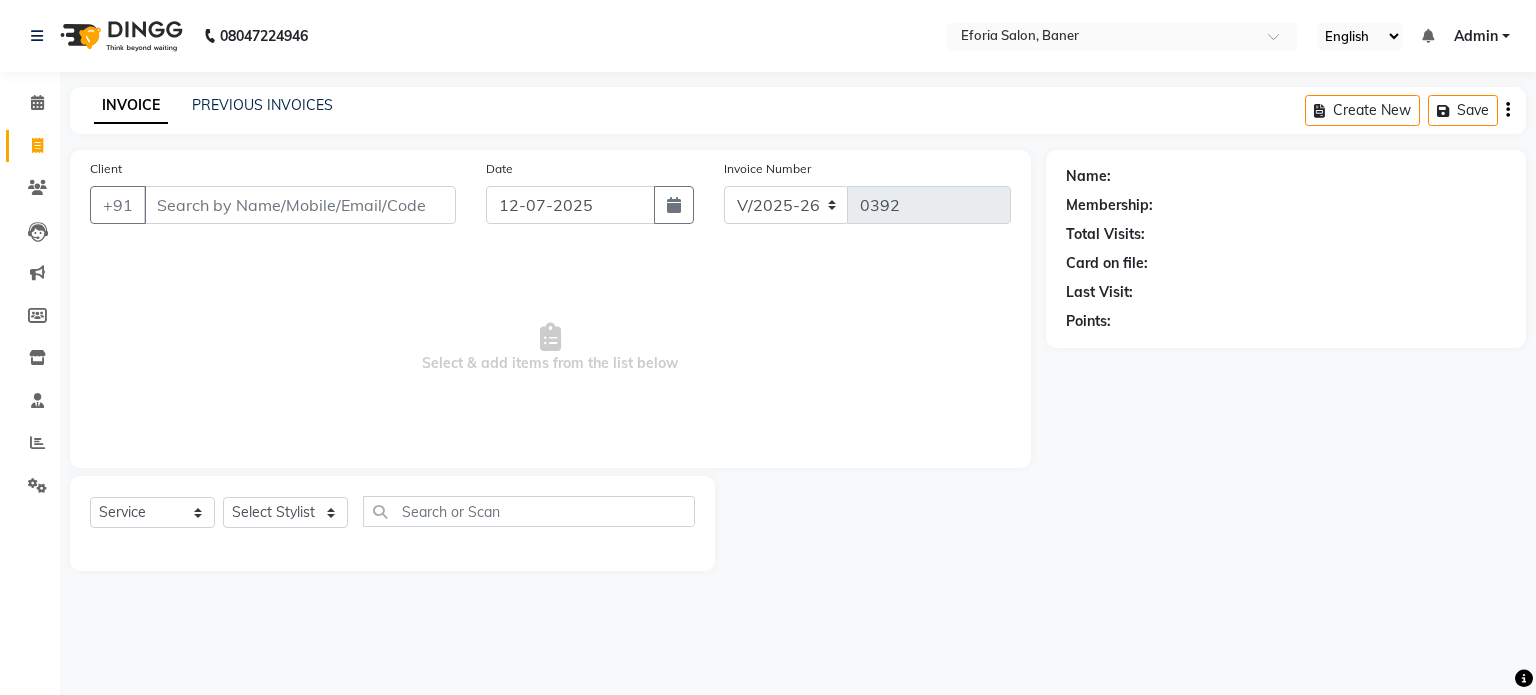 click on "Client" at bounding box center [300, 205] 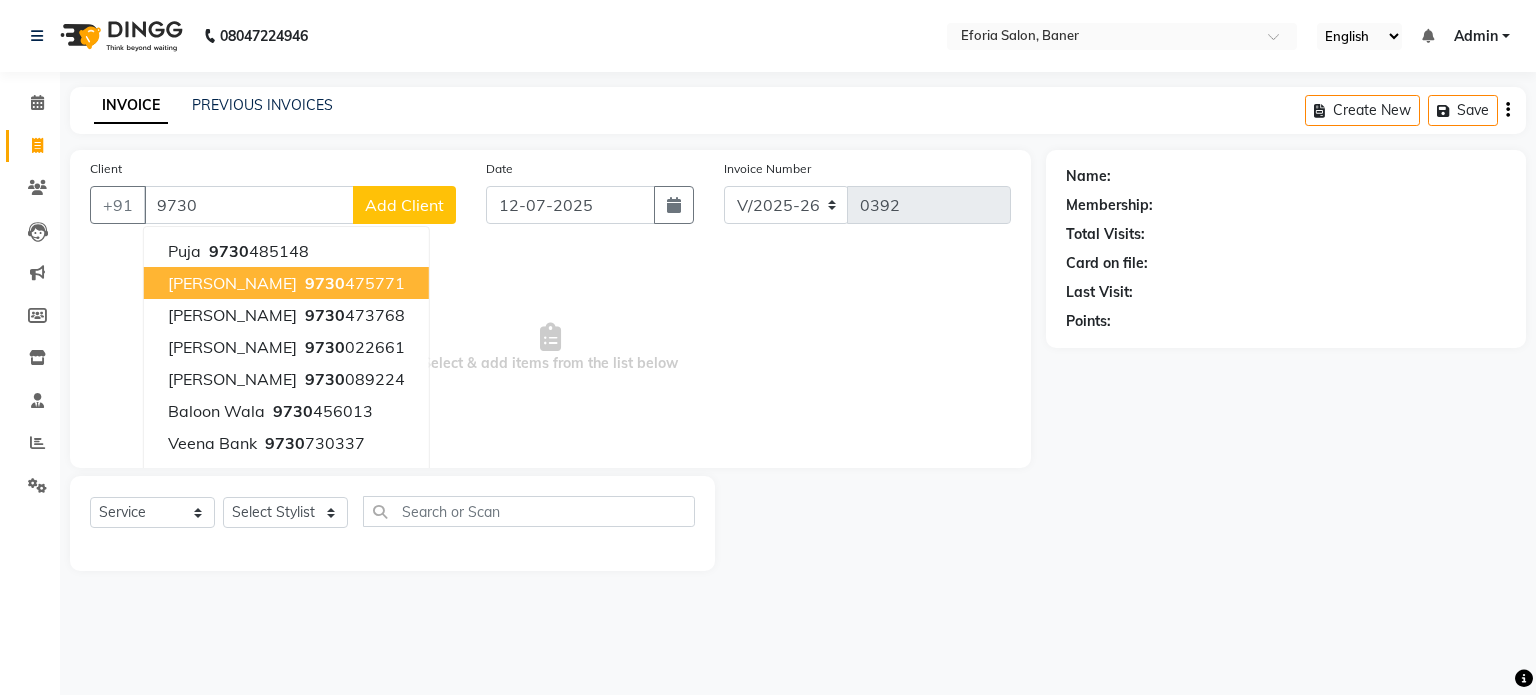 click on "9730" at bounding box center [325, 283] 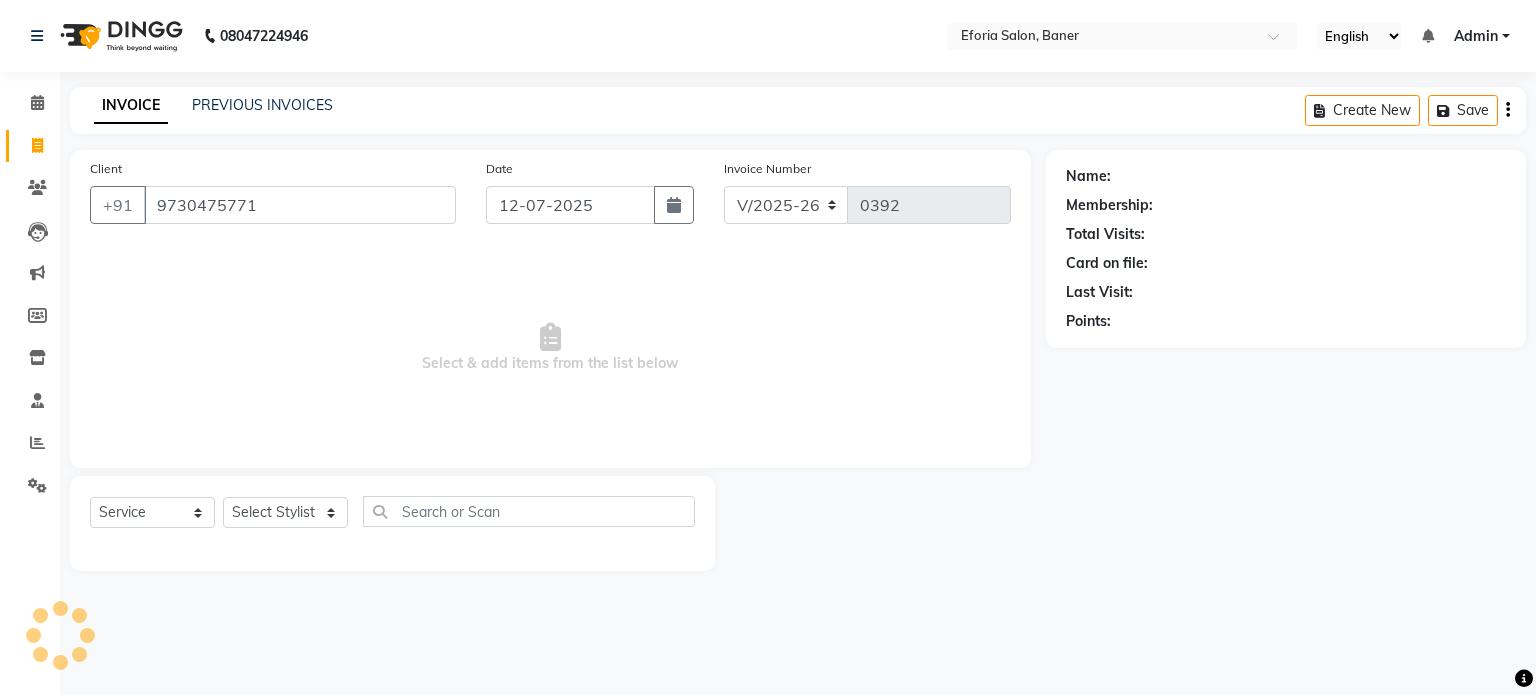 type on "9730475771" 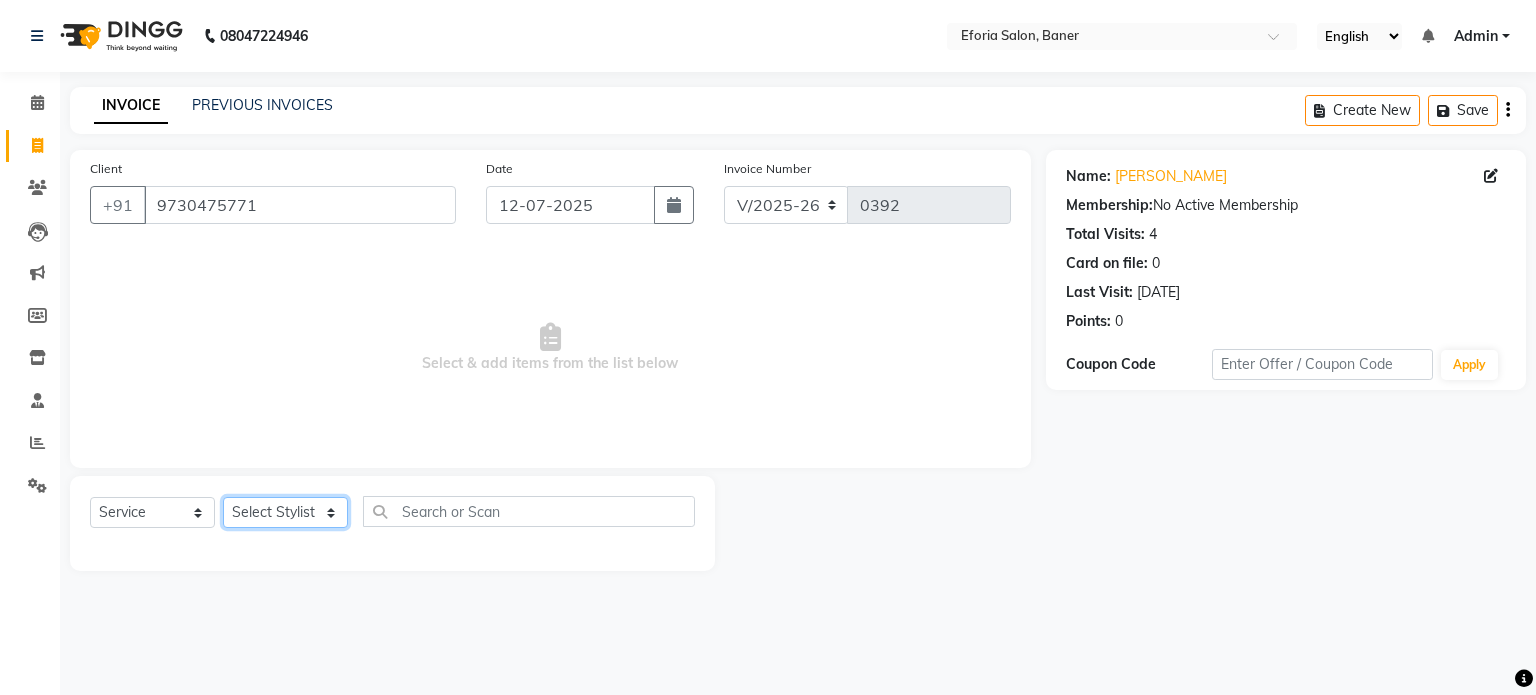 click on "Select Stylist [PERSON_NAME] [PERSON_NAME] [PERSON_NAME] [PERSON_NAME]" 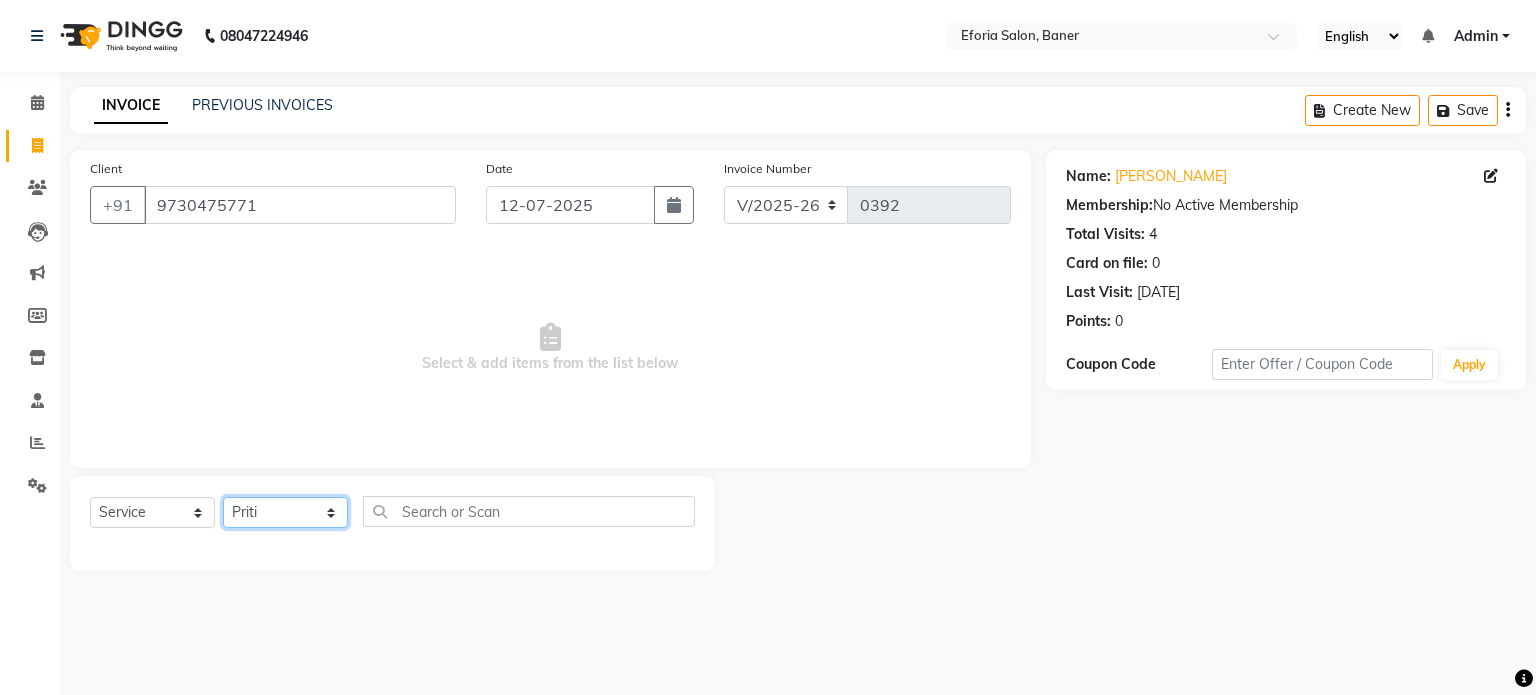 click on "Select Stylist [PERSON_NAME] [PERSON_NAME] [PERSON_NAME] [PERSON_NAME]" 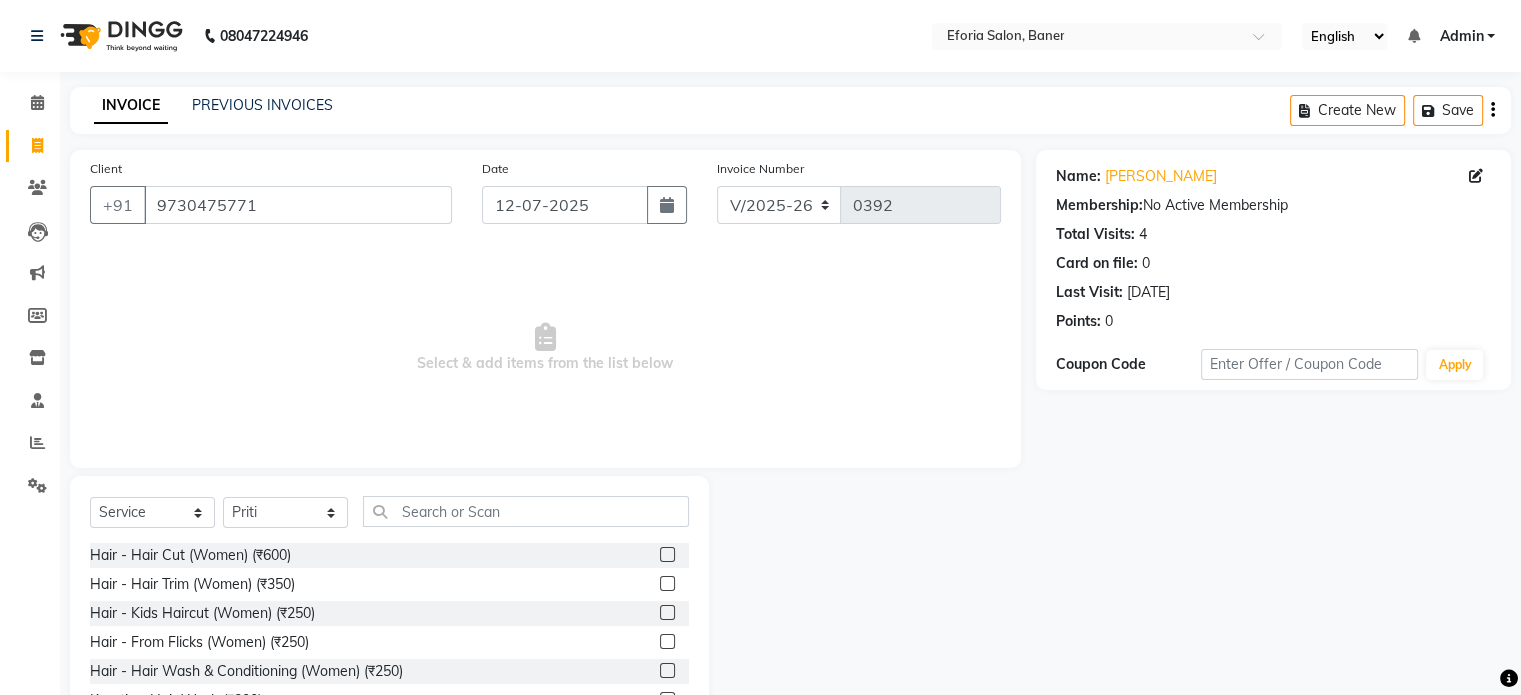 click 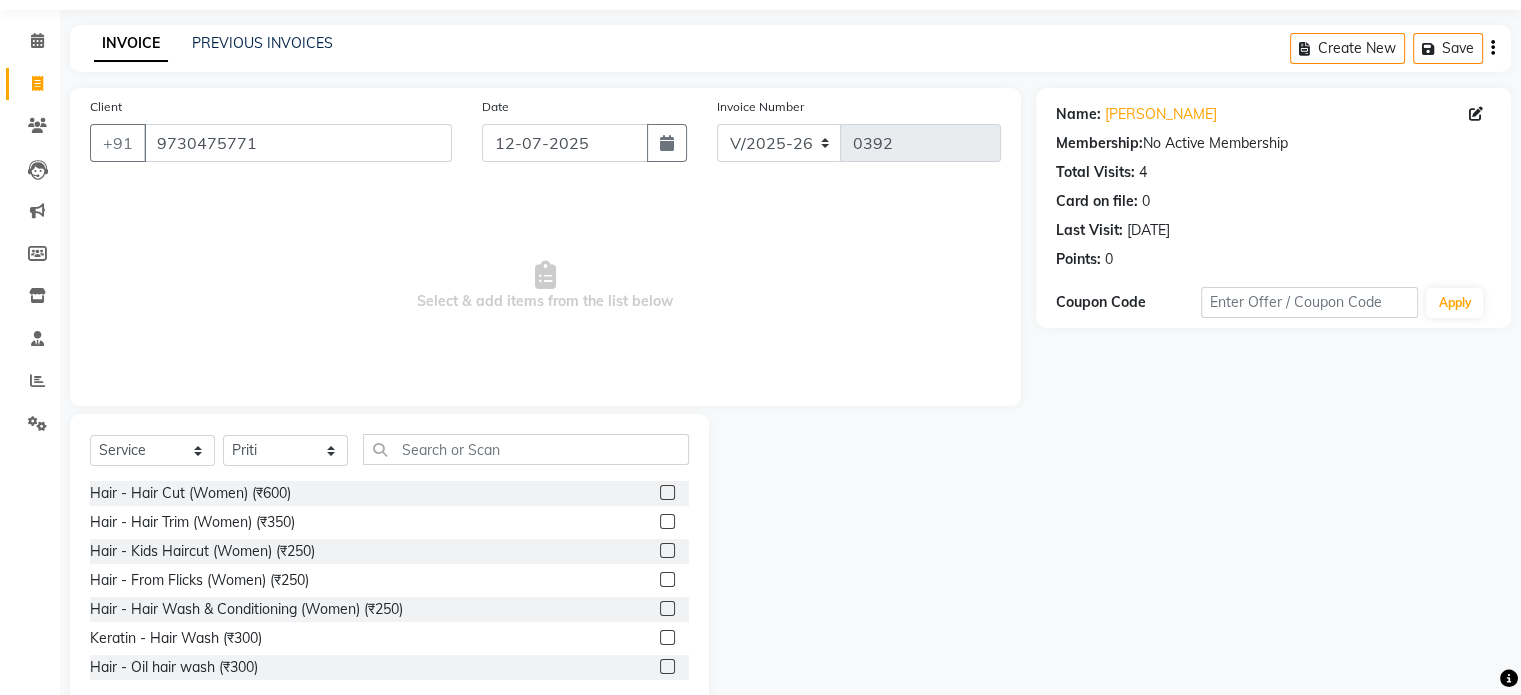 scroll, scrollTop: 106, scrollLeft: 0, axis: vertical 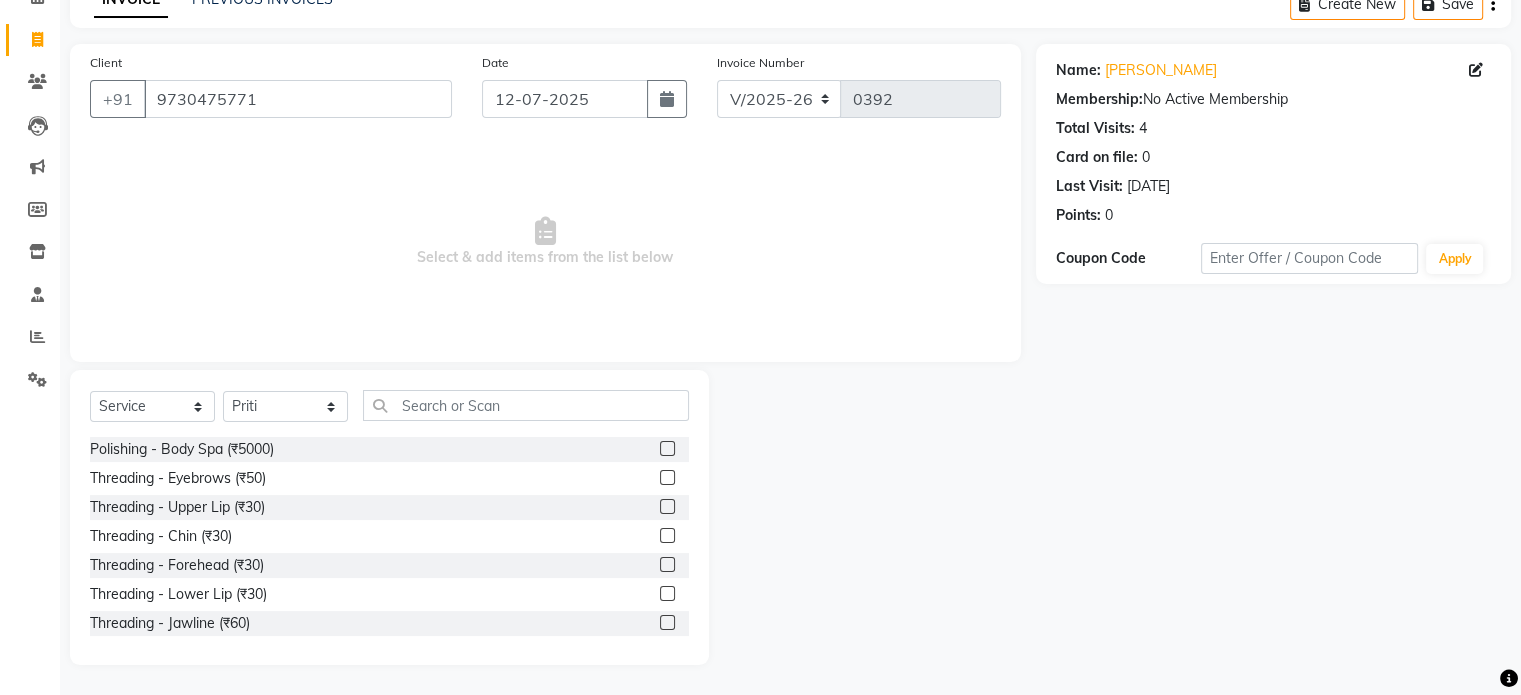 click 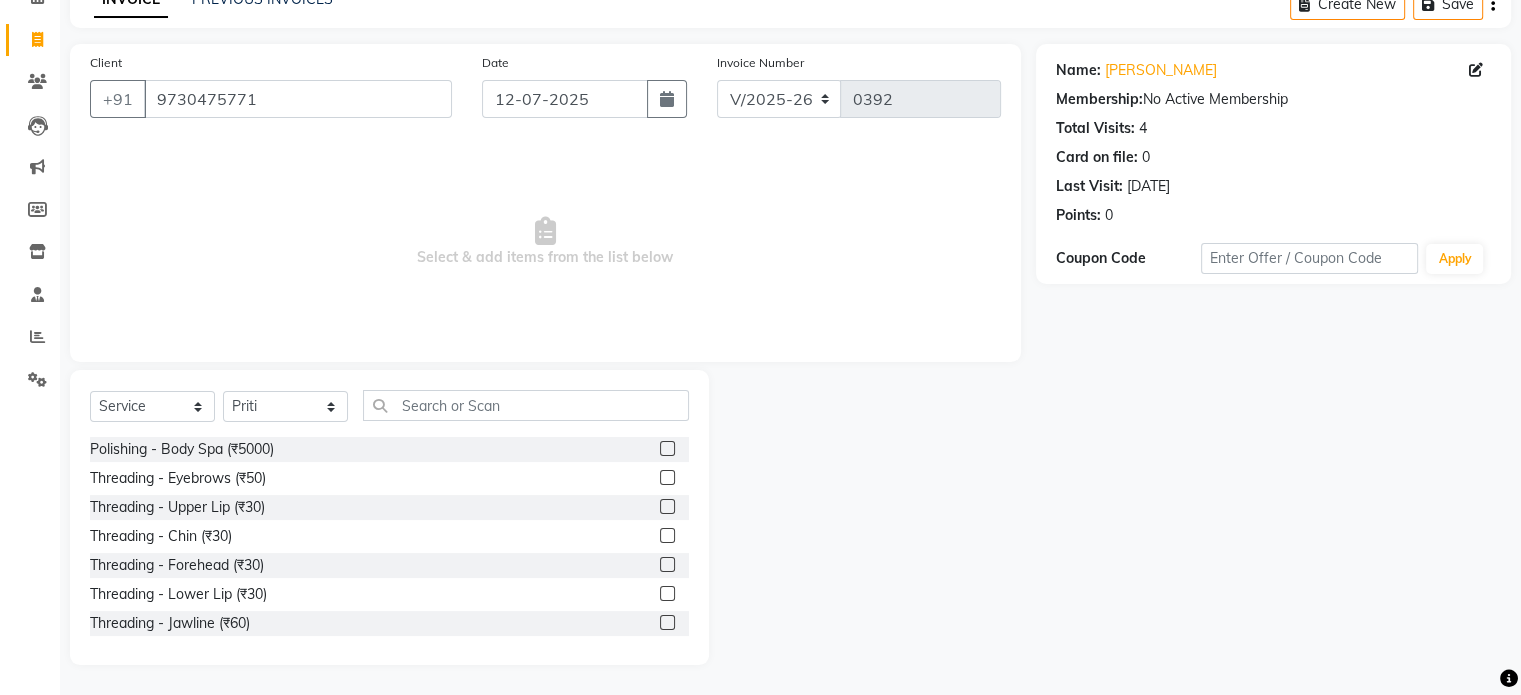 click at bounding box center (666, 478) 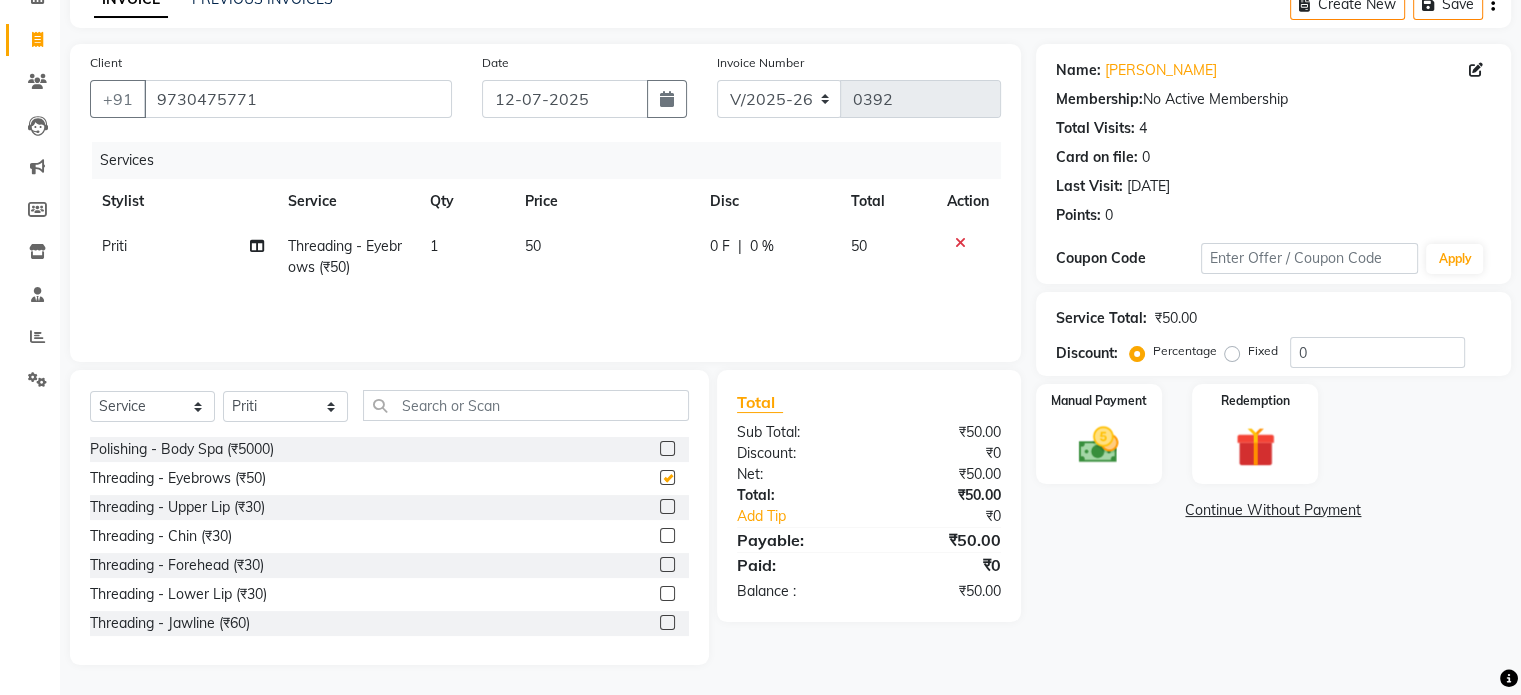 checkbox on "false" 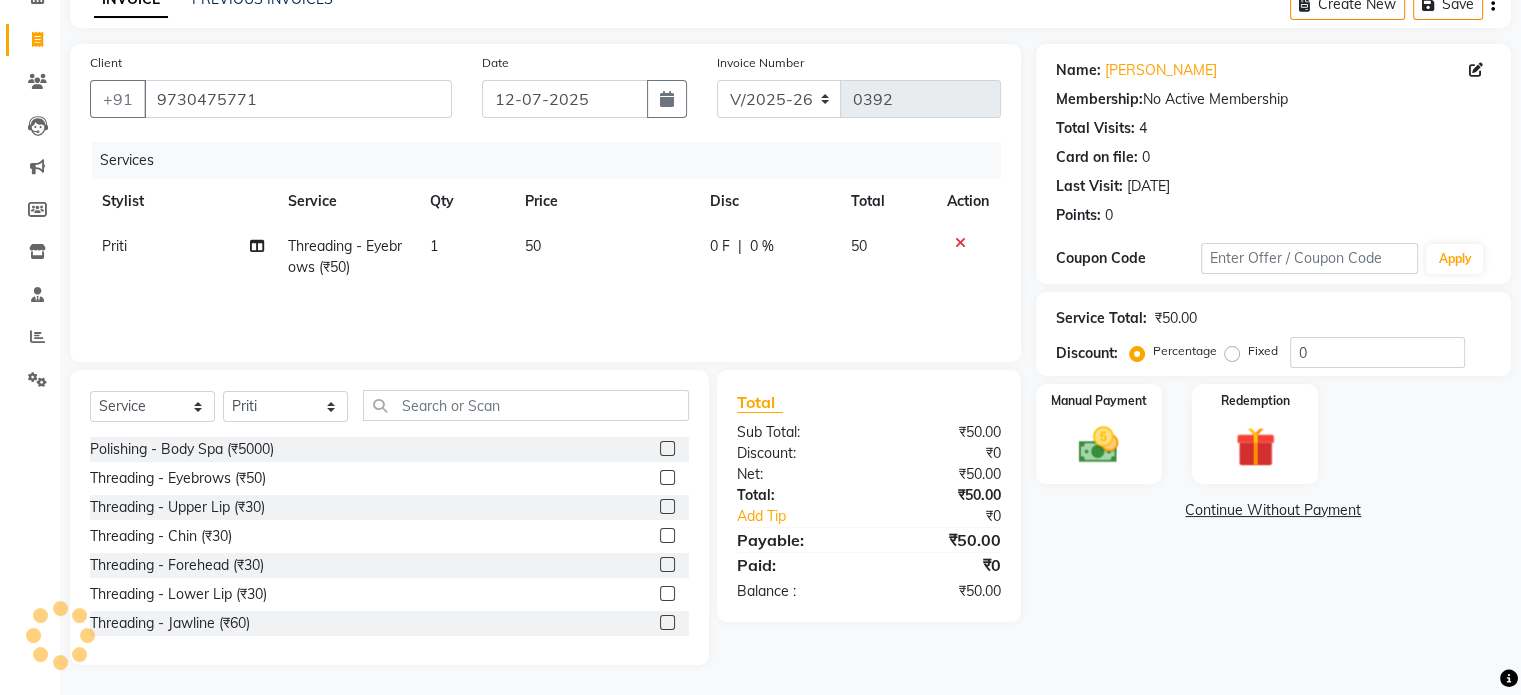 click 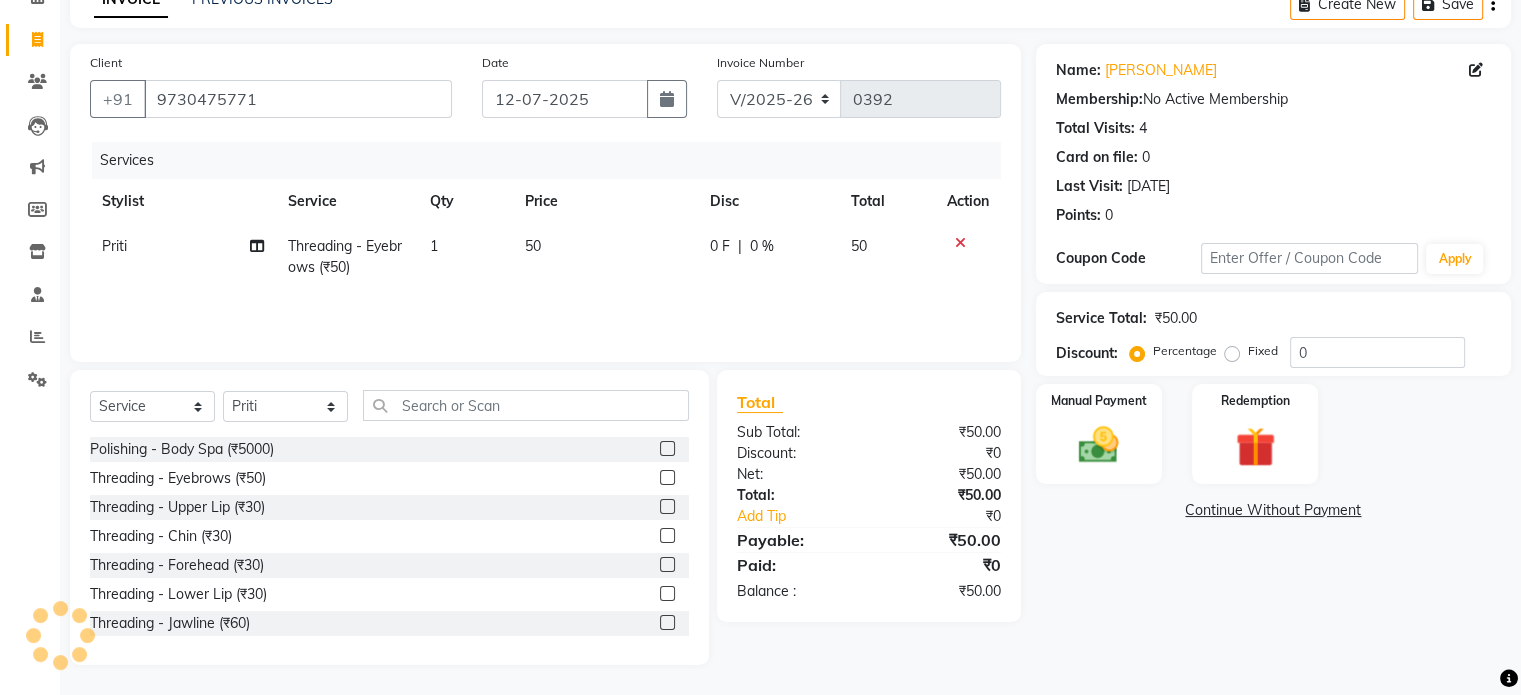 click at bounding box center [666, 507] 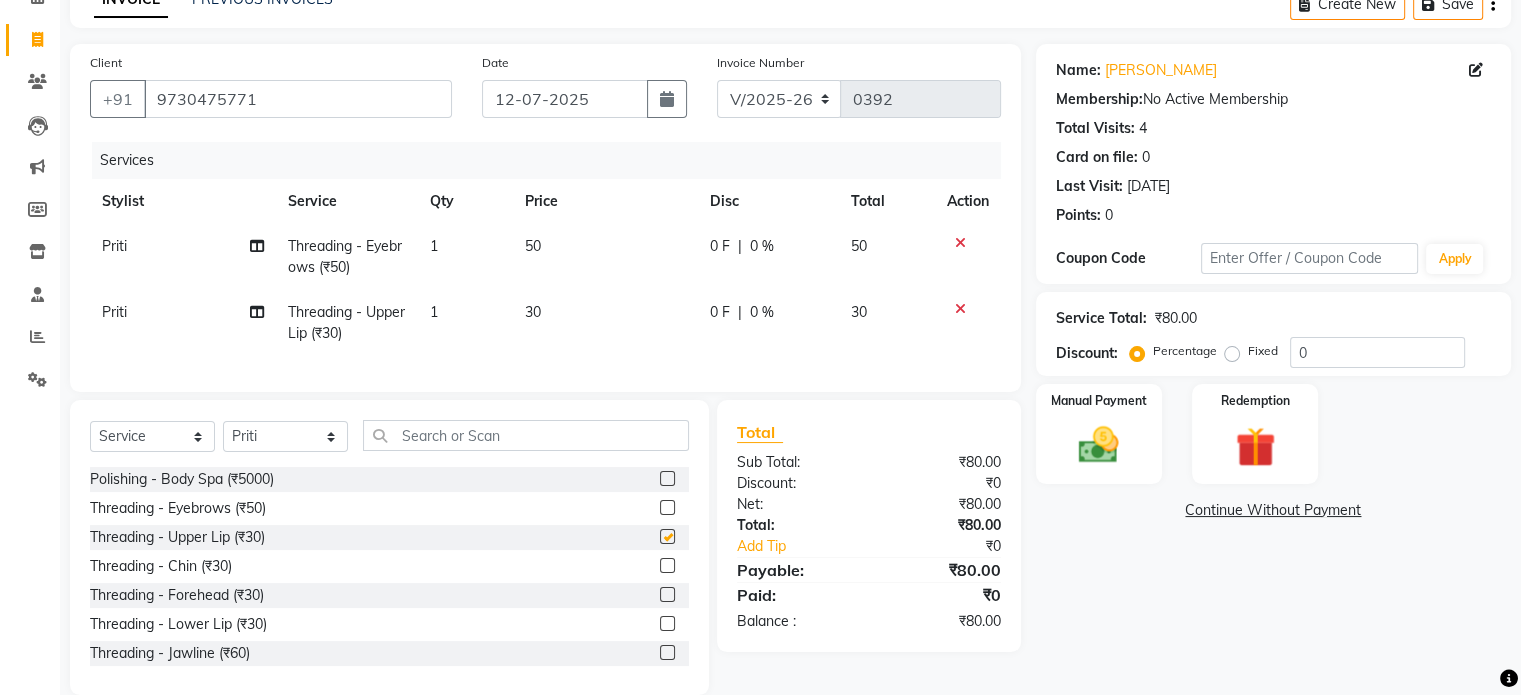 checkbox on "false" 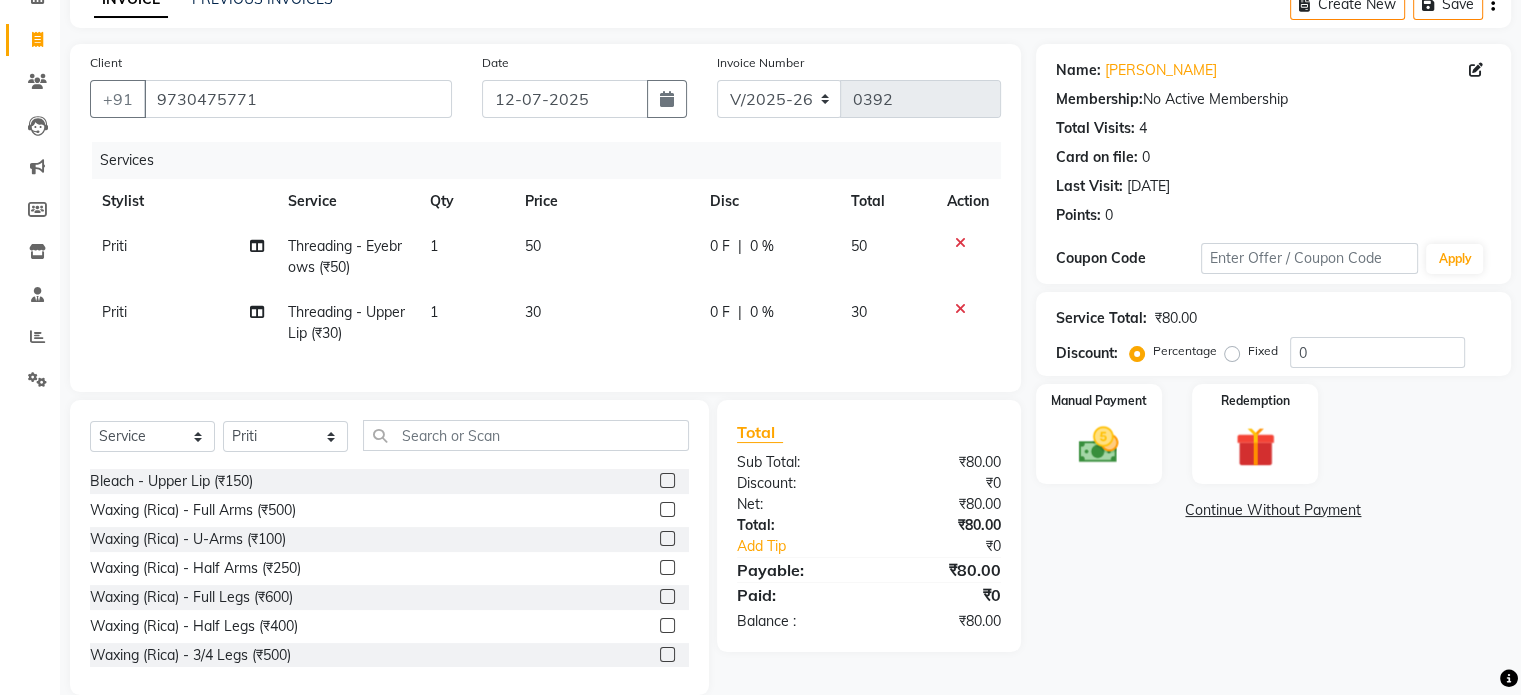 scroll, scrollTop: 2040, scrollLeft: 0, axis: vertical 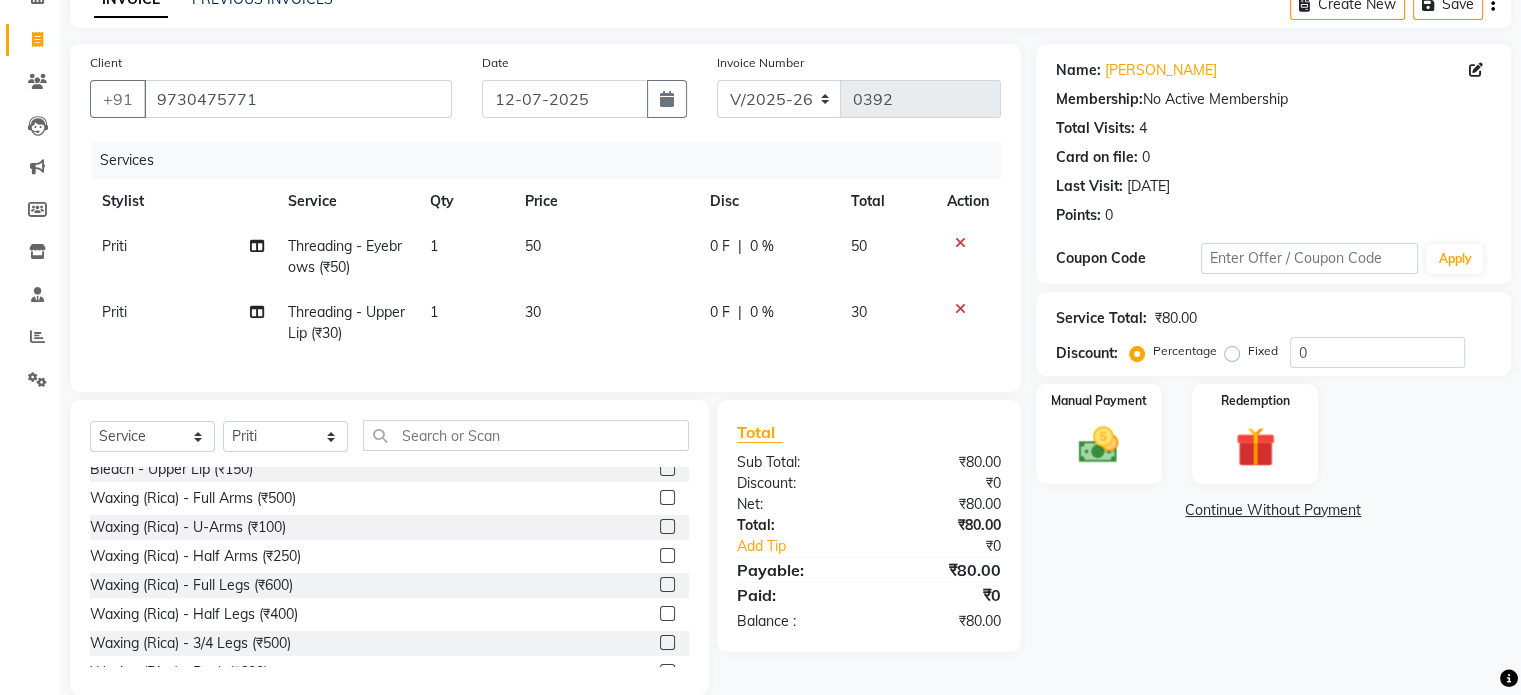 click 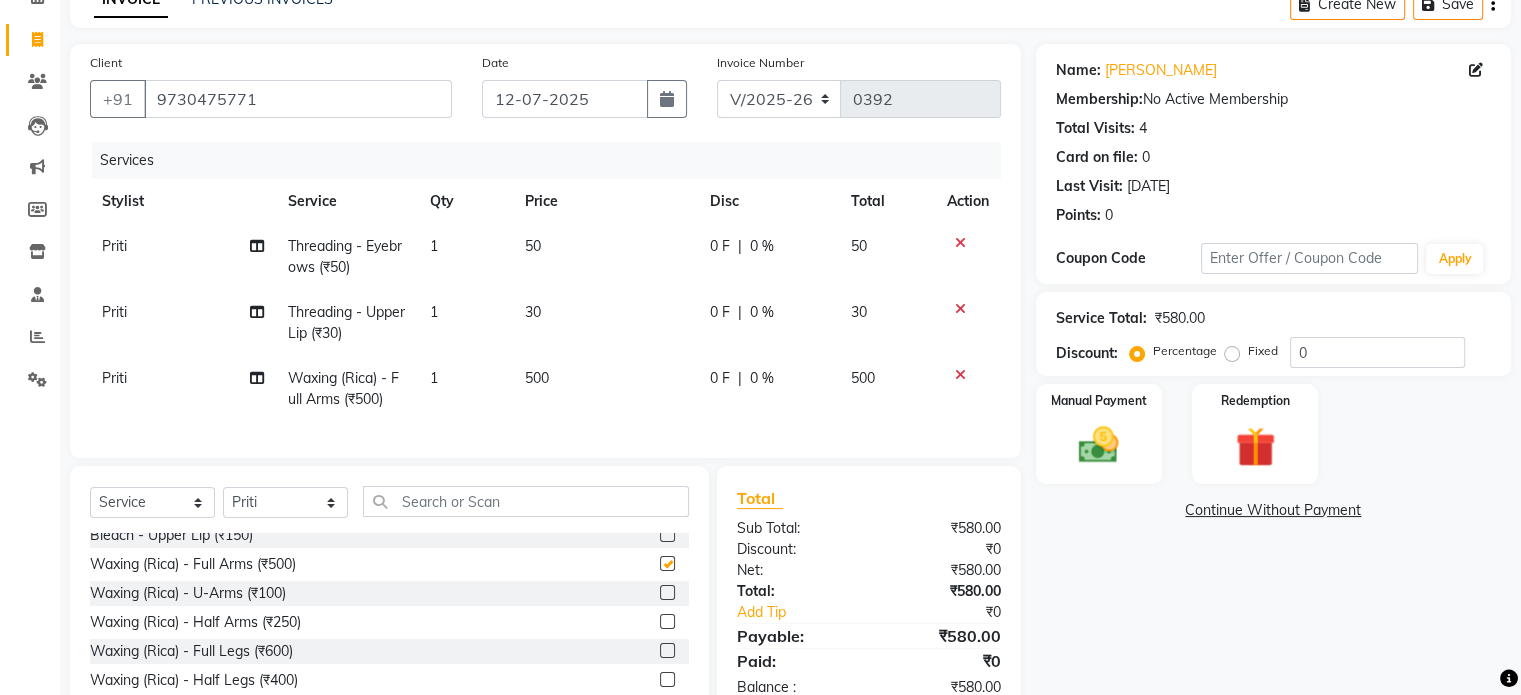 checkbox on "false" 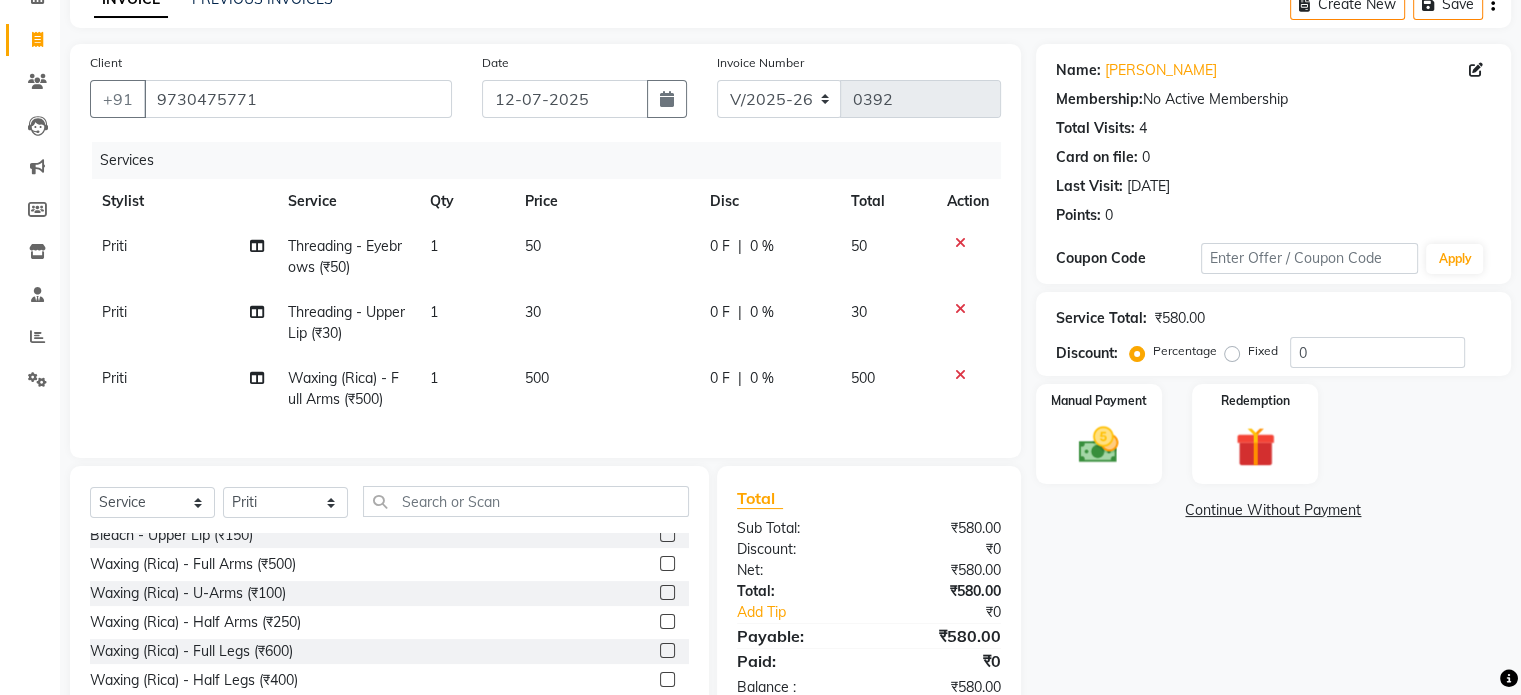click 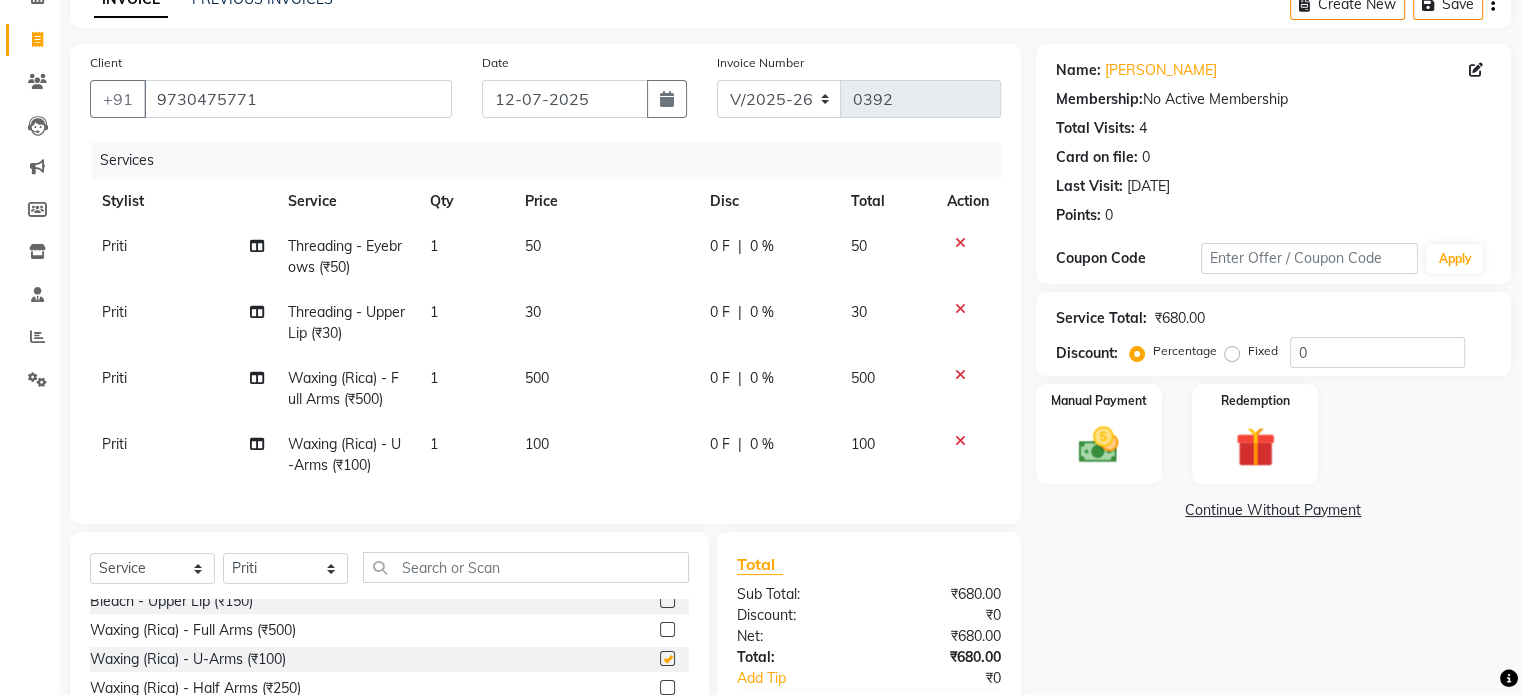 checkbox on "false" 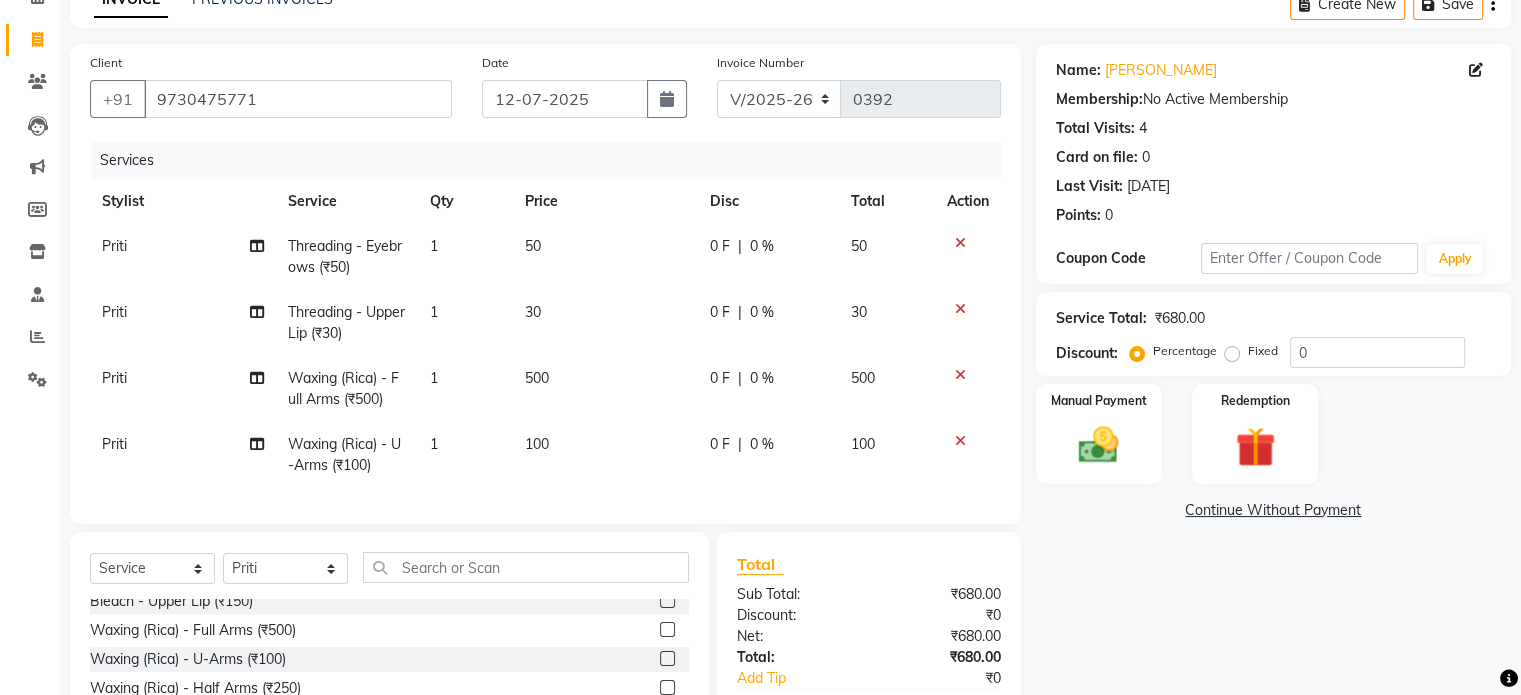 click on "Net:" 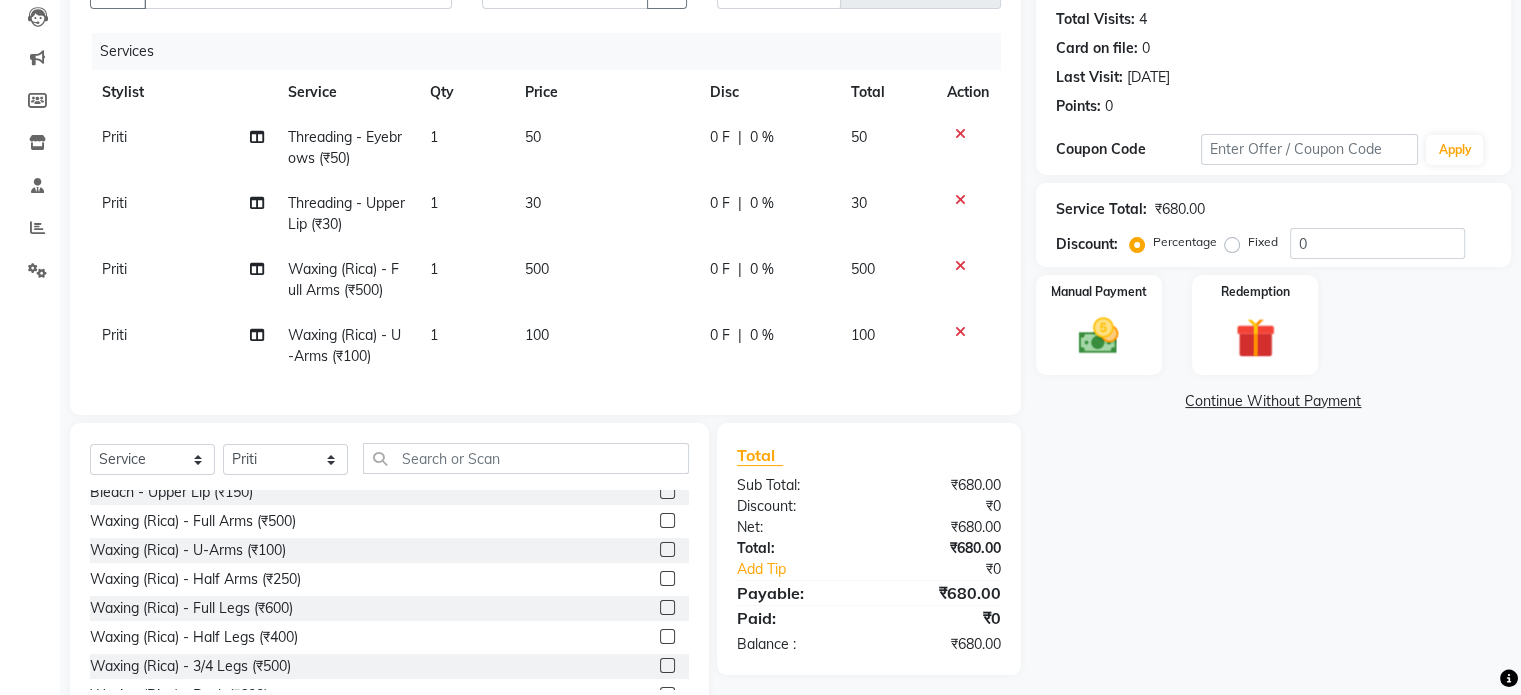 scroll, scrollTop: 226, scrollLeft: 0, axis: vertical 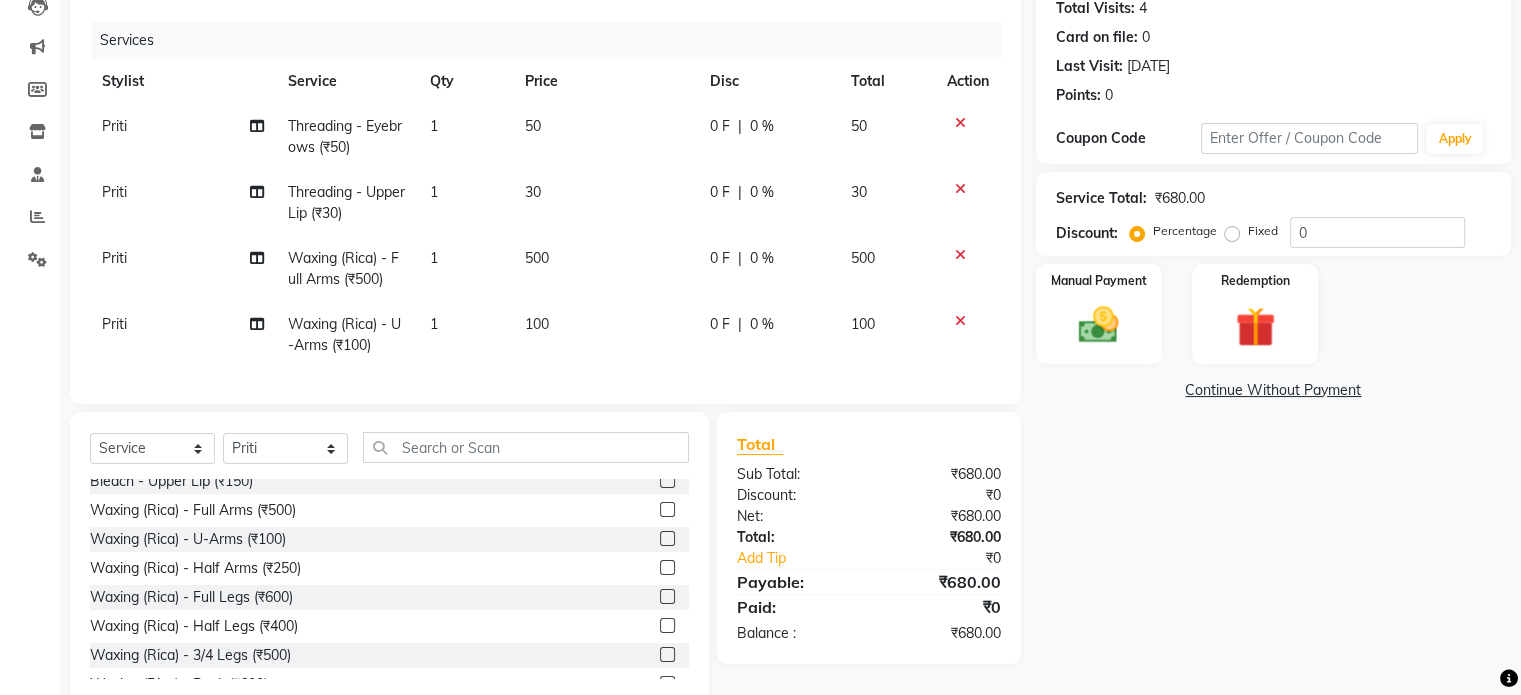 click 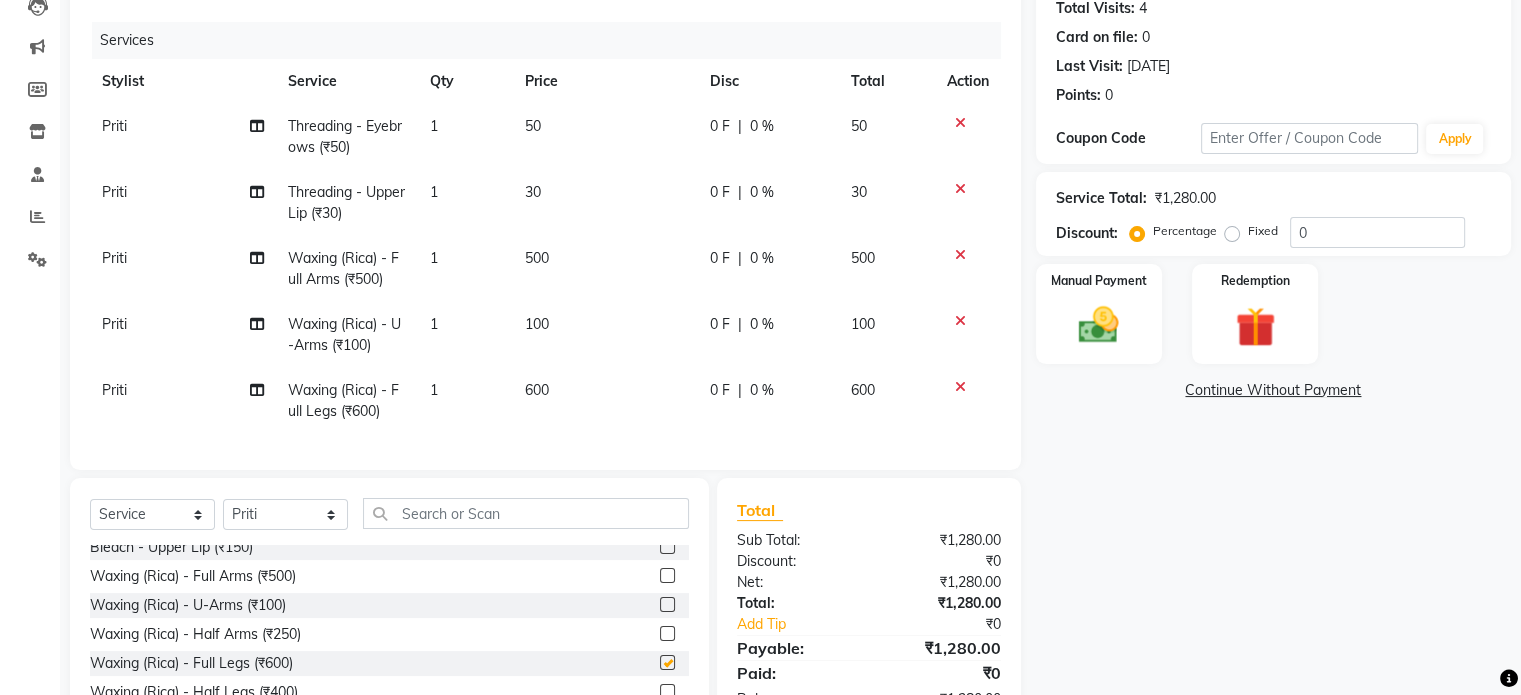 checkbox on "false" 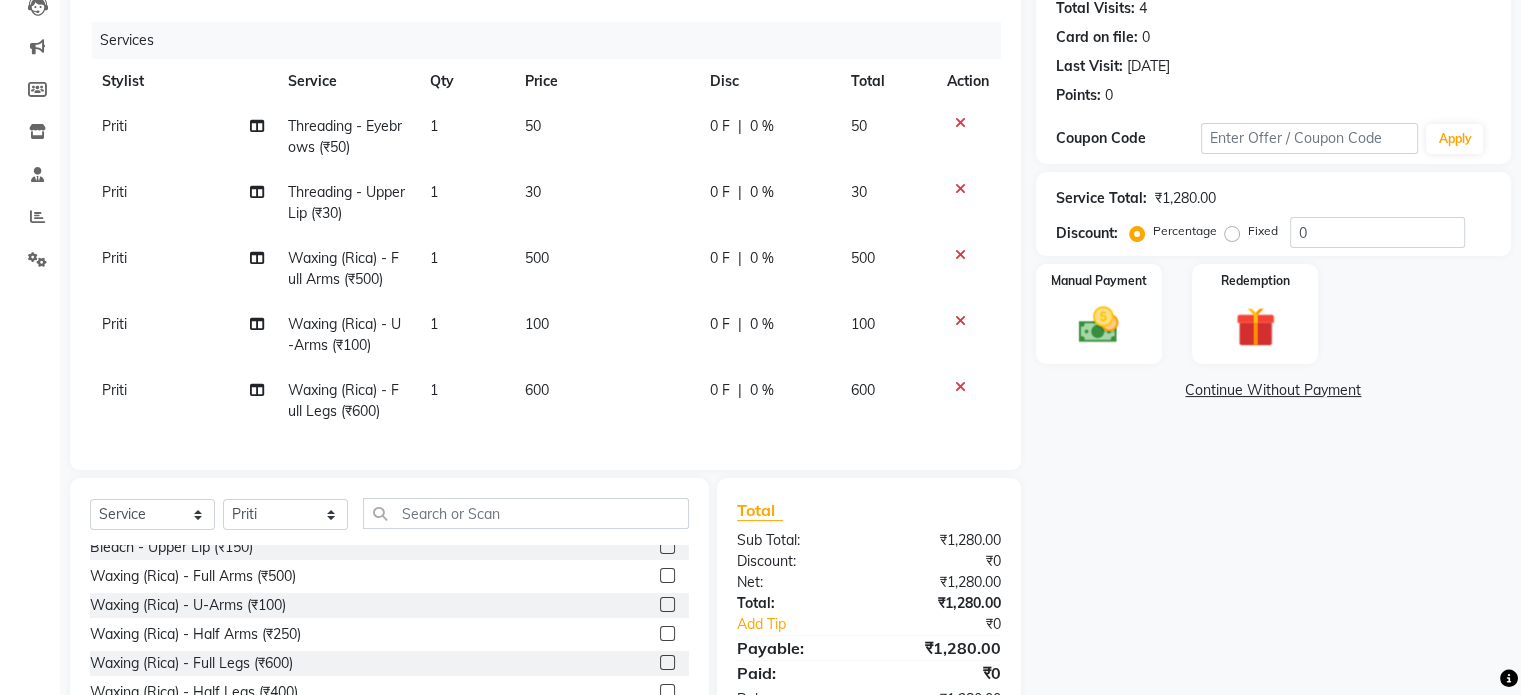 click on "600" 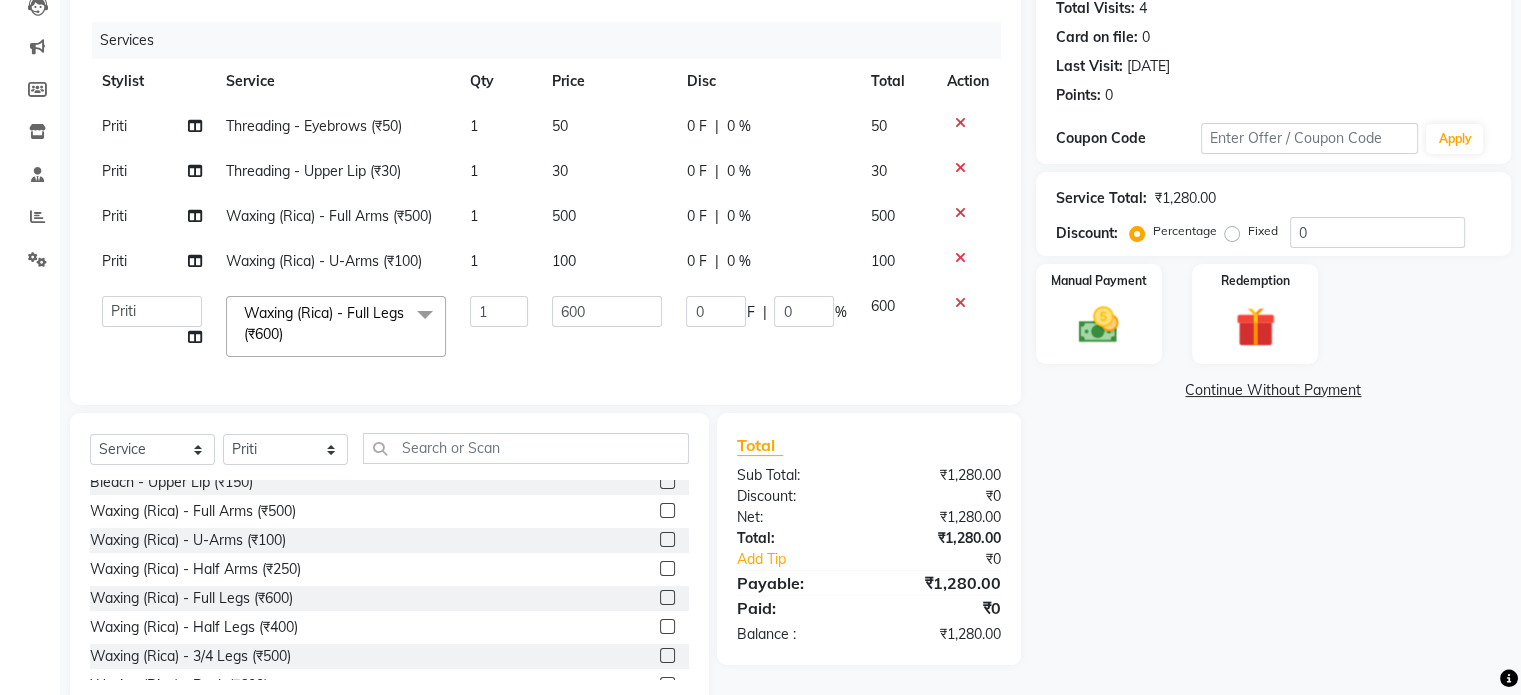click on "600" 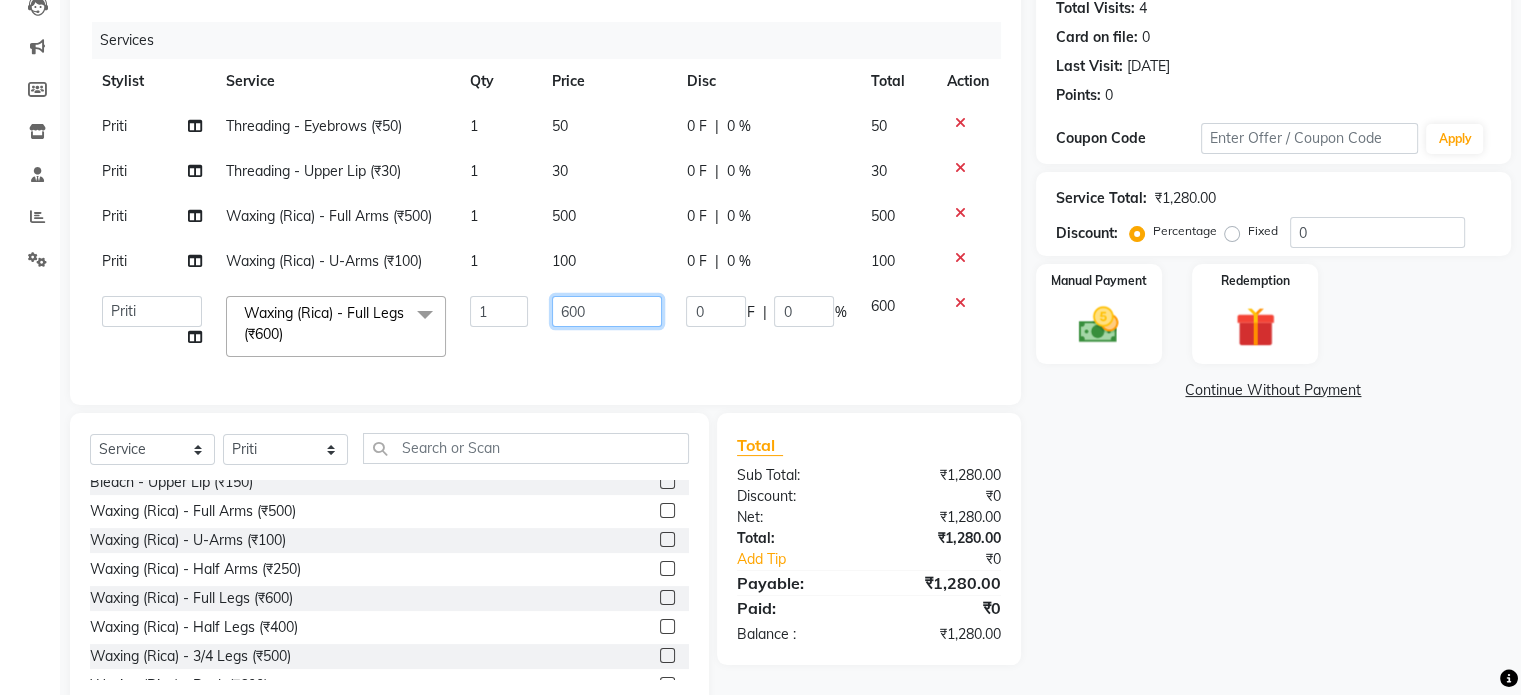 click on "600" 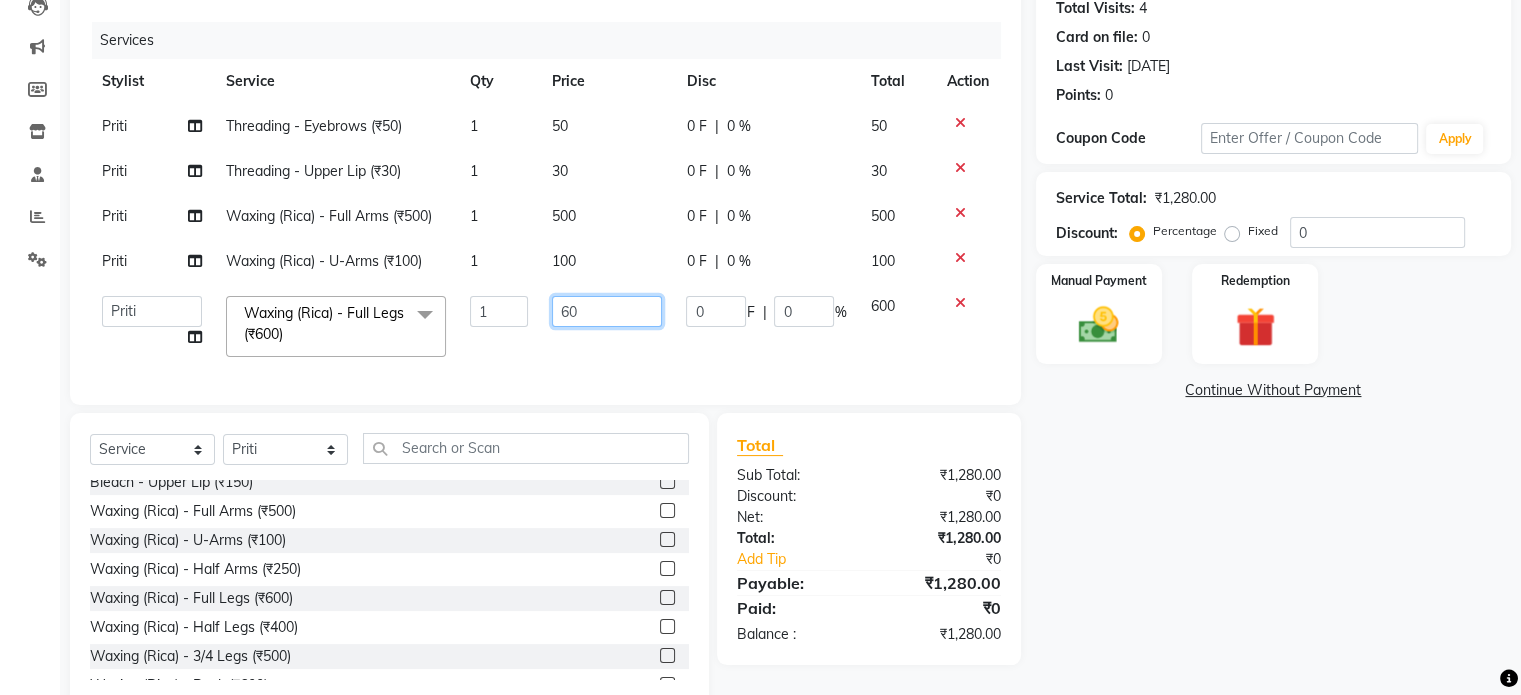 type on "6" 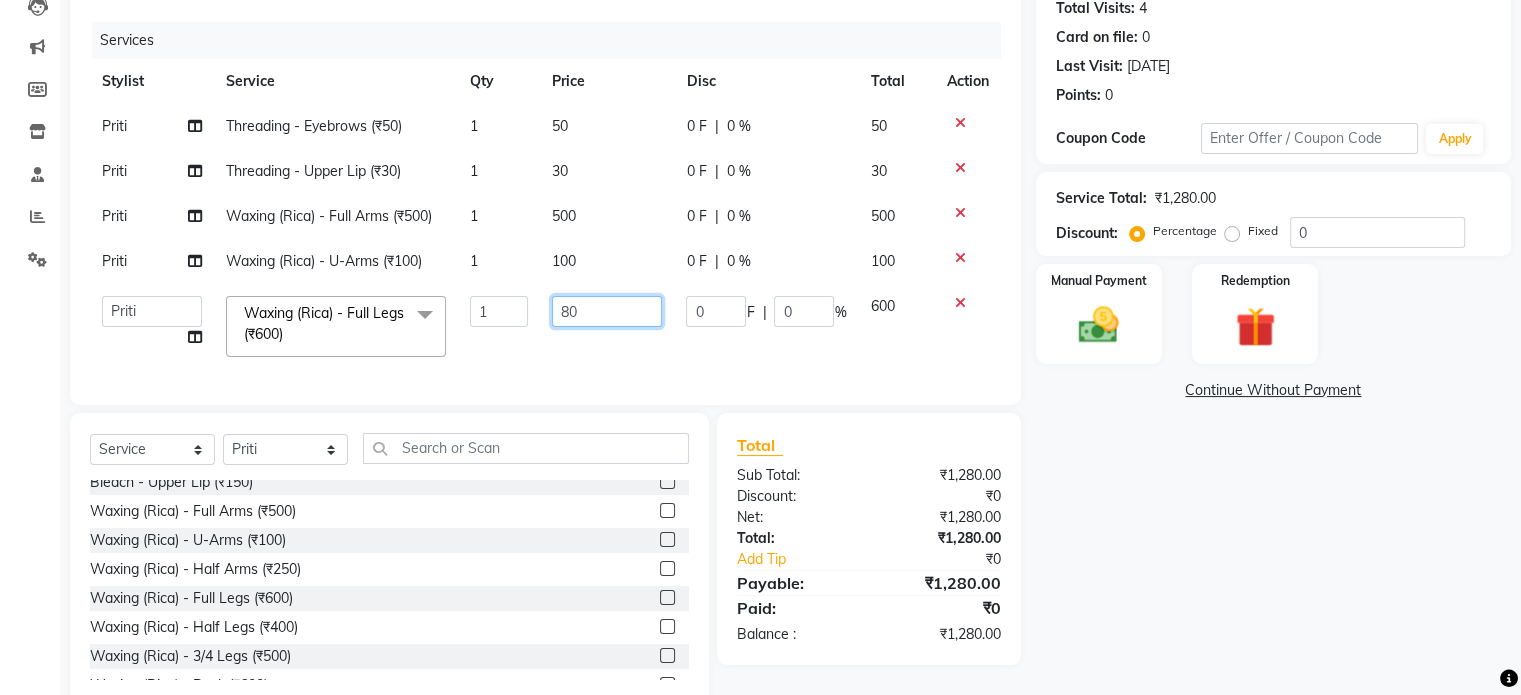 type on "800" 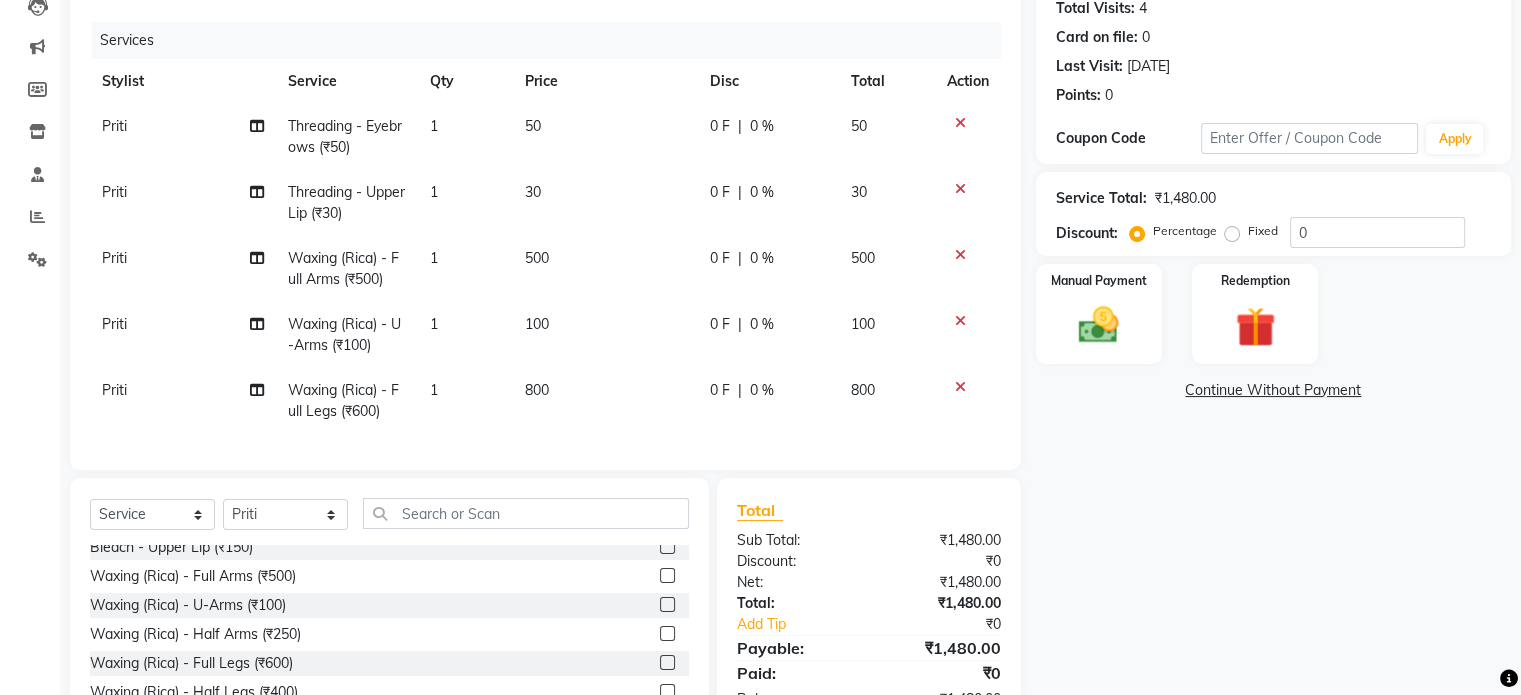click on "[PERSON_NAME] Threading - Eyebrows (₹50) 1 50 0 F | 0 % 50 [PERSON_NAME] Threading - Upper Lip (₹30) 1 30 0 F | 0 % 30 [PERSON_NAME] Waxing (Rica) - Full Arms (₹500) 1 500 0 F | 0 % 500 [PERSON_NAME] Waxing (Rica) - U-Arms (₹100) 1 100 0 F | 0 % 100 [PERSON_NAME] Waxing (Rica) - Full Legs (₹600) 1 800 0 F | 0 % 800" 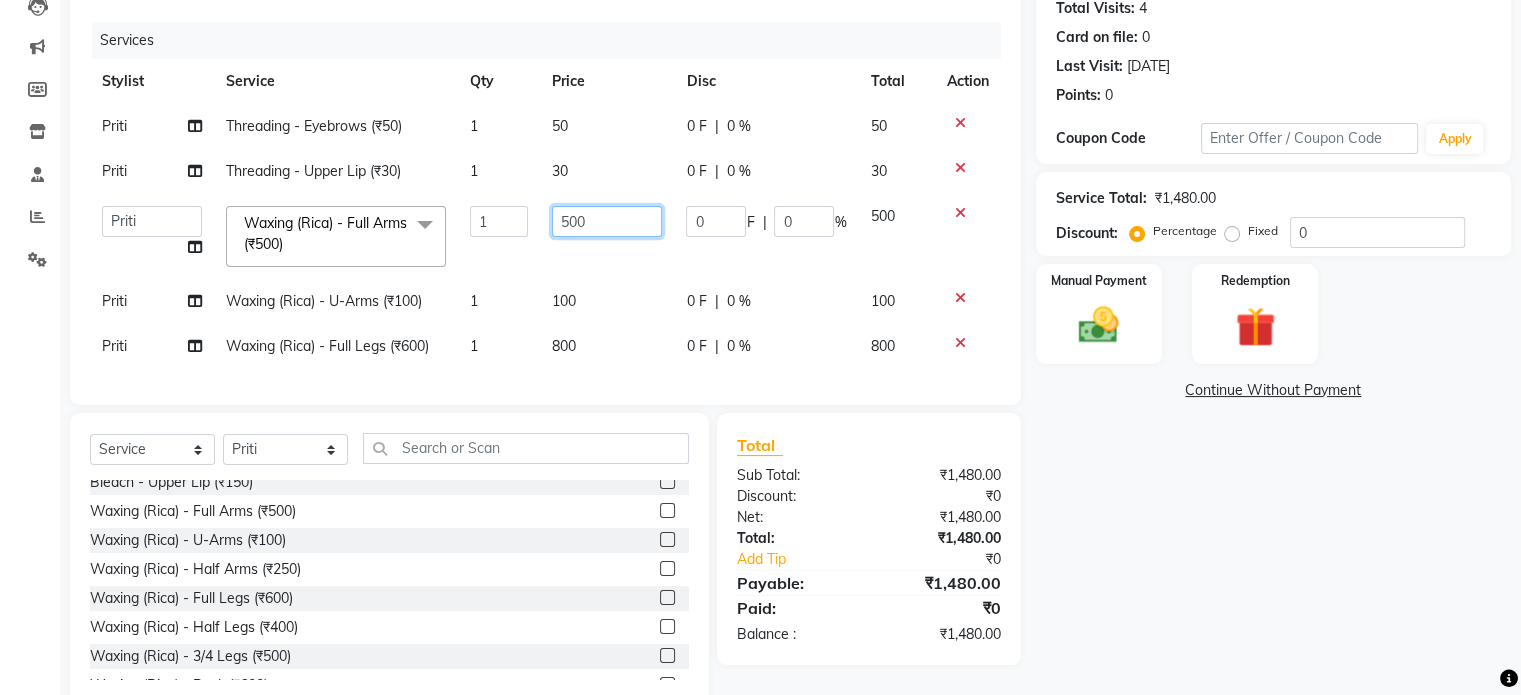 click on "500" 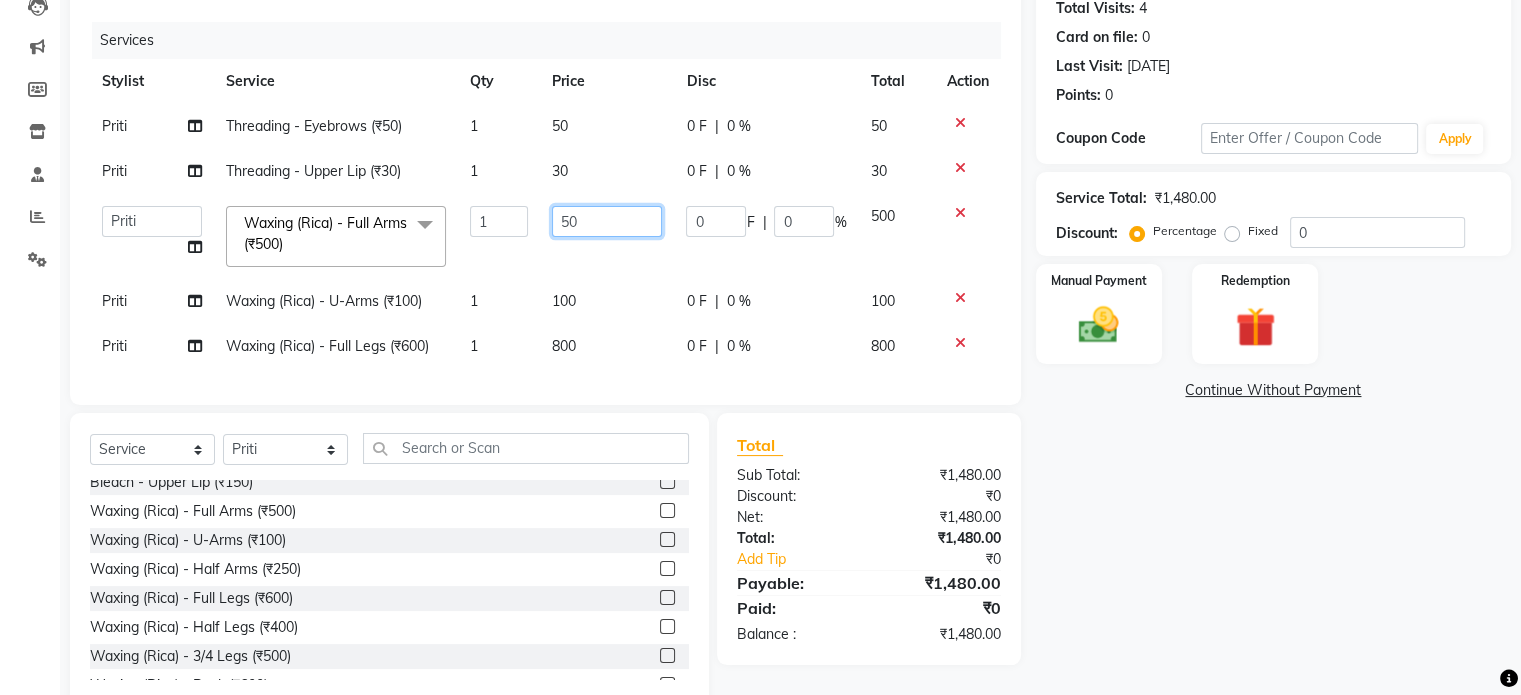 type on "5" 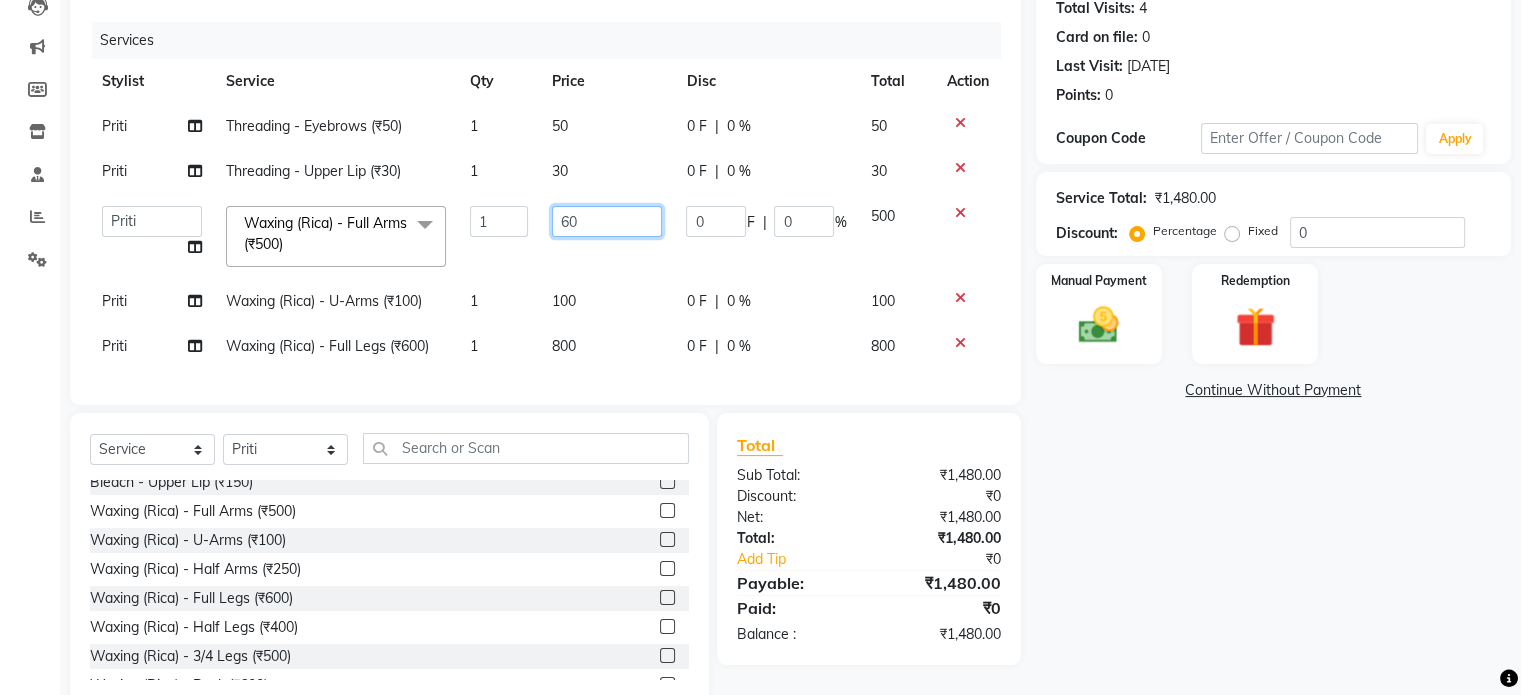 type on "600" 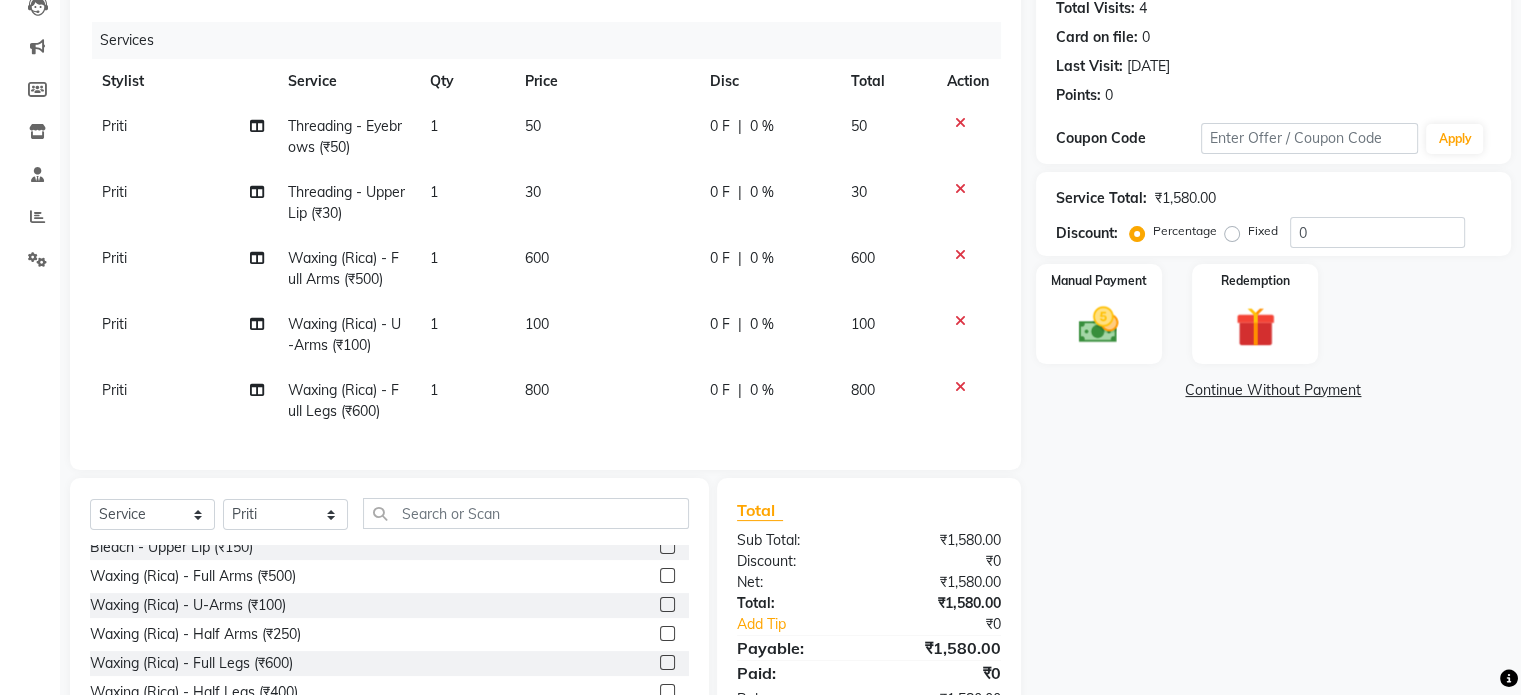 click on "[PERSON_NAME] Threading - Eyebrows (₹50) 1 50 0 F | 0 % 50 [PERSON_NAME] Threading - Upper Lip (₹30) 1 30 0 F | 0 % 30 [PERSON_NAME] Waxing (Rica) - Full Arms (₹500) 1 600 0 F | 0 % 600 [PERSON_NAME] Waxing (Rica) - U-Arms (₹100) 1 100 0 F | 0 % 100 [PERSON_NAME] Waxing (Rica) - Full Legs (₹600) 1 800 0 F | 0 % 800" 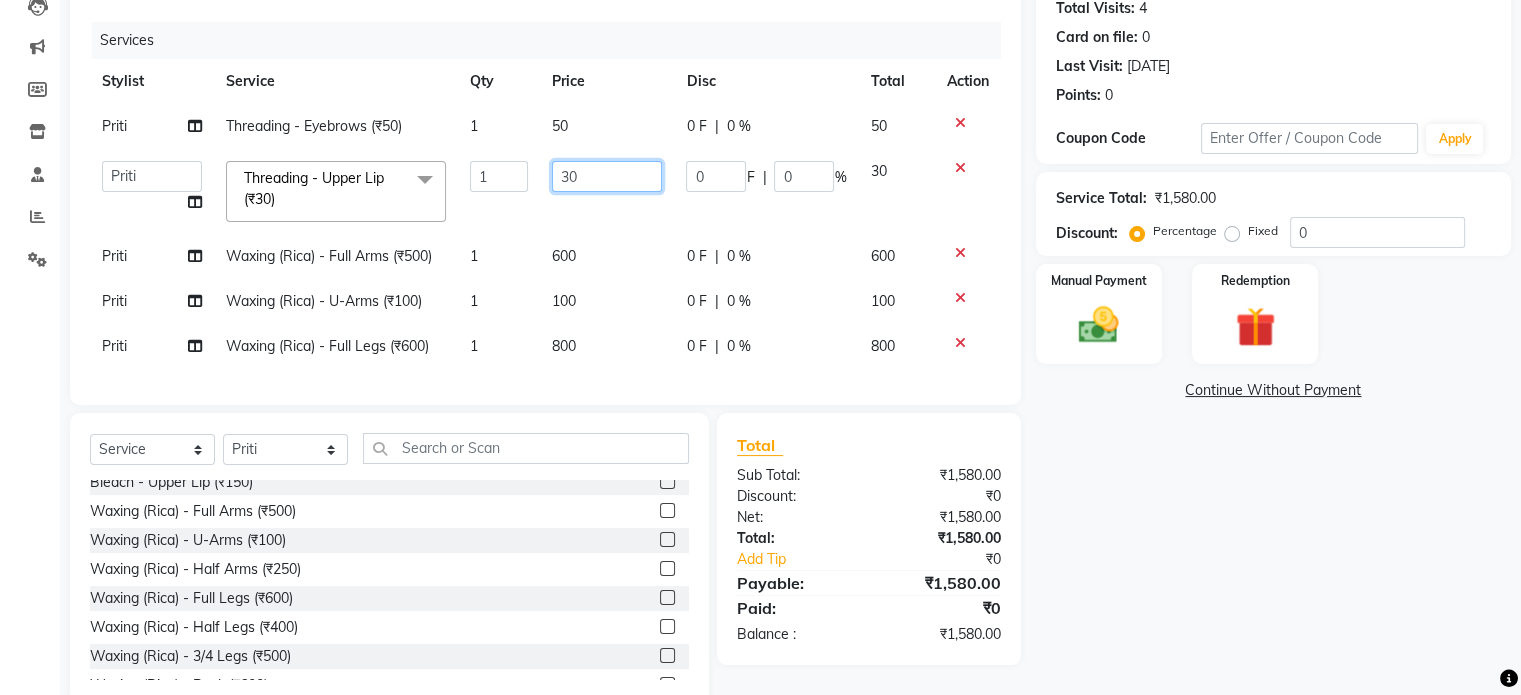 click on "30" 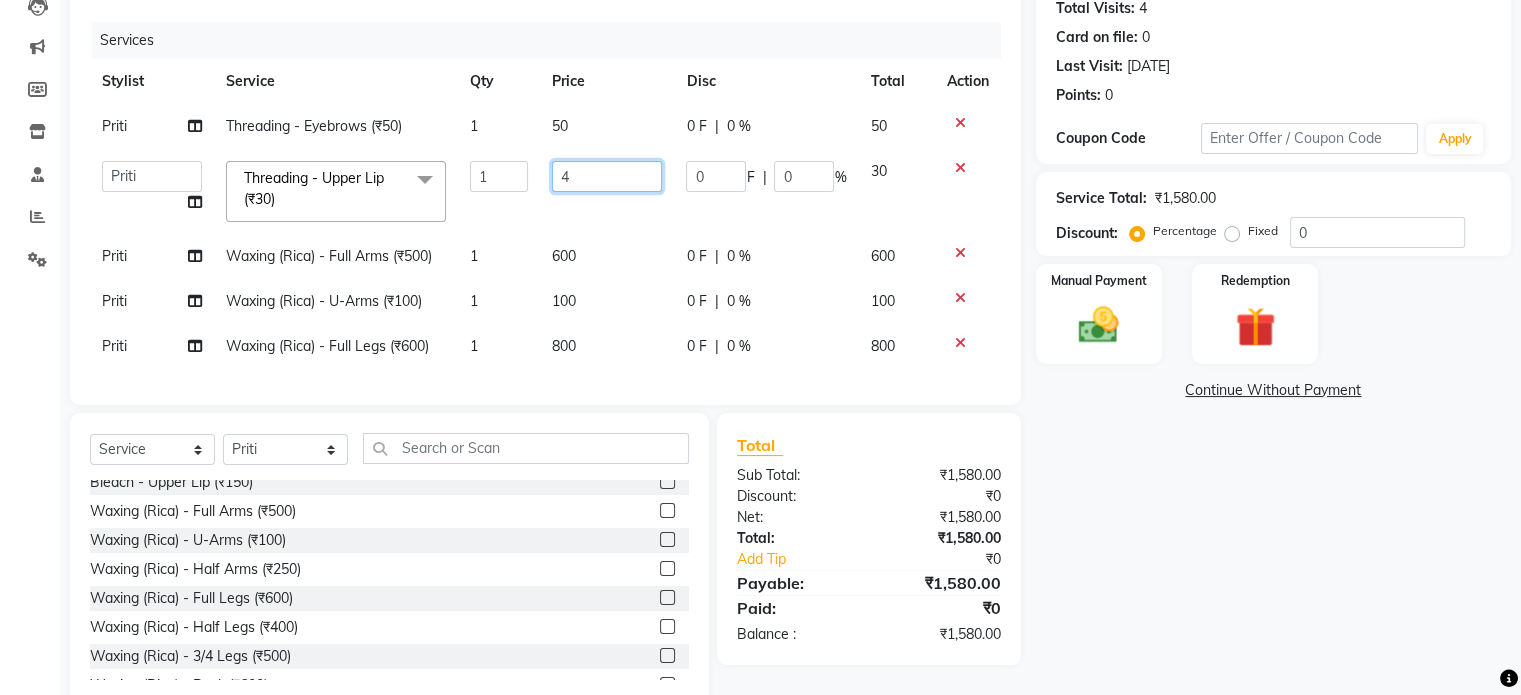type on "40" 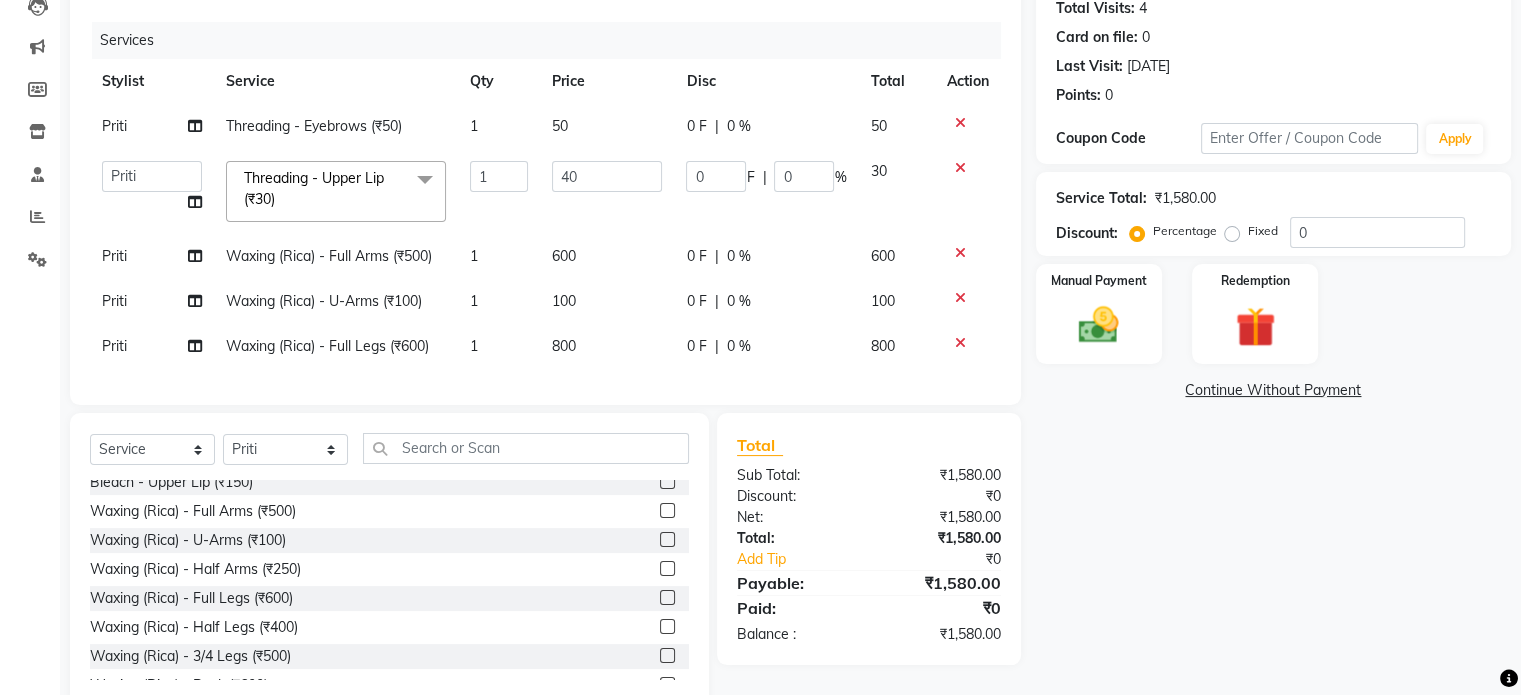 click on "50" 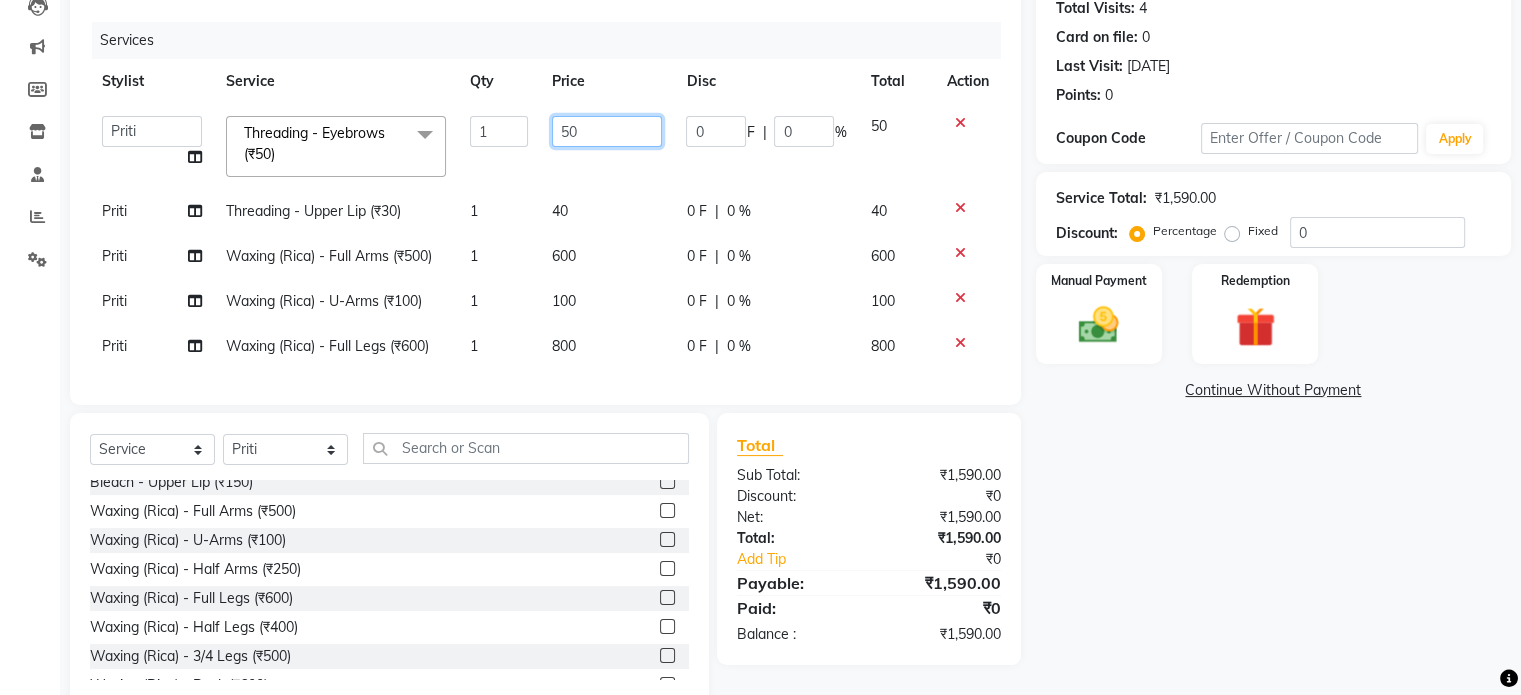 click on "50" 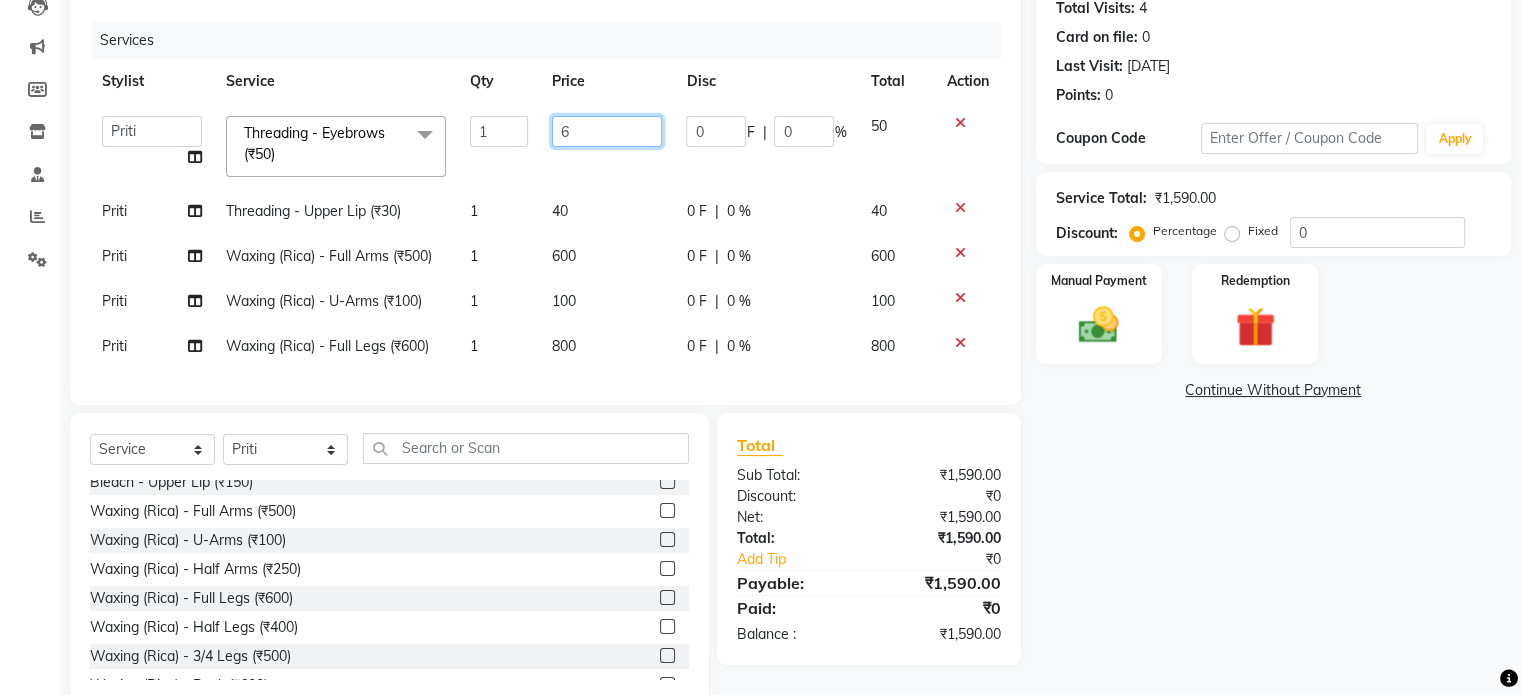 type on "60" 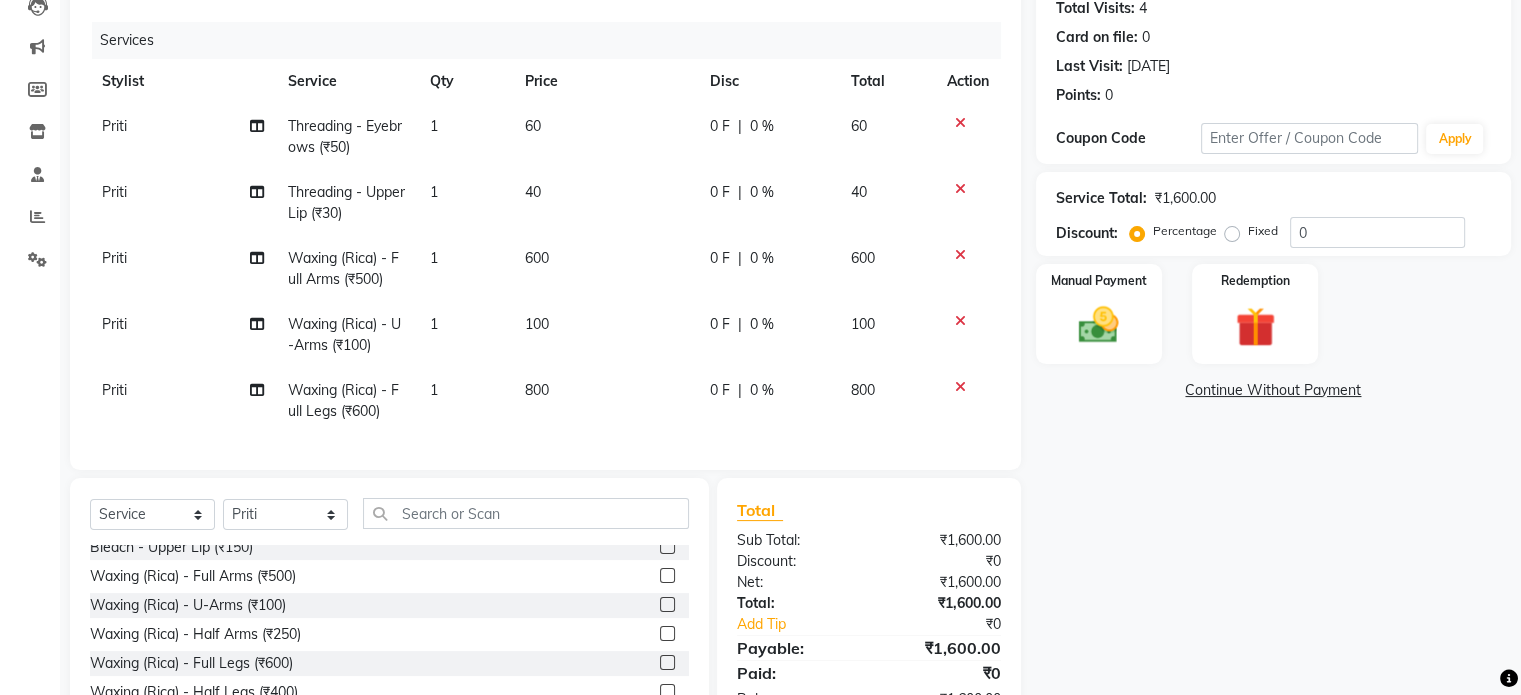 click on "[PERSON_NAME] Threading - Eyebrows (₹50) 1 60 0 F | 0 % 60 [PERSON_NAME] Threading - Upper Lip (₹30) 1 40 0 F | 0 % 40 [PERSON_NAME] Waxing (Rica) - Full Arms (₹500) 1 600 0 F | 0 % 600 [PERSON_NAME] Waxing (Rica) - U-Arms (₹100) 1 100 0 F | 0 % 100 [PERSON_NAME] Waxing (Rica) - Full Legs (₹600) 1 800 0 F | 0 % 800" 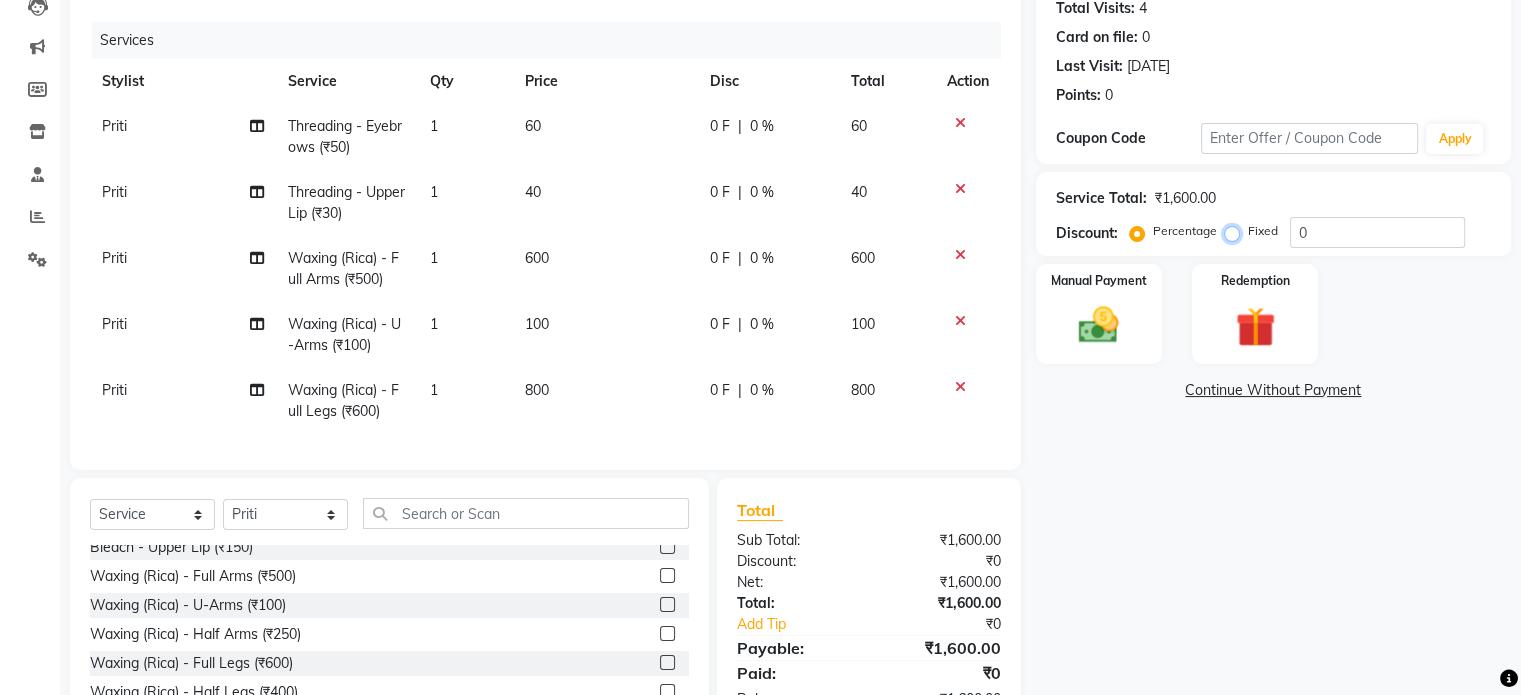 click on "Fixed" at bounding box center (1236, 231) 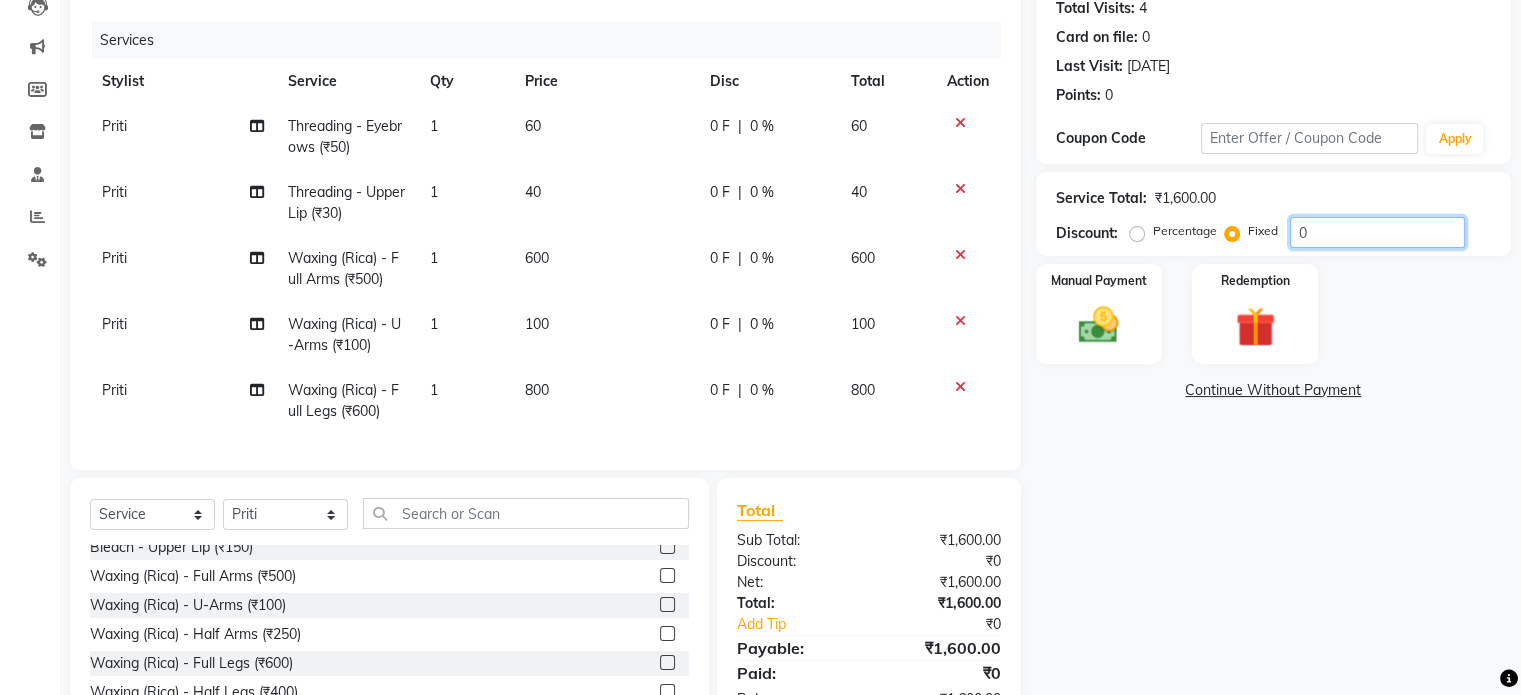 click on "0" 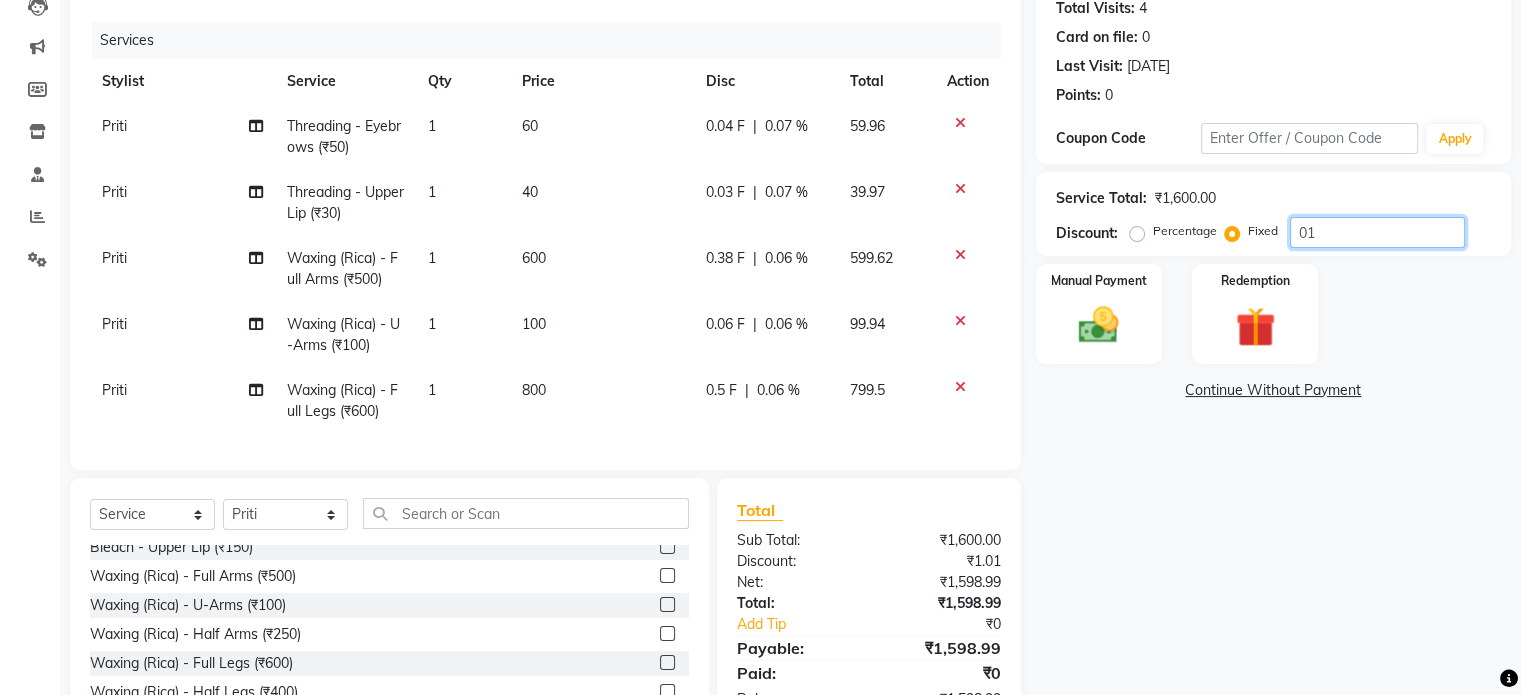 type on "0" 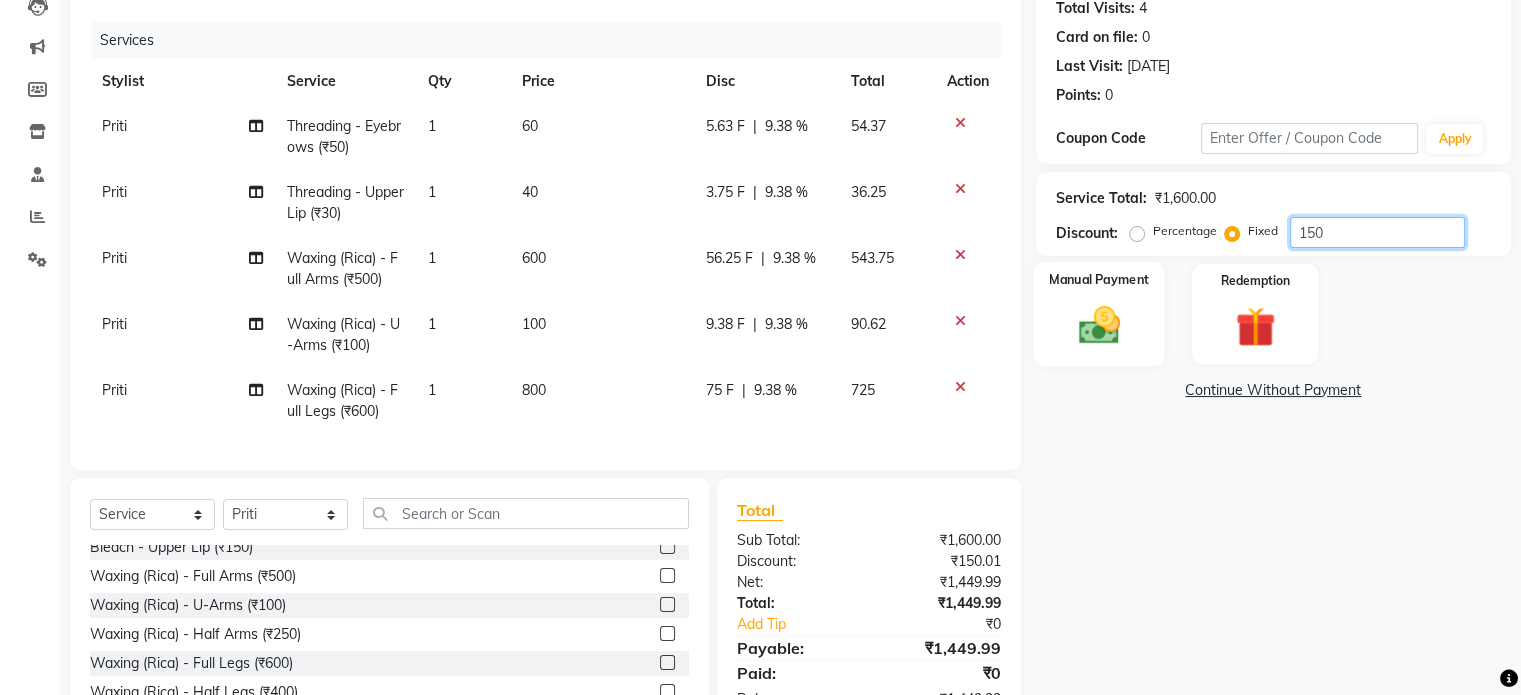 type on "150" 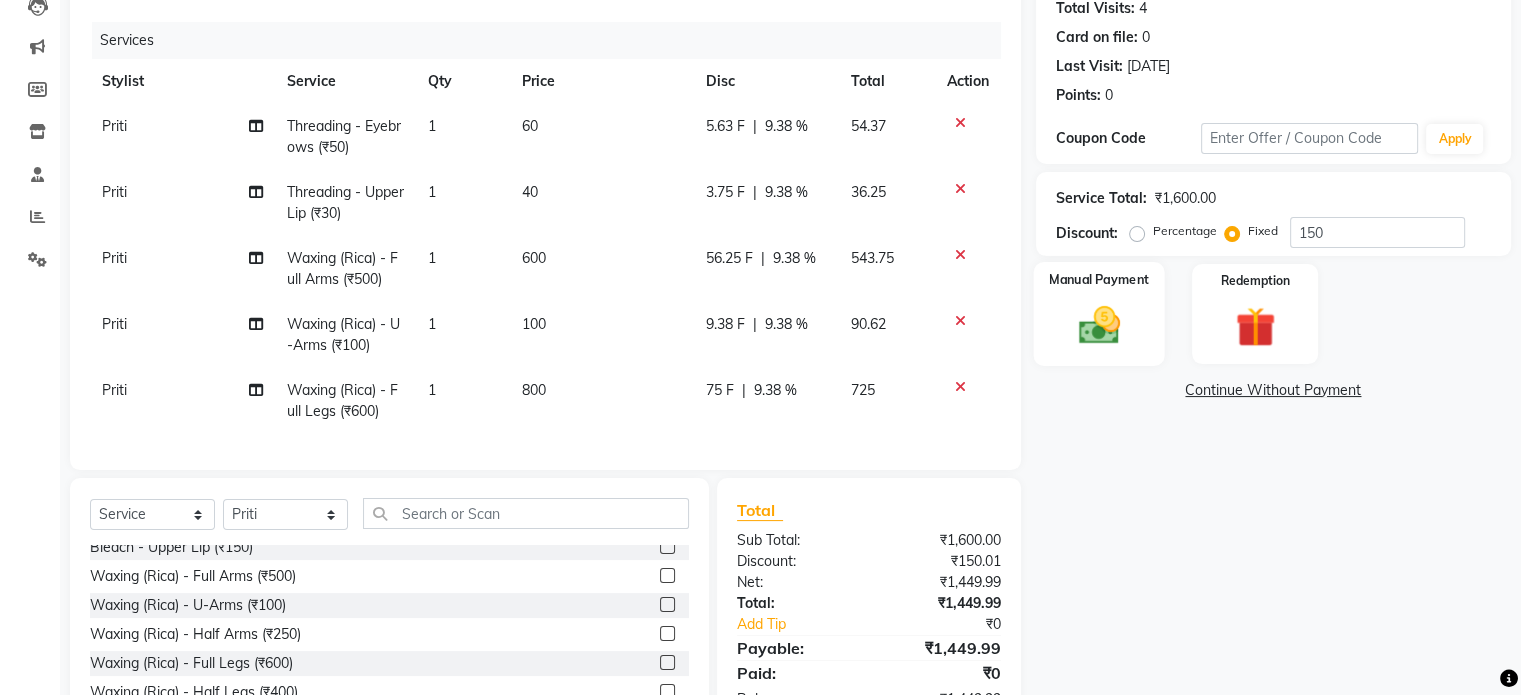 click 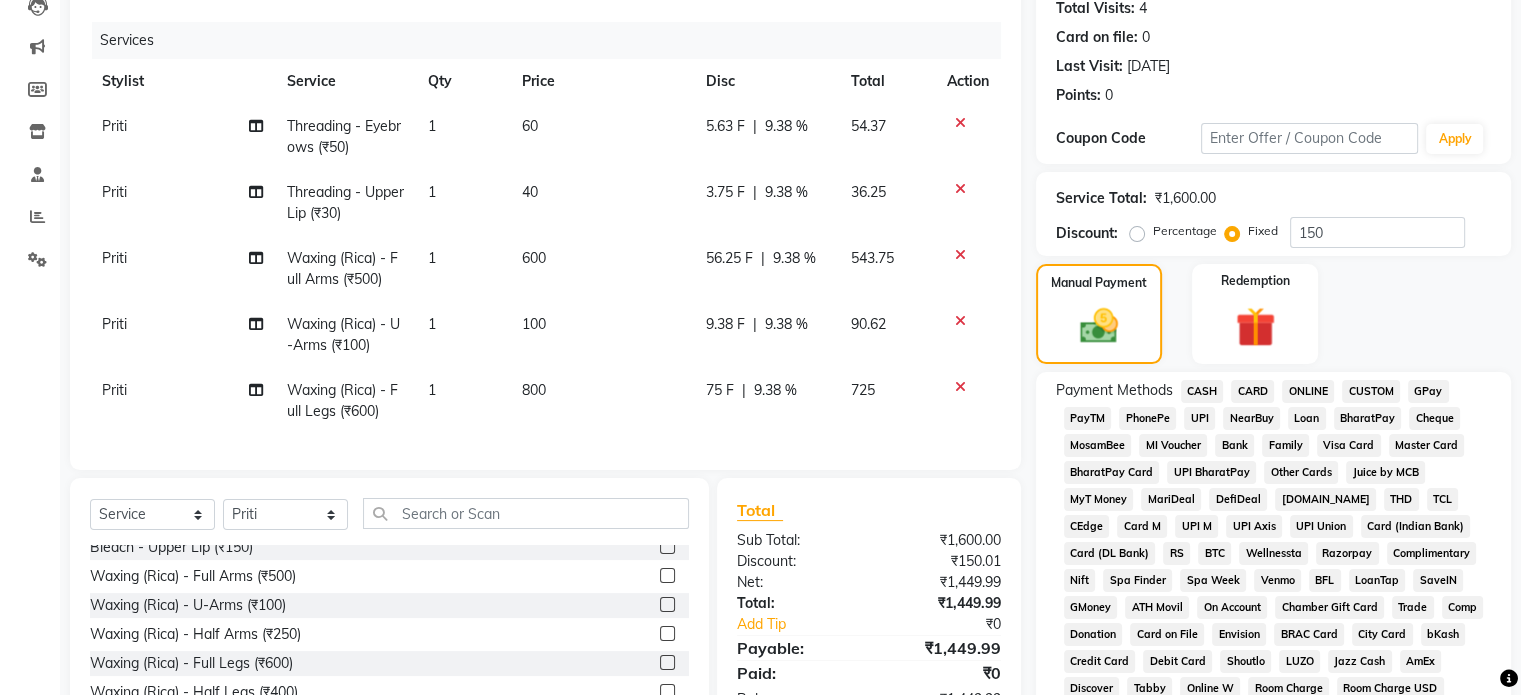 click on "GPay" 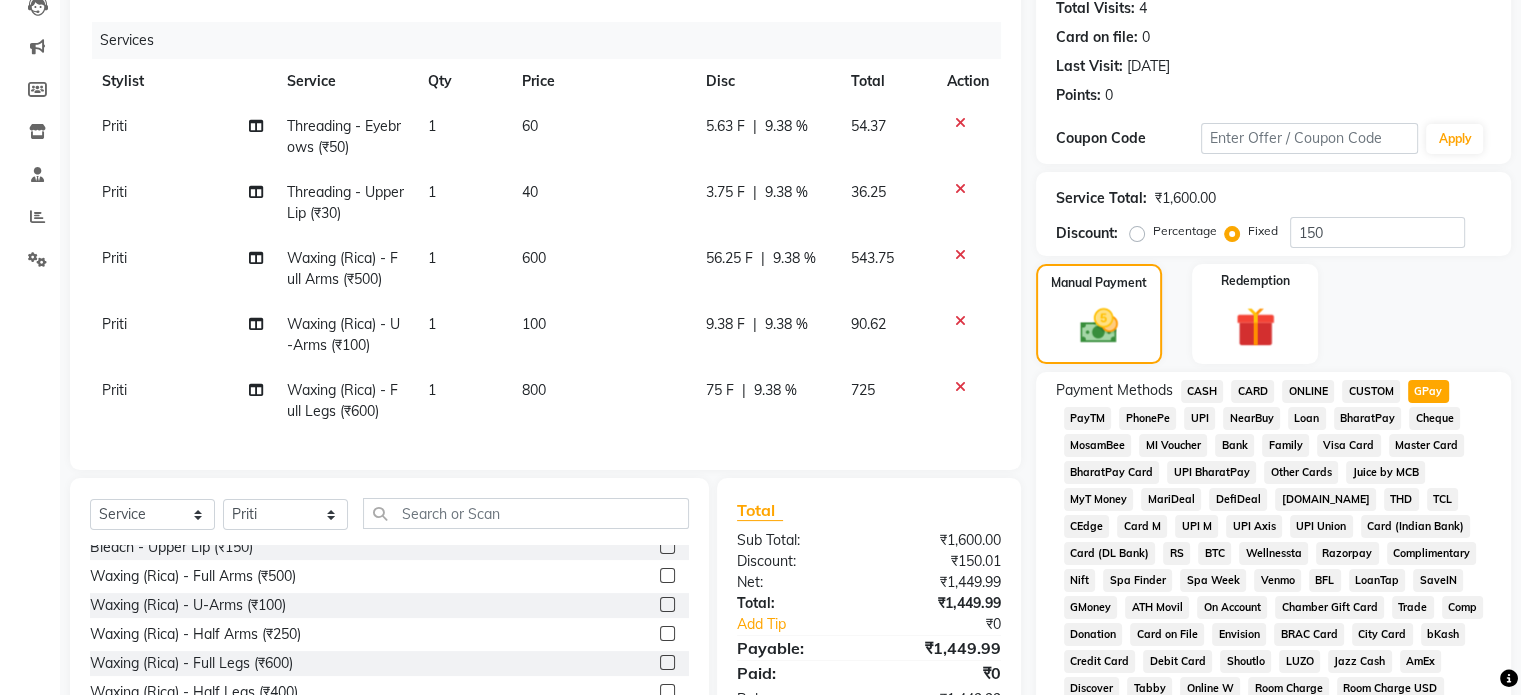 click on "Payment Methods  CASH   CARD   ONLINE   CUSTOM   GPay   PayTM   PhonePe   UPI   NearBuy   Loan   BharatPay   Cheque   MosamBee   MI Voucher   Bank   Family   Visa Card   Master Card   BharatPay Card   UPI BharatPay   Other Cards   Juice by MCB   MyT Money   MariDeal   DefiDeal   [DOMAIN_NAME]   THD   TCL   CEdge   Card M   UPI M   UPI Axis   UPI Union   Card (Indian Bank)   Card (DL Bank)   RS   BTC   Wellnessta   Razorpay   Complimentary   Nift   Spa Finder   Spa Week   Venmo   BFL   LoanTap   SaveIN   GMoney   ATH Movil   On Account   Chamber Gift Card   Trade   Comp   Donation   Card on File   Envision   BRAC Card   City Card   bKash   Credit Card   Debit Card   Shoutlo   LUZO   Jazz Cash   AmEx   Discover   Tabby   Online W   Room Charge   Room Charge USD   Room Charge Euro   Room Charge EGP   Room Charge GBP   Bajaj Finserv   Bad Debts   Card: IDFC   Card: IOB   Coupon   Gcash   PayMaya   Instamojo   COnline   UOnline   SOnline   SCard   Paypal   PPR   PPV   PPC   PPN   PPG   PPE   CAMP   Benefit   ATH Movil" 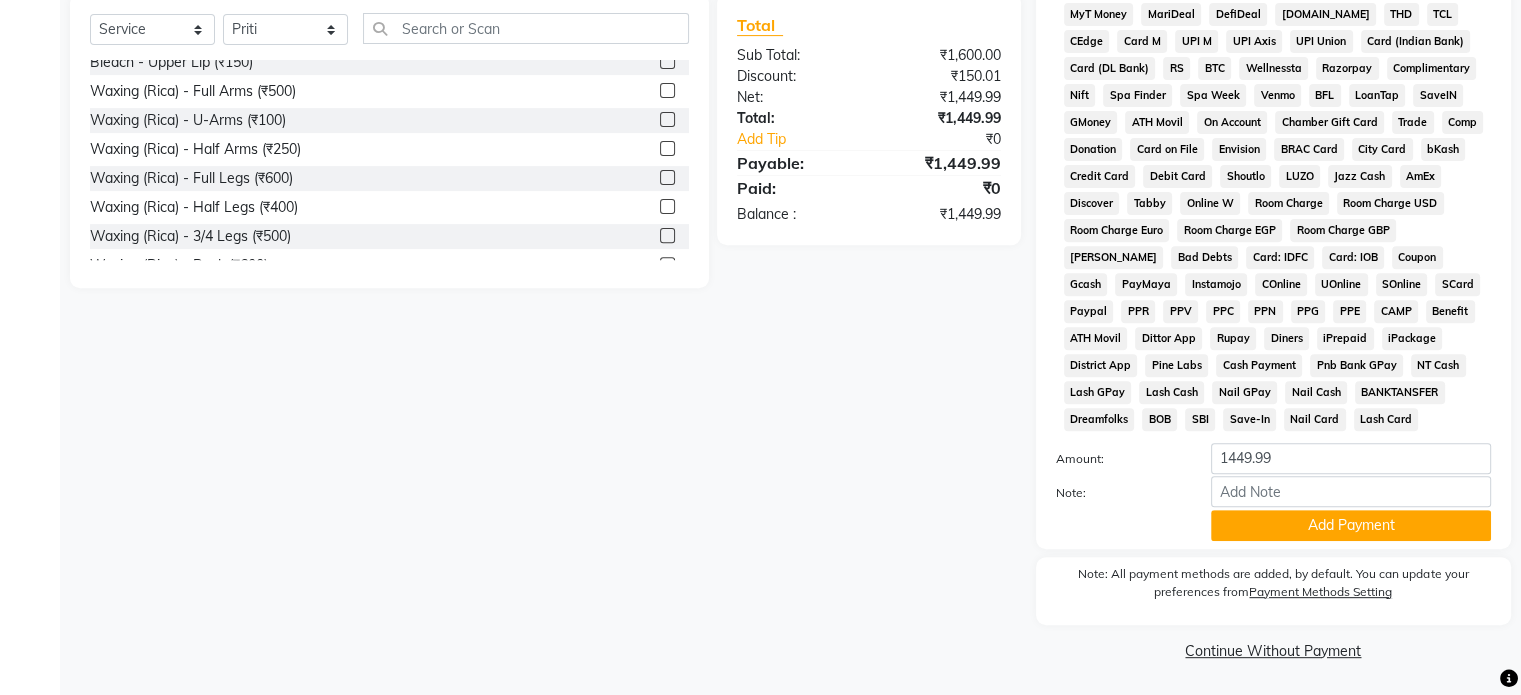 scroll, scrollTop: 728, scrollLeft: 0, axis: vertical 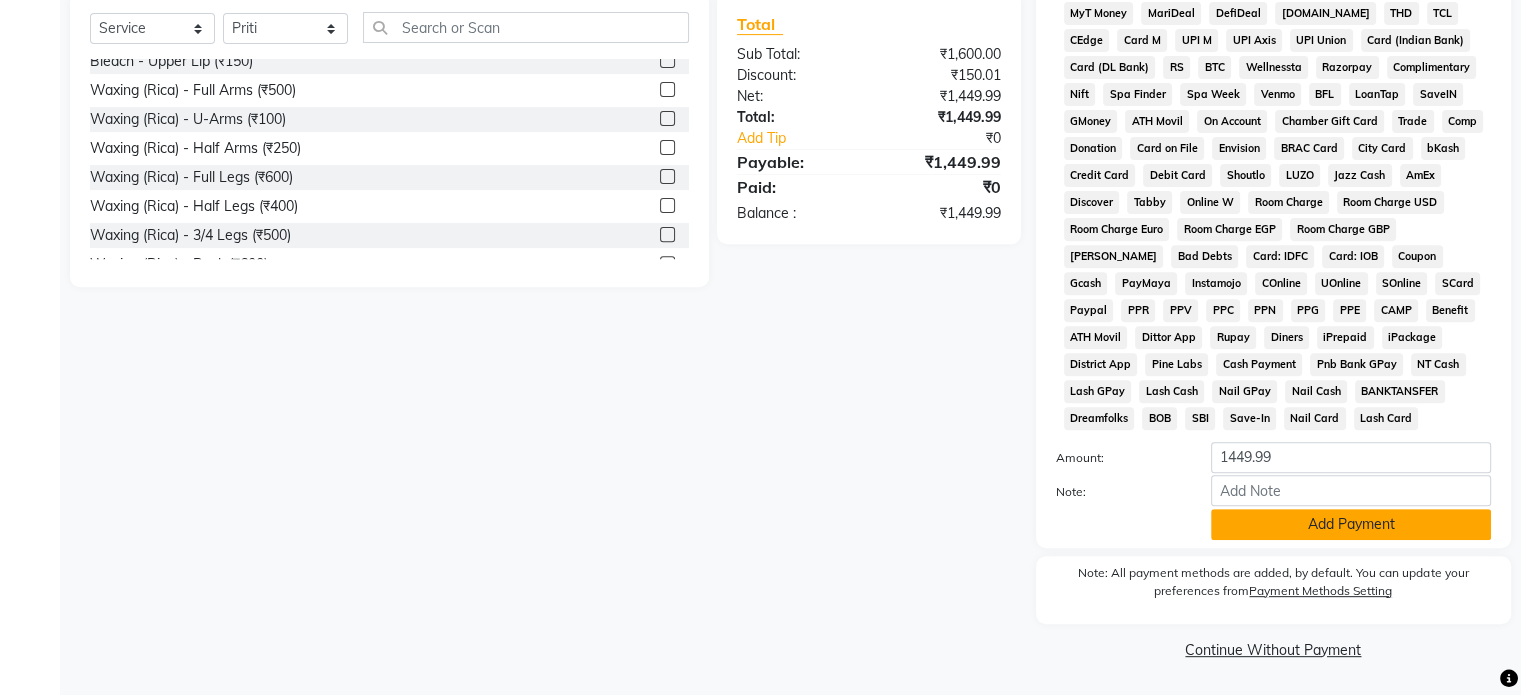 click on "Add Payment" 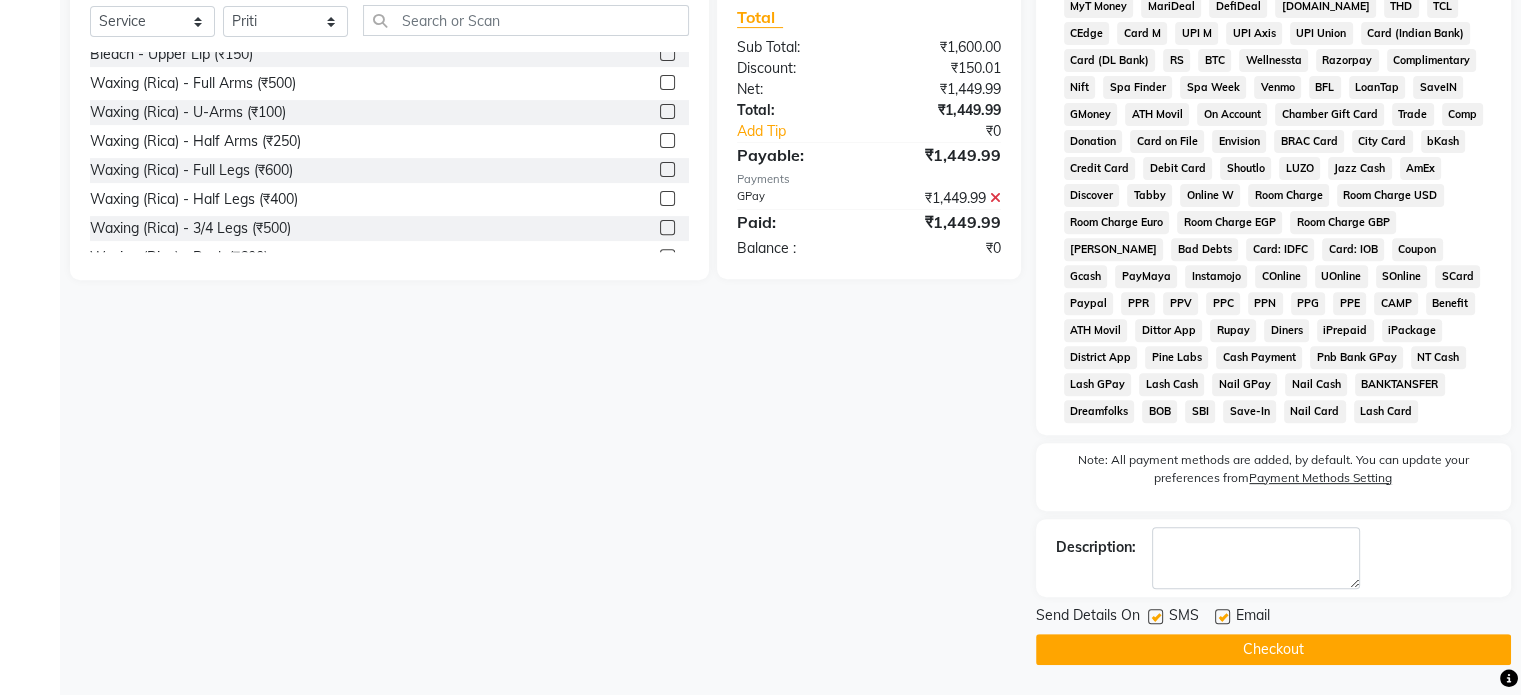 click on "Name: [PERSON_NAME] Membership:  No Active Membership  Total Visits:  4 Card on file:  0 Last Visit:   [DATE] Points:   0  Coupon Code Apply Service Total:  ₹1,600.00  Discount:  Percentage   Fixed  150 Manual Payment Redemption Payment Methods  CASH   CARD   ONLINE   CUSTOM   GPay   PayTM   PhonePe   UPI   NearBuy   Loan   BharatPay   Cheque   MosamBee   MI Voucher   Bank   Family   Visa Card   Master Card   BharatPay Card   UPI BharatPay   Other Cards   Juice by MCB   MyT Money   MariDeal   DefiDeal   [DOMAIN_NAME]   THD   TCL   CEdge   Card M   UPI M   UPI Axis   UPI Union   Card (Indian Bank)   Card (DL Bank)   RS   BTC   Wellnessta   Razorpay   Complimentary   Nift   Spa Finder   Spa Week   Venmo   BFL   LoanTap   SaveIN   GMoney   ATH Movil   On Account   Chamber Gift Card   Trade   Comp   Donation   Card on File   Envision   BRAC Card   City Card   bKash   Credit Card   Debit Card   Shoutlo   LUZO   Jazz Cash   AmEx   Discover   Tabby   Online W   Room Charge   Room Charge USD   Room Charge Euro  SMS" 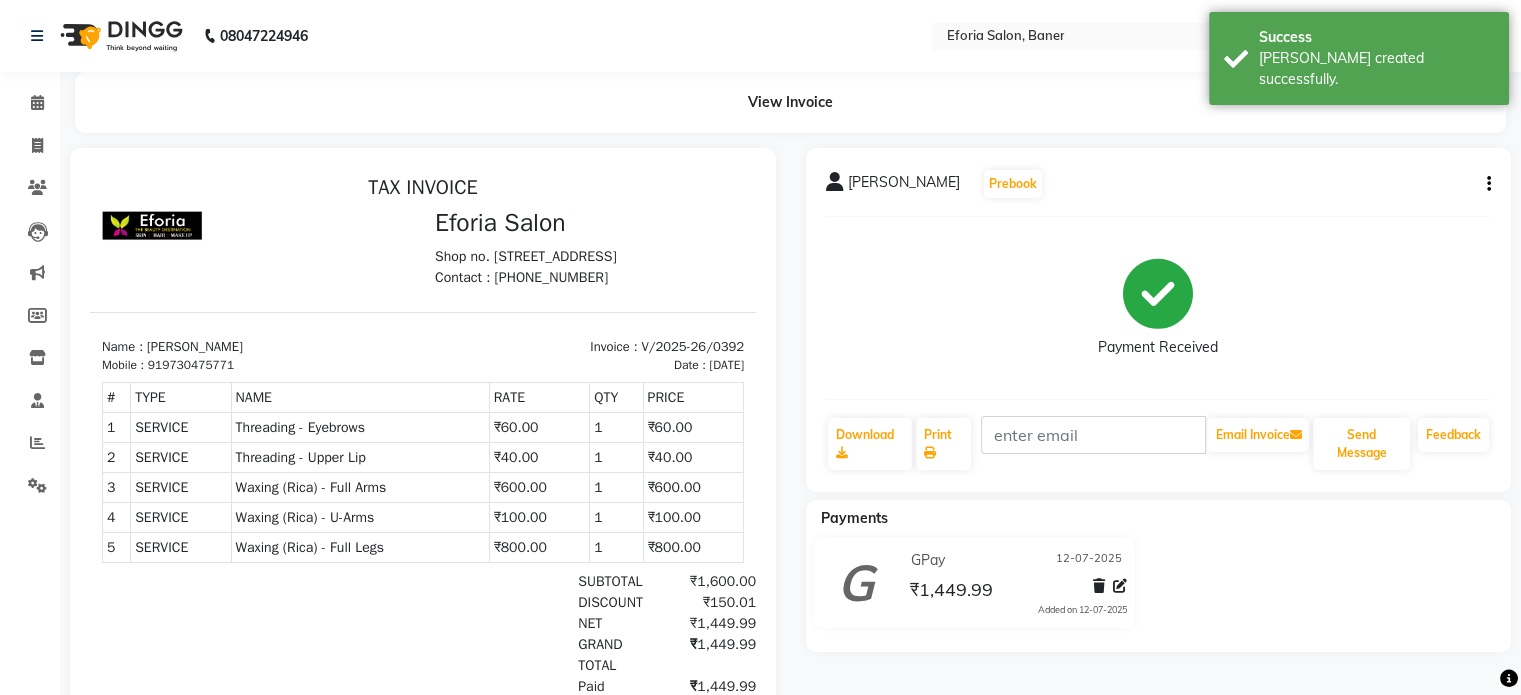 scroll, scrollTop: 0, scrollLeft: 0, axis: both 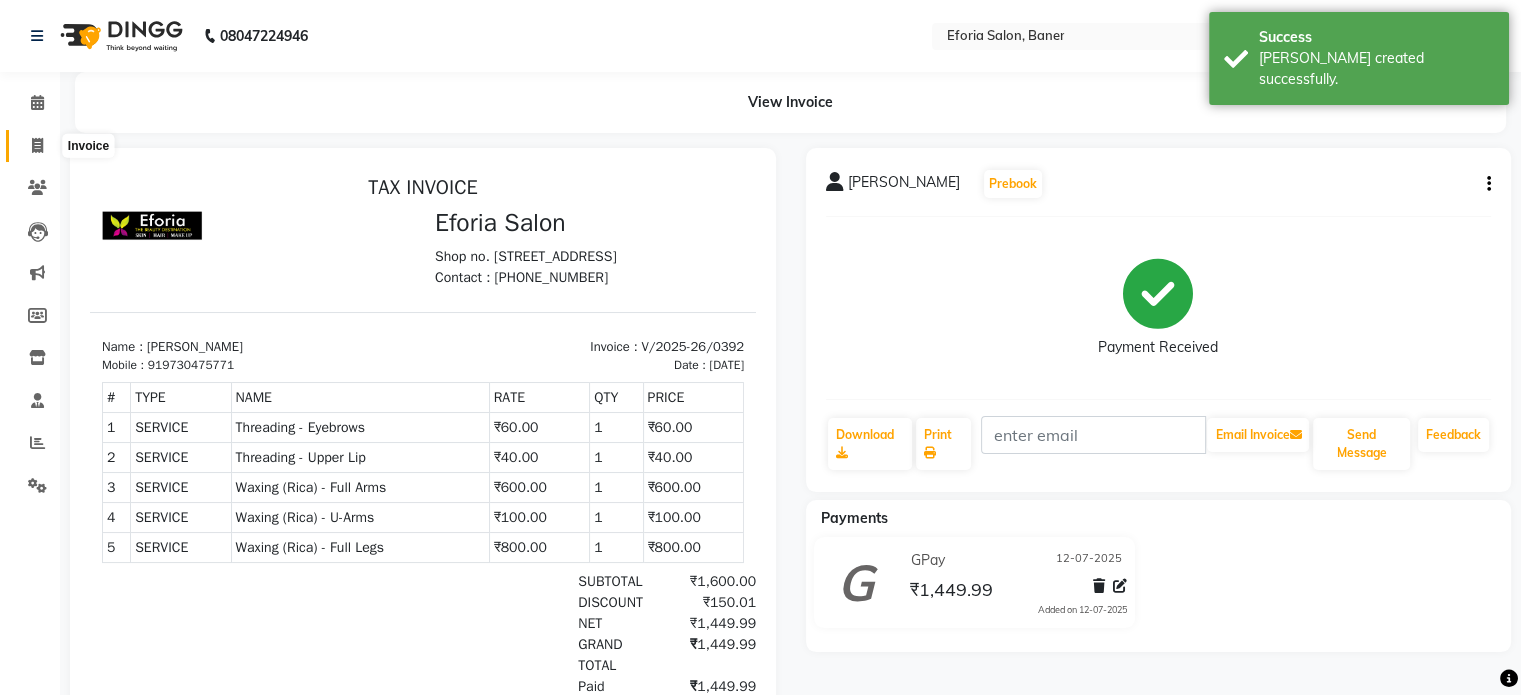 click 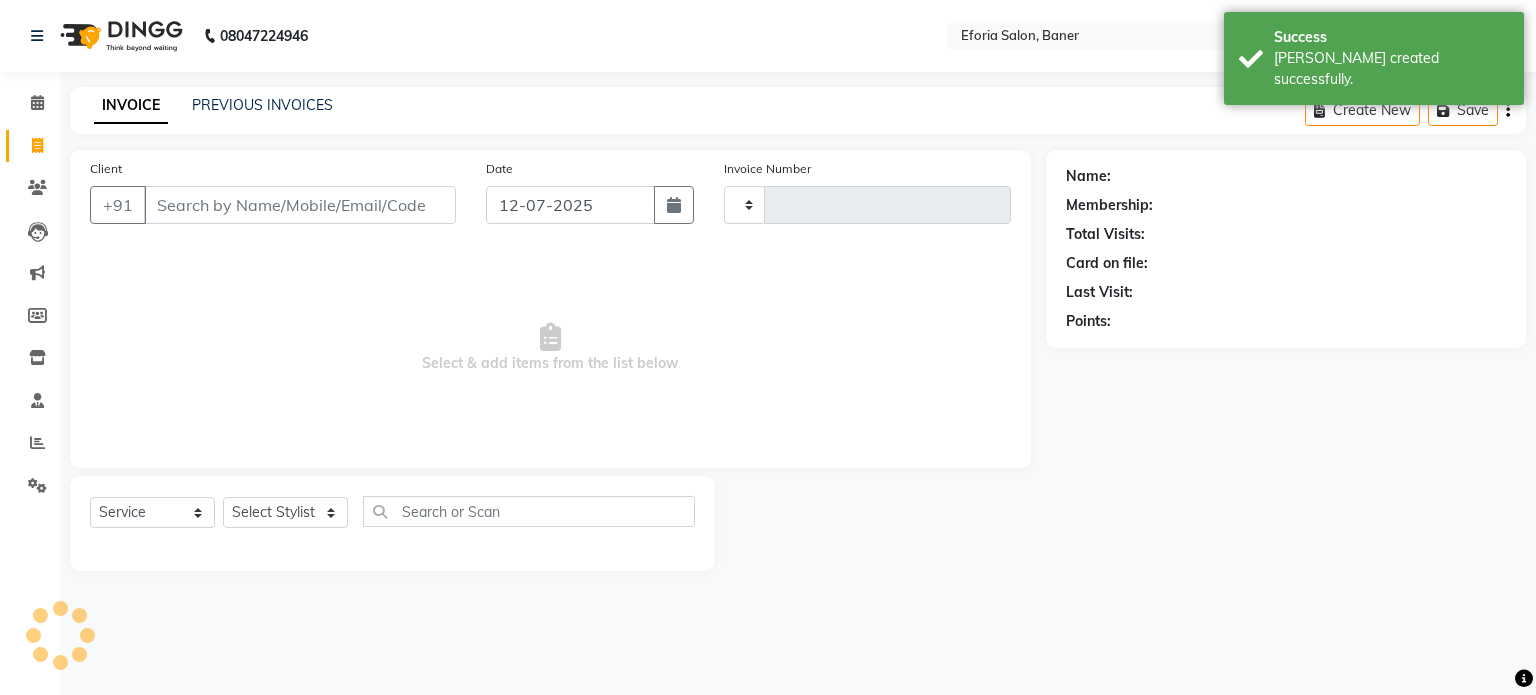 type on "0393" 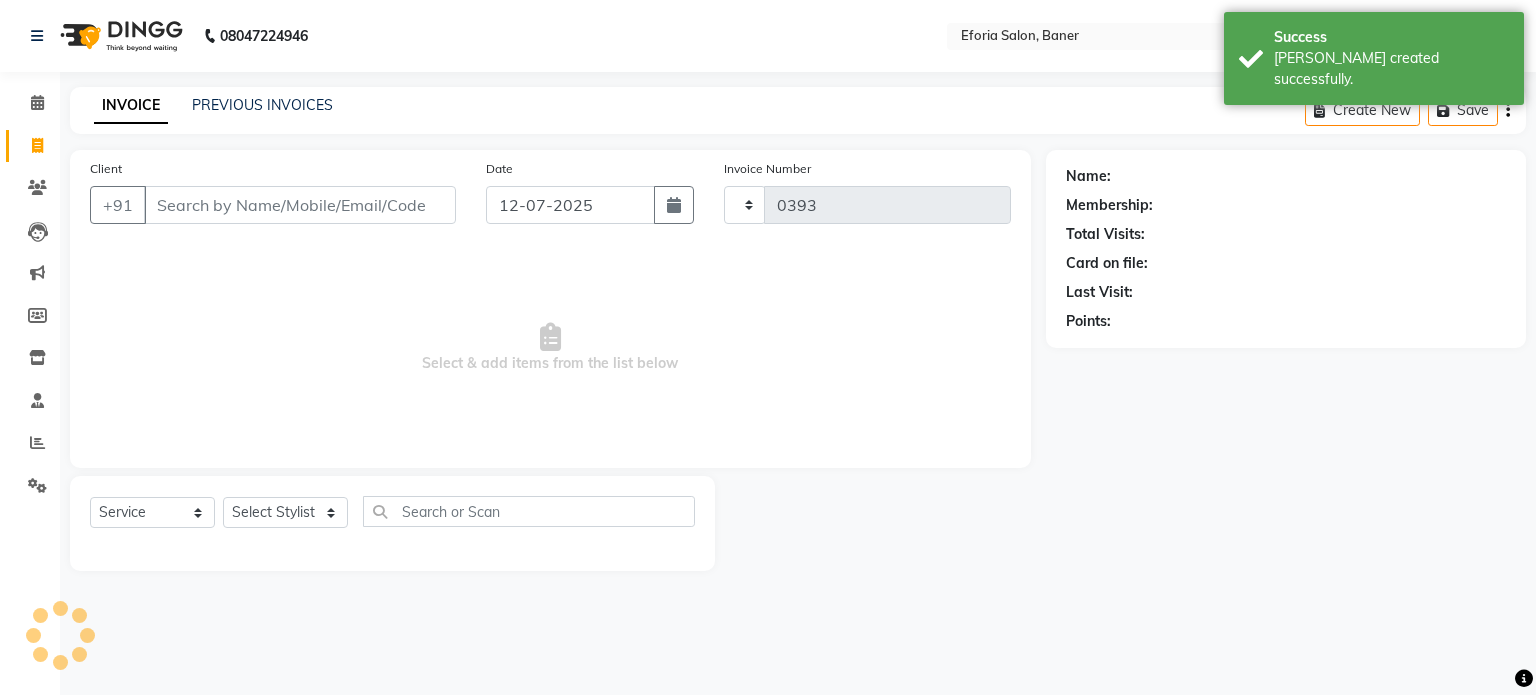 select on "608" 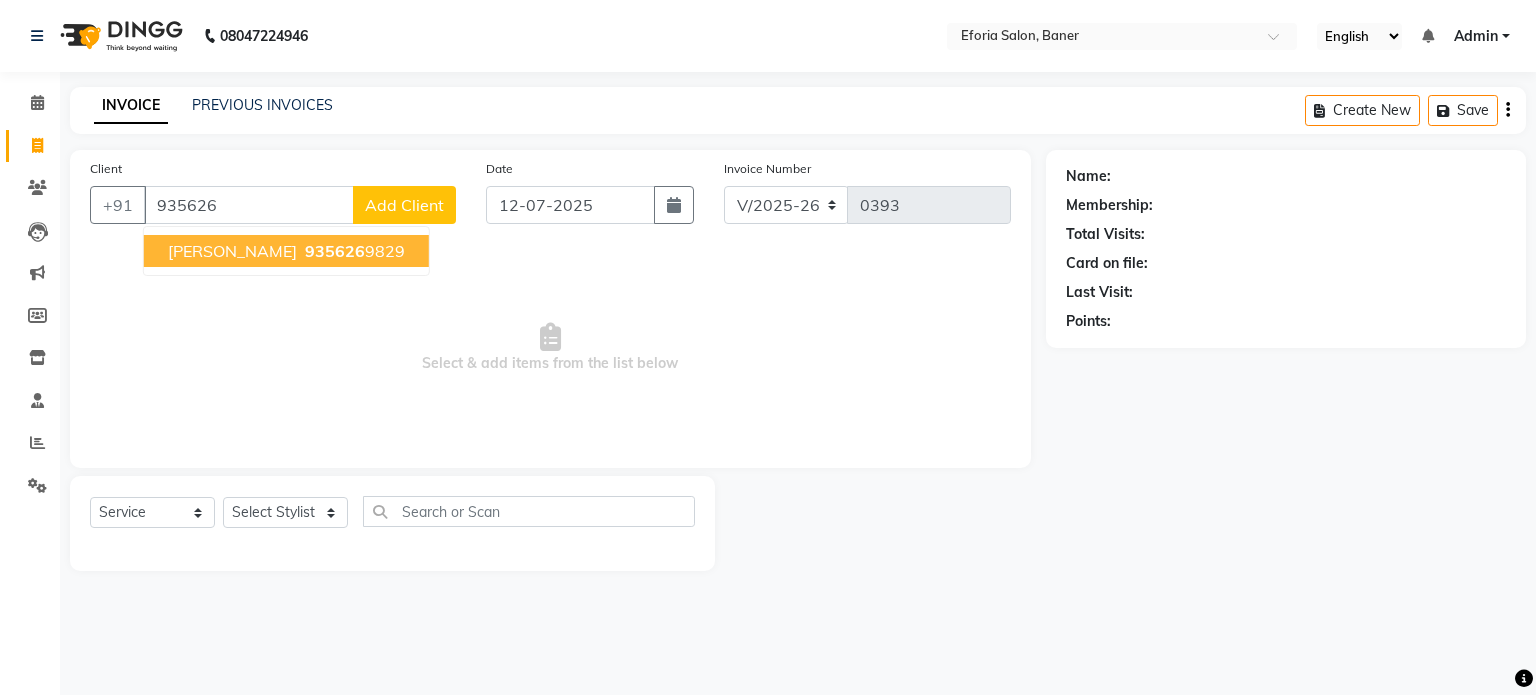 click on "935626" at bounding box center [335, 251] 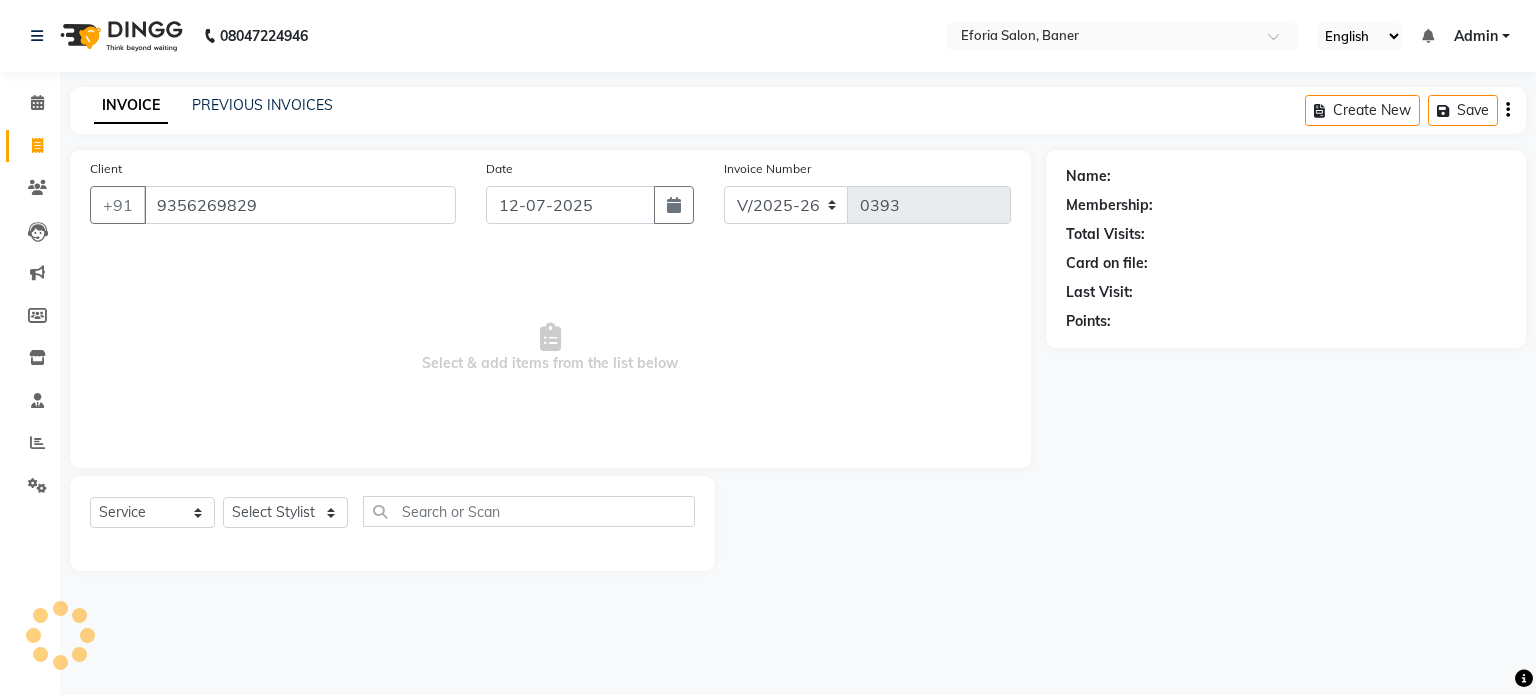 type on "9356269829" 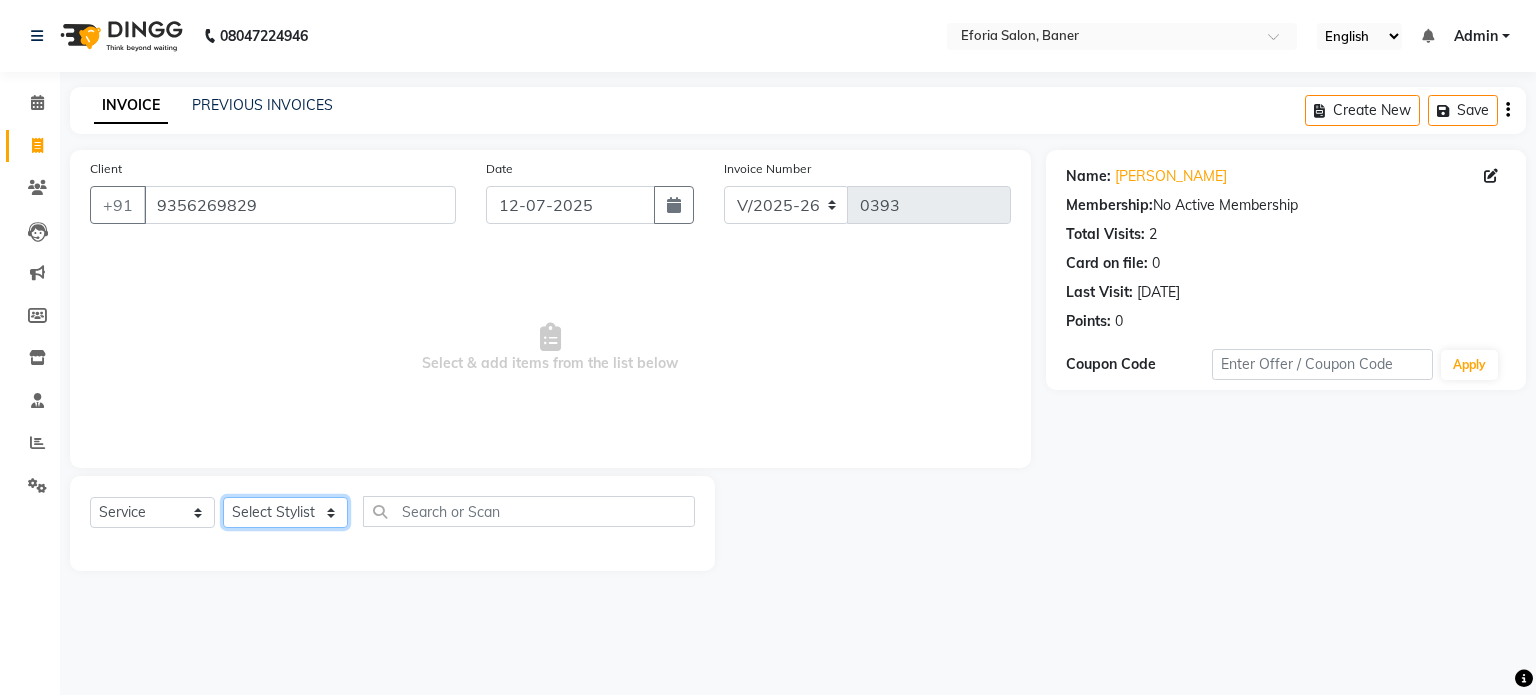 click on "Select Stylist [PERSON_NAME] [PERSON_NAME] [PERSON_NAME] [PERSON_NAME]" 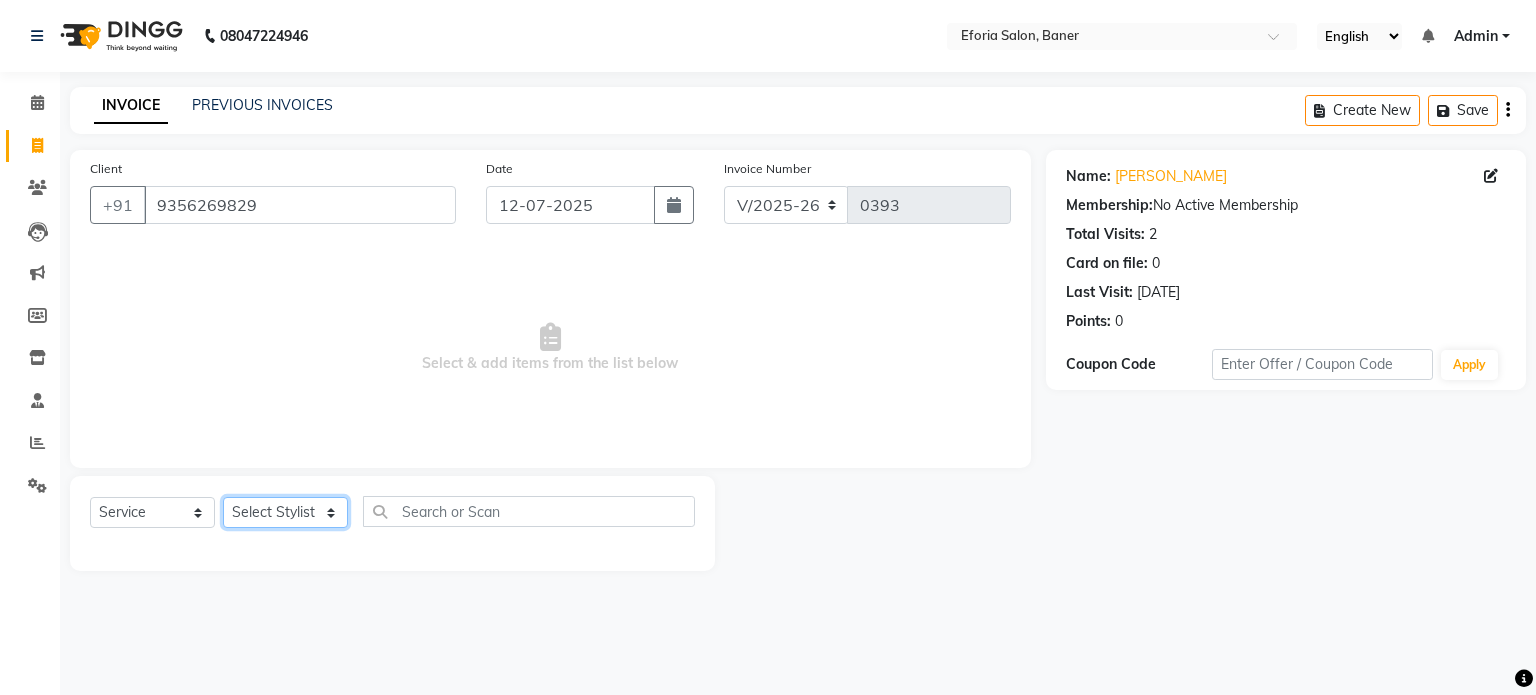select on "86083" 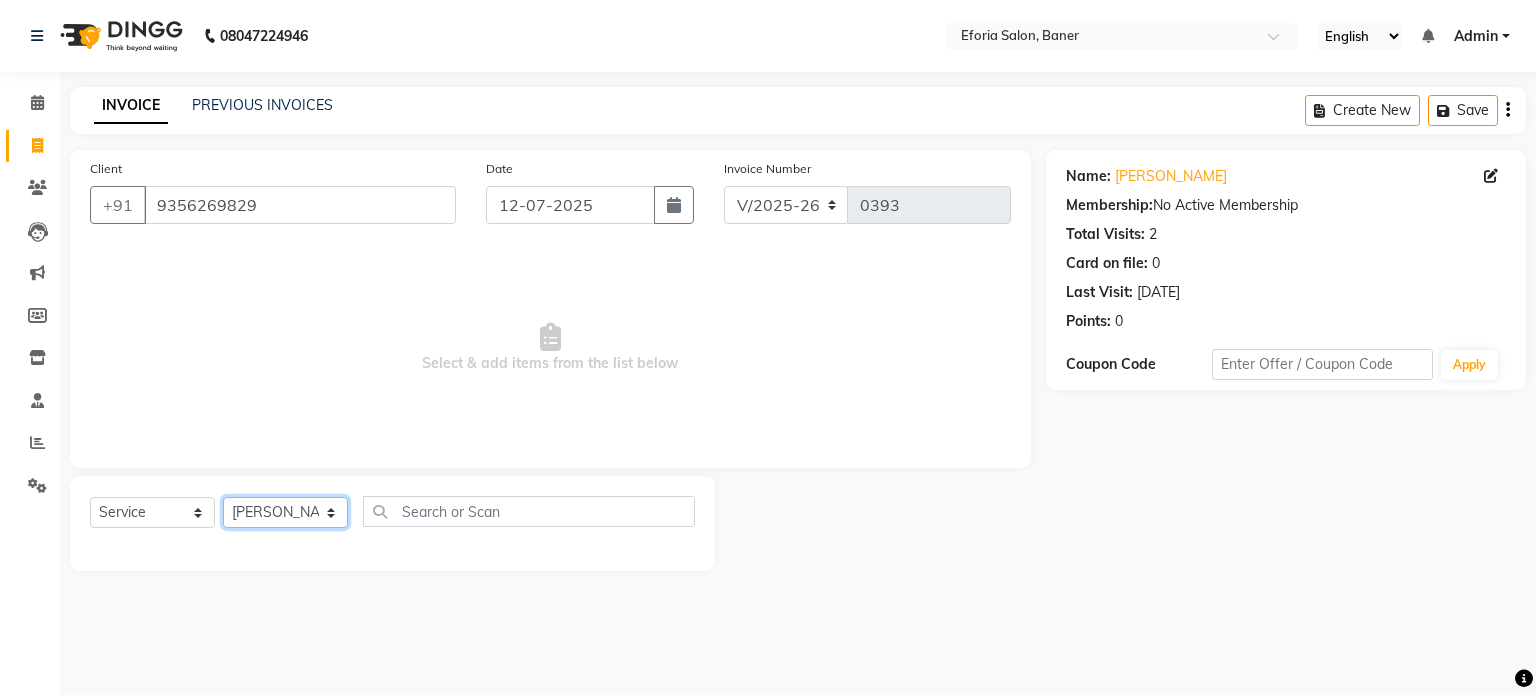 click on "Select Stylist [PERSON_NAME] [PERSON_NAME] [PERSON_NAME] [PERSON_NAME]" 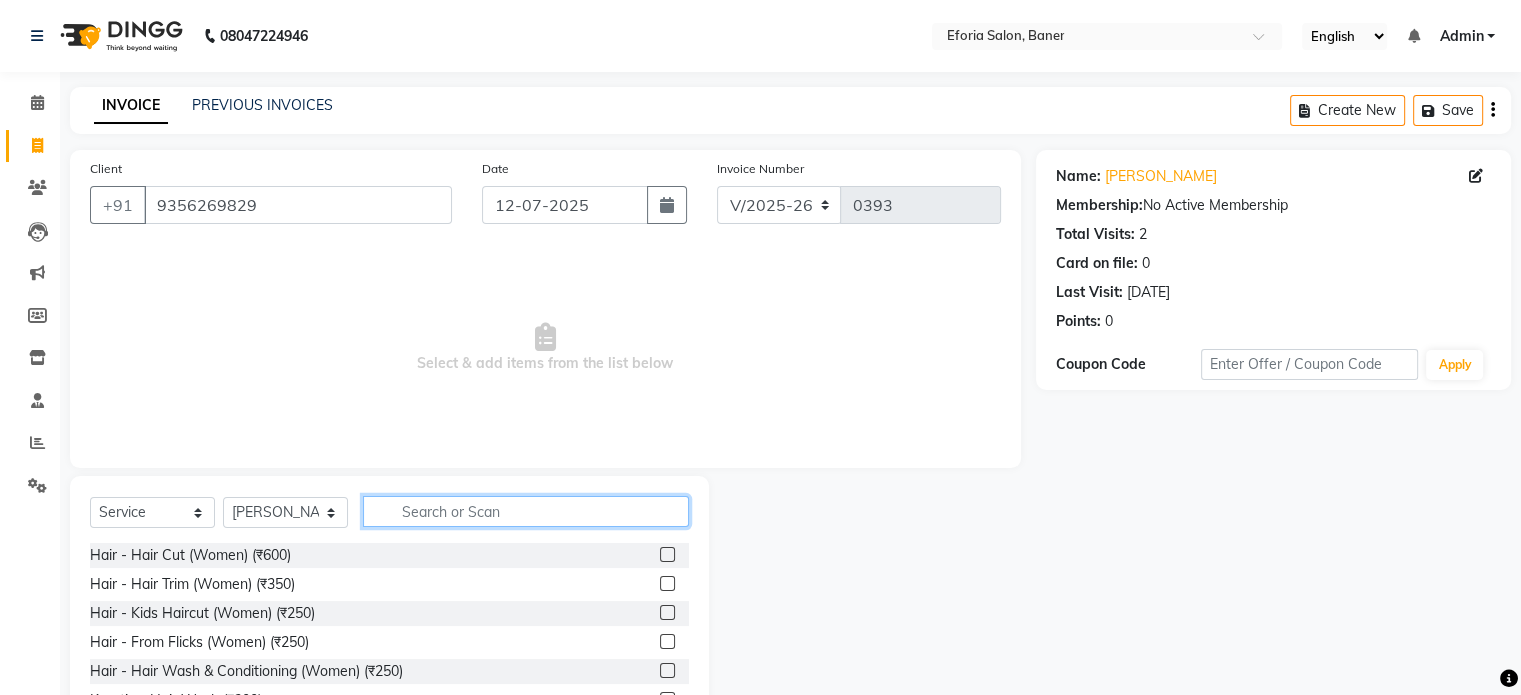 click 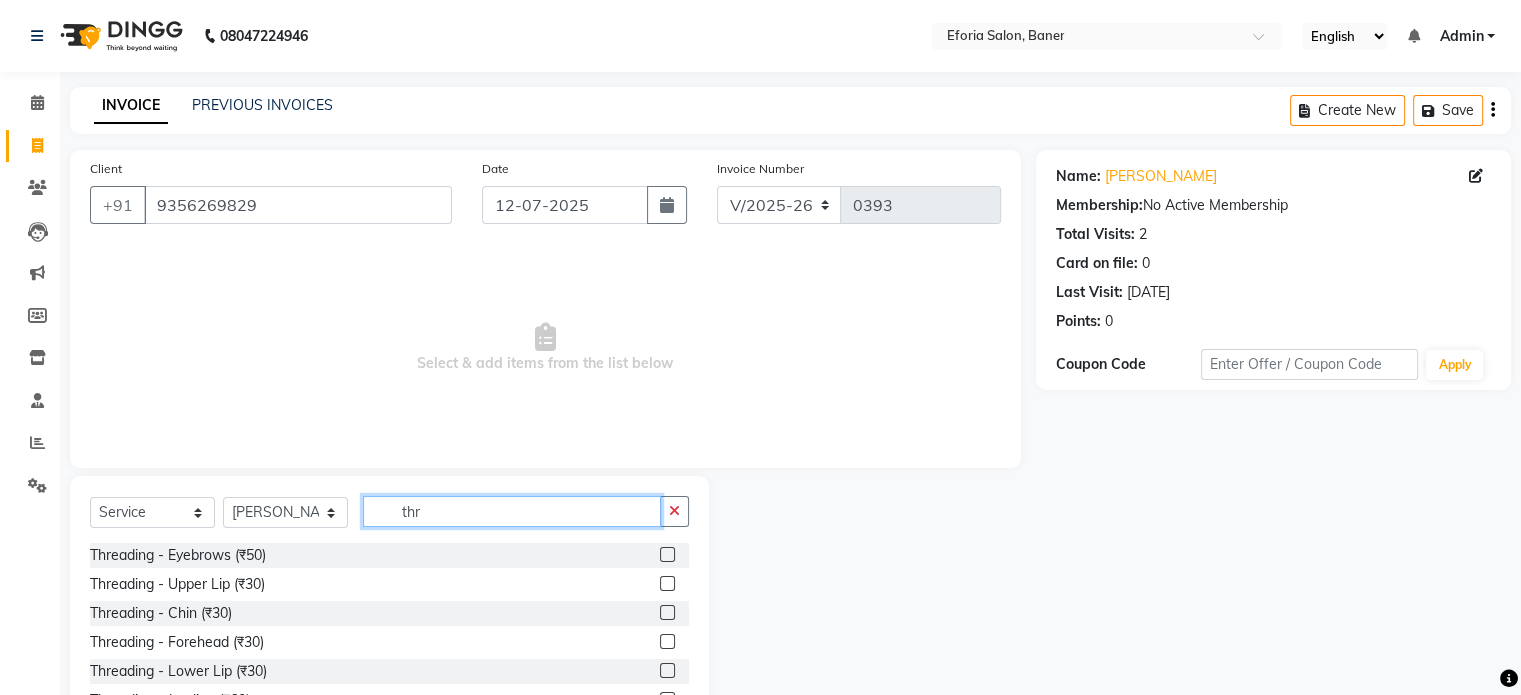 type on "thr" 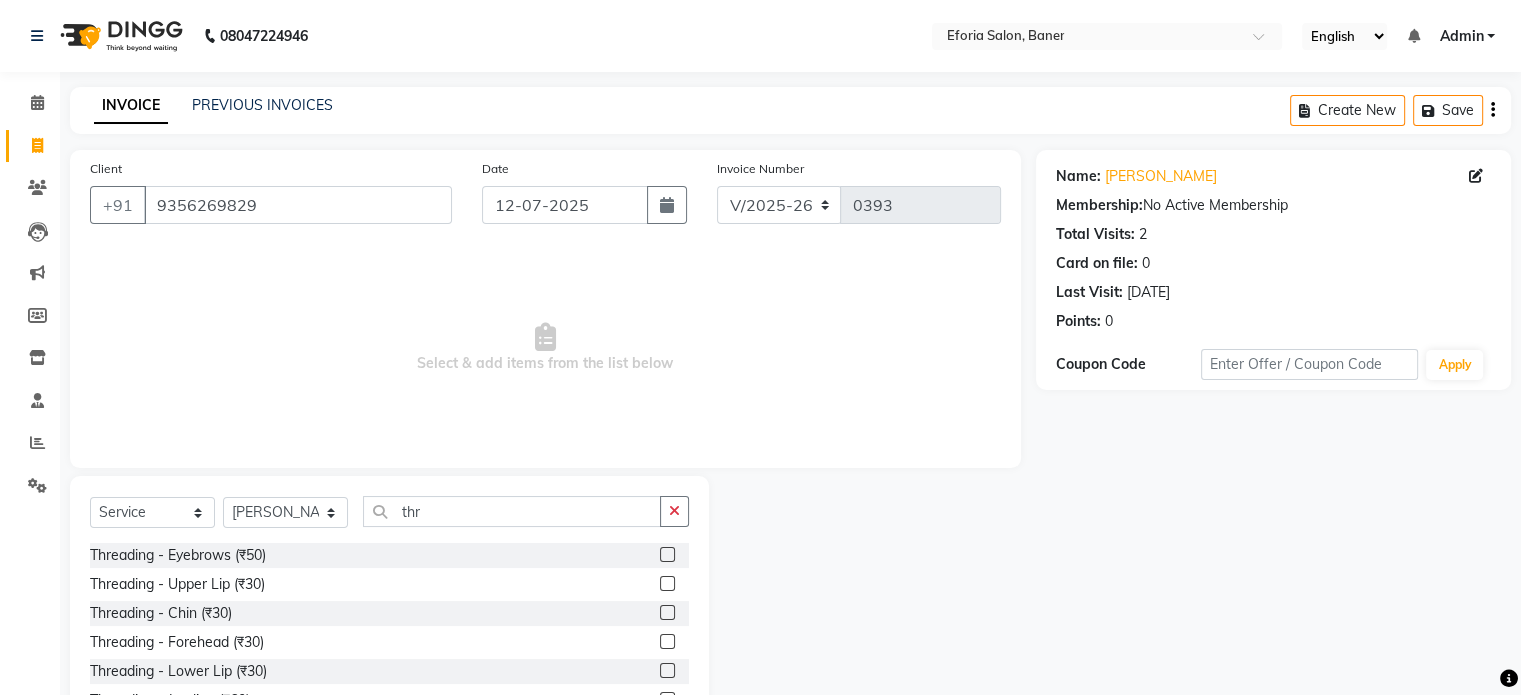 click 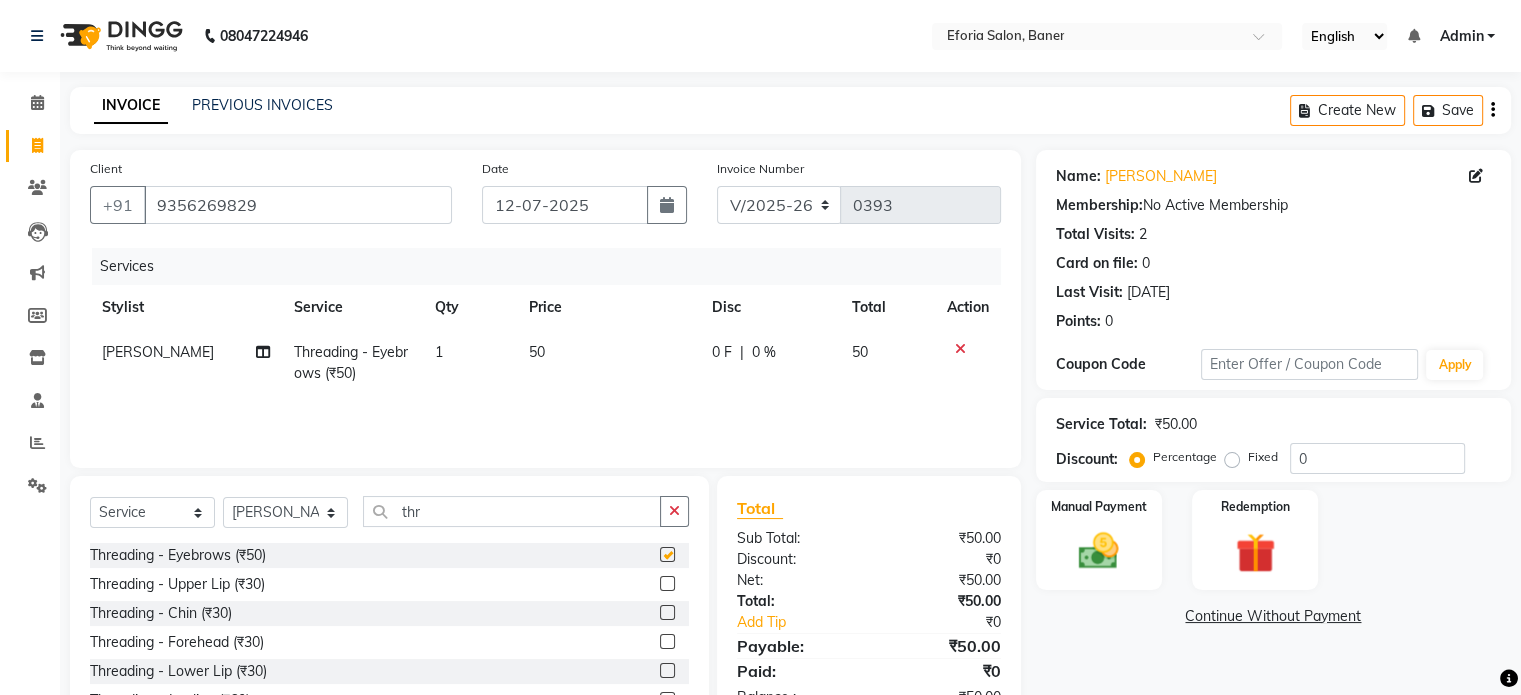 checkbox on "false" 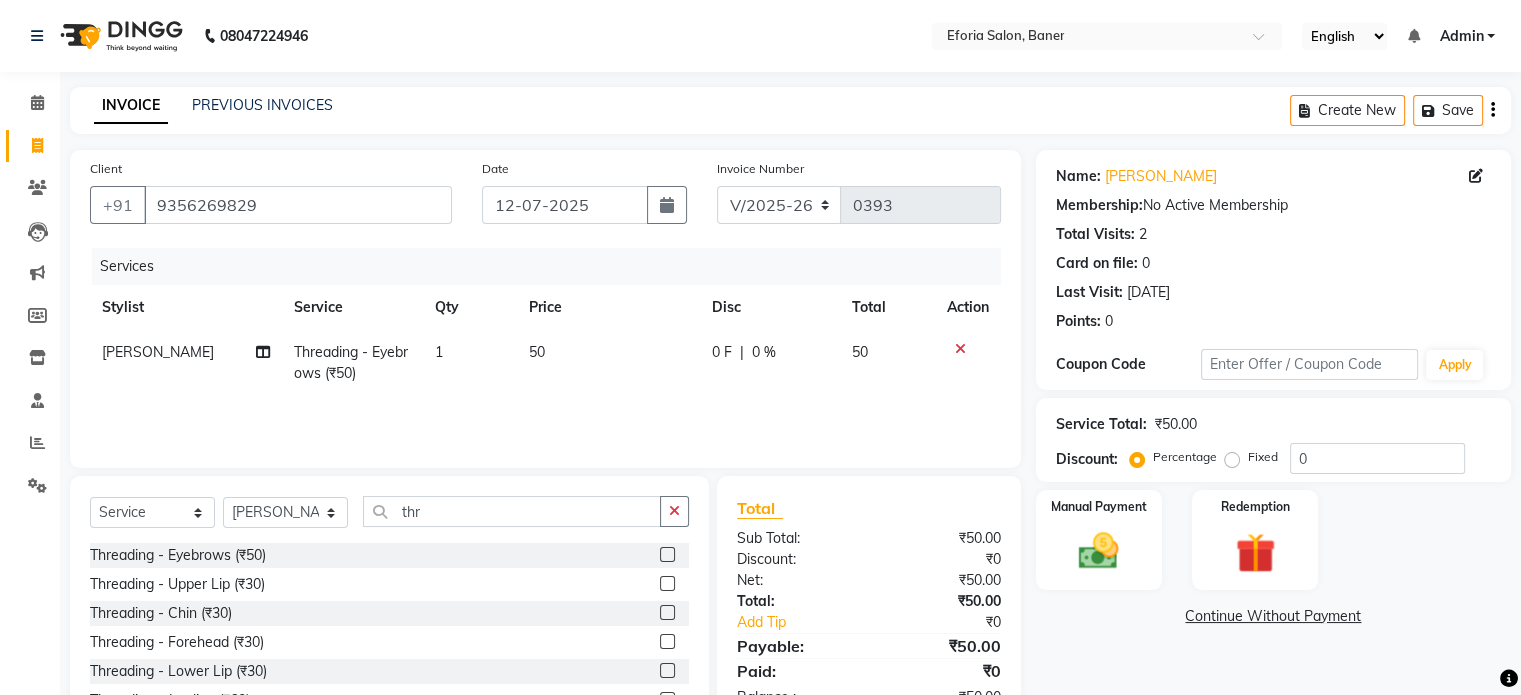 click 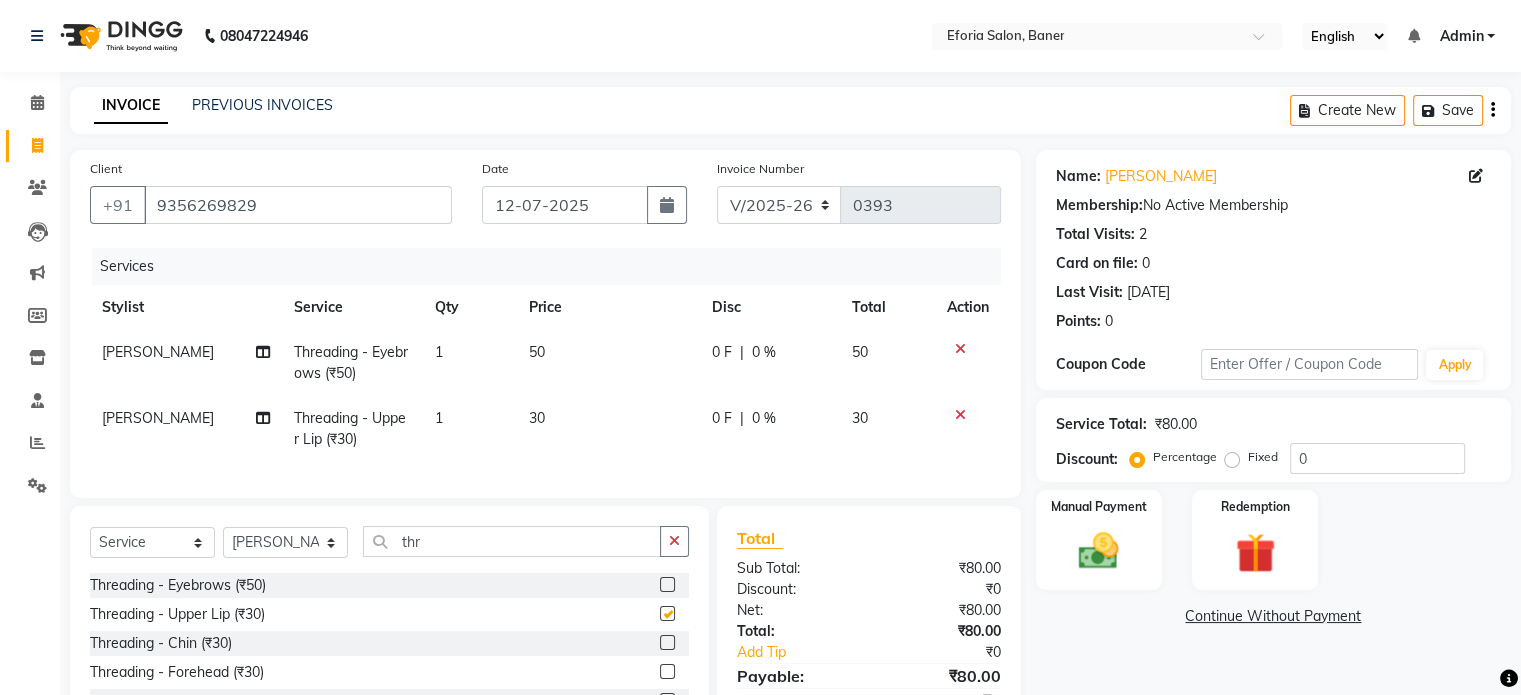 checkbox on "false" 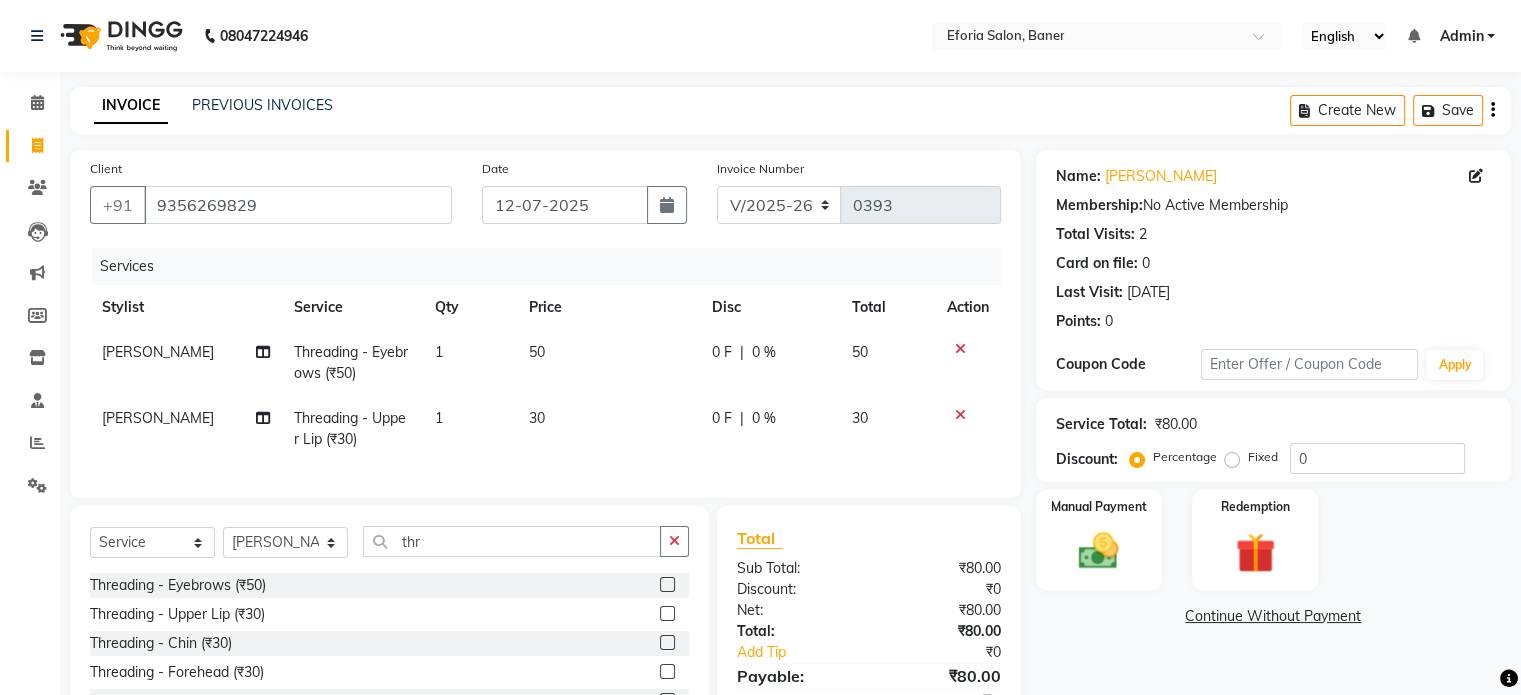 click on "50" 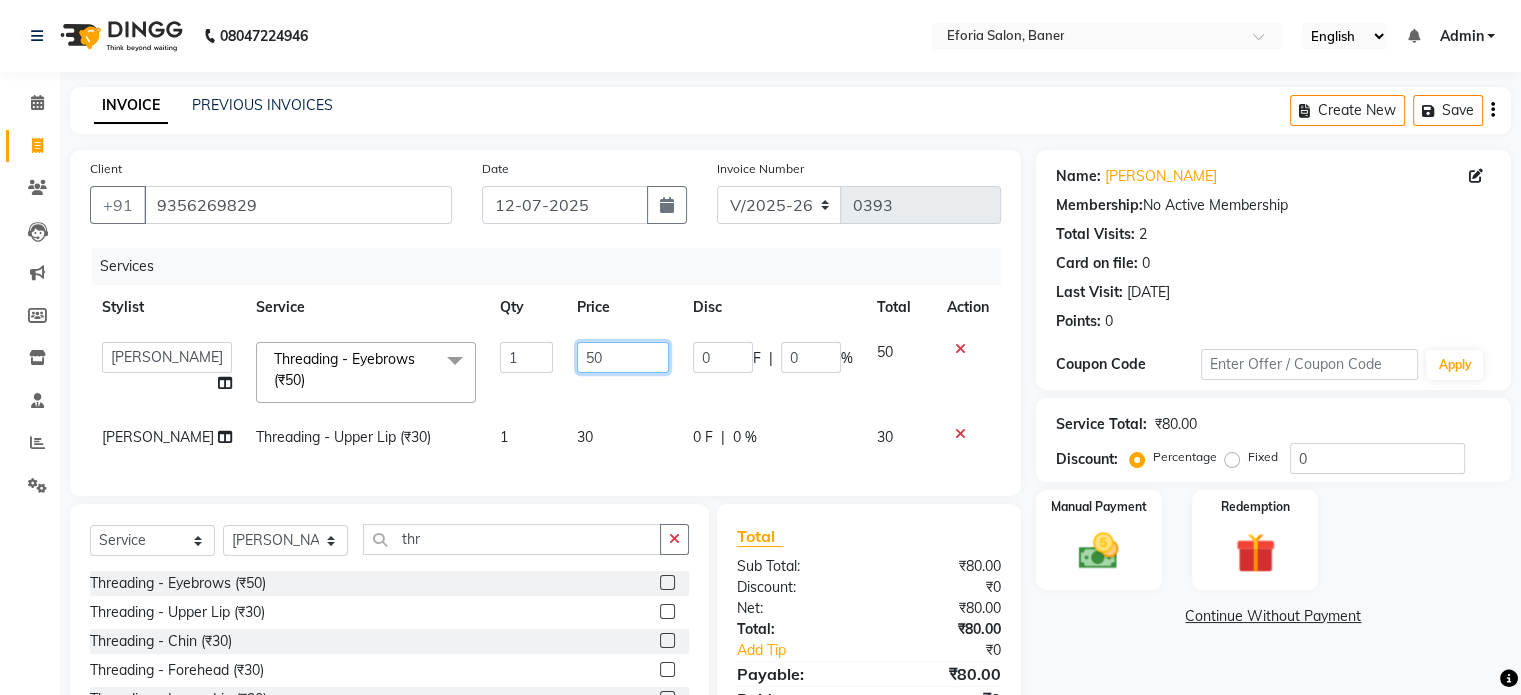 click on "50" 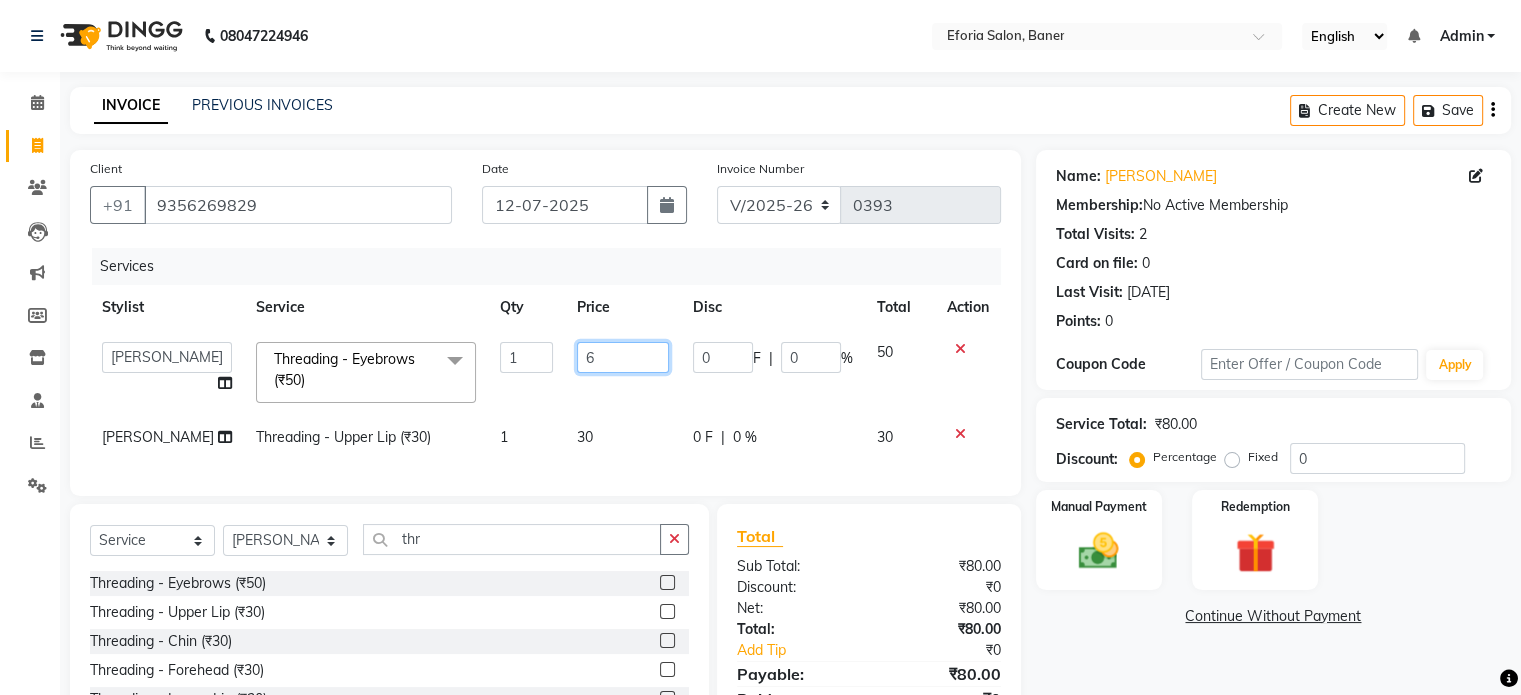 type on "60" 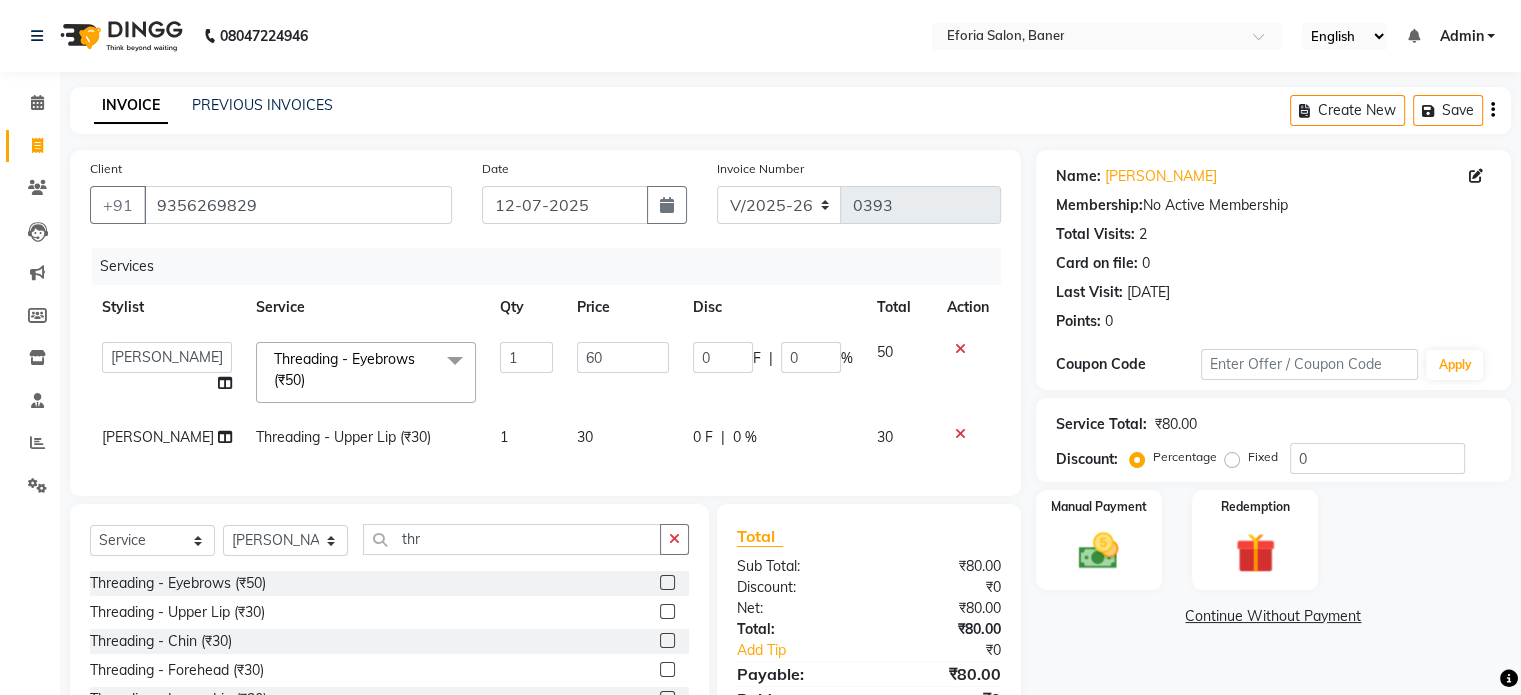 click on "30" 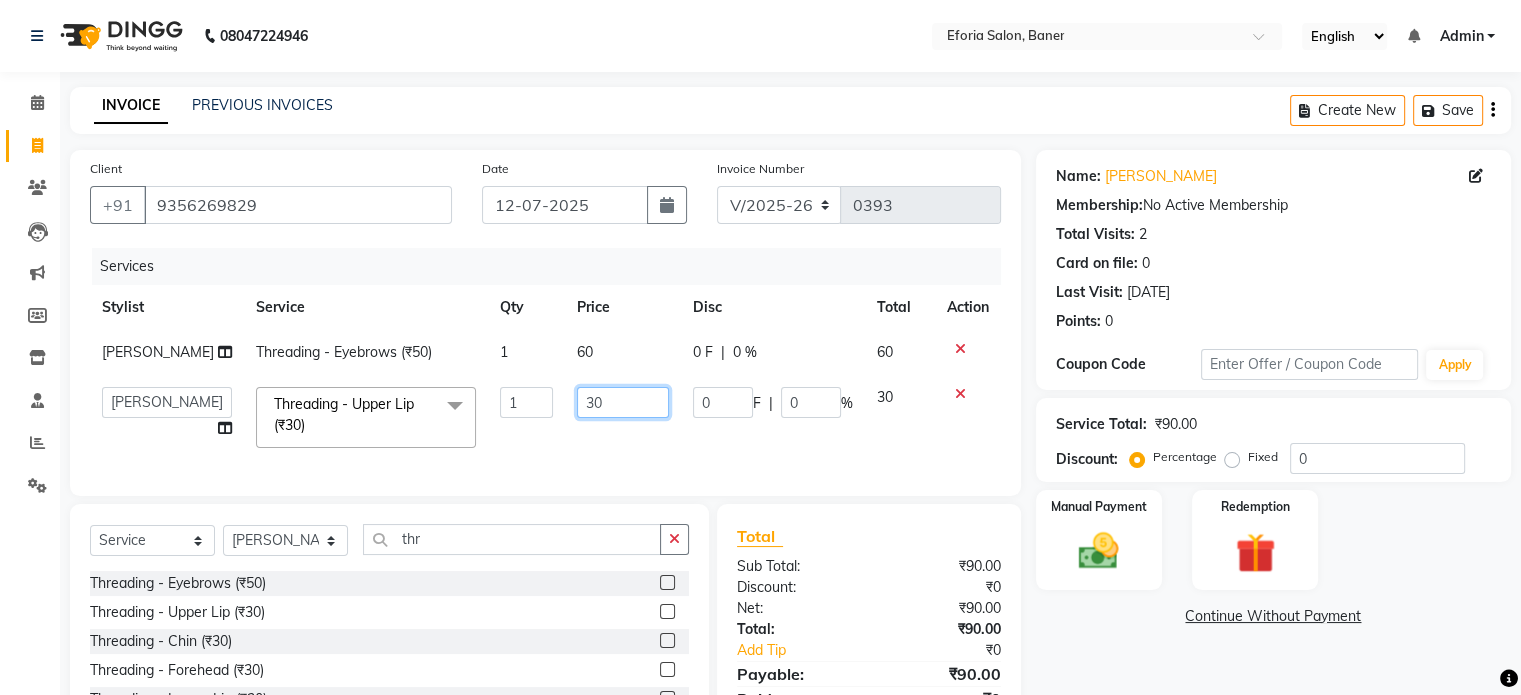 click on "30" 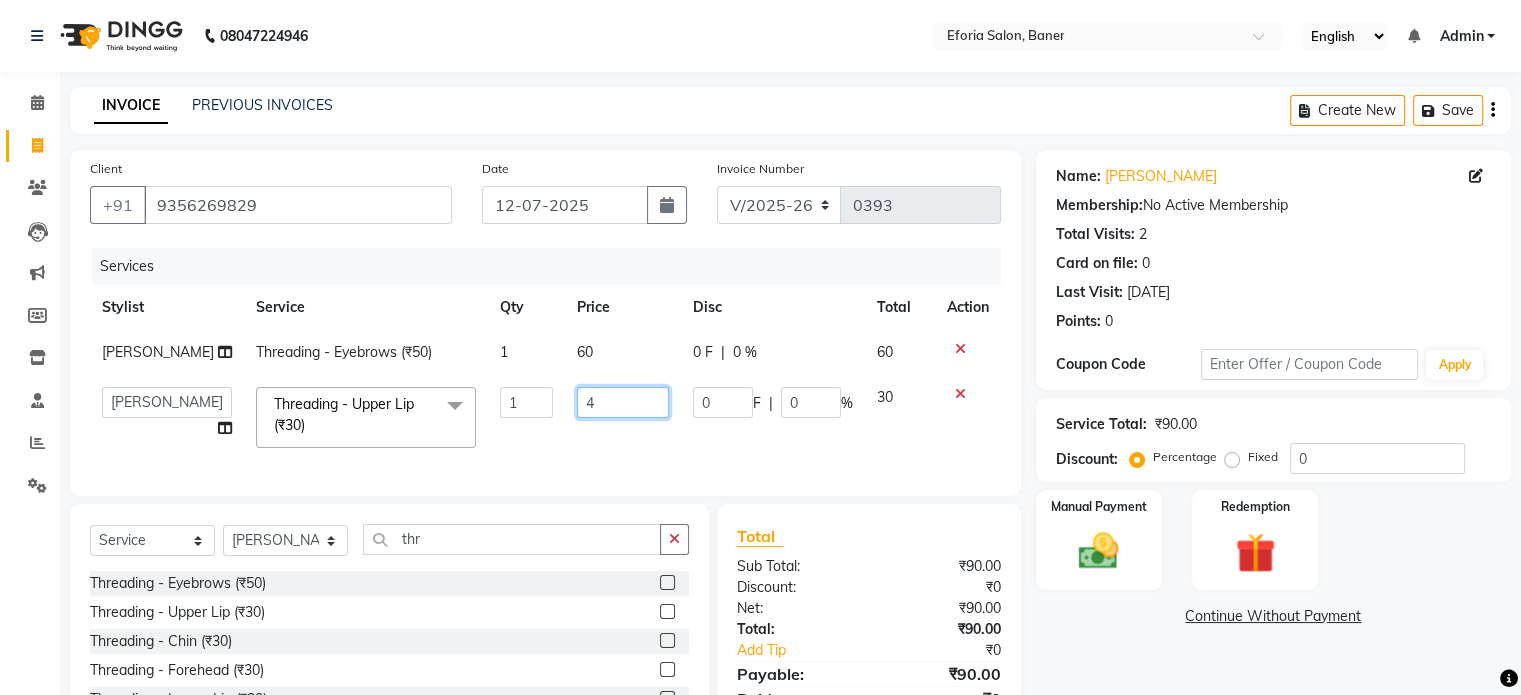 type on "40" 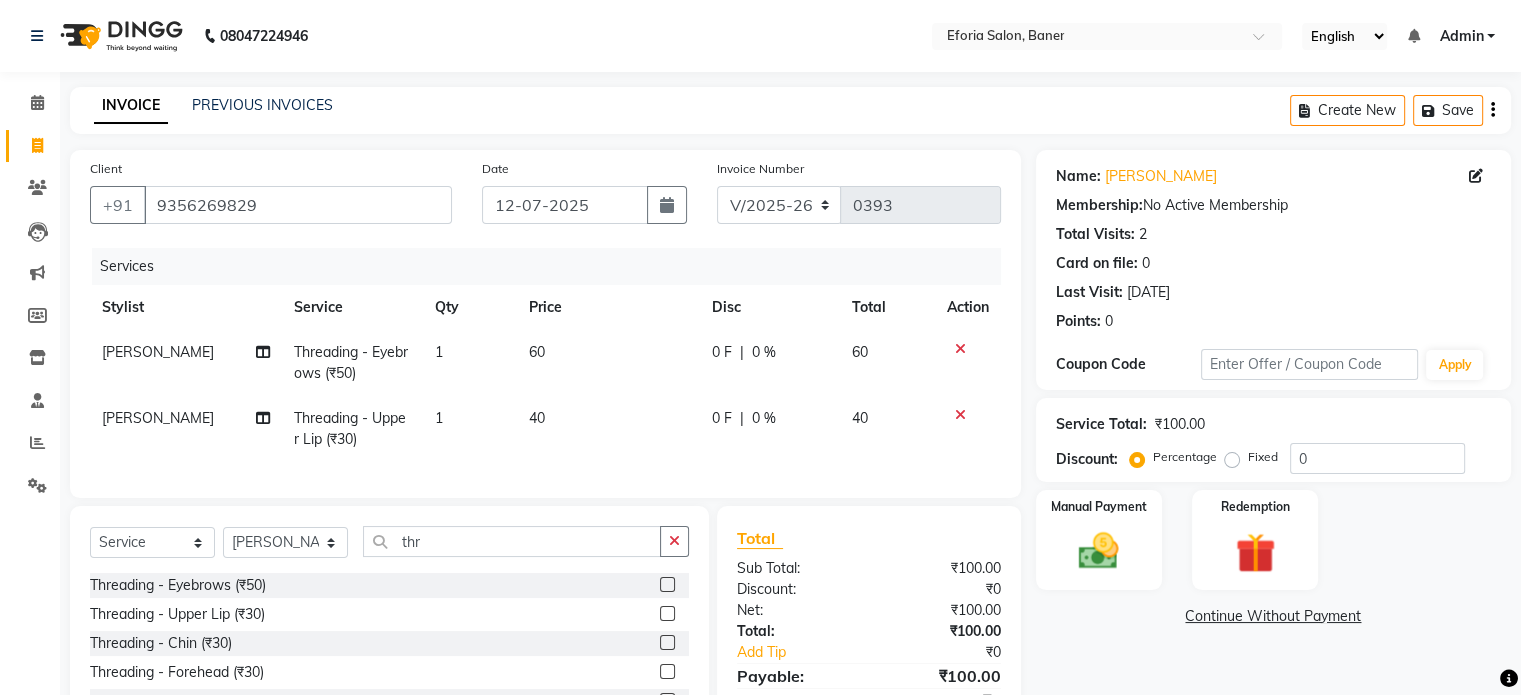 click on "Continue Without Payment" 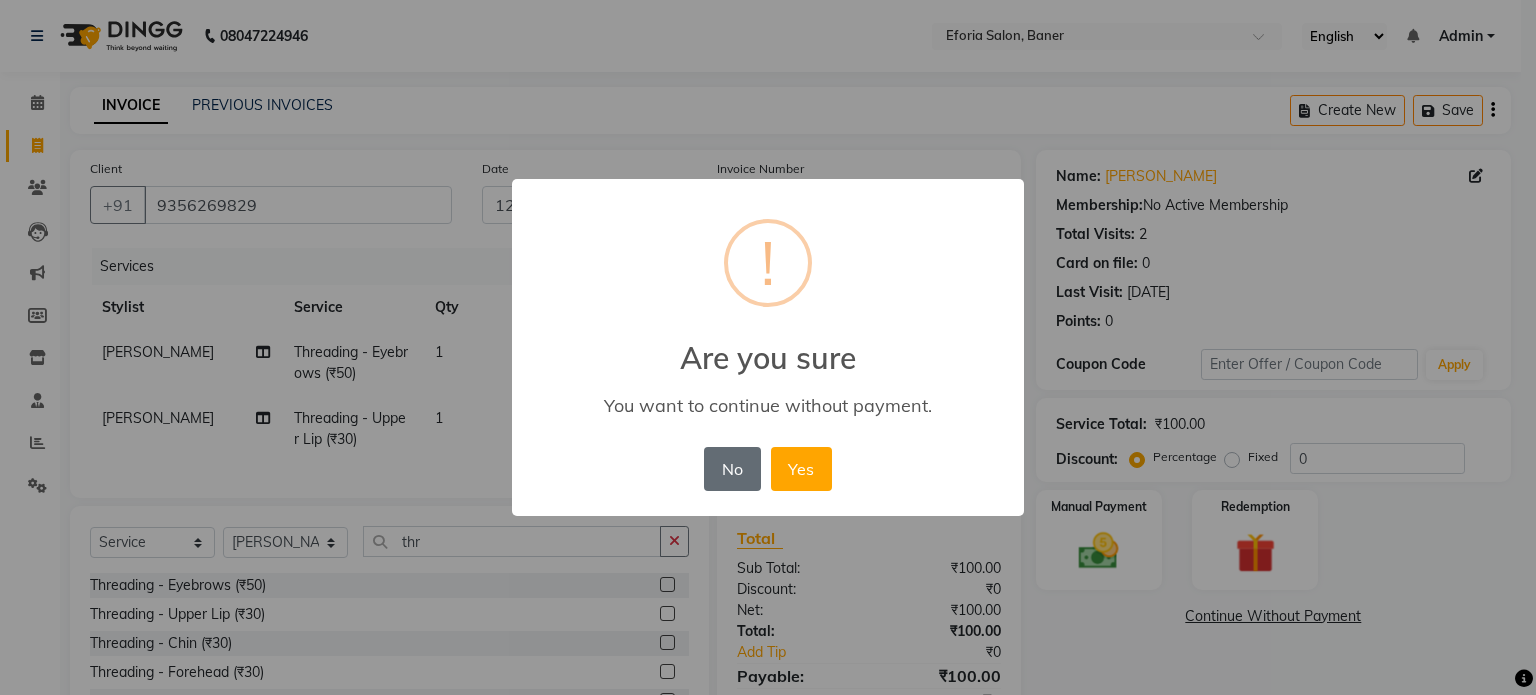 click on "No" at bounding box center (732, 469) 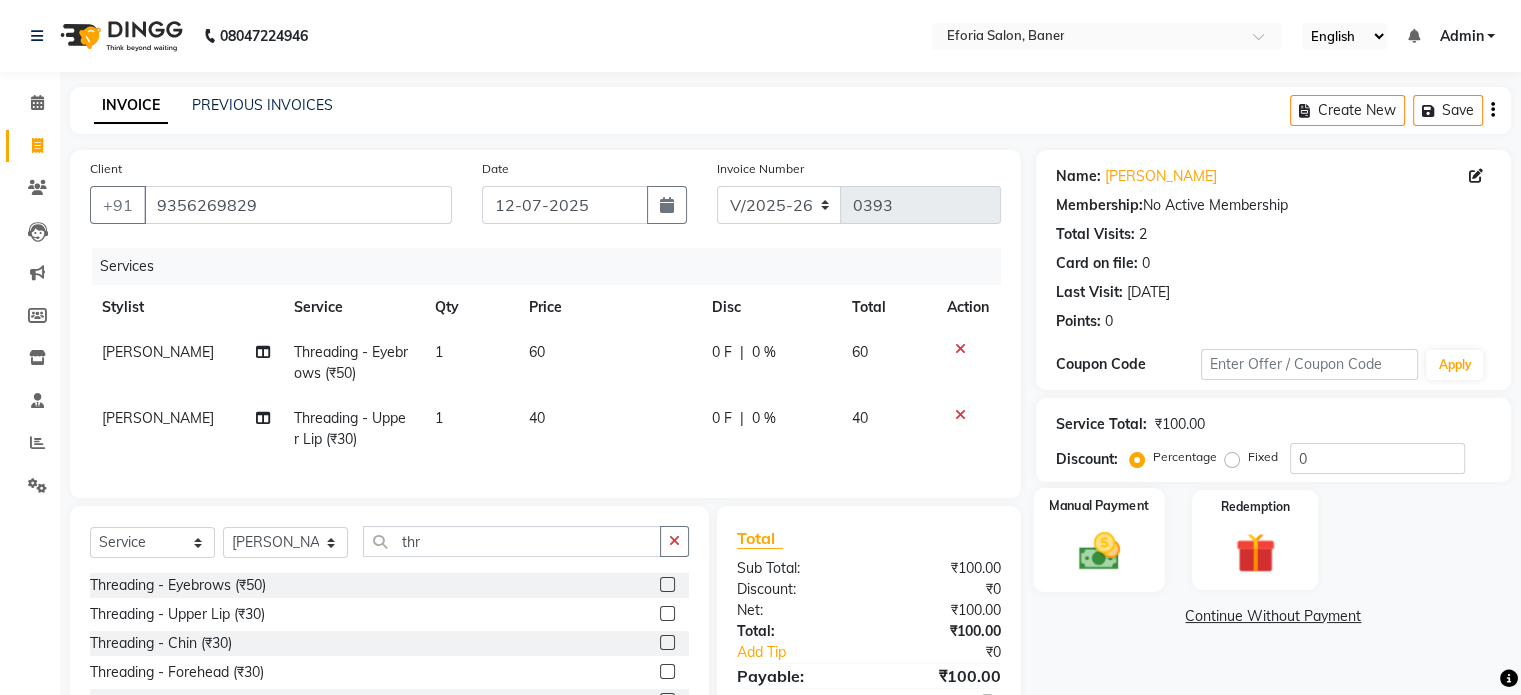 click 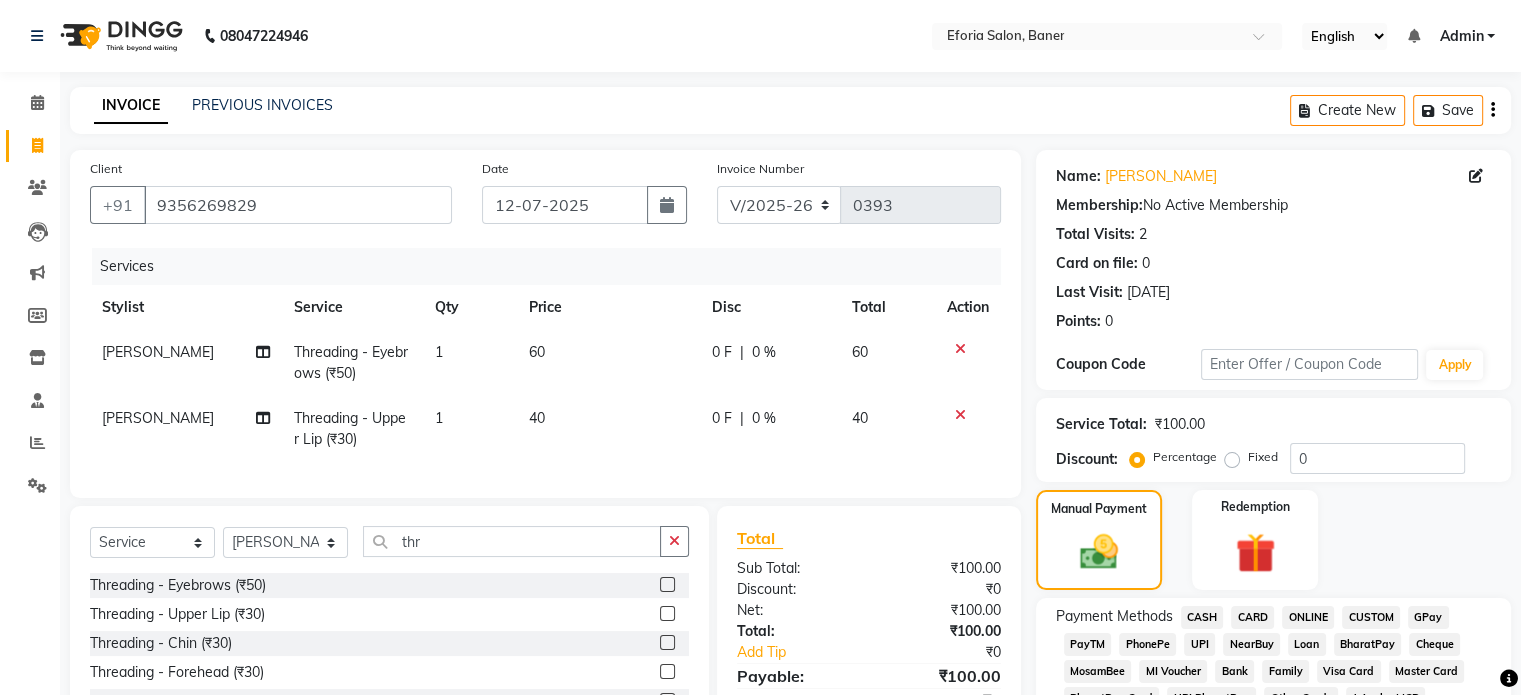 click on "GPay" 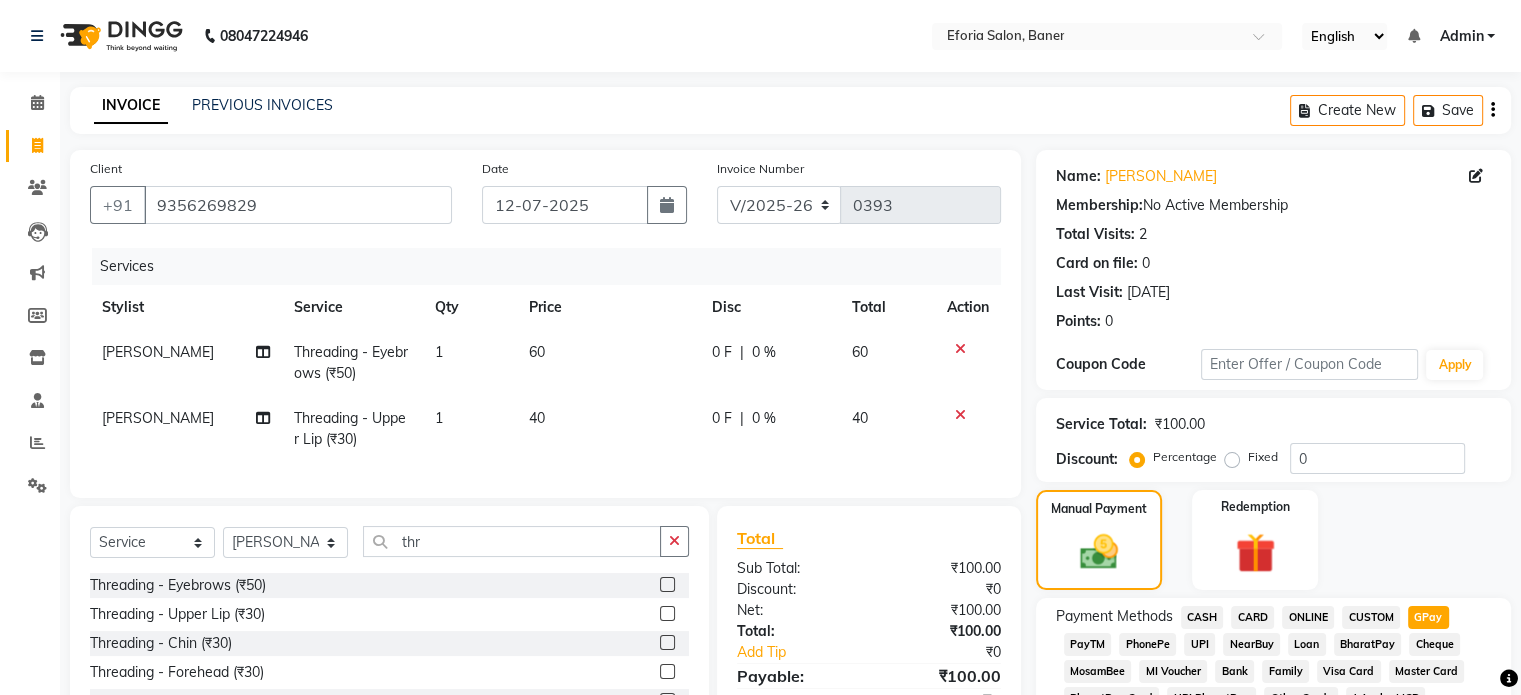 click on "Name: [PERSON_NAME]  Membership:  No Active Membership  Total Visits:  2 Card on file:  0 Last Visit:   [DATE] Points:   0  Coupon Code Apply Service Total:  ₹100.00  Discount:  Percentage   Fixed  0 Manual Payment Redemption Payment Methods  CASH   CARD   ONLINE   CUSTOM   GPay   PayTM   PhonePe   UPI   NearBuy   Loan   BharatPay   Cheque   MosamBee   MI Voucher   Bank   Family   Visa Card   Master Card   BharatPay Card   UPI BharatPay   Other Cards   Juice by MCB   MyT Money   MariDeal   DefiDeal   [DOMAIN_NAME]   THD   TCL   CEdge   Card M   UPI M   UPI Axis   UPI Union   Card (Indian Bank)   Card (DL Bank)   RS   BTC   Wellnessta   Razorpay   Complimentary   Nift   Spa Finder   Spa Week   Venmo   BFL   LoanTap   SaveIN   GMoney   ATH Movil   On Account   Chamber Gift Card   Trade   Comp   Donation   Card on File   Envision   BRAC Card   City Card   bKash   Credit Card   Debit Card   Shoutlo   LUZO   Jazz Cash   AmEx   Discover   Tabby   Online W   Room Charge   Room Charge USD   Room Charge Euro   Bajaj Finserv" 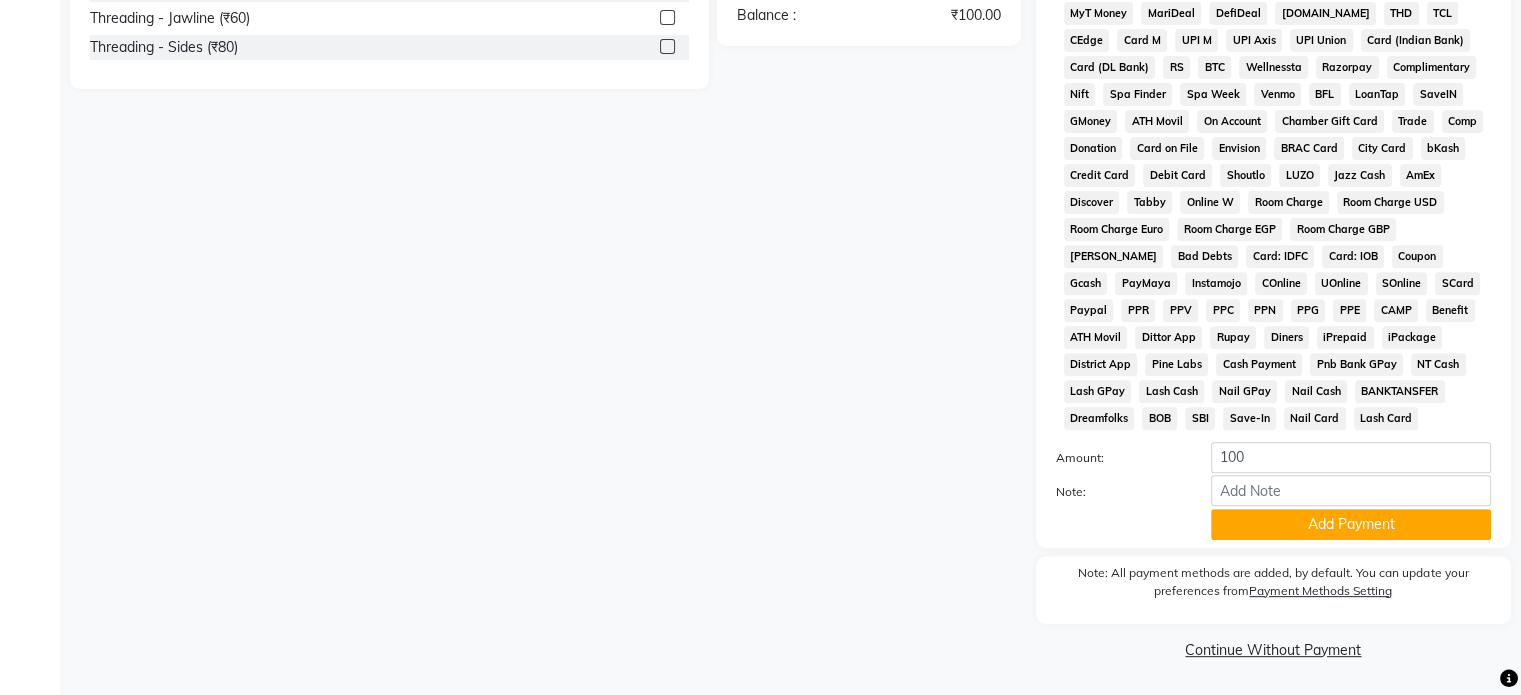 scroll, scrollTop: 728, scrollLeft: 0, axis: vertical 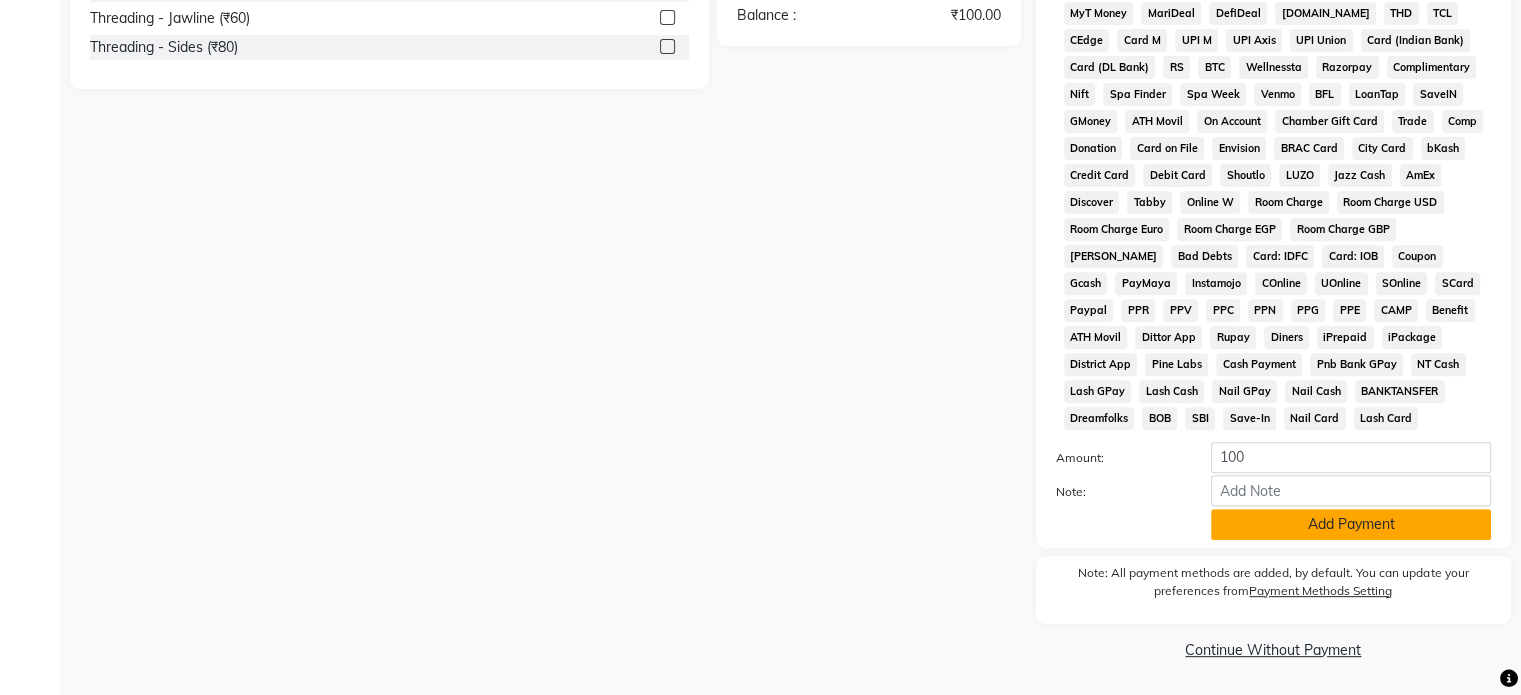 click on "Add Payment" 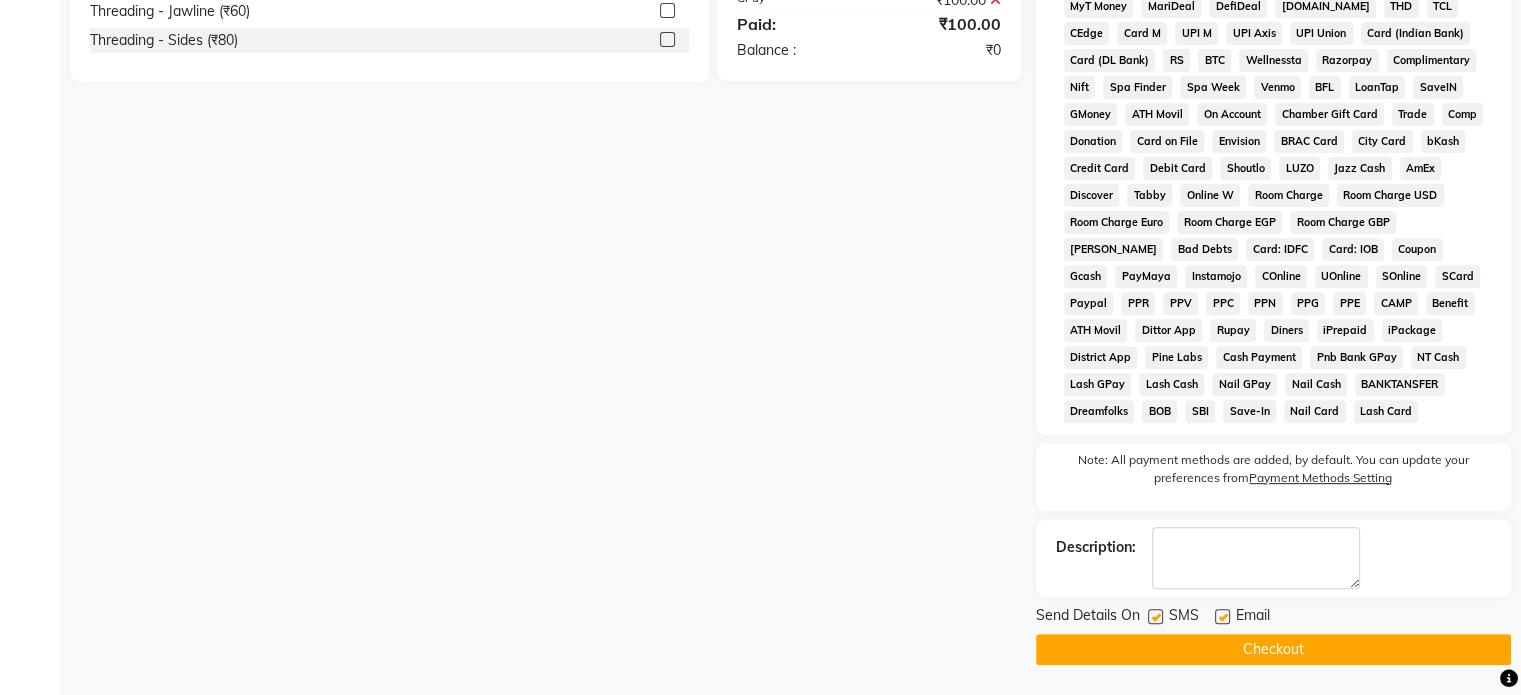 click on "Checkout" 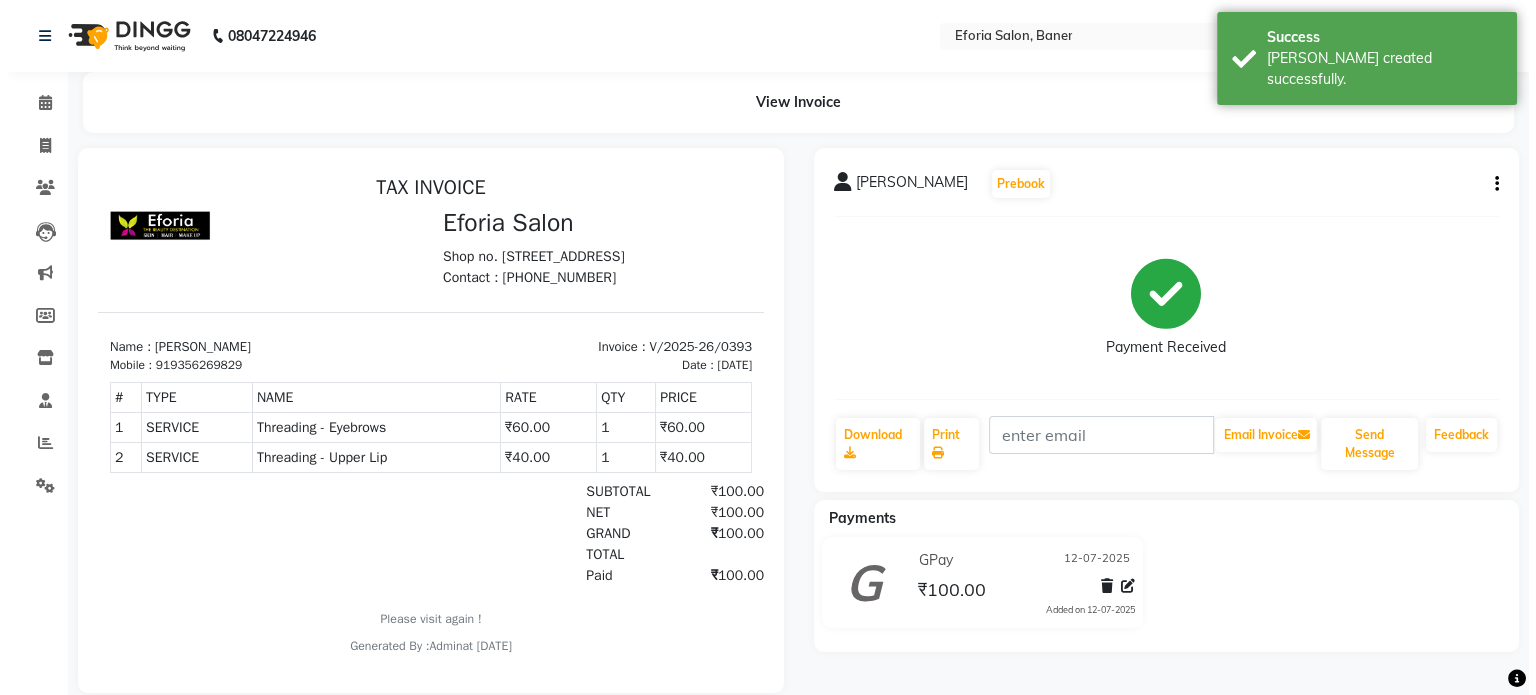 scroll, scrollTop: 0, scrollLeft: 0, axis: both 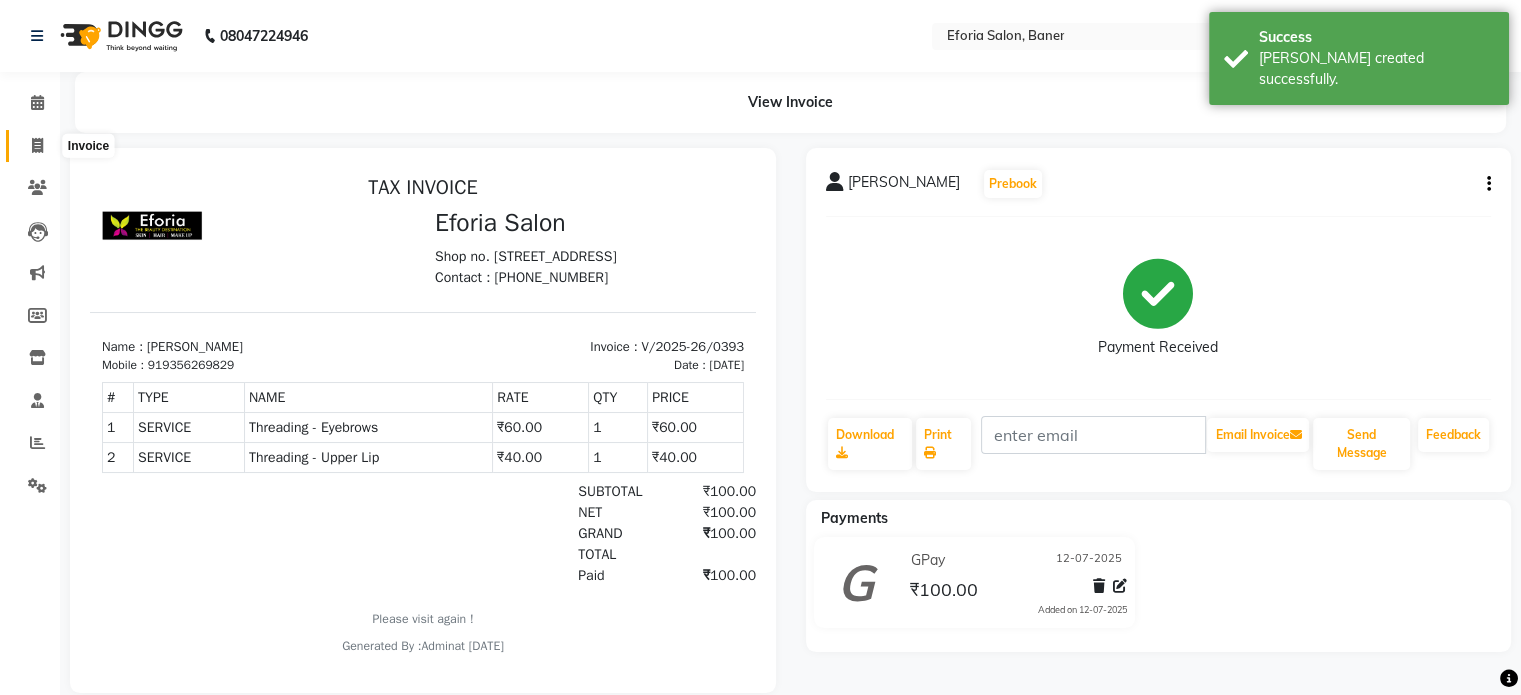 click 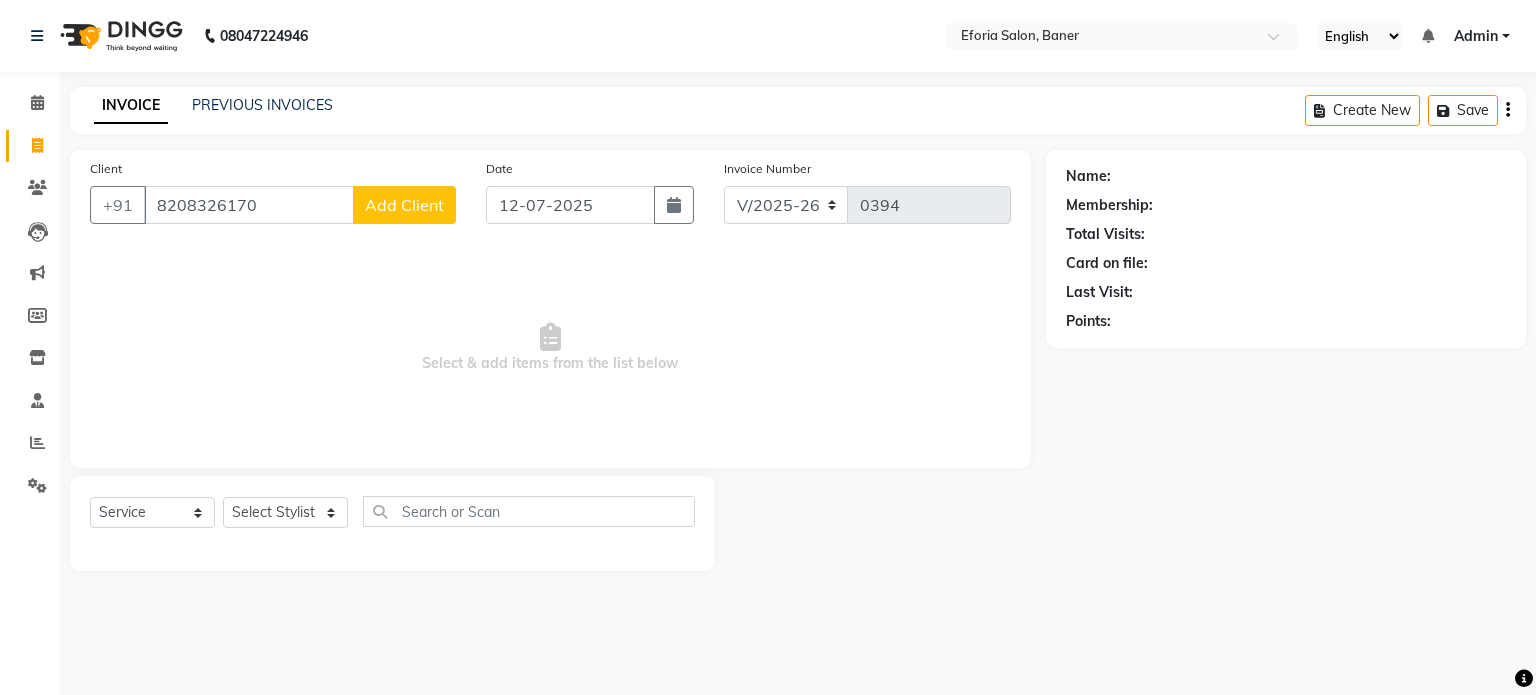 type on "8208326170" 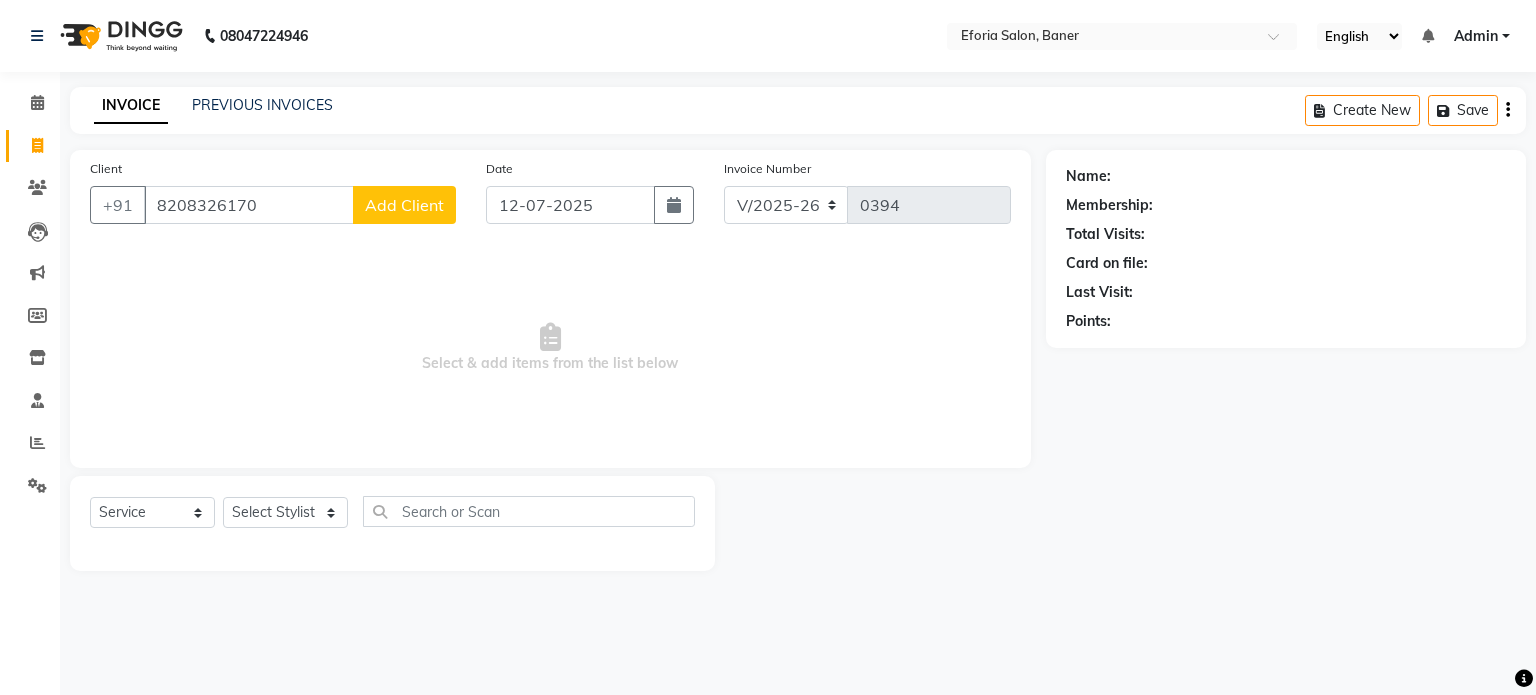 select on "22" 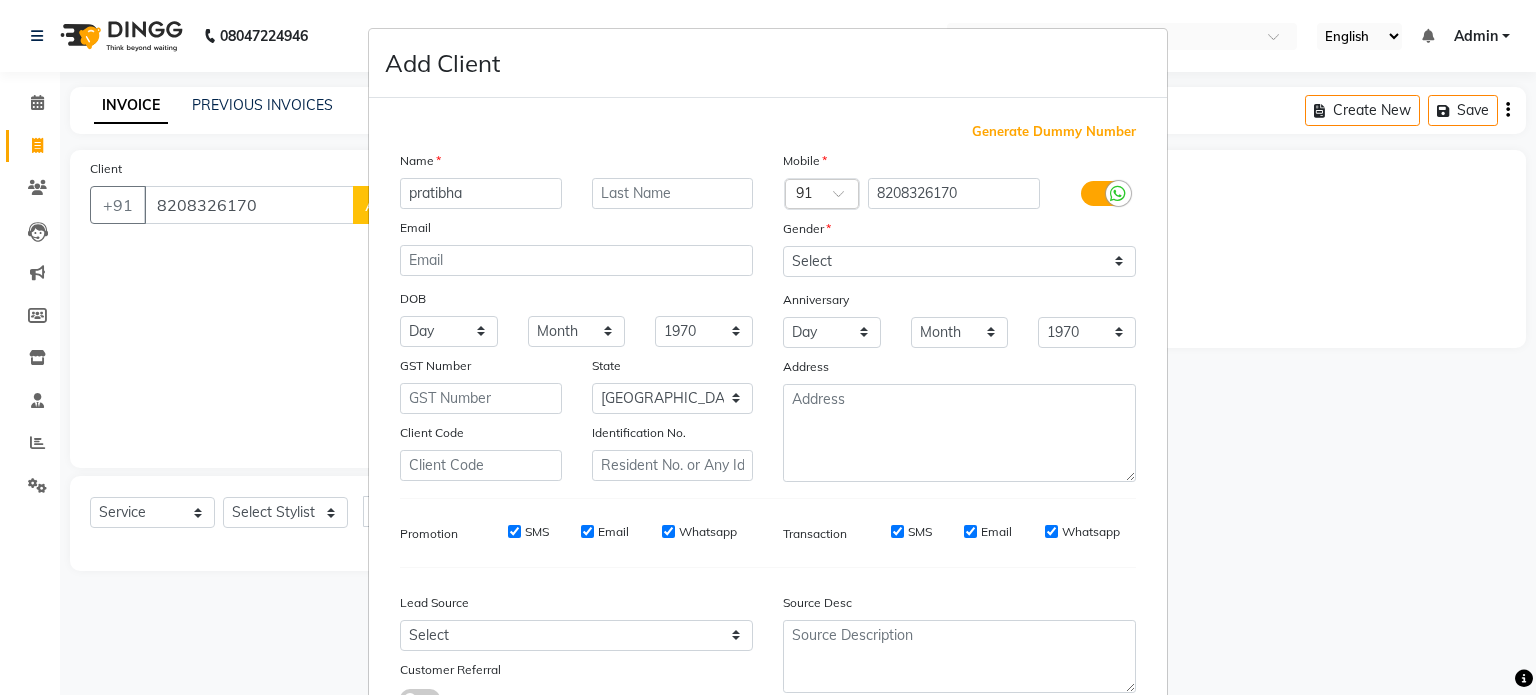 type on "pratibha" 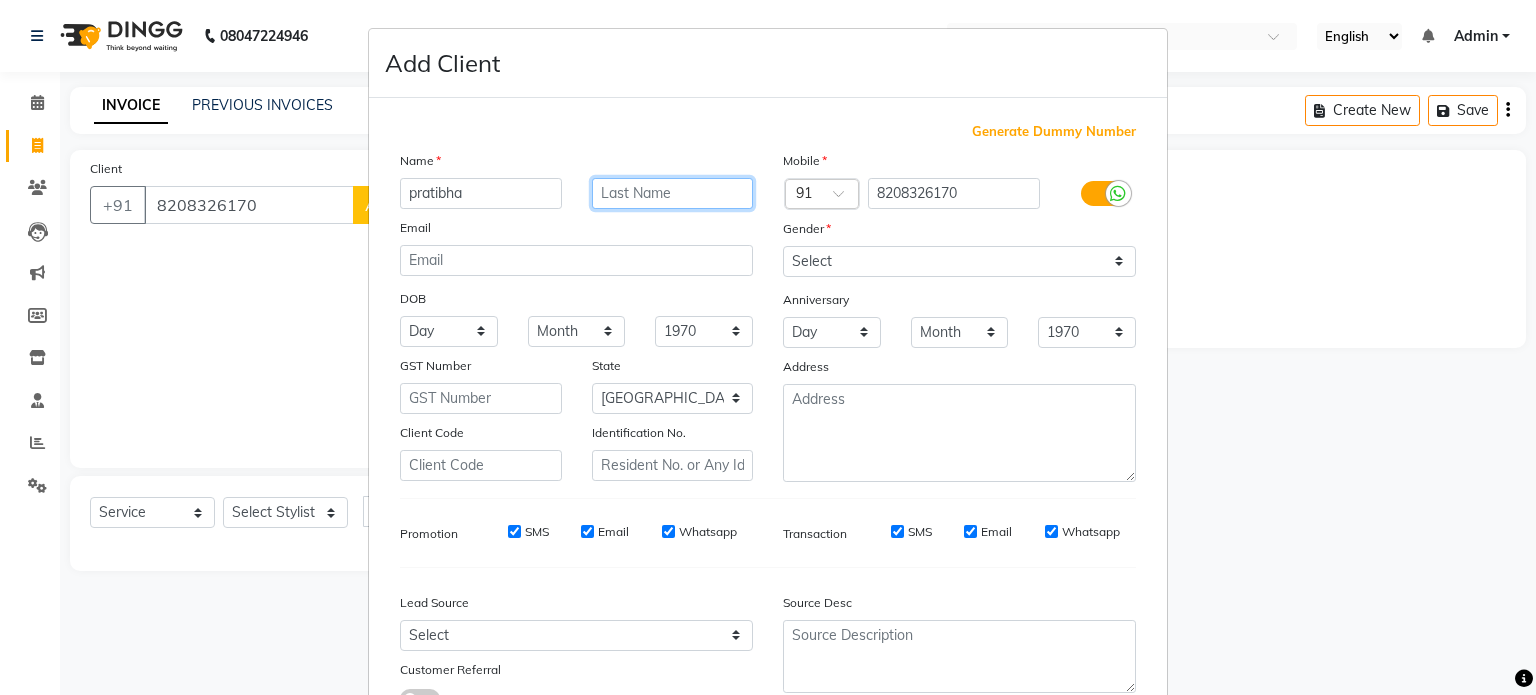 click at bounding box center [673, 193] 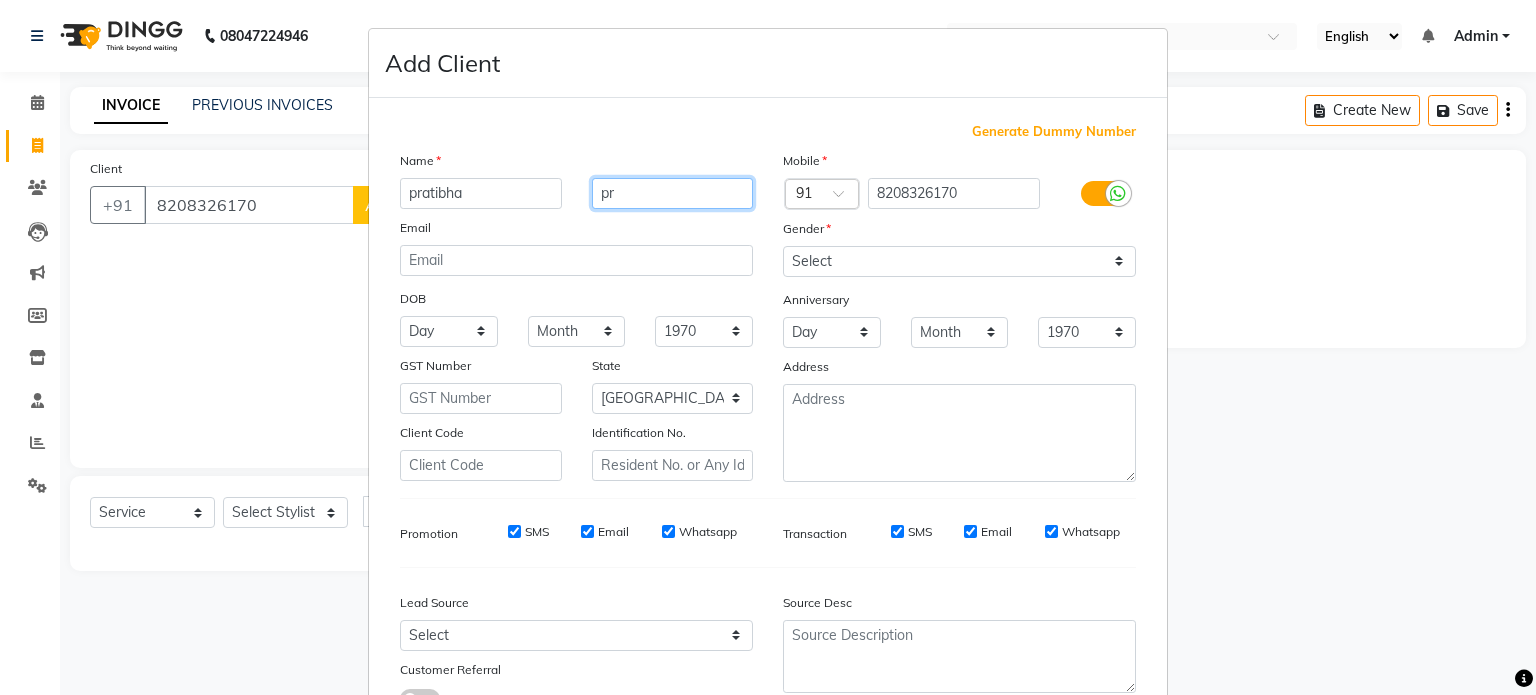 type on "p" 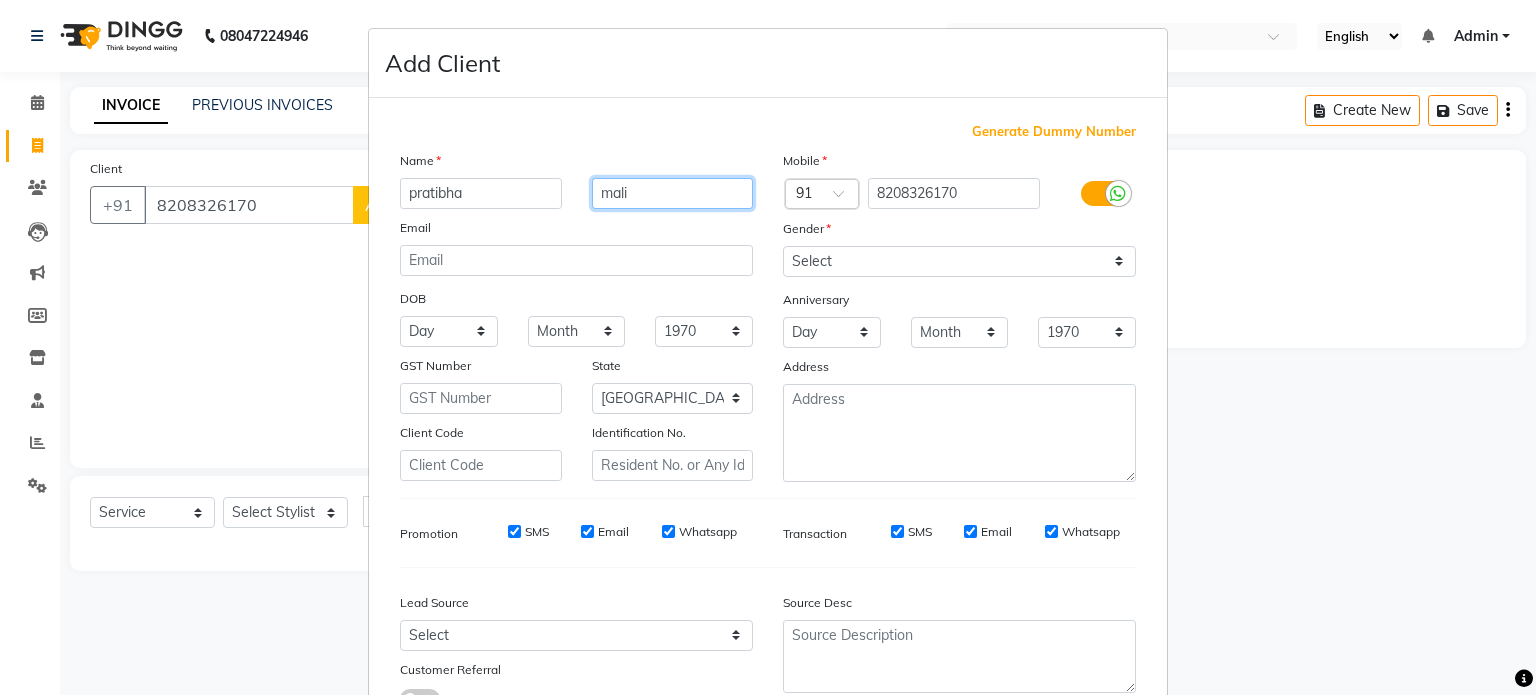 type 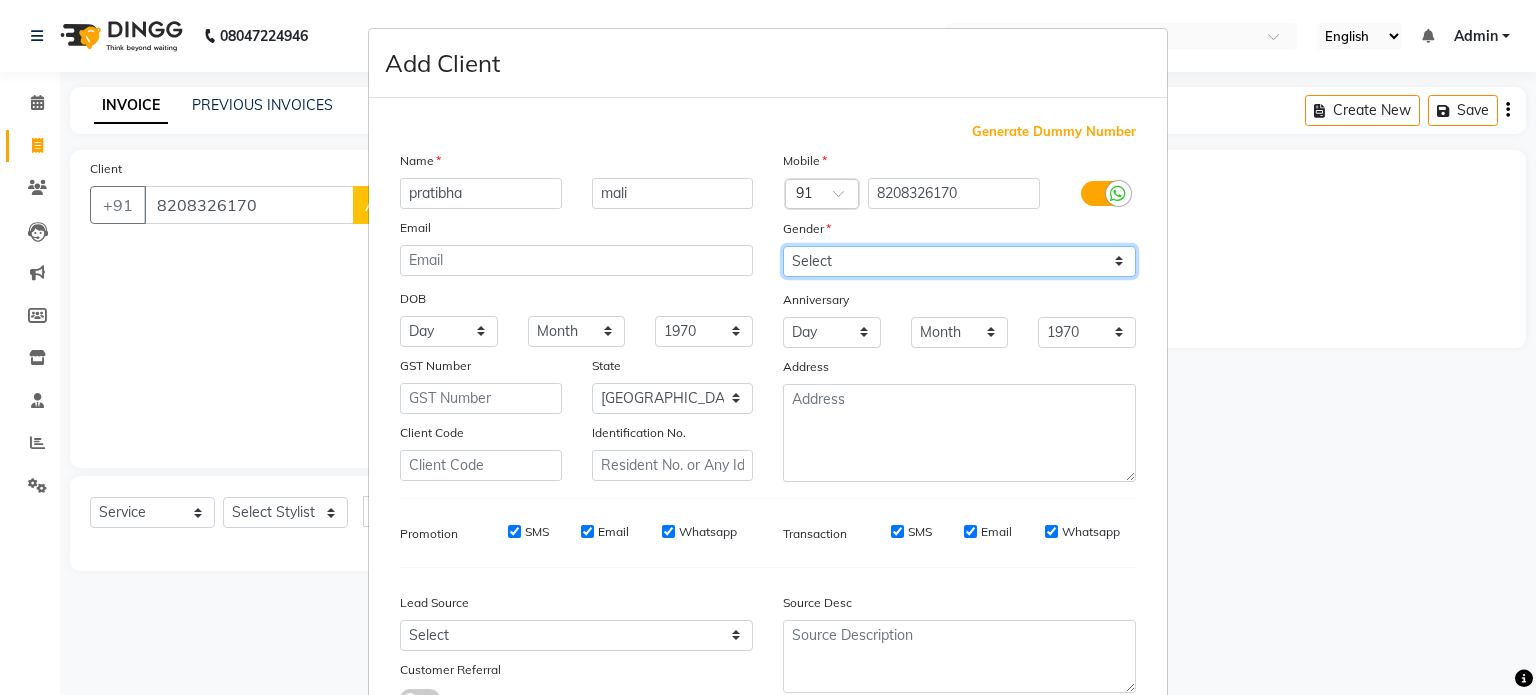 click on "Select [DEMOGRAPHIC_DATA] [DEMOGRAPHIC_DATA] Other Prefer Not To Say" at bounding box center [959, 261] 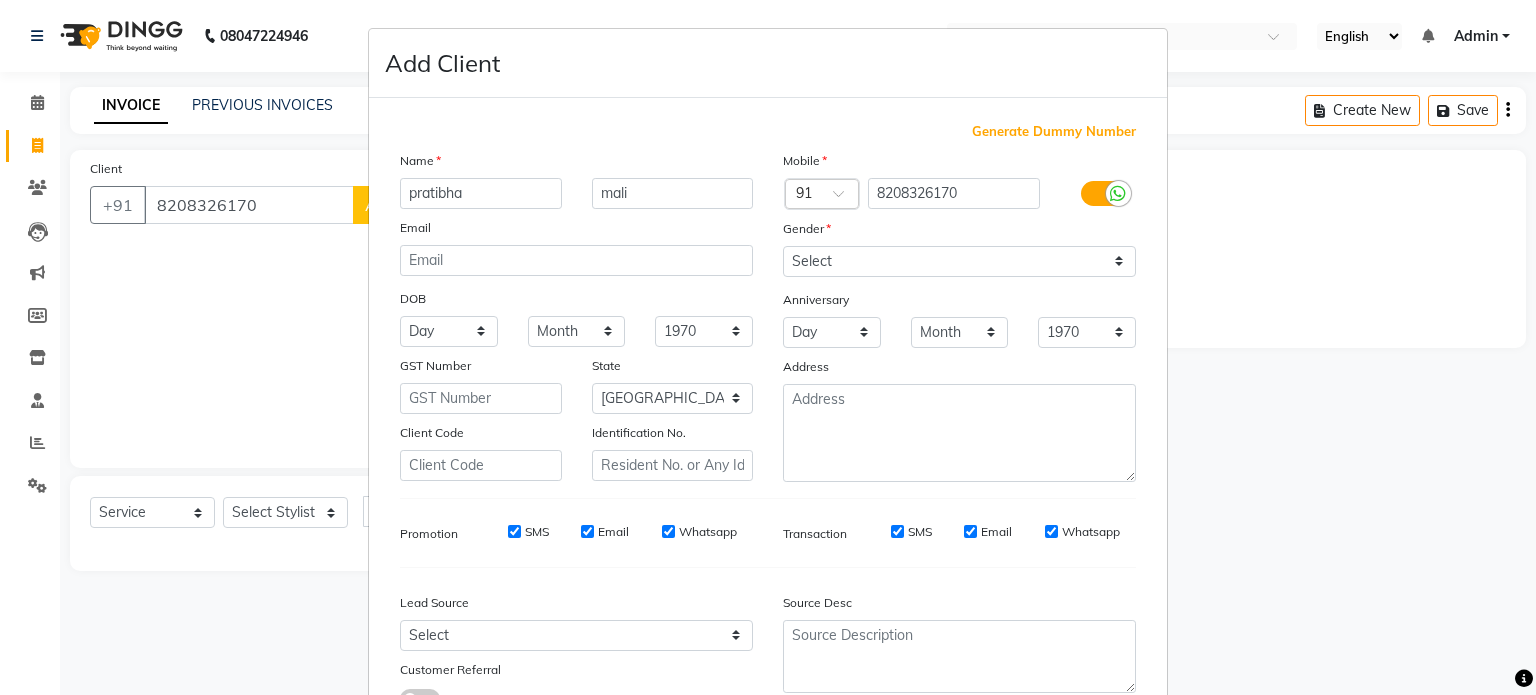 click on "Generate Dummy Number Name pratibha mali Email DOB Day 01 02 03 04 05 06 07 08 09 10 11 12 13 14 15 16 17 18 19 20 21 22 23 24 25 26 27 28 29 30 31 Month January February March April May June July August September October November [DATE] 1941 1942 1943 1944 1945 1946 1947 1948 1949 1950 1951 1952 1953 1954 1955 1956 1957 1958 1959 1960 1961 1962 1963 1964 1965 1966 1967 1968 1969 1970 1971 1972 1973 1974 1975 1976 1977 1978 1979 1980 1981 1982 1983 1984 1985 1986 1987 1988 1989 1990 1991 1992 1993 1994 1995 1996 1997 1998 1999 2000 2001 2002 2003 2004 2005 2006 2007 2008 2009 2010 2011 2012 2013 2014 2015 2016 2017 2018 2019 2020 2021 2022 2023 2024 GST Number State Select [GEOGRAPHIC_DATA] [GEOGRAPHIC_DATA] [GEOGRAPHIC_DATA] [GEOGRAPHIC_DATA] [GEOGRAPHIC_DATA] [GEOGRAPHIC_DATA] [GEOGRAPHIC_DATA] [GEOGRAPHIC_DATA] and [GEOGRAPHIC_DATA] [GEOGRAPHIC_DATA] [GEOGRAPHIC_DATA] [GEOGRAPHIC_DATA] [GEOGRAPHIC_DATA] [GEOGRAPHIC_DATA] [GEOGRAPHIC_DATA] [GEOGRAPHIC_DATA] [GEOGRAPHIC_DATA] [GEOGRAPHIC_DATA] [GEOGRAPHIC_DATA] [GEOGRAPHIC_DATA] [GEOGRAPHIC_DATA] [GEOGRAPHIC_DATA] [GEOGRAPHIC_DATA] [GEOGRAPHIC_DATA] [GEOGRAPHIC_DATA] [GEOGRAPHIC_DATA] [GEOGRAPHIC_DATA] [GEOGRAPHIC_DATA] [GEOGRAPHIC_DATA] [GEOGRAPHIC_DATA] ×" at bounding box center (768, 423) 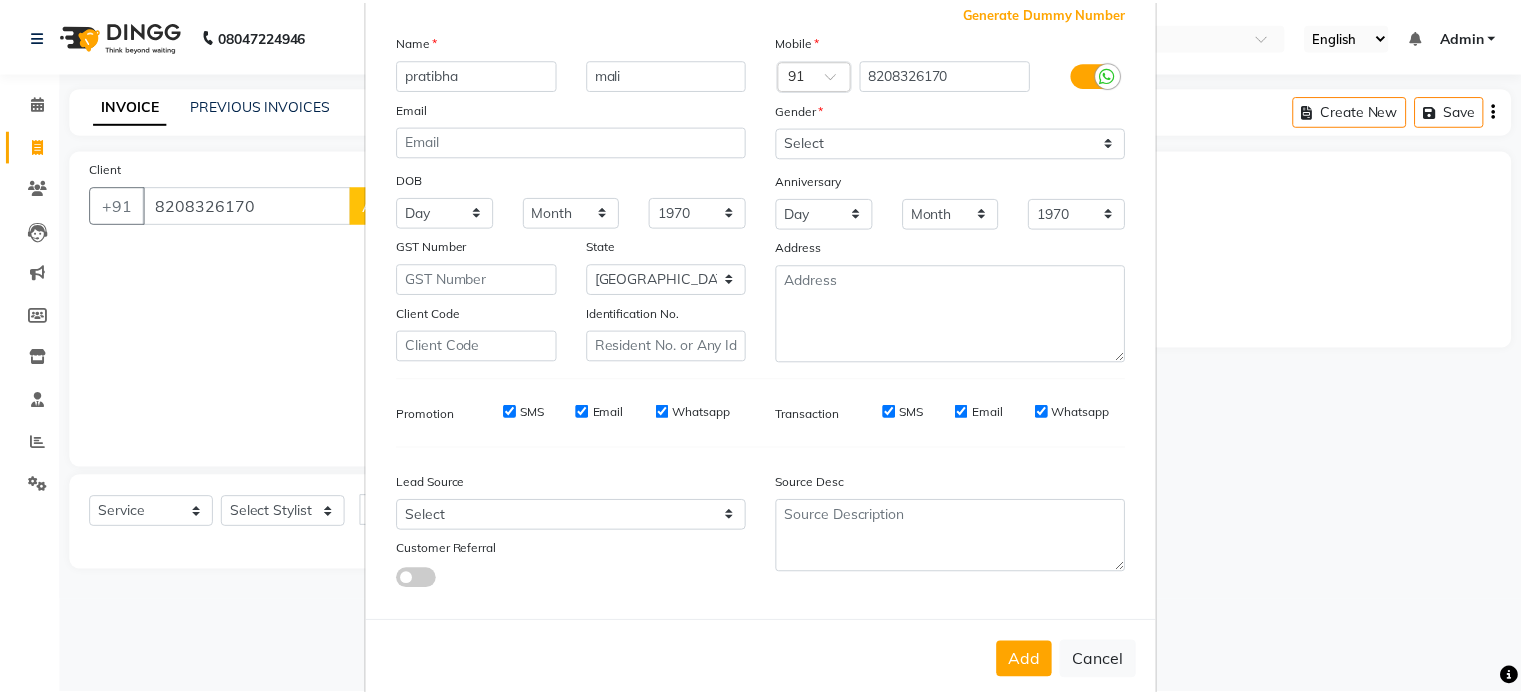 scroll, scrollTop: 160, scrollLeft: 0, axis: vertical 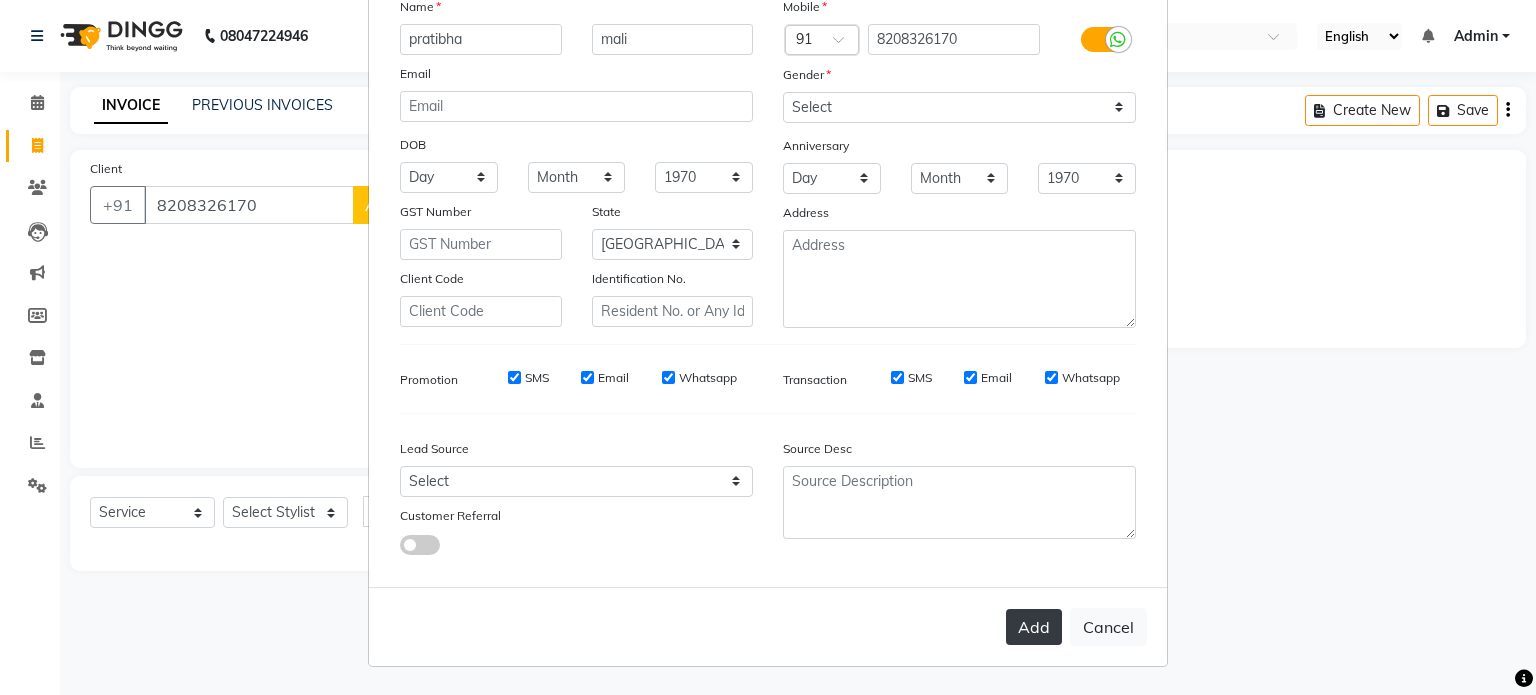 click on "Add" at bounding box center [1034, 627] 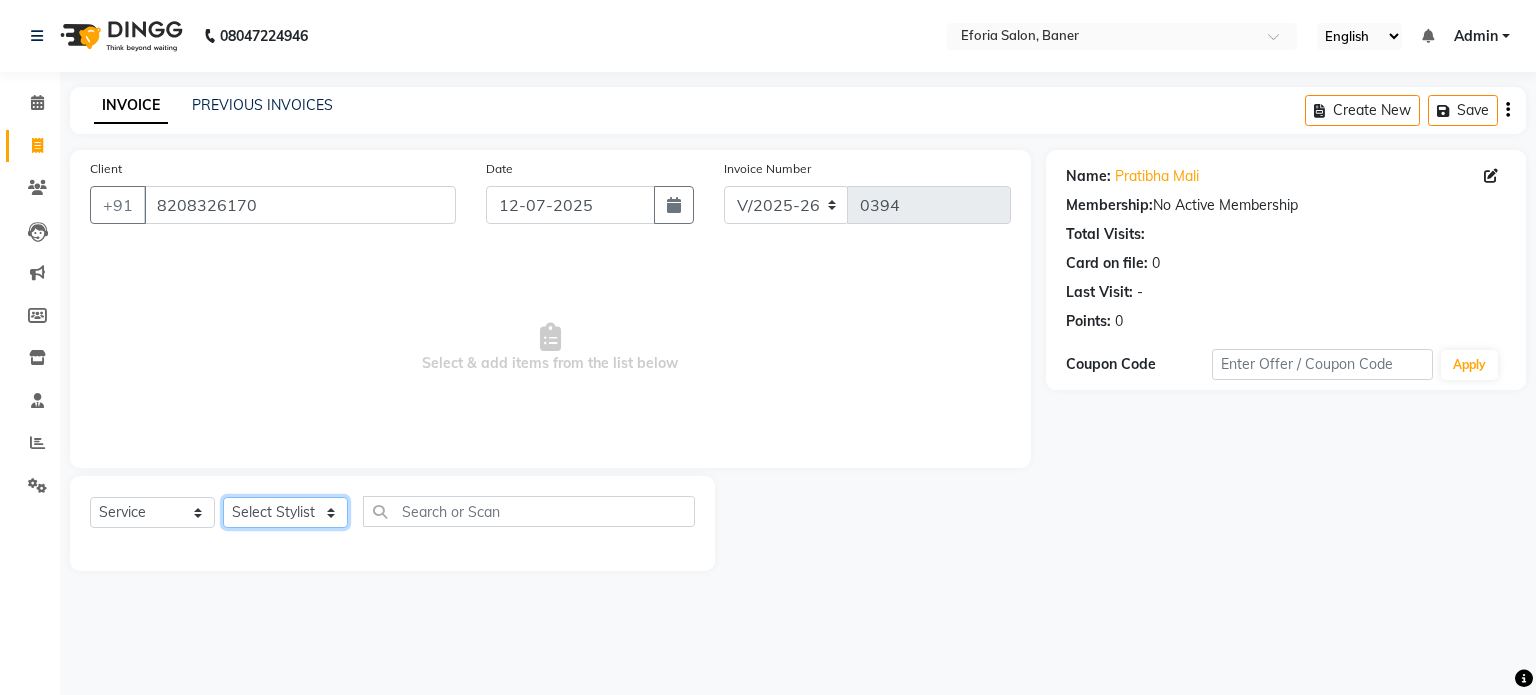 click on "Select Stylist [PERSON_NAME] [PERSON_NAME] [PERSON_NAME] [PERSON_NAME]" 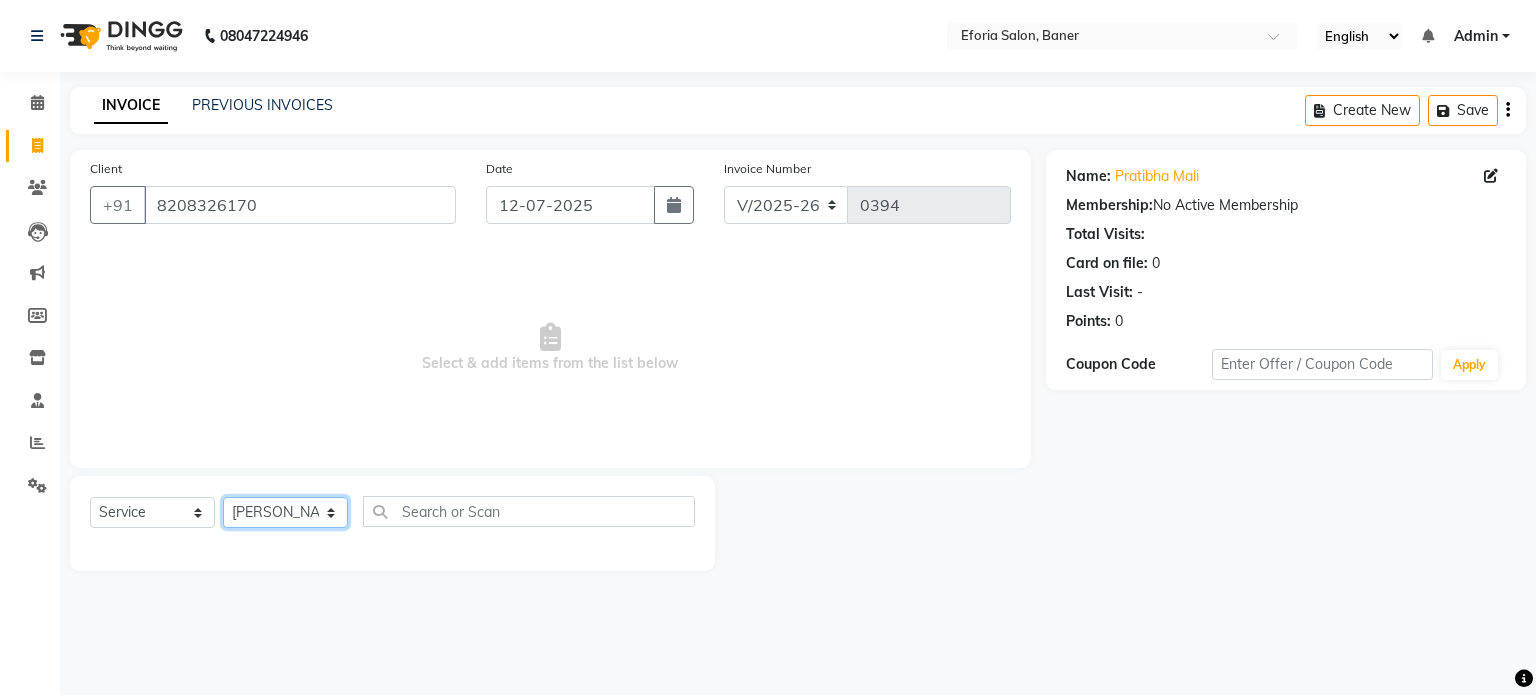 click on "Select Stylist [PERSON_NAME] [PERSON_NAME] [PERSON_NAME] [PERSON_NAME]" 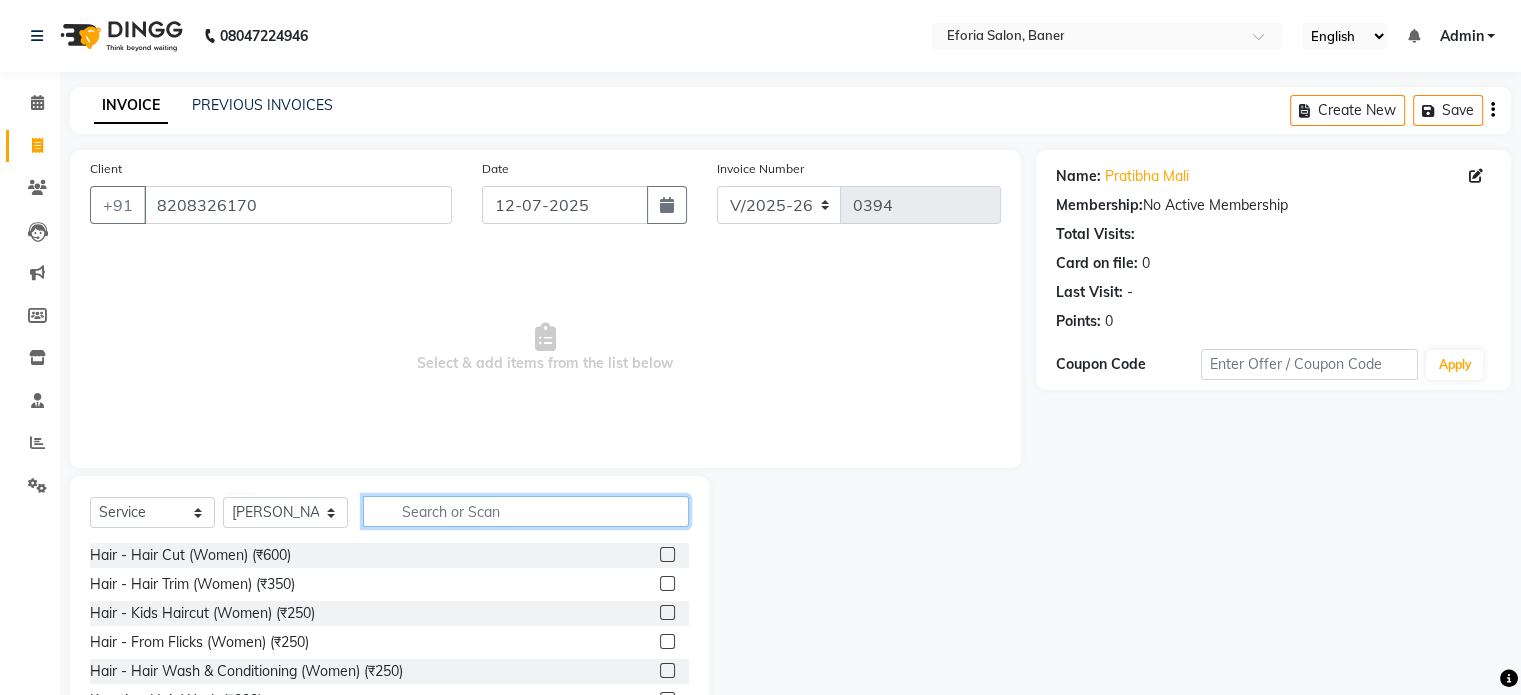 click 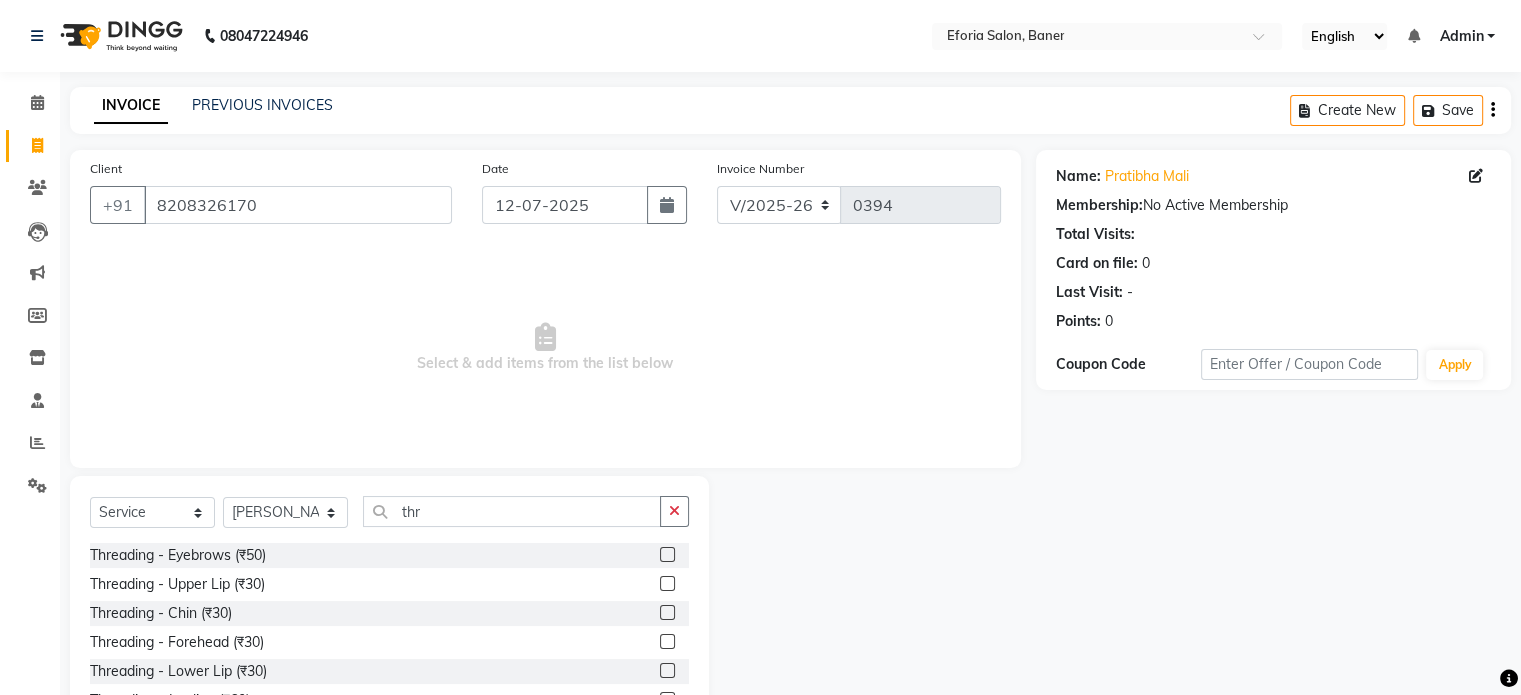 click 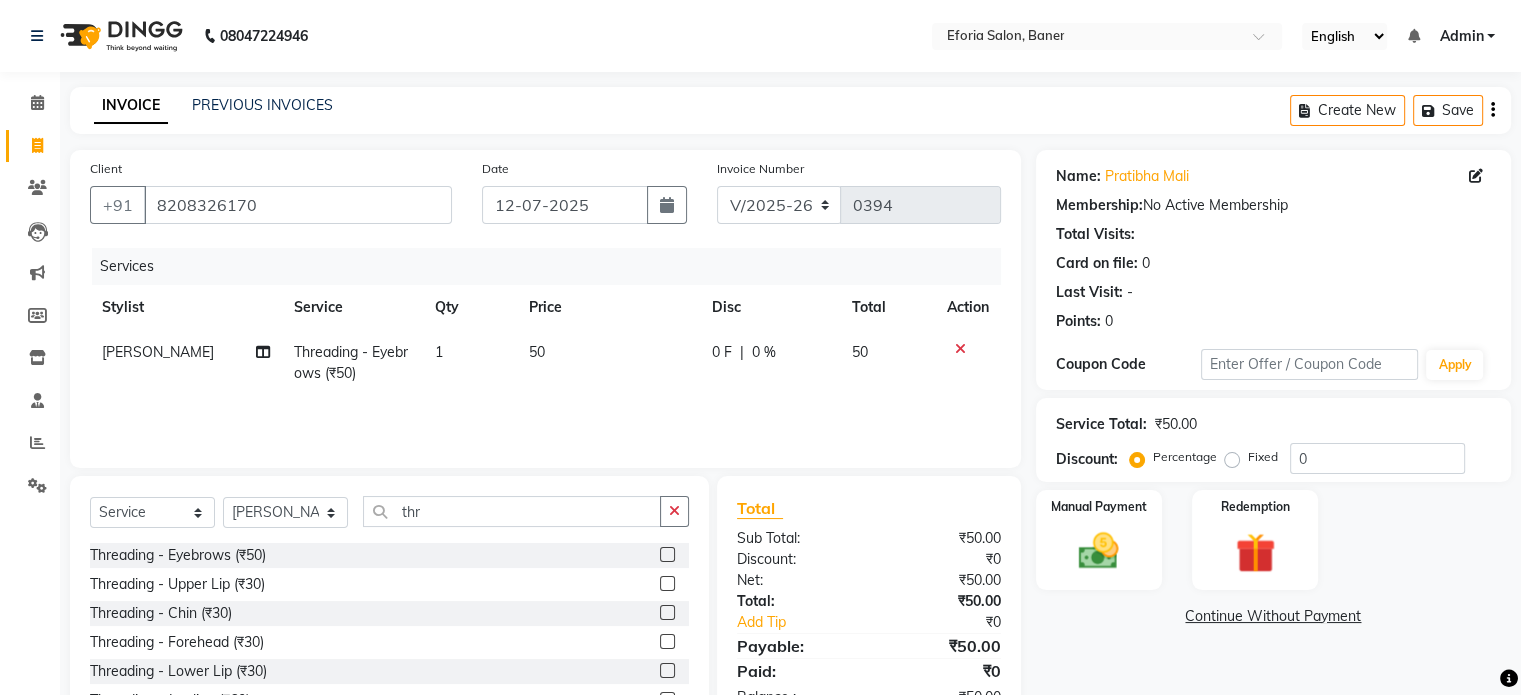 click 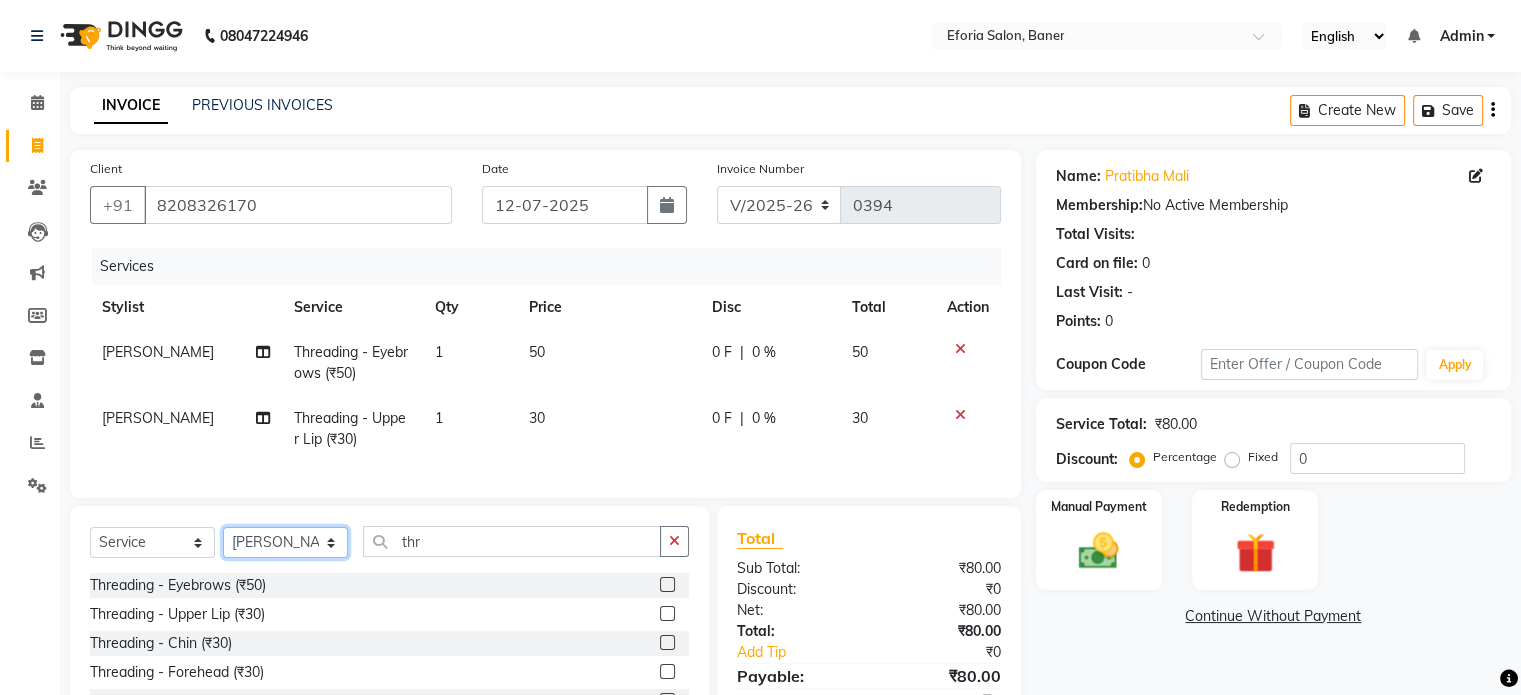 click on "Select Stylist [PERSON_NAME] [PERSON_NAME] [PERSON_NAME] [PERSON_NAME]" 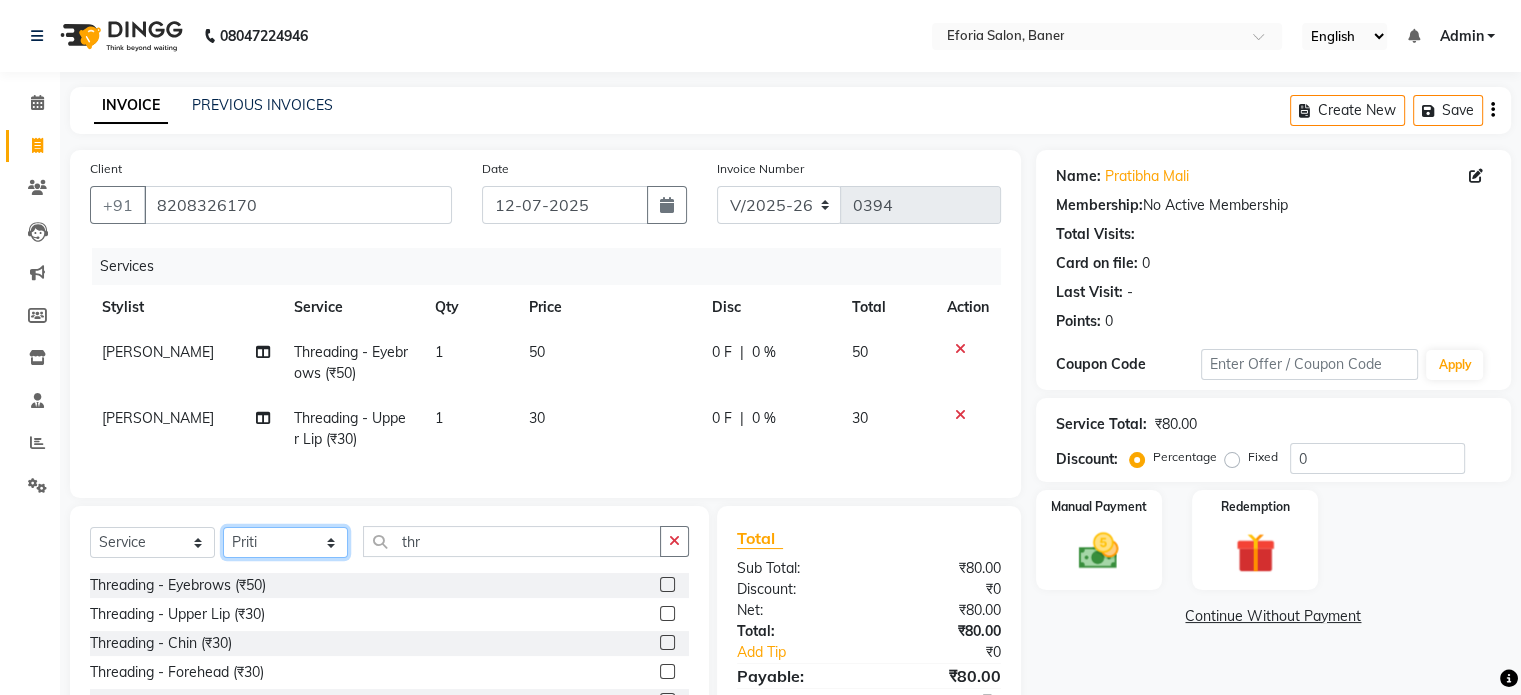 click on "Select Stylist [PERSON_NAME] [PERSON_NAME] [PERSON_NAME] [PERSON_NAME]" 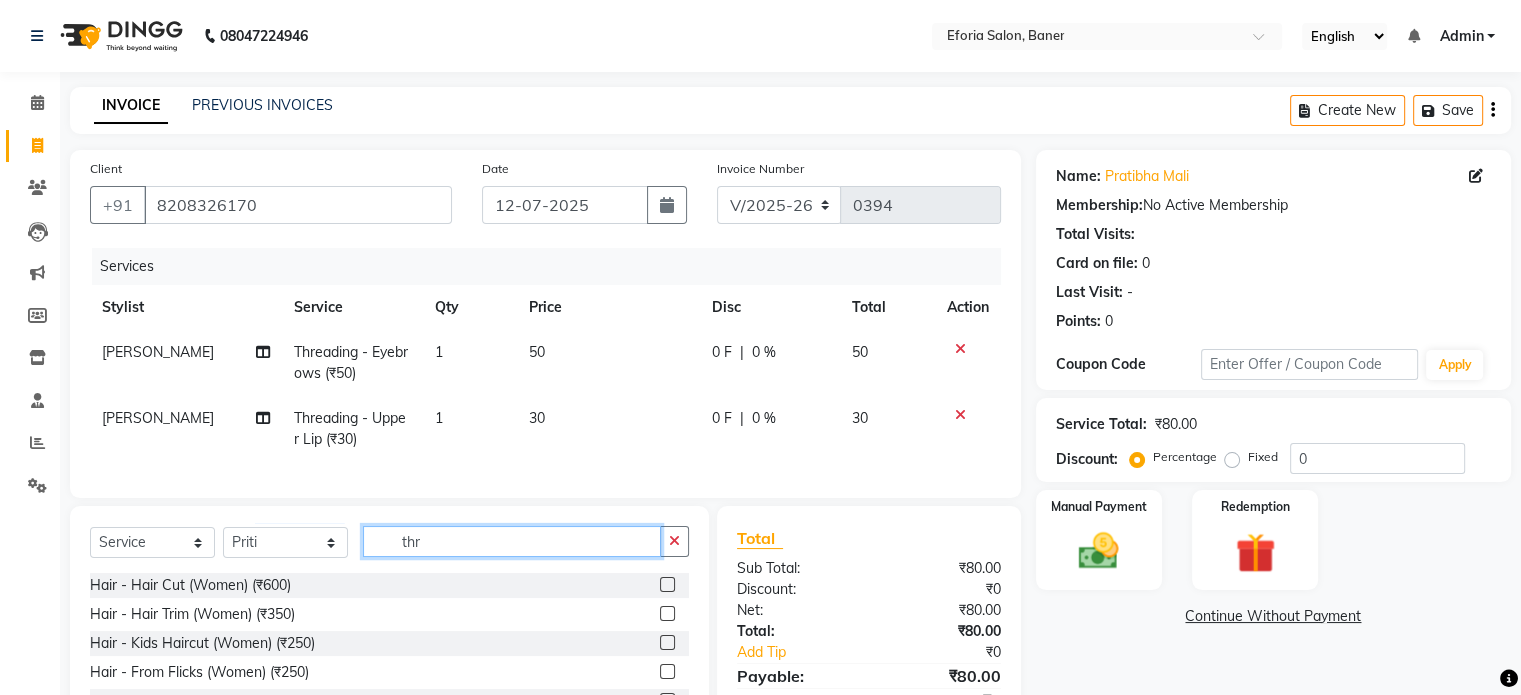 click on "thr" 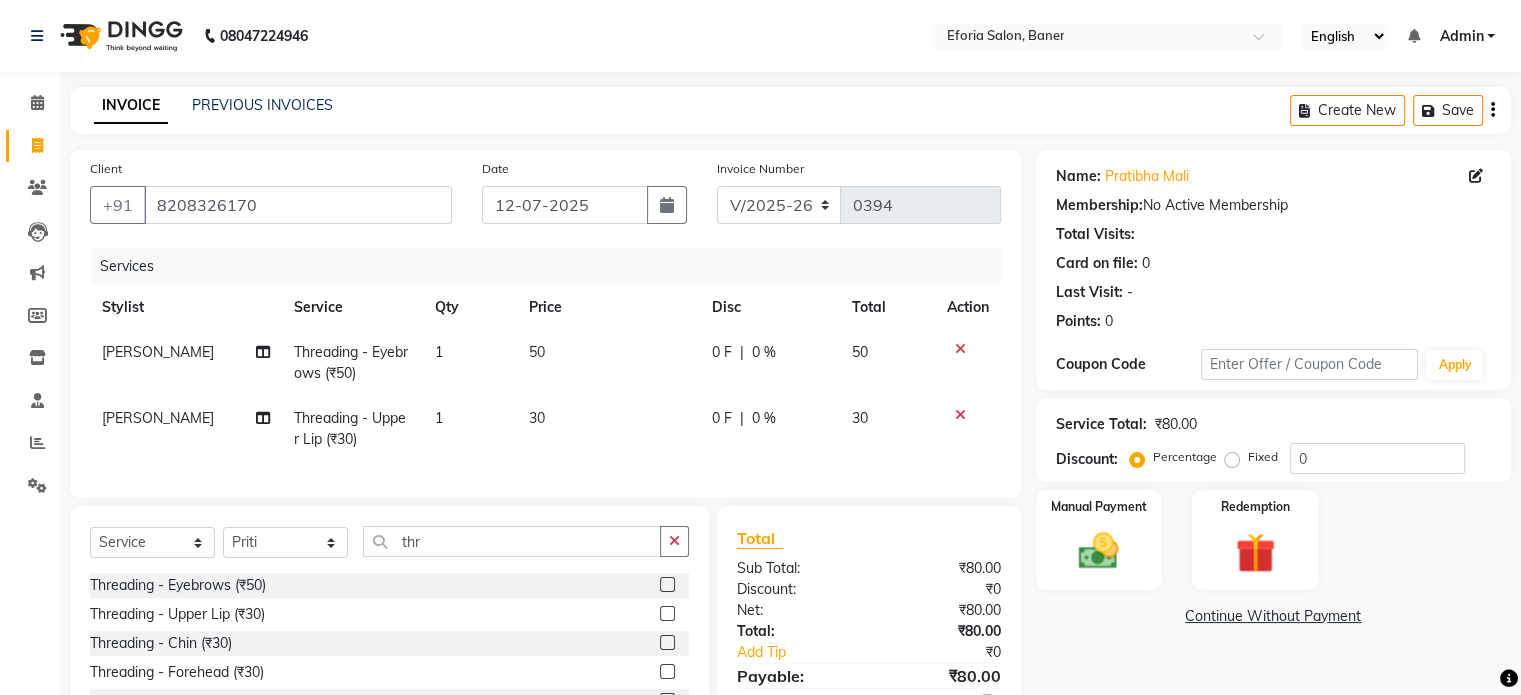 click 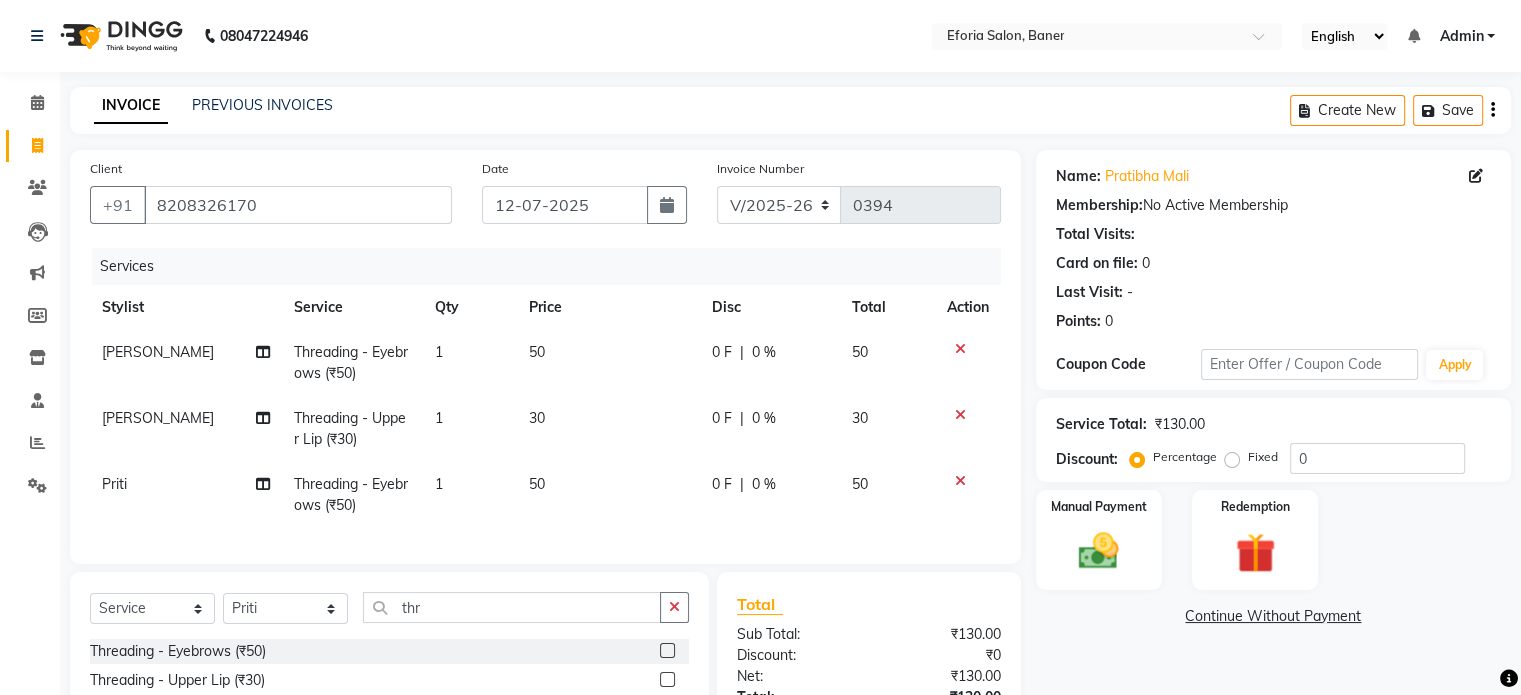 click on "Client [PHONE_NUMBER] Date [DATE] Invoice Number V/2025 V/[PHONE_NUMBER] Services Stylist Service Qty Price Disc Total Action [PERSON_NAME] Threading - Eyebrows (₹50) 1 50 0 F | 0 % 50 [PERSON_NAME] Threading - Upper Lip (₹30) 1 30 0 F | 0 % 30 [PERSON_NAME] Threading - Eyebrows (₹50) 1 50 0 F | 0 % 50" 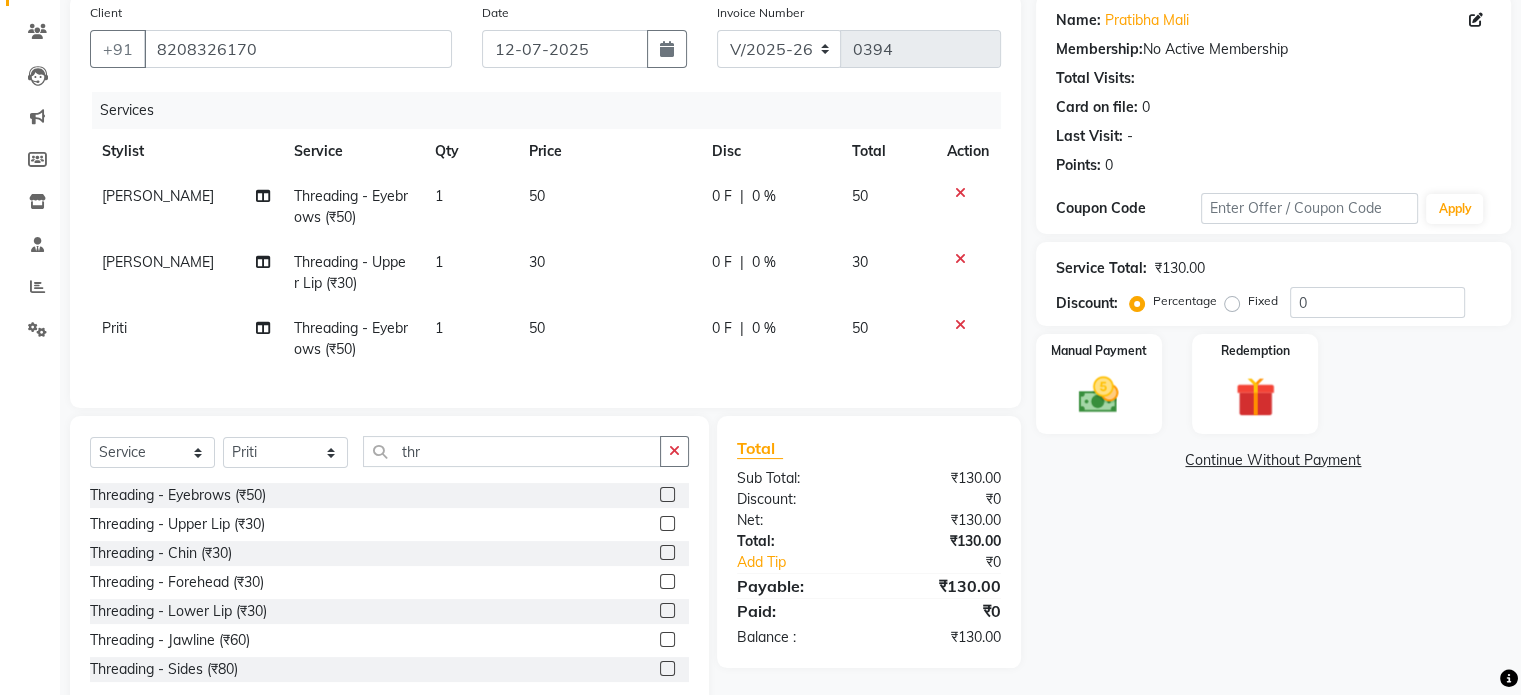 scroll, scrollTop: 160, scrollLeft: 0, axis: vertical 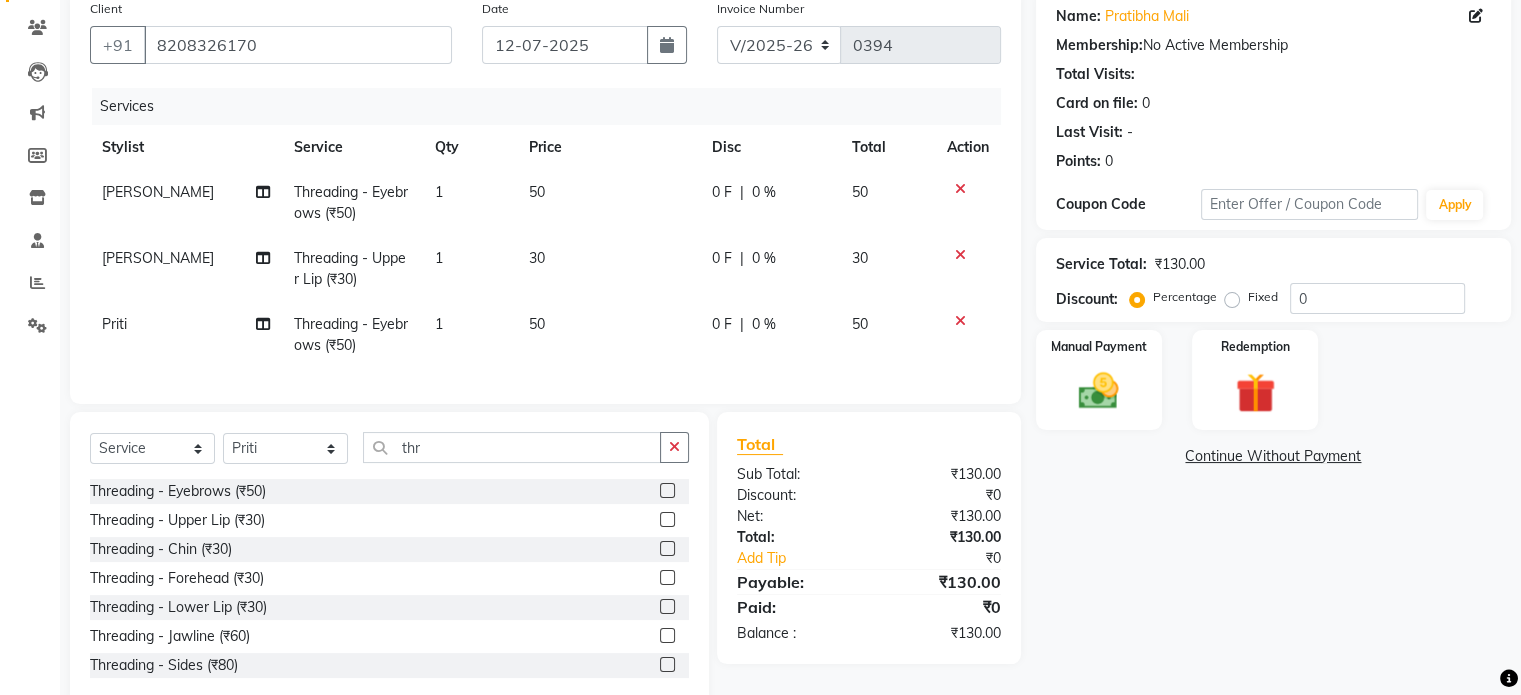 click 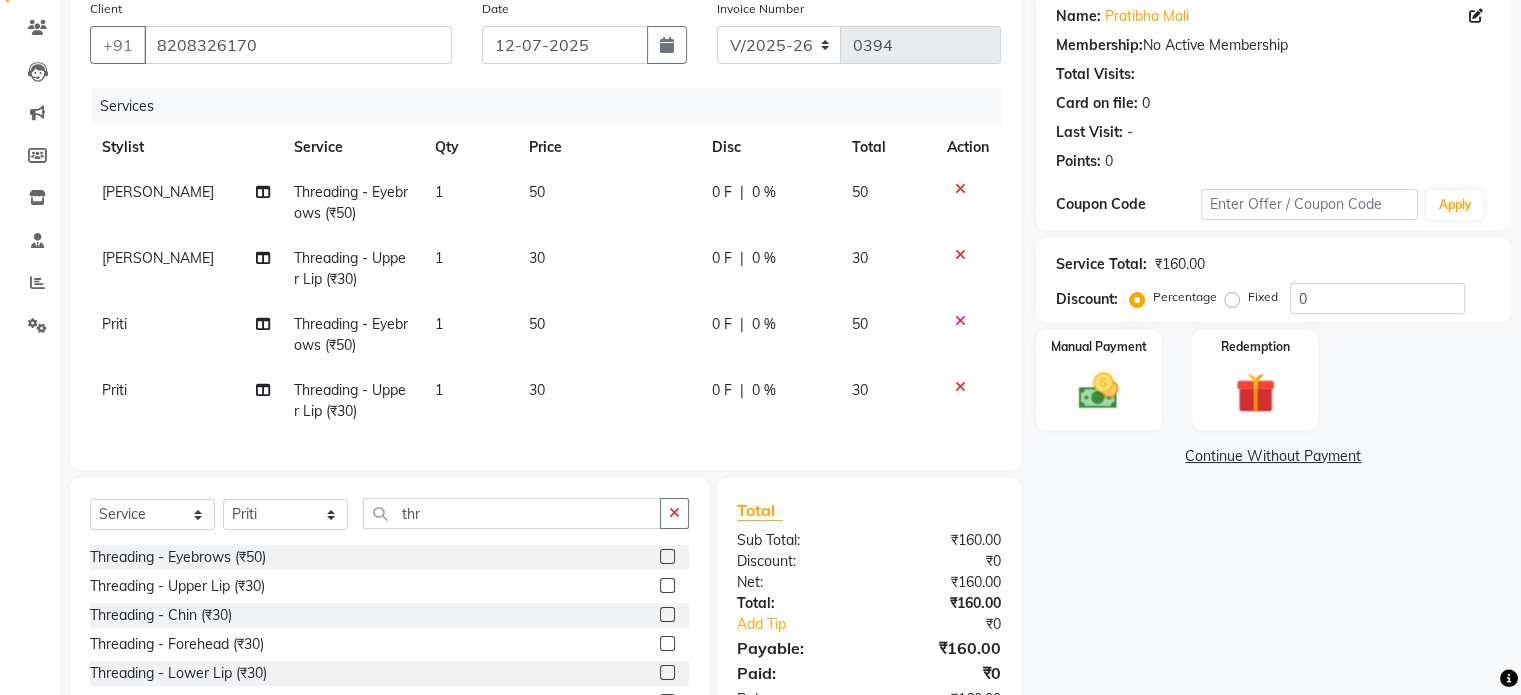 click on "50" 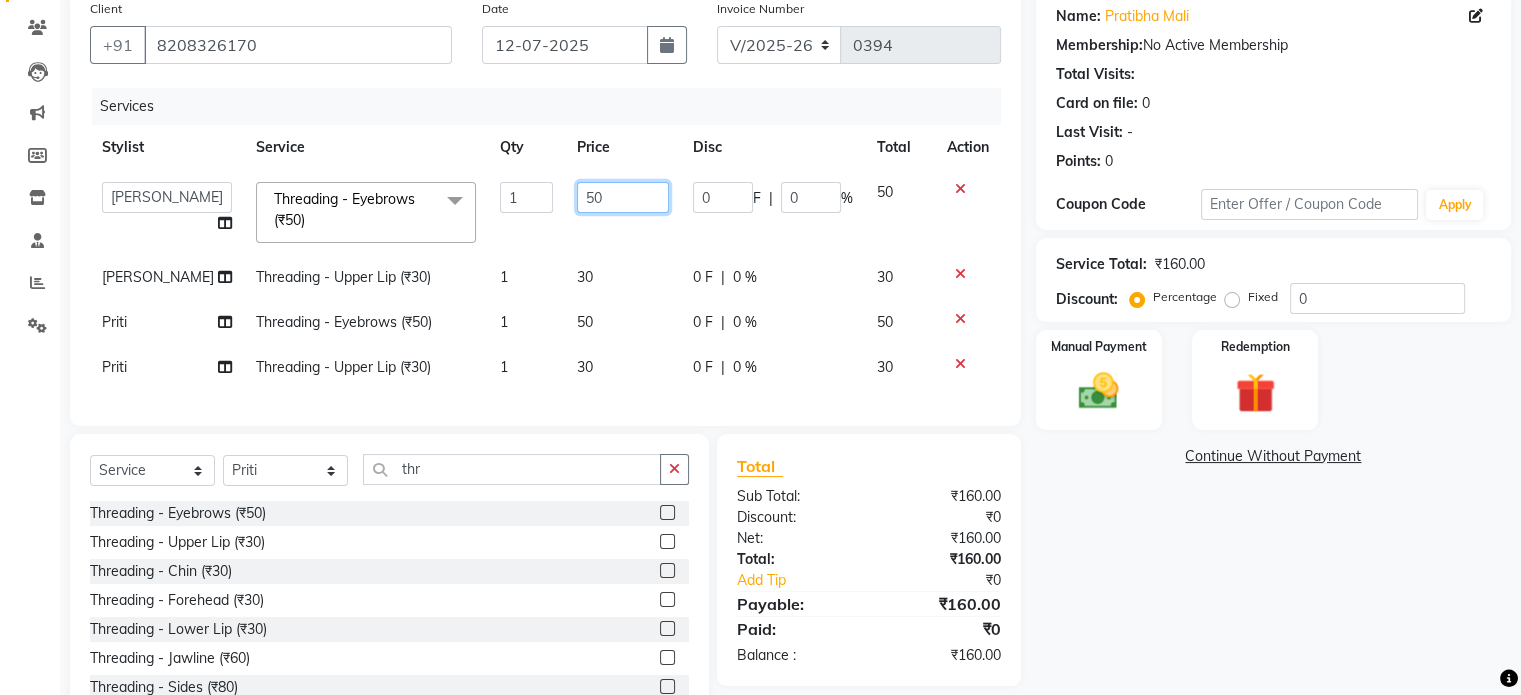 click on "50" 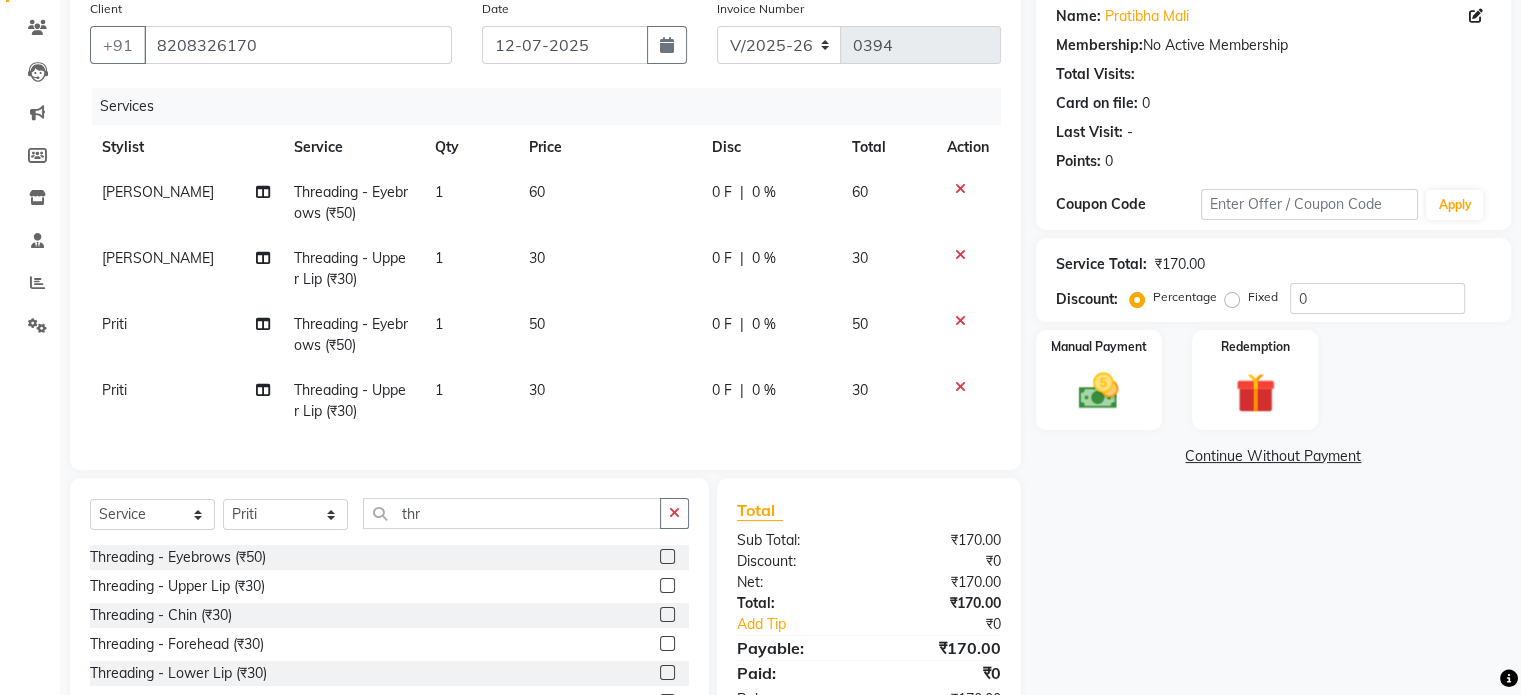 click on "30" 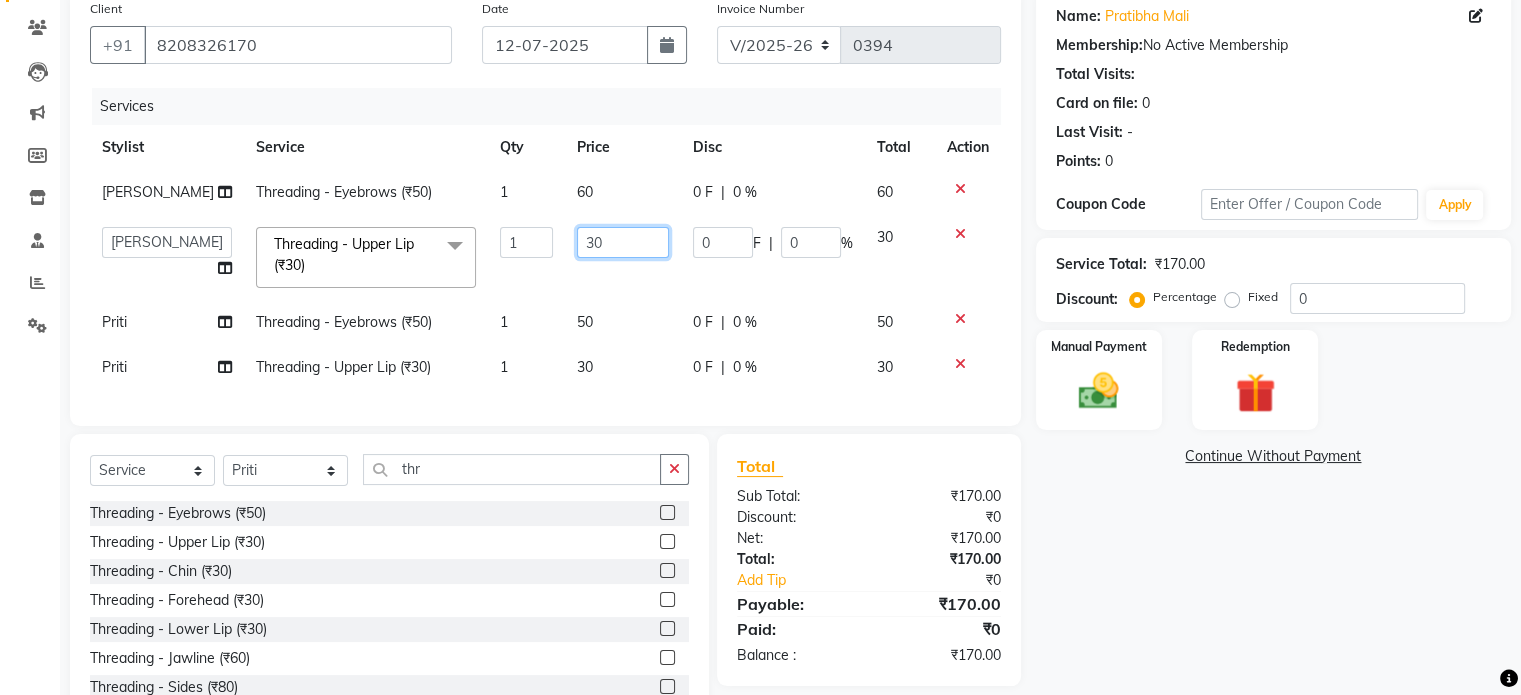 click on "30" 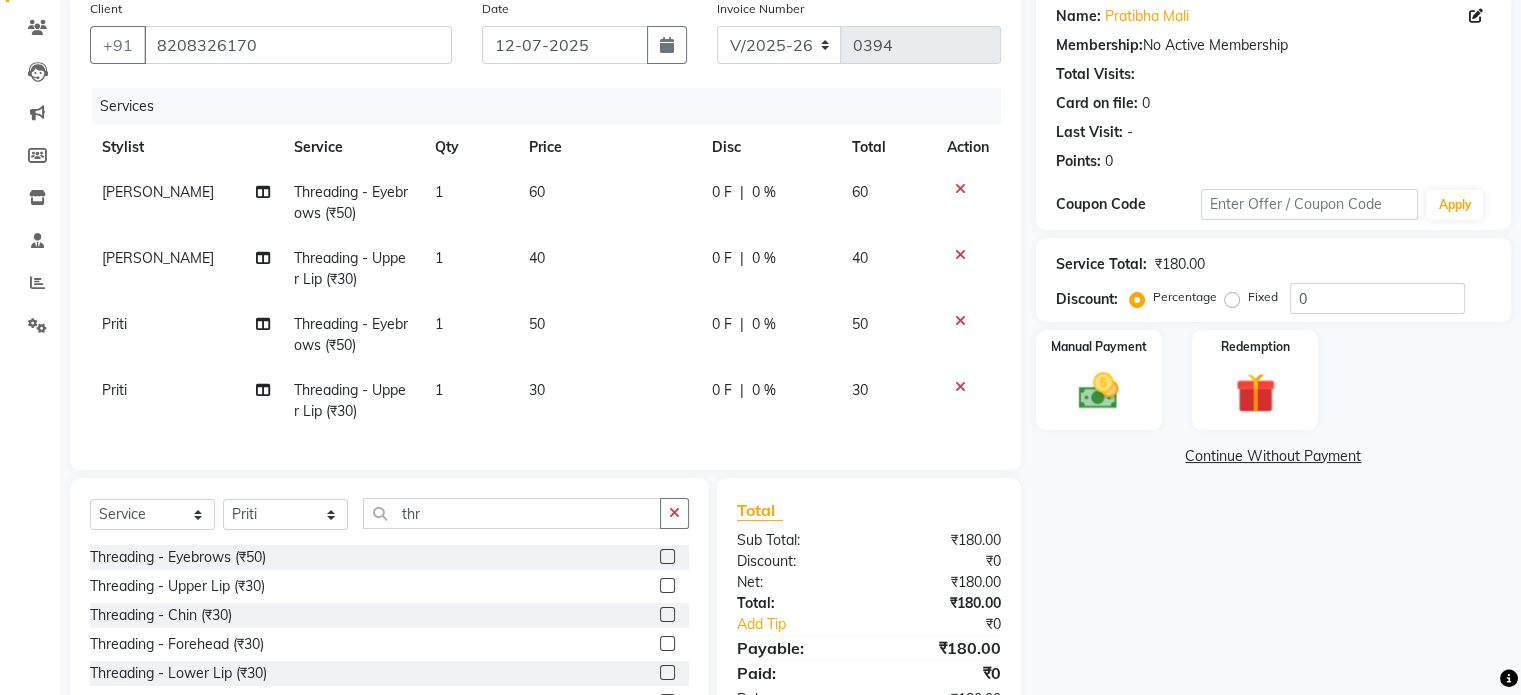 click on "50" 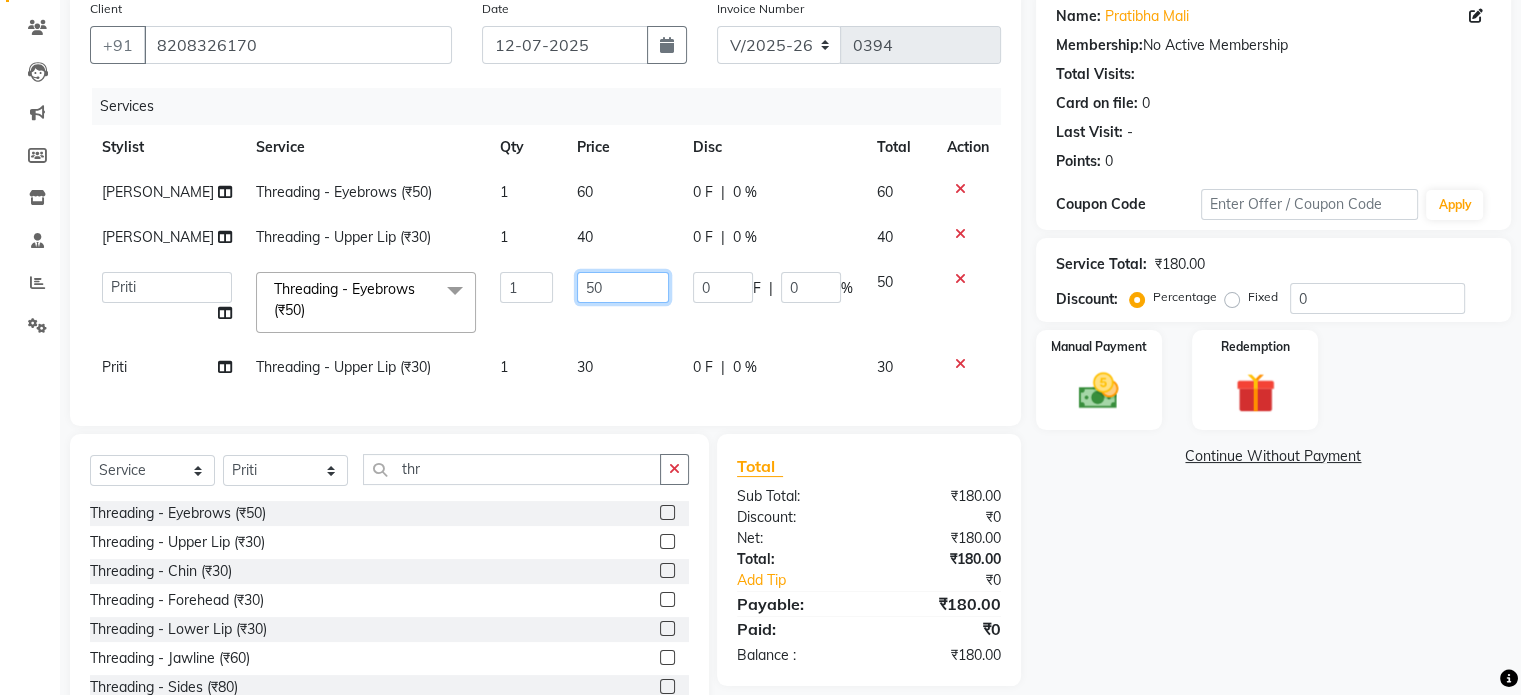 click on "50" 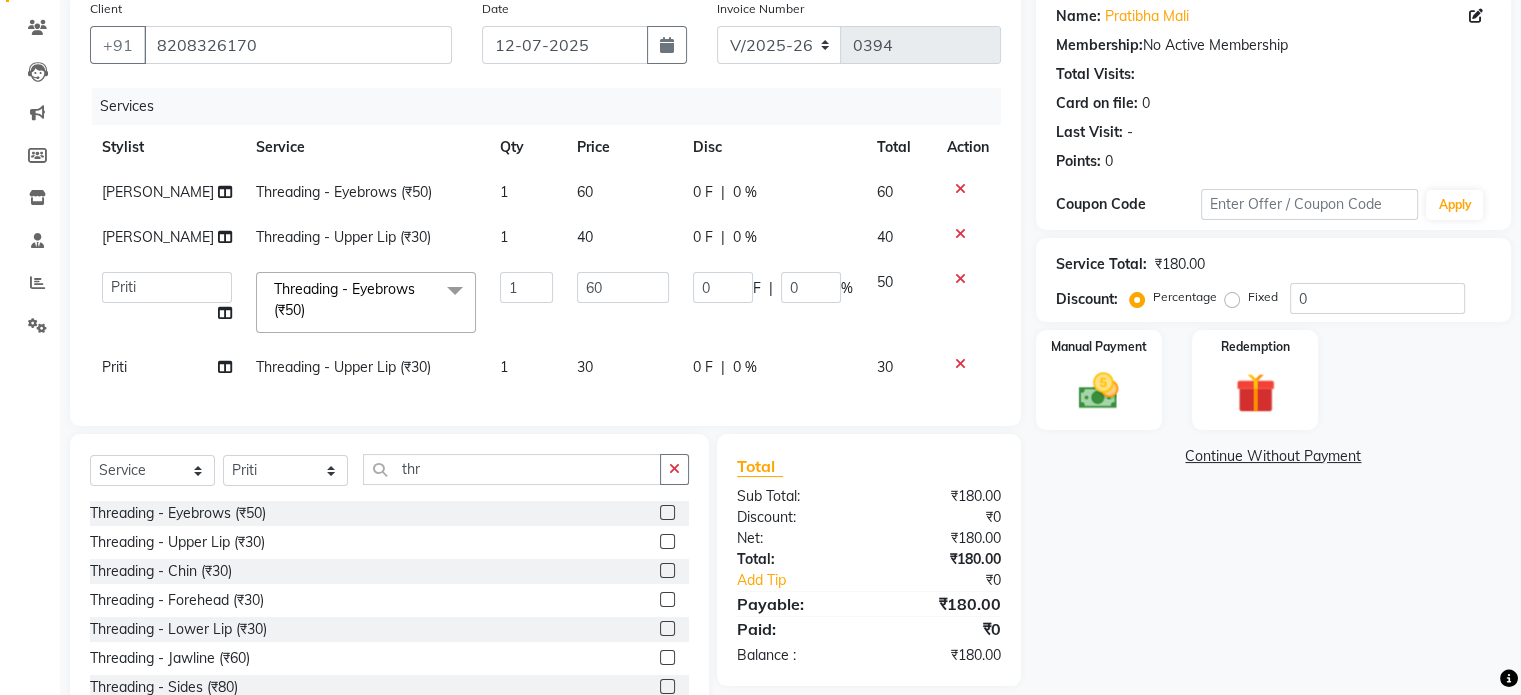 click on "30" 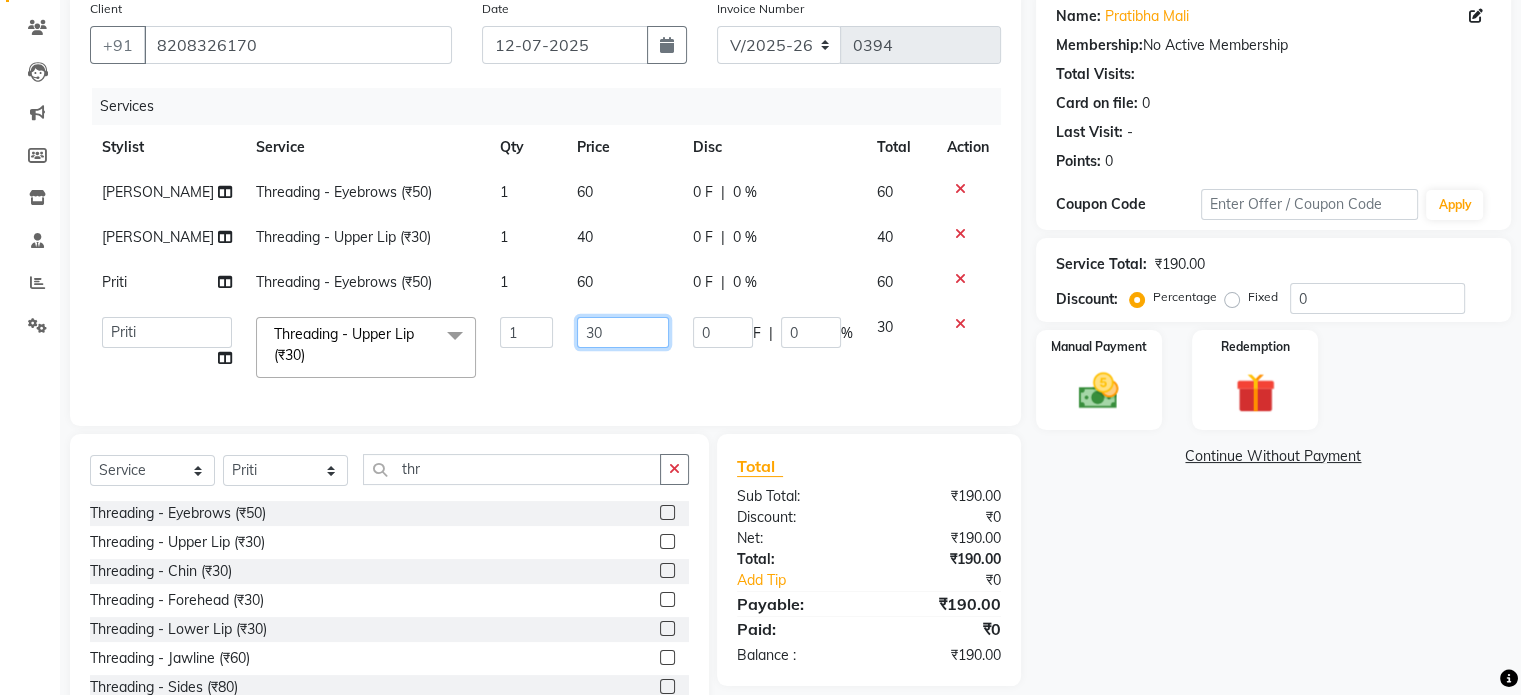 click on "30" 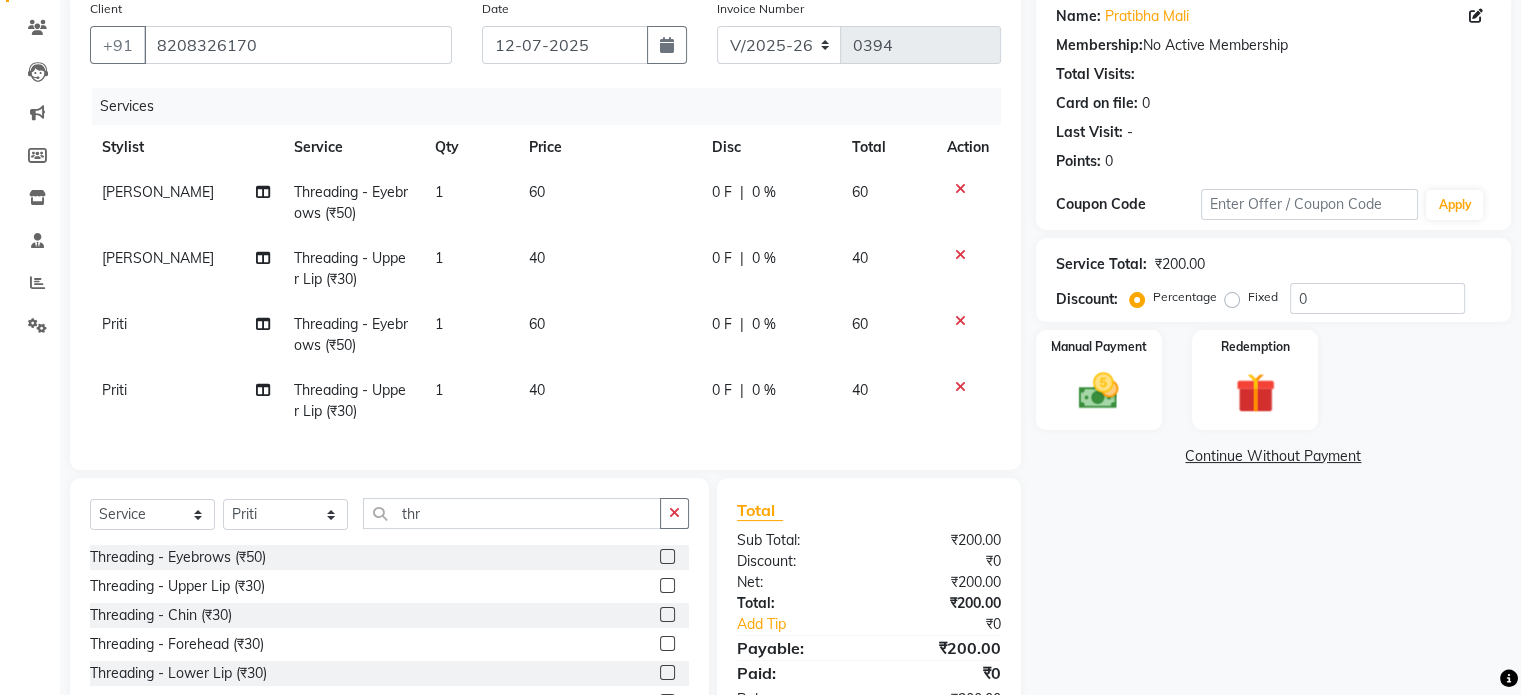 click 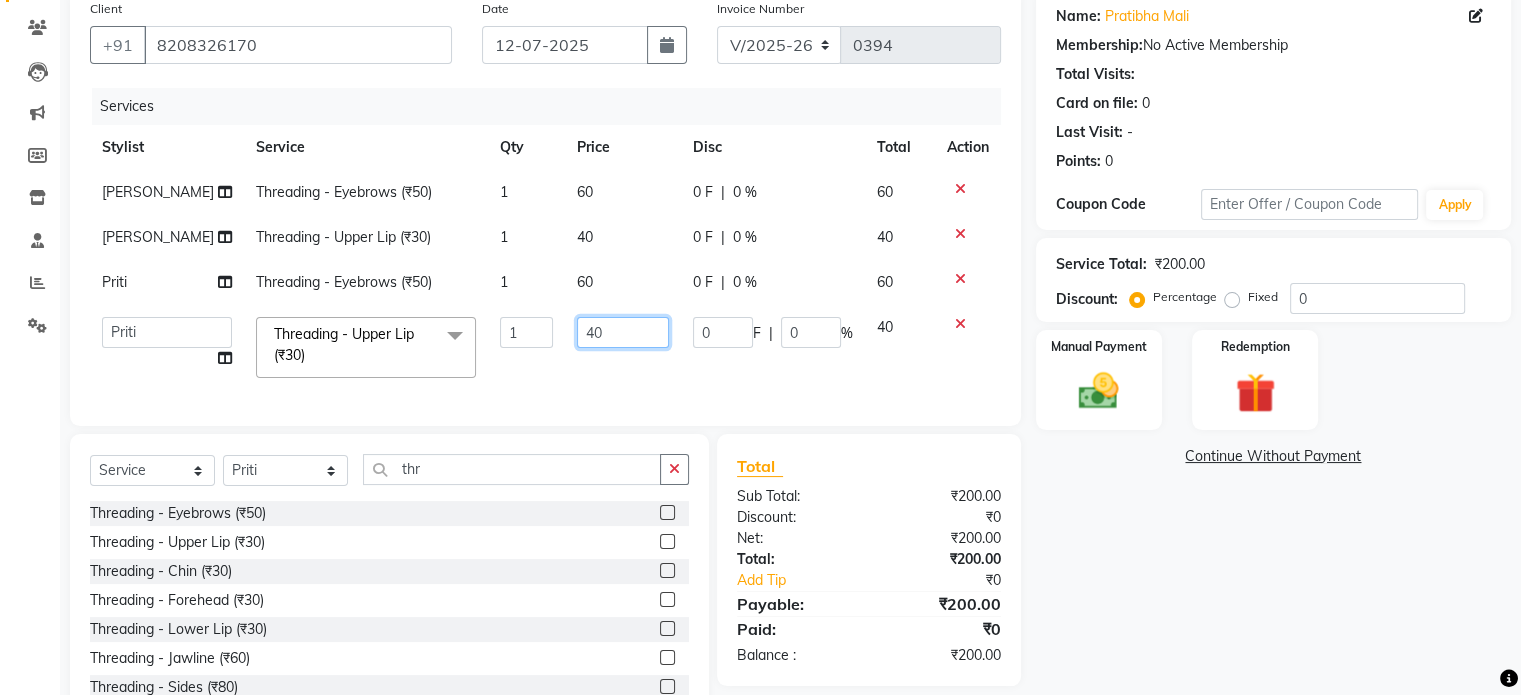 click on "40" 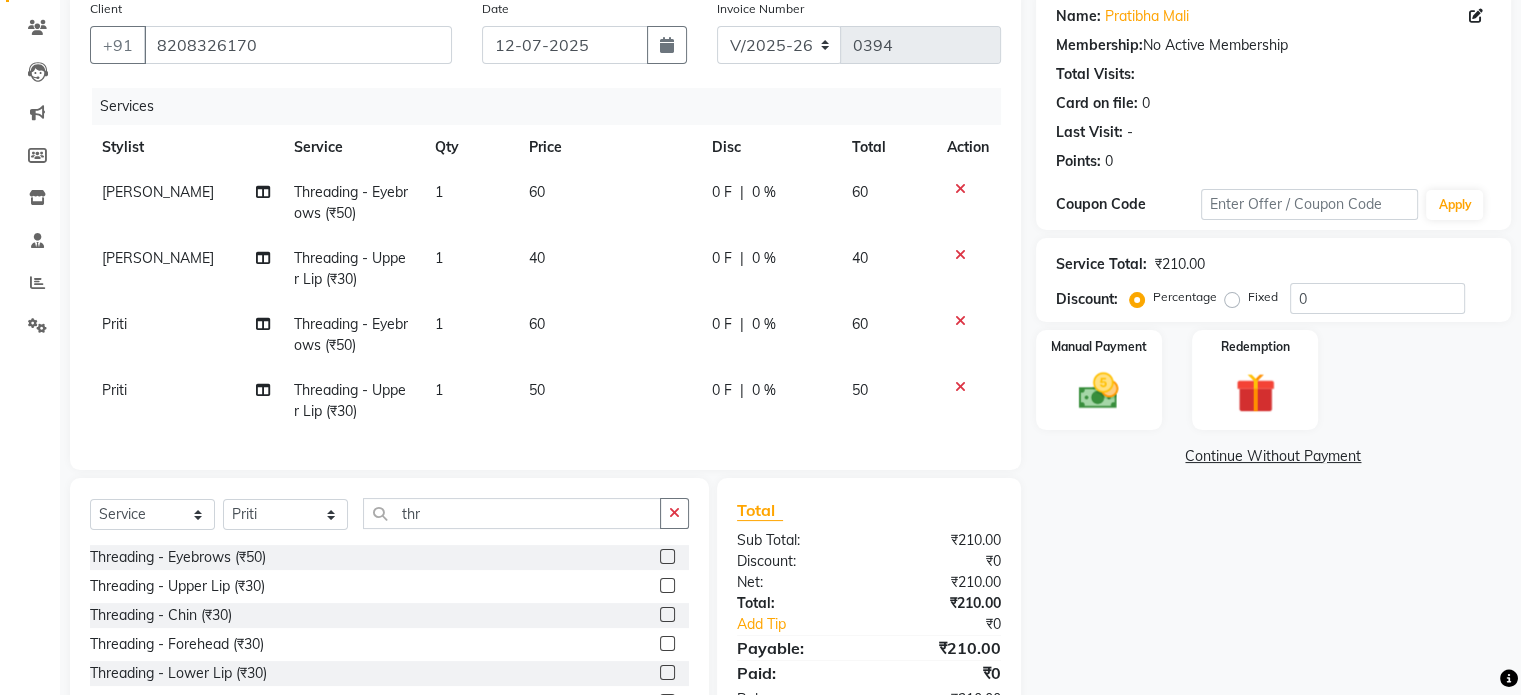 click on "40" 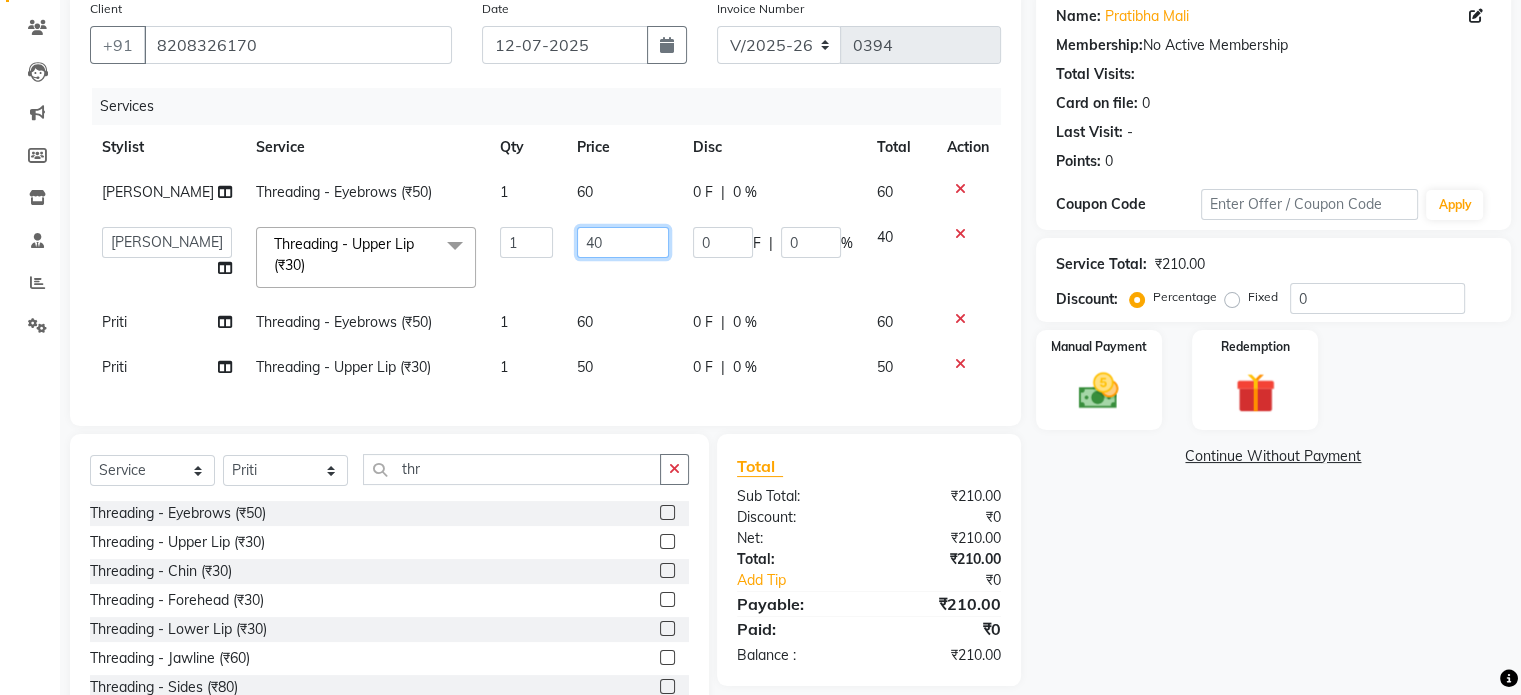click on "40" 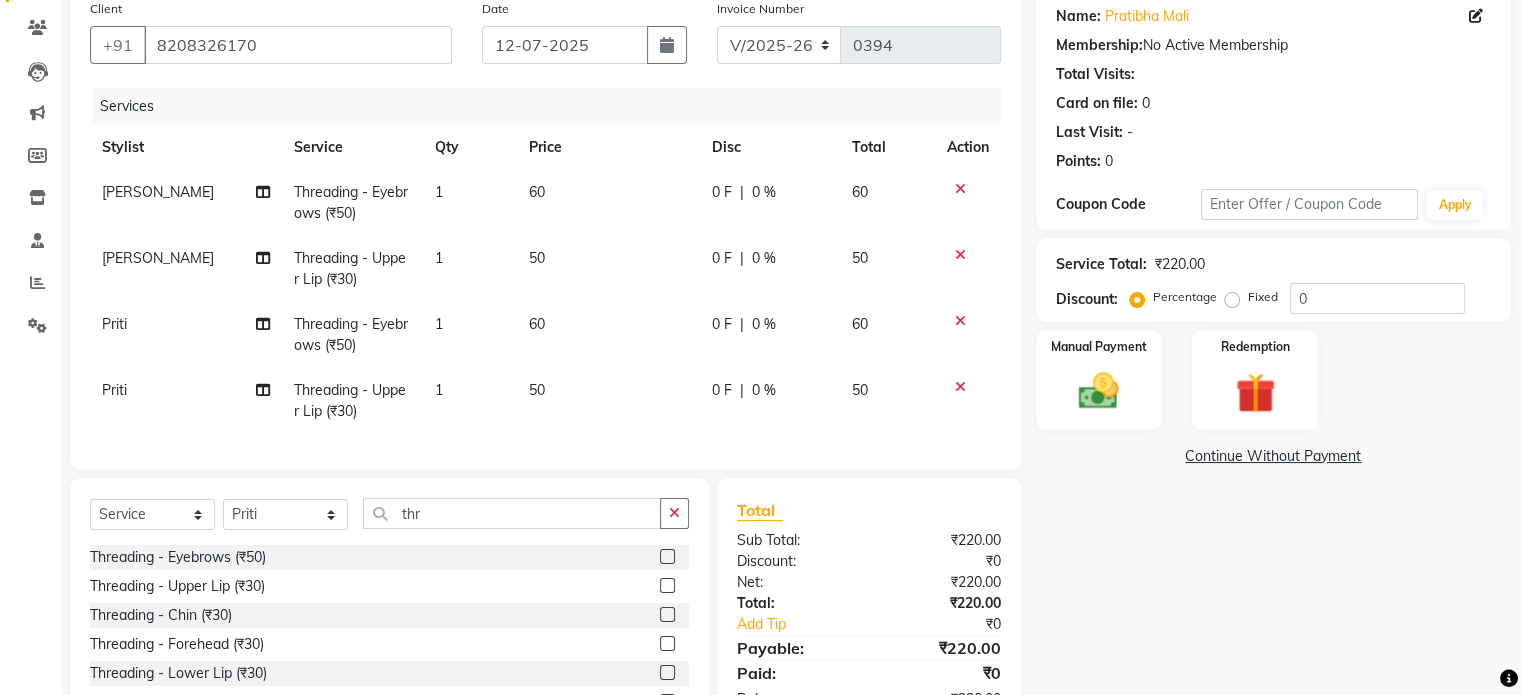 click on "Name: Pratibha Mali Membership:  No Active Membership  Total Visits:   Card on file:  0 Last Visit:   - Points:   0  Coupon Code Apply Service Total:  ₹220.00  Discount:  Percentage   Fixed  0 Manual Payment Redemption  Continue Without Payment" 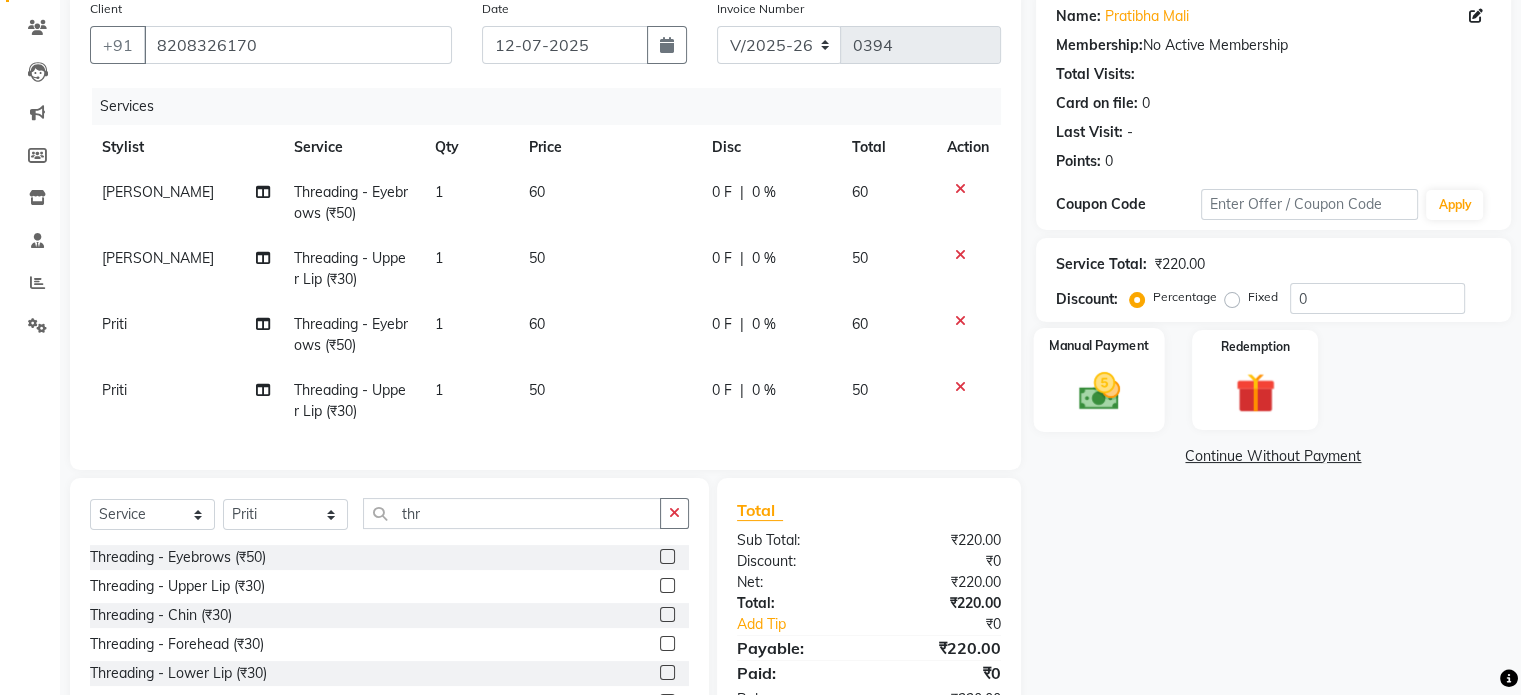 click 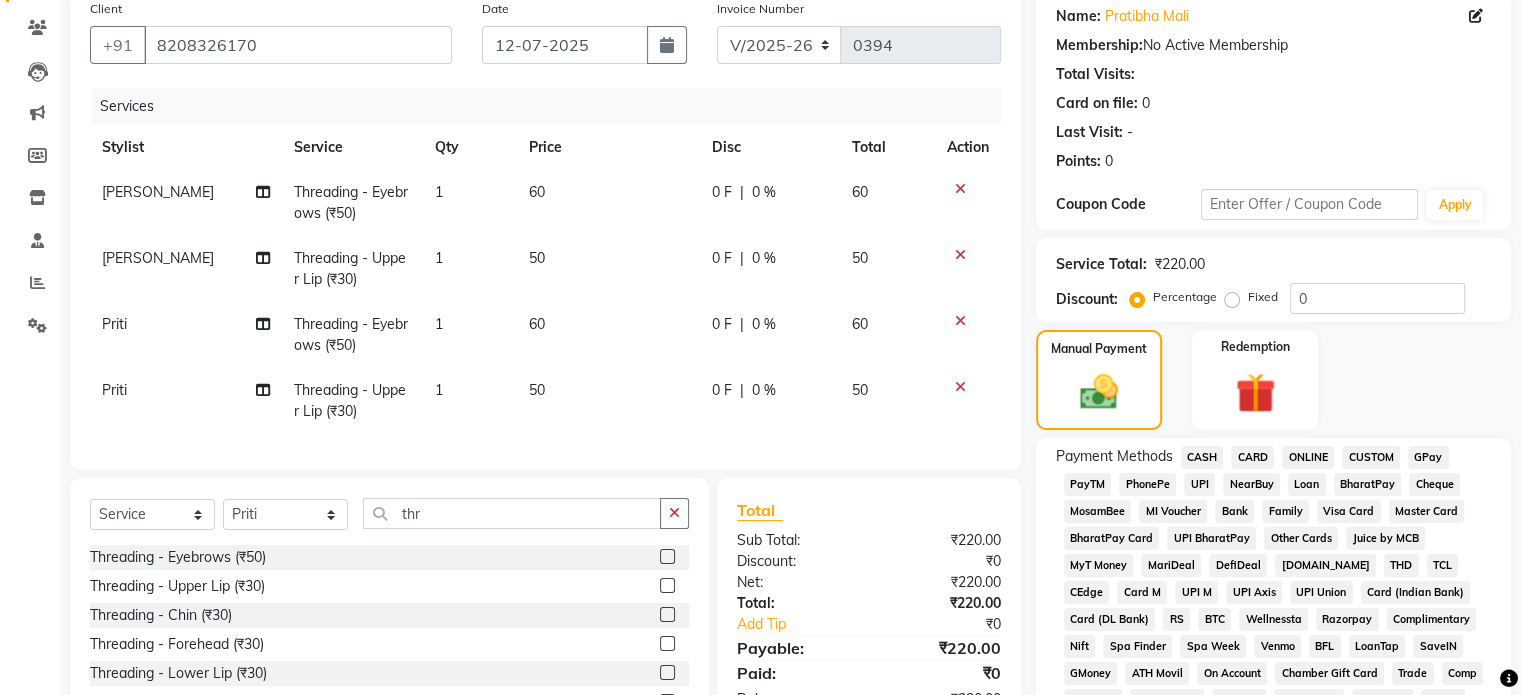 click on "GPay" 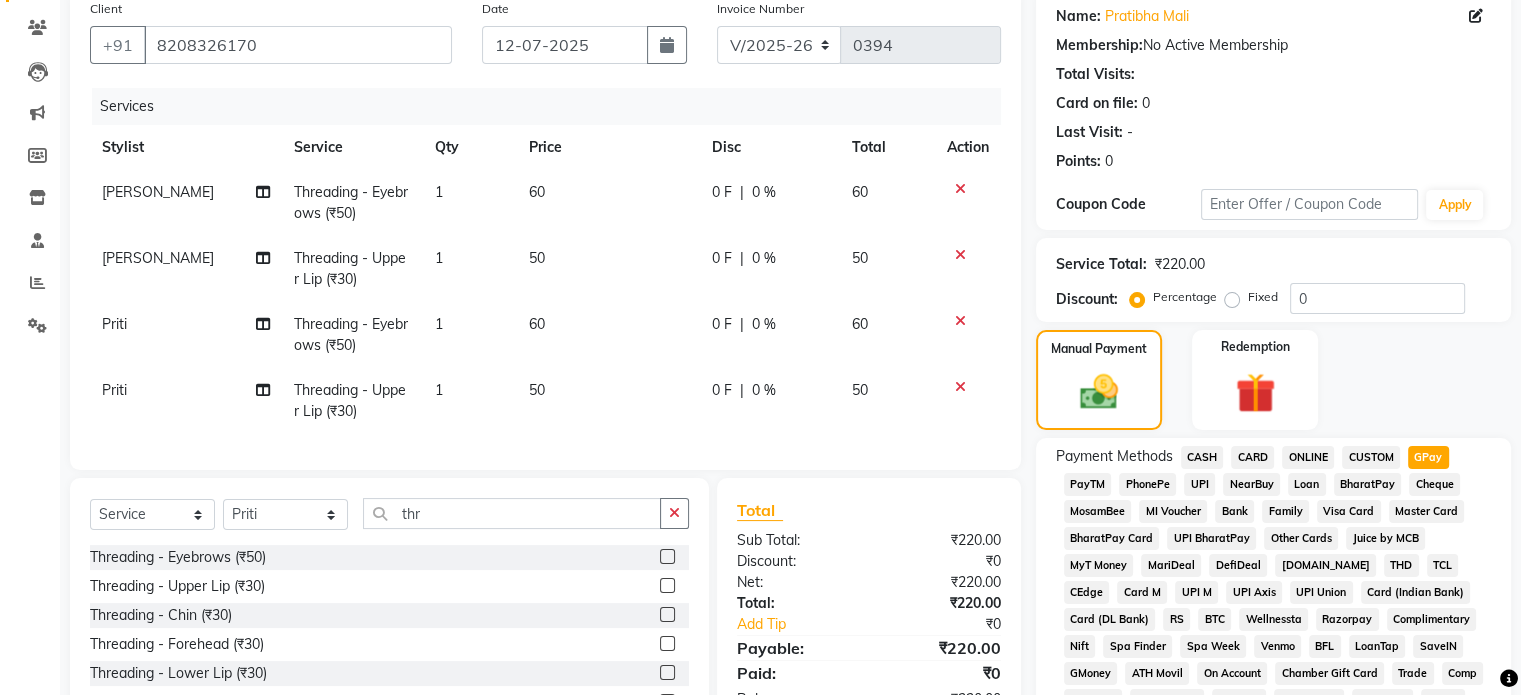 click on "Payment Methods  CASH   CARD   ONLINE   CUSTOM   GPay   PayTM   PhonePe   UPI   NearBuy   Loan   BharatPay   Cheque   MosamBee   MI Voucher   Bank   Family   Visa Card   Master Card   BharatPay Card   UPI BharatPay   Other Cards   Juice by MCB   MyT Money   MariDeal   DefiDeal   [DOMAIN_NAME]   THD   TCL   CEdge   Card M   UPI M   UPI Axis   UPI Union   Card (Indian Bank)   Card (DL Bank)   RS   BTC   Wellnessta   Razorpay   Complimentary   Nift   Spa Finder   Spa Week   Venmo   BFL   LoanTap   SaveIN   GMoney   ATH Movil   On Account   Chamber Gift Card   Trade   Comp   Donation   Card on File   Envision   BRAC Card   City Card   bKash   Credit Card   Debit Card   Shoutlo   LUZO   Jazz Cash   AmEx   Discover   Tabby   Online W   Room Charge   Room Charge USD   Room Charge Euro   Room Charge EGP   Room Charge GBP   Bajaj Finserv   Bad Debts   Card: IDFC   Card: IOB   Coupon   Gcash   PayMaya   Instamojo   COnline   UOnline   SOnline   SCard   Paypal   PPR   PPV   PPC   PPN   PPG   PPE   CAMP   Benefit   ATH Movil" 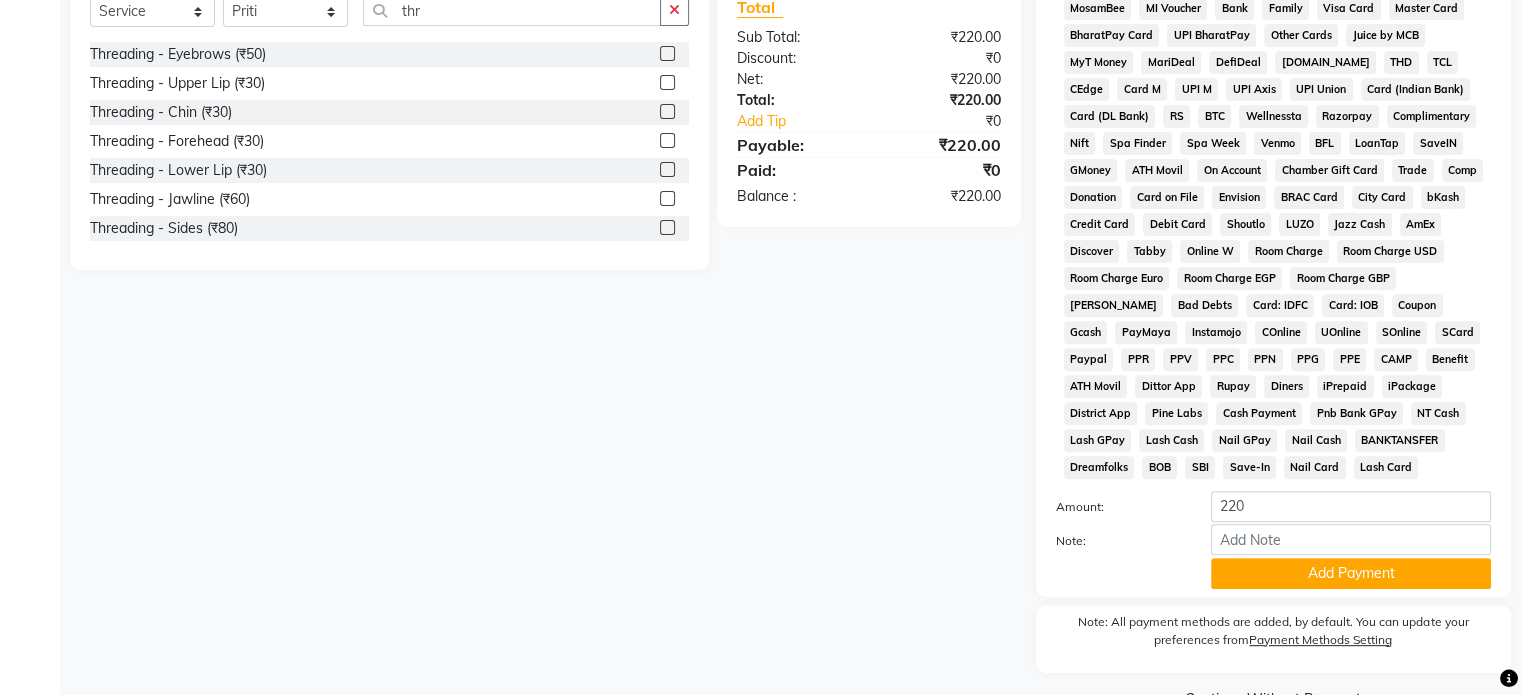 scroll, scrollTop: 728, scrollLeft: 0, axis: vertical 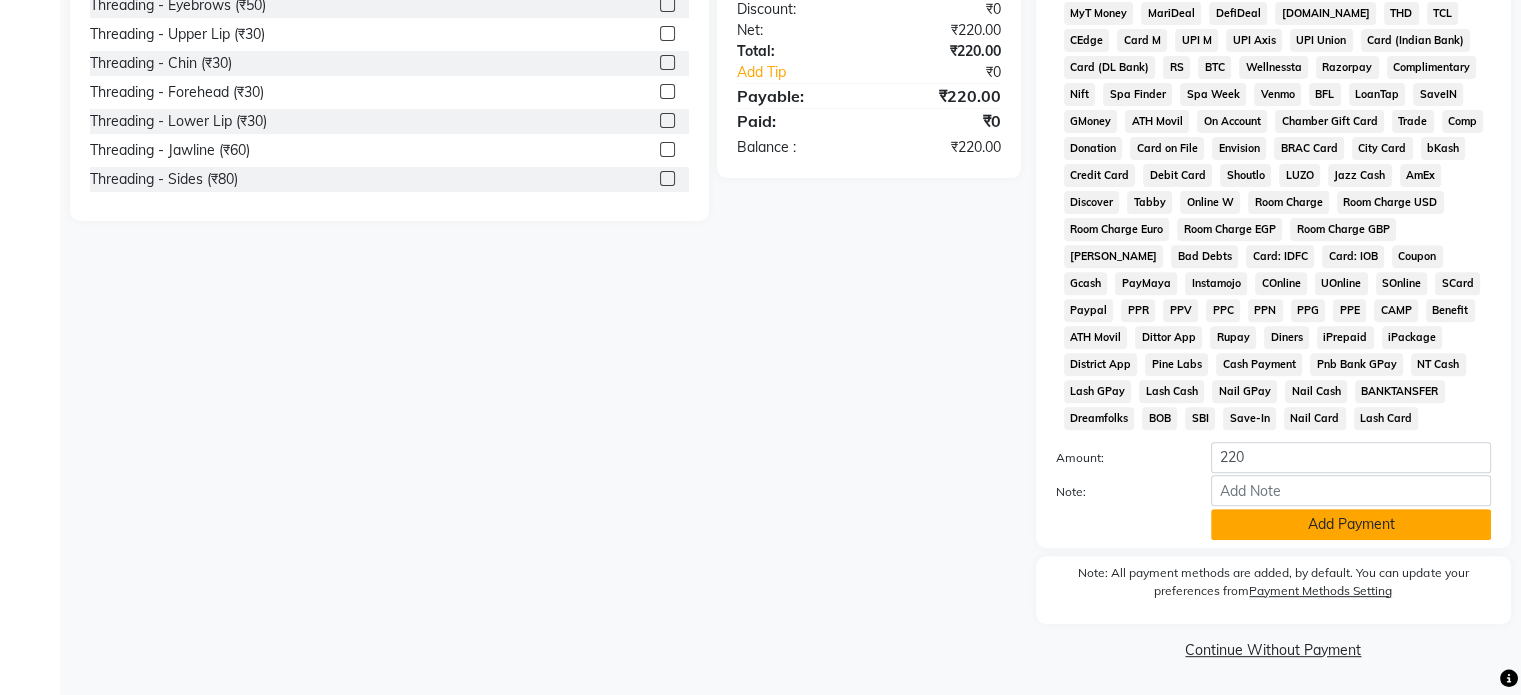 click on "Add Payment" 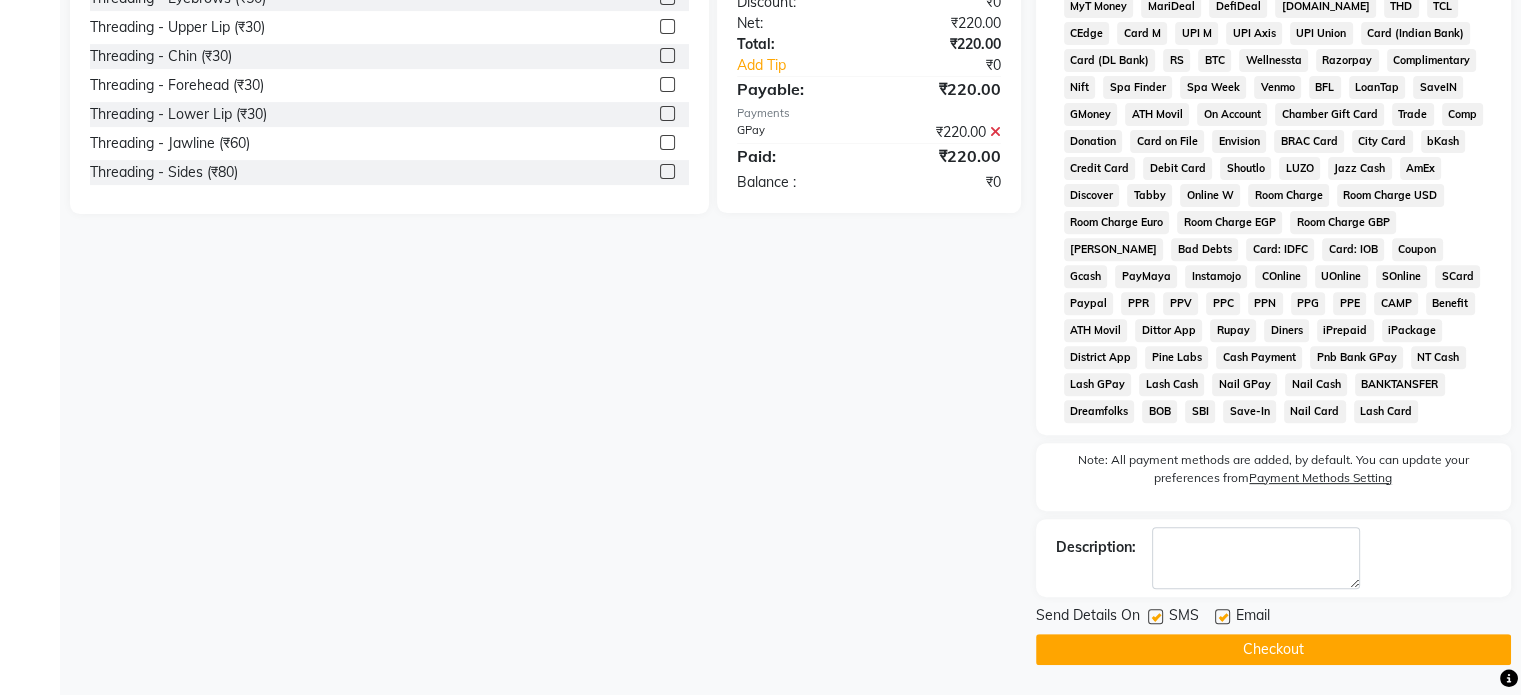 click on "Checkout" 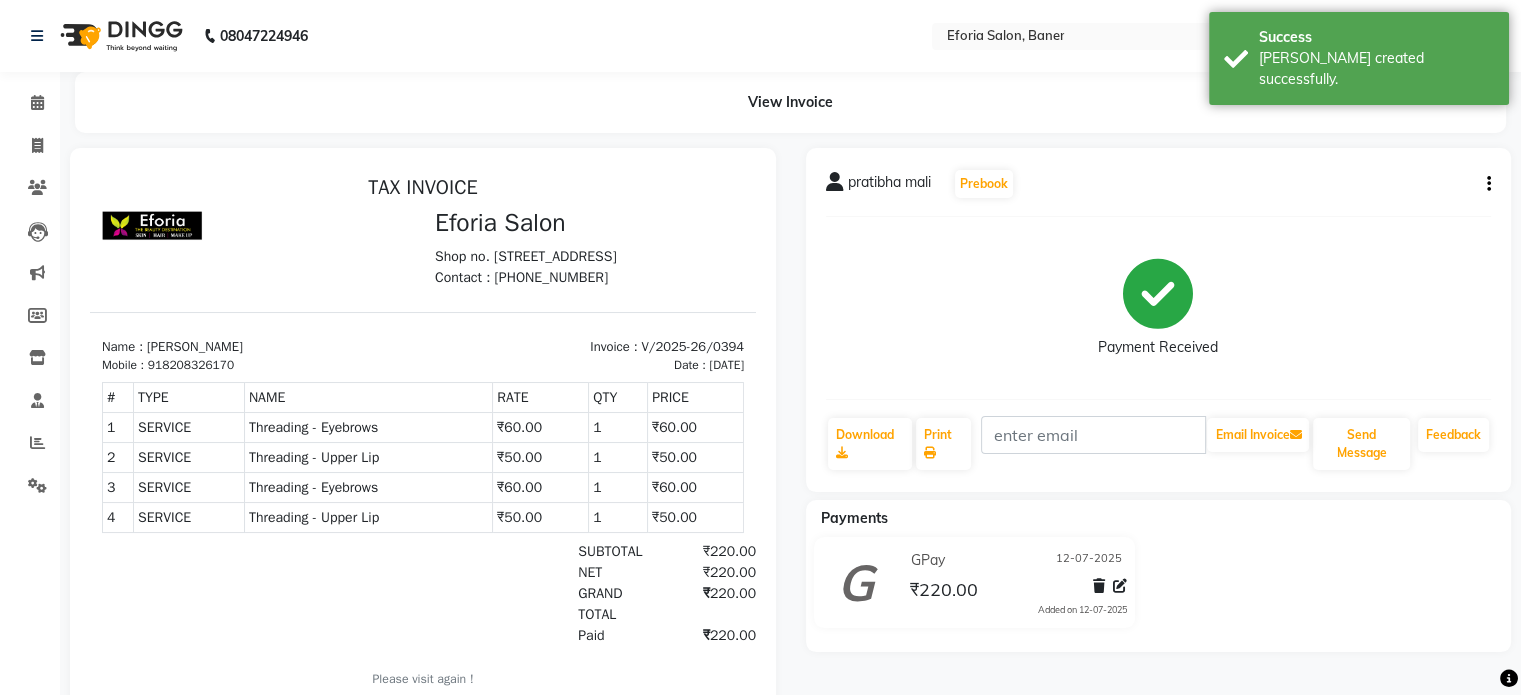 scroll, scrollTop: 0, scrollLeft: 0, axis: both 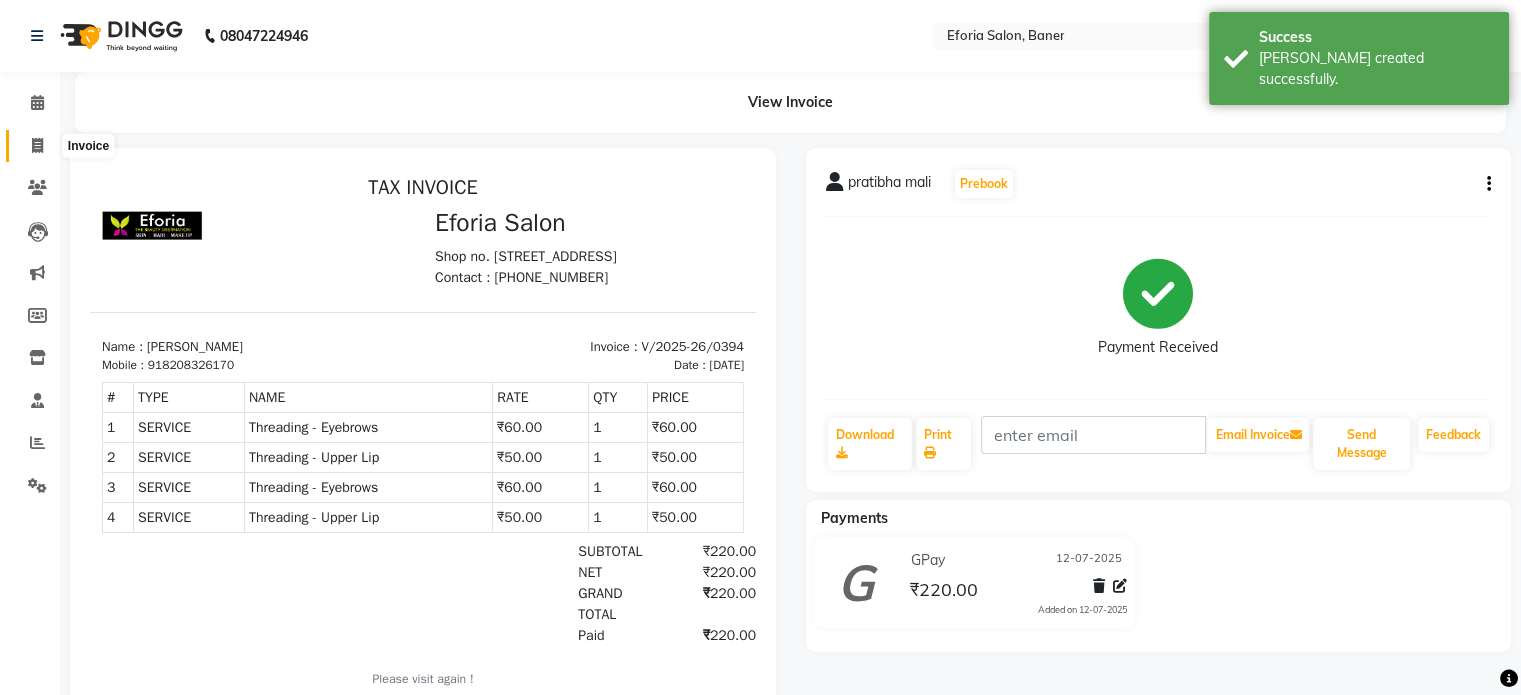 click 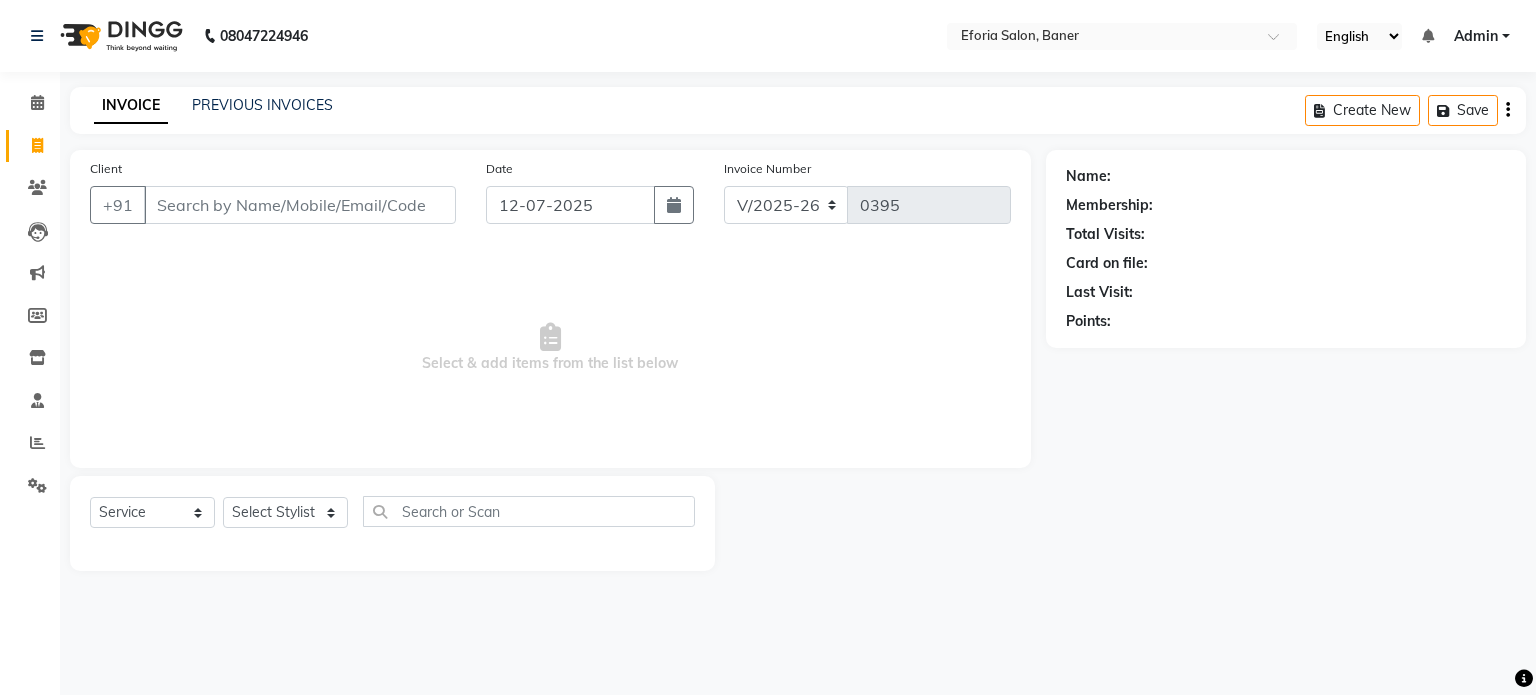 click on "Client" at bounding box center (300, 205) 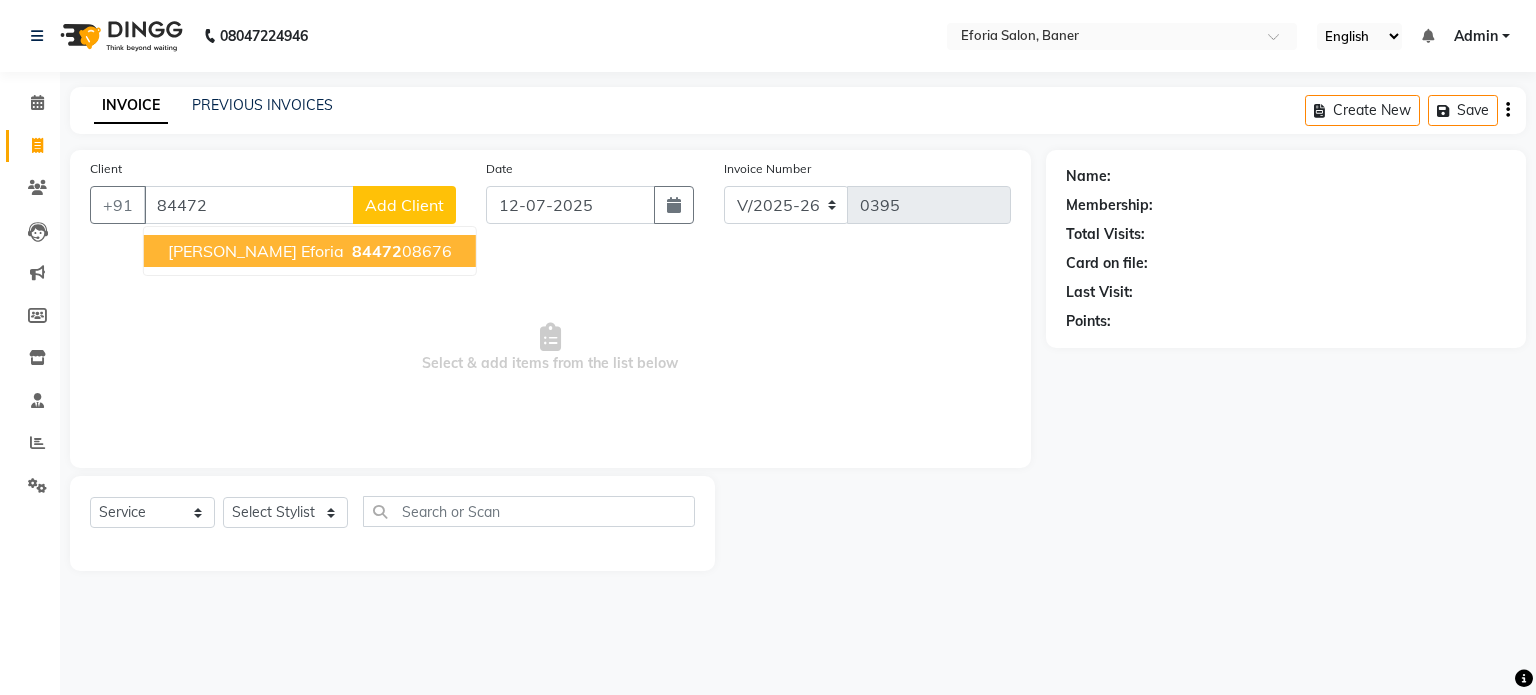 click on "[PERSON_NAME] Eforia   84472 08676" at bounding box center [310, 251] 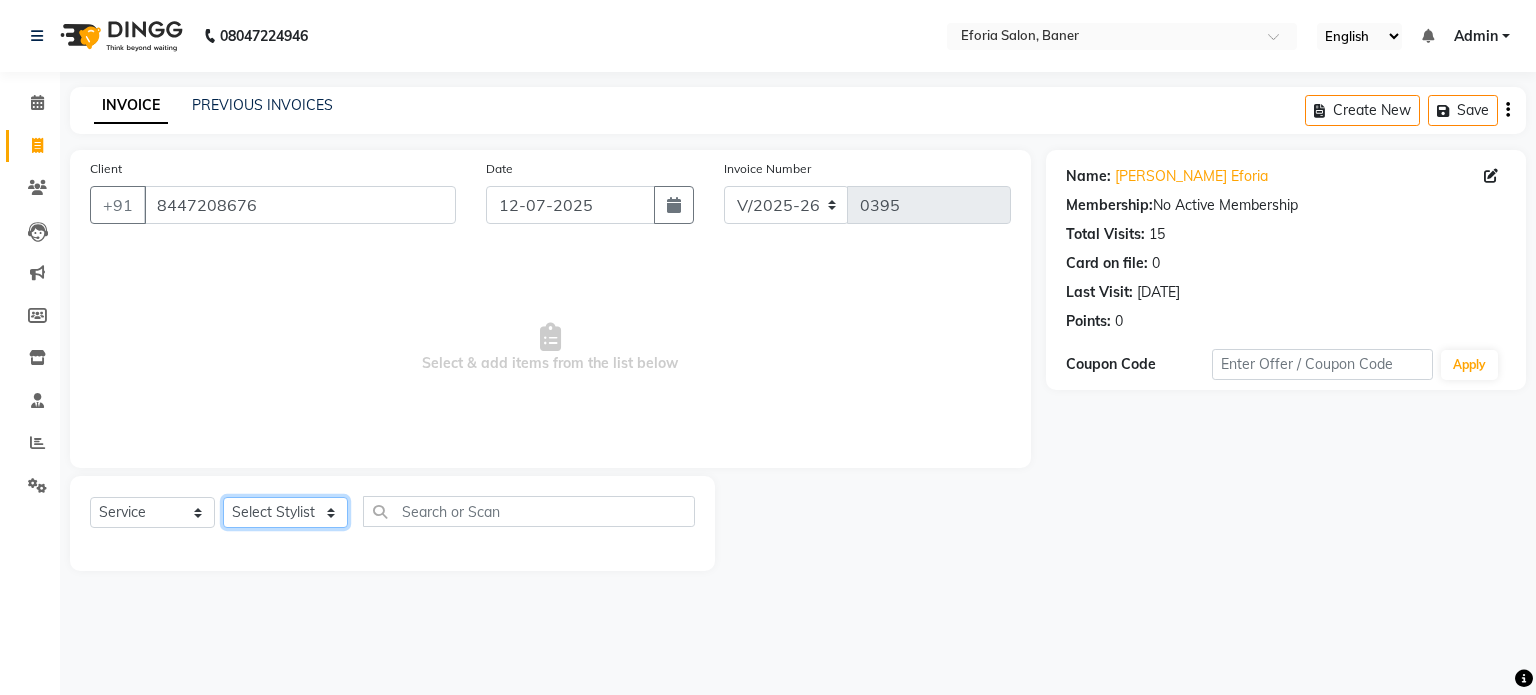 click on "Select Stylist [PERSON_NAME] [PERSON_NAME] [PERSON_NAME] [PERSON_NAME]" 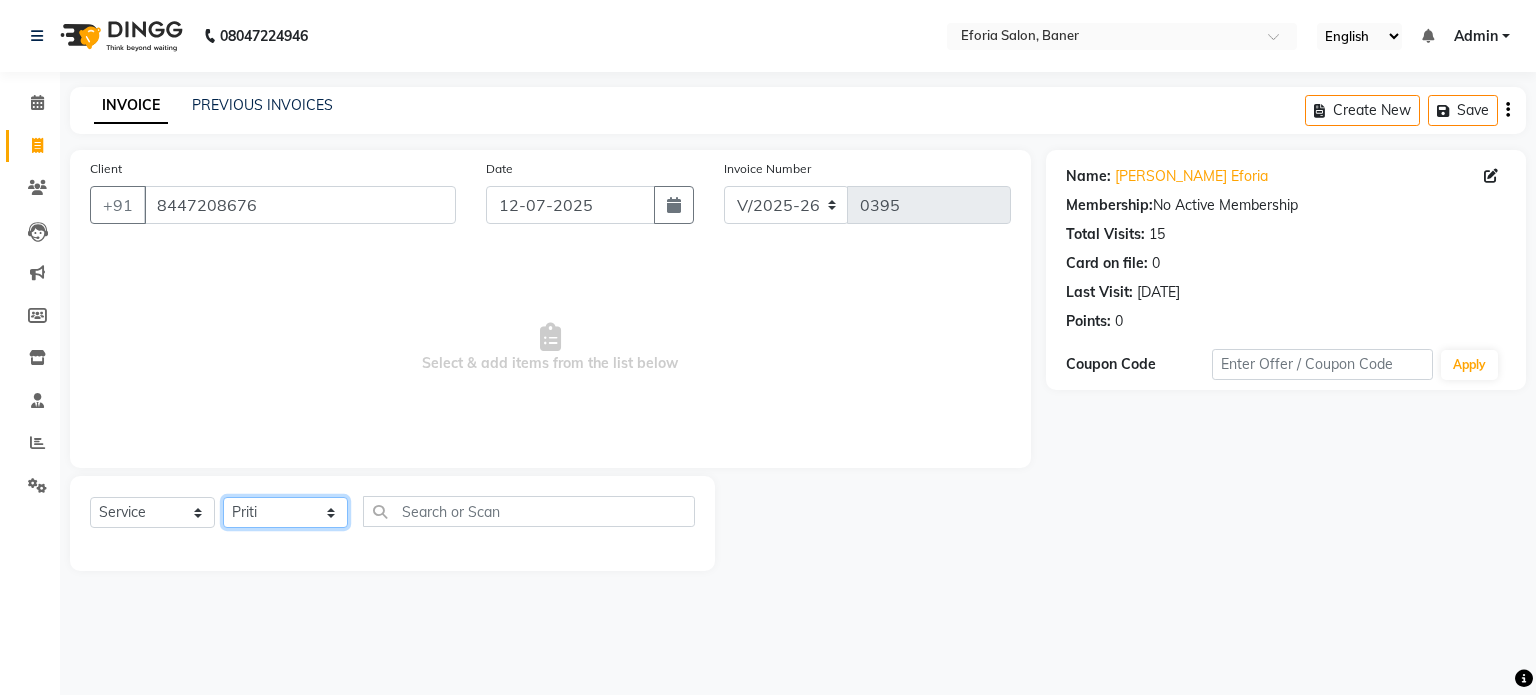 click on "Select Stylist [PERSON_NAME] [PERSON_NAME] [PERSON_NAME] [PERSON_NAME]" 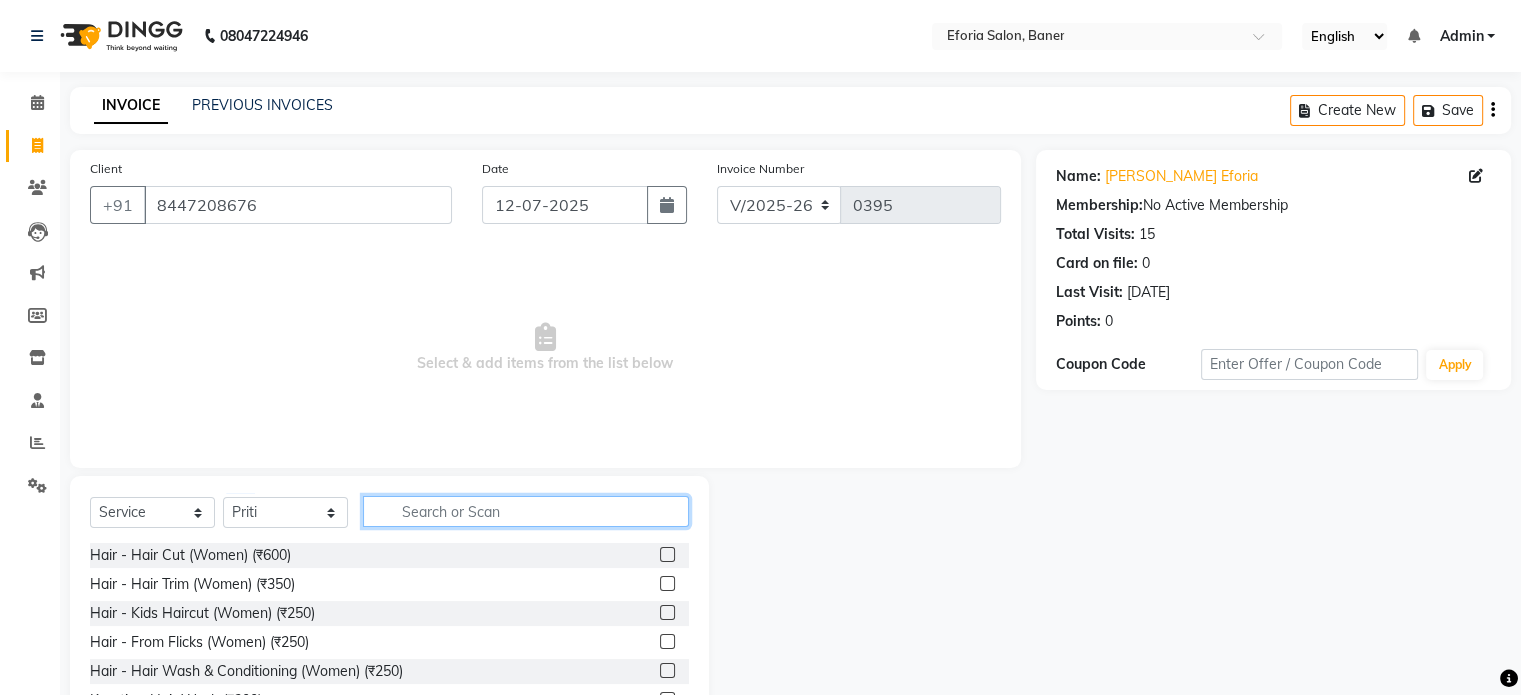 click 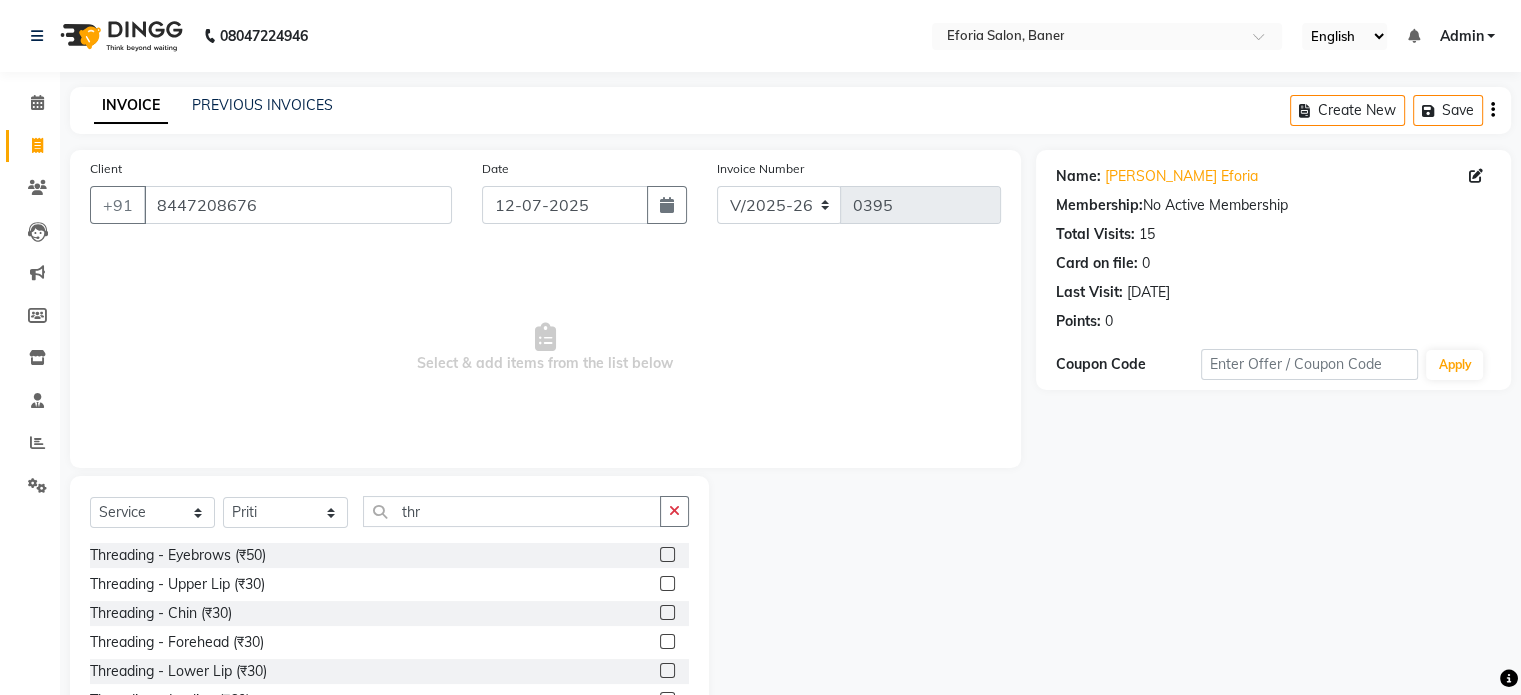 click 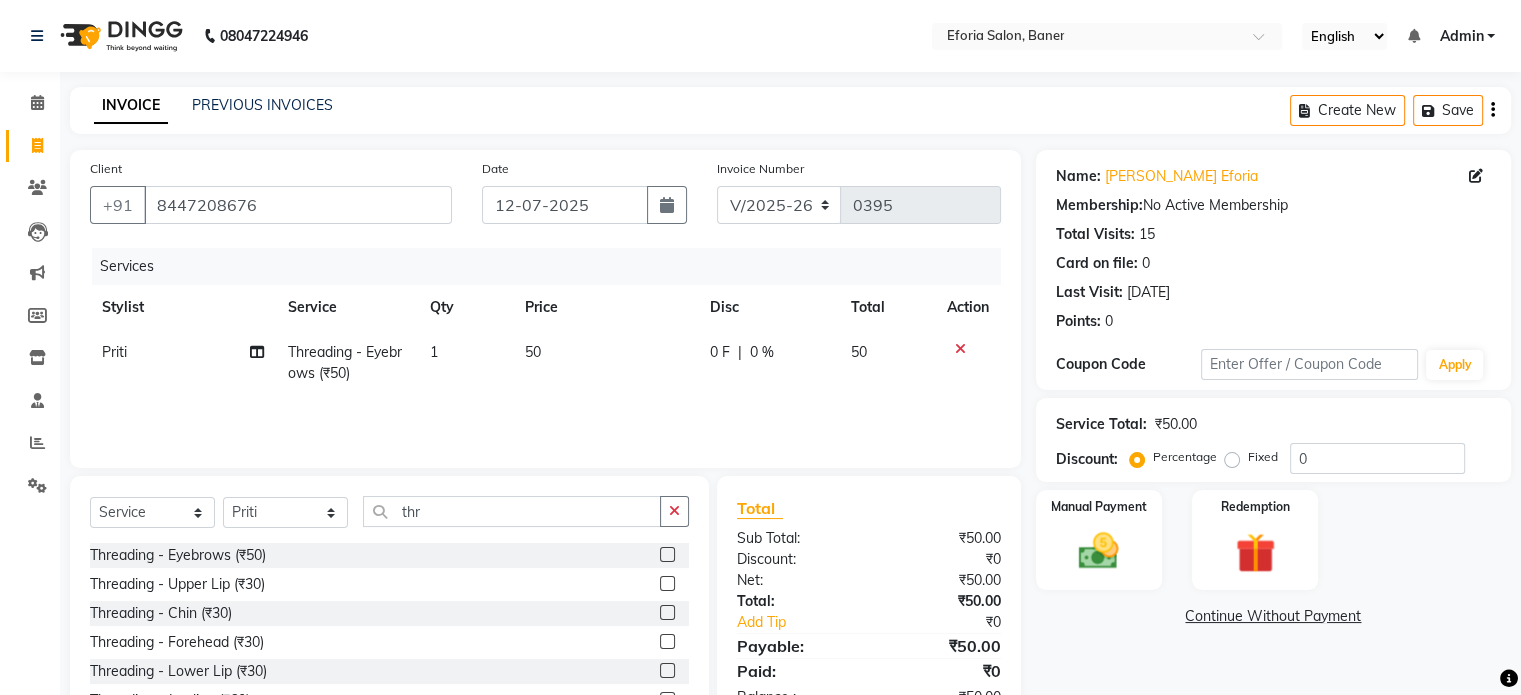 click 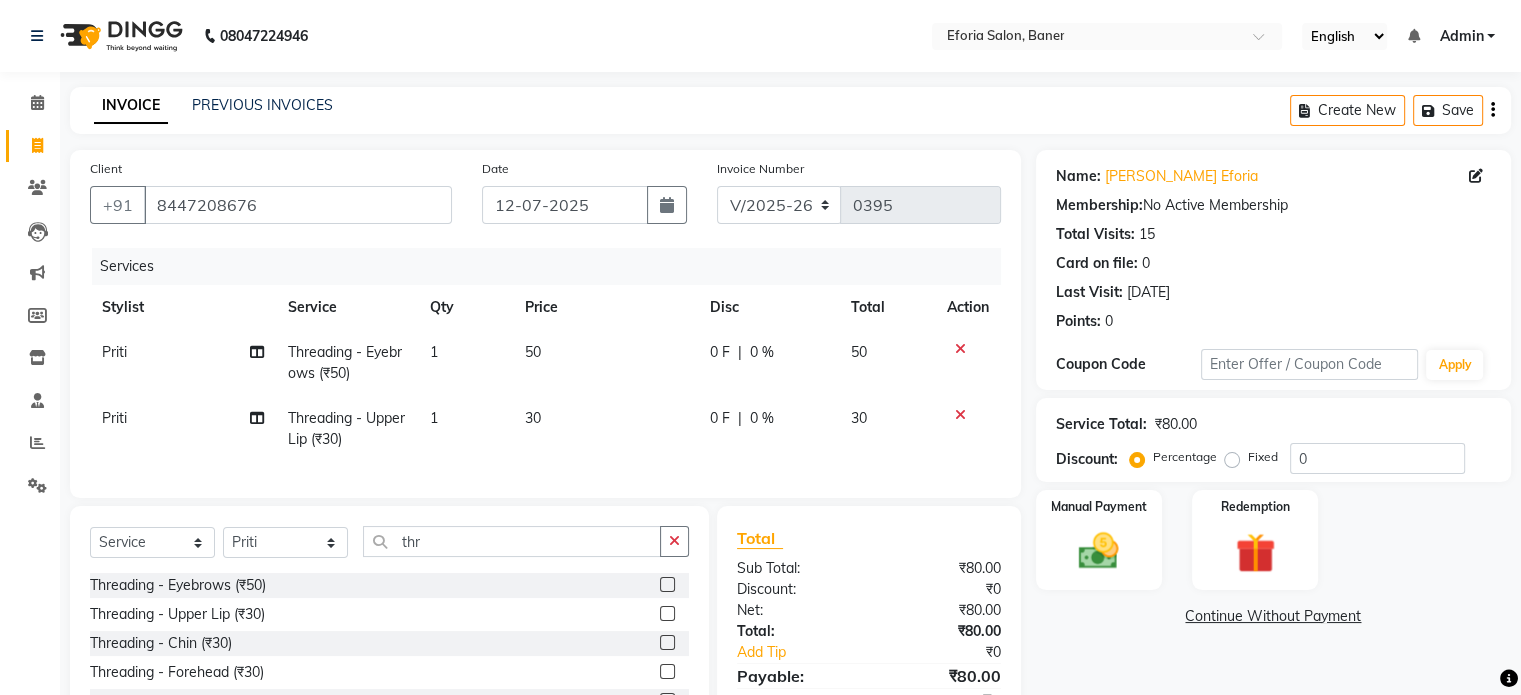 click on "50" 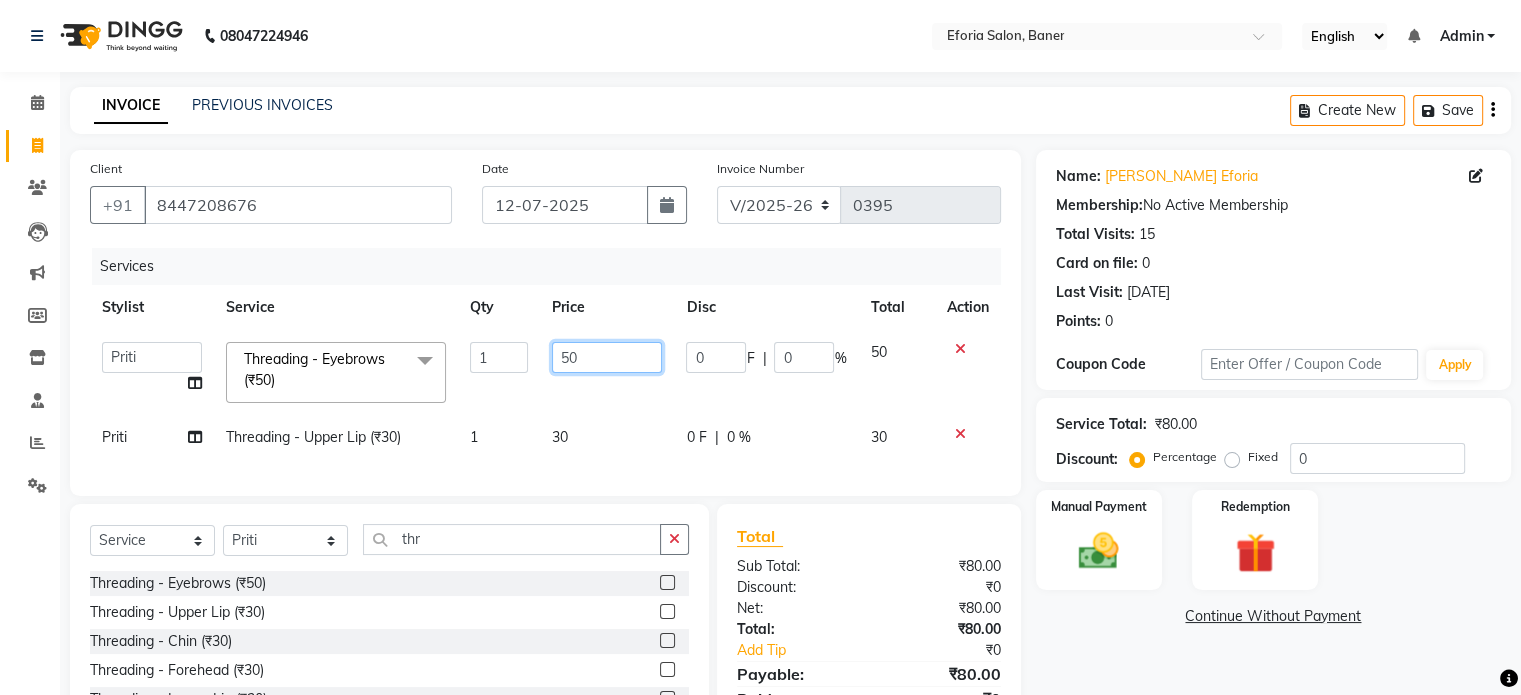 click on "50" 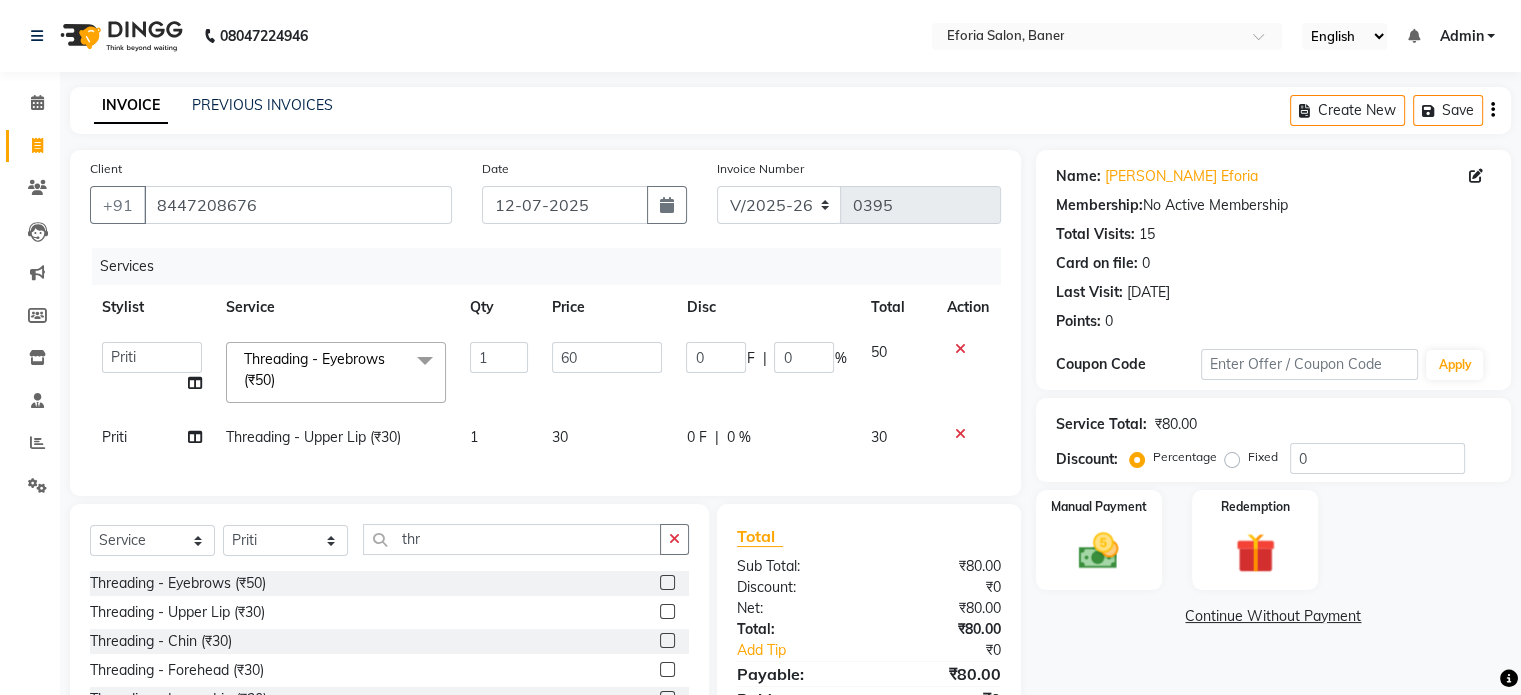 click on "30" 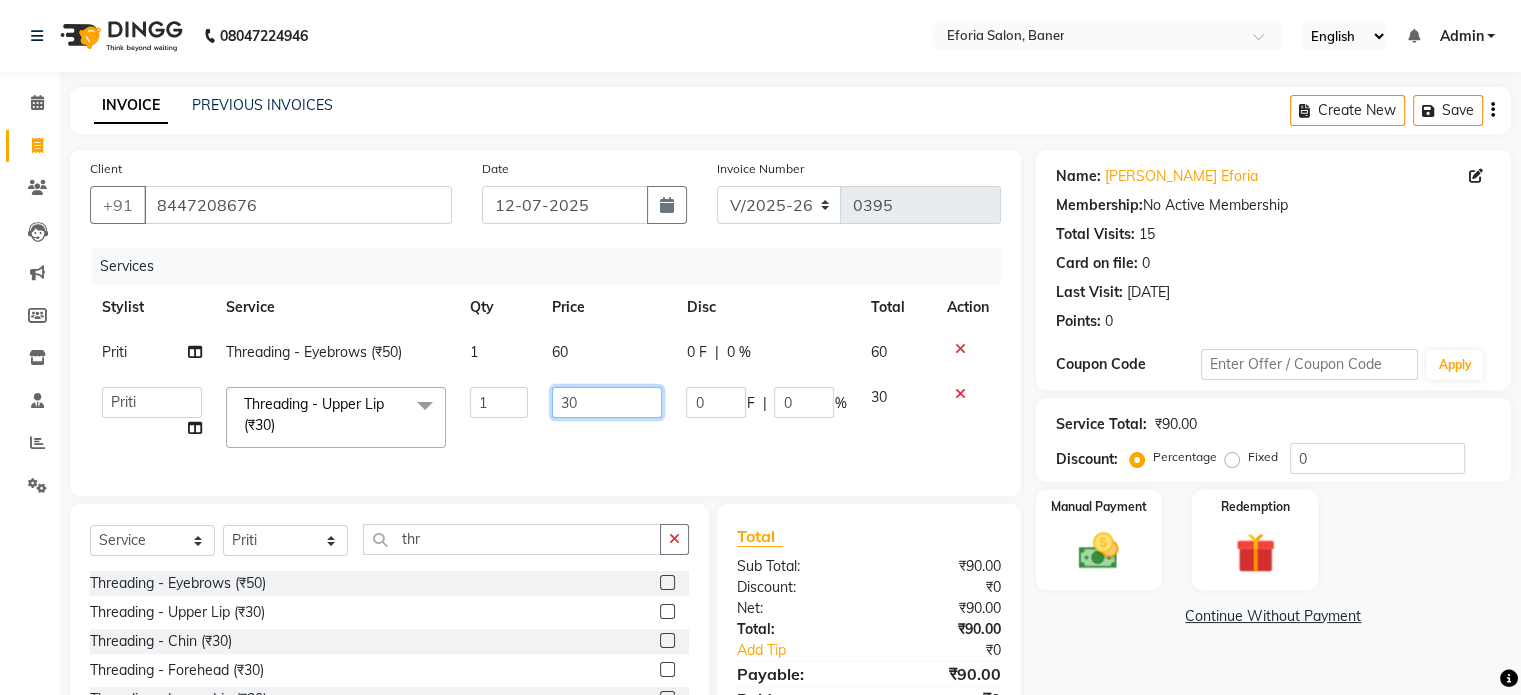 click on "30" 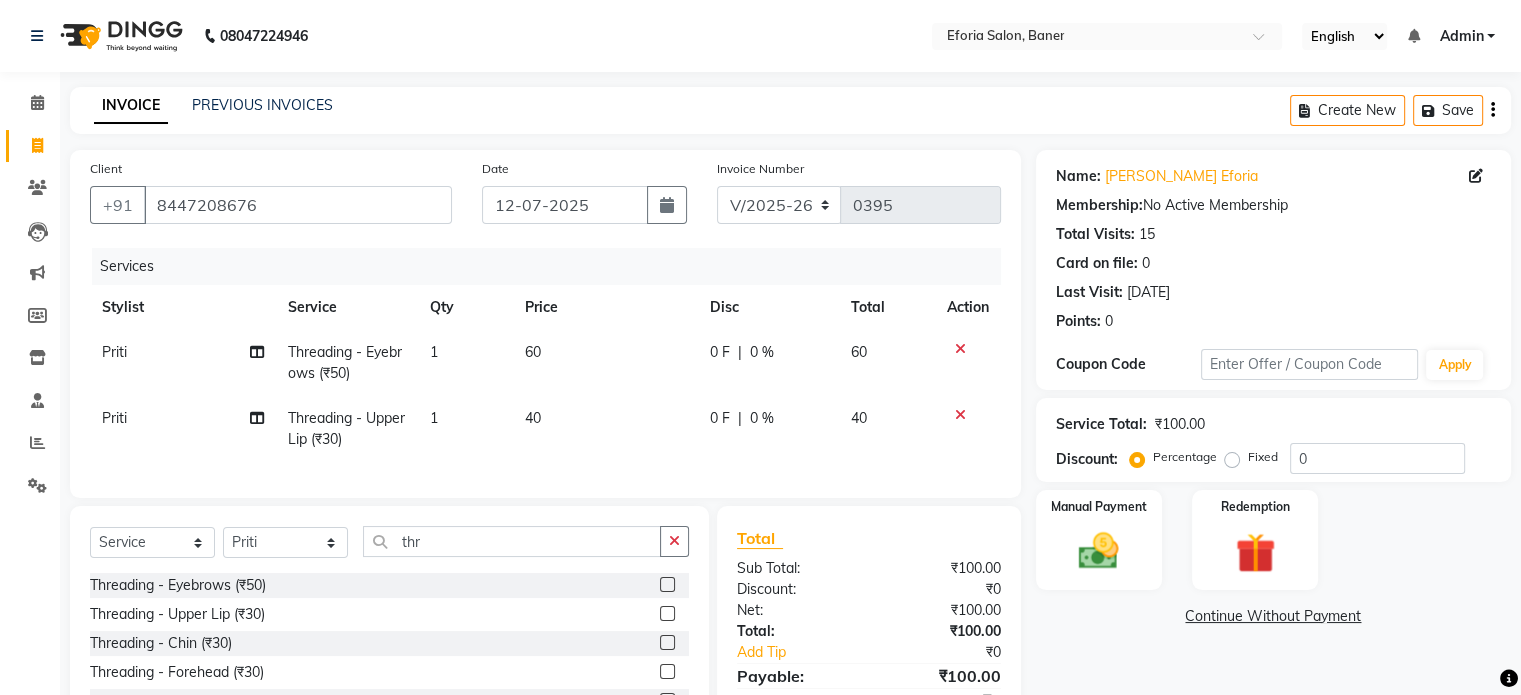 click on "0 F | 0 %" 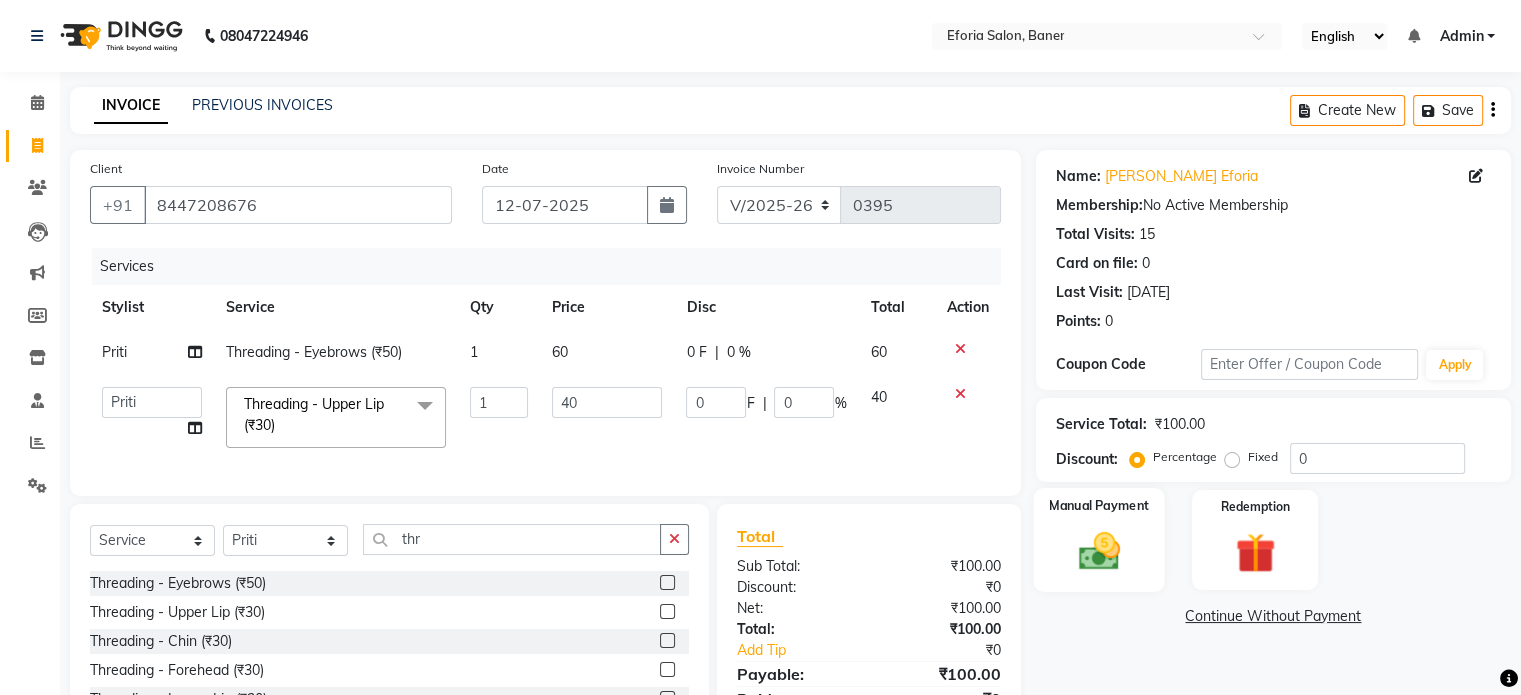 click 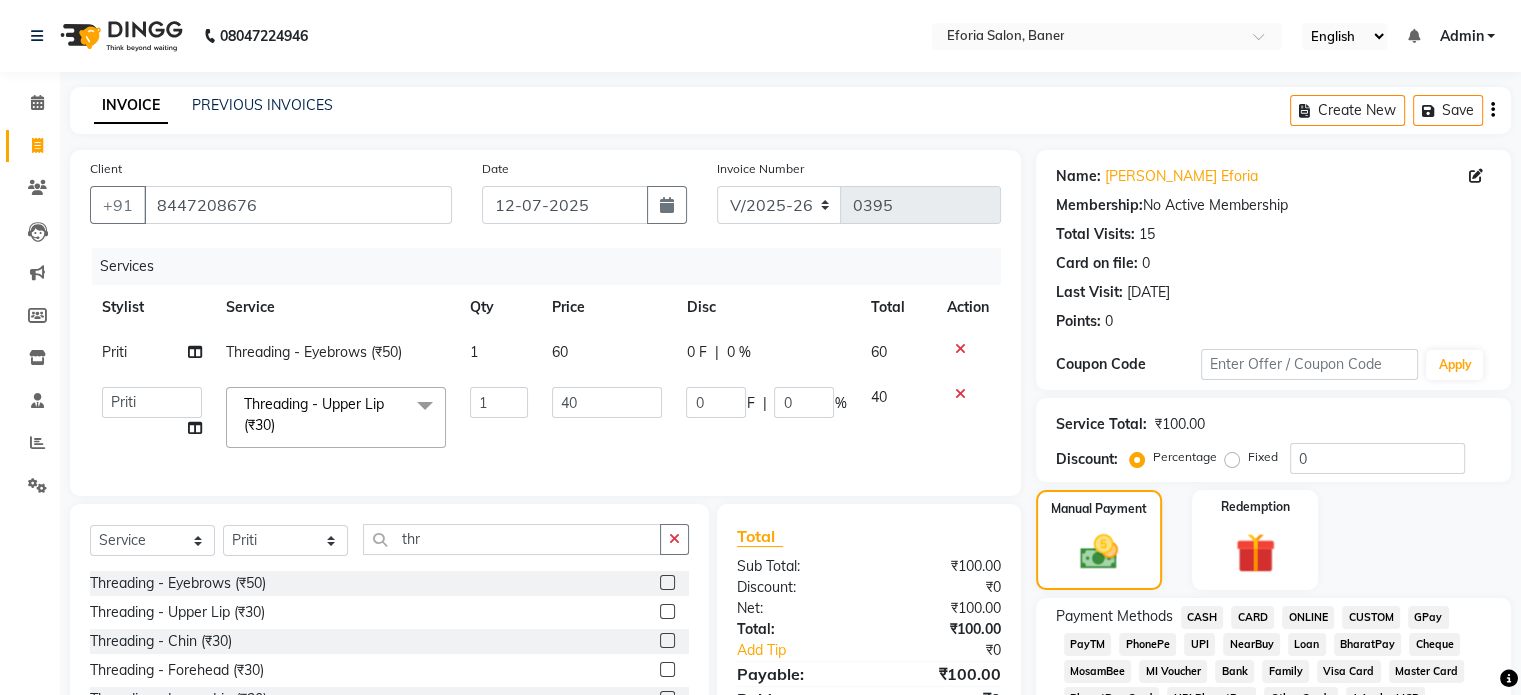 click on "GPay" 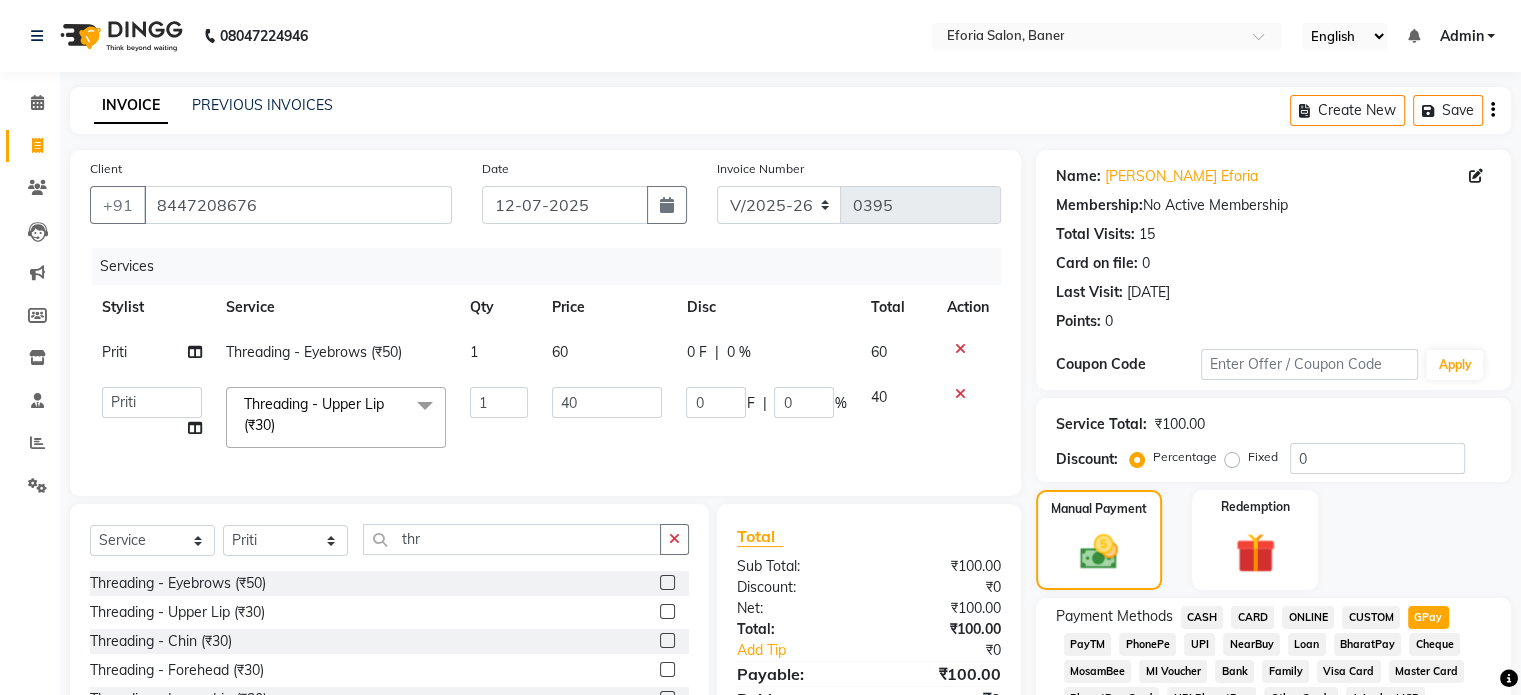 click on "Payment Methods  CASH   CARD   ONLINE   CUSTOM   GPay   PayTM   PhonePe   UPI   NearBuy   Loan   BharatPay   Cheque   MosamBee   MI Voucher   Bank   Family   Visa Card   Master Card   BharatPay Card   UPI BharatPay   Other Cards   Juice by MCB   MyT Money   MariDeal   DefiDeal   [DOMAIN_NAME]   THD   TCL   CEdge   Card M   UPI M   UPI Axis   UPI Union   Card (Indian Bank)   Card (DL Bank)   RS   BTC   Wellnessta   Razorpay   Complimentary   Nift   Spa Finder   Spa Week   Venmo   BFL   LoanTap   SaveIN   GMoney   ATH Movil   On Account   Chamber Gift Card   Trade   Comp   Donation   Card on File   Envision   BRAC Card   City Card   bKash   Credit Card   Debit Card   Shoutlo   LUZO   Jazz Cash   AmEx   Discover   Tabby   Online W   Room Charge   Room Charge USD   Room Charge Euro   Room Charge EGP   Room Charge GBP   Bajaj Finserv   Bad Debts   Card: IDFC   Card: IOB   Coupon   Gcash   PayMaya   Instamojo   COnline   UOnline   SOnline   SCard   Paypal   PPR   PPV   PPC   PPN   PPG   PPE   CAMP   Benefit   ATH Movil" 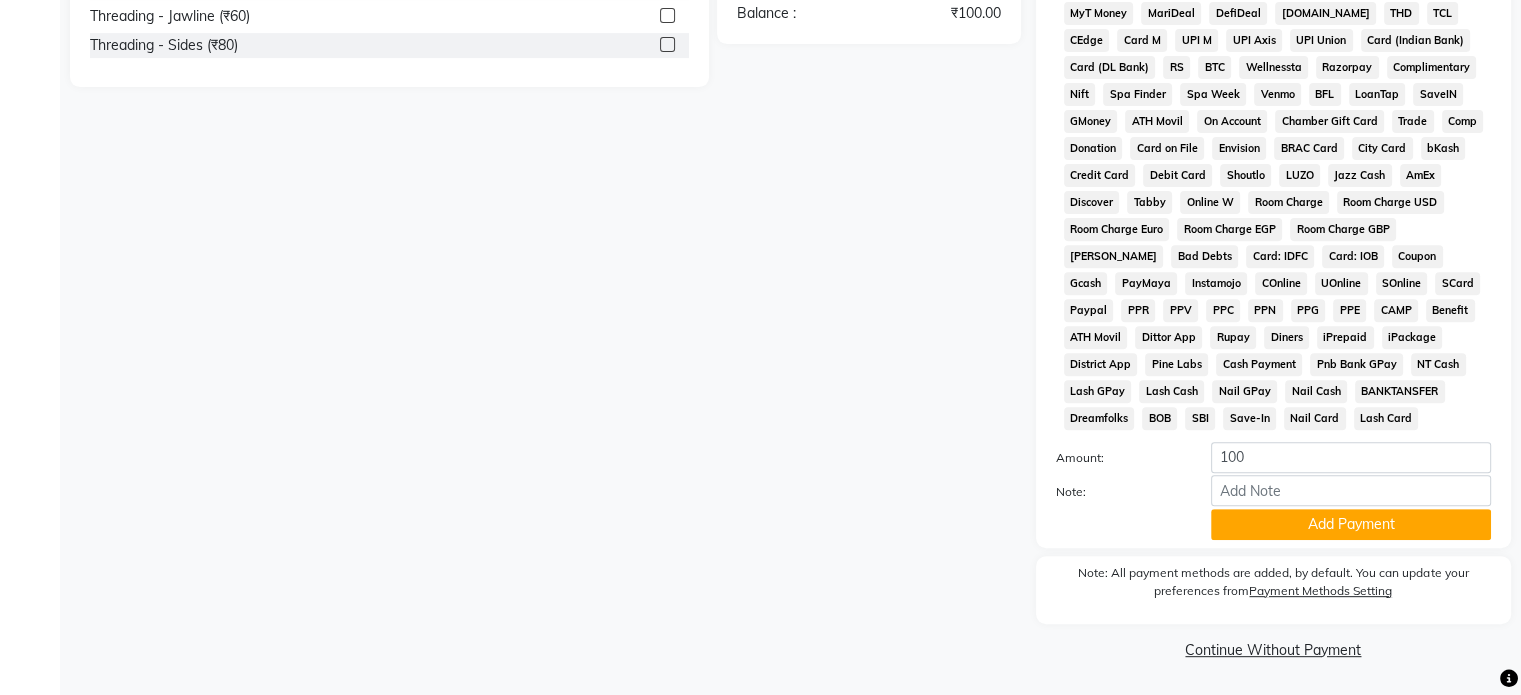 scroll, scrollTop: 728, scrollLeft: 0, axis: vertical 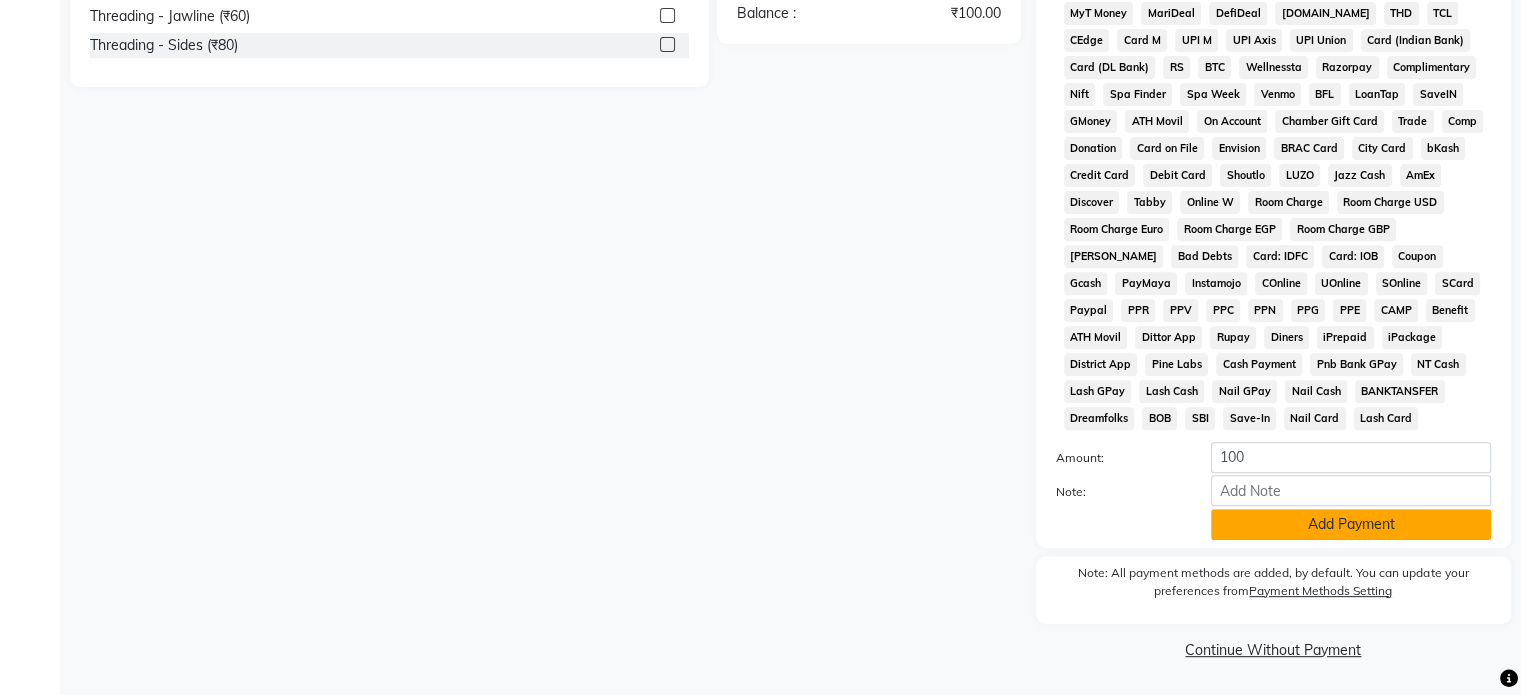 click on "Add Payment" 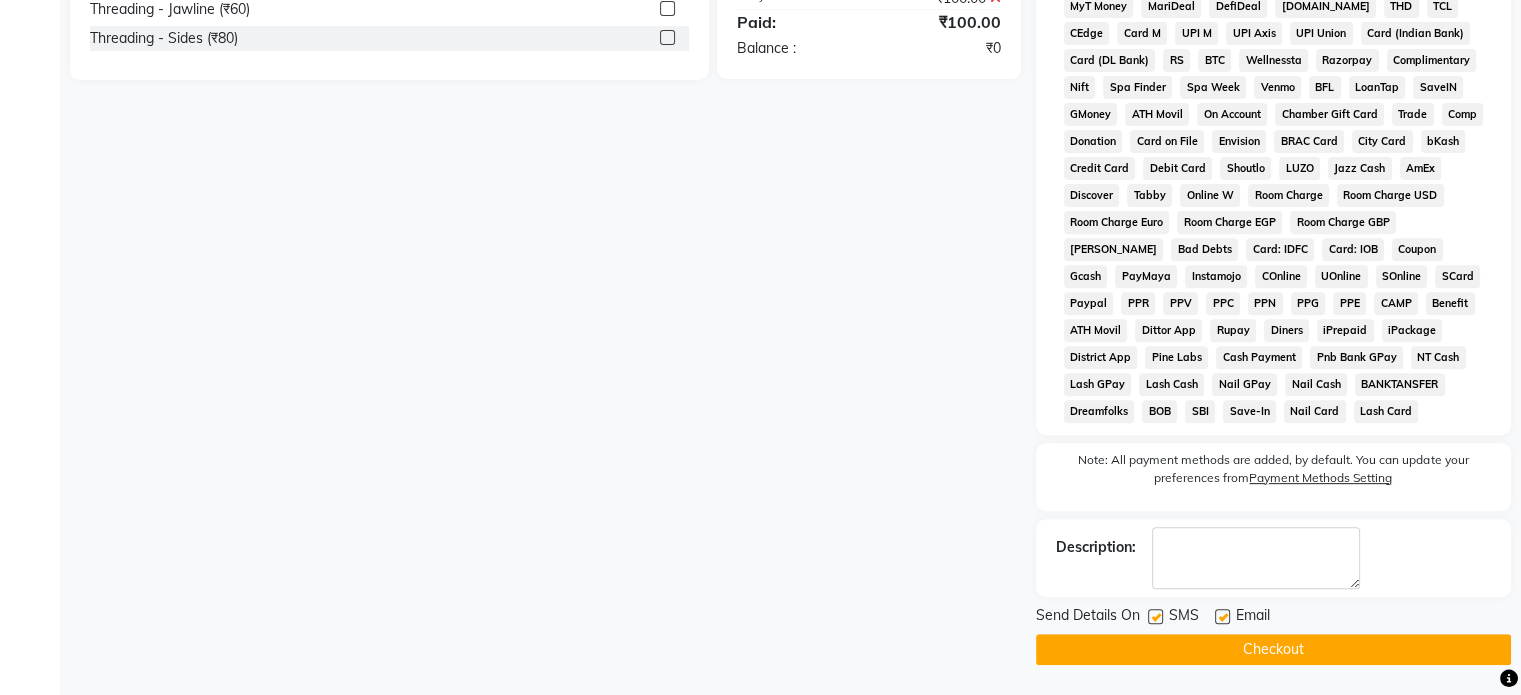 click on "Checkout" 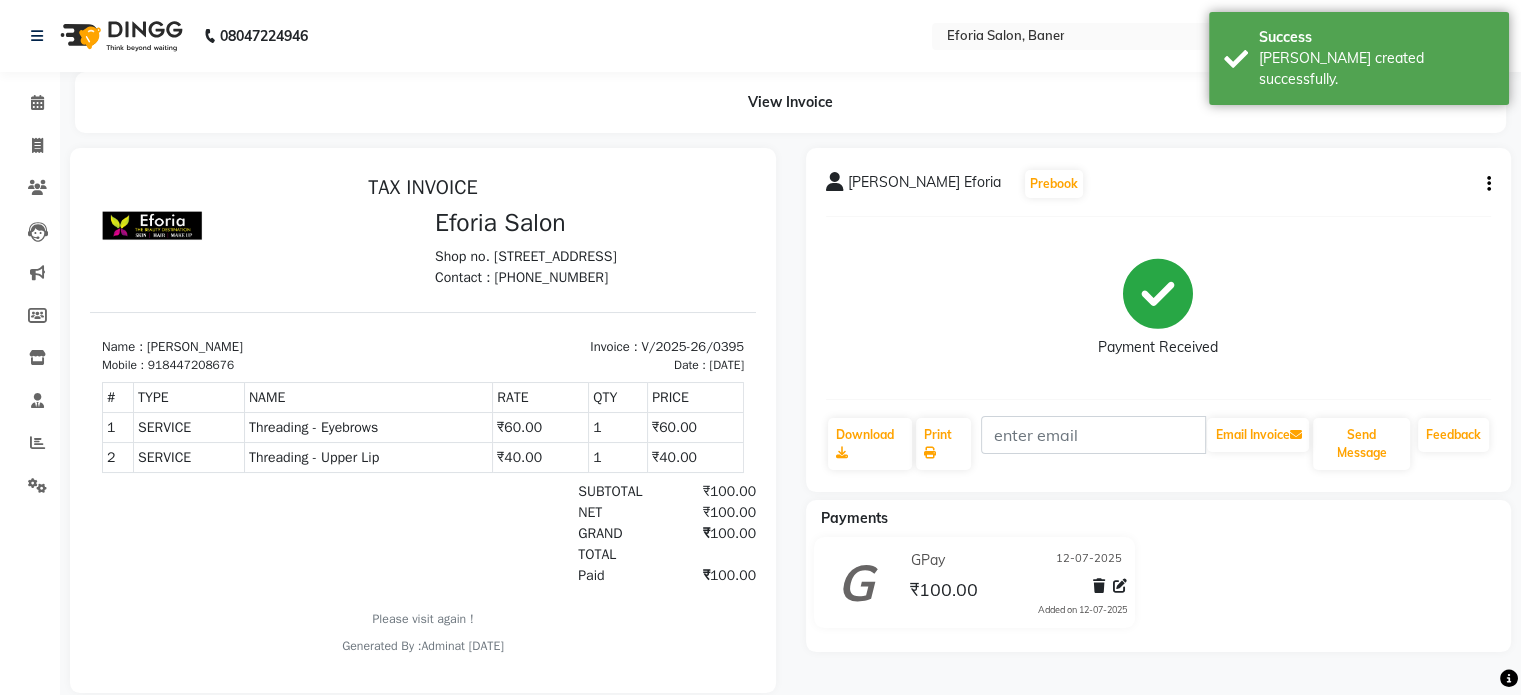 scroll, scrollTop: 0, scrollLeft: 0, axis: both 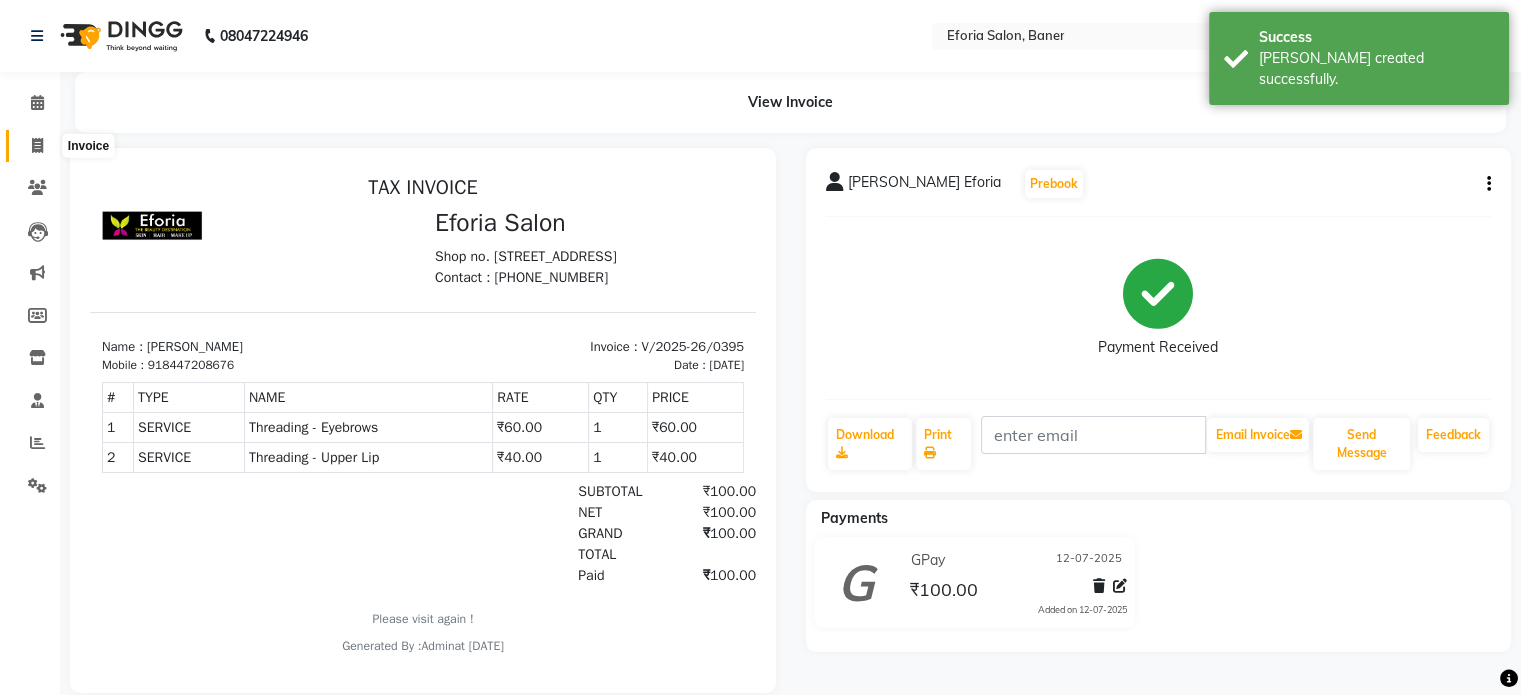 click 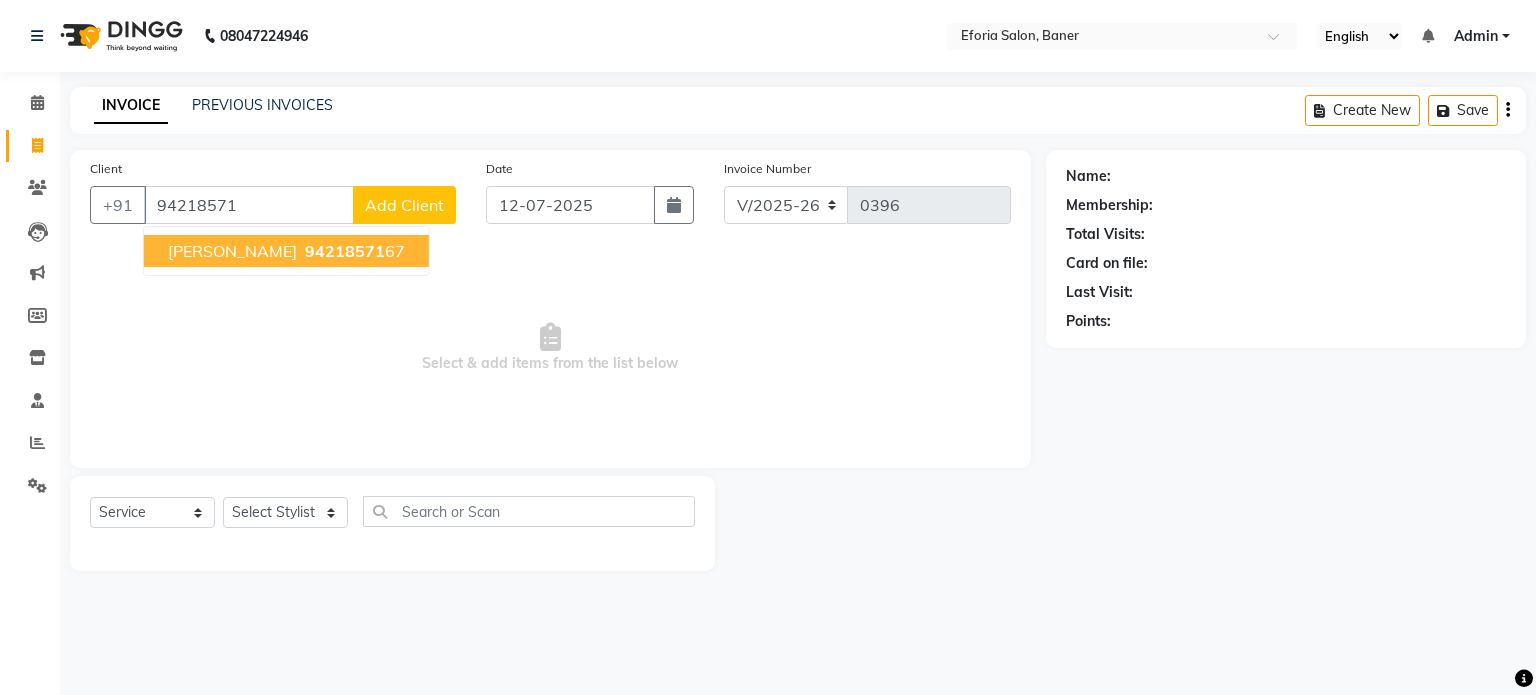 click on "[PERSON_NAME]" at bounding box center (232, 251) 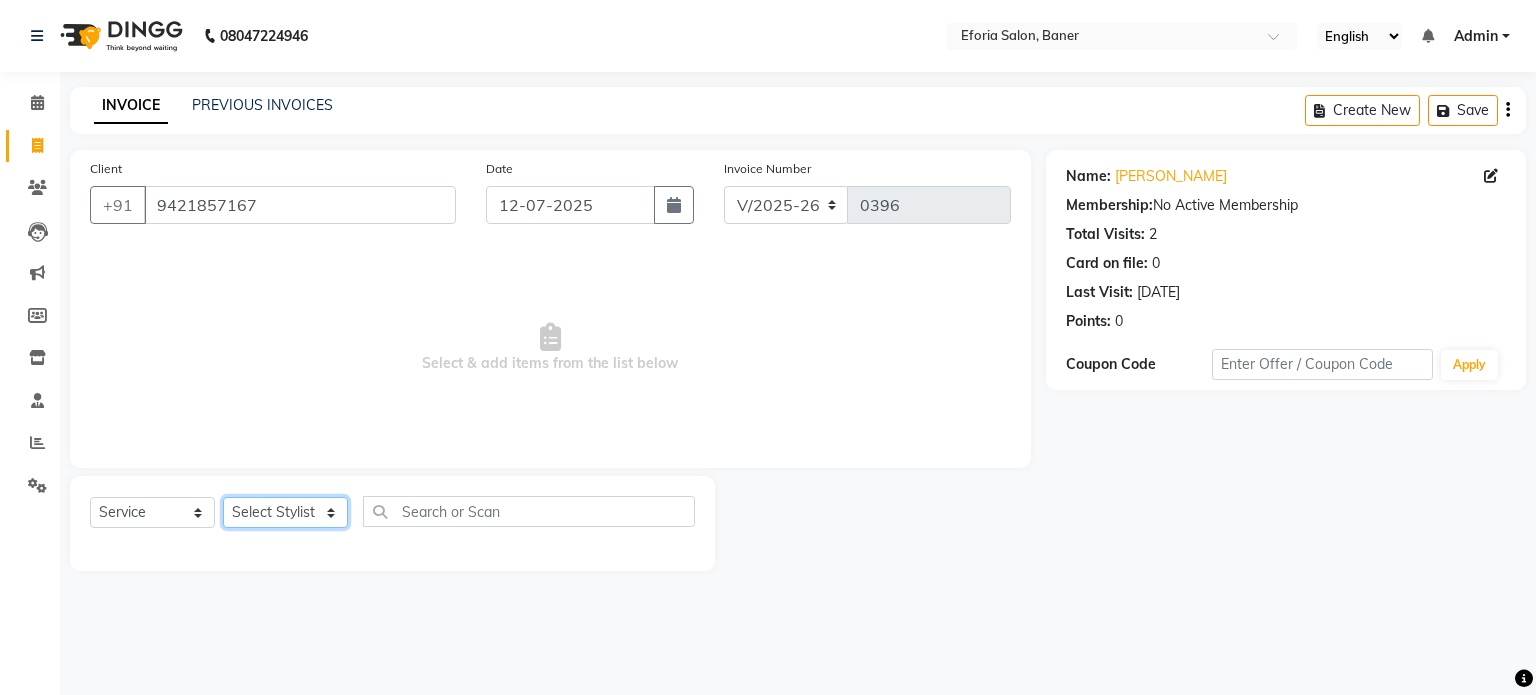 click on "Select Stylist [PERSON_NAME] [PERSON_NAME] [PERSON_NAME] [PERSON_NAME]" 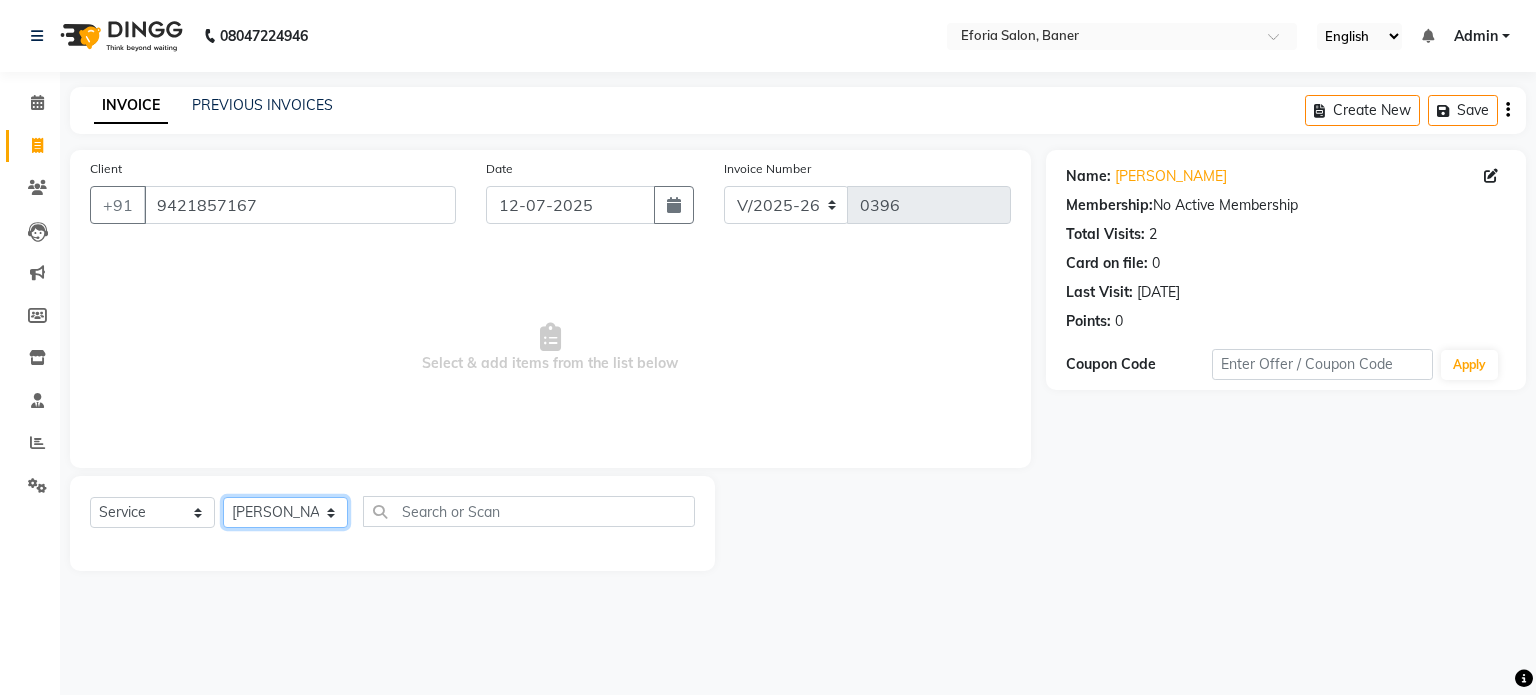 click on "Select Stylist [PERSON_NAME] [PERSON_NAME] [PERSON_NAME] [PERSON_NAME]" 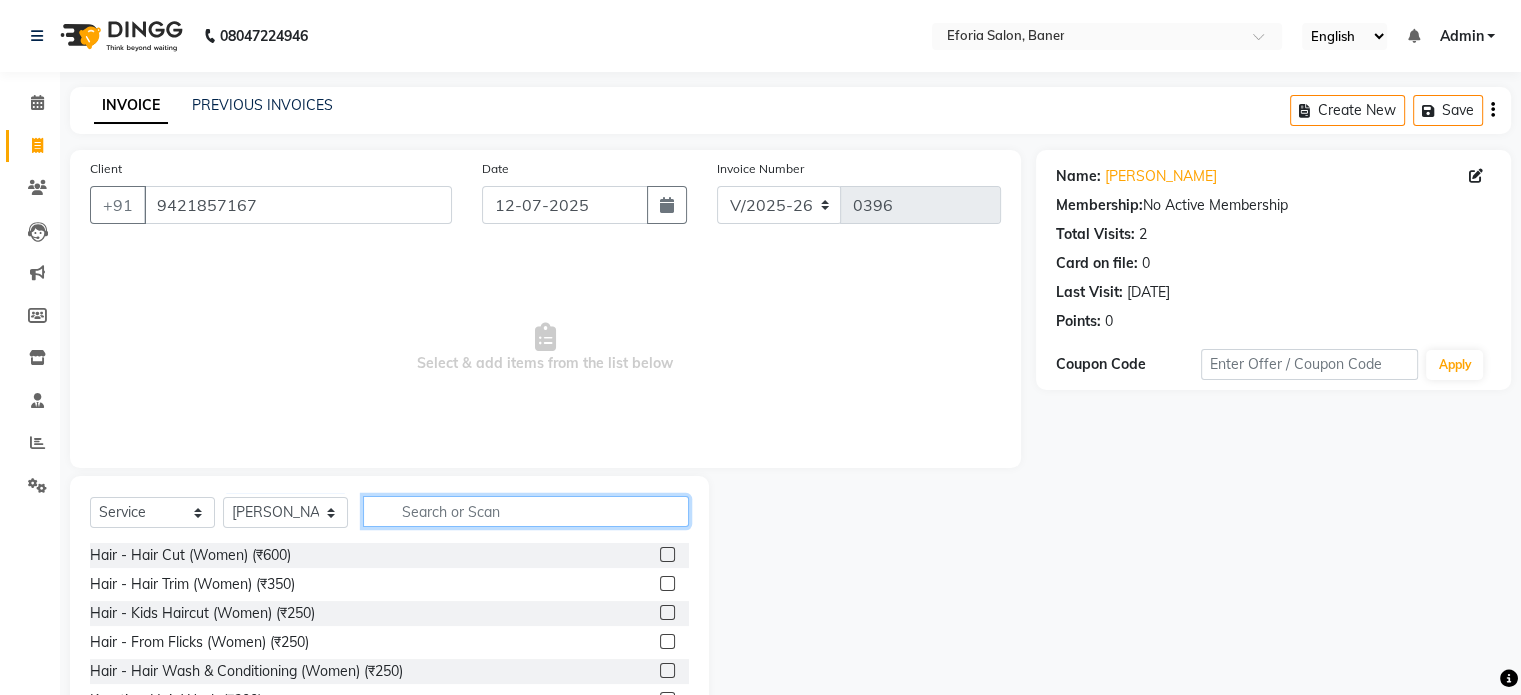 click 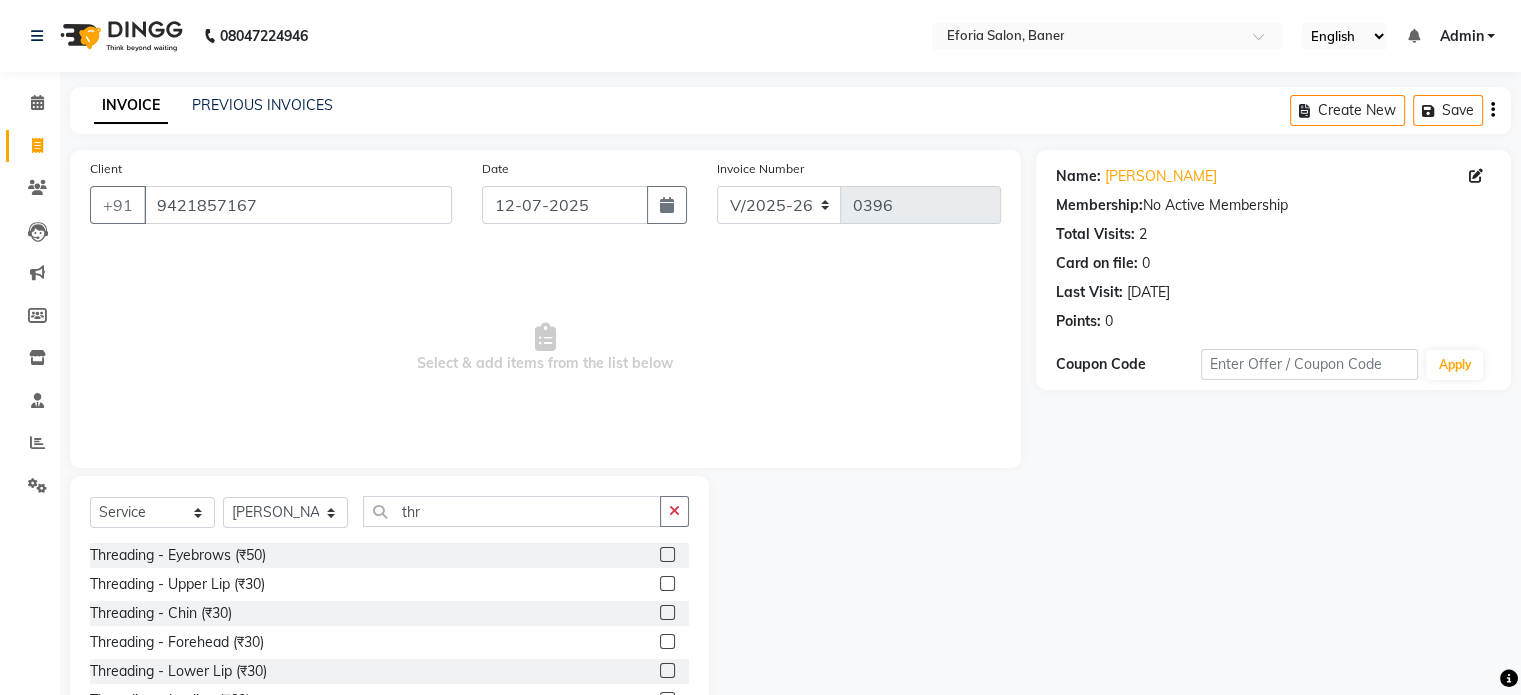 click 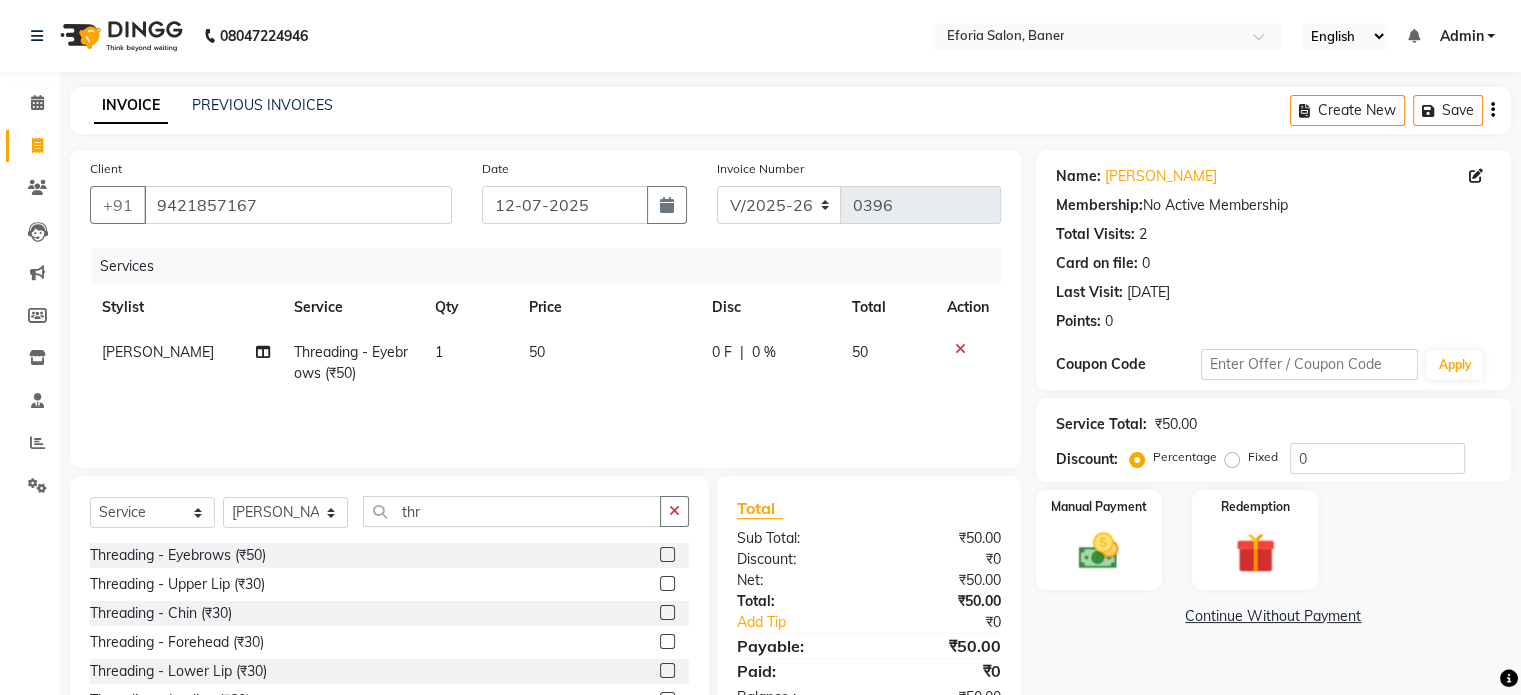click 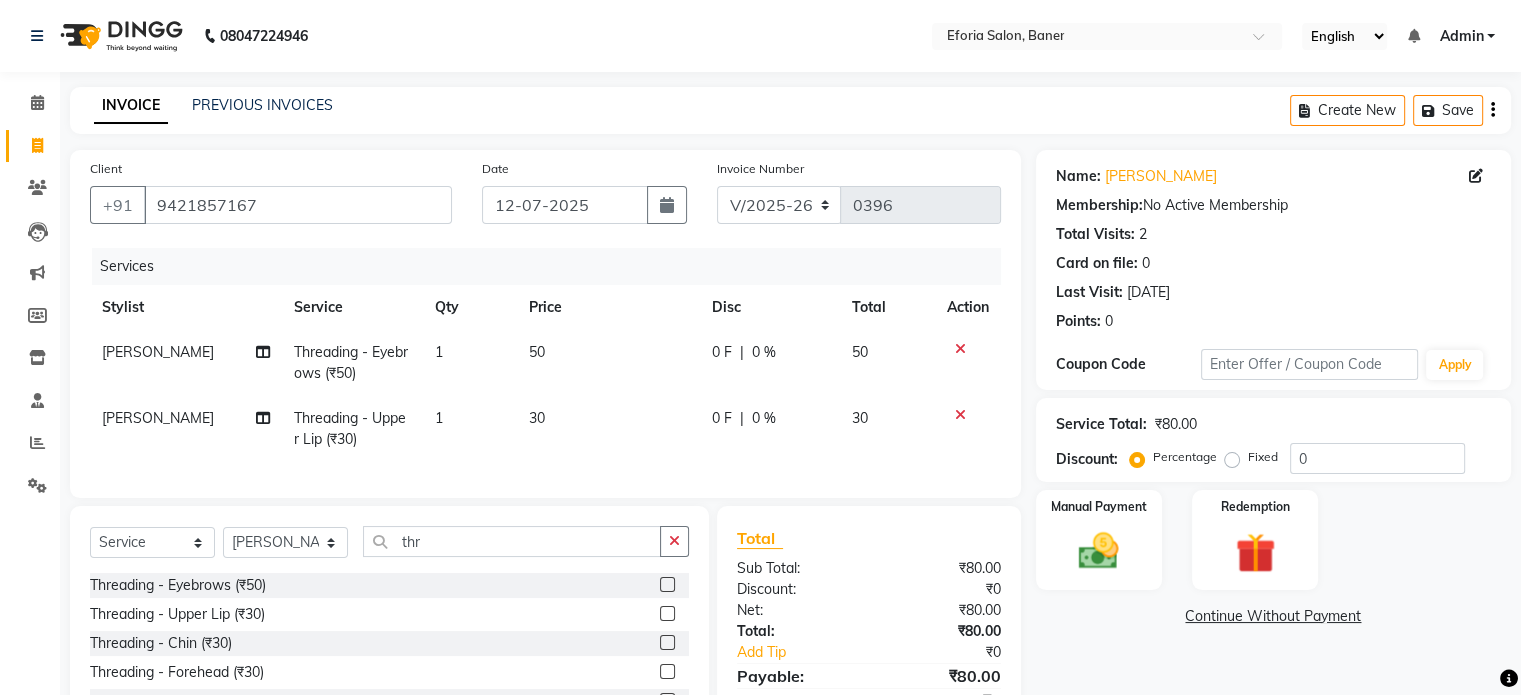 click on "50" 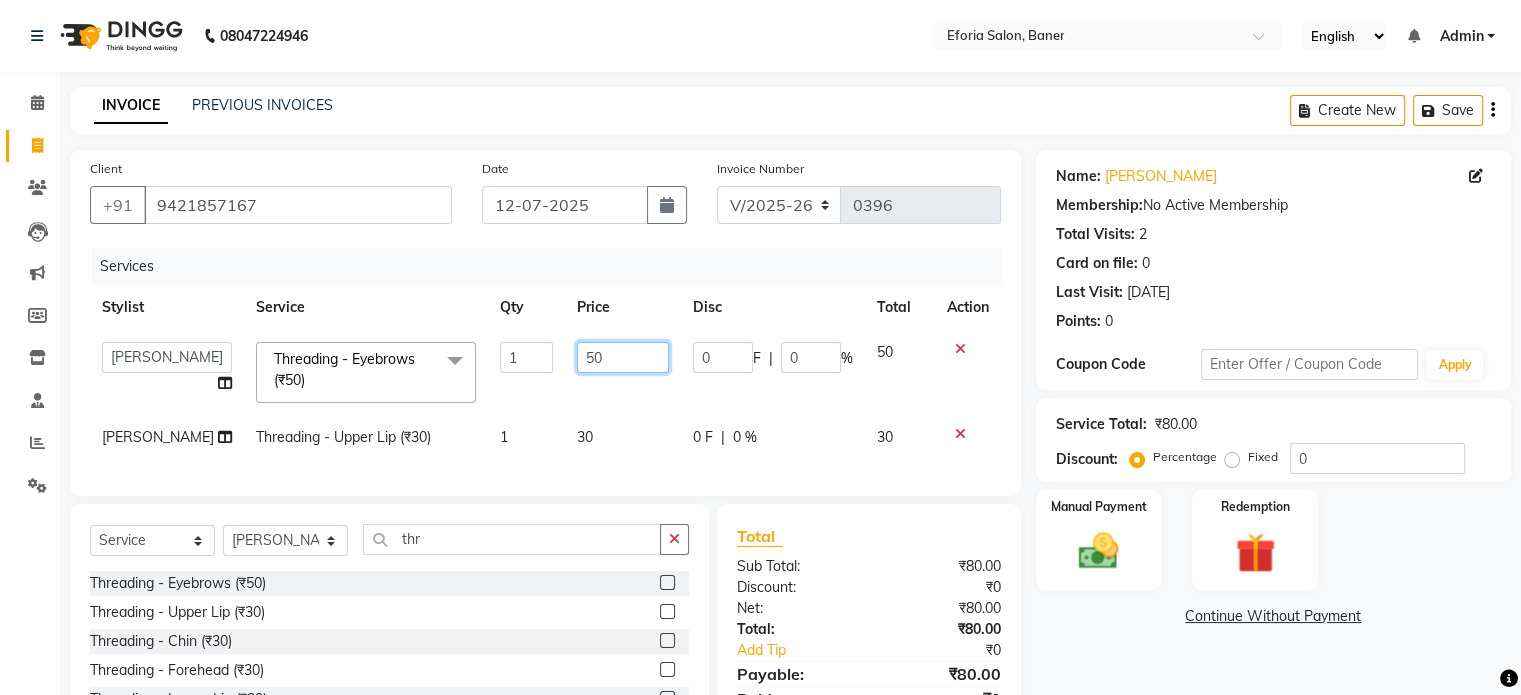 click on "50" 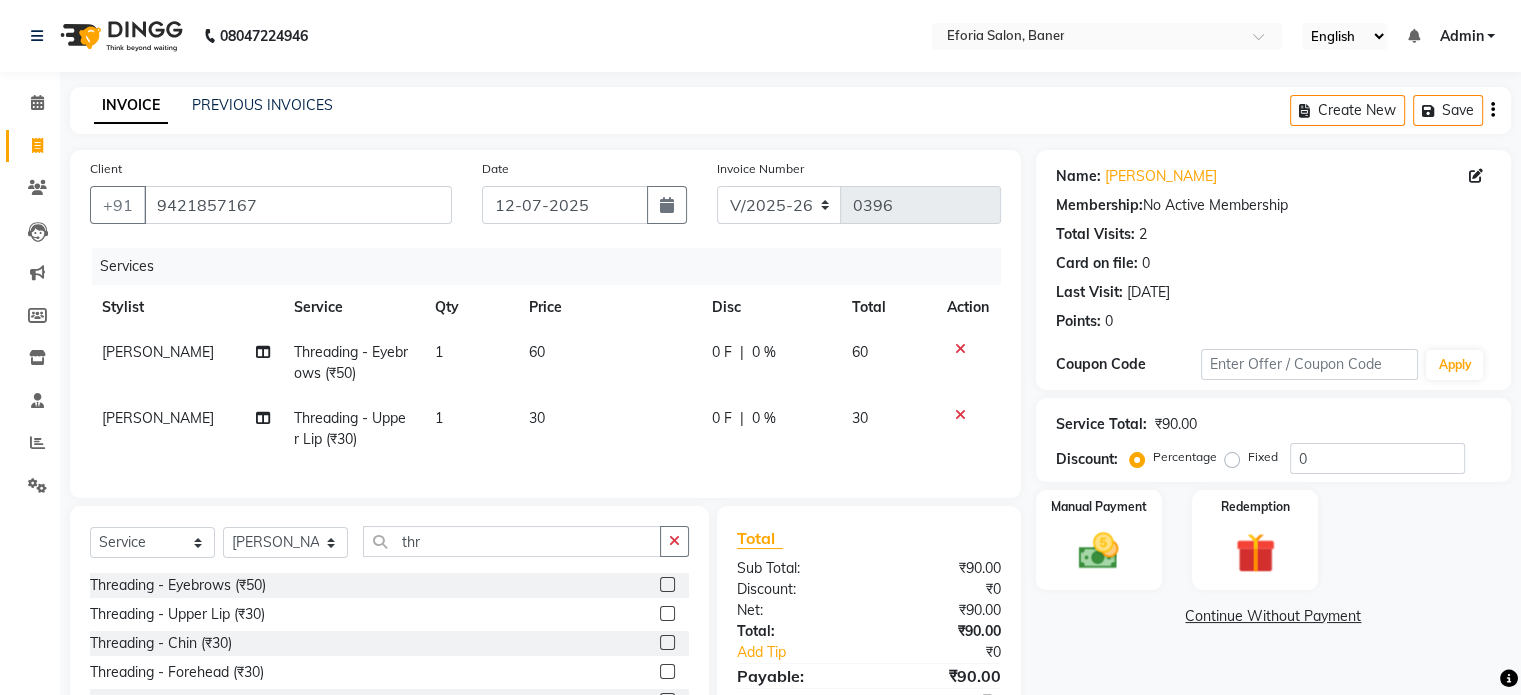 click on "30" 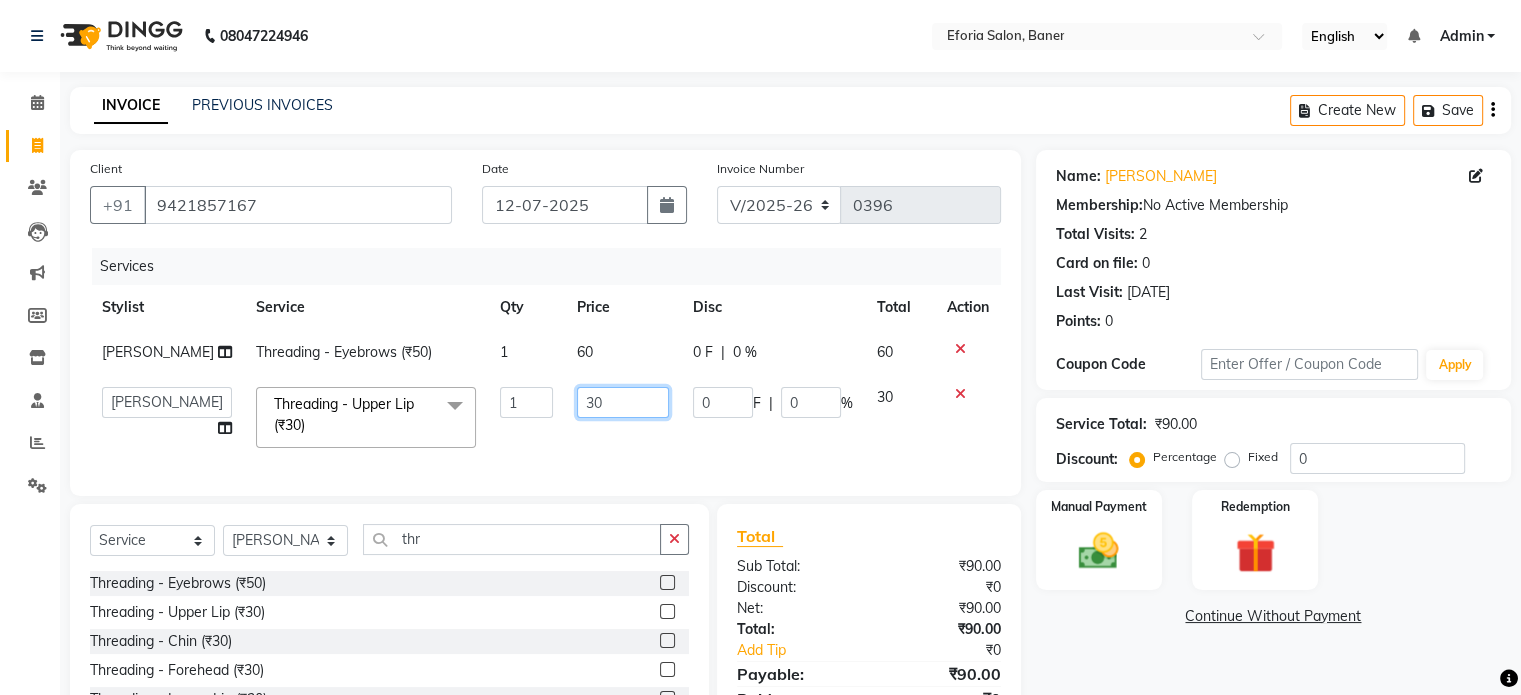 click on "30" 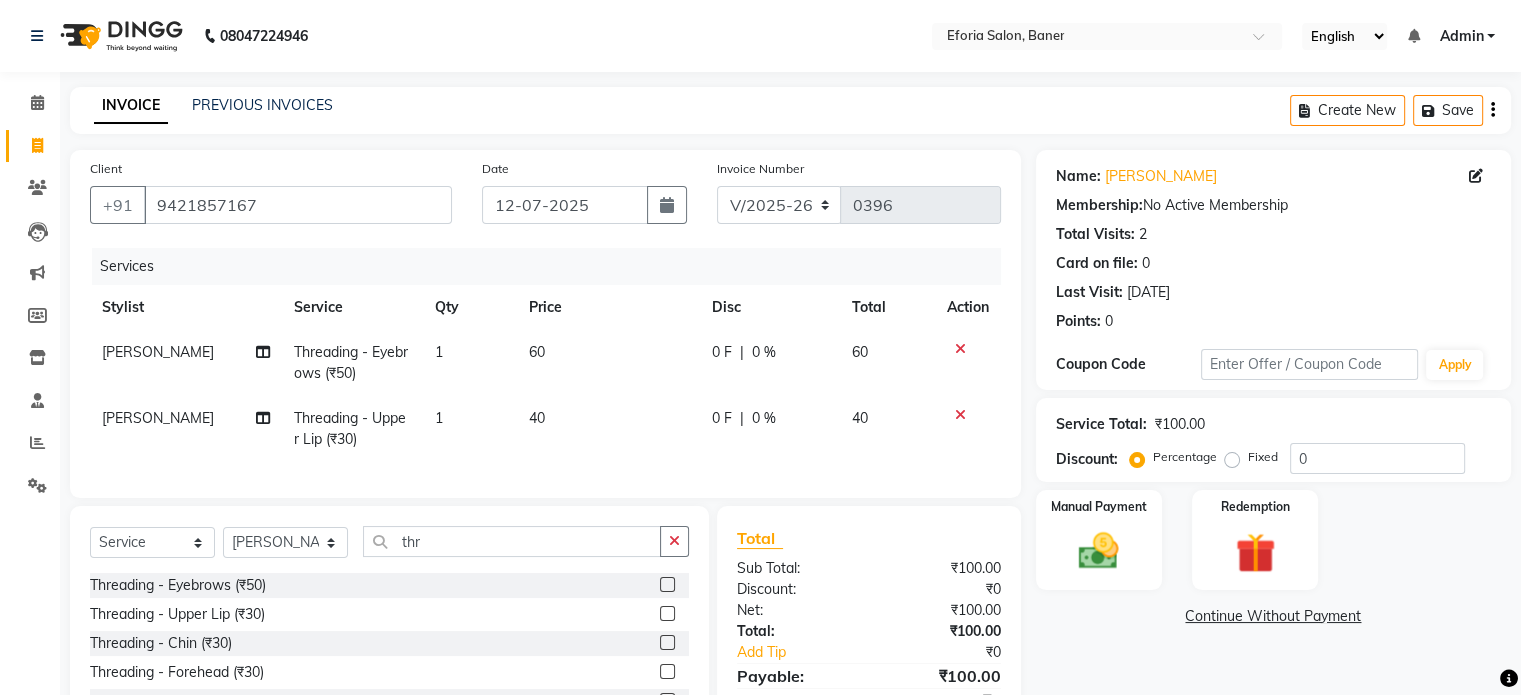 click on "Services Stylist Service Qty Price Disc Total Action [PERSON_NAME] Threading - Eyebrows (₹50) 1 60 0 F | 0 % 60 [PERSON_NAME] Threading - Upper Lip (₹30) 1 40 0 F | 0 % 40" 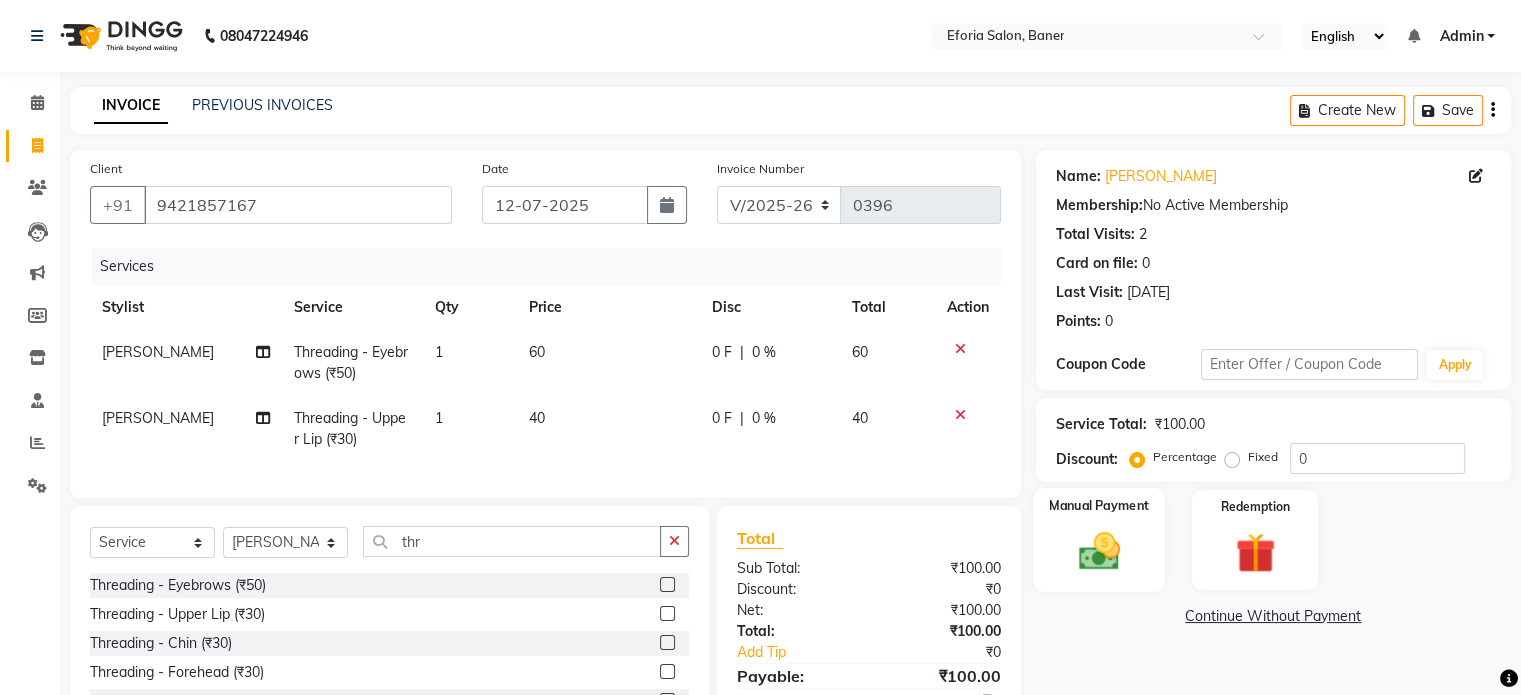 click on "Manual Payment" 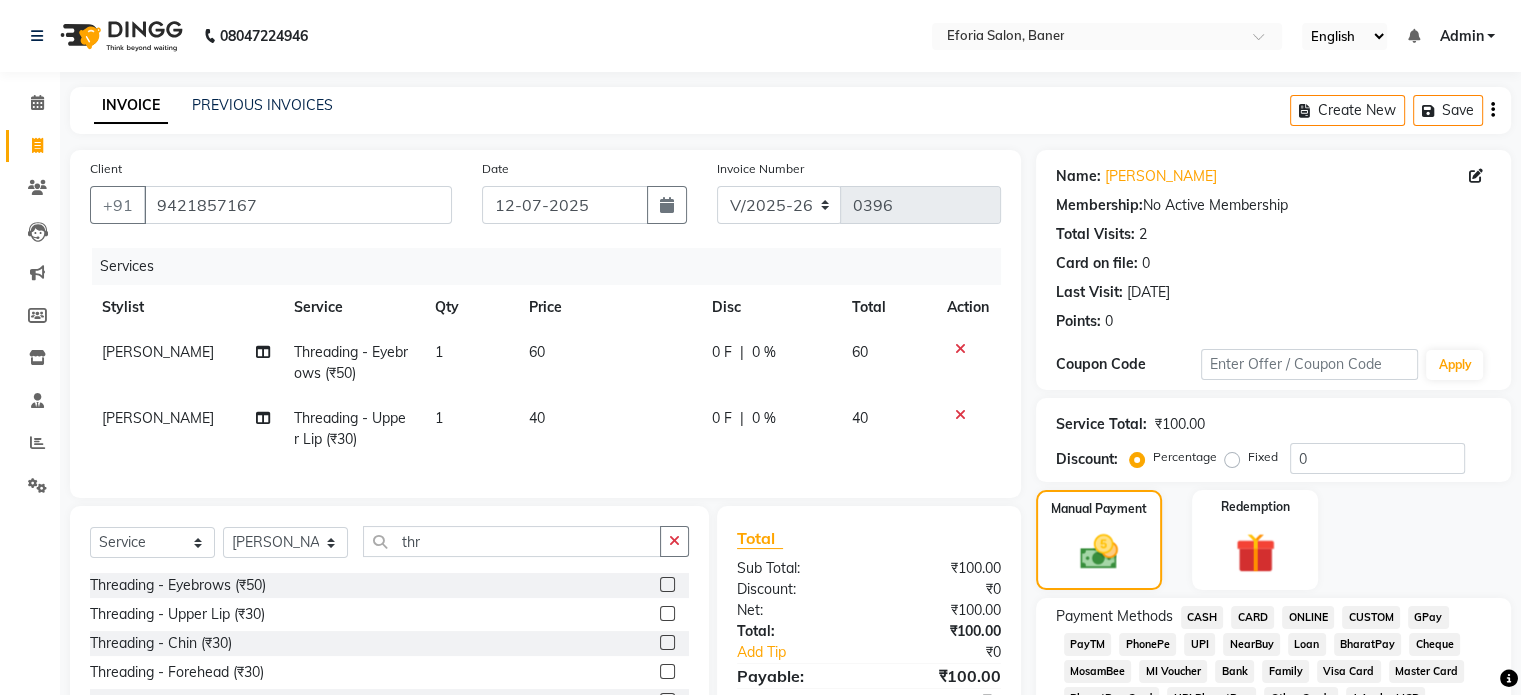 click on "GPay" 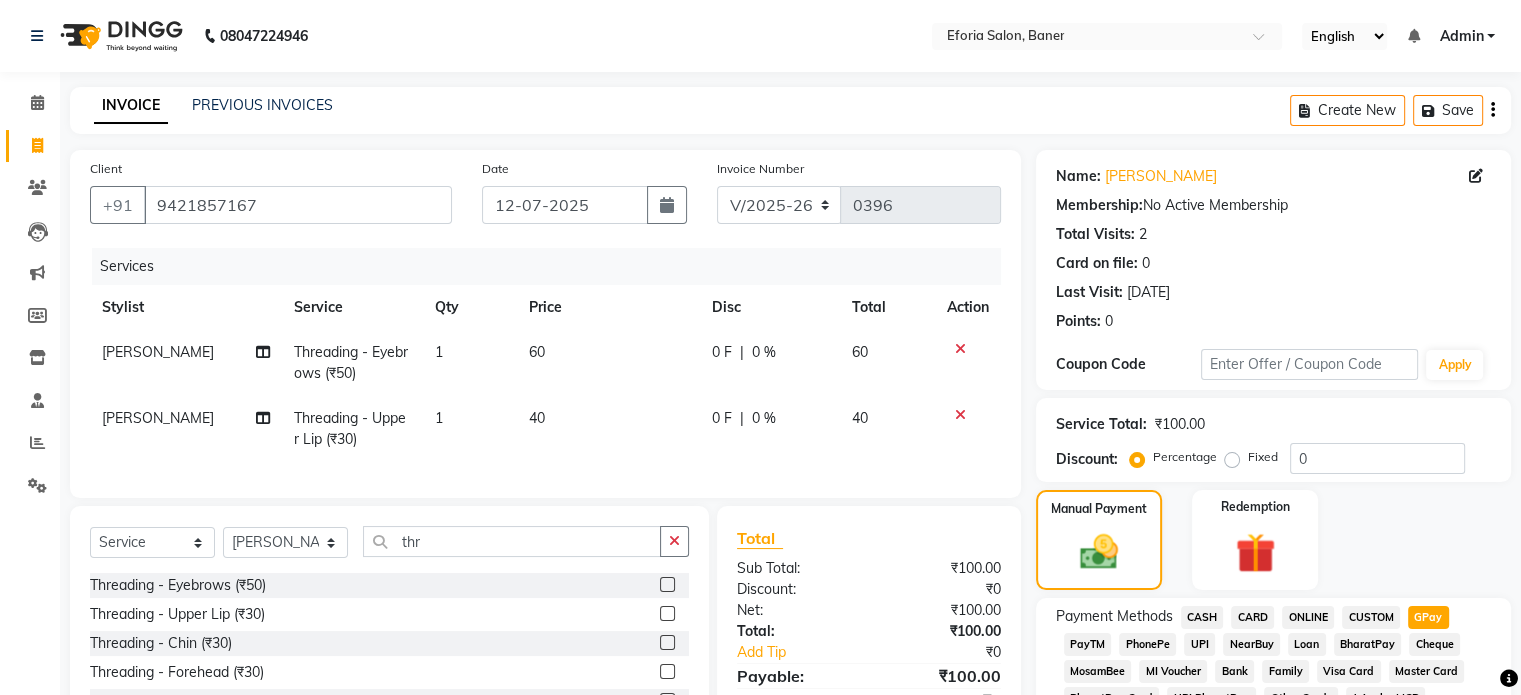 click on "Name: [PERSON_NAME] Membership:  No Active Membership  Total Visits:  2 Card on file:  0 Last Visit:   [DATE] Points:   0  Coupon Code Apply Service Total:  ₹100.00  Discount:  Percentage   Fixed  0 Manual Payment Redemption Payment Methods  CASH   CARD   ONLINE   CUSTOM   GPay   PayTM   PhonePe   UPI   NearBuy   Loan   BharatPay   Cheque   MosamBee   MI Voucher   Bank   Family   Visa Card   Master Card   BharatPay Card   UPI BharatPay   Other Cards   Juice by MCB   MyT Money   MariDeal   DefiDeal   [DOMAIN_NAME]   THD   TCL   CEdge   Card M   UPI M   UPI Axis   UPI Union   Card (Indian Bank)   Card (DL Bank)   RS   BTC   Wellnessta   Razorpay   Complimentary   Nift   Spa Finder   Spa Week   Venmo   BFL   LoanTap   SaveIN   GMoney   ATH Movil   On Account   Chamber Gift Card   Trade   Comp   Donation   Card on File   Envision   BRAC Card   City Card   bKash   Credit Card   Debit Card   Shoutlo   LUZO   Jazz Cash   AmEx   Discover   Tabby   Online W   Room Charge   Room Charge USD   Room Charge Euro   PPR" 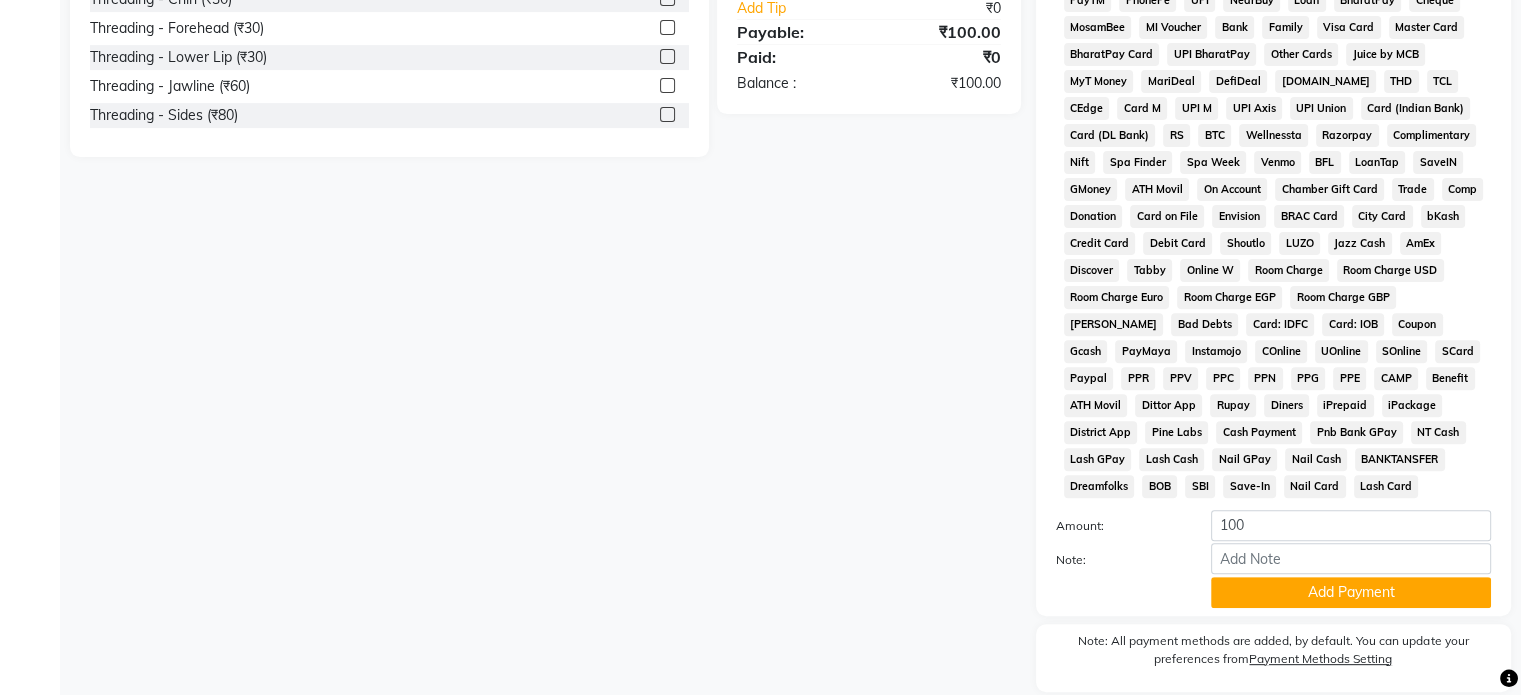 scroll, scrollTop: 728, scrollLeft: 0, axis: vertical 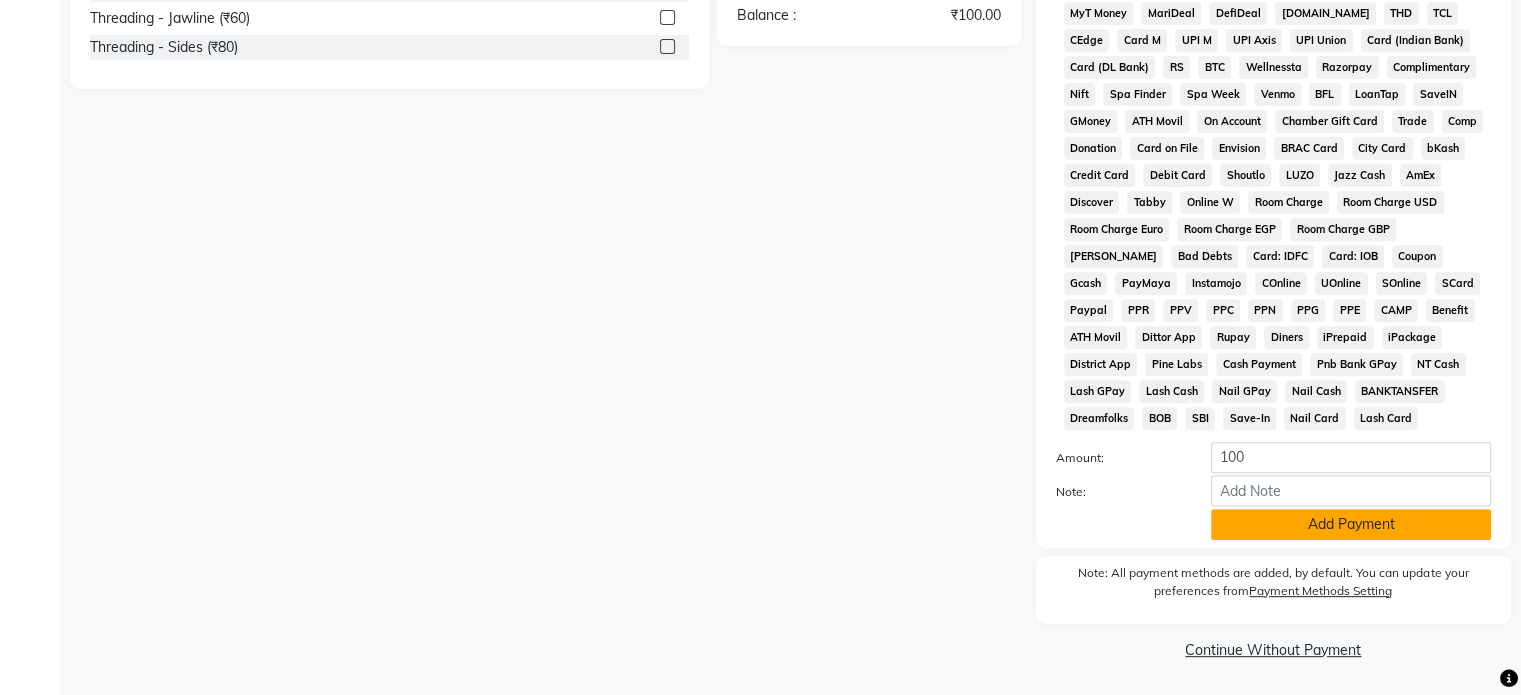 click on "Add Payment" 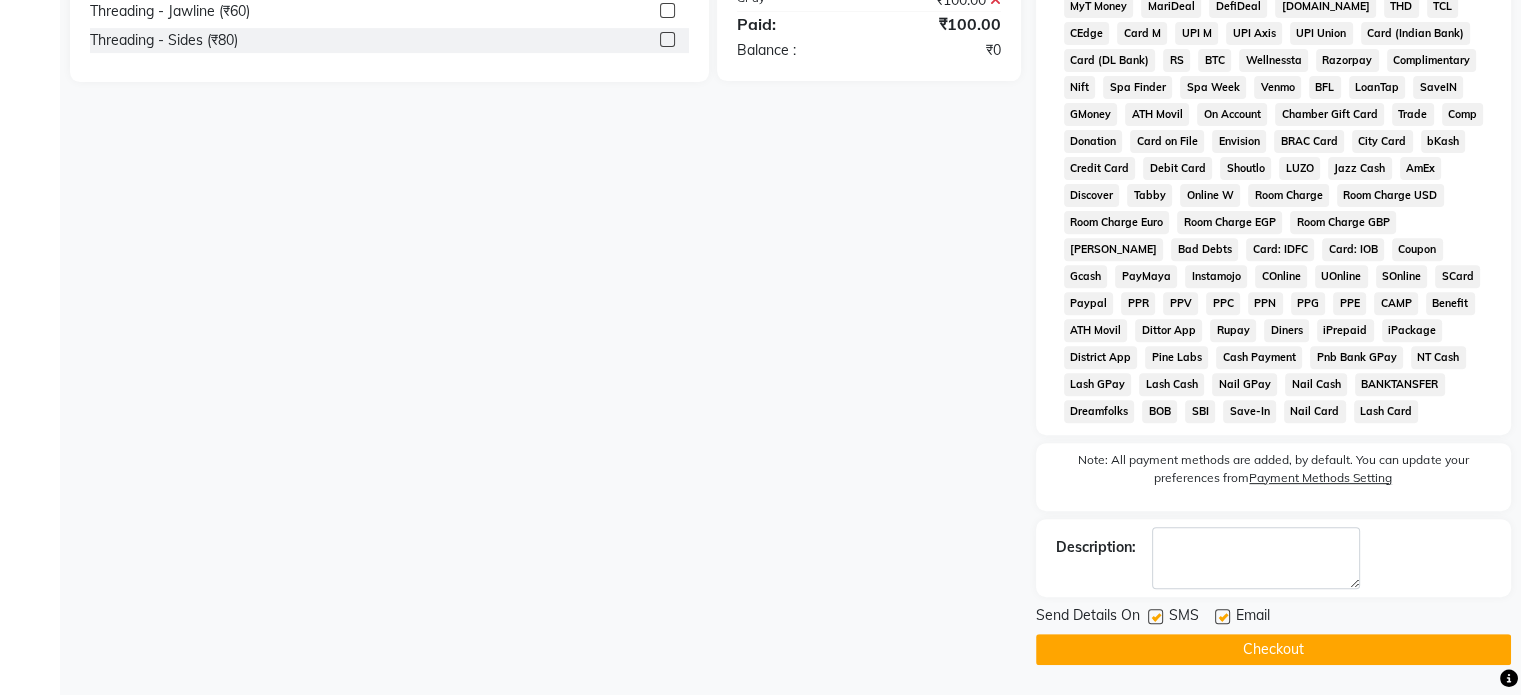 click on "Checkout" 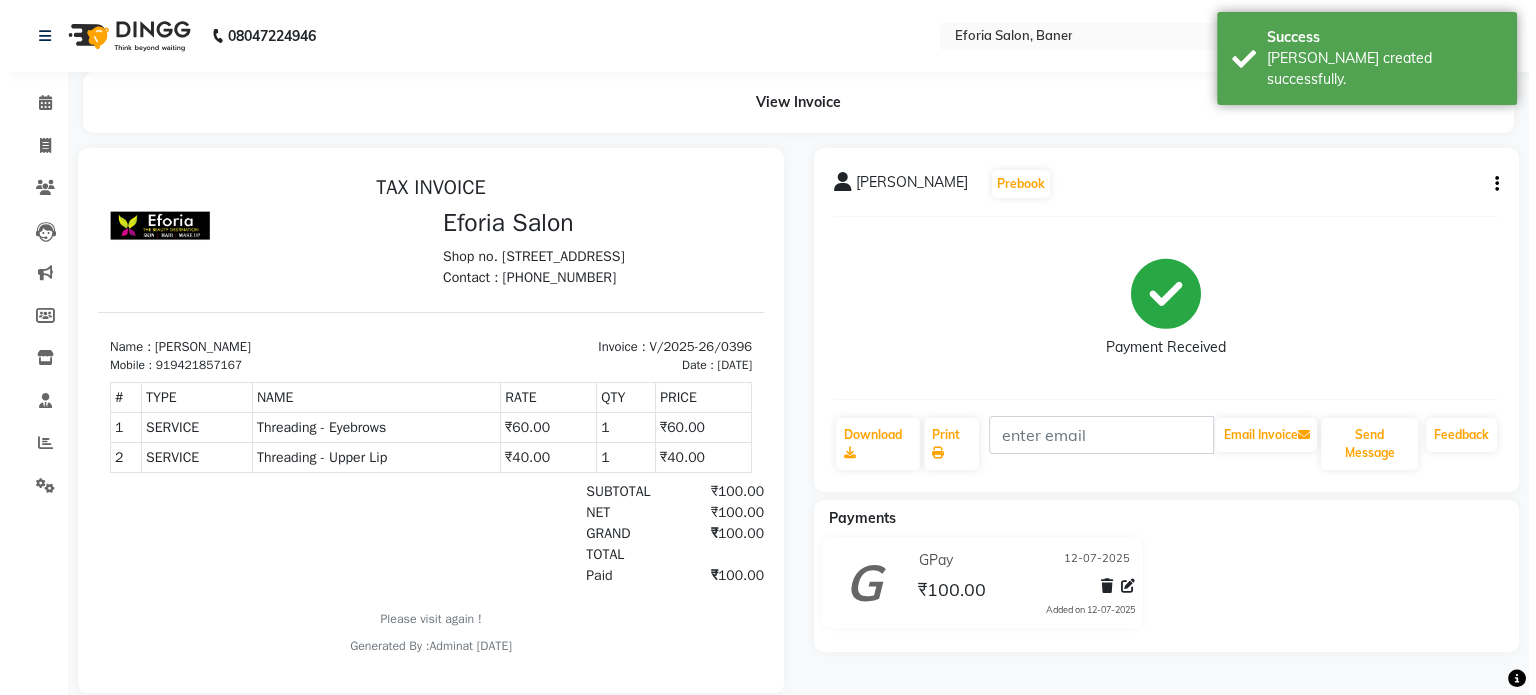 scroll, scrollTop: 0, scrollLeft: 0, axis: both 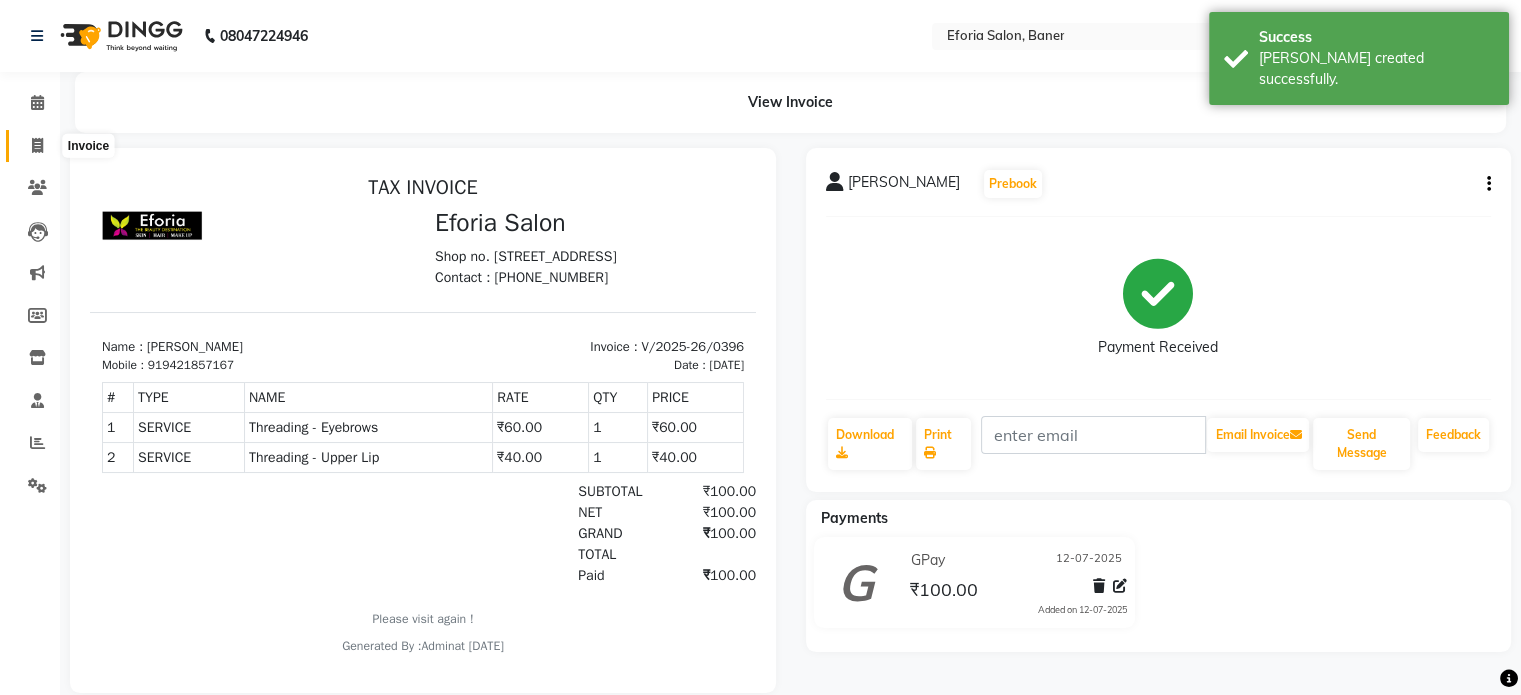 click 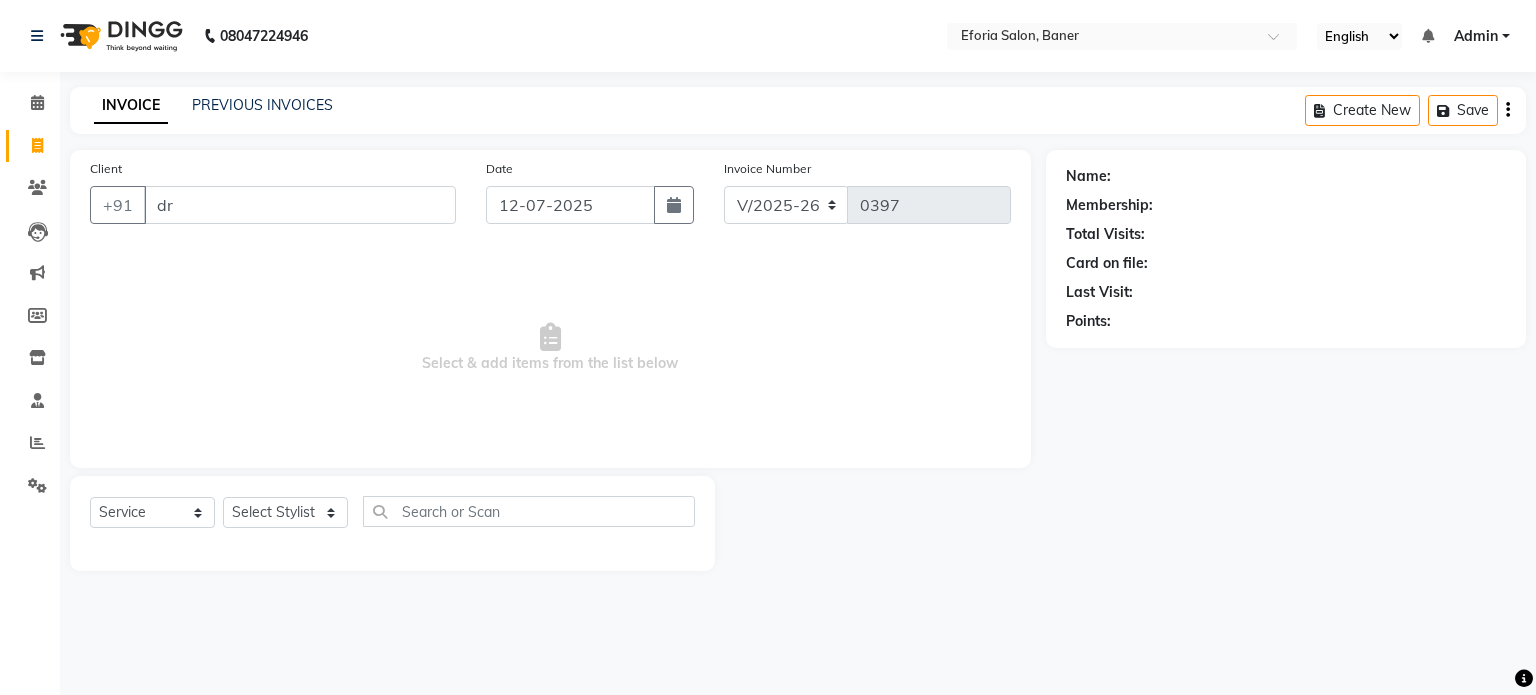 click 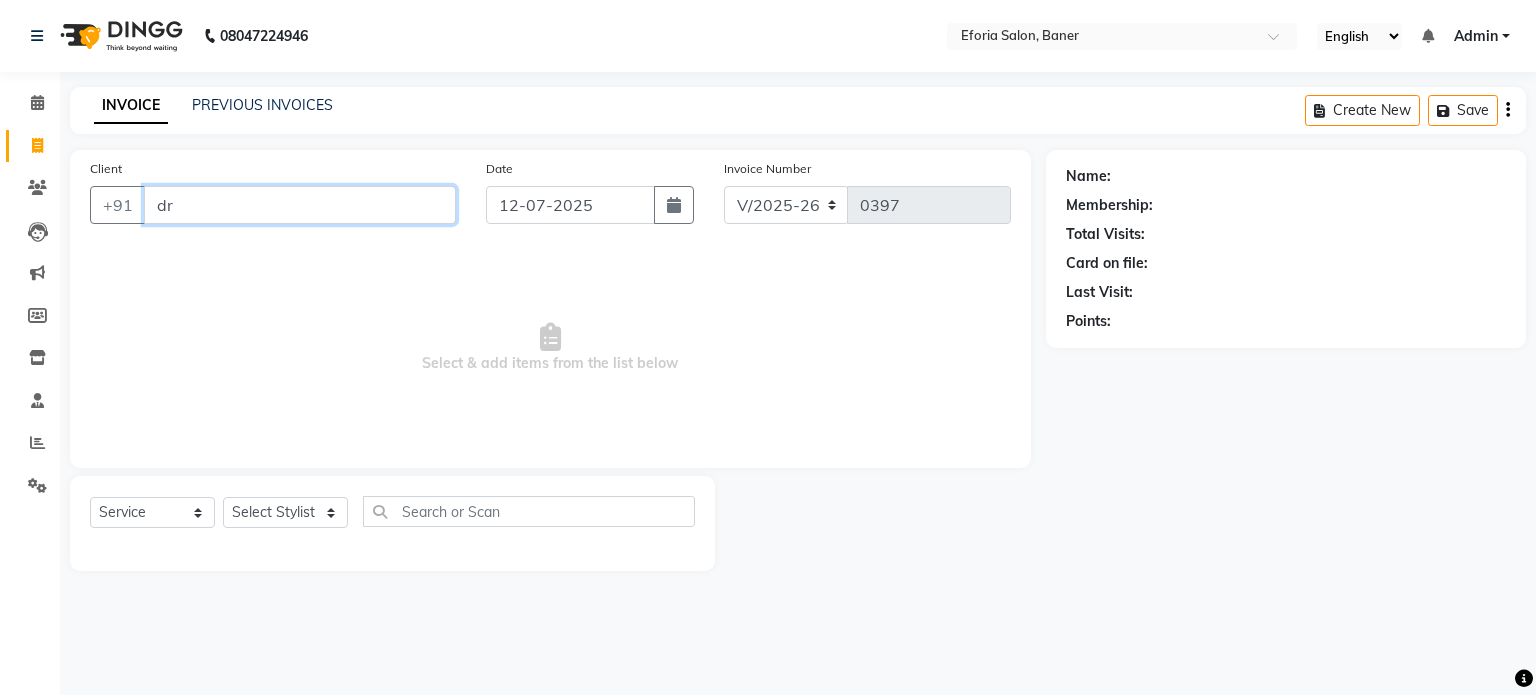 click on "dr" at bounding box center (300, 205) 